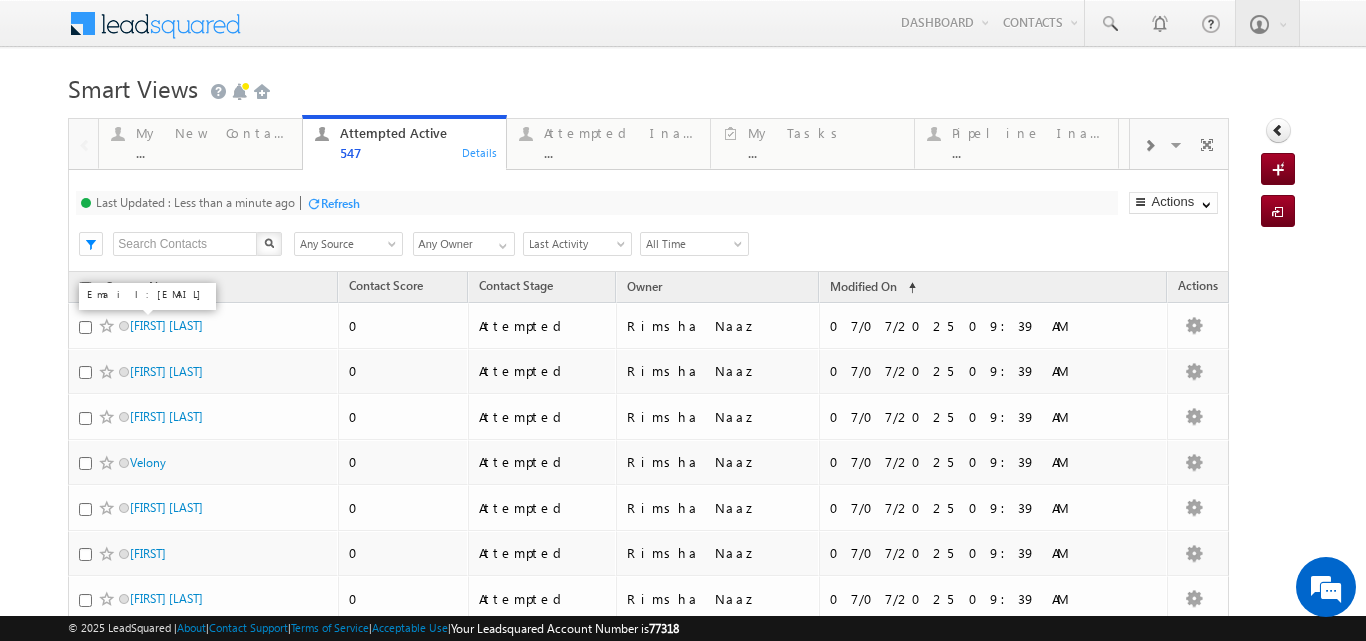 scroll, scrollTop: 0, scrollLeft: 0, axis: both 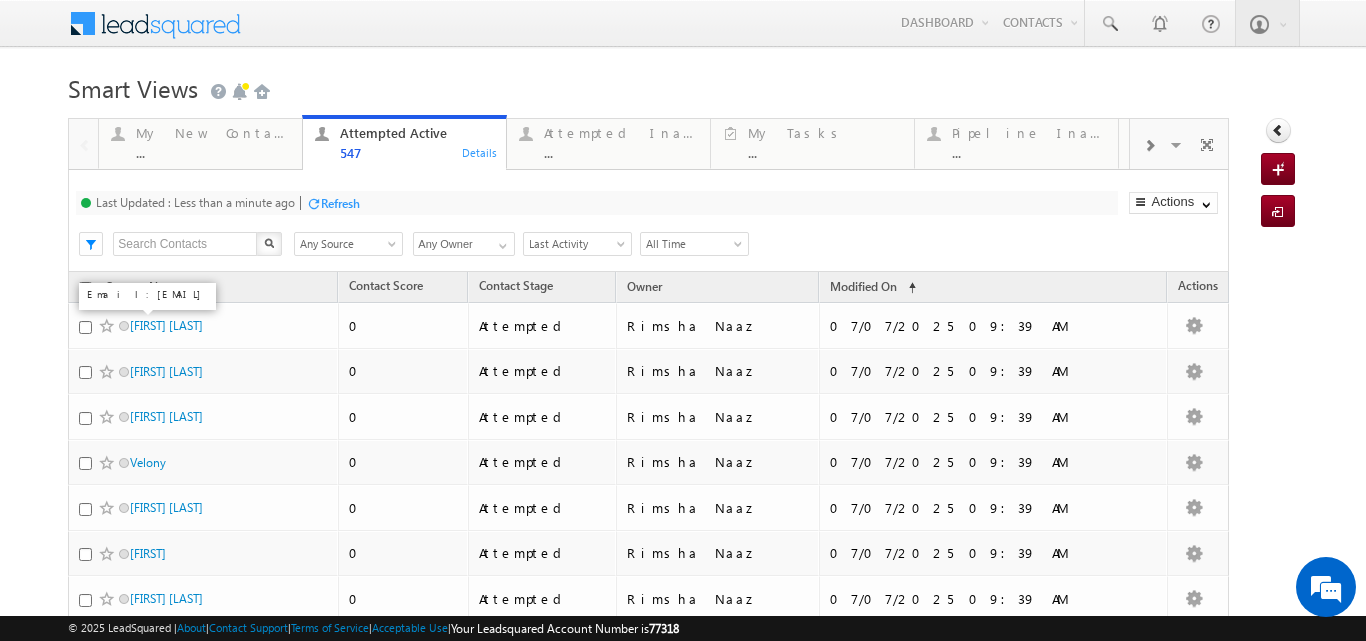 click at bounding box center (1149, 146) 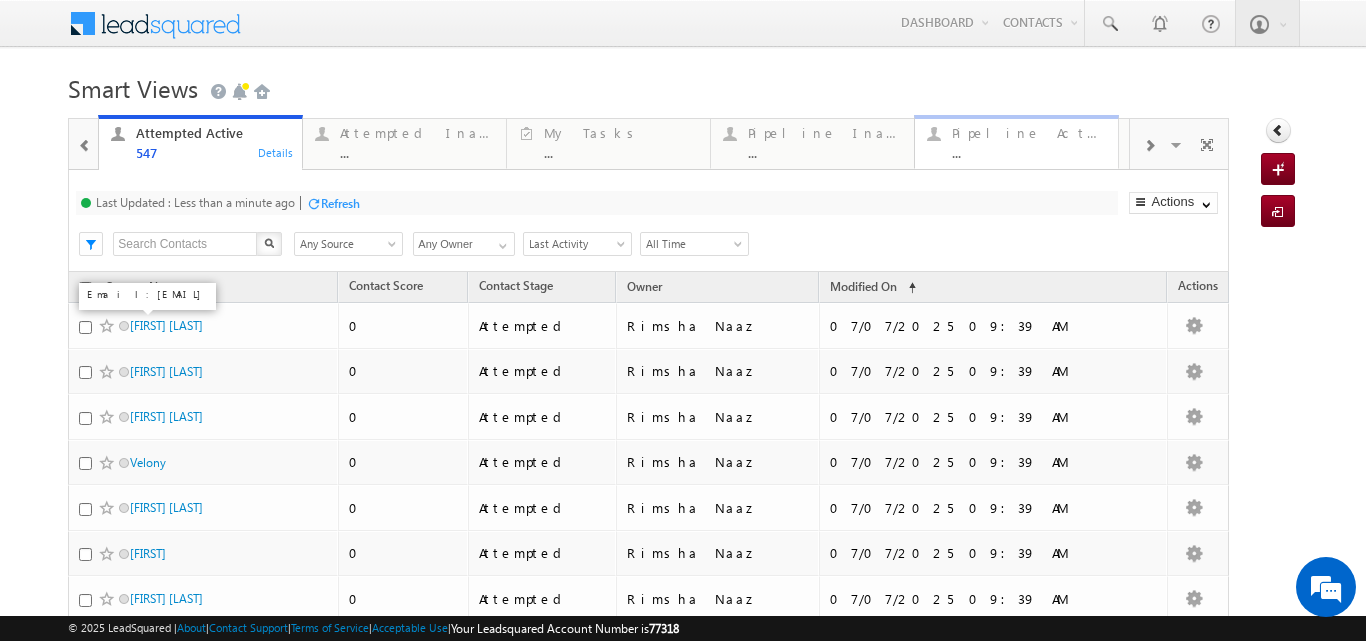 click on "Pipeline Active ..." at bounding box center (1029, 140) 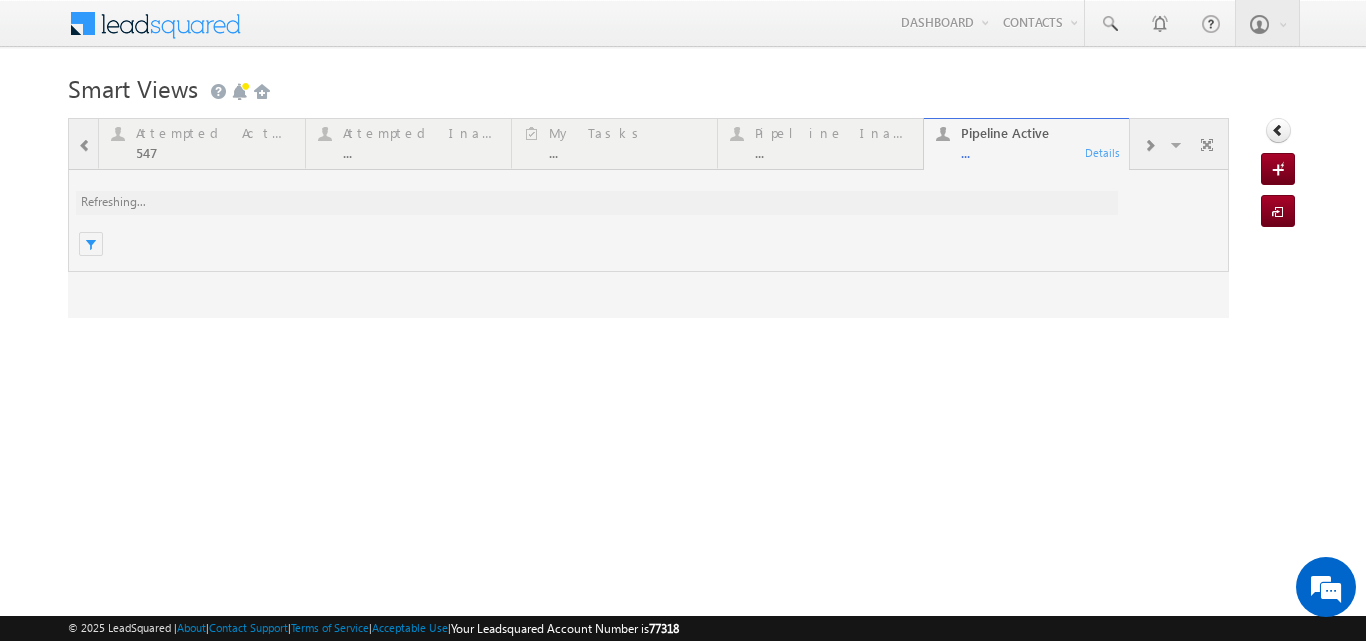 scroll, scrollTop: 0, scrollLeft: 0, axis: both 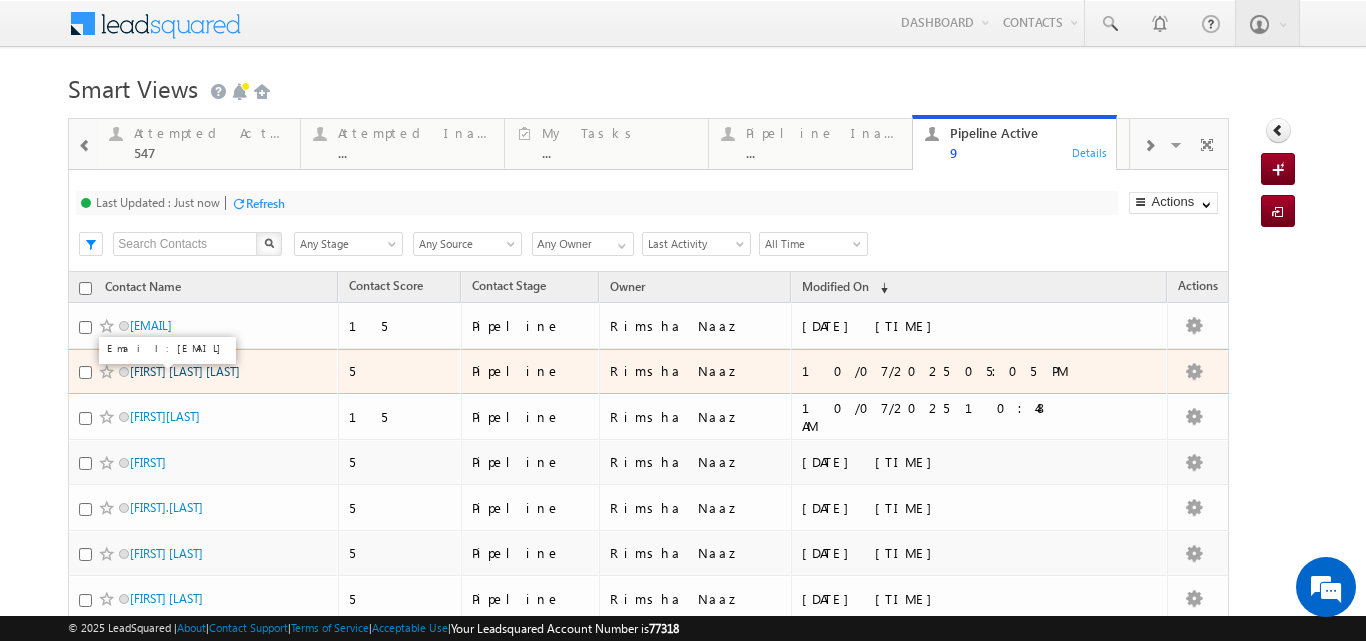 click on "Shoaib ulla Khan" at bounding box center (185, 371) 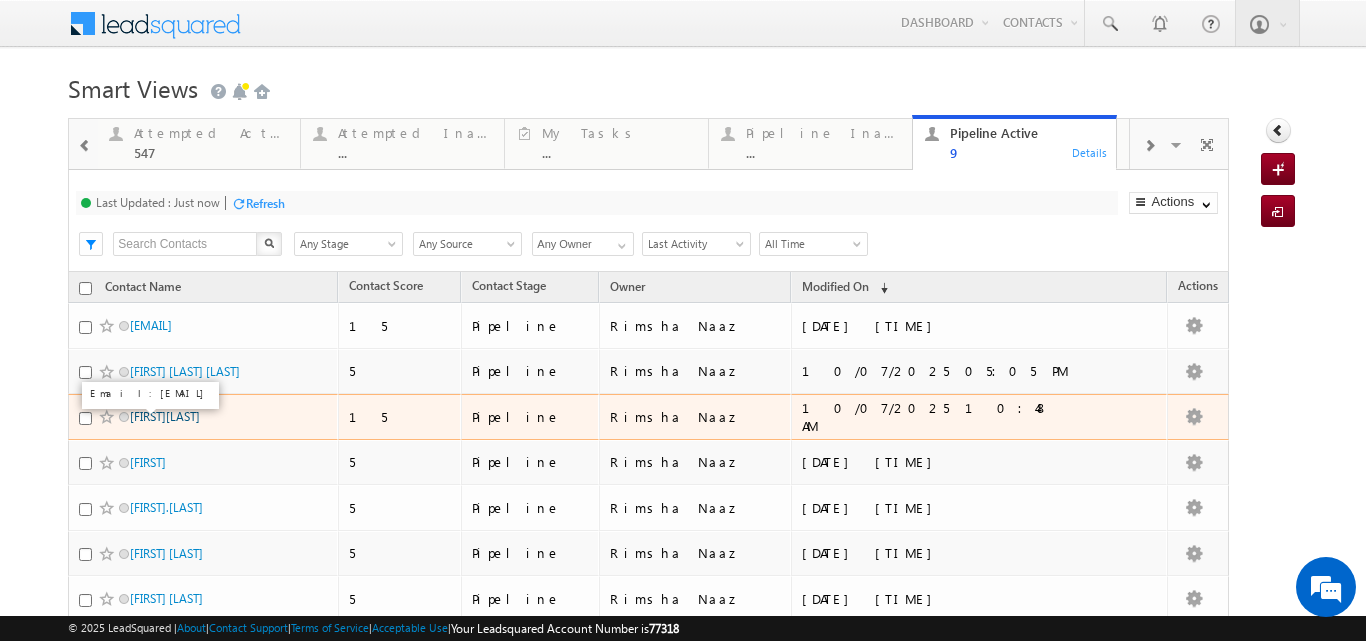 click on "Sourabh kumar" at bounding box center [165, 416] 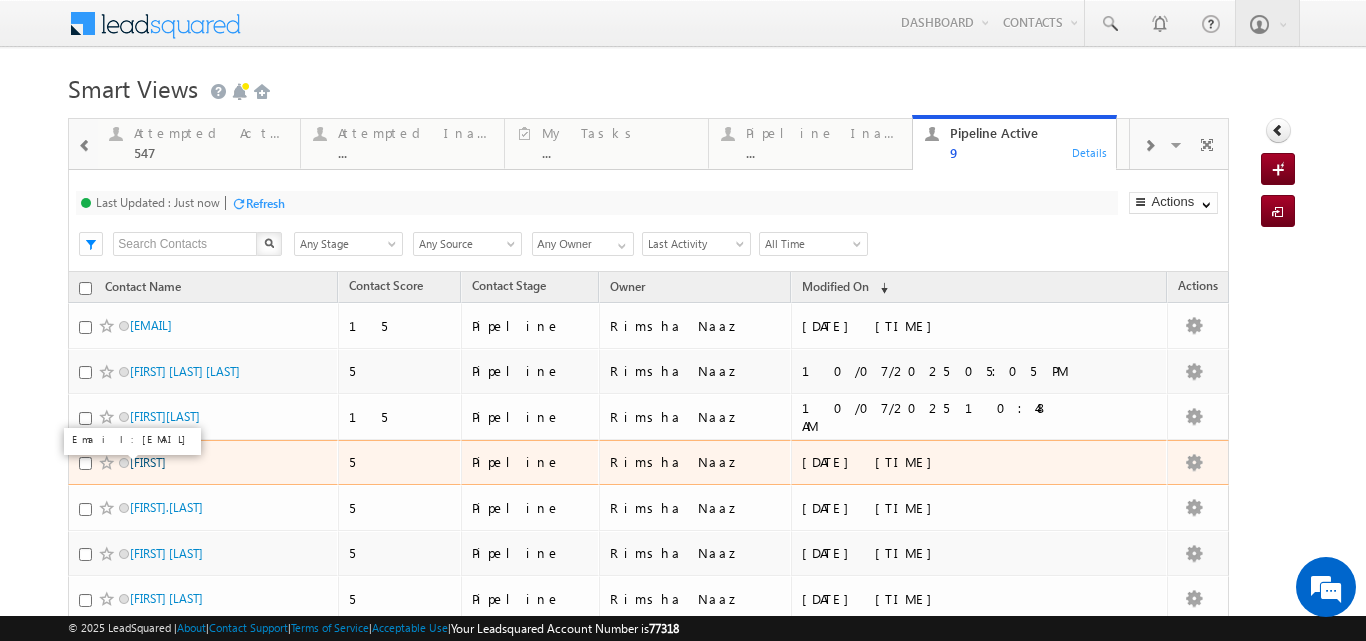 click on "sara" at bounding box center (148, 462) 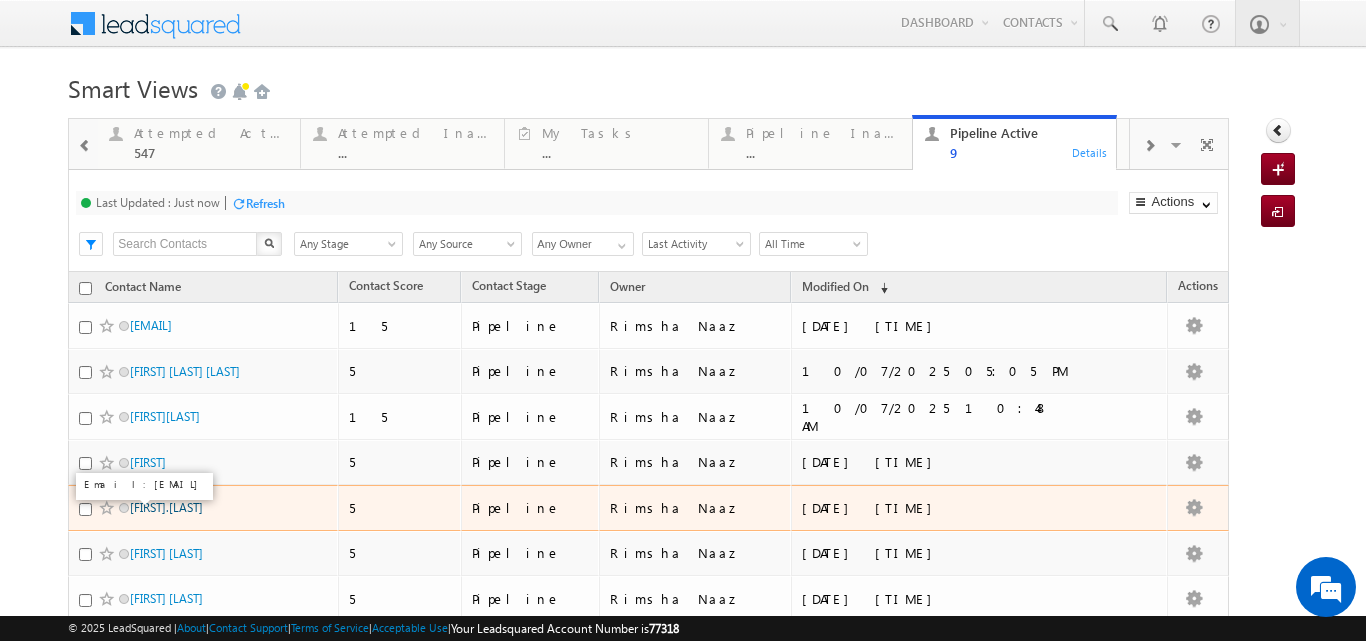 click on "K.Mukesh" at bounding box center (166, 507) 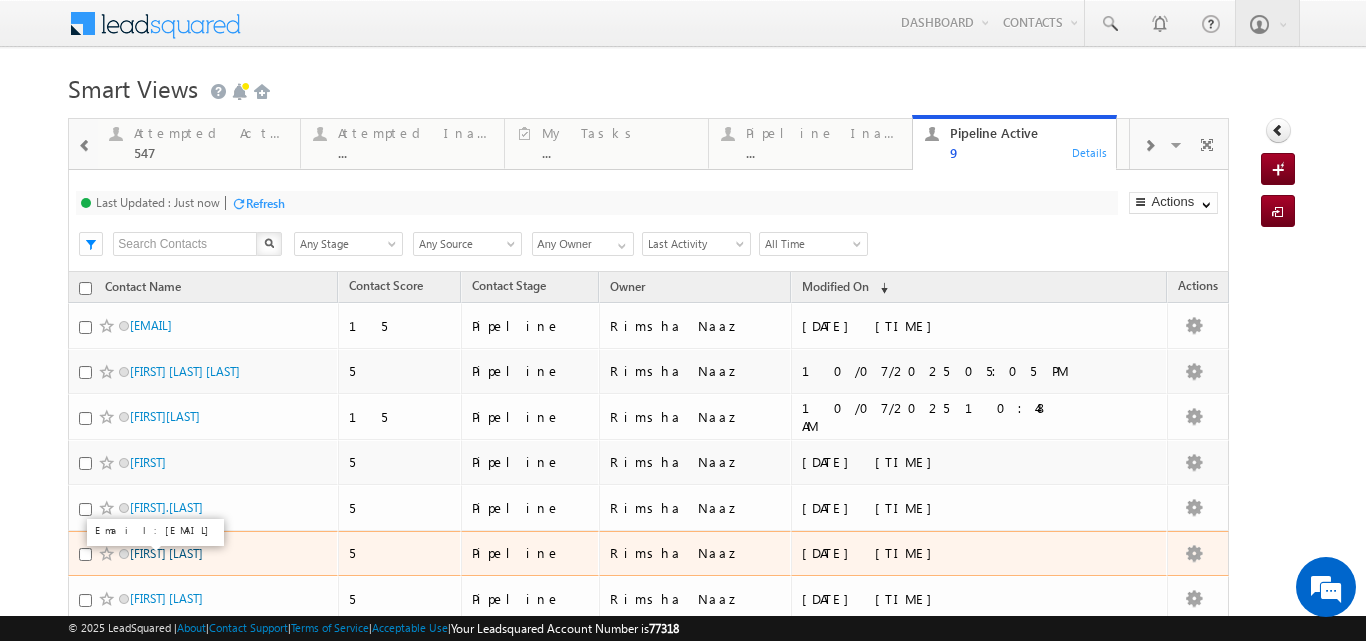 click on "[FIRST] [LAST]" at bounding box center [166, 553] 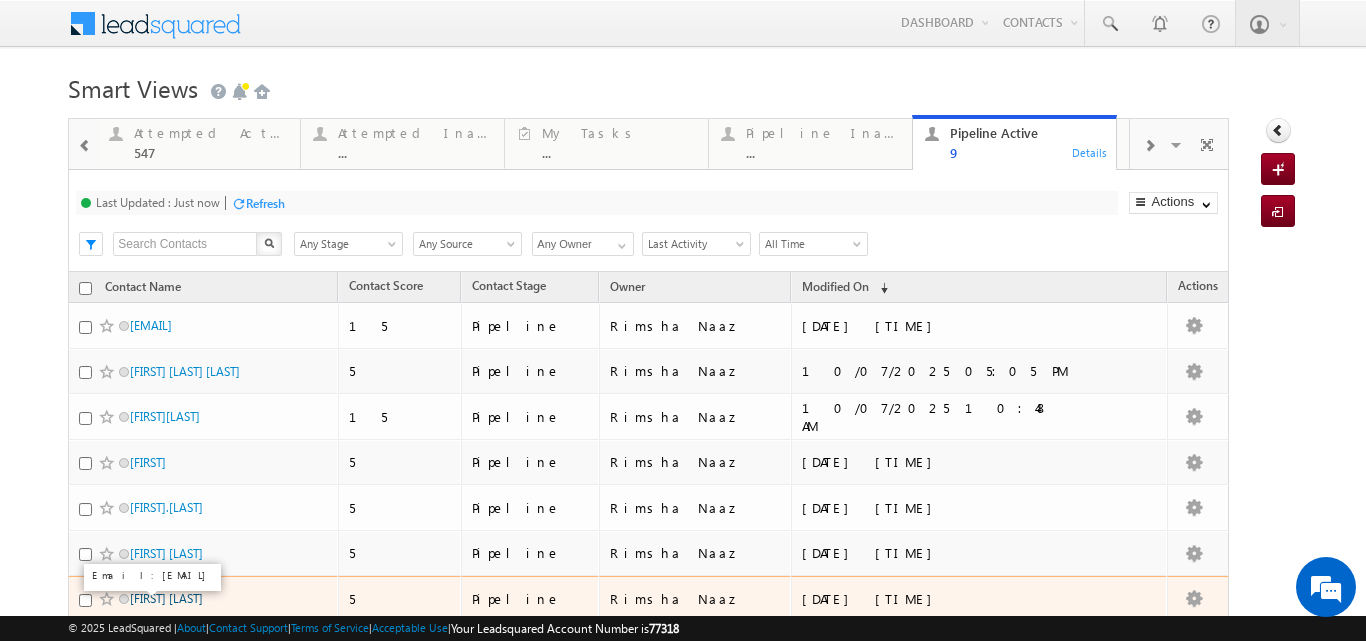 click on "Farhan Khan" at bounding box center (166, 598) 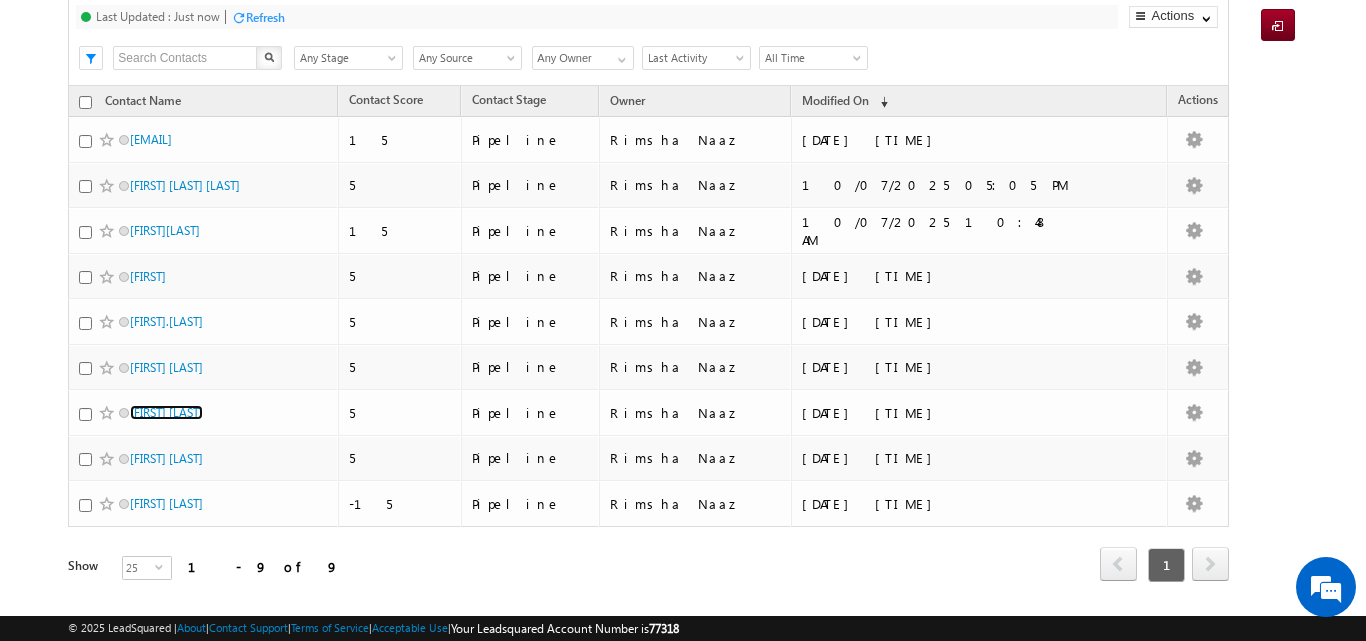 scroll, scrollTop: 202, scrollLeft: 0, axis: vertical 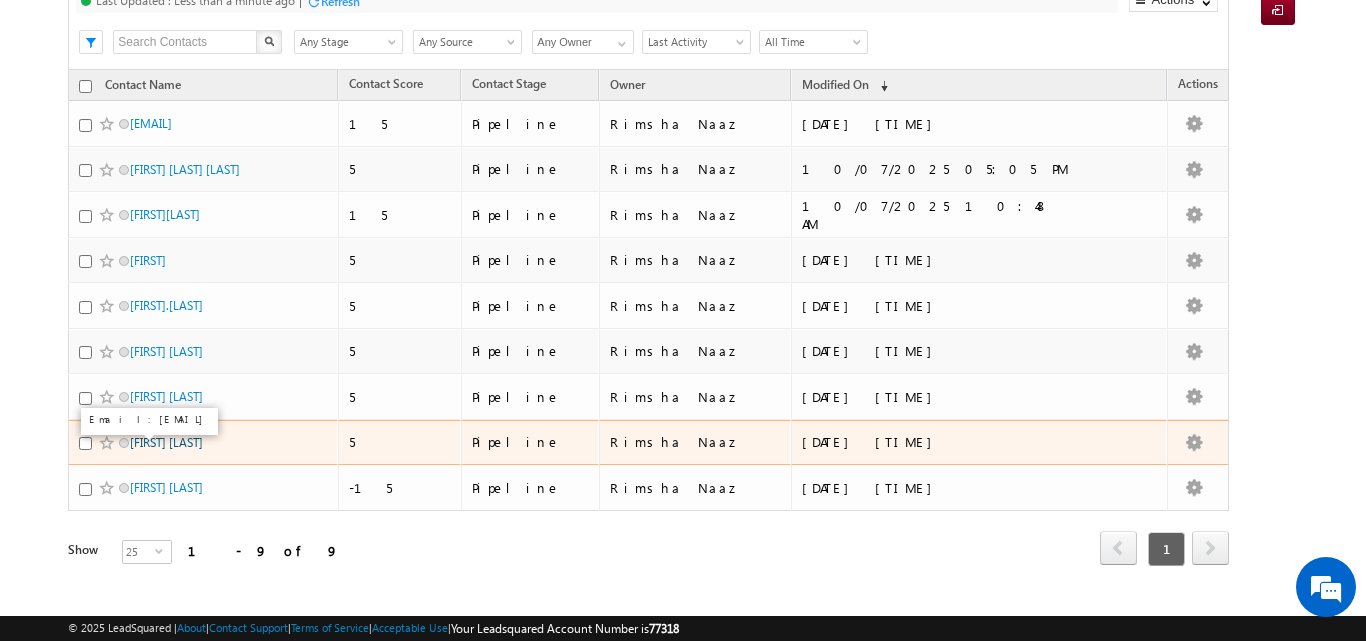 click on "Sfm Imran" at bounding box center [166, 442] 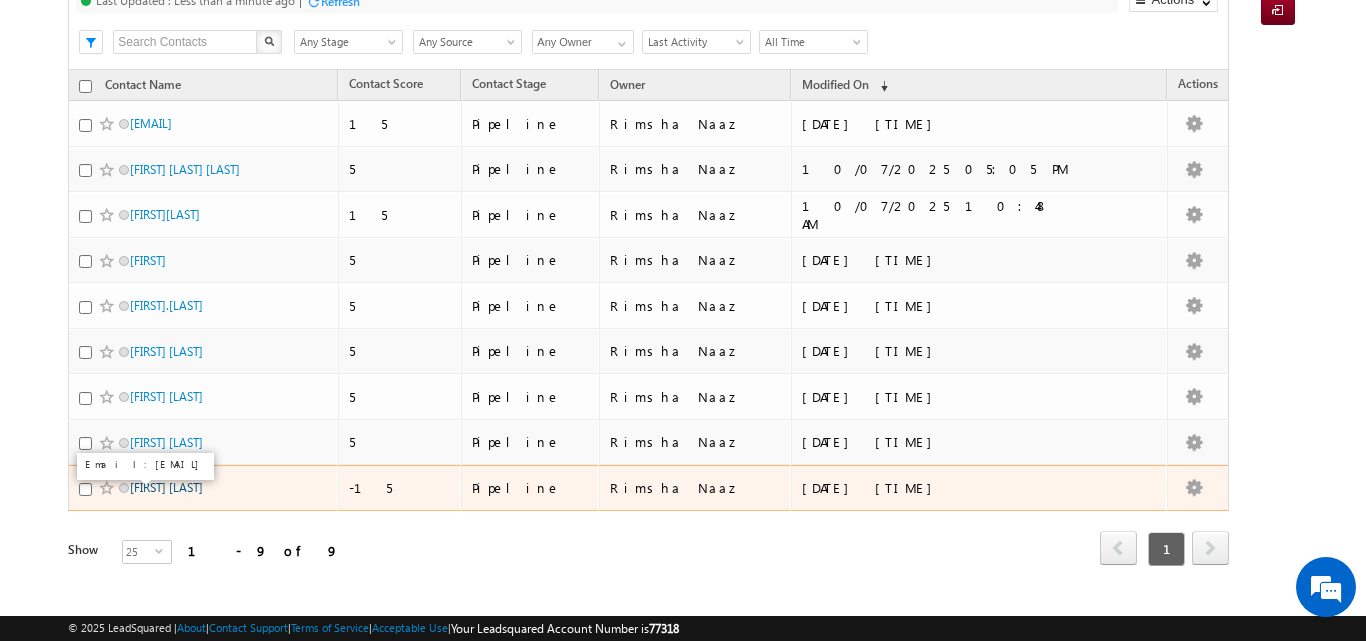 click on "[NAME] [NAME]" at bounding box center [166, 487] 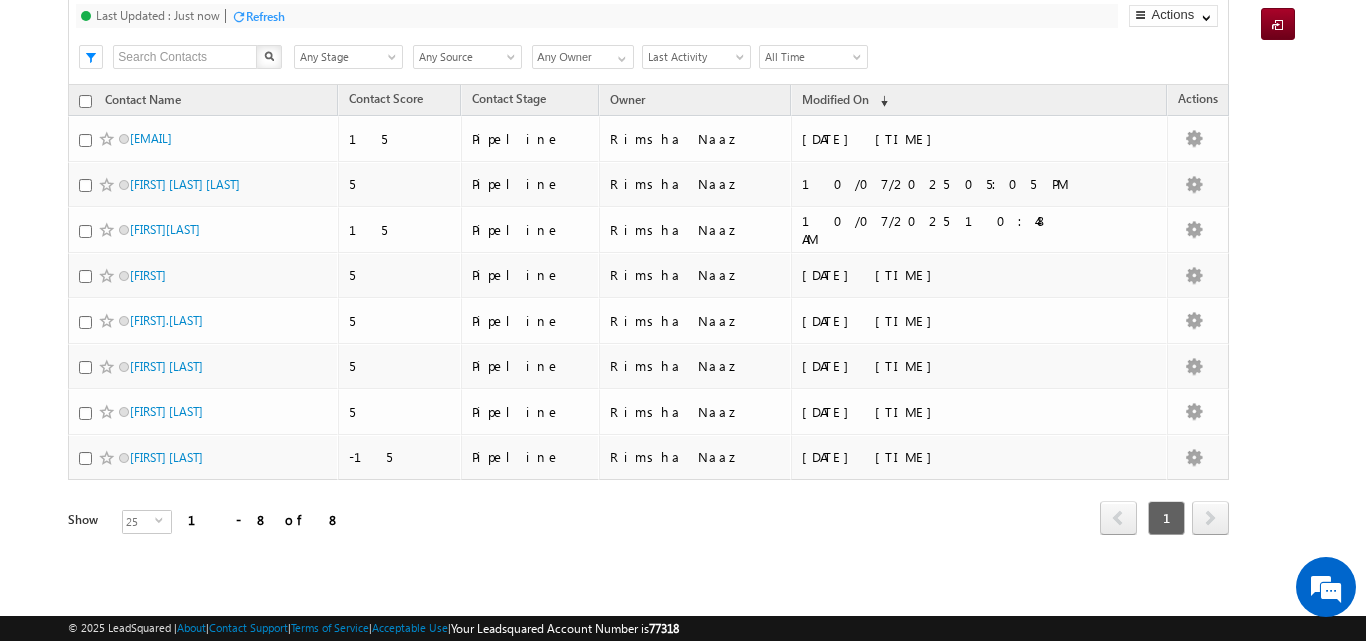 scroll, scrollTop: 0, scrollLeft: 0, axis: both 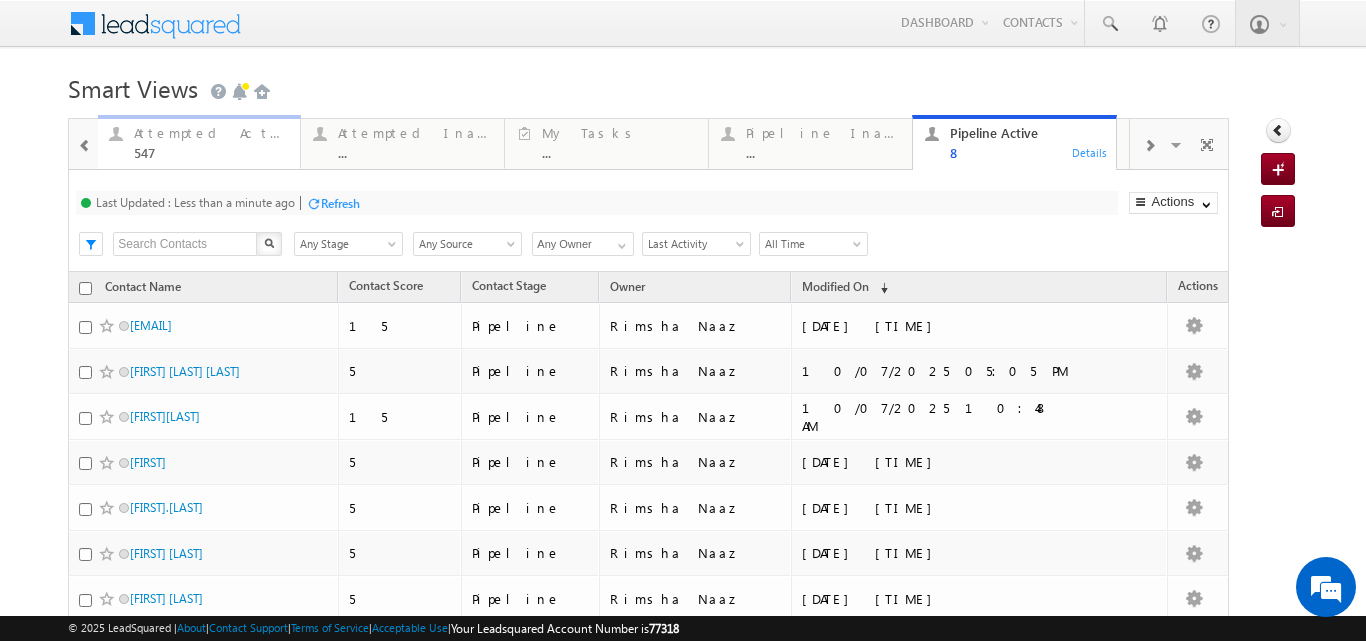 click on "Attempted Active" at bounding box center [211, 133] 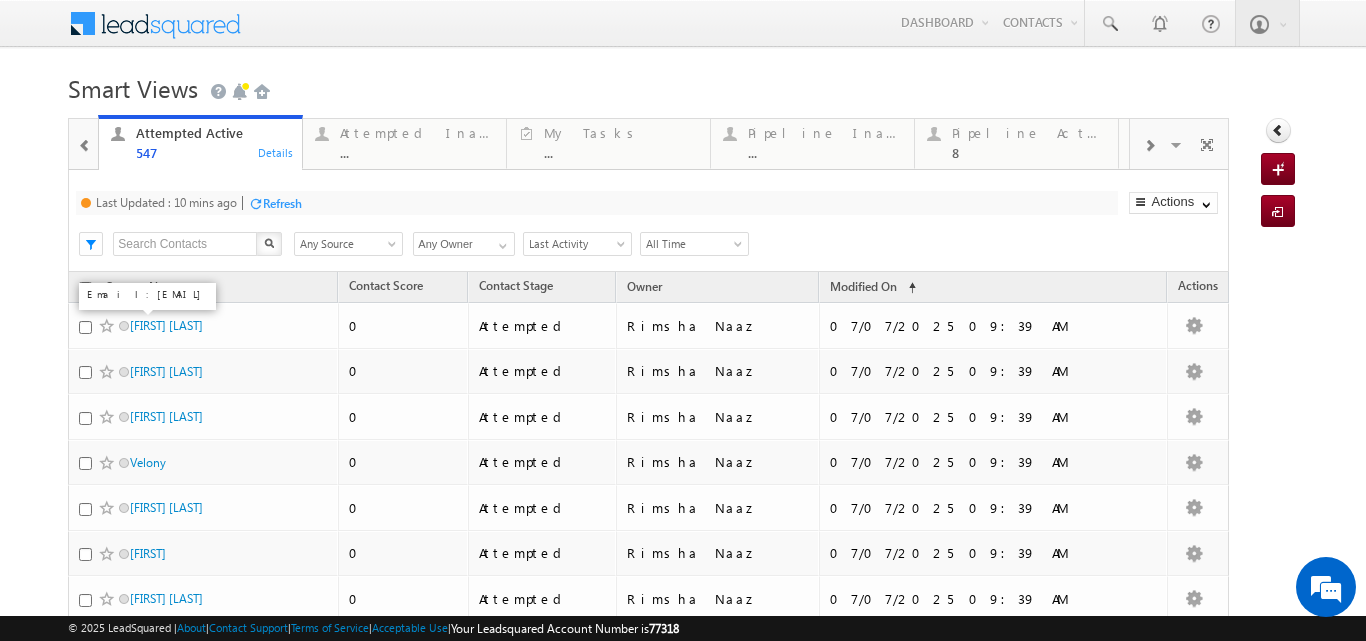click on "Refresh" at bounding box center [282, 203] 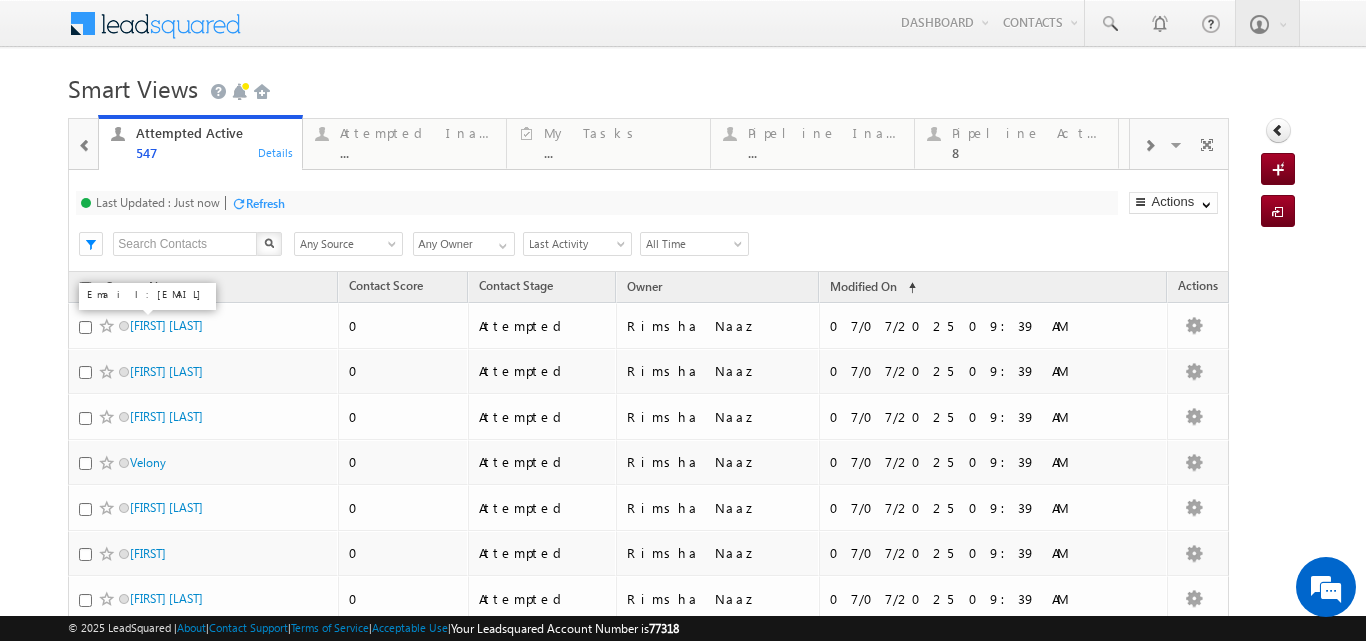 click at bounding box center (85, 146) 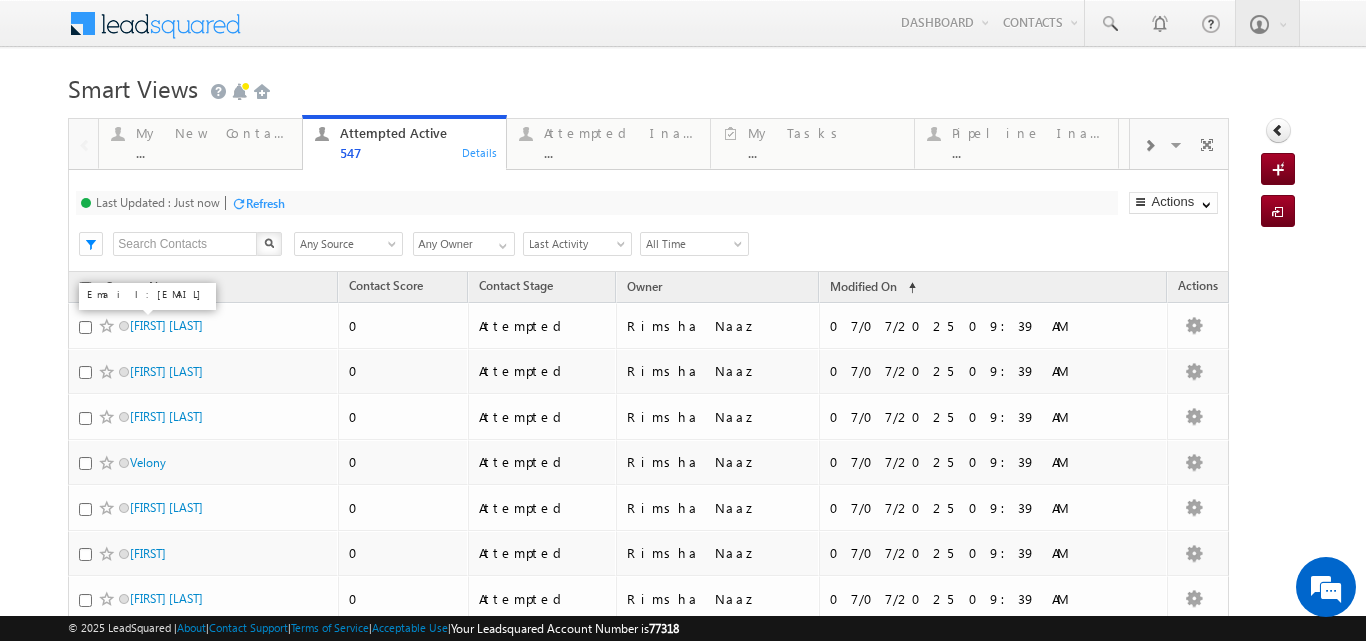 click at bounding box center (83, 143) 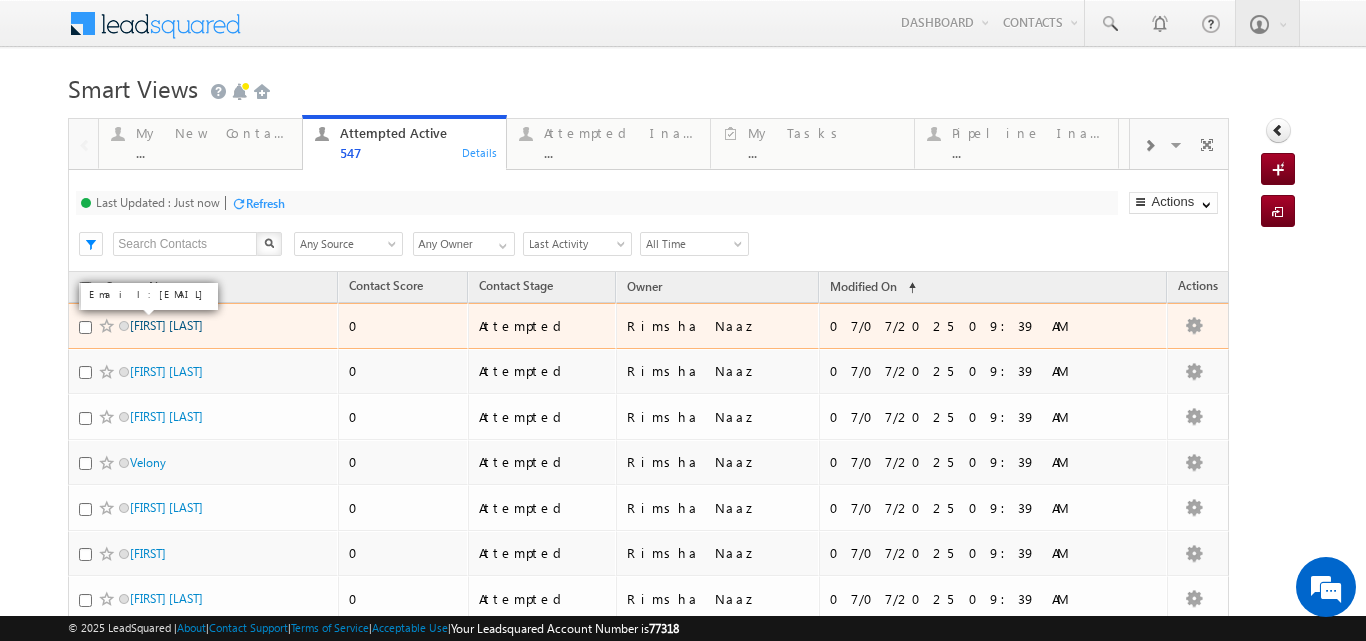 click on "Mithun Aditiya" at bounding box center (166, 325) 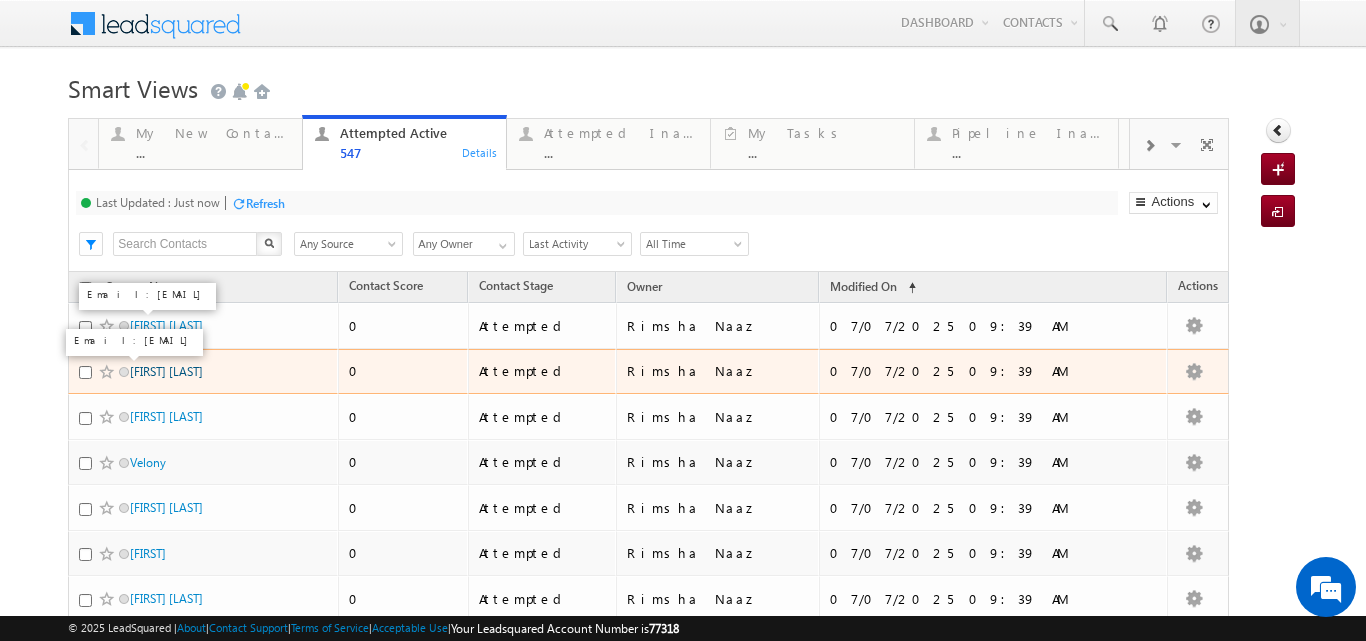 click on "Hari Ram" at bounding box center (166, 371) 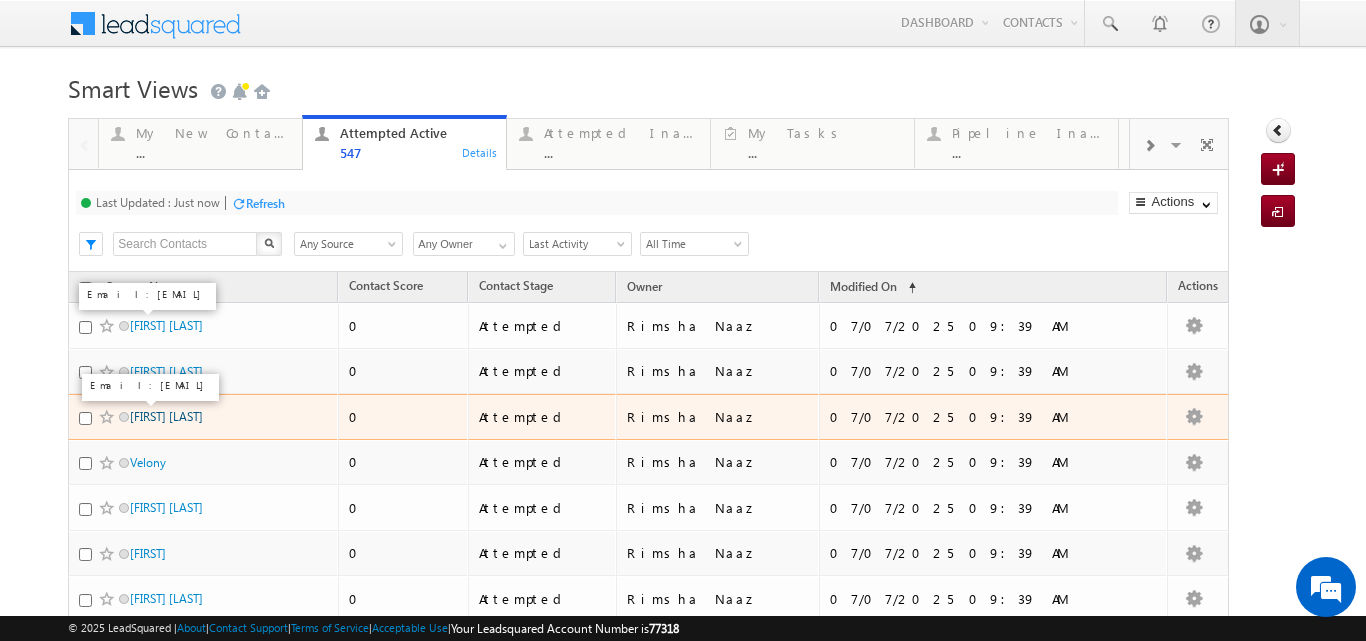 click on "Vansh Khera" at bounding box center (166, 416) 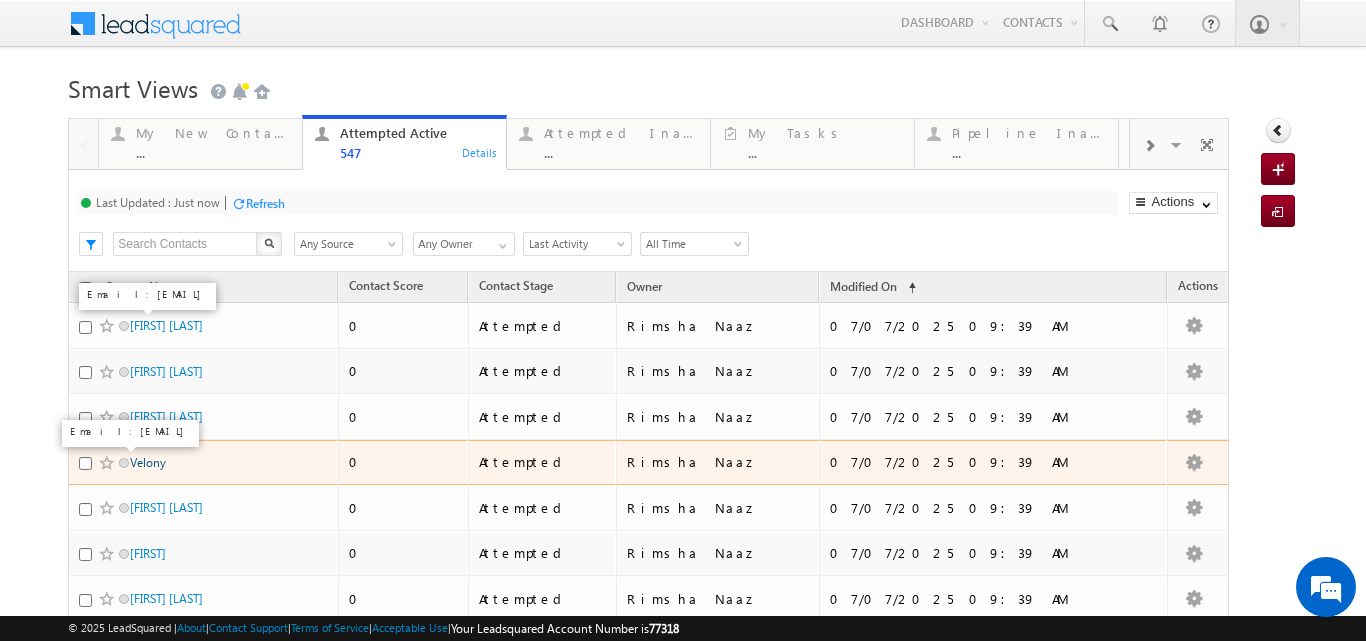 click on "Velony" at bounding box center (148, 462) 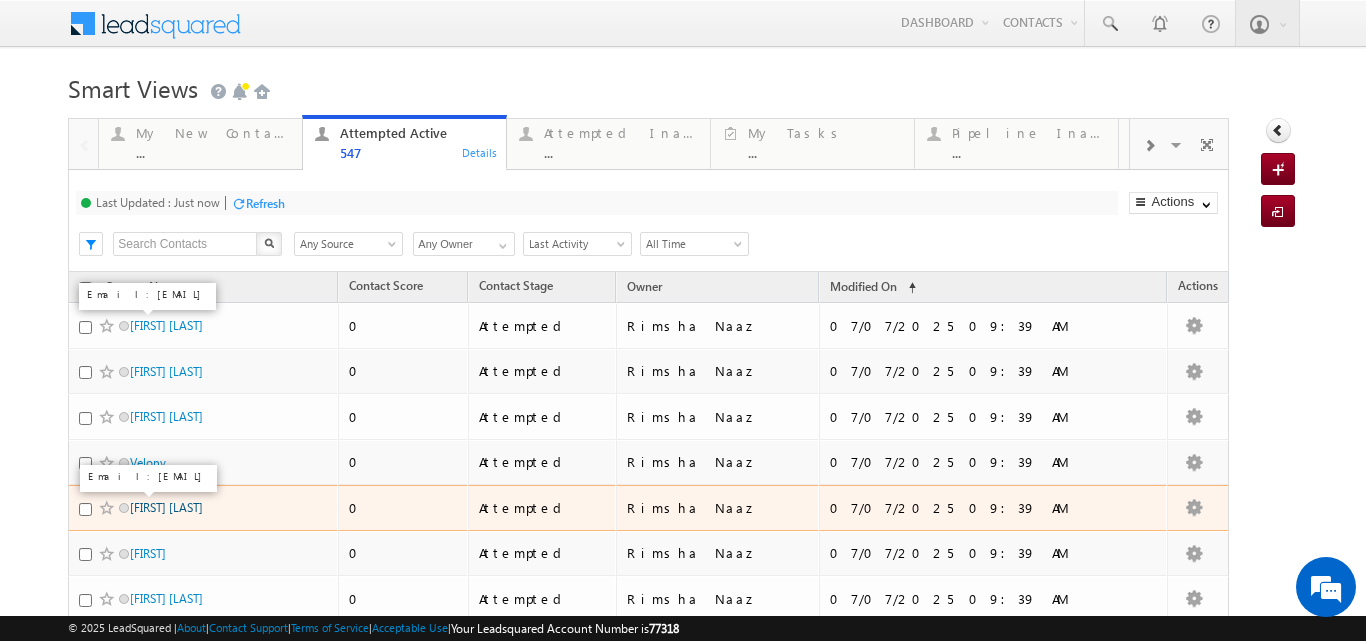 click on "Shyam Mahato" at bounding box center (166, 507) 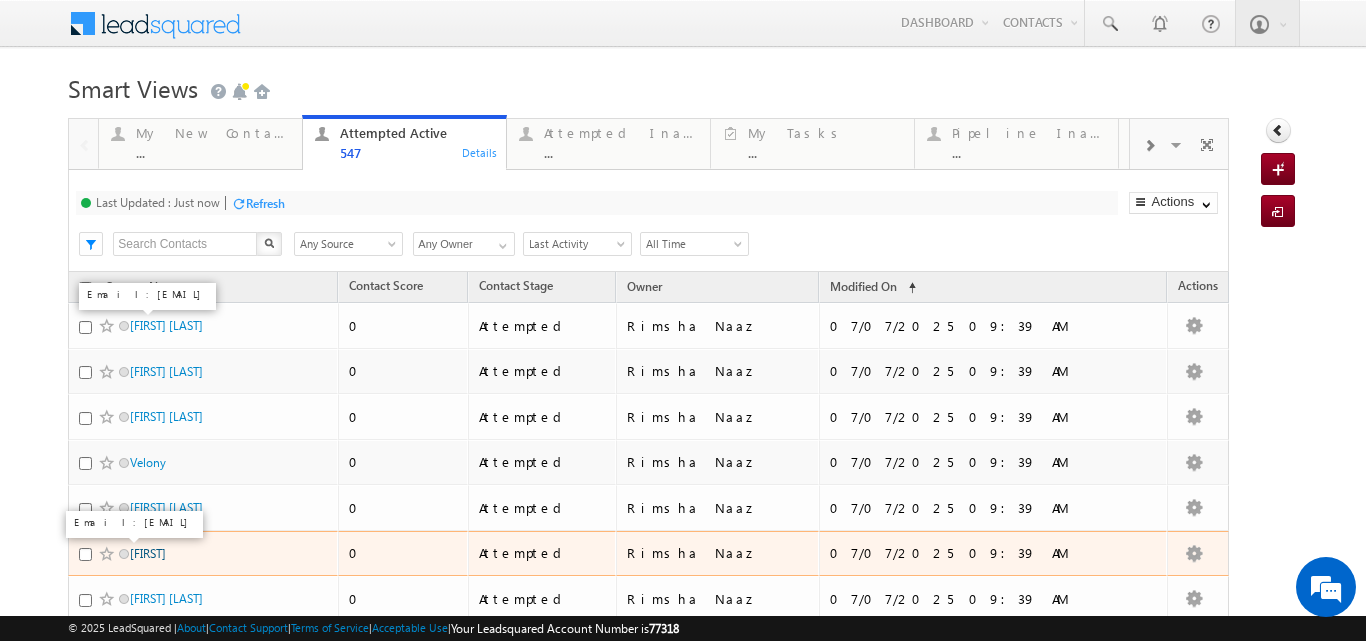 click on "jeeva" at bounding box center [148, 553] 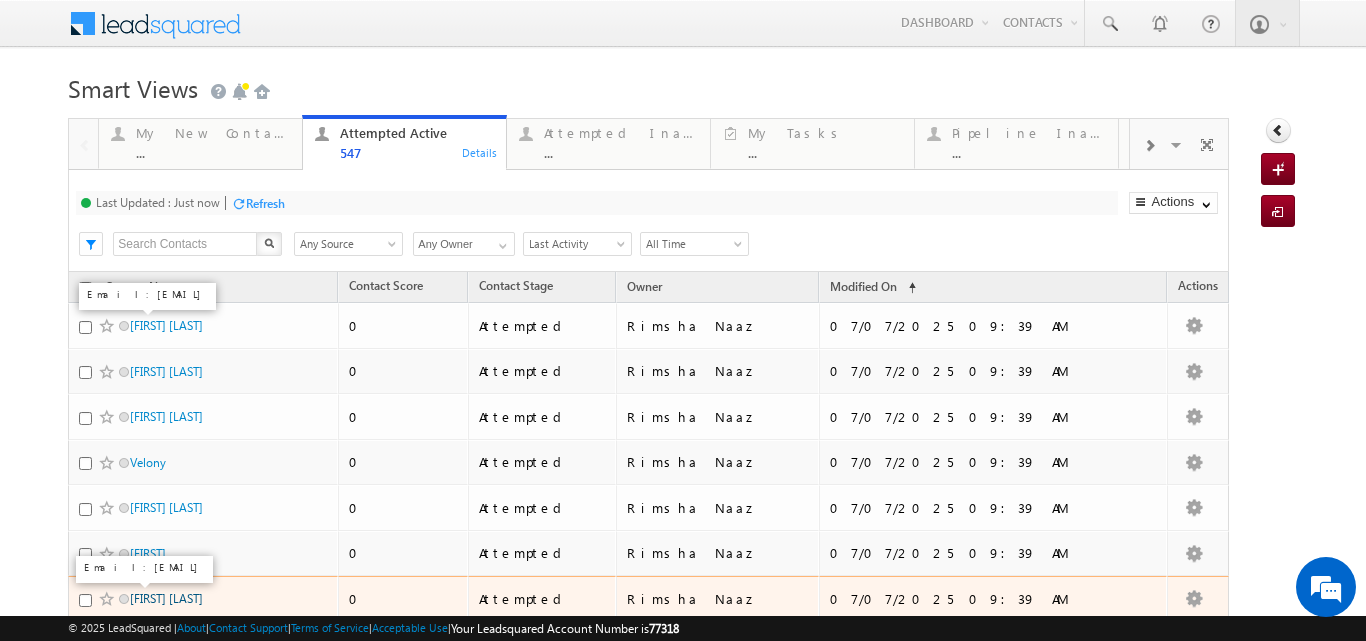 click on "Sriparna Roy" at bounding box center [166, 598] 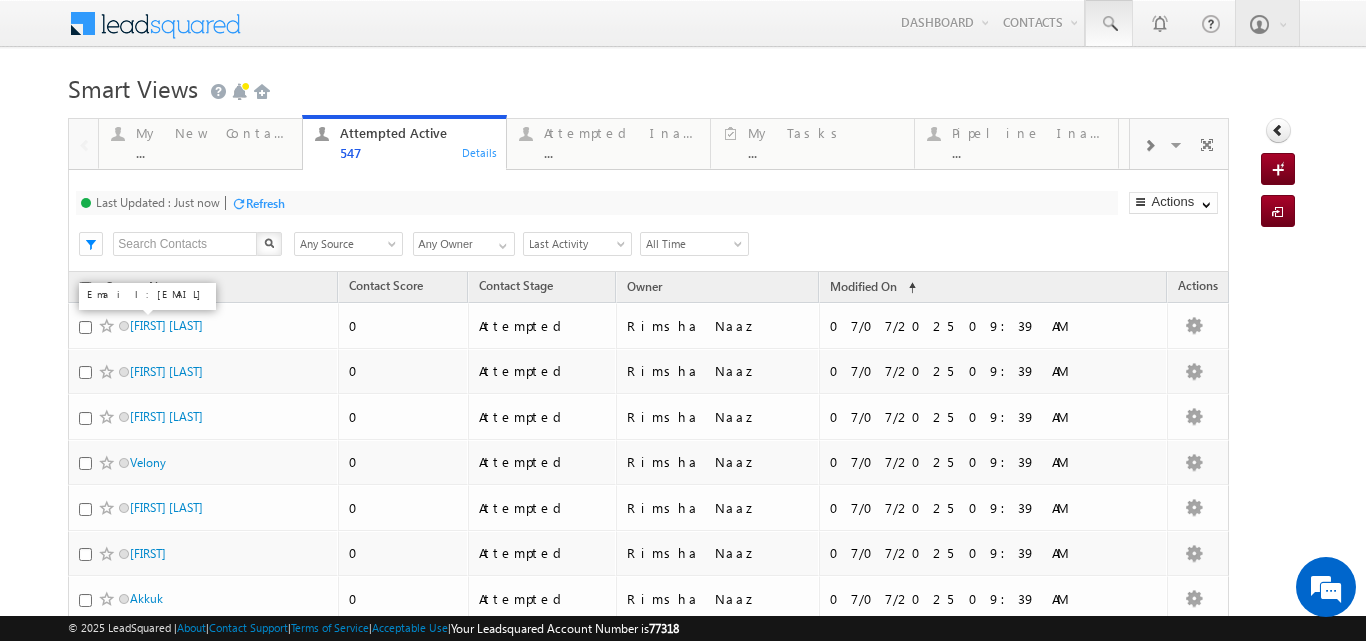 click at bounding box center [1109, 24] 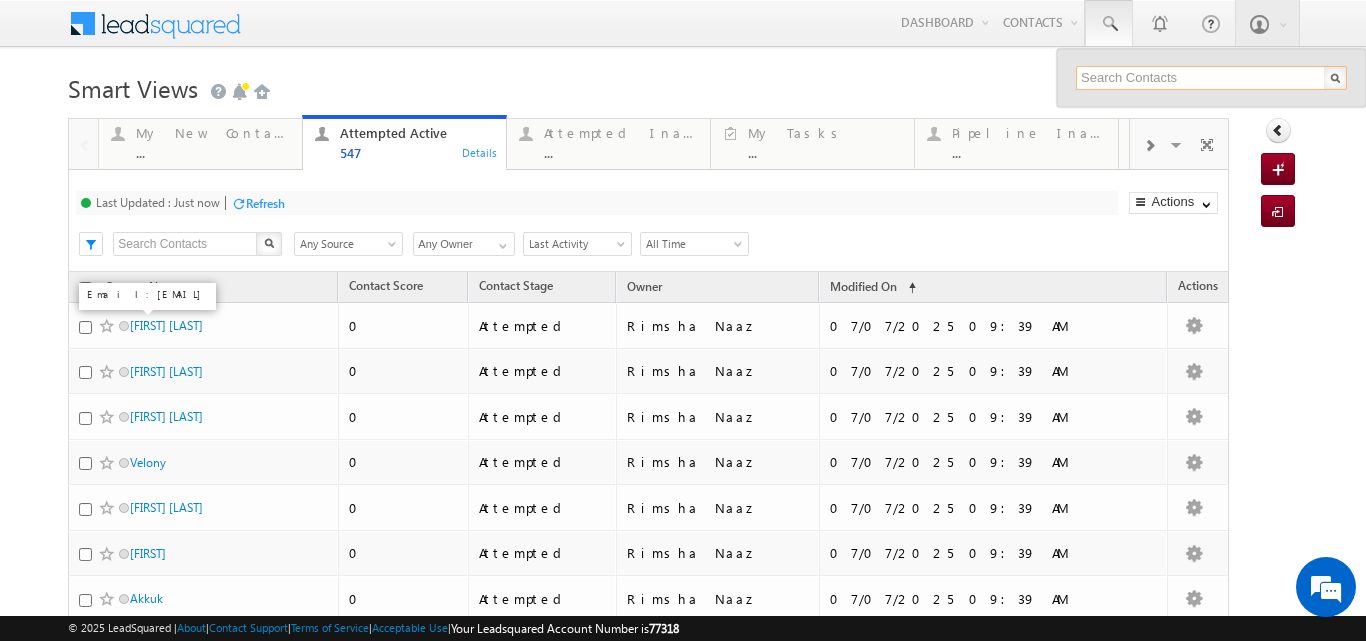 click at bounding box center [1211, 78] 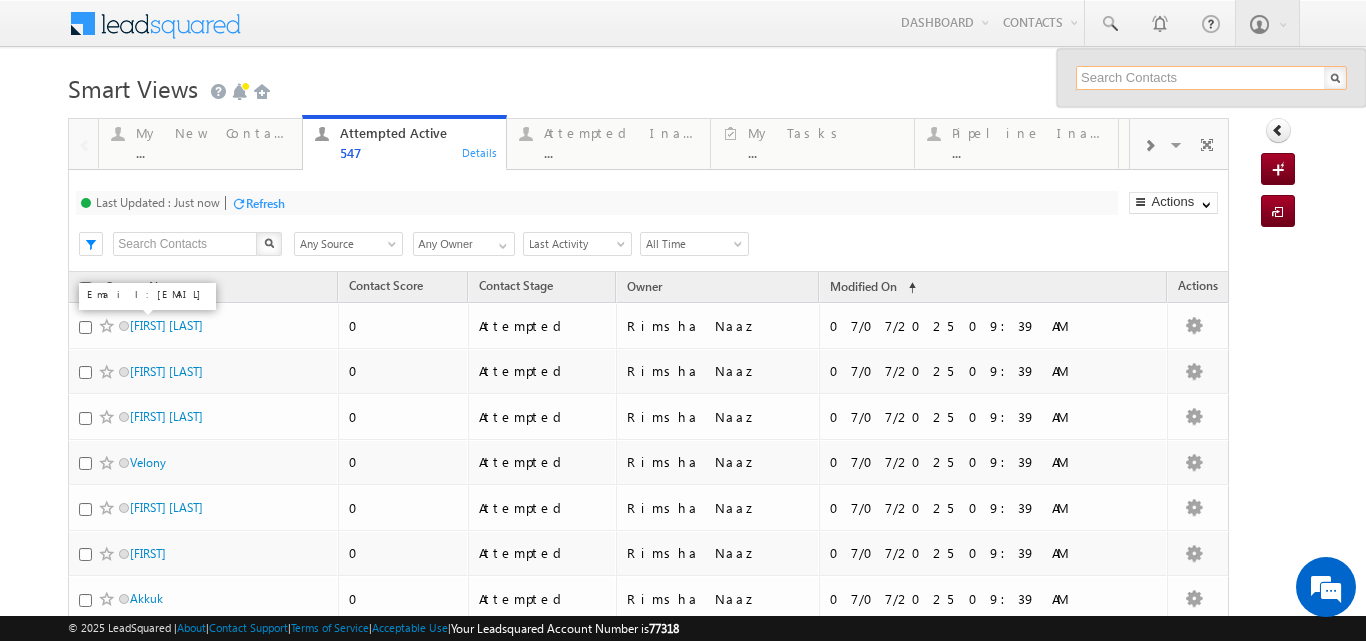 paste on "9445100443" 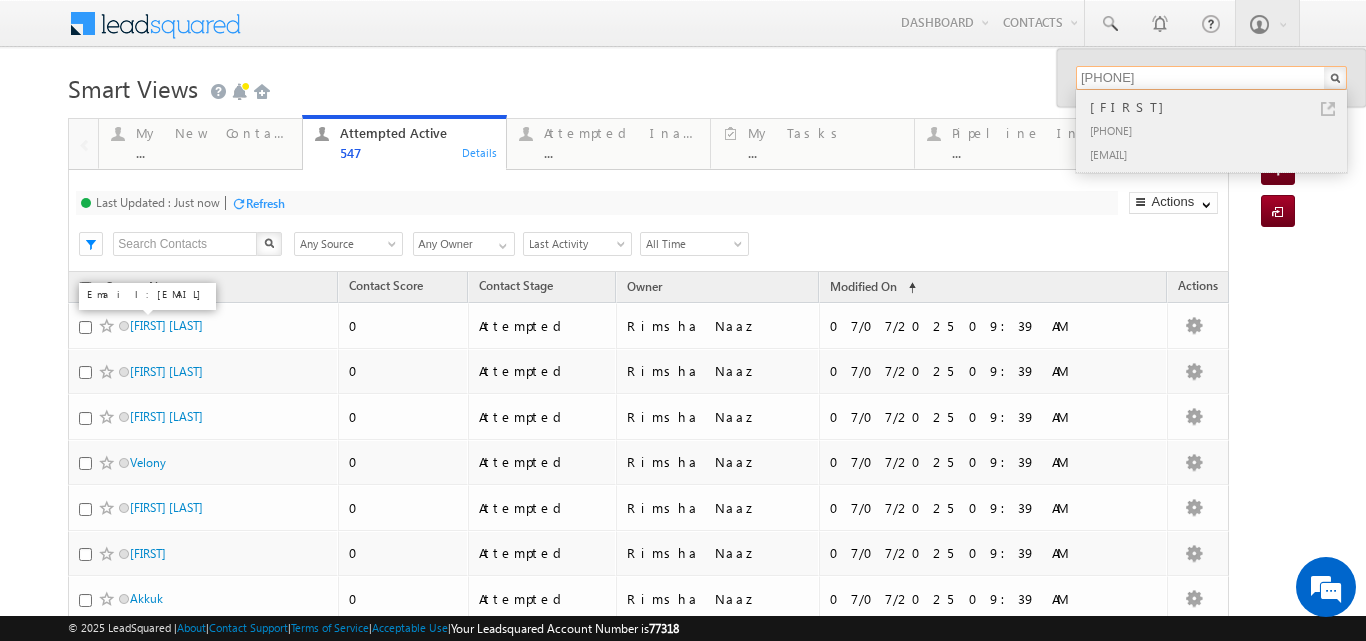 type on "9445100443" 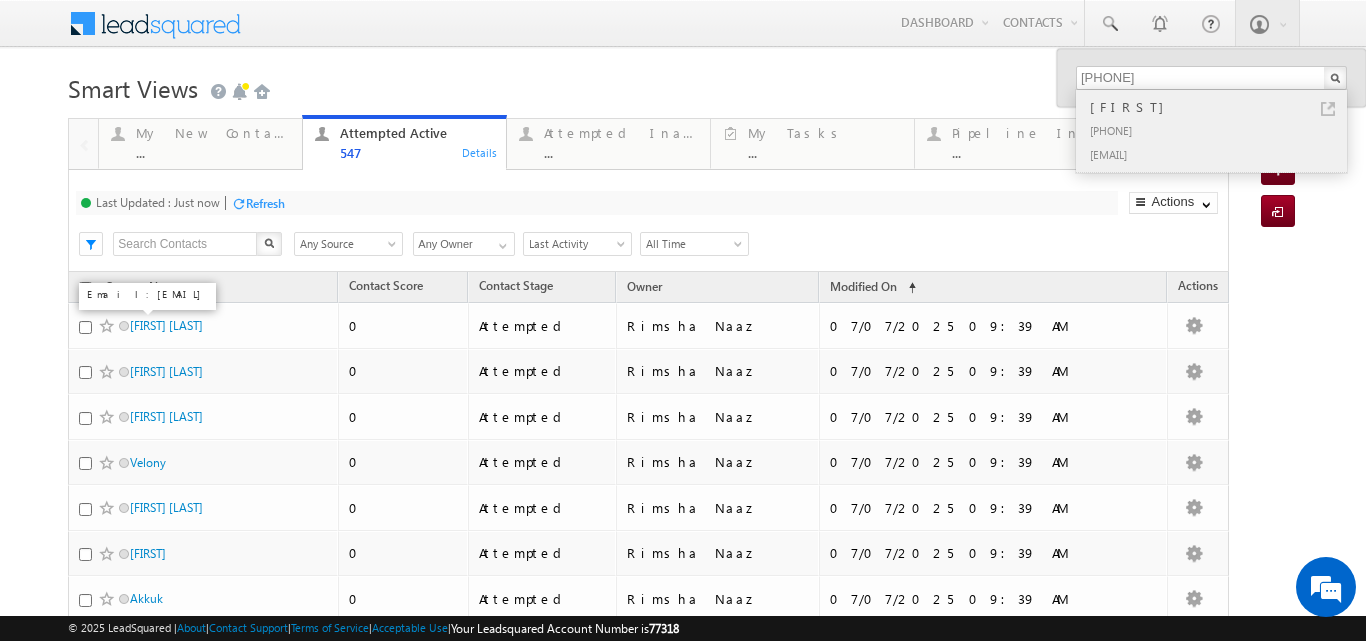 click on "+91-9445100443" at bounding box center [1220, 130] 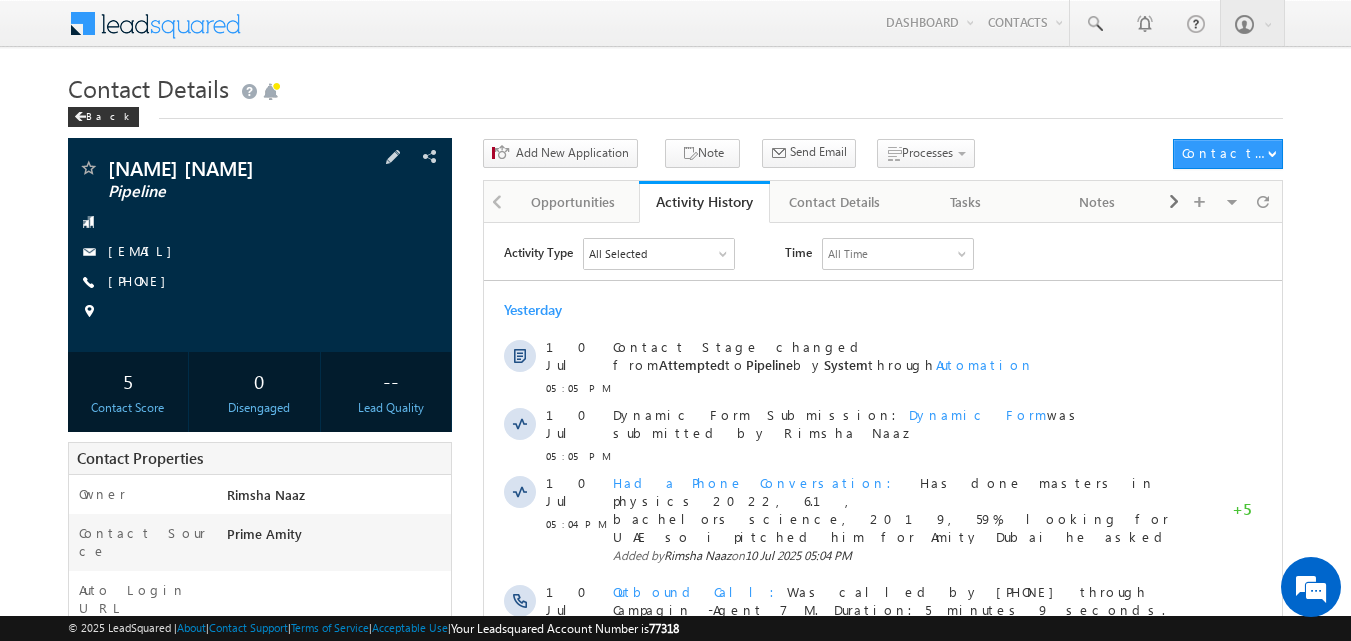 scroll, scrollTop: 0, scrollLeft: 0, axis: both 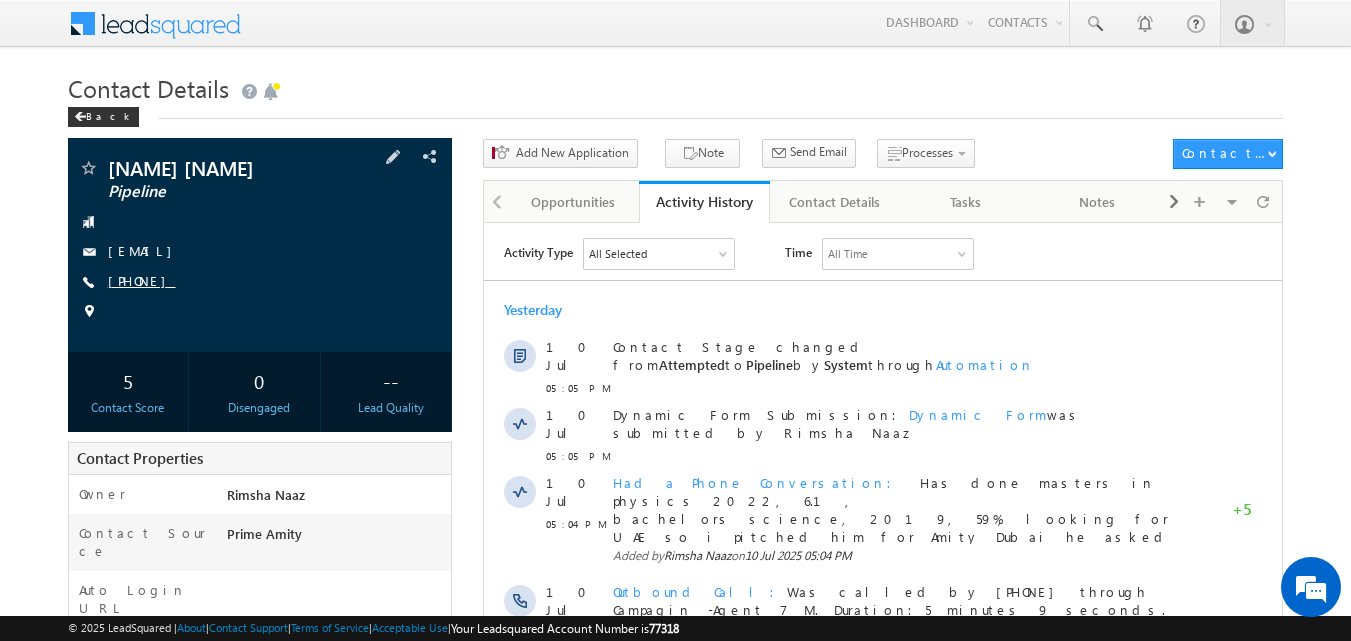copy on "8147799731" 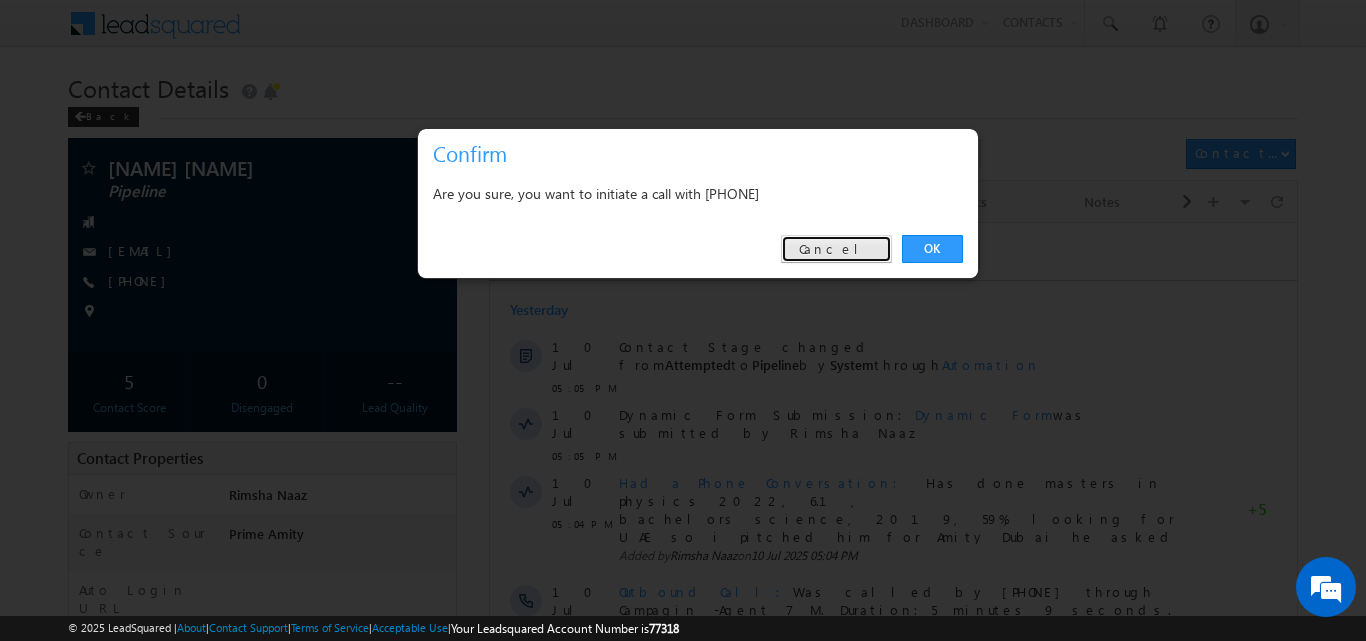 click on "Cancel" at bounding box center (836, 249) 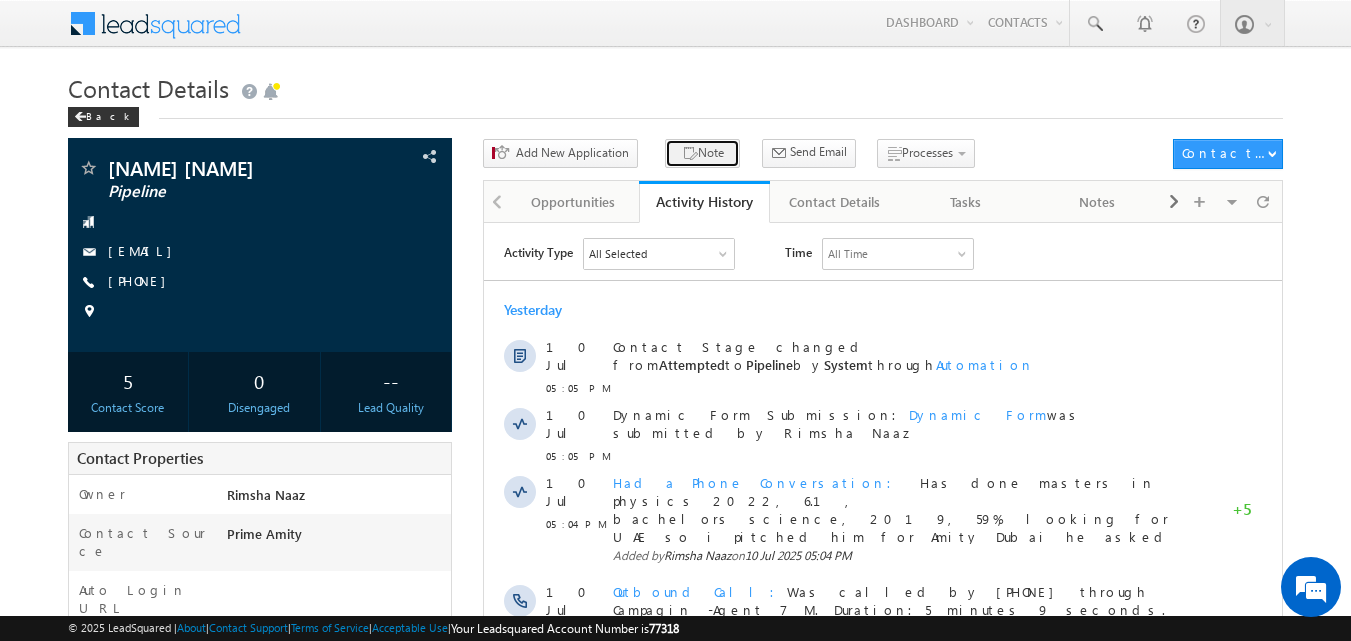click at bounding box center (690, 154) 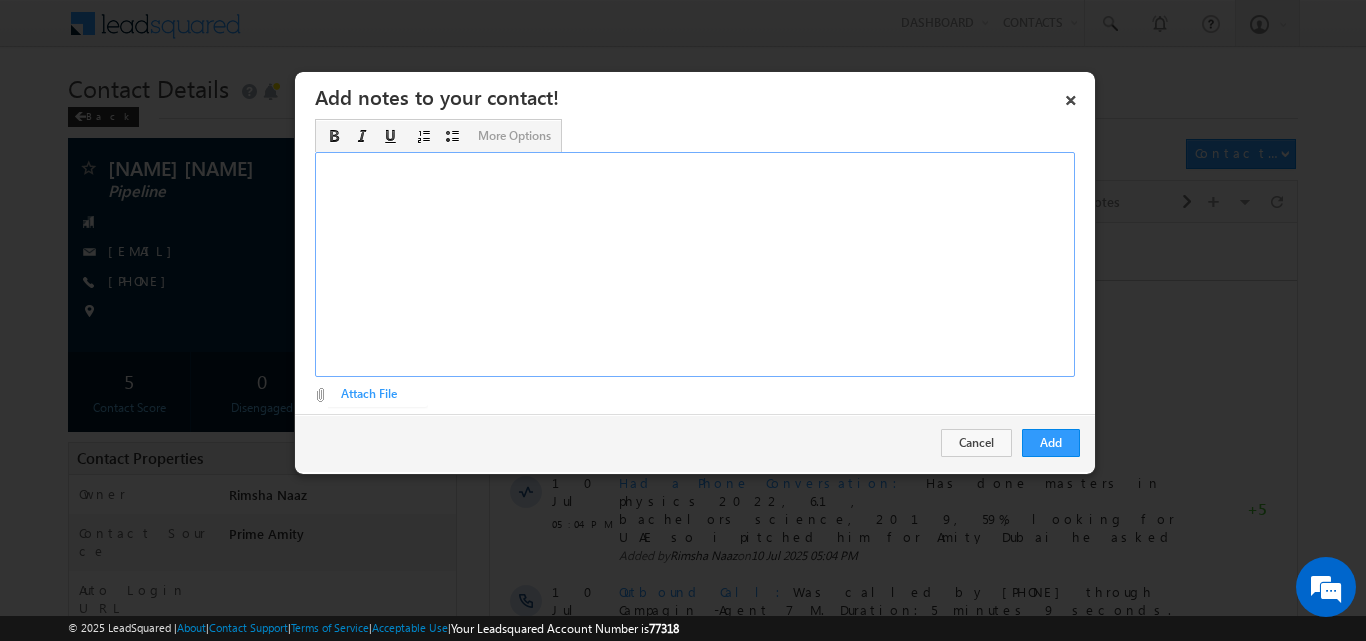 click at bounding box center (695, 264) 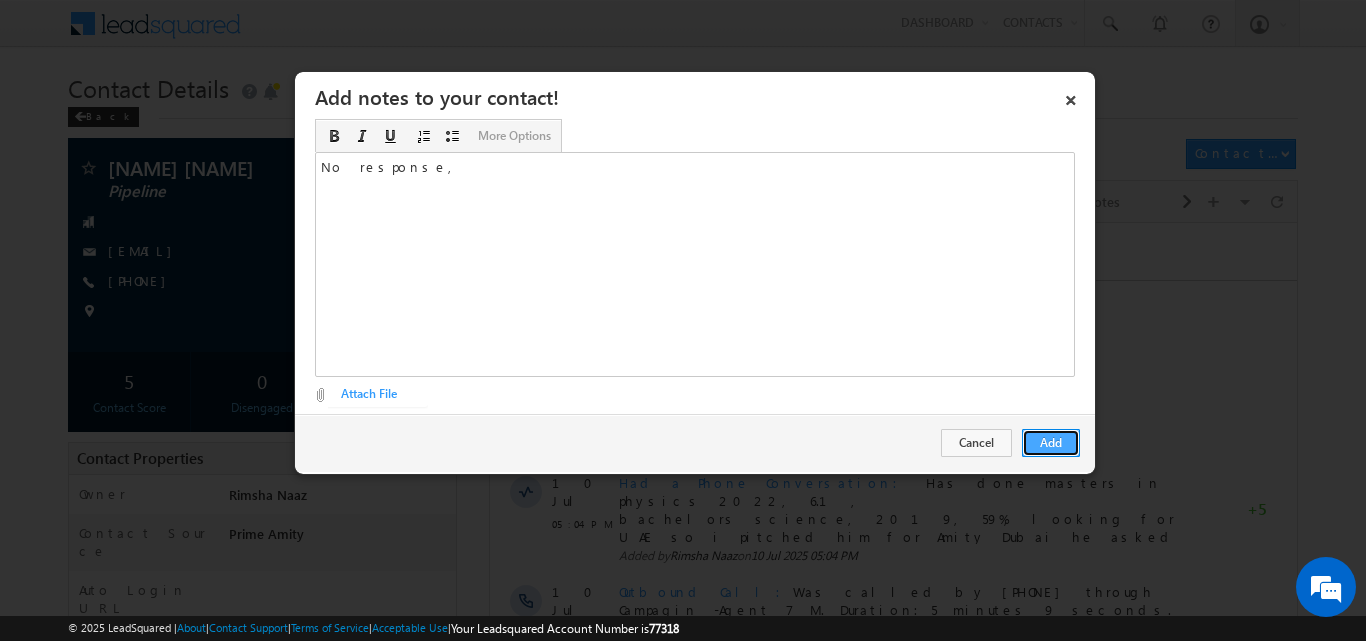 click on "Add" at bounding box center (1051, 443) 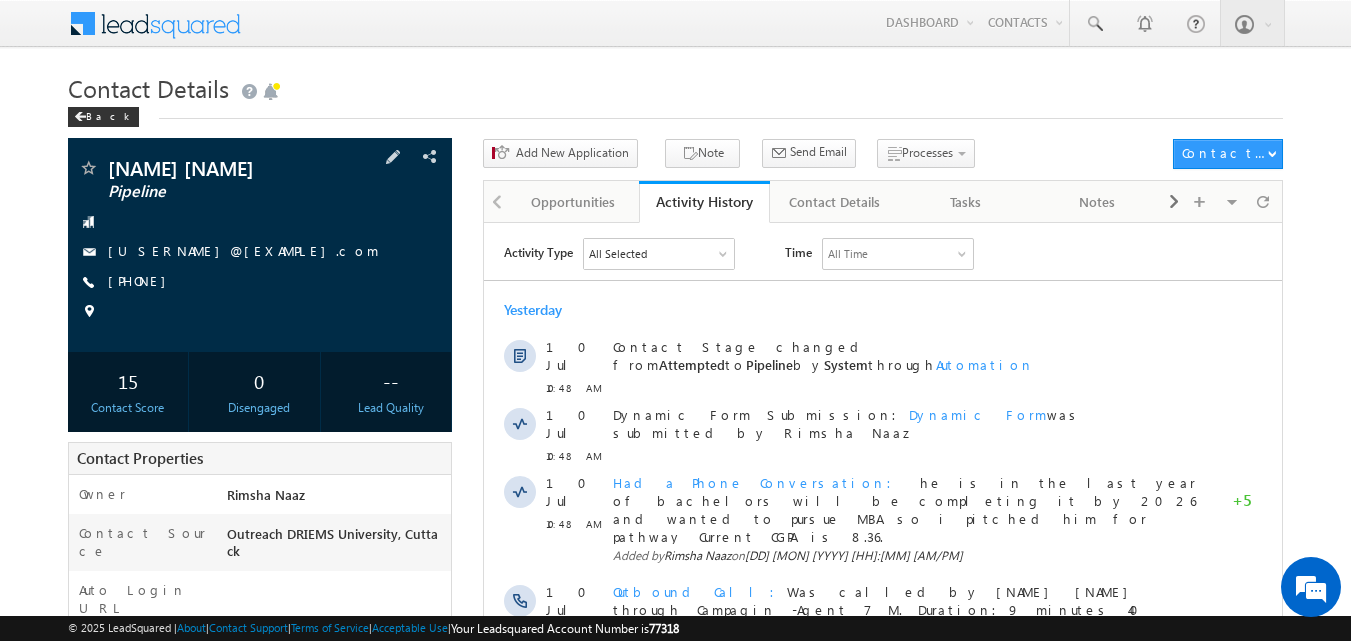scroll, scrollTop: 0, scrollLeft: 0, axis: both 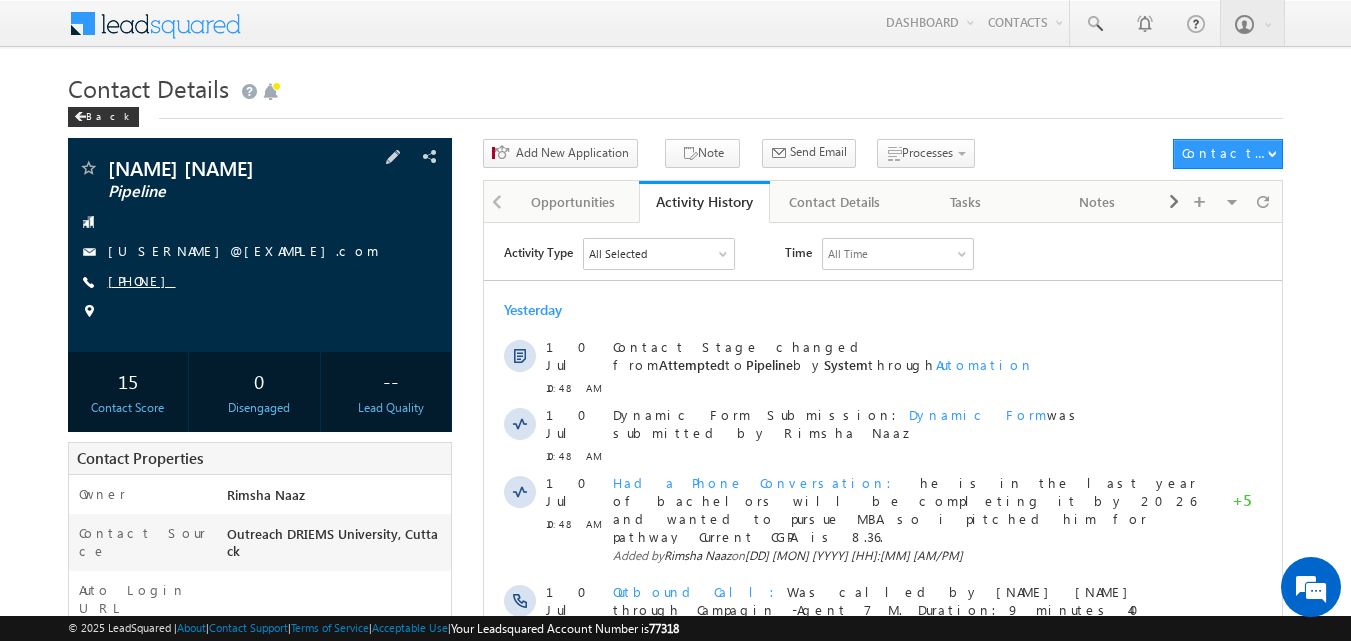 copy on "7870394716" 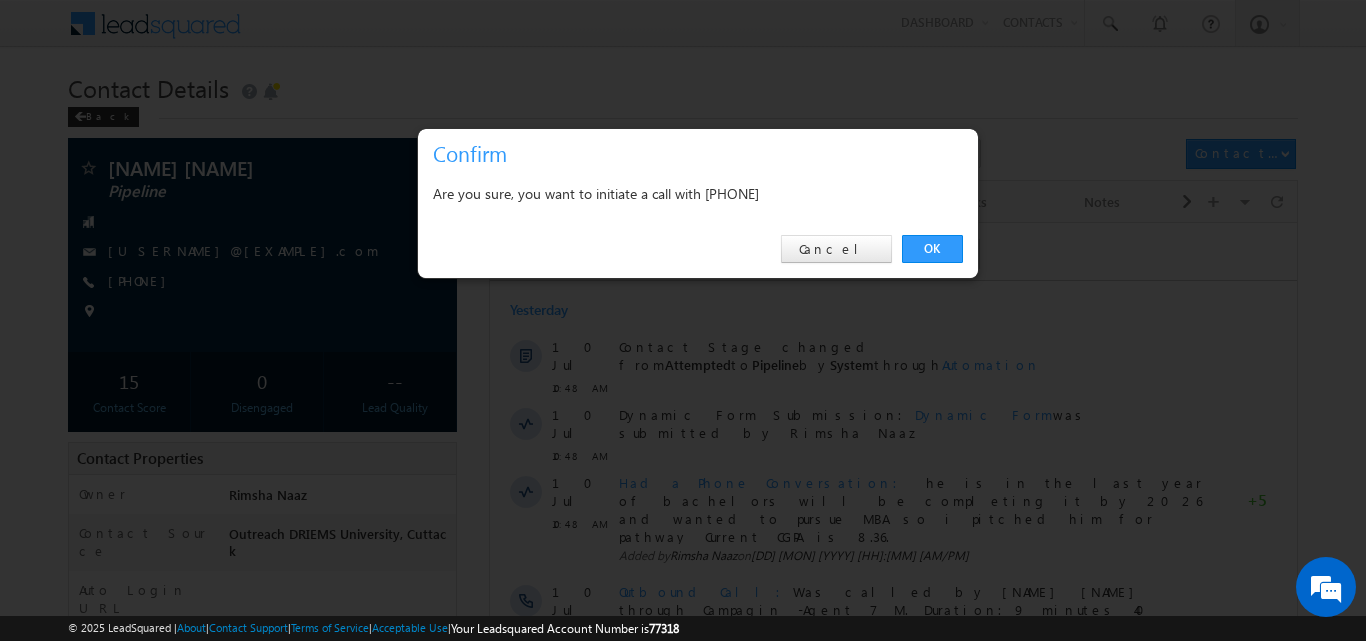 click on "OK Cancel" at bounding box center (698, 249) 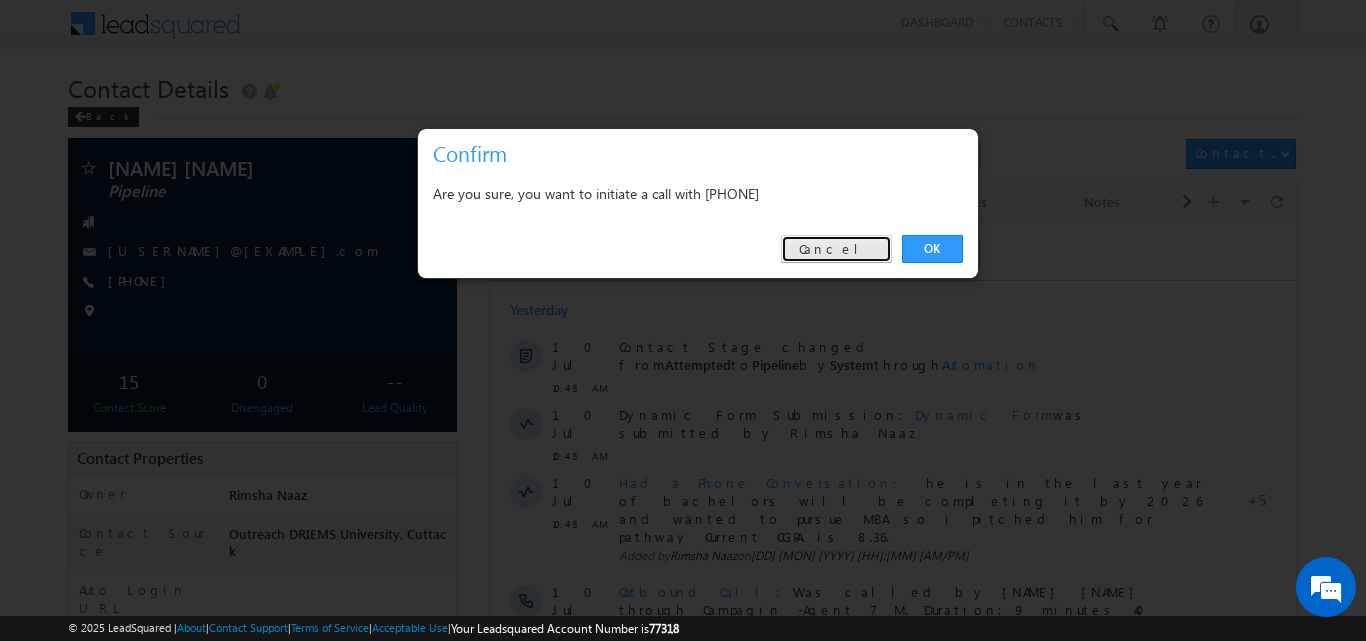 click on "Cancel" at bounding box center (836, 249) 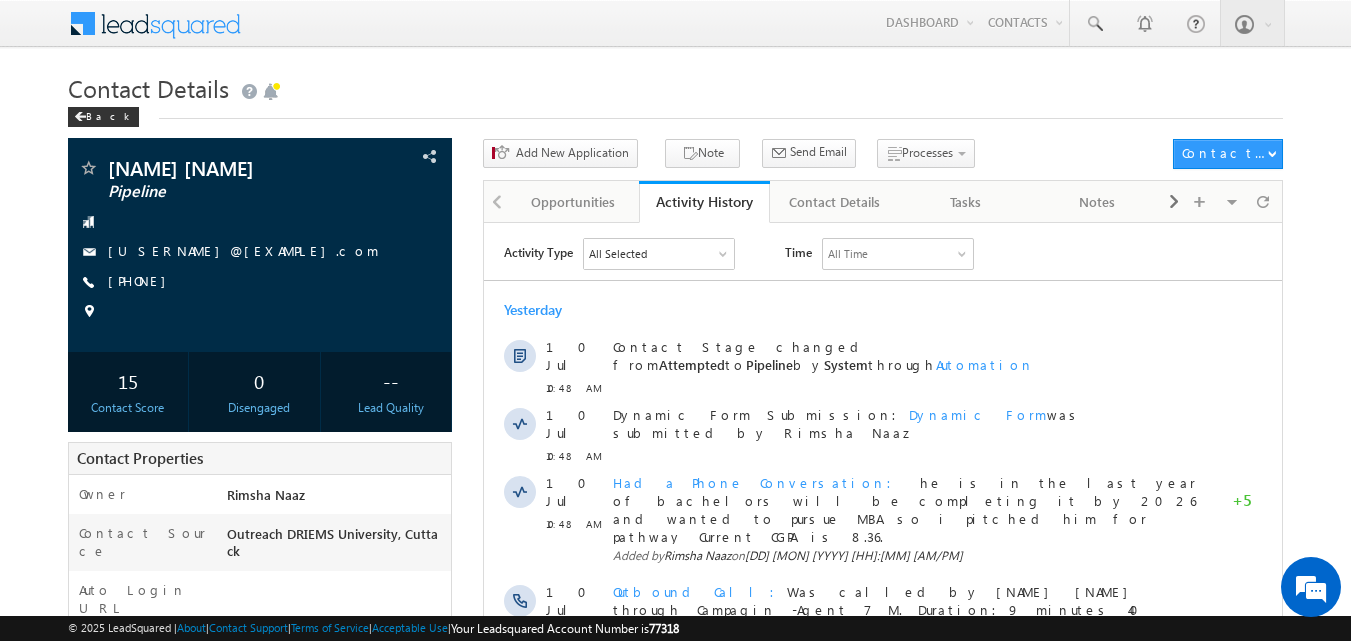 click on "Contact Details" at bounding box center [676, 86] 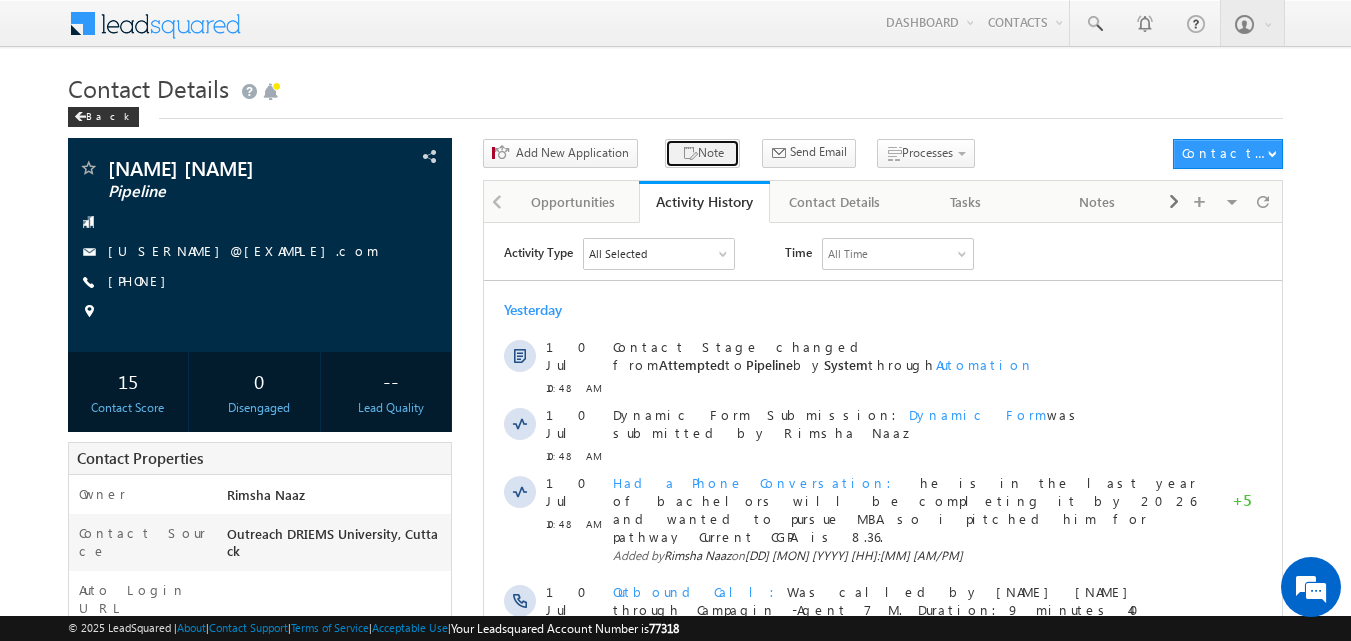 click on "Note" at bounding box center [702, 153] 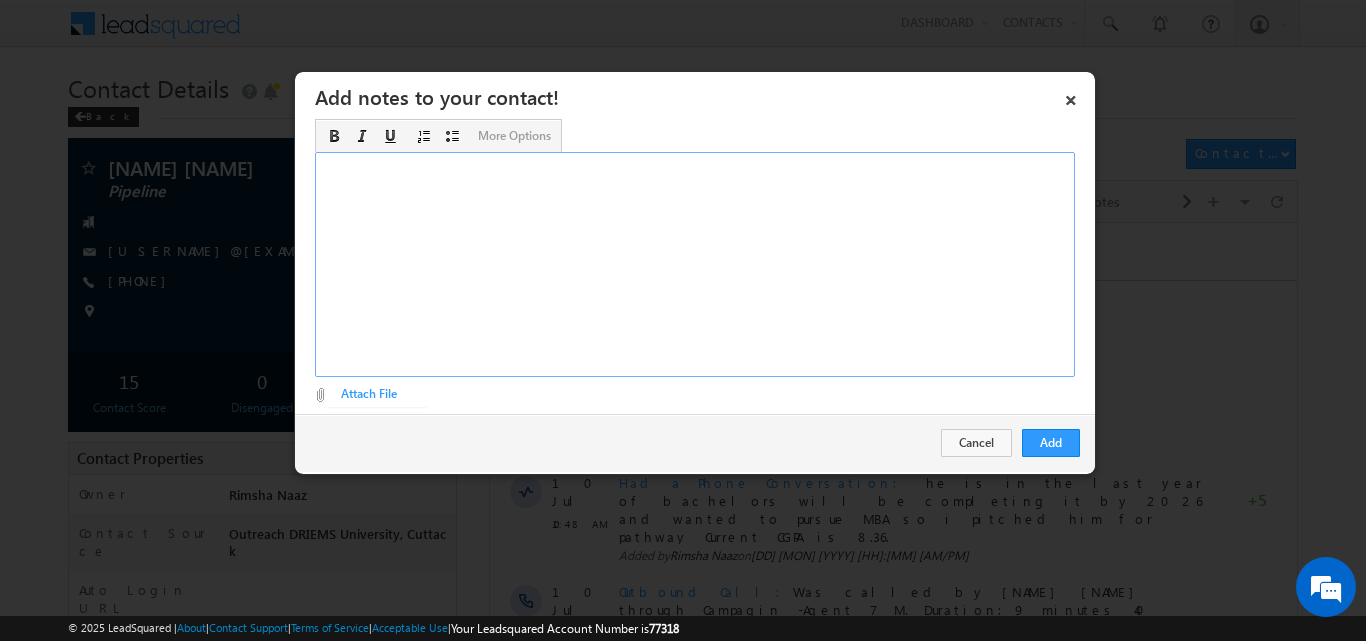 click at bounding box center [695, 264] 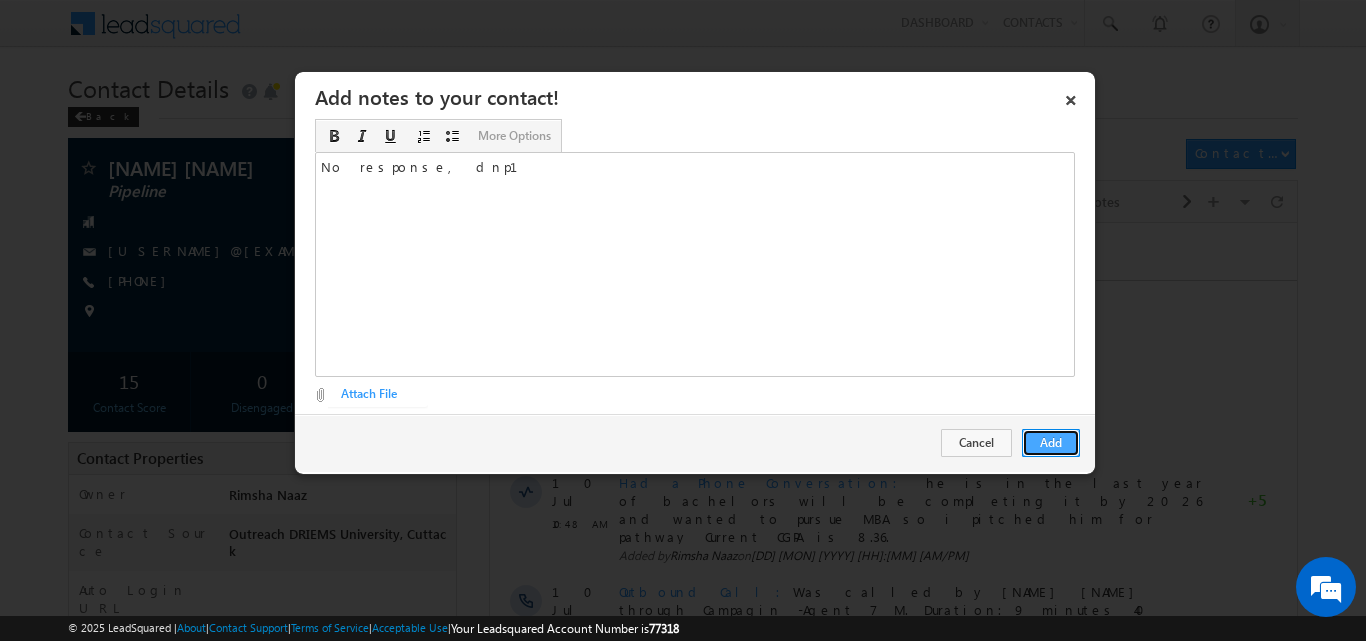 click on "Add" at bounding box center (1051, 443) 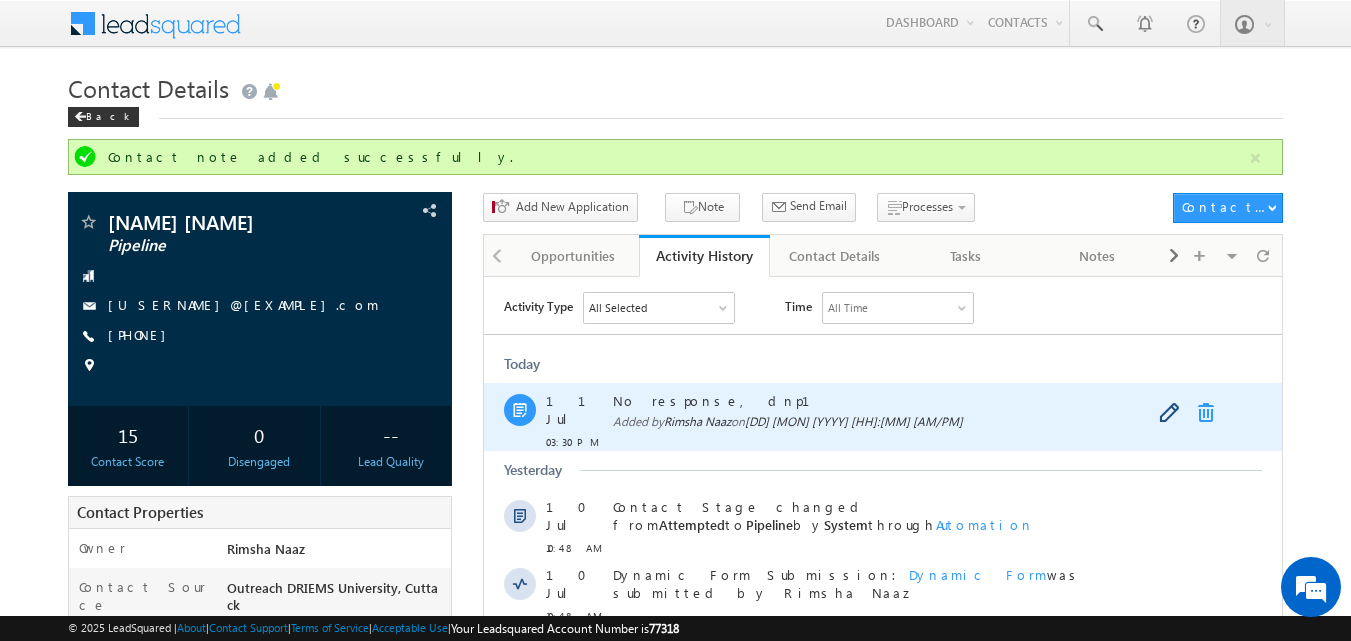 click at bounding box center [1210, 412] 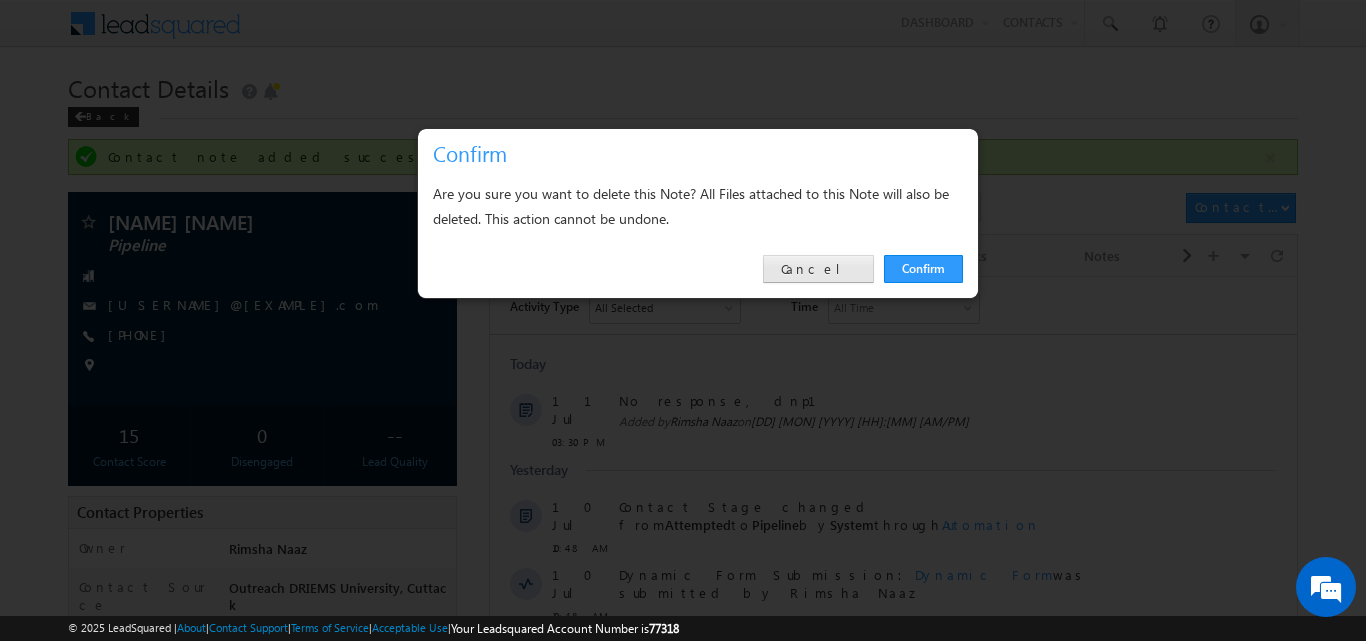 drag, startPoint x: 843, startPoint y: 254, endPoint x: 843, endPoint y: 270, distance: 16 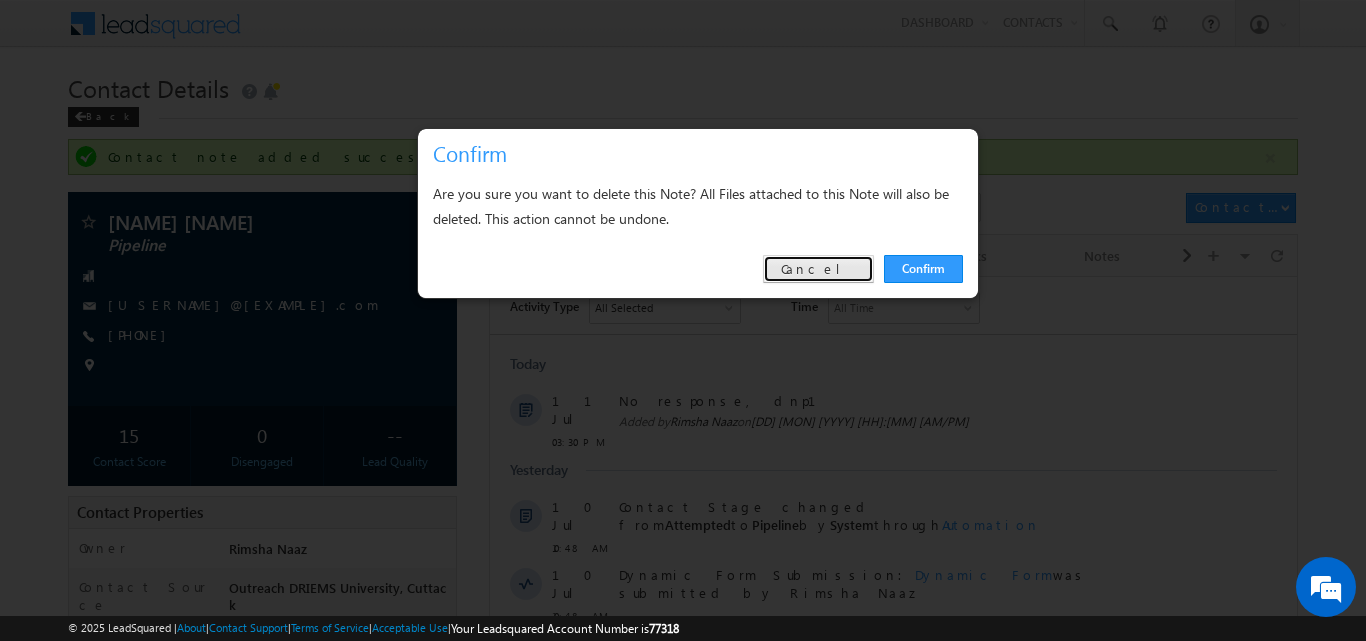 click on "Cancel" at bounding box center (818, 269) 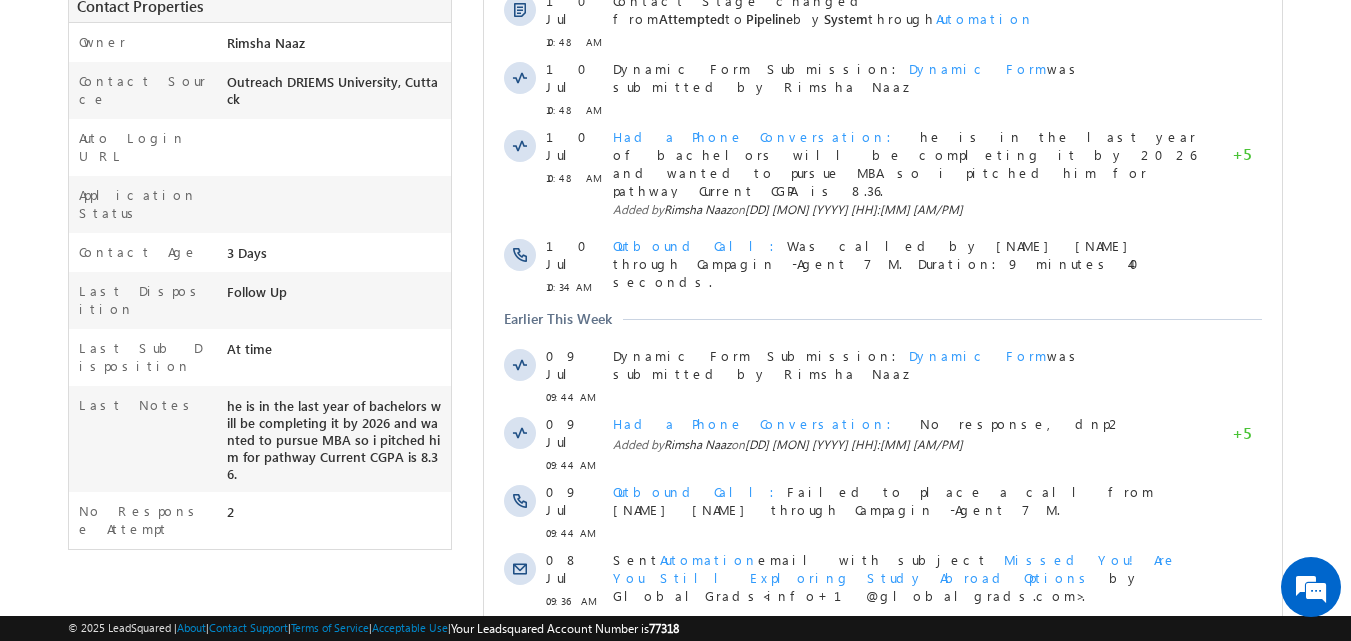 scroll, scrollTop: 18, scrollLeft: 0, axis: vertical 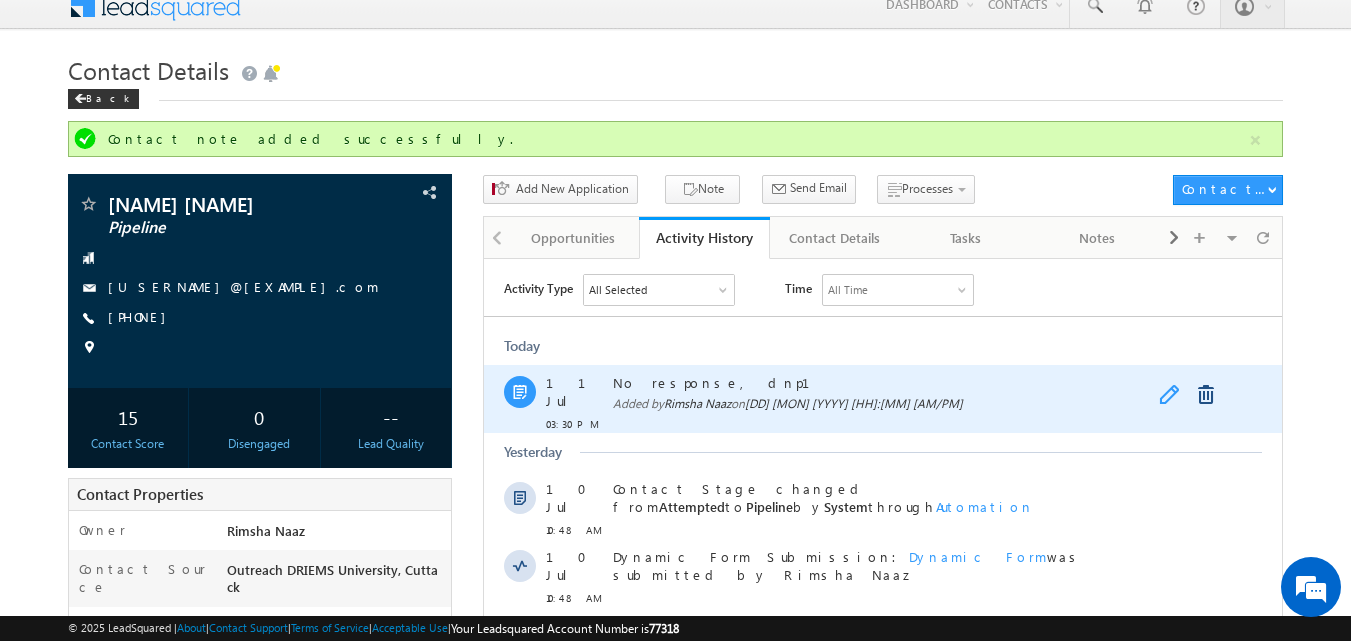 click at bounding box center [1171, 394] 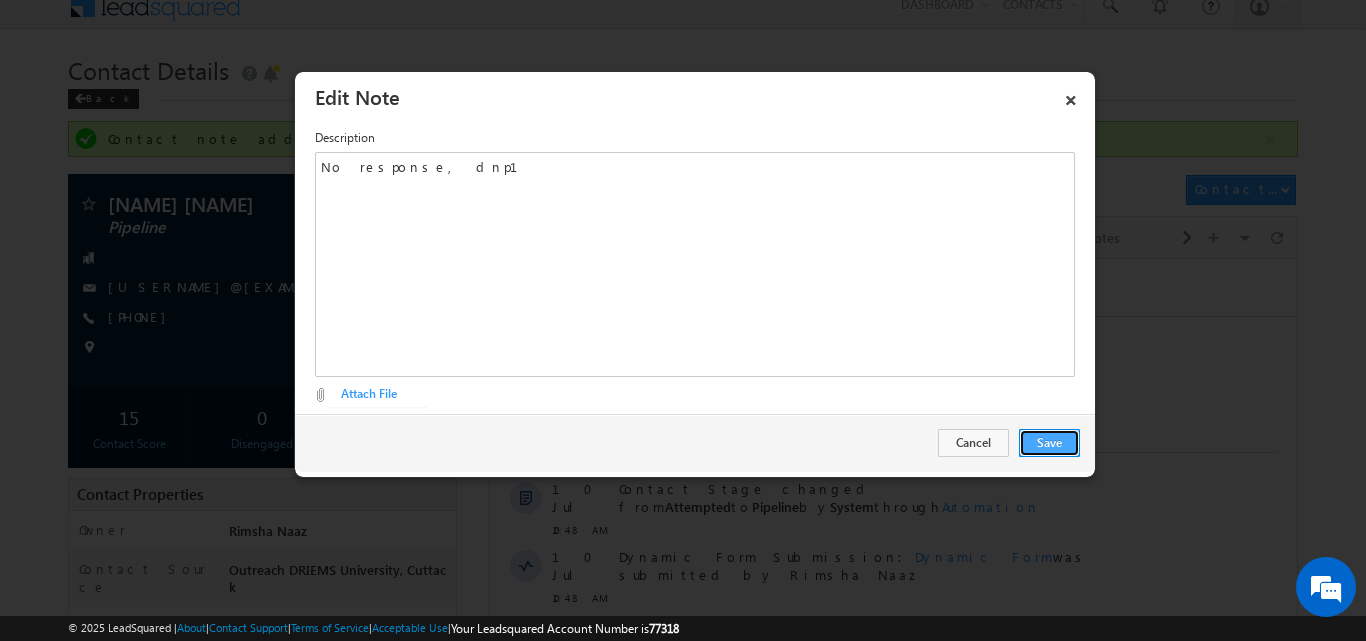 click on "Save" at bounding box center [1049, 443] 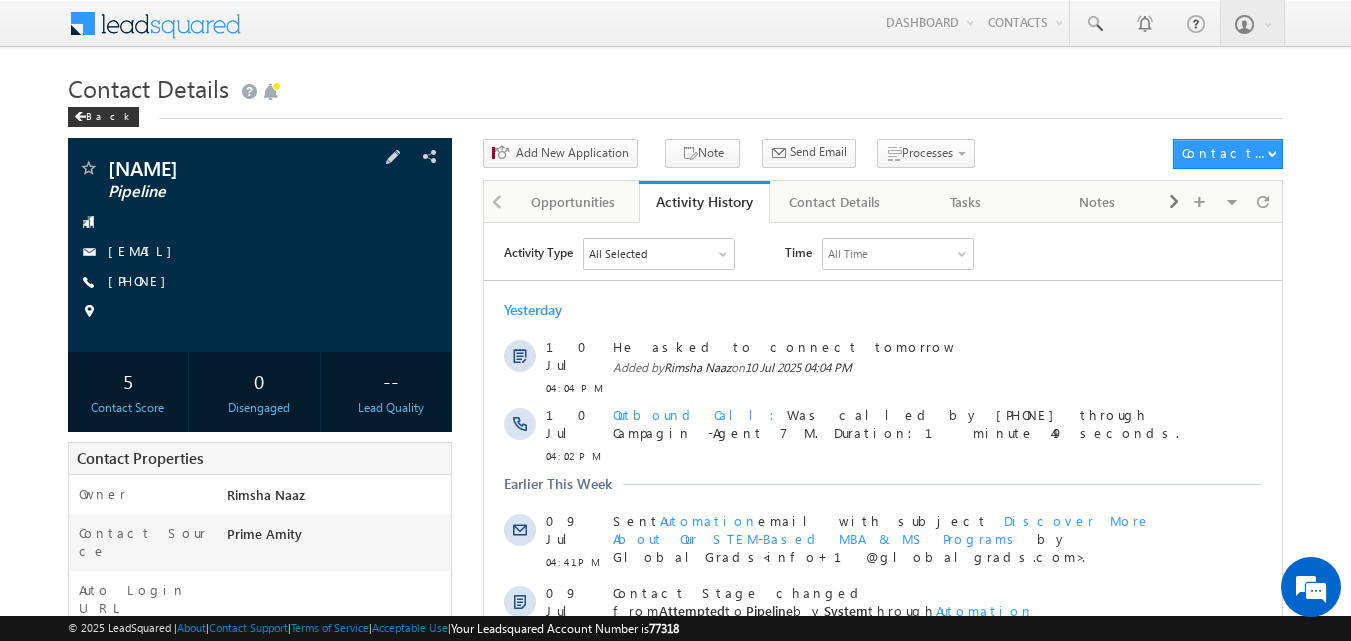 scroll, scrollTop: 0, scrollLeft: 0, axis: both 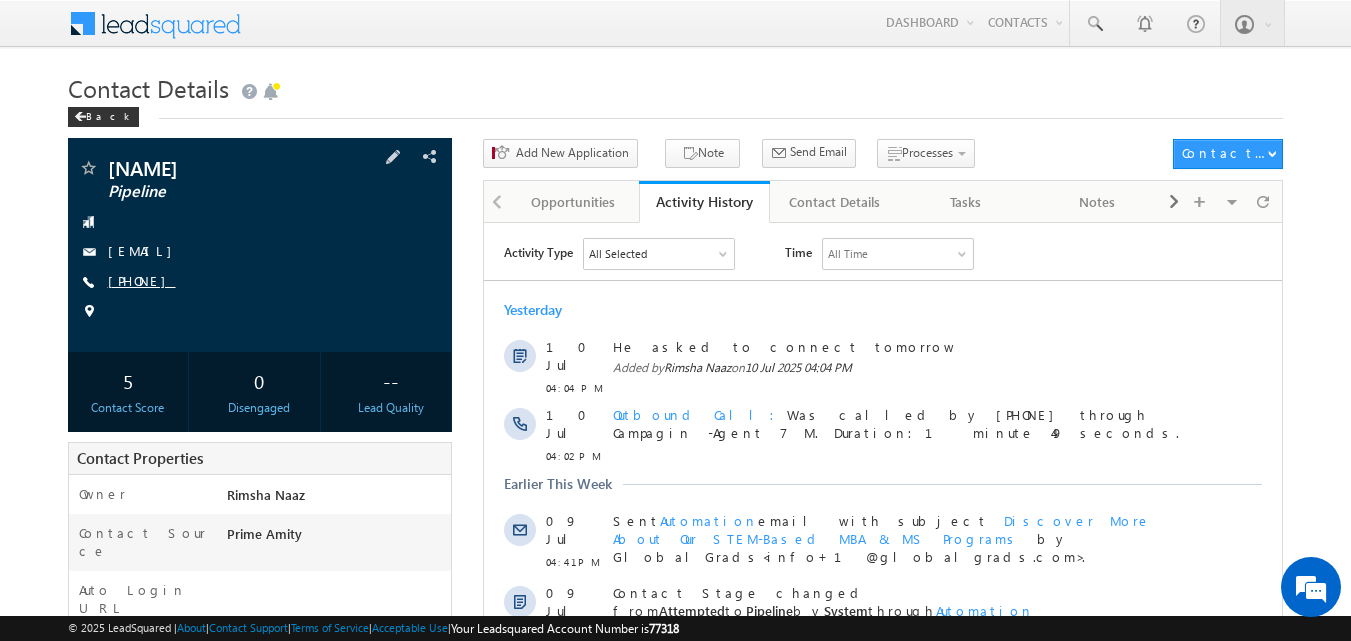 copy on "[PHONE]" 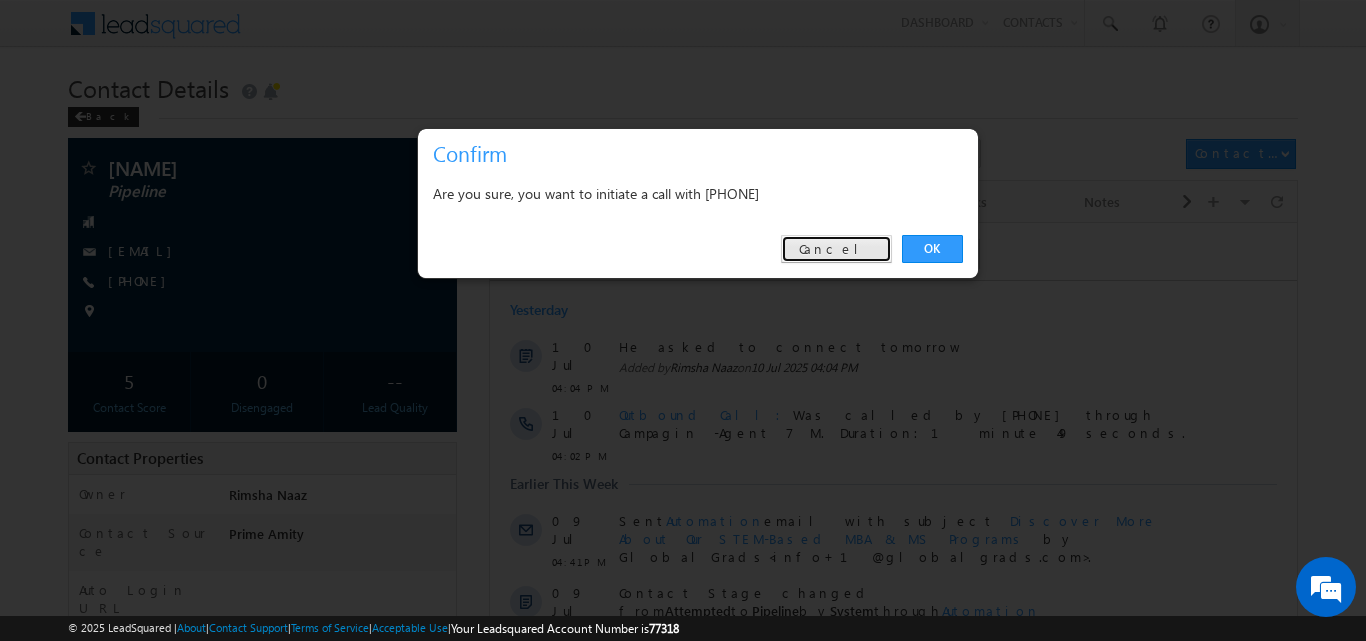 click on "Cancel" at bounding box center (836, 249) 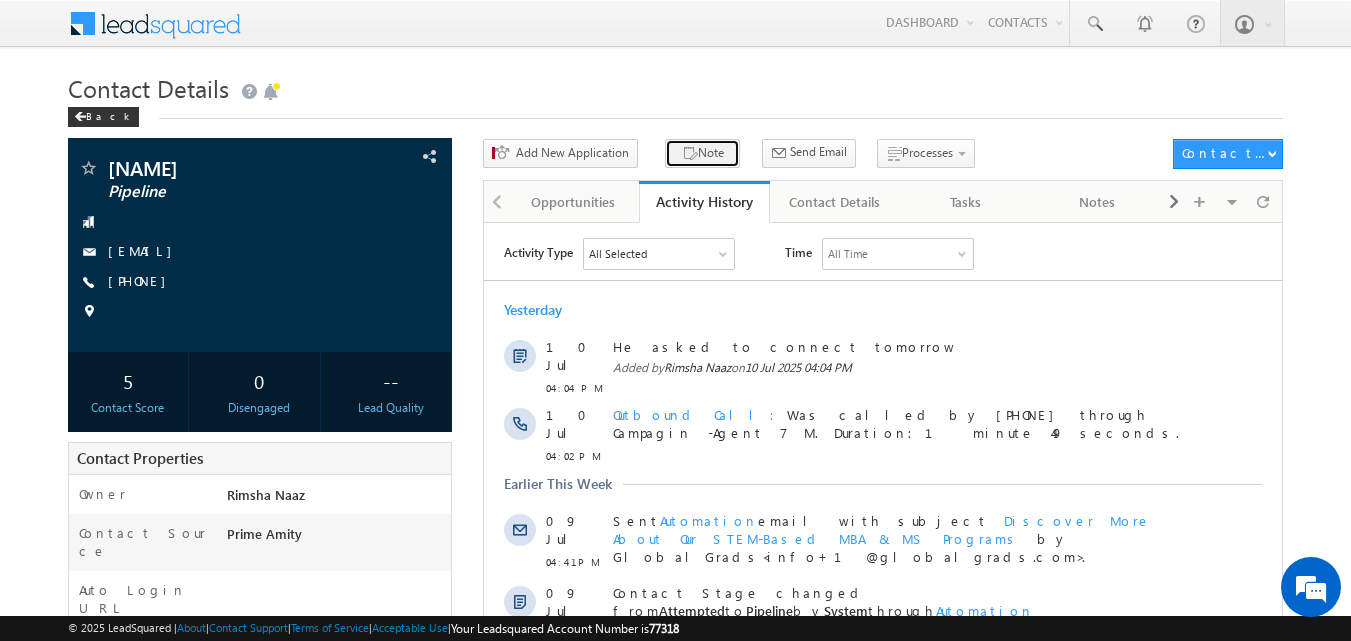 click on "Note" at bounding box center [702, 153] 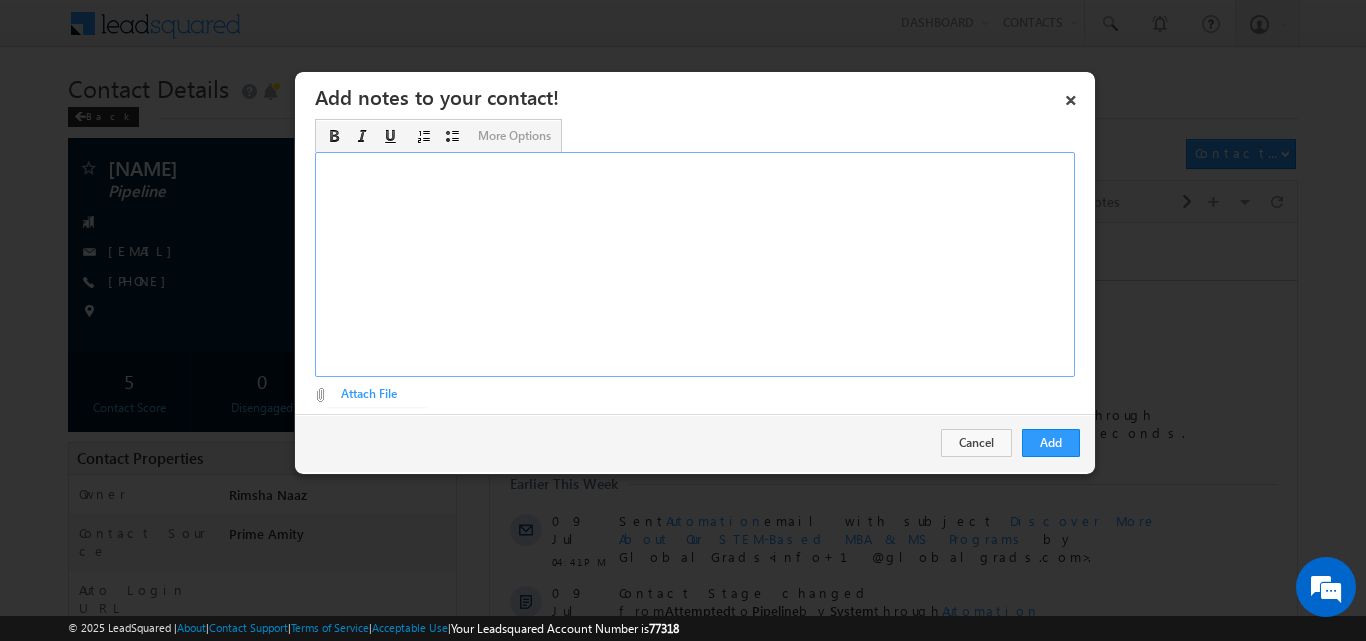 click at bounding box center [695, 264] 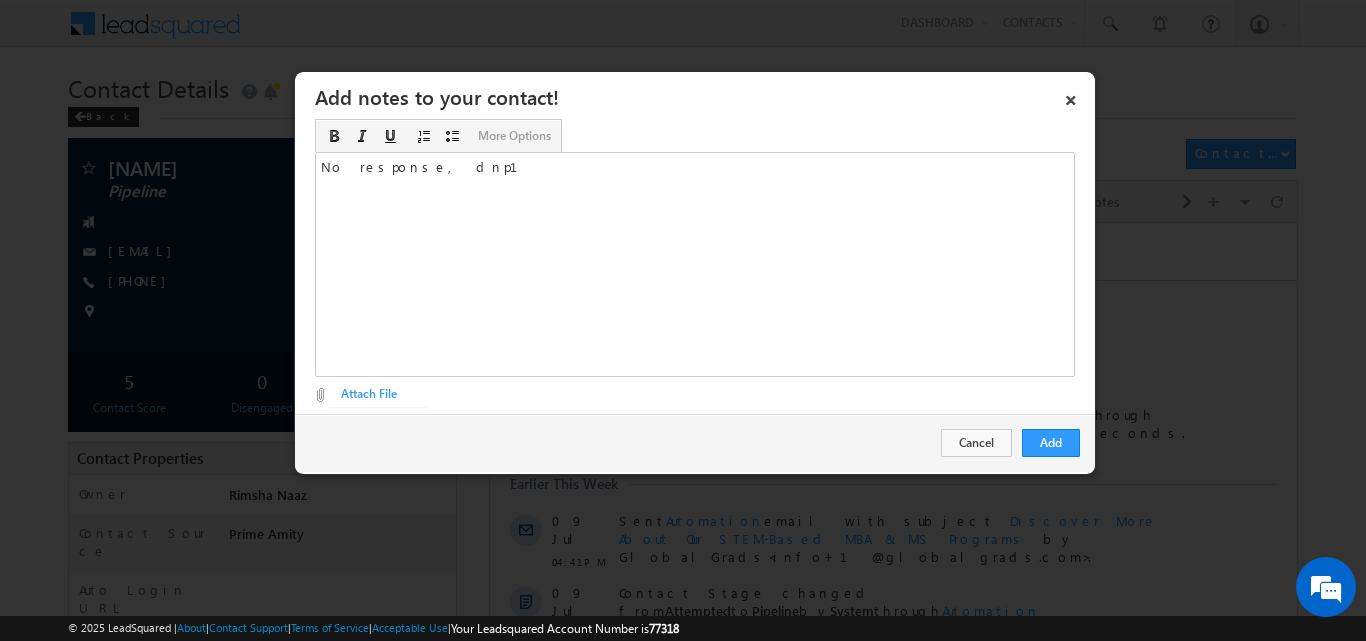 click on "Add
Cancel" at bounding box center [695, 443] 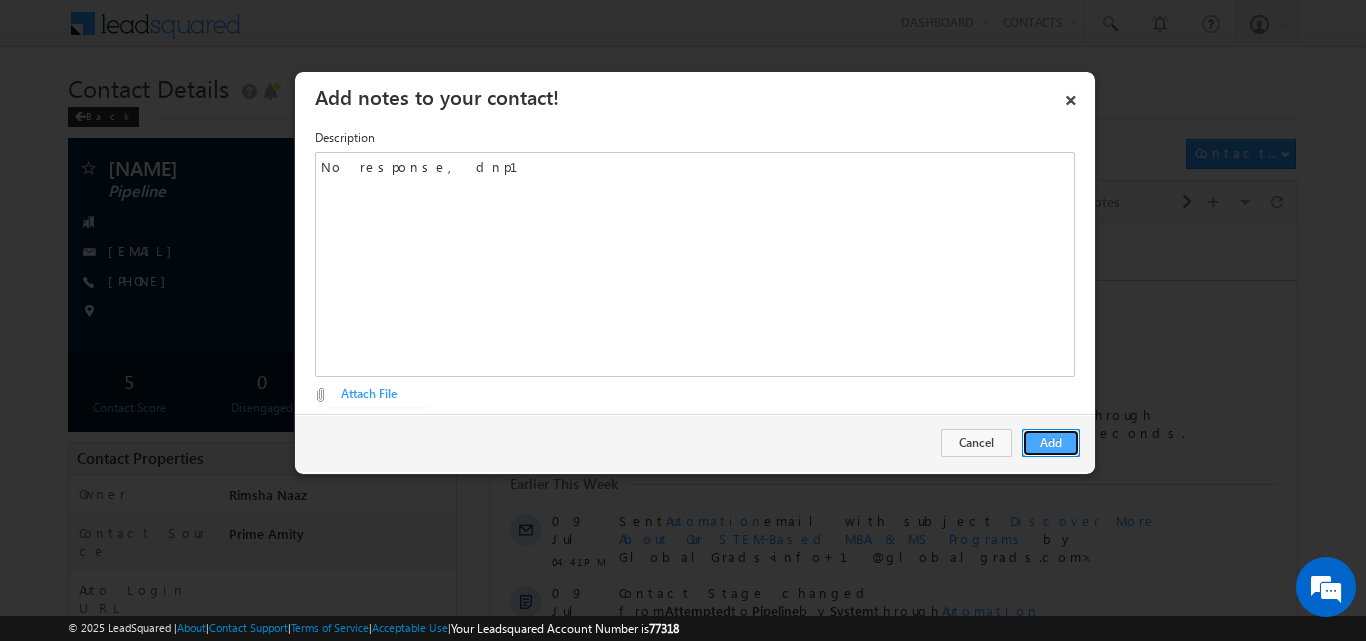 click on "Add" at bounding box center (1051, 443) 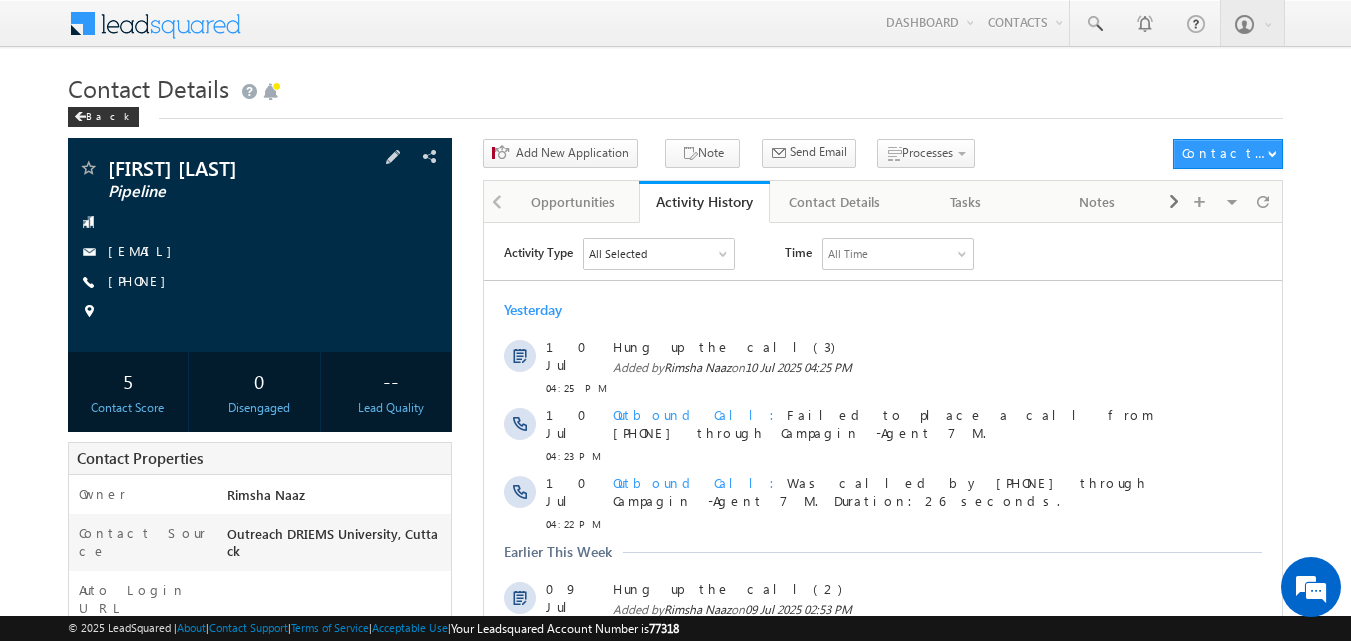 scroll, scrollTop: 0, scrollLeft: 0, axis: both 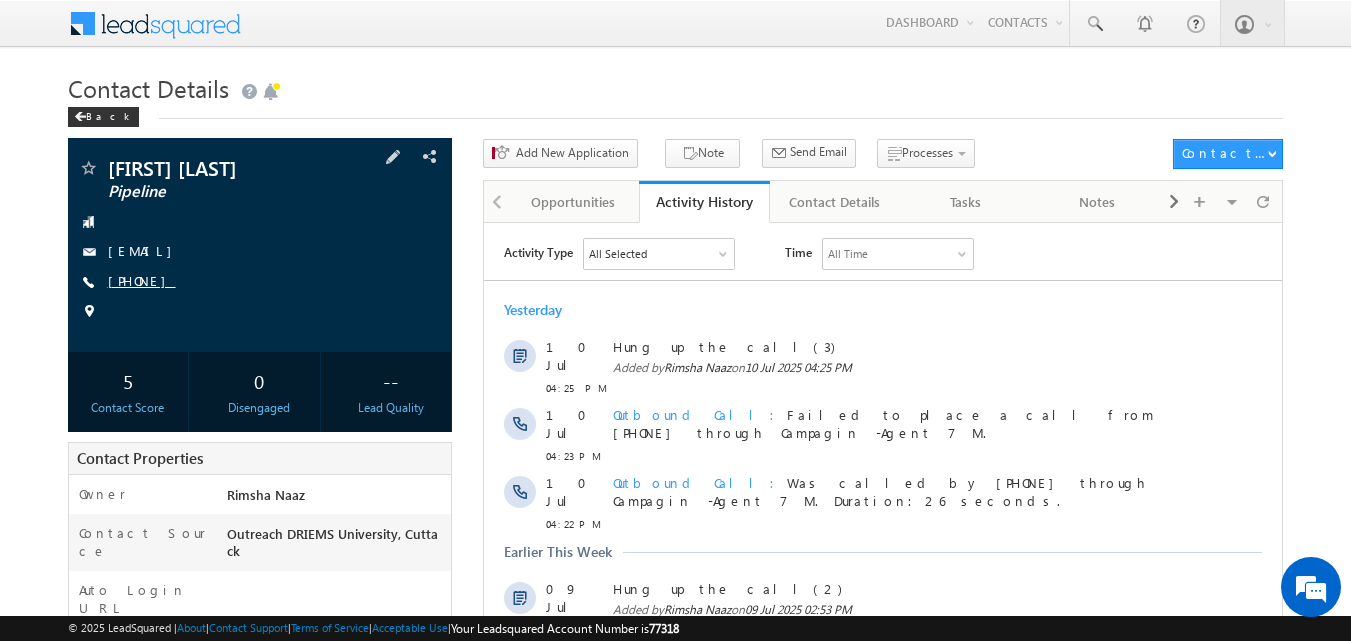 copy on "[PHONE]" 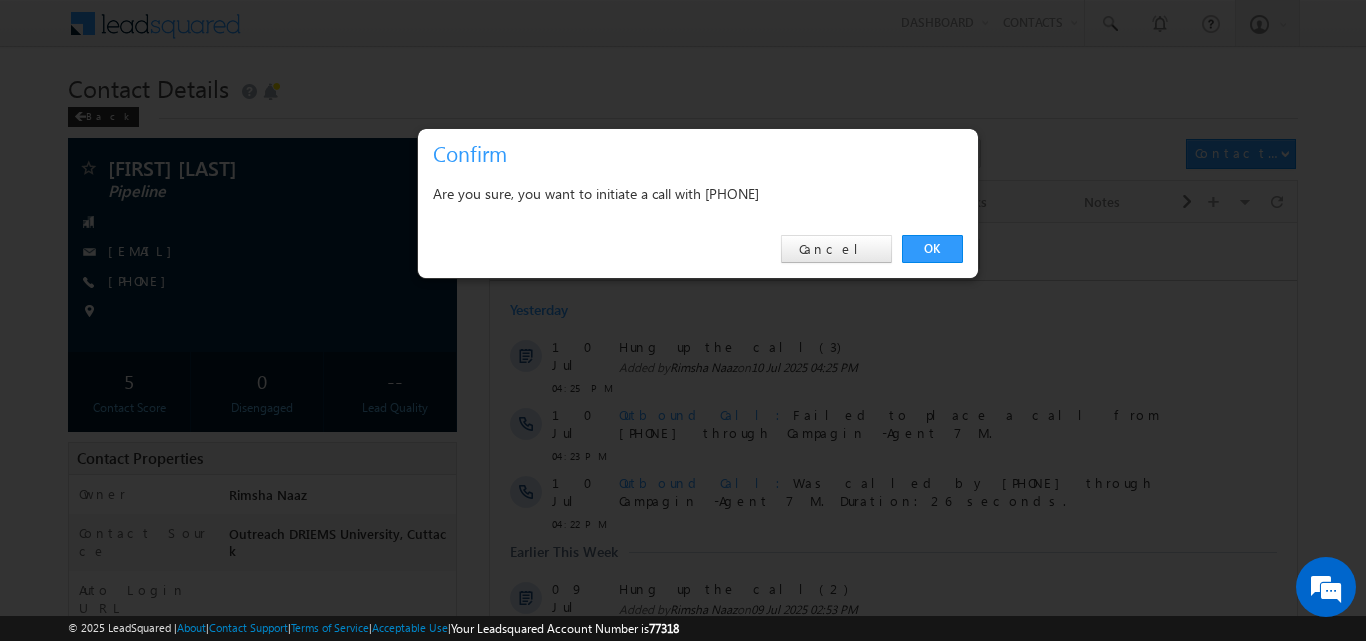 click on "OK Cancel" at bounding box center (698, 249) 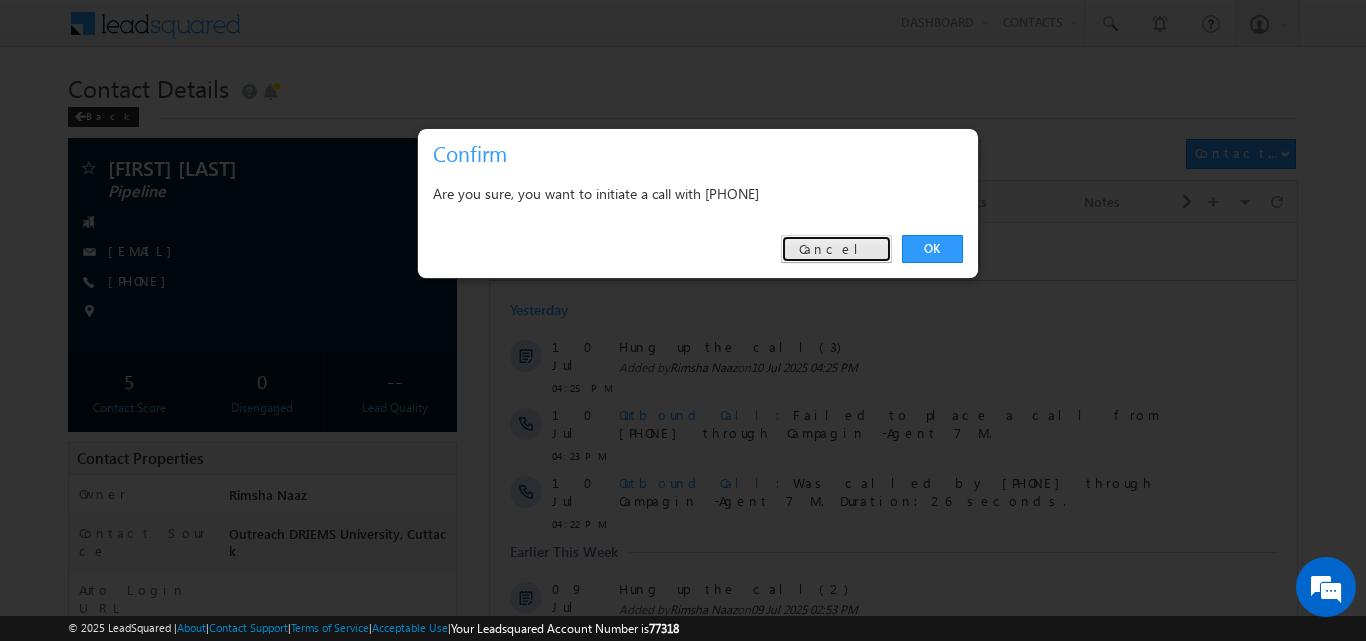 drag, startPoint x: 853, startPoint y: 255, endPoint x: 367, endPoint y: 18, distance: 540.7079 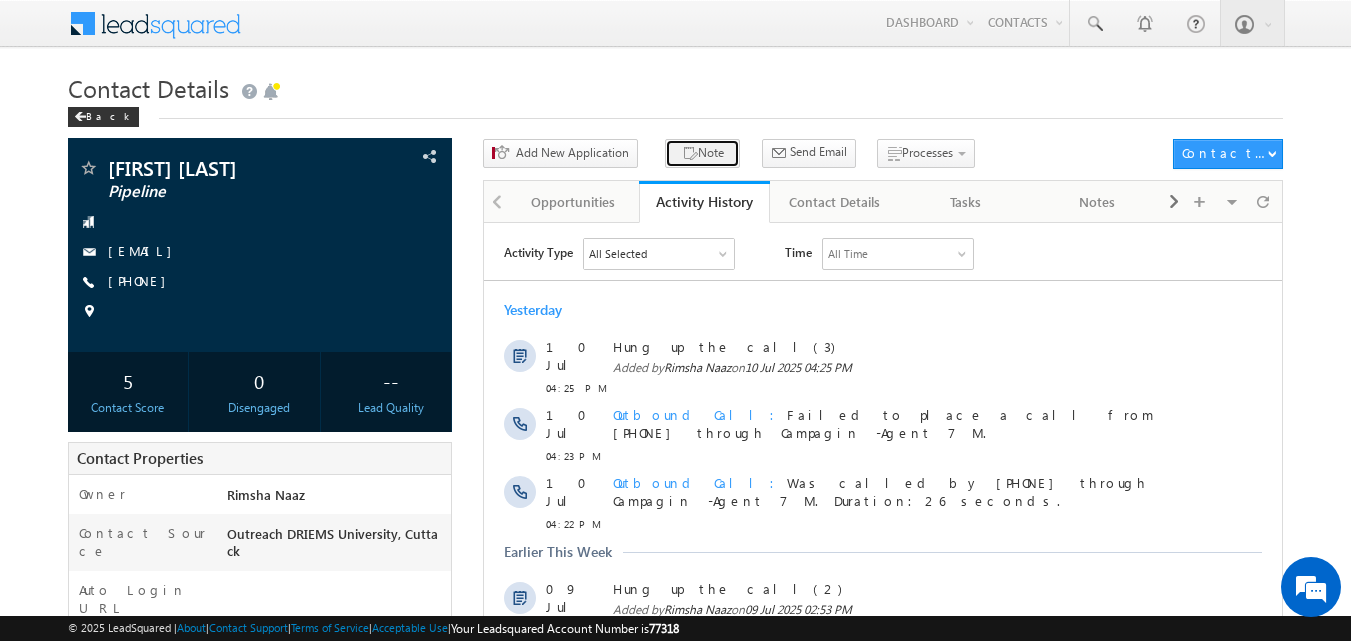 click on "Note" at bounding box center [702, 153] 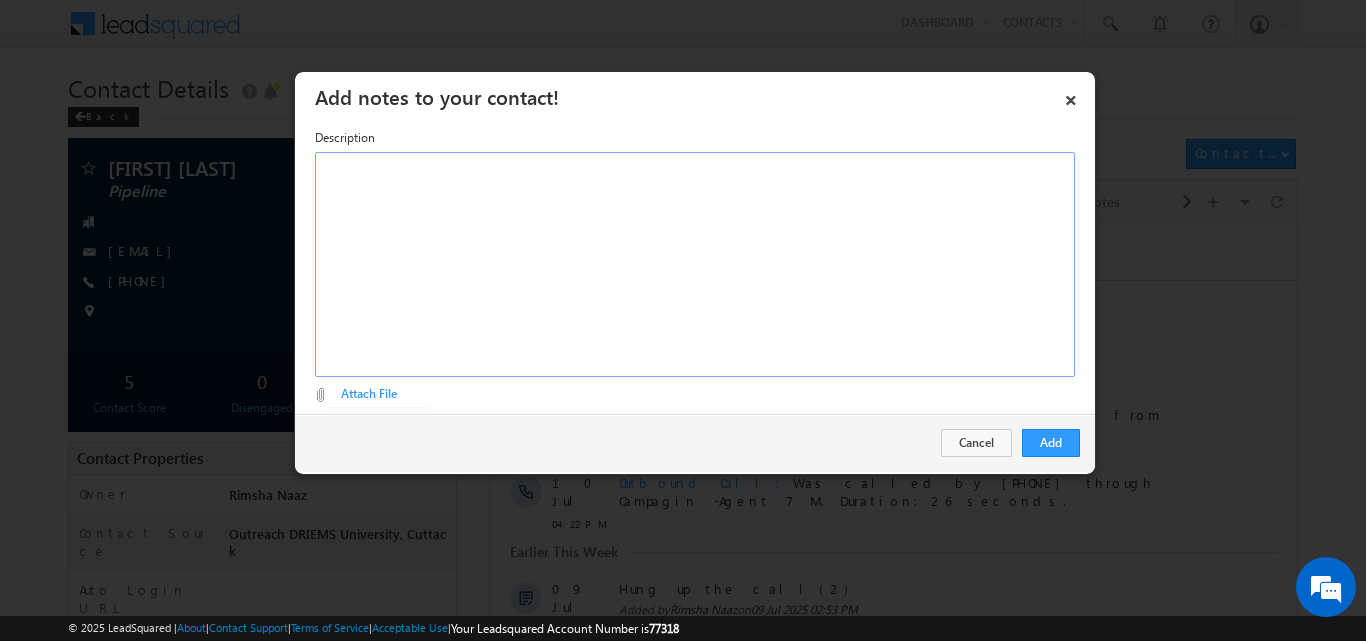 click at bounding box center [695, 264] 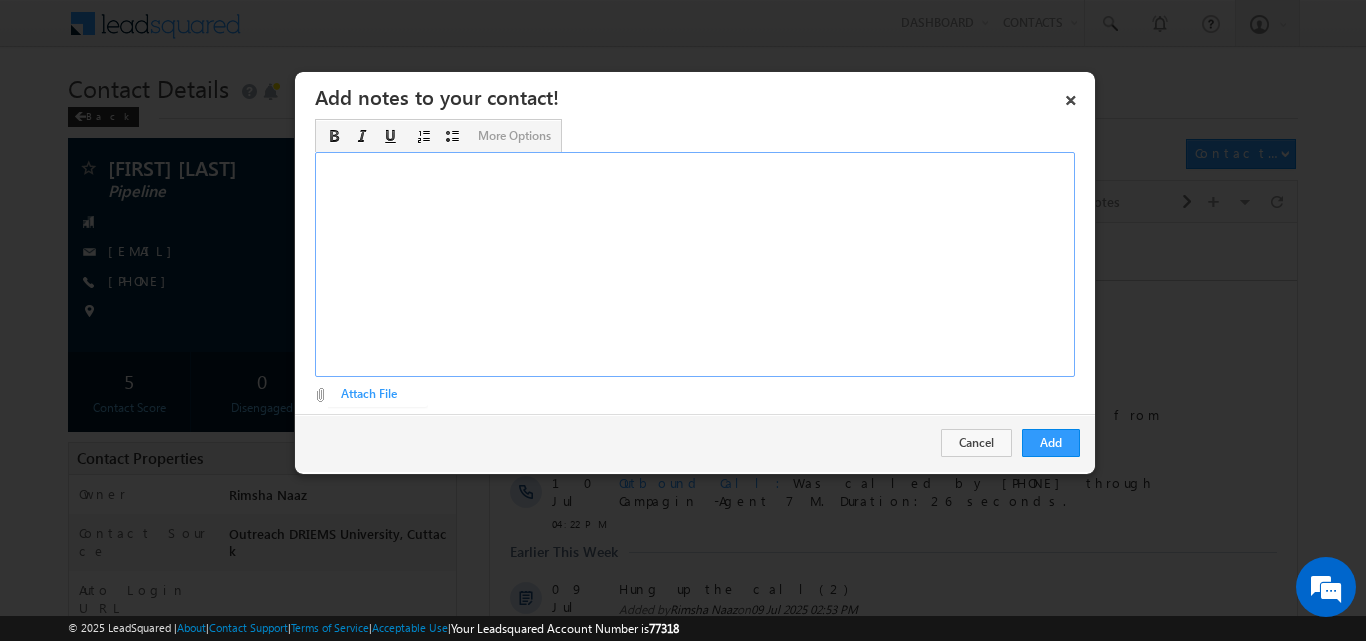 type 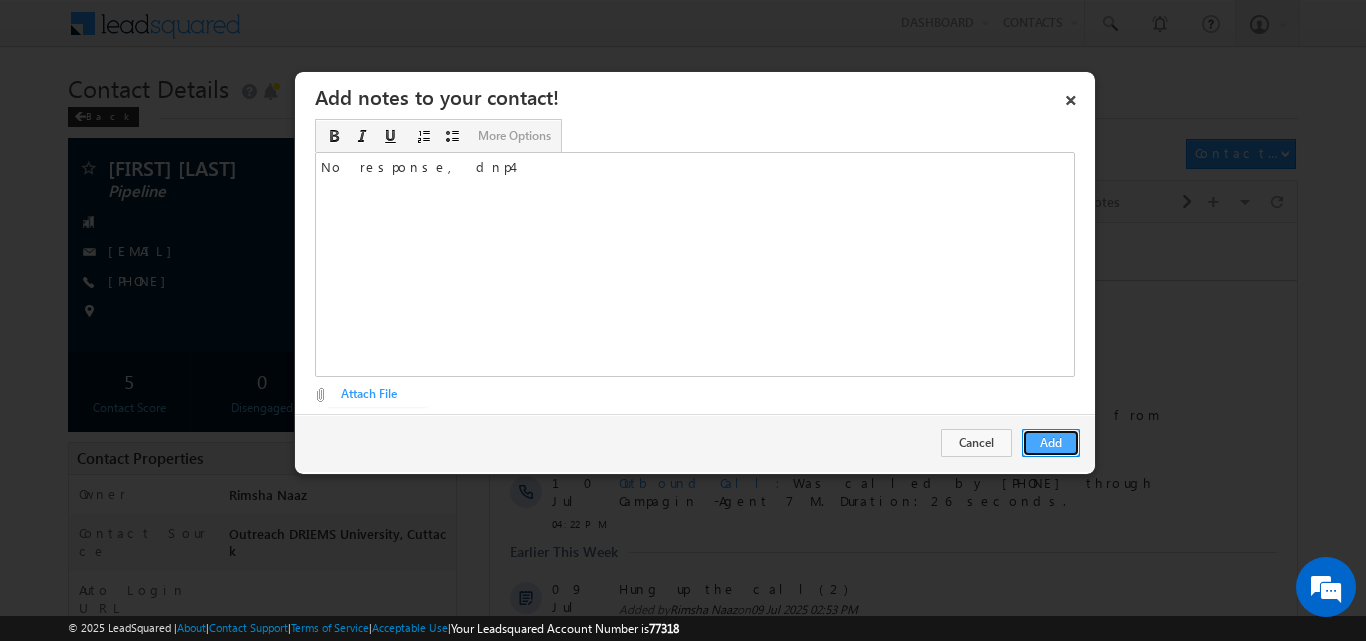click on "Add" at bounding box center [1051, 443] 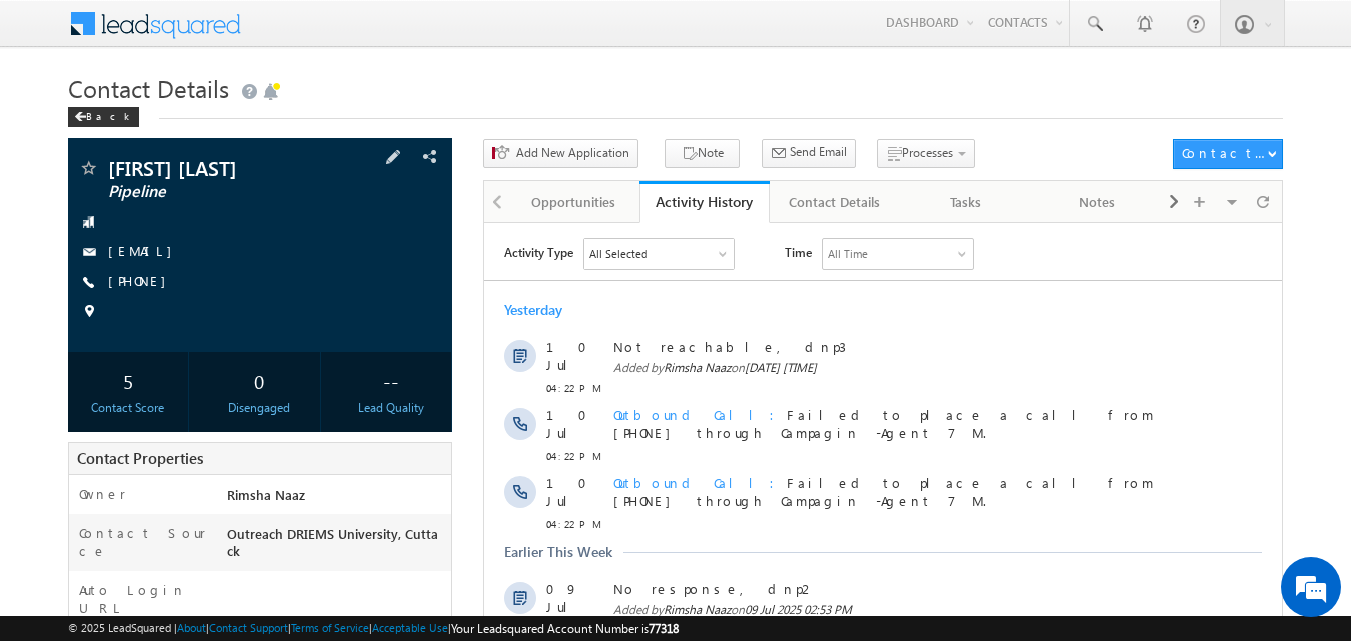 scroll, scrollTop: 0, scrollLeft: 0, axis: both 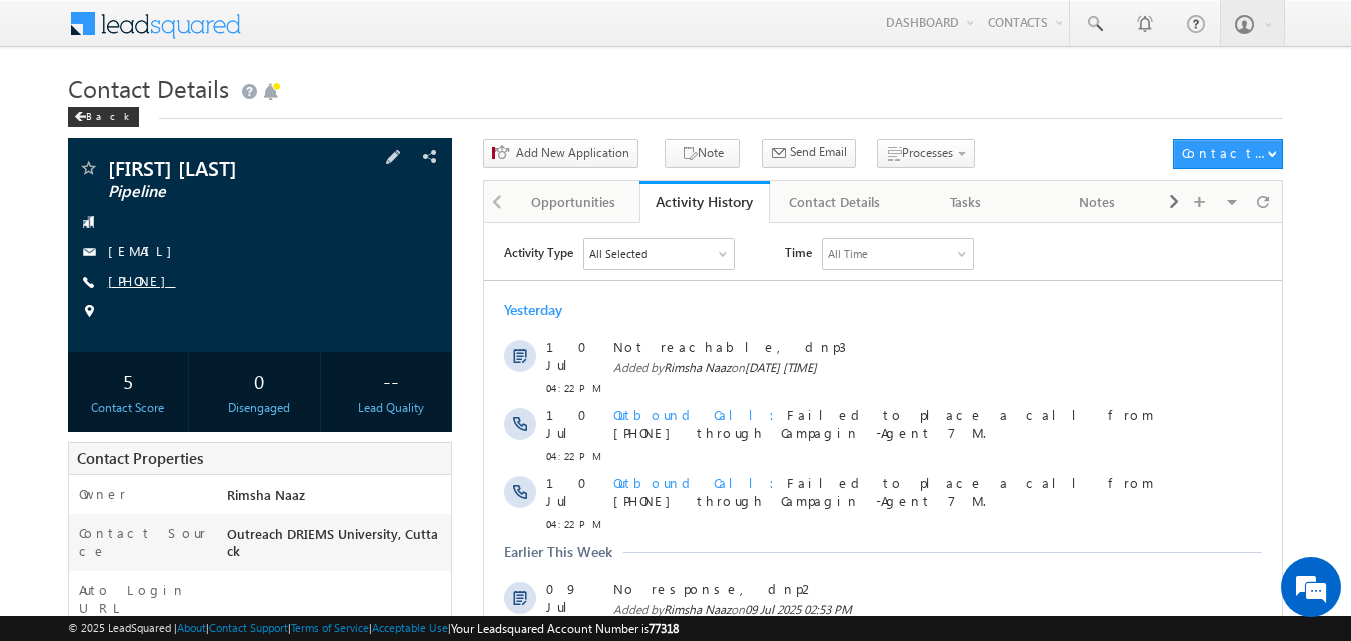 copy on "9078183802" 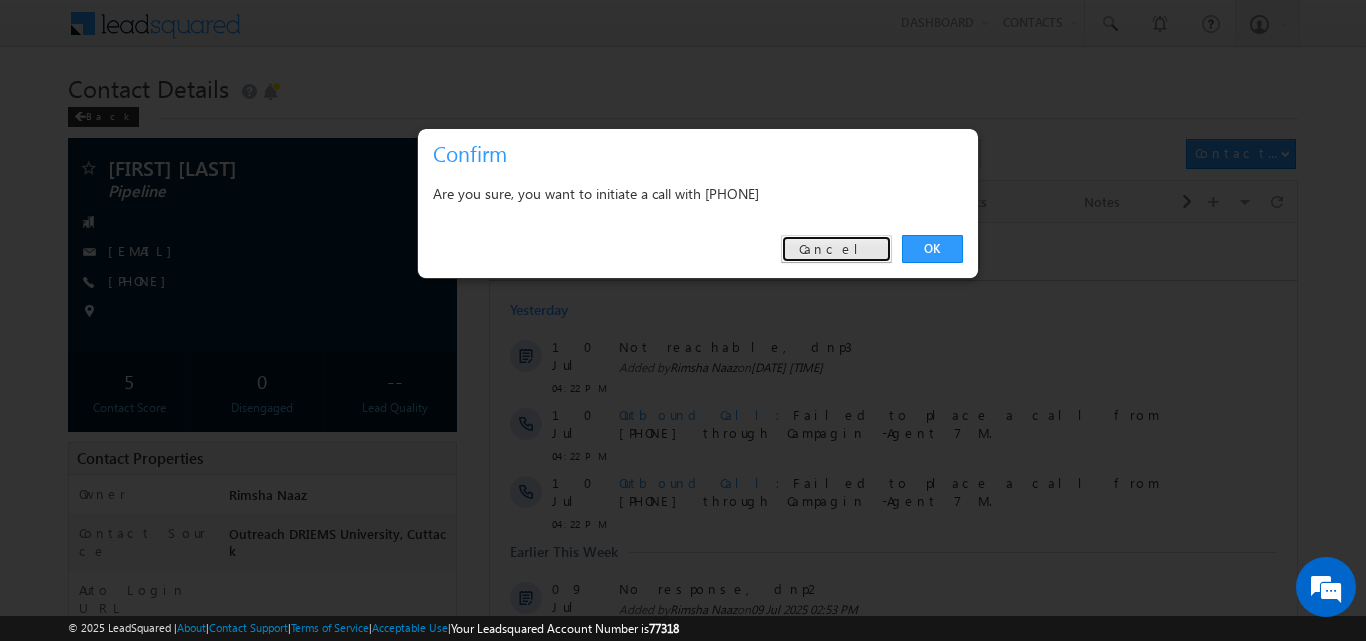 click on "Cancel" at bounding box center (836, 249) 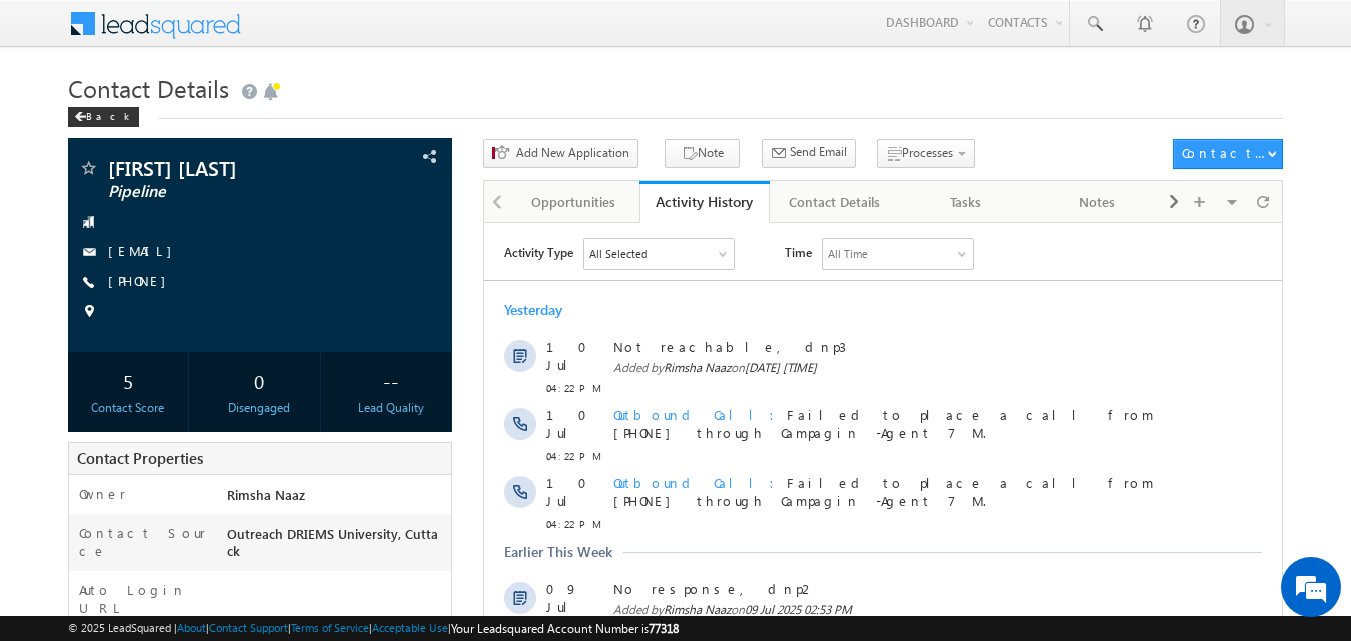 click on "Contact Details    Back" at bounding box center [676, 103] 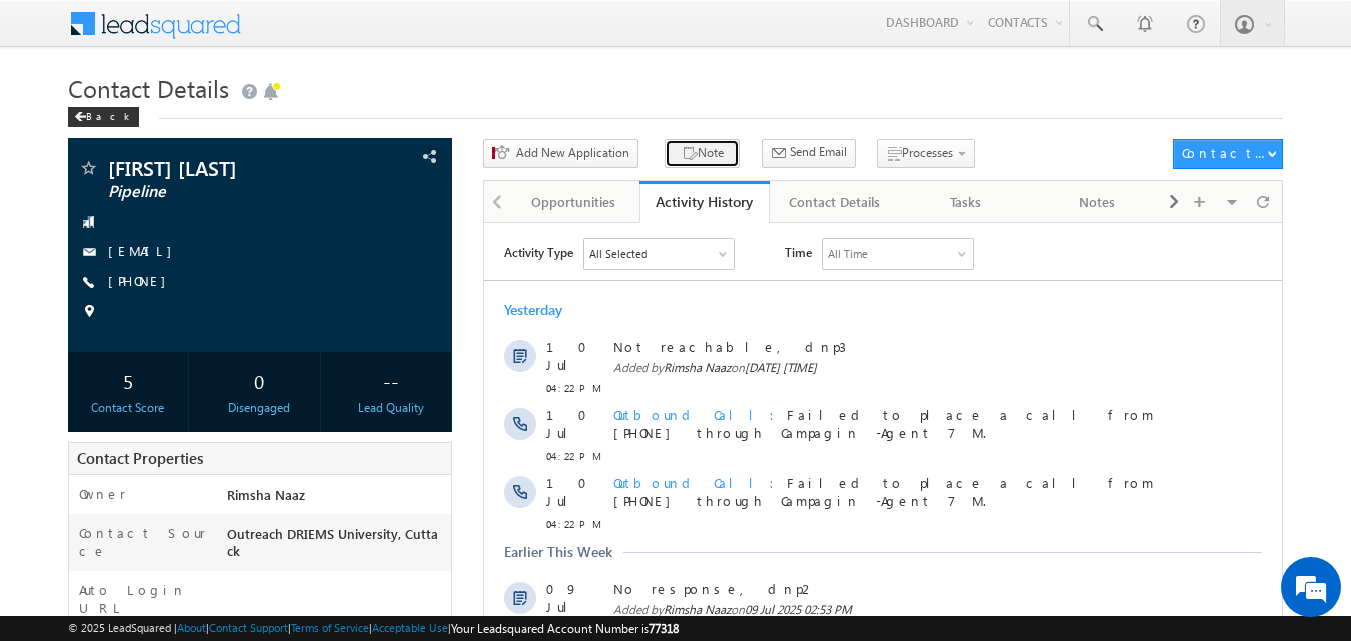 click on "Note" at bounding box center [702, 153] 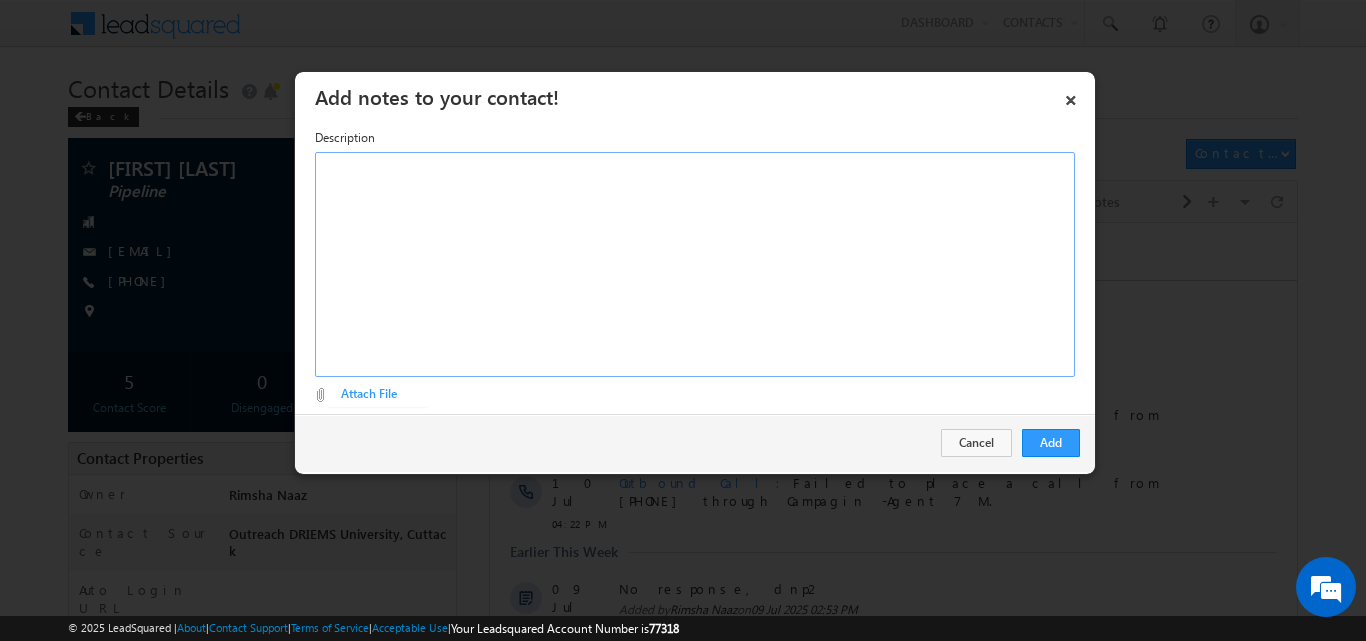click at bounding box center [695, 264] 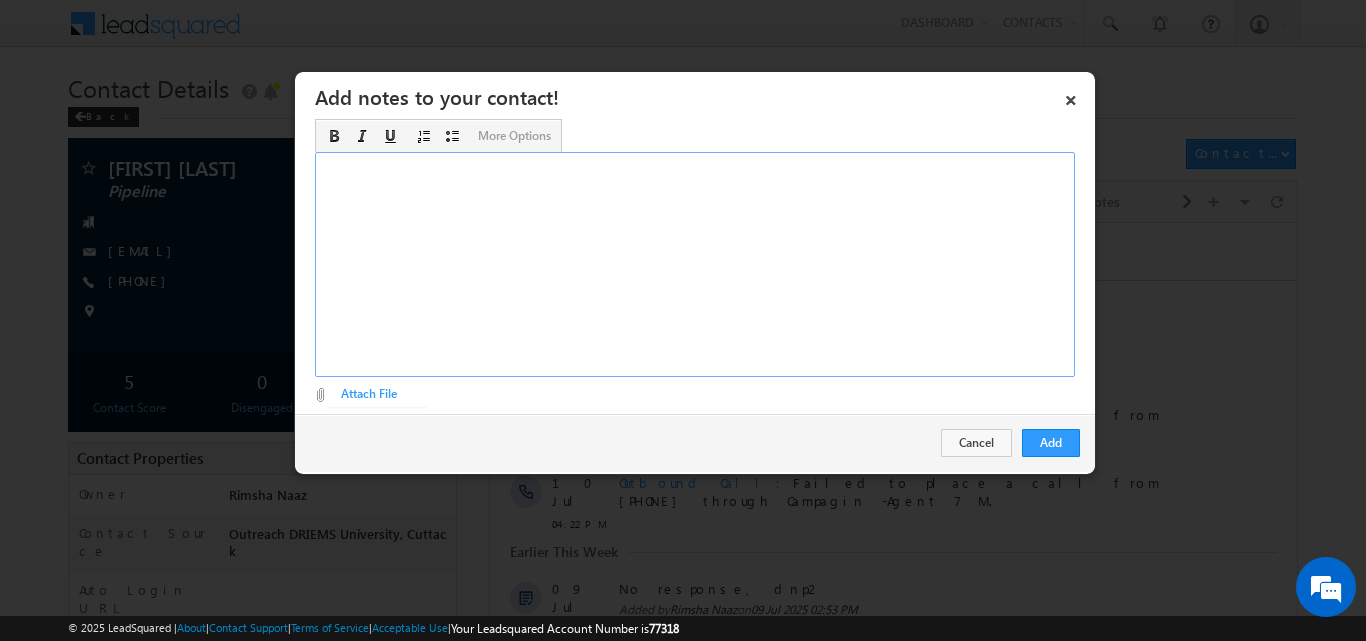 click at bounding box center [695, 264] 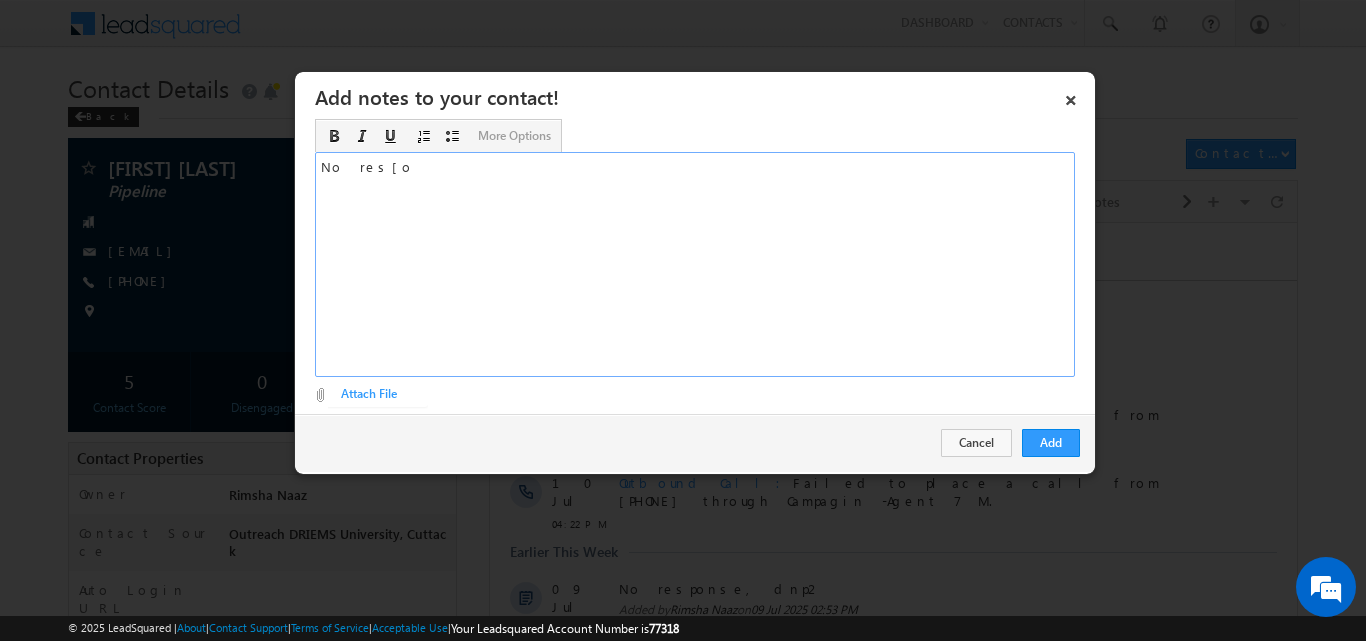 click on "No res[o" at bounding box center [695, 264] 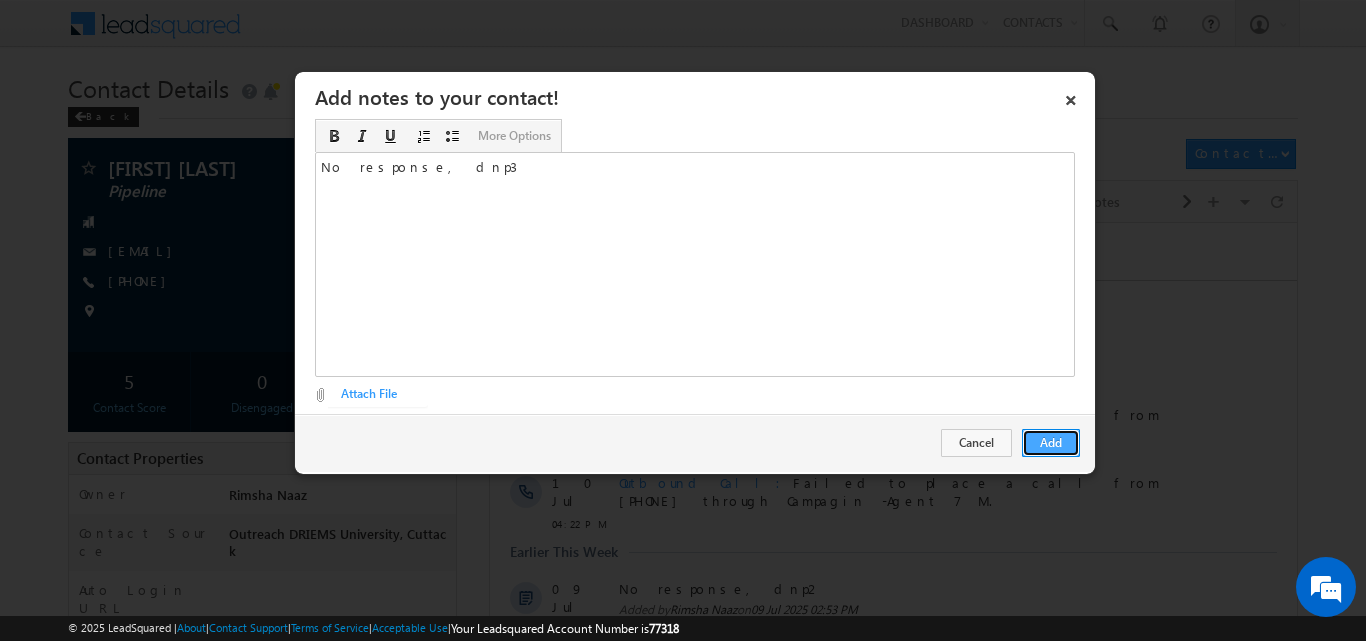 click on "Add" at bounding box center [1051, 443] 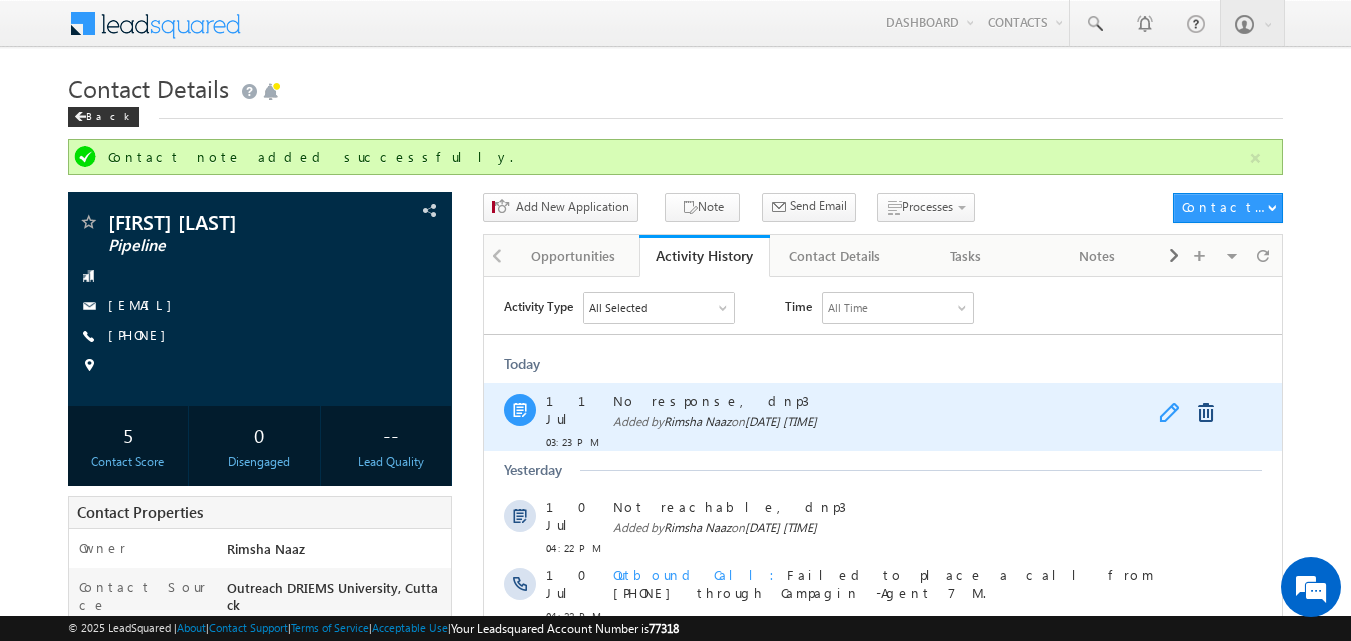click at bounding box center (1171, 412) 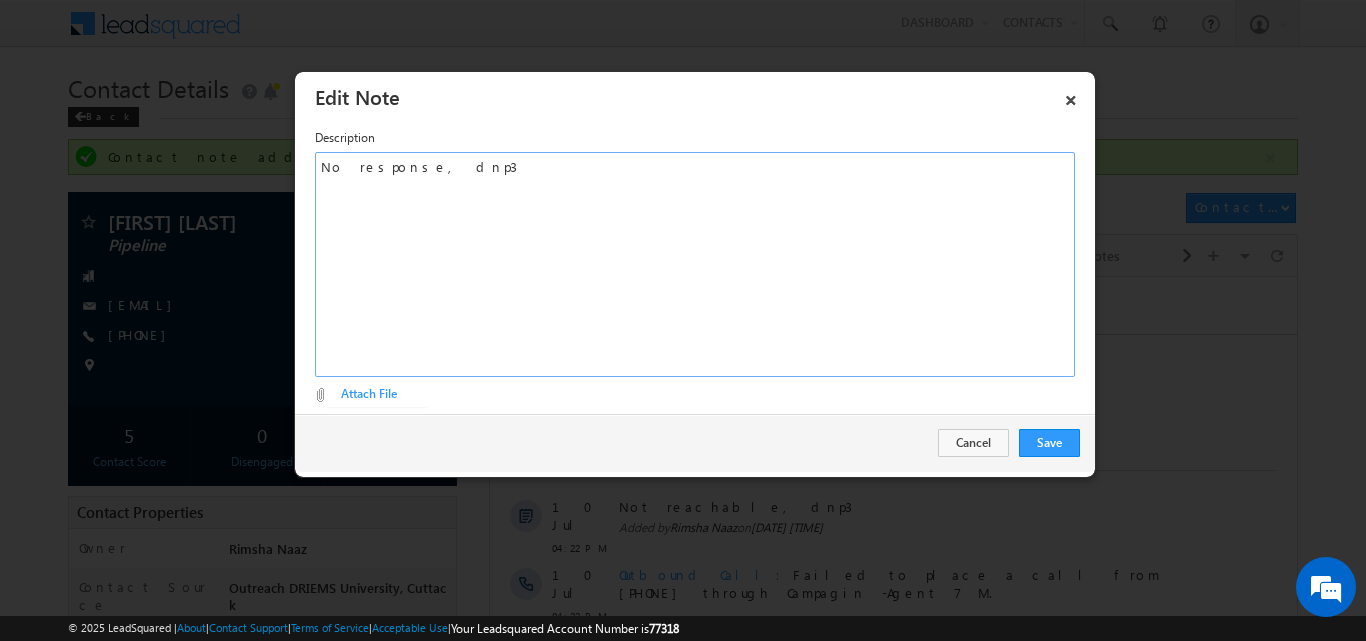 click on "No response, dnp3" at bounding box center [695, 264] 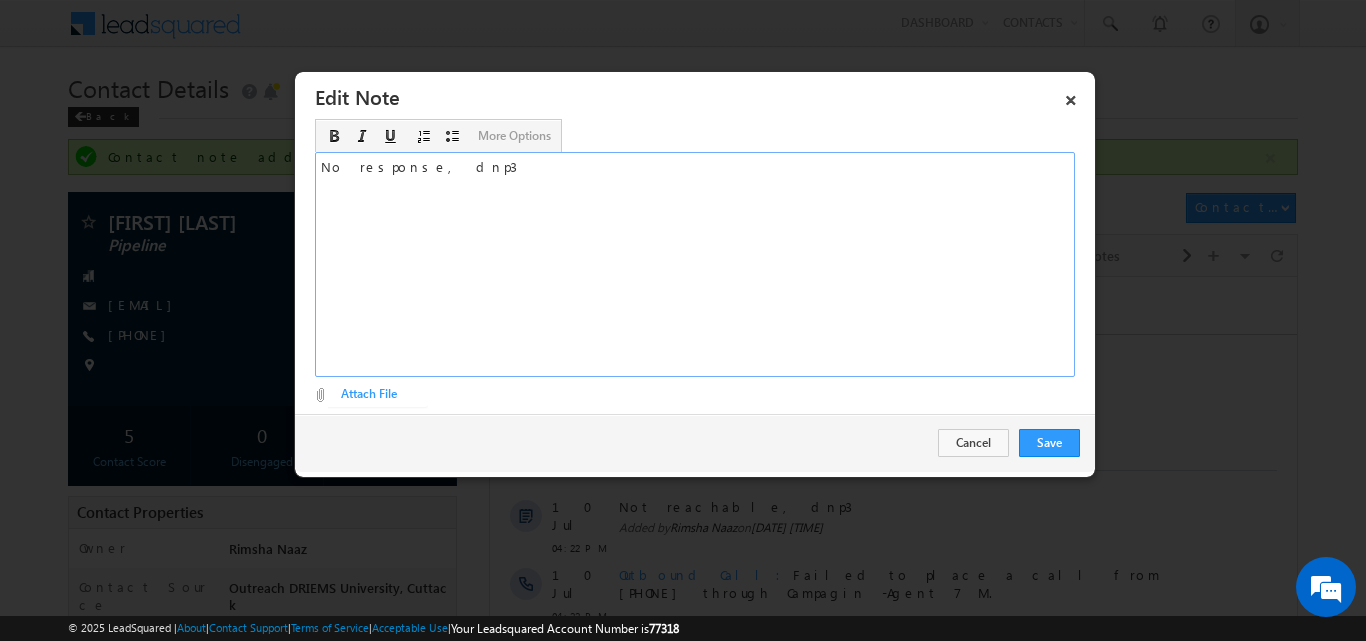 type 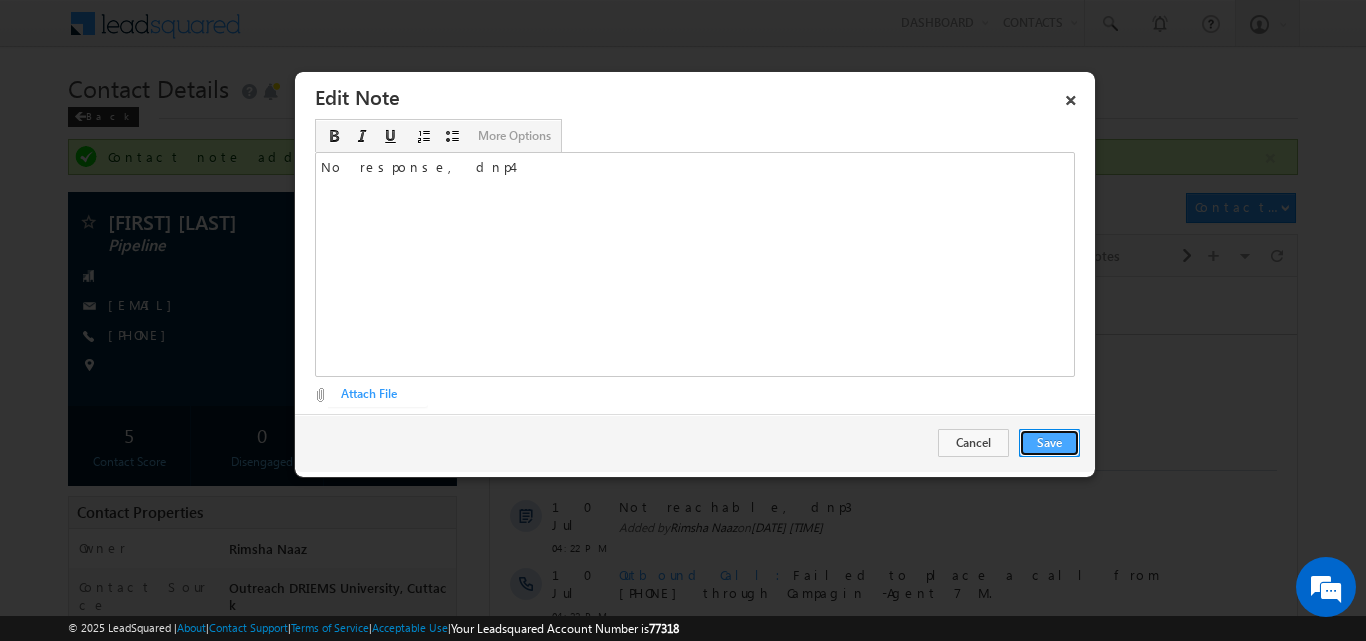 click on "Save" at bounding box center (1049, 443) 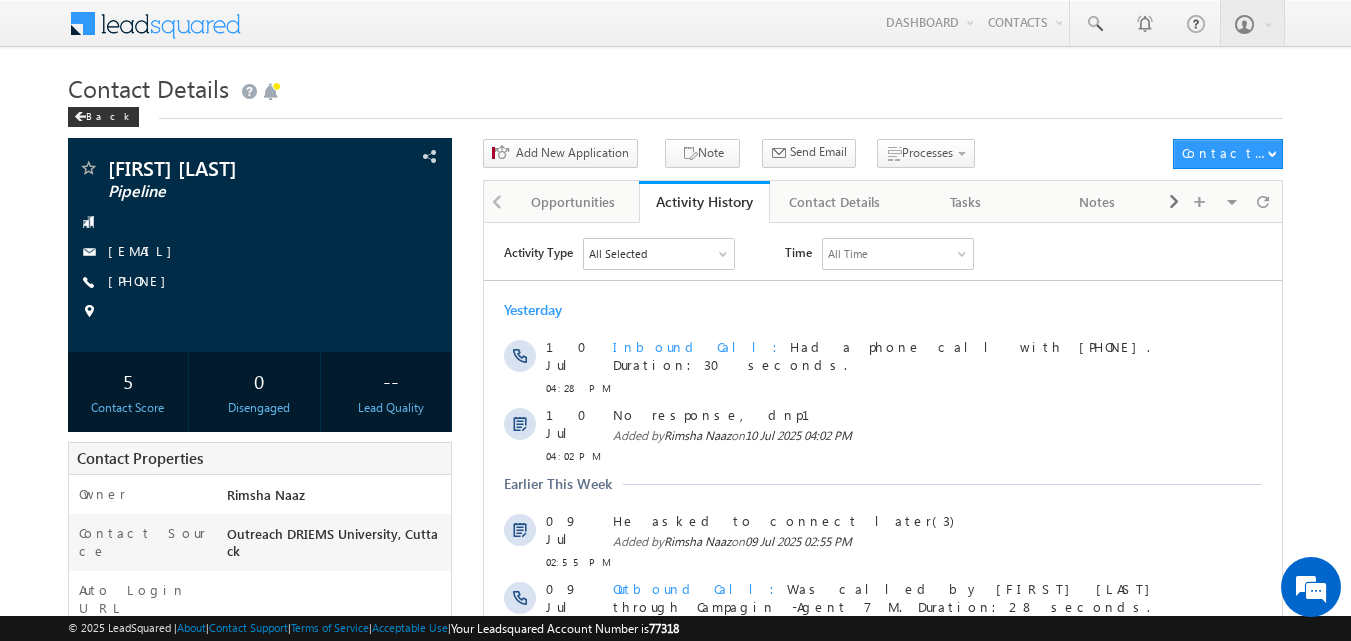 scroll, scrollTop: 0, scrollLeft: 0, axis: both 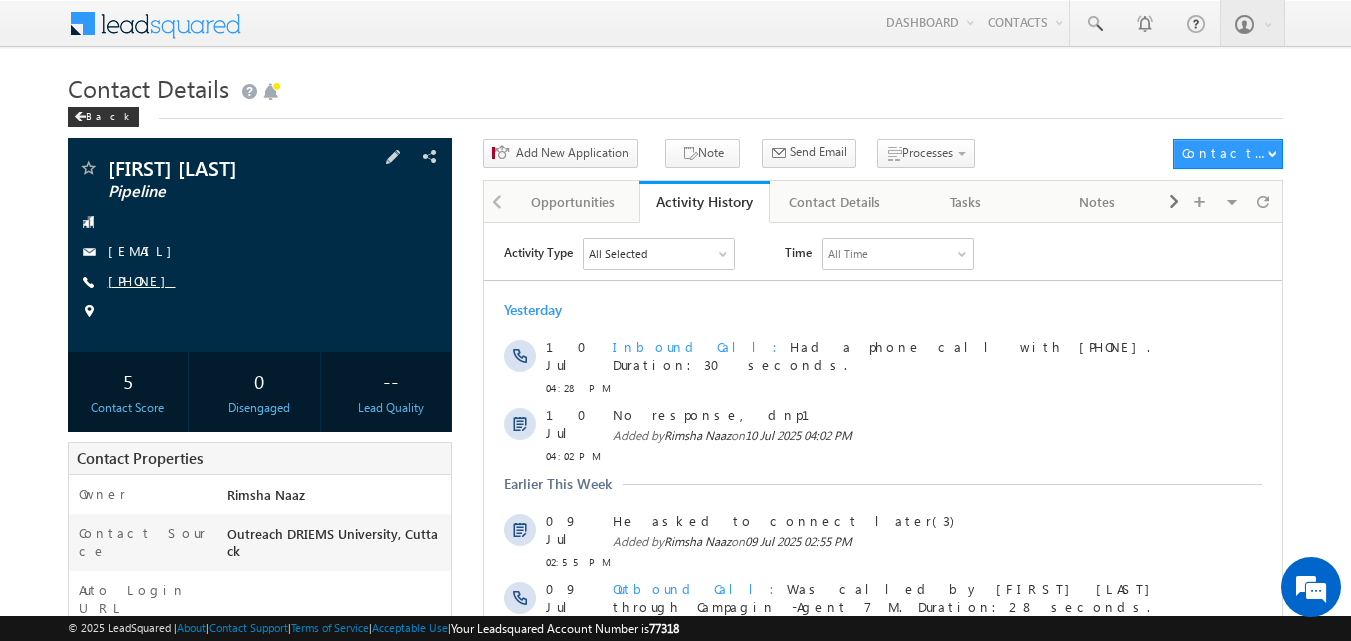 copy on "9348735859" 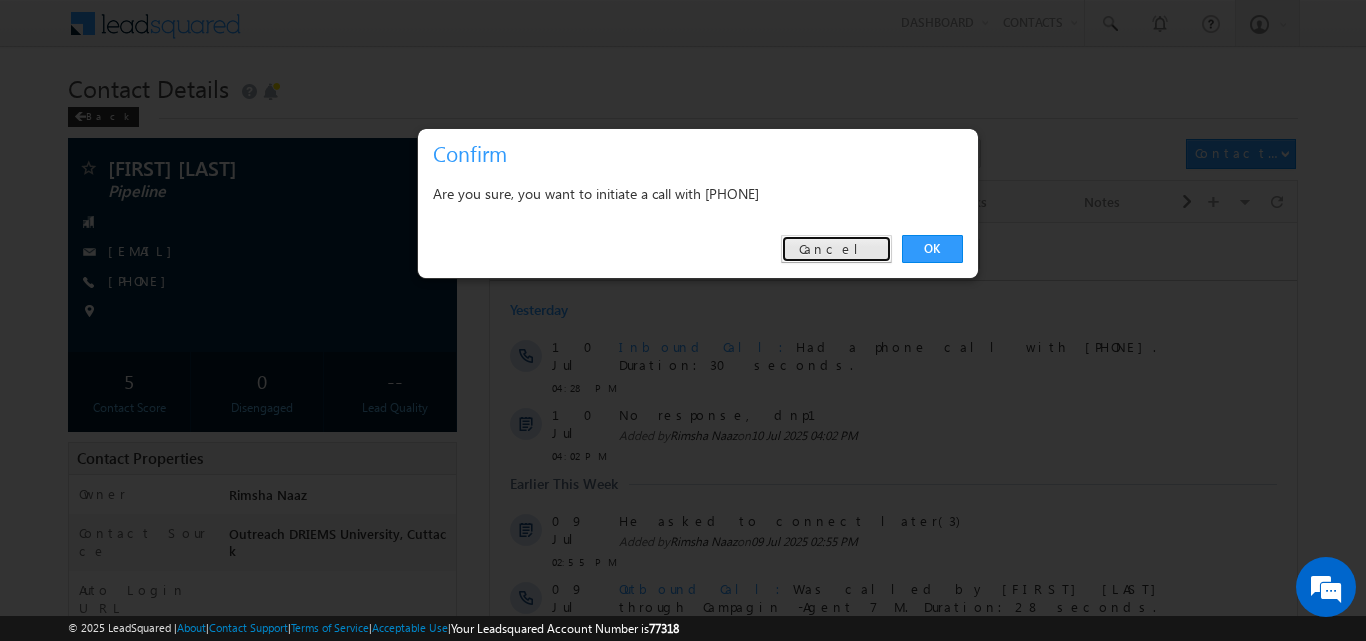 click on "Cancel" at bounding box center [836, 249] 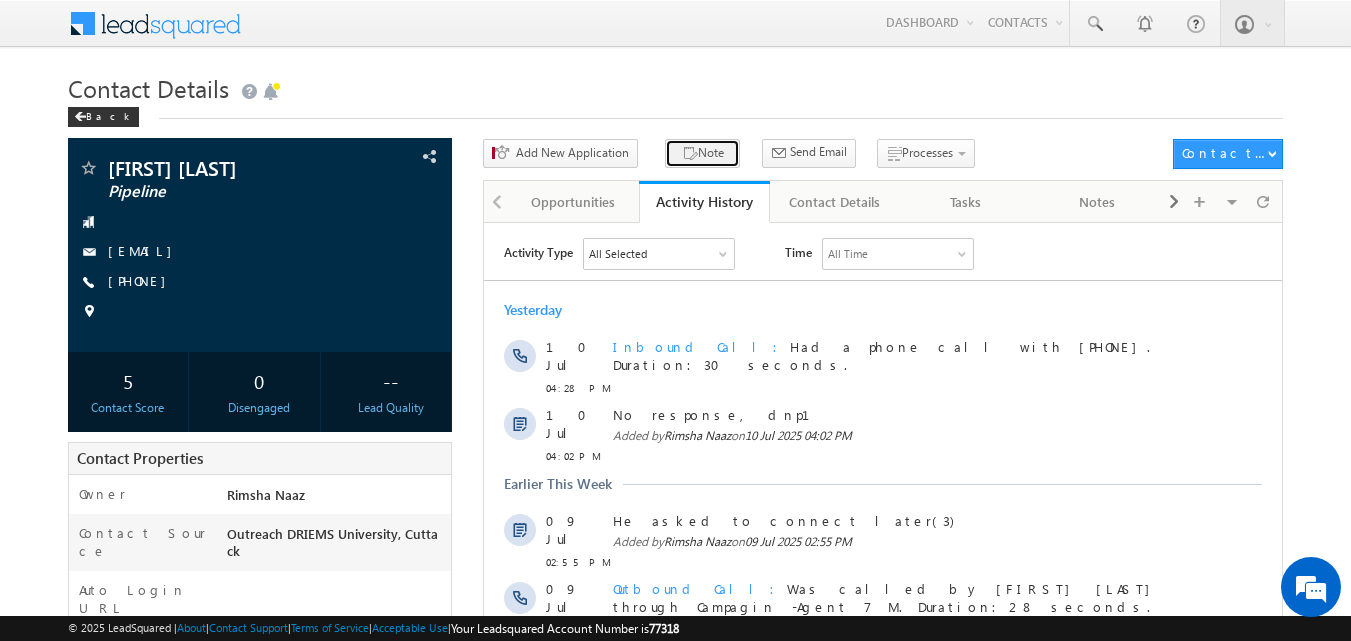 click on "Note" at bounding box center [702, 153] 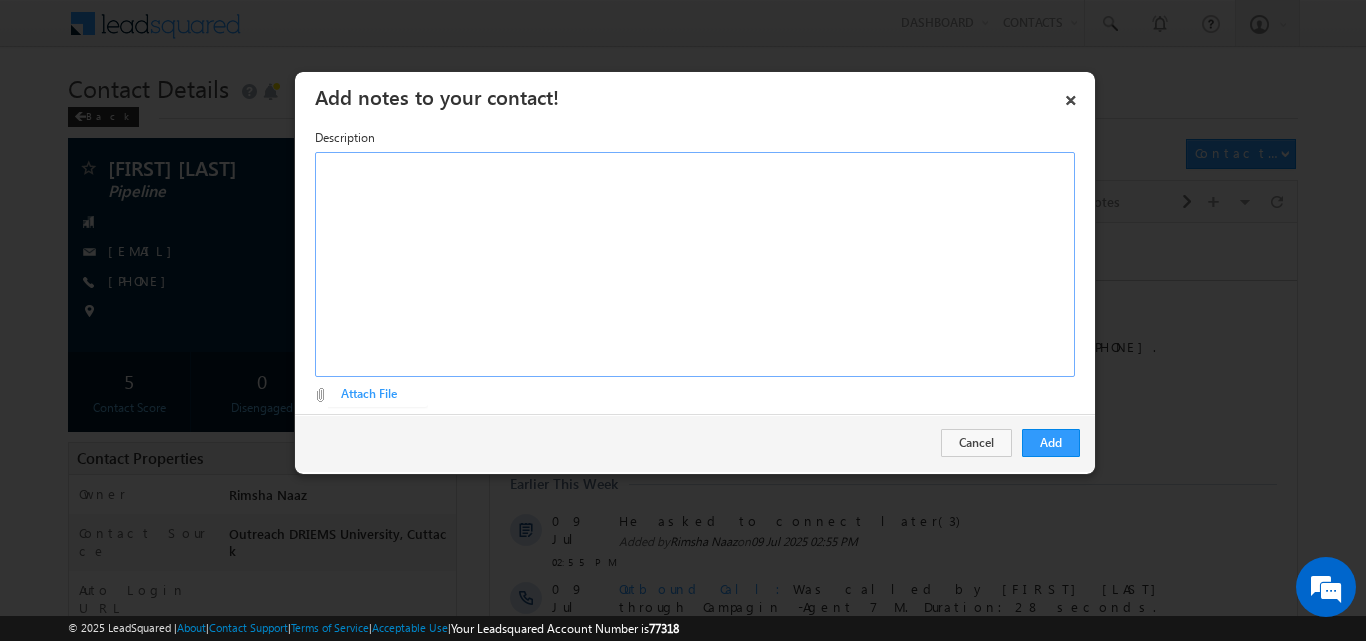 click at bounding box center (695, 264) 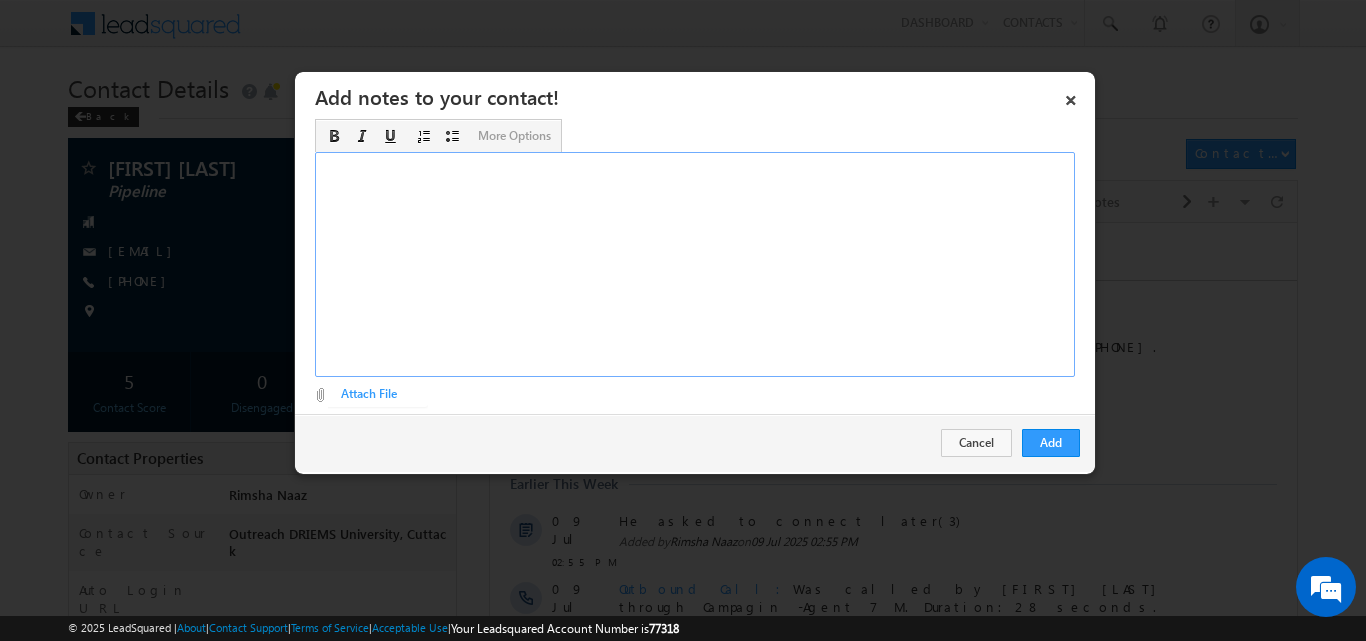 type 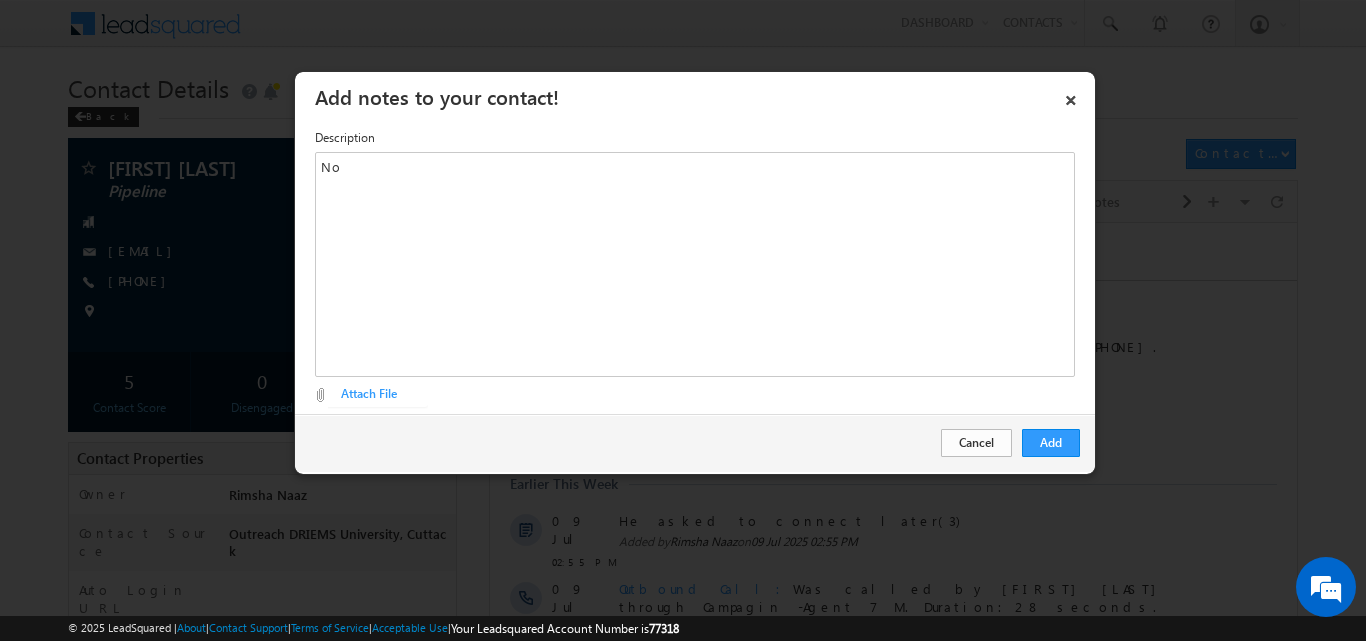 click on "Add
Cancel" at bounding box center [695, 443] 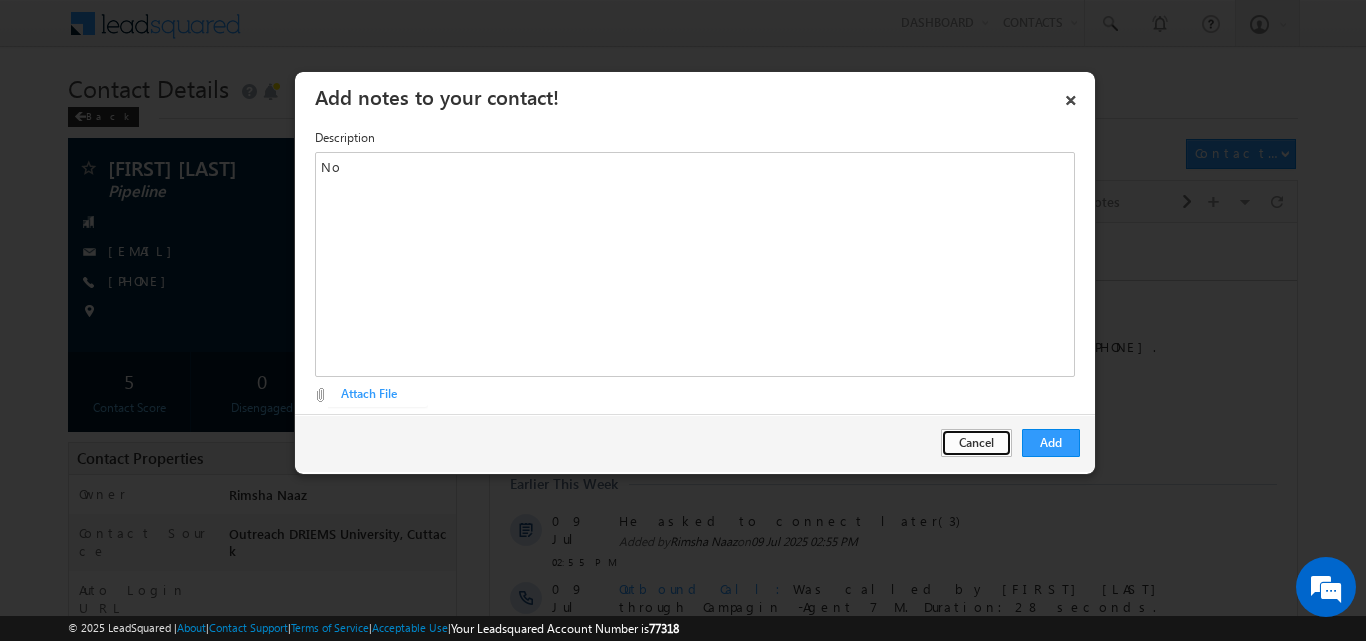 click on "Cancel" at bounding box center [976, 443] 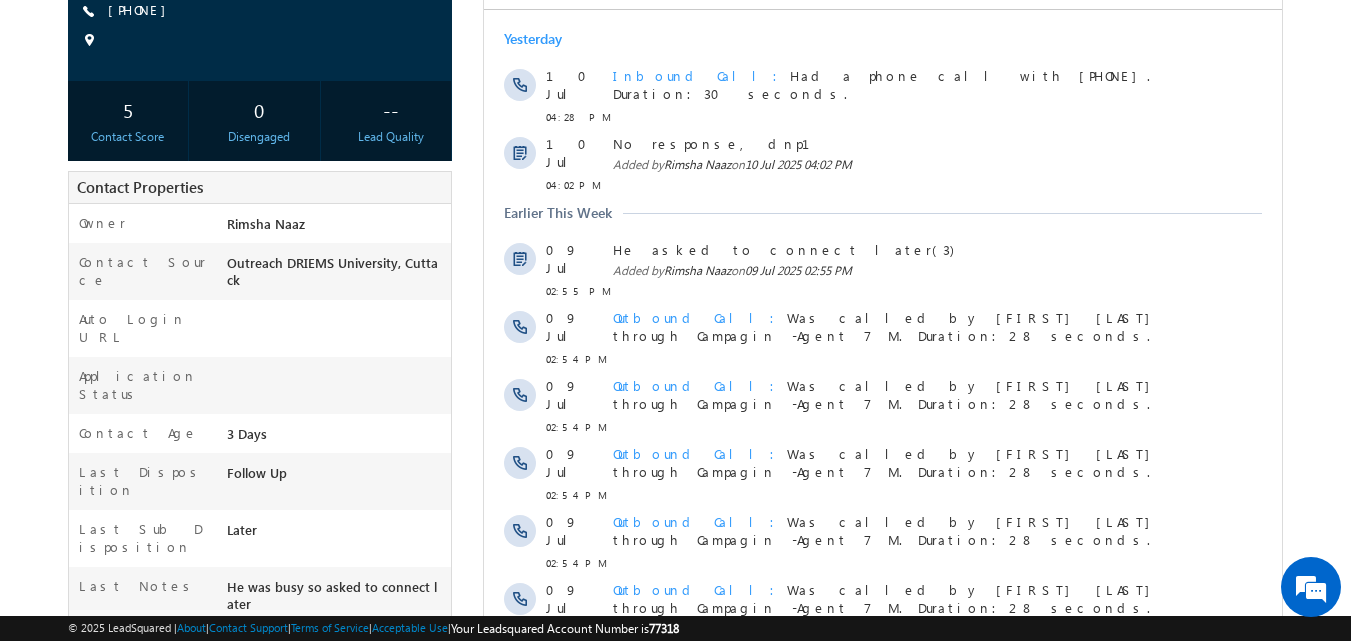 scroll, scrollTop: 492, scrollLeft: 0, axis: vertical 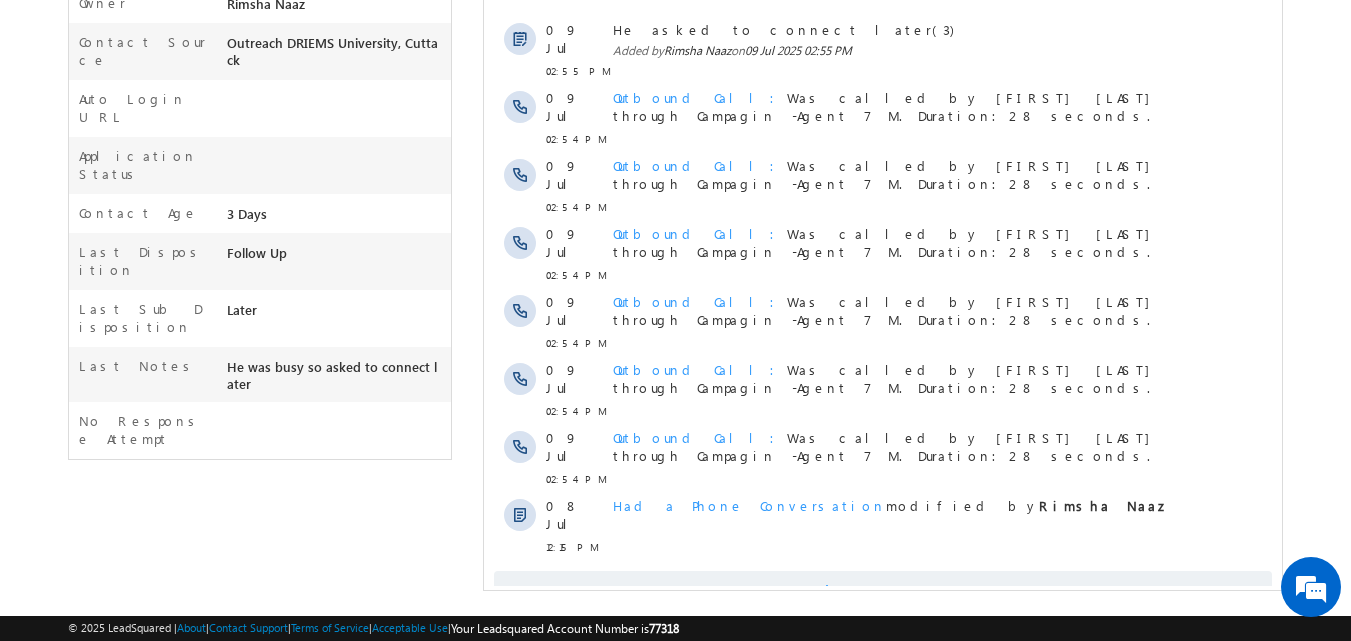 click on "Show More" at bounding box center [883, 591] 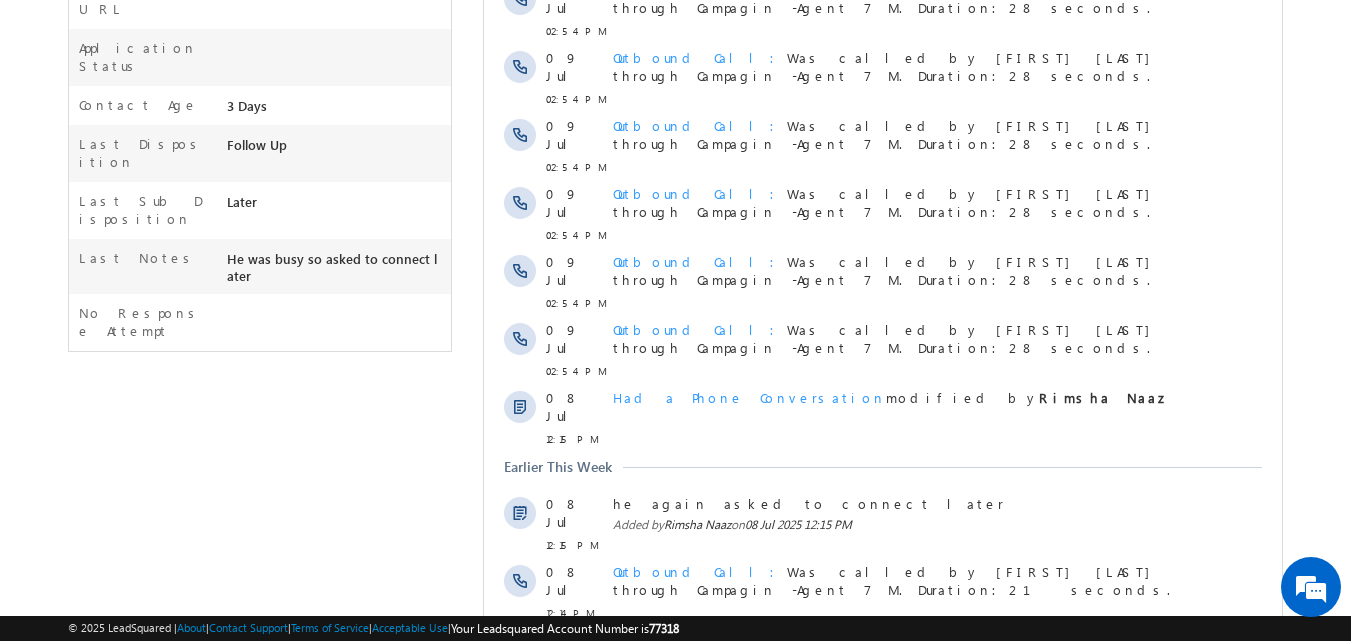 scroll, scrollTop: 0, scrollLeft: 0, axis: both 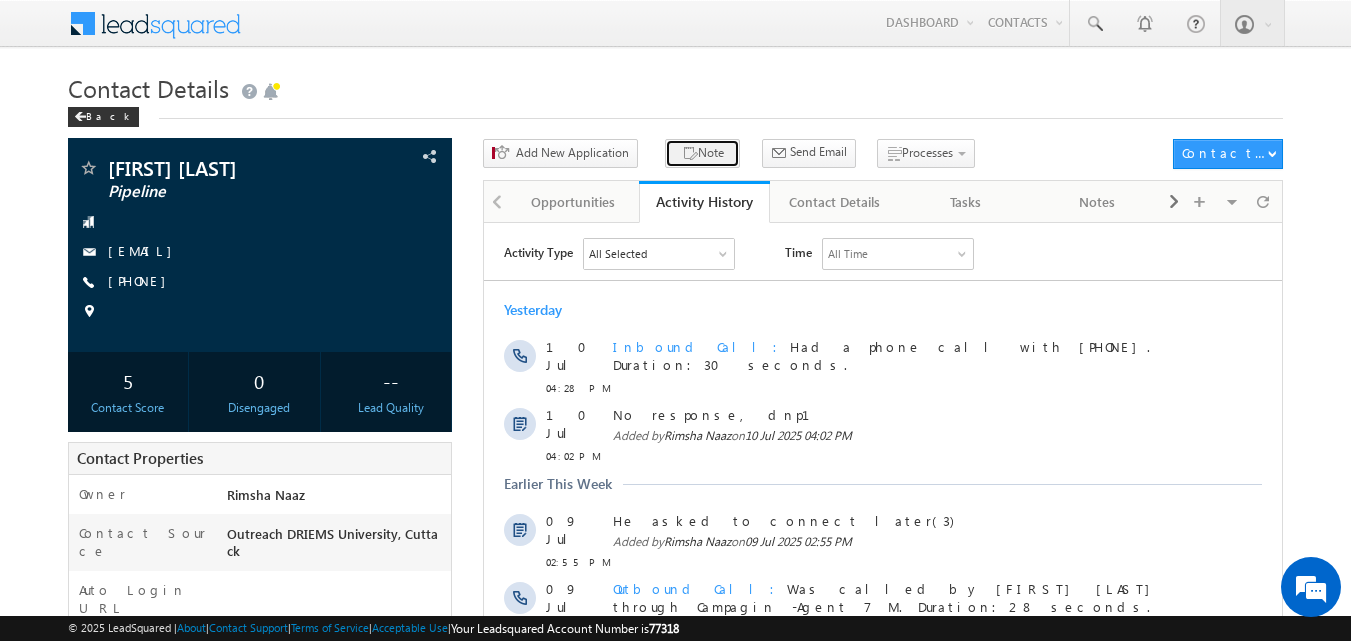 click on "Note" at bounding box center (702, 153) 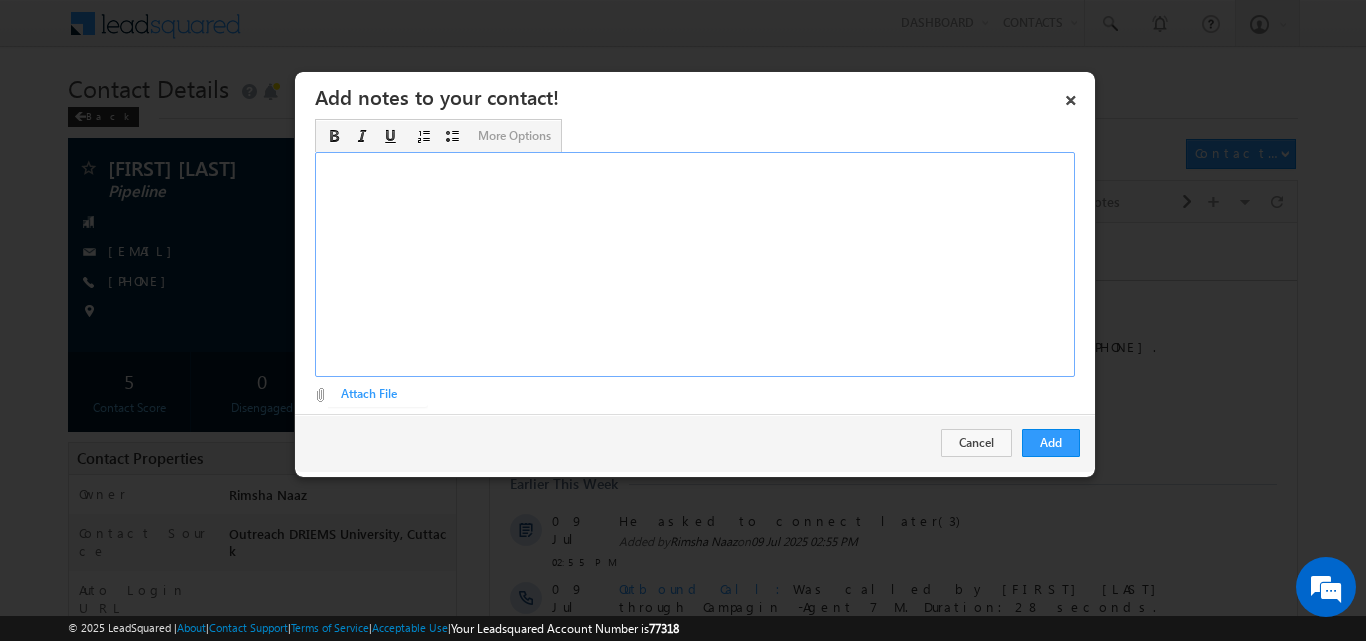 click at bounding box center (695, 264) 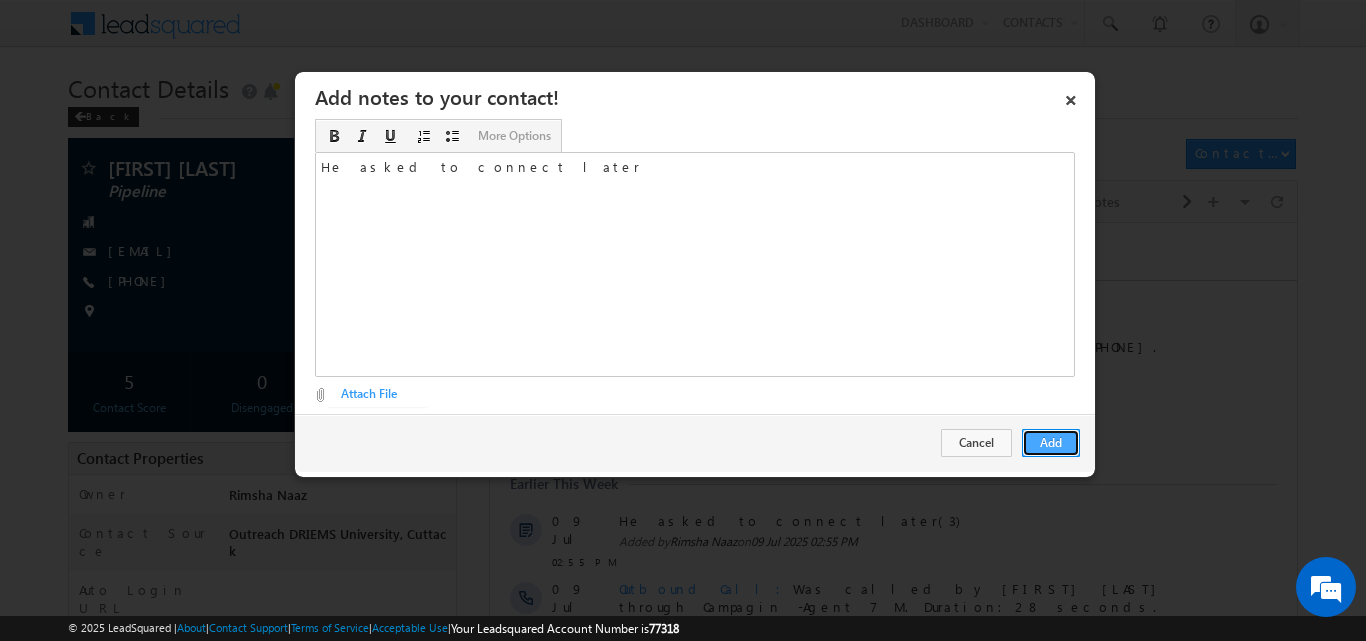 click on "Add" at bounding box center [1051, 443] 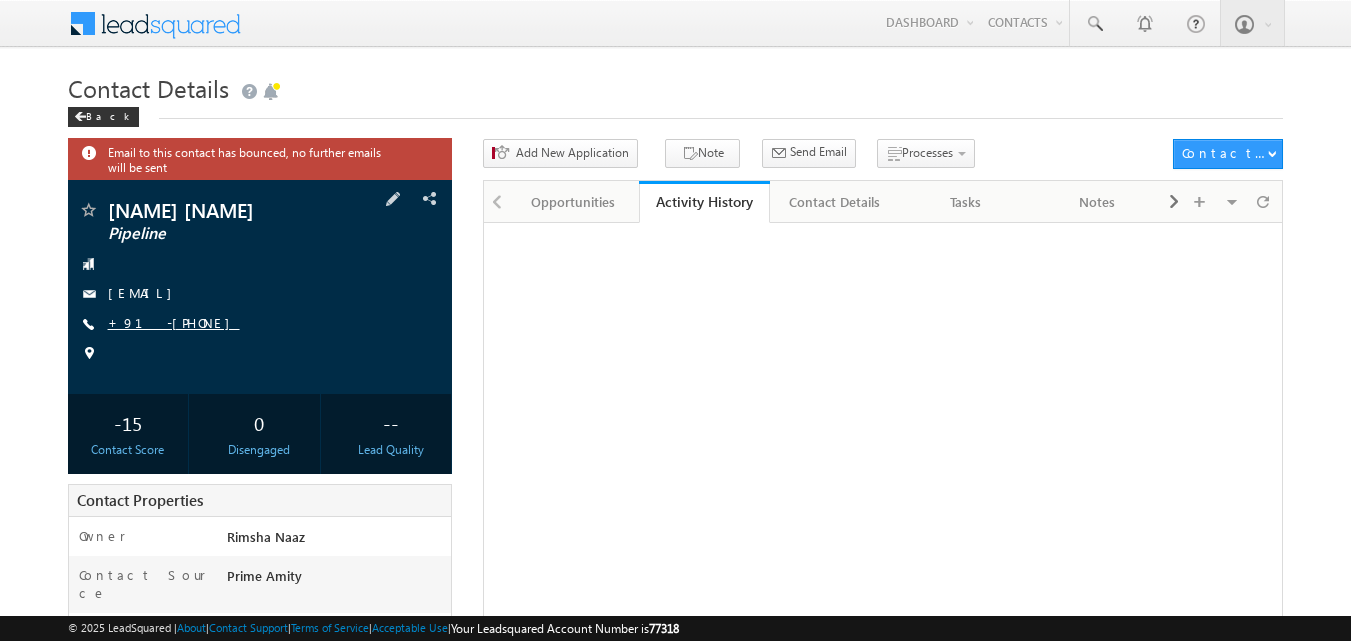 scroll, scrollTop: 0, scrollLeft: 0, axis: both 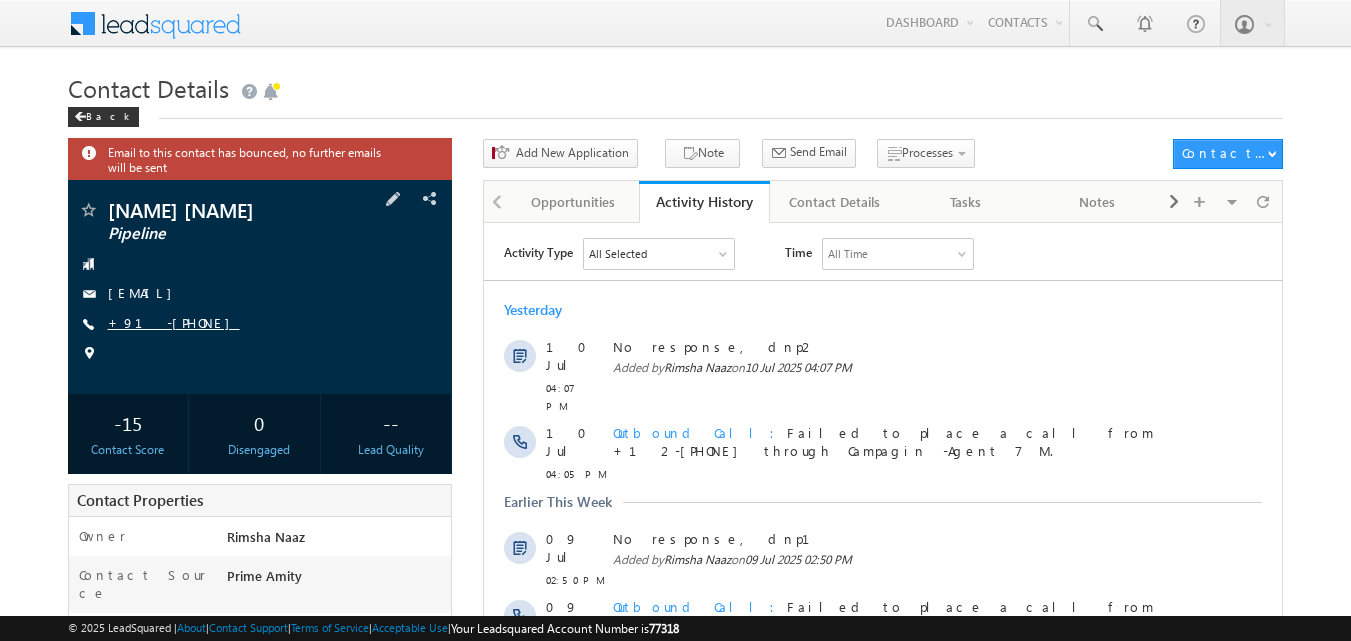 click on "+91-[PHONE]" at bounding box center (174, 322) 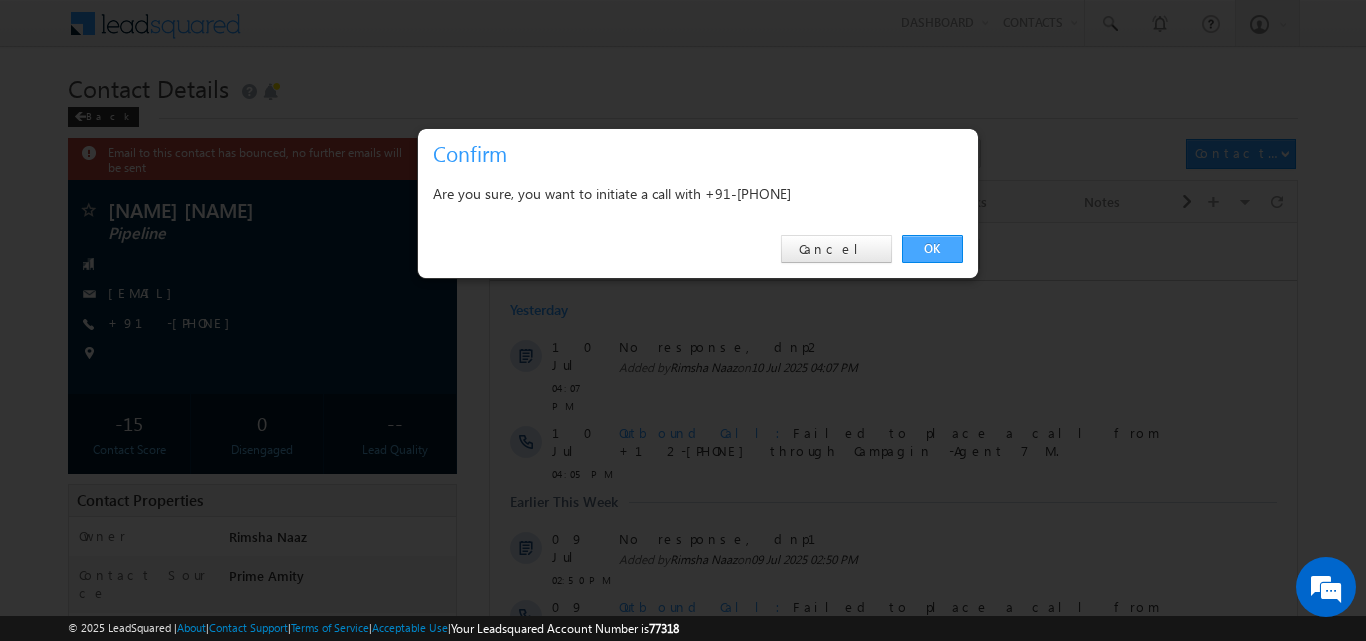 click on "OK" at bounding box center [932, 249] 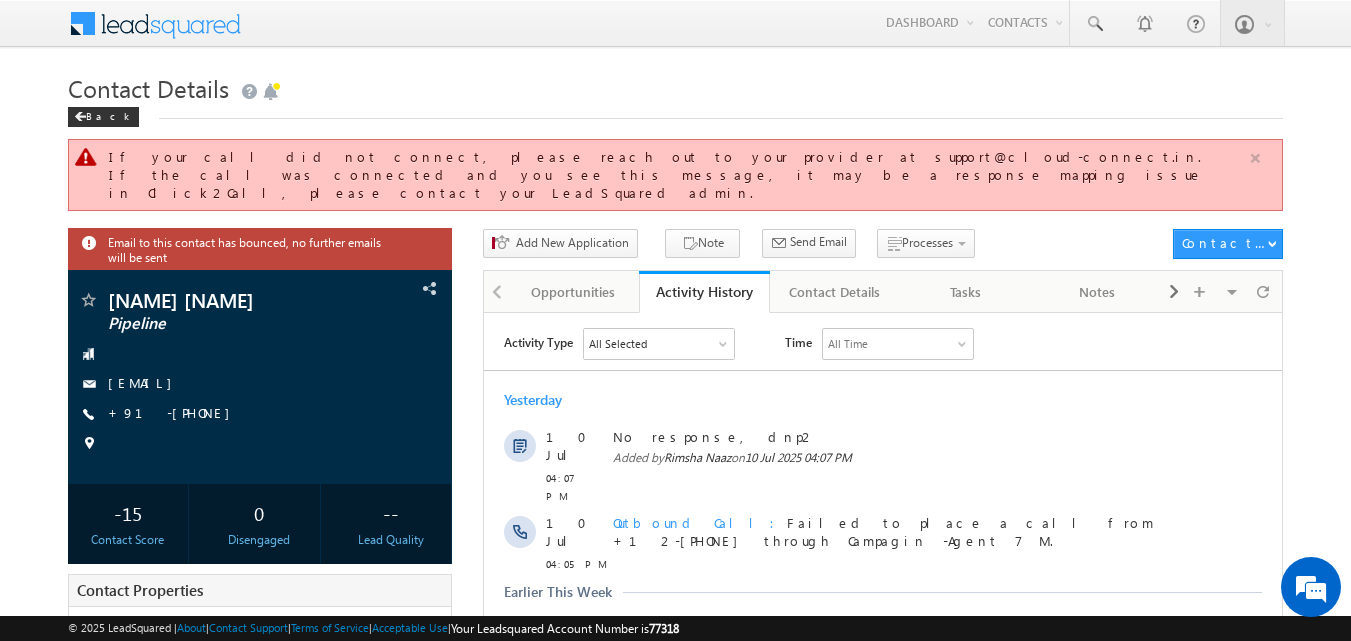 click at bounding box center (1255, 158) 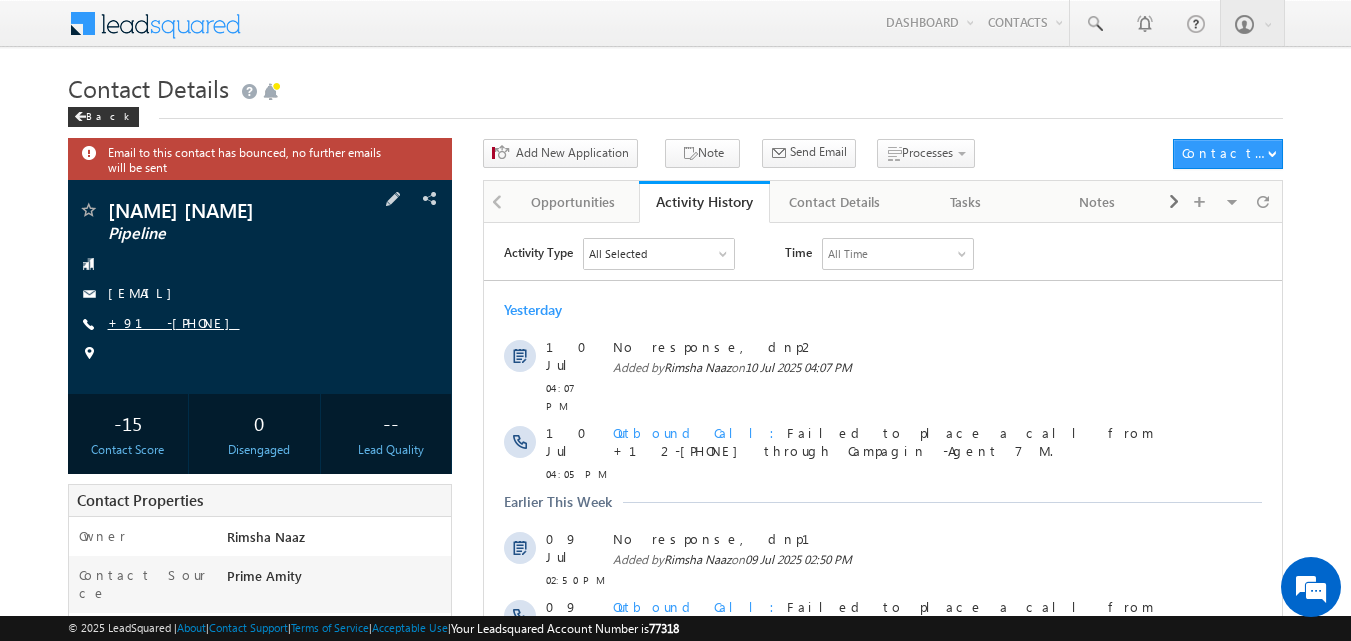 scroll, scrollTop: 0, scrollLeft: 0, axis: both 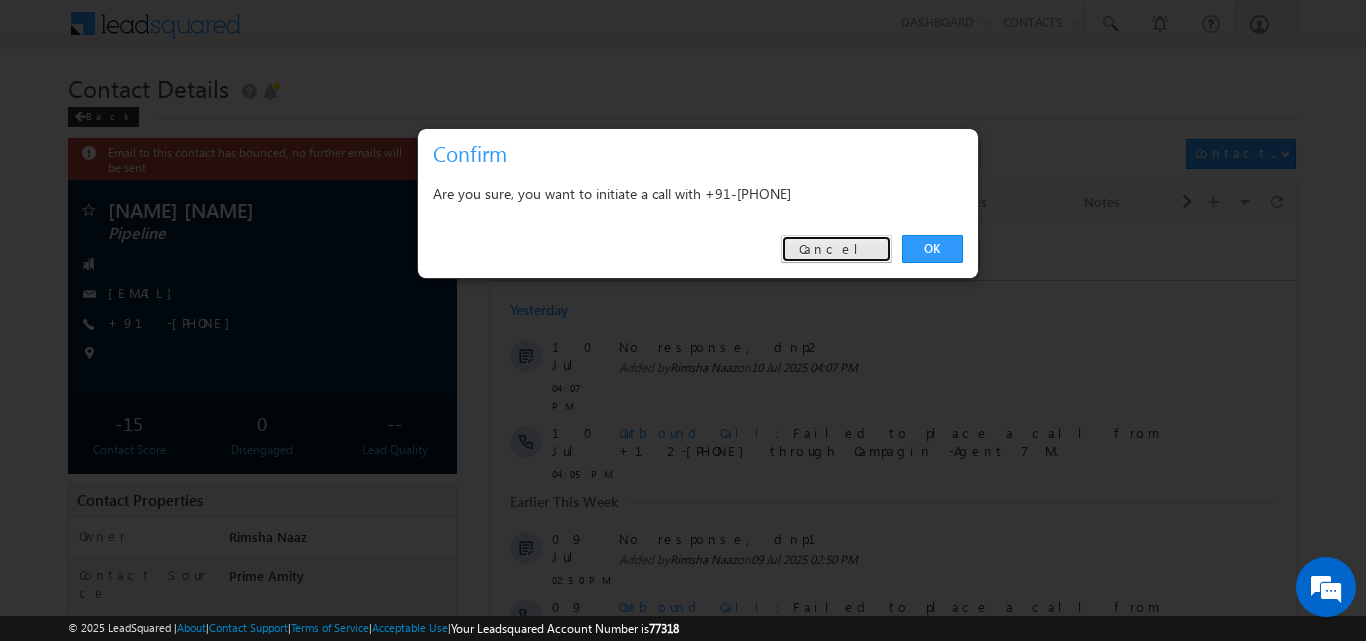 click on "Cancel" at bounding box center (836, 249) 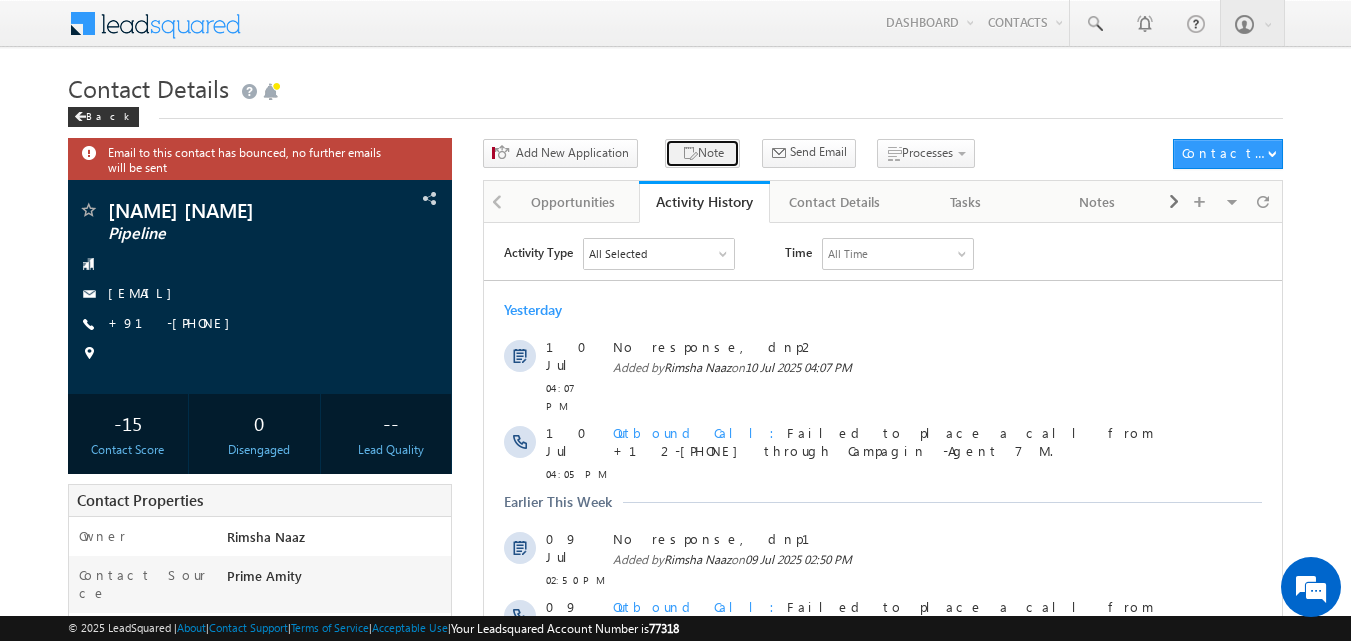 click at bounding box center (690, 154) 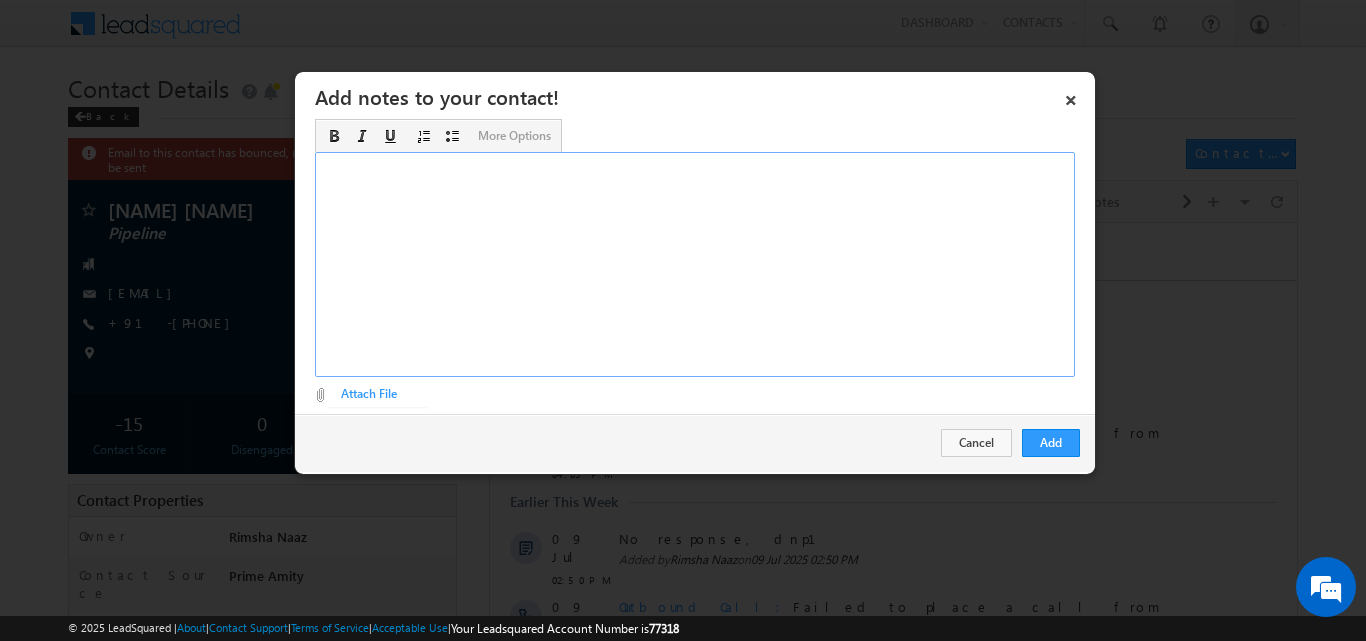 click at bounding box center [695, 264] 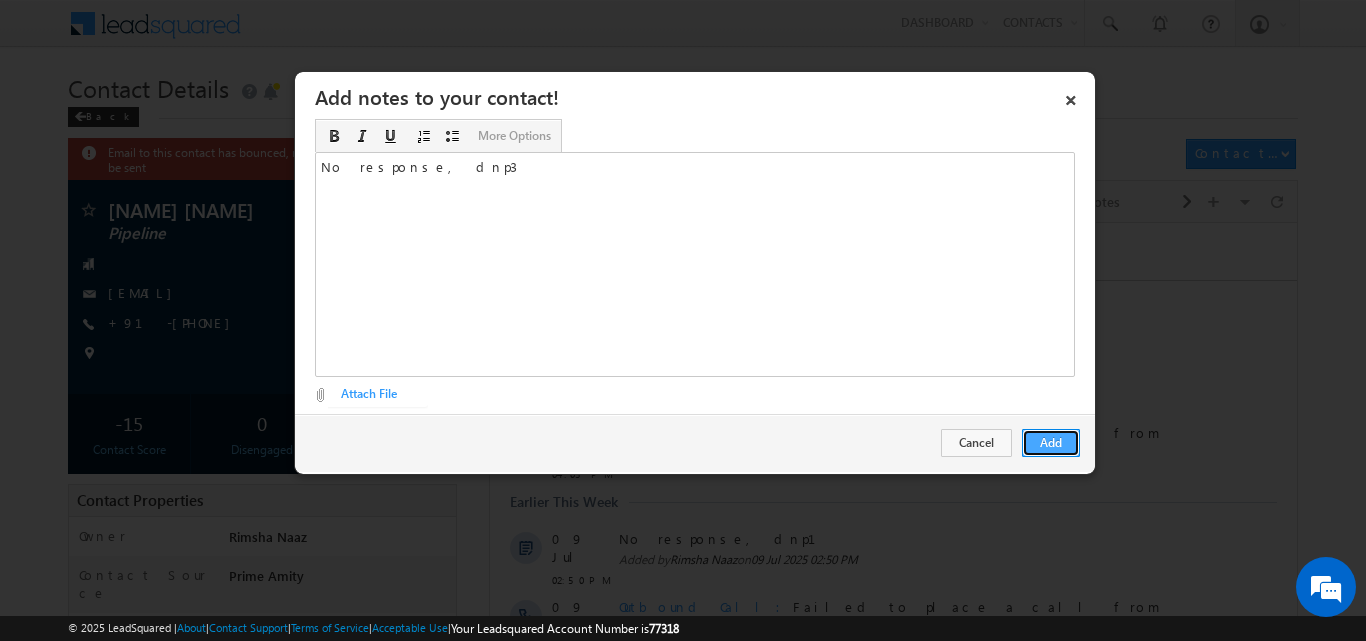 click on "Add" at bounding box center [1051, 443] 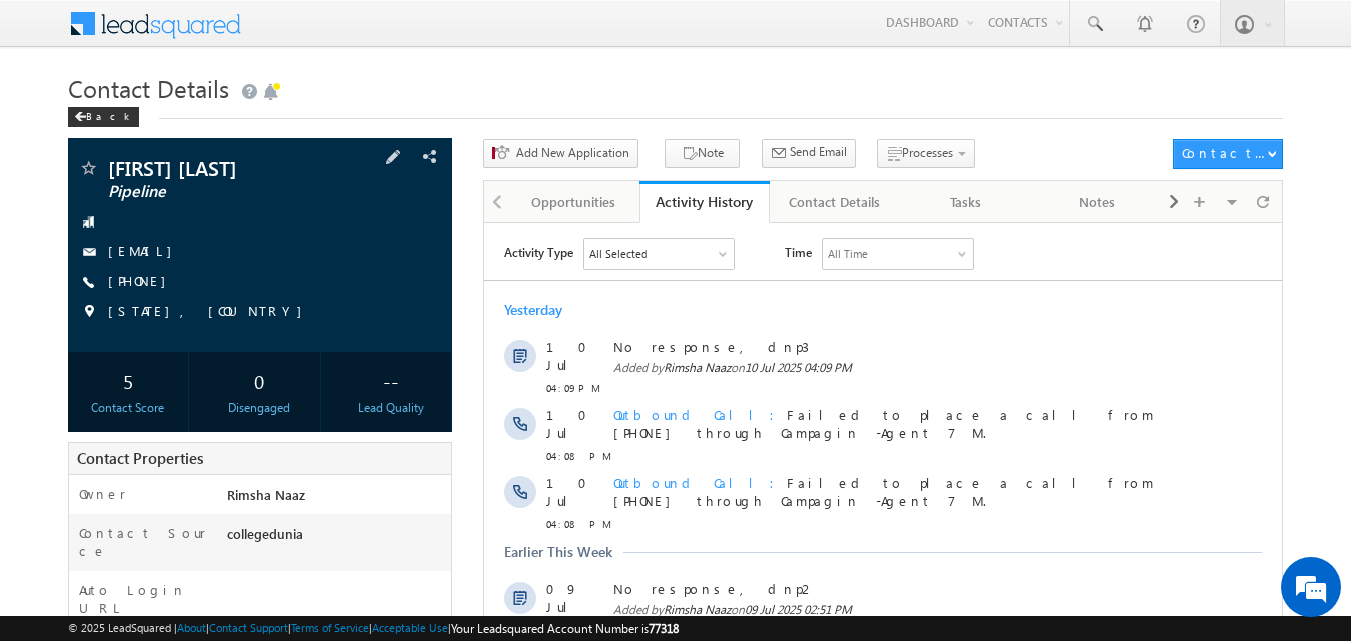 scroll, scrollTop: 0, scrollLeft: 0, axis: both 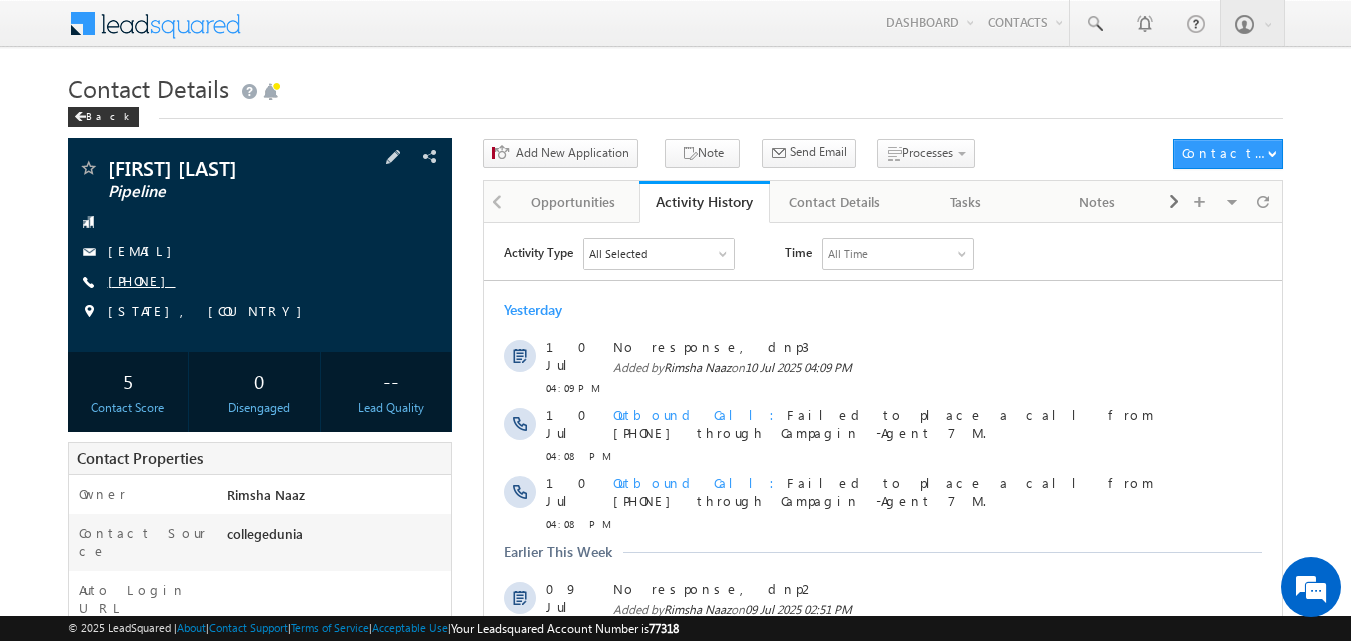 copy on "[PHONE]" 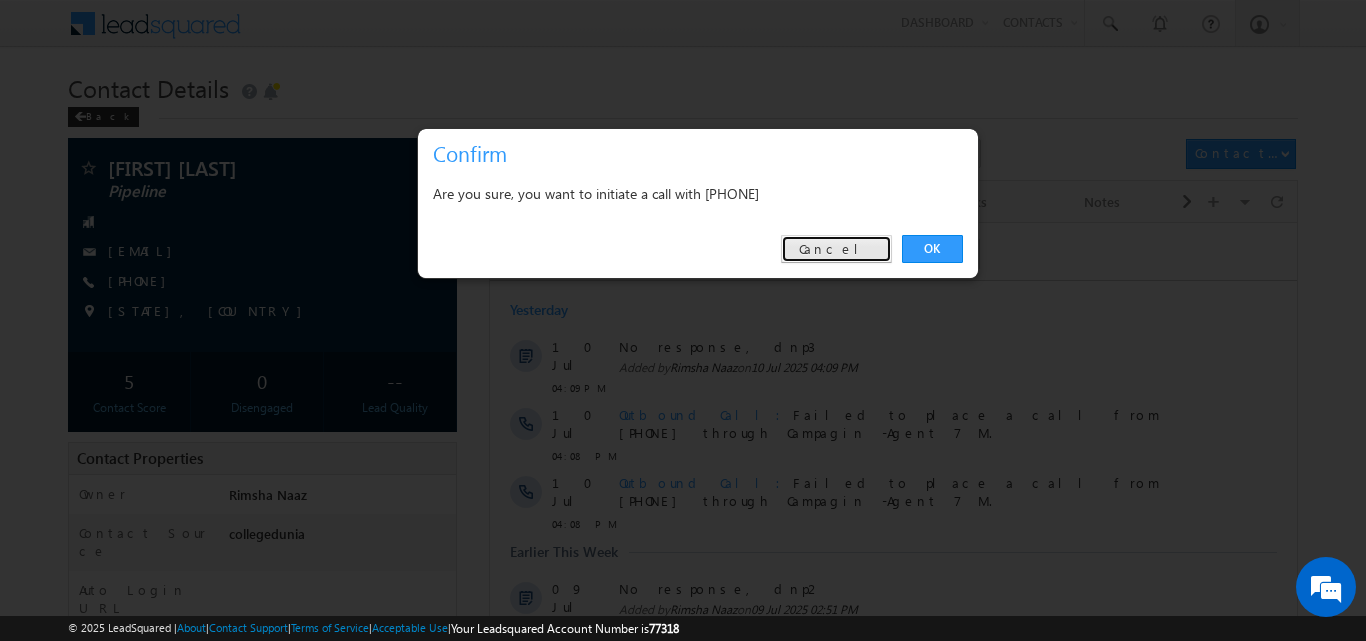 click on "Cancel" at bounding box center [836, 249] 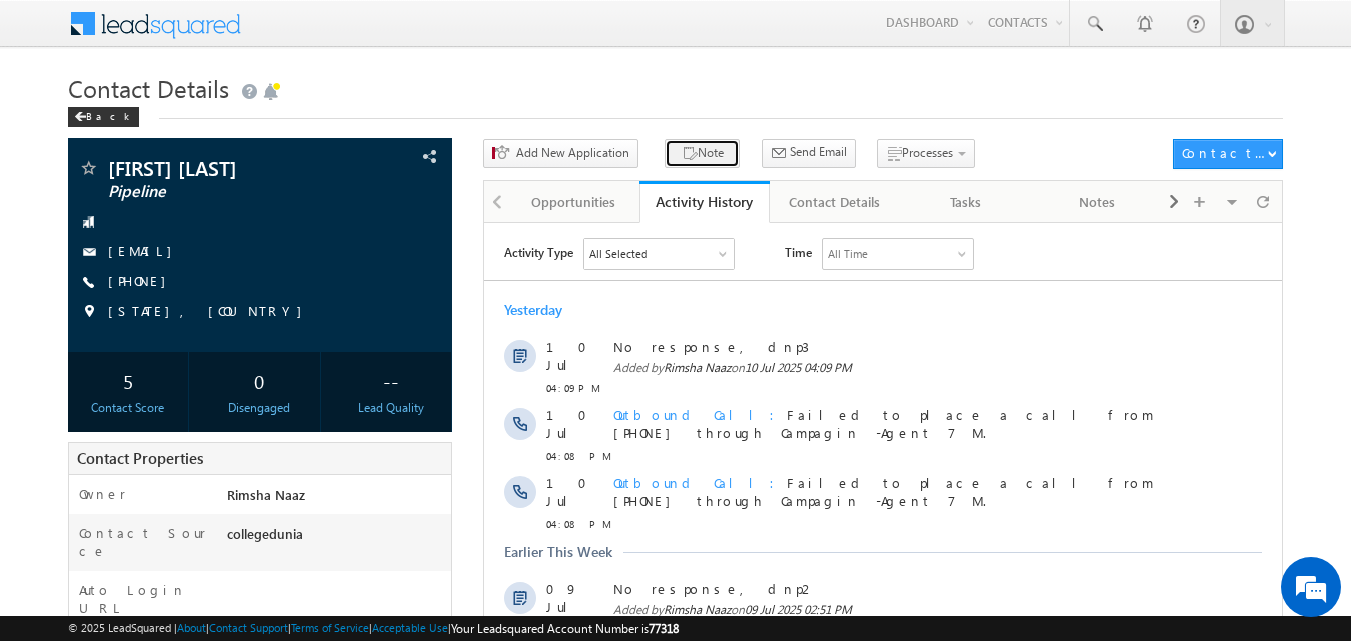 click on "Note" at bounding box center [702, 153] 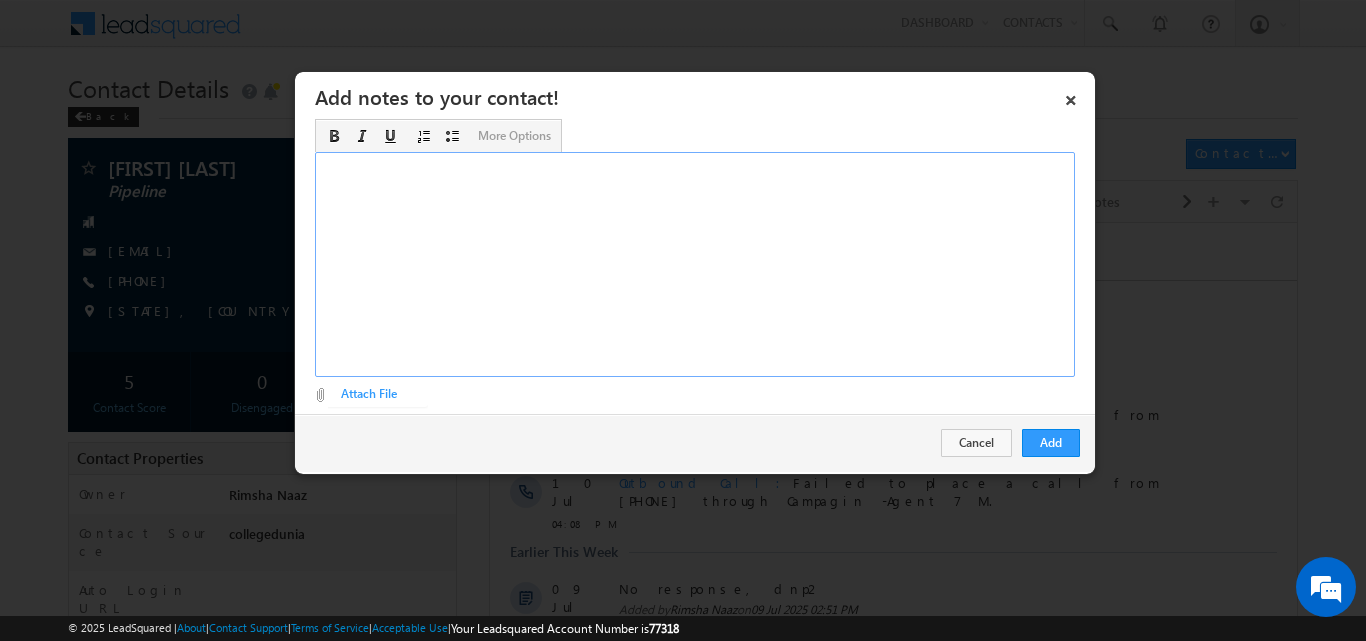 click at bounding box center [695, 264] 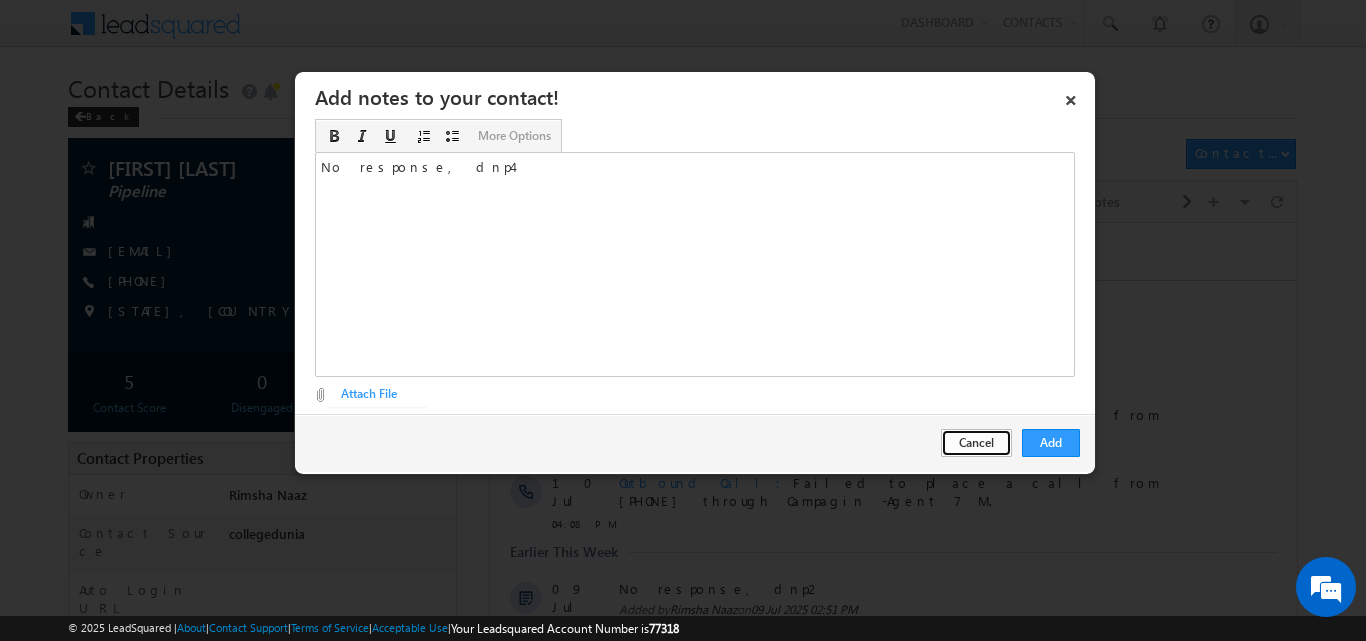 click on "Cancel" at bounding box center (976, 443) 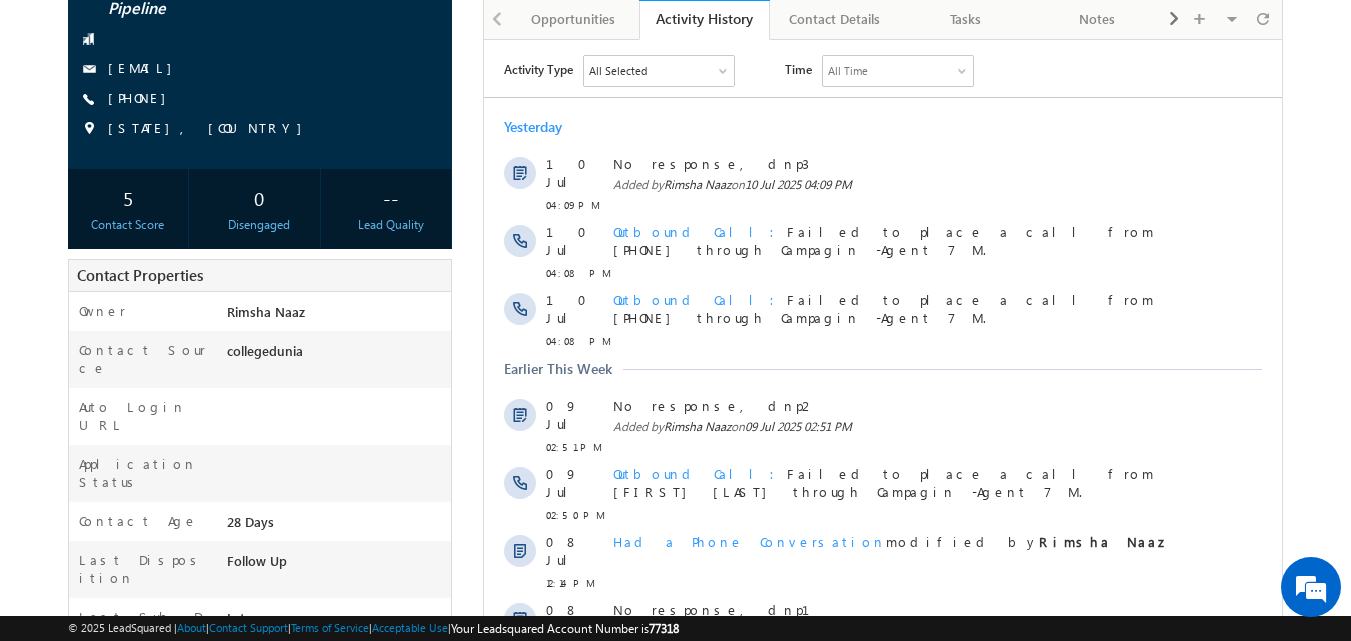 scroll, scrollTop: 492, scrollLeft: 0, axis: vertical 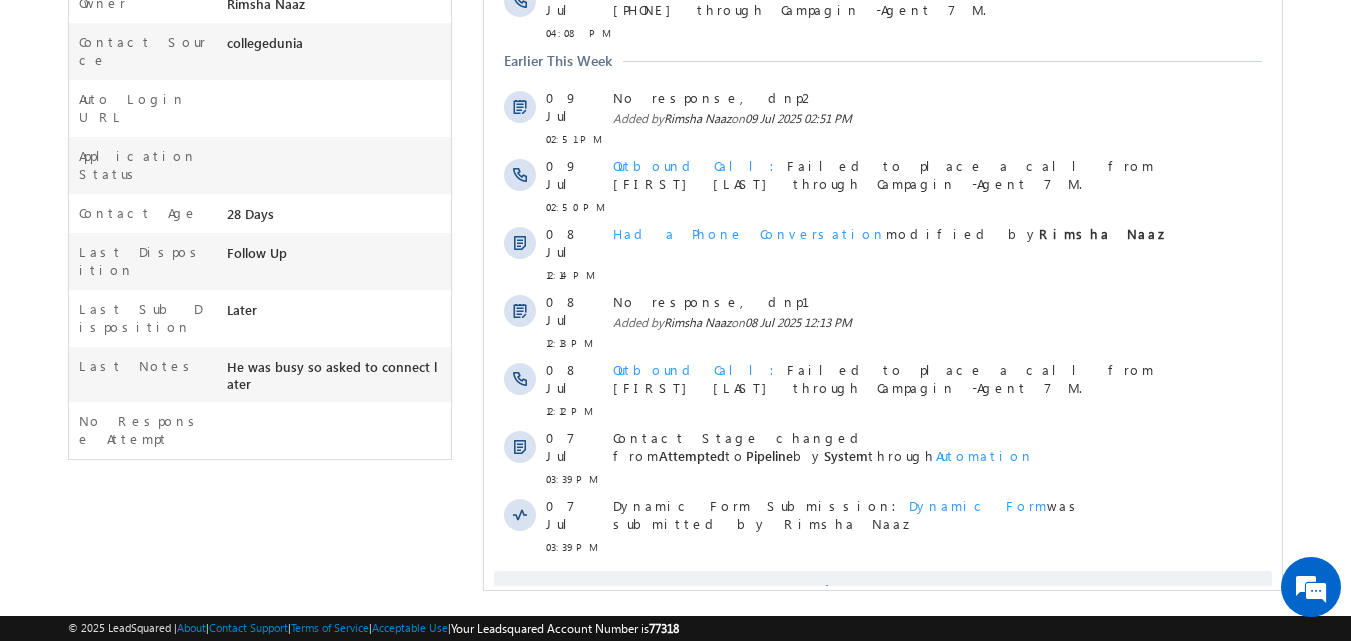 drag, startPoint x: 1359, startPoint y: 242, endPoint x: 580, endPoint y: 815, distance: 967.0419 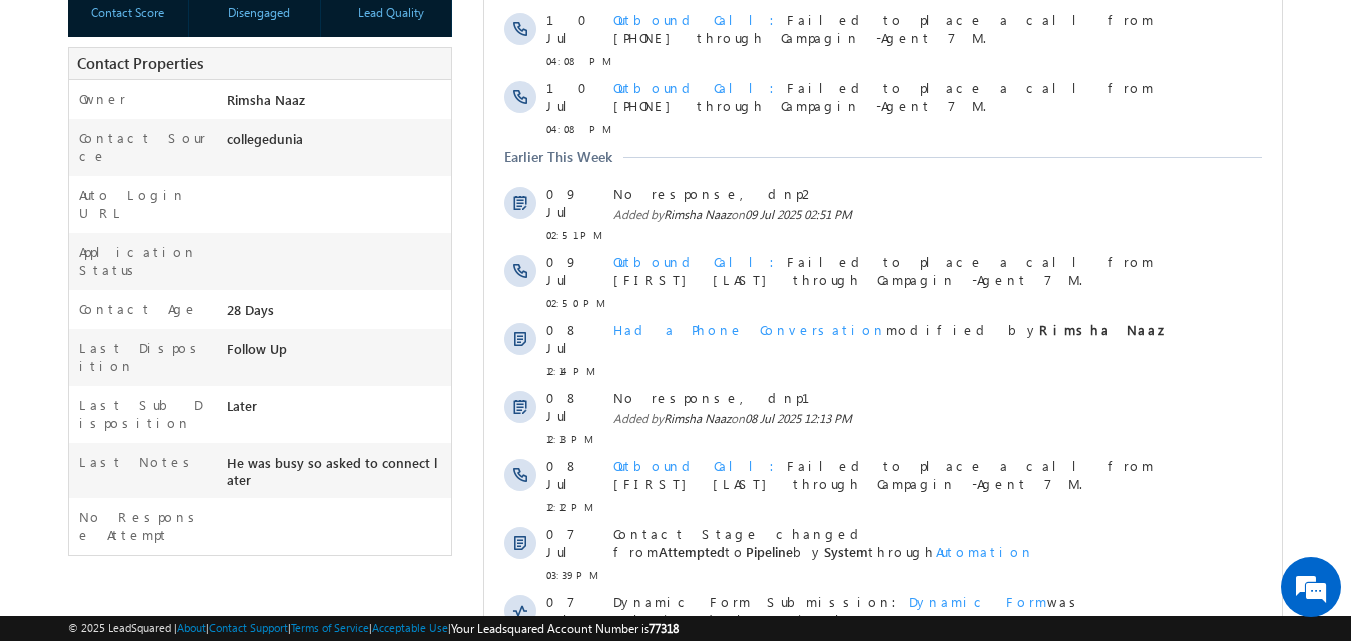 scroll, scrollTop: 492, scrollLeft: 0, axis: vertical 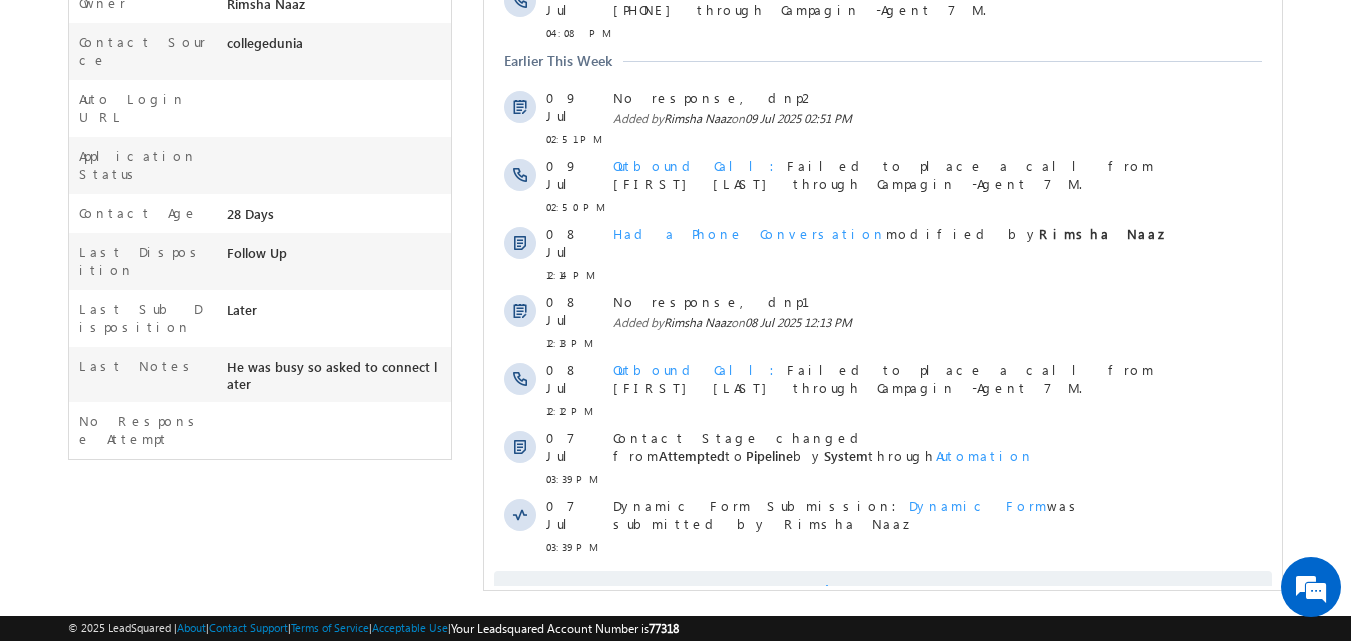 click on "Show More" at bounding box center [892, 591] 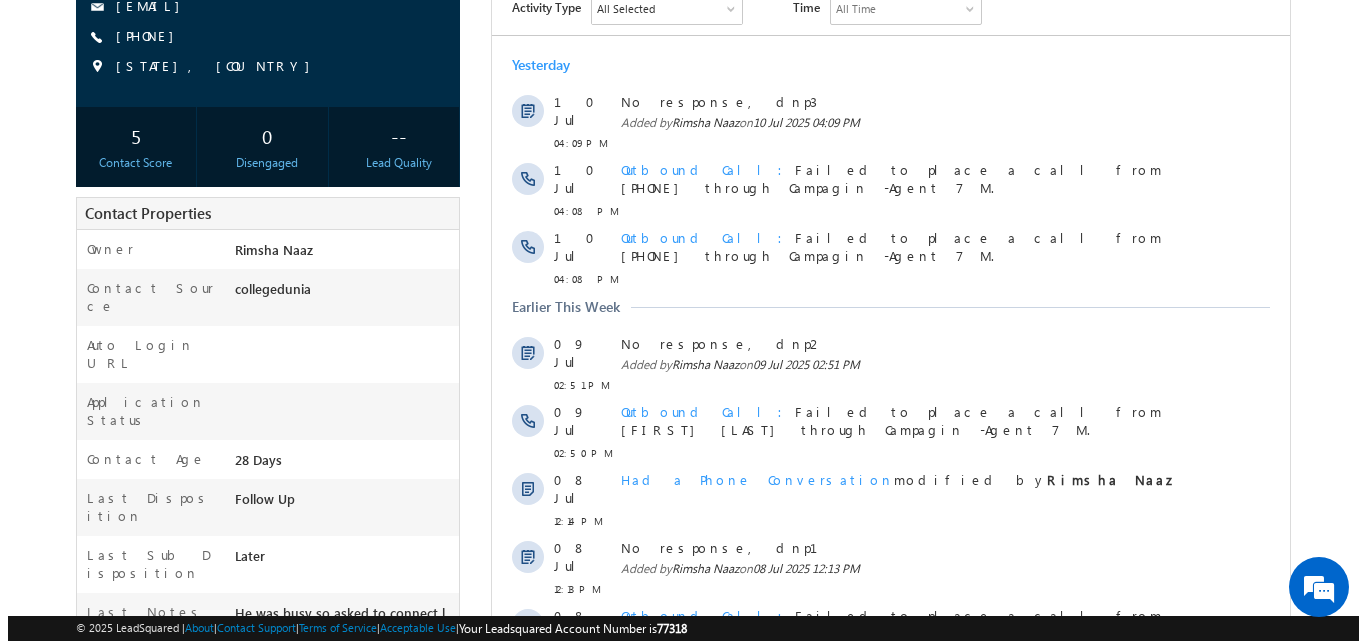 scroll, scrollTop: 0, scrollLeft: 0, axis: both 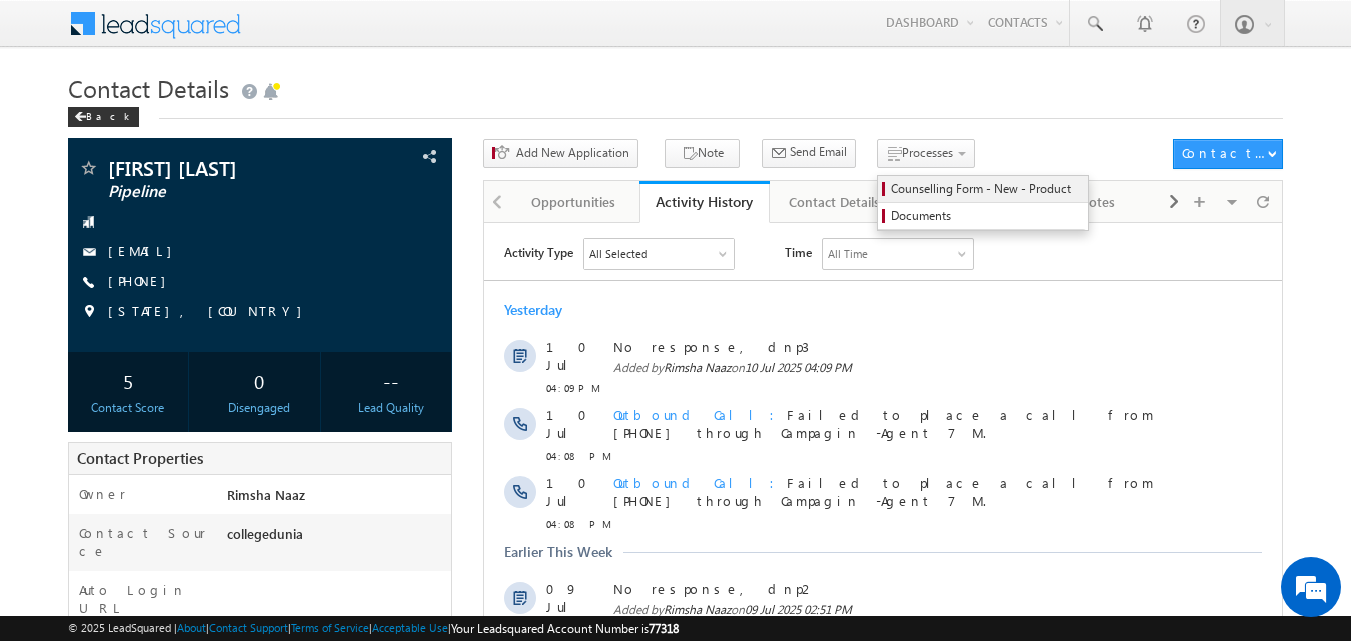 click on "Counselling Form - New - Product" at bounding box center [986, 189] 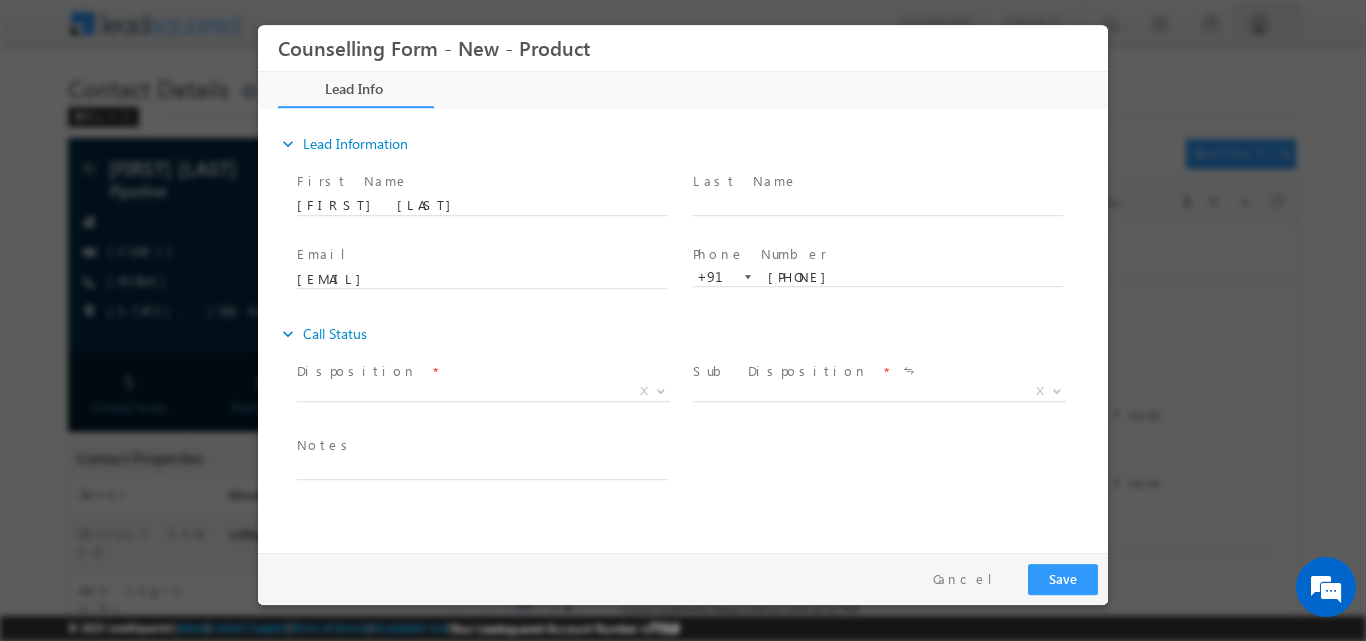 scroll, scrollTop: 0, scrollLeft: 0, axis: both 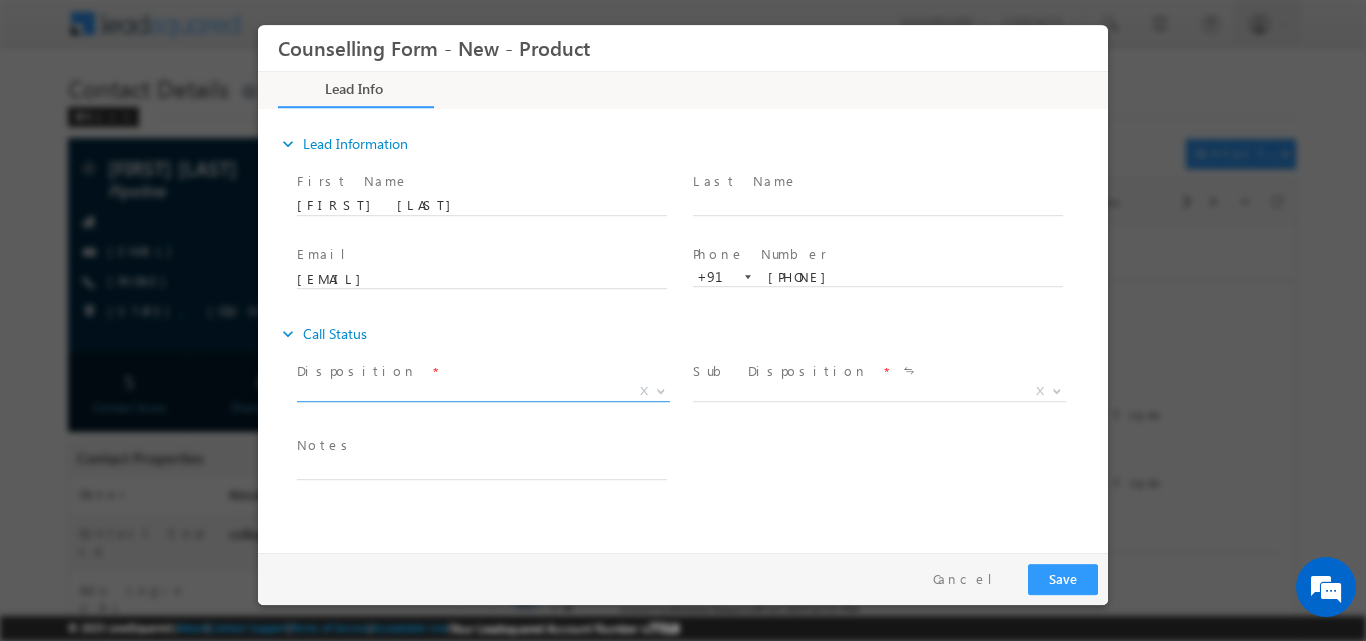 click at bounding box center [661, 389] 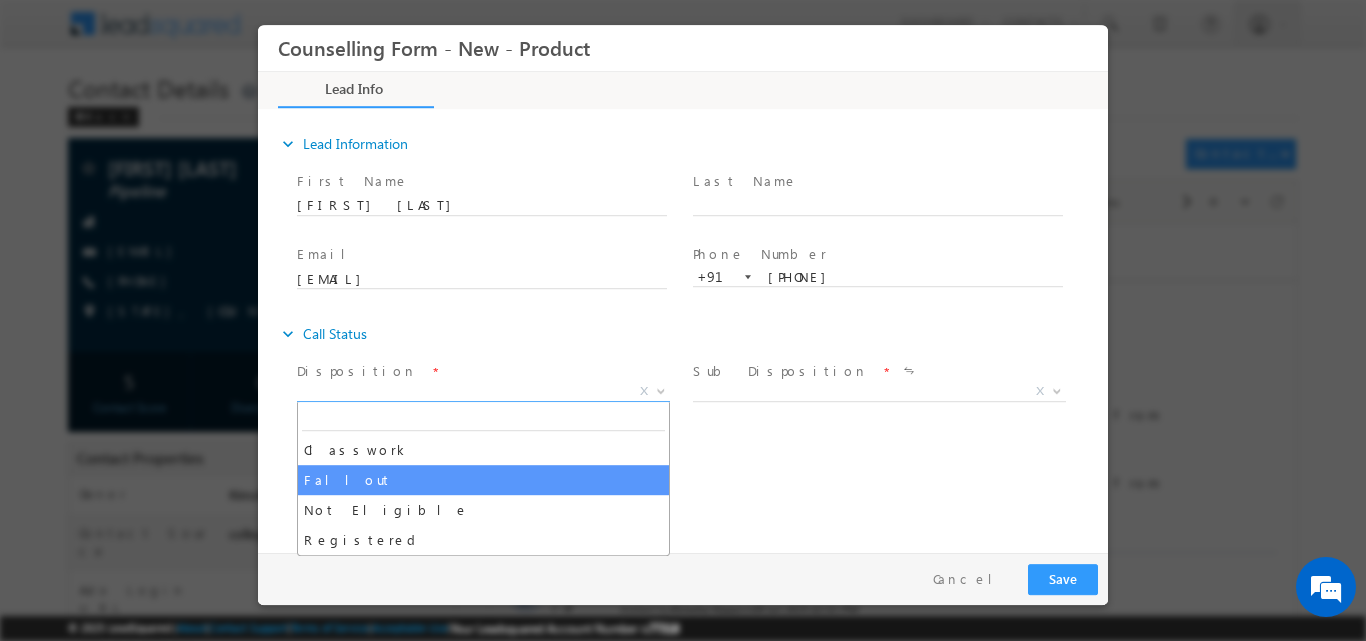 select on "Fallout" 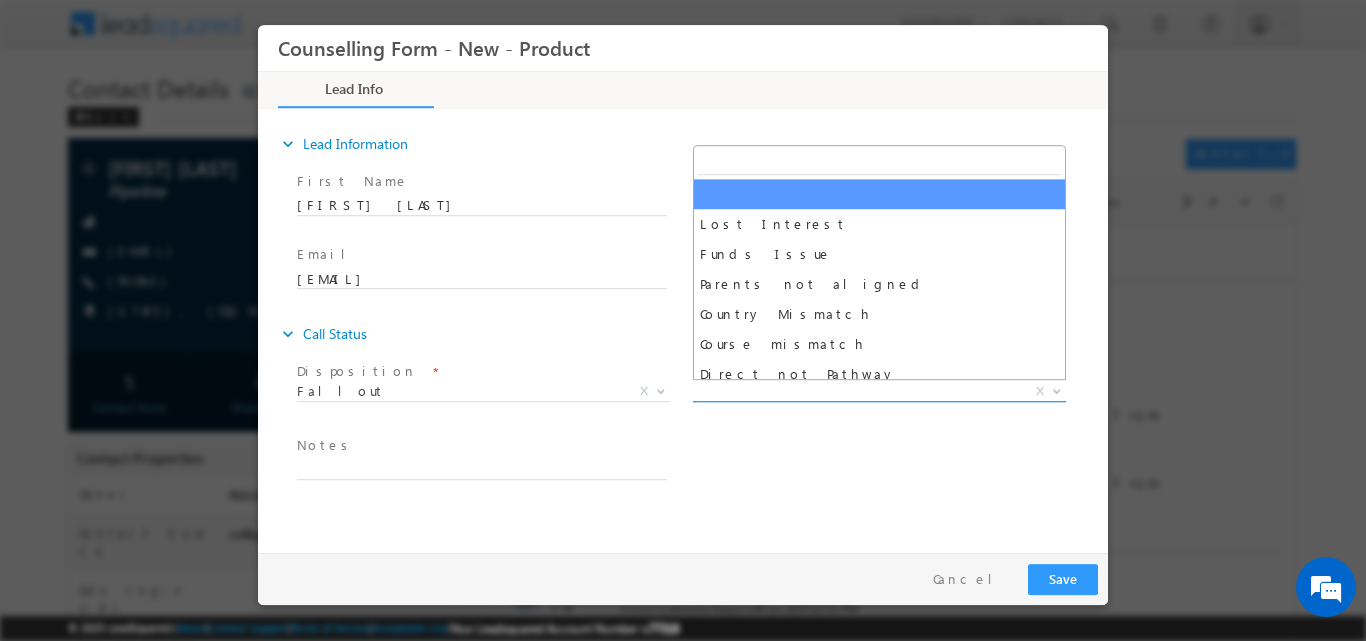 click at bounding box center (1055, 390) 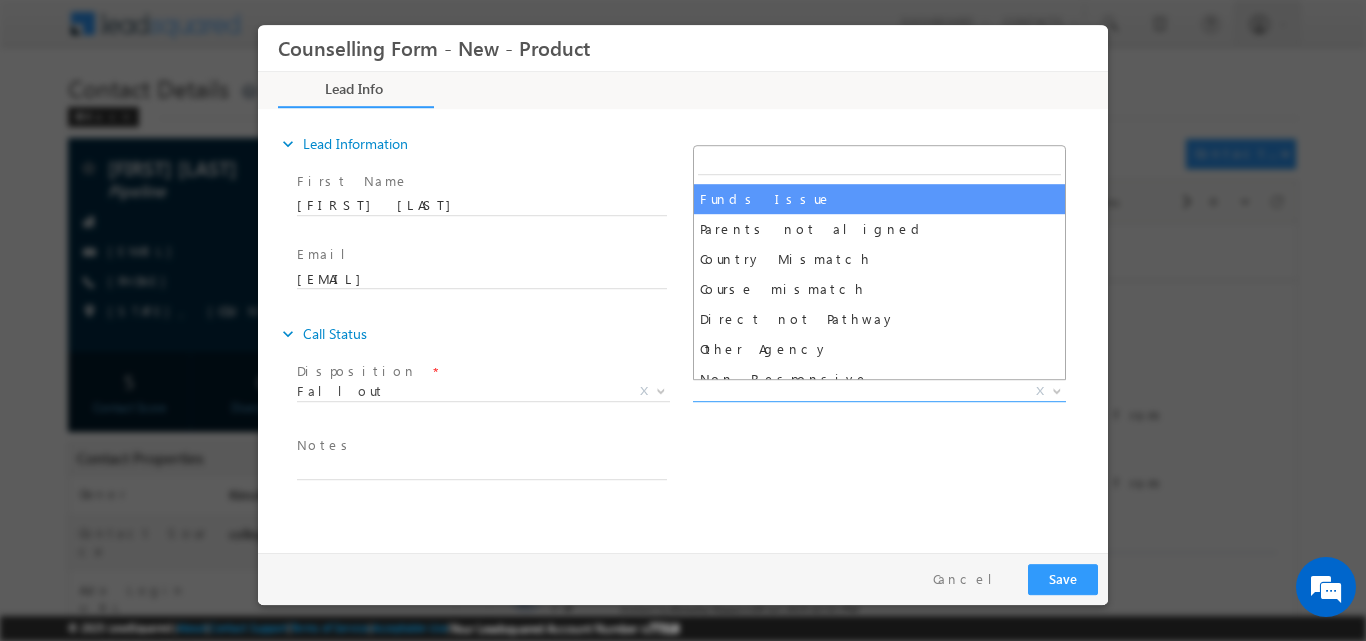 scroll, scrollTop: 70, scrollLeft: 0, axis: vertical 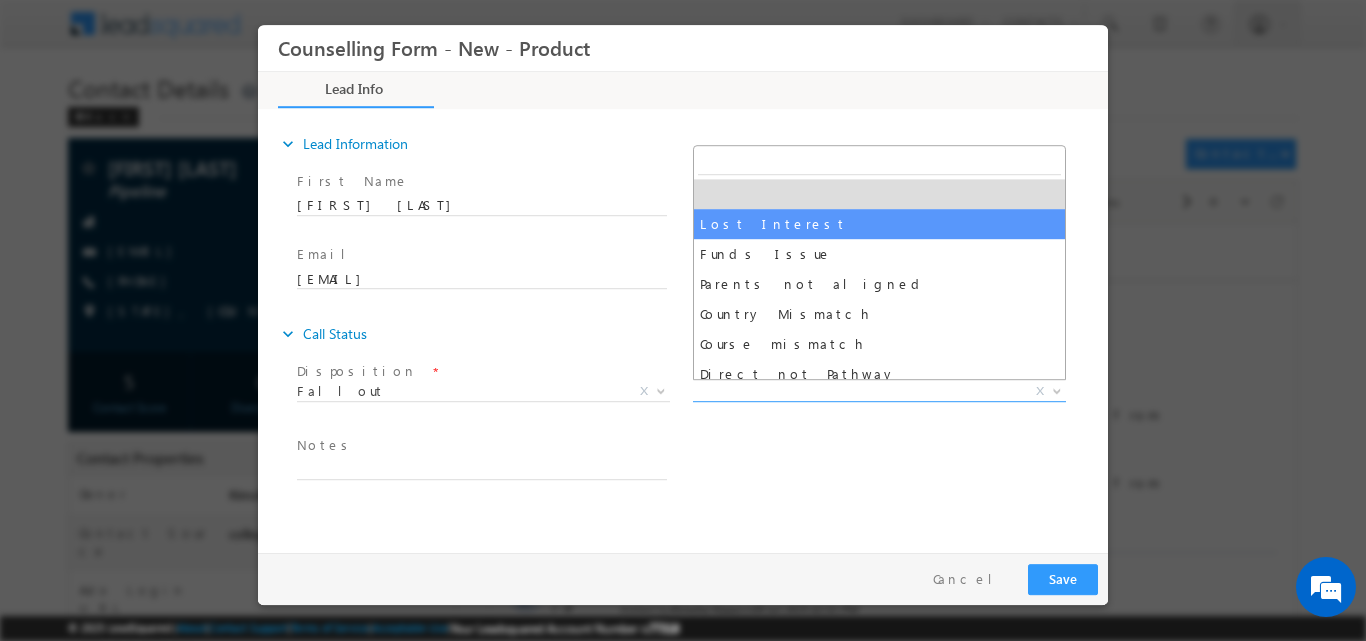 select on "Lost Interest" 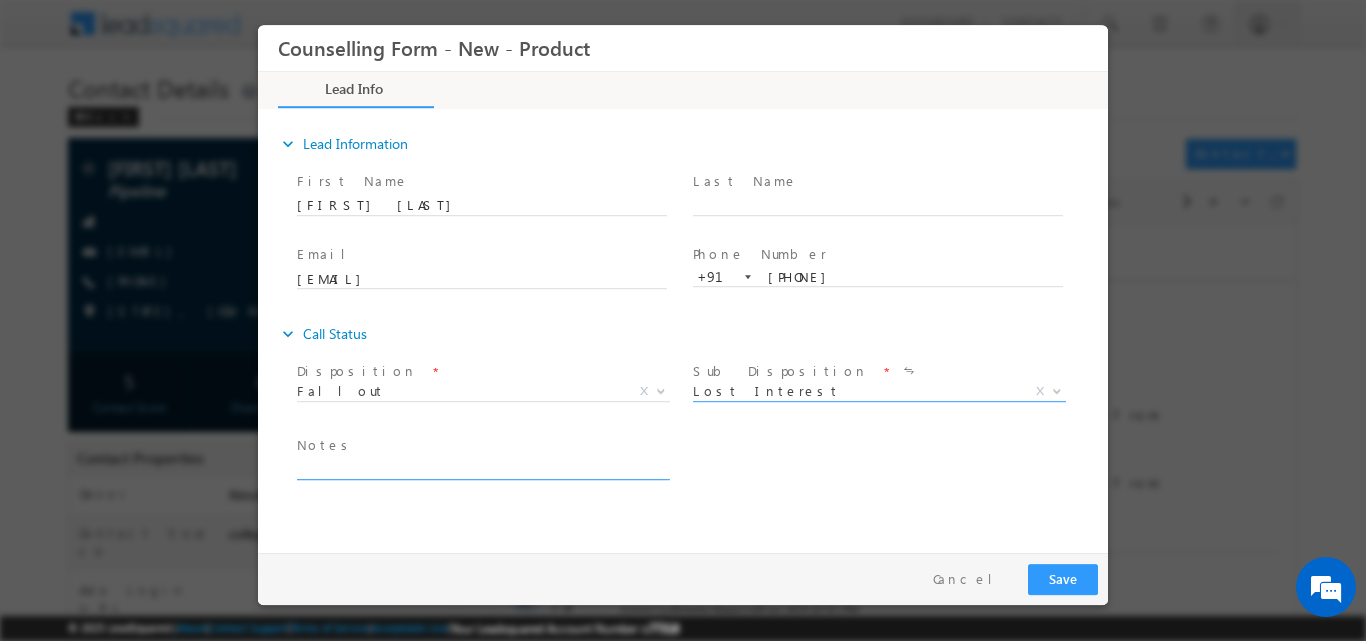 click at bounding box center (482, 467) 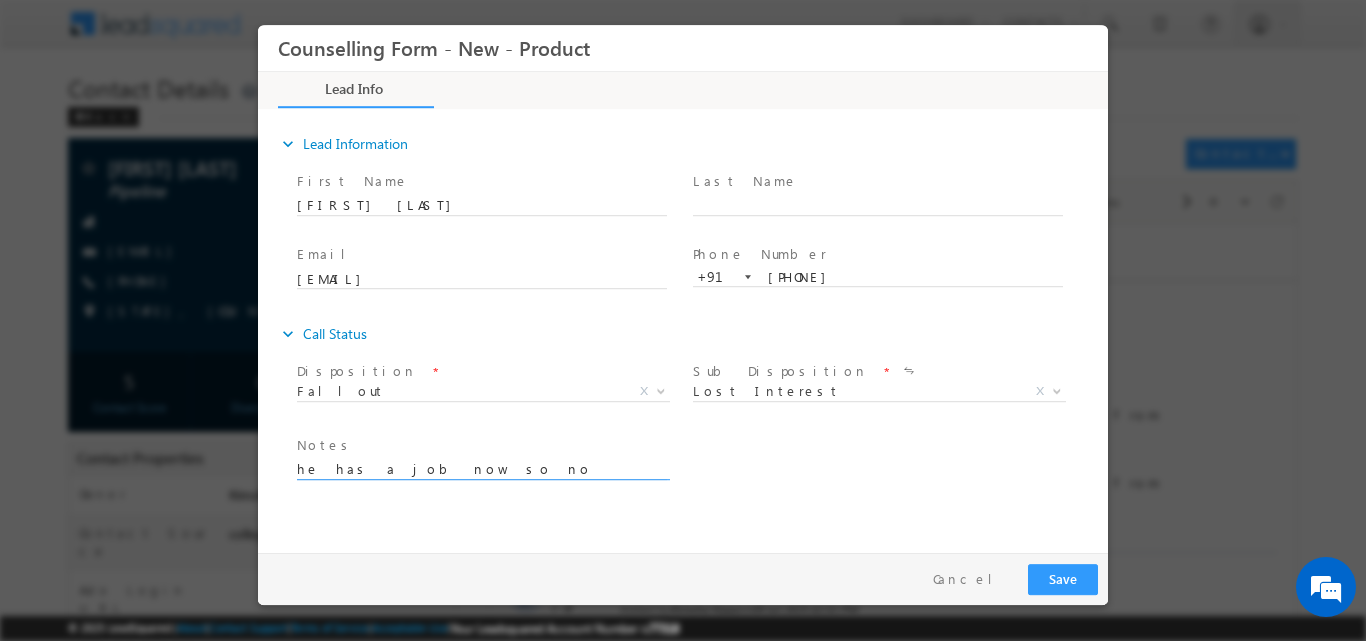 type on "he has a job now so no more looking to study abroad" 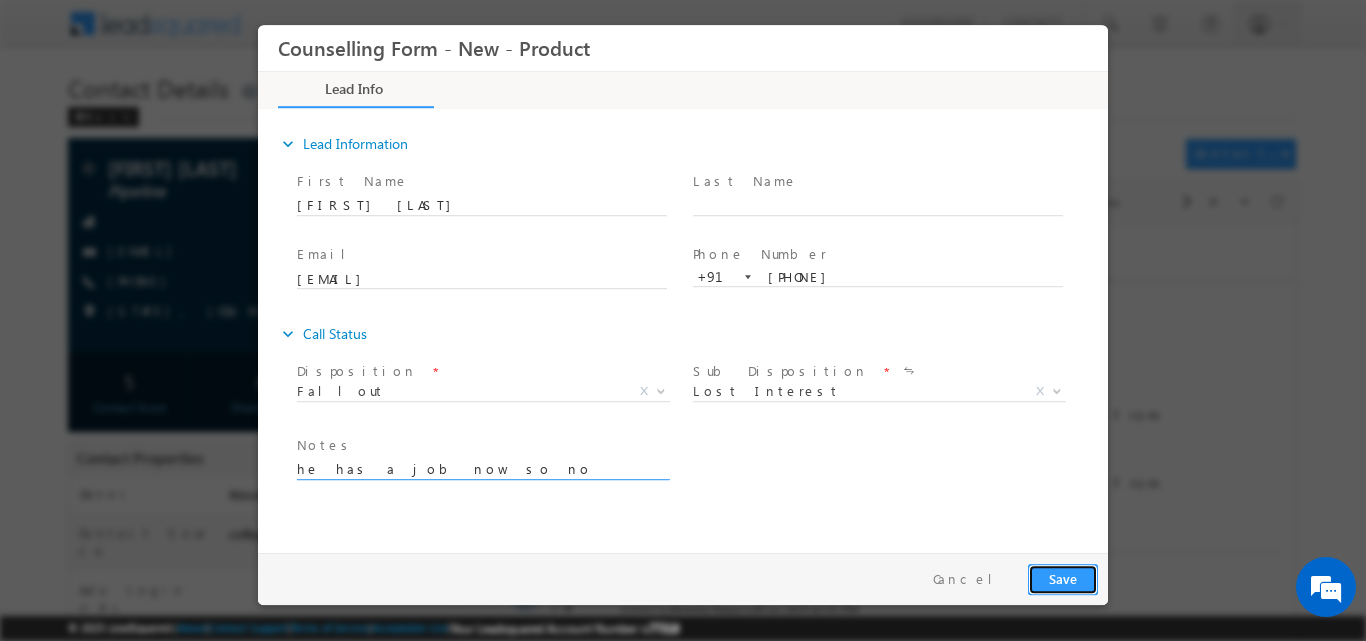 click on "Save" at bounding box center (1063, 578) 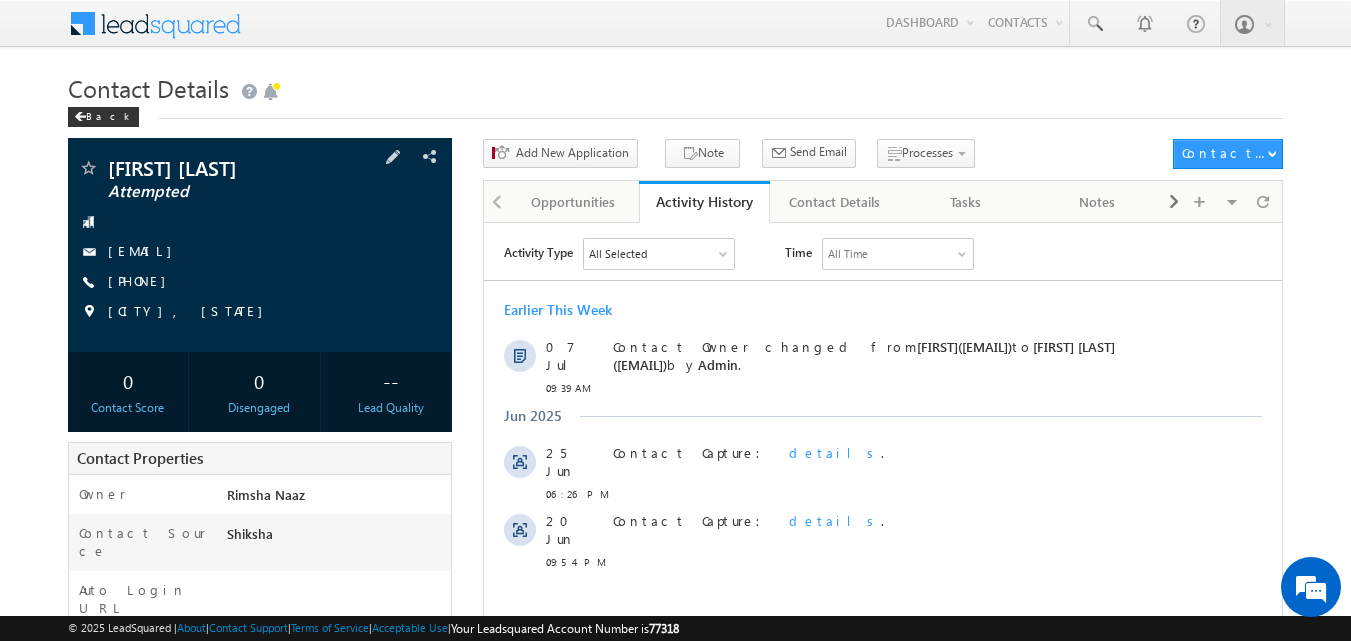 scroll, scrollTop: 0, scrollLeft: 0, axis: both 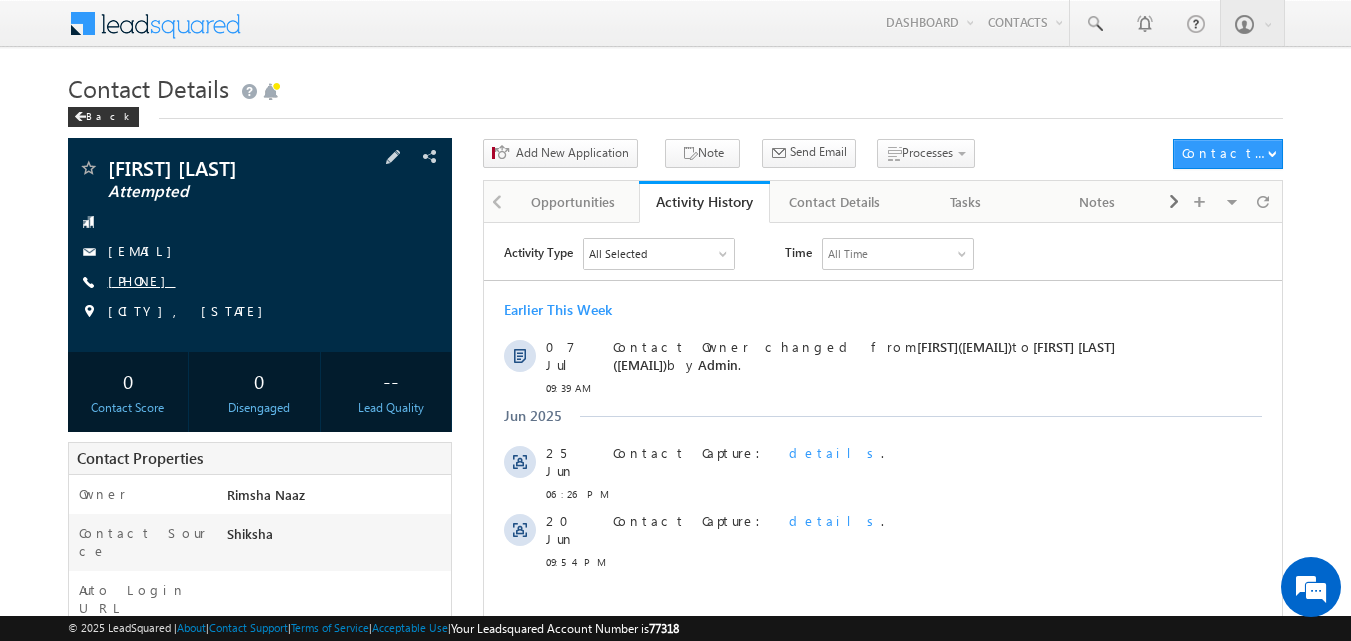drag, startPoint x: 144, startPoint y: 279, endPoint x: 203, endPoint y: 279, distance: 59 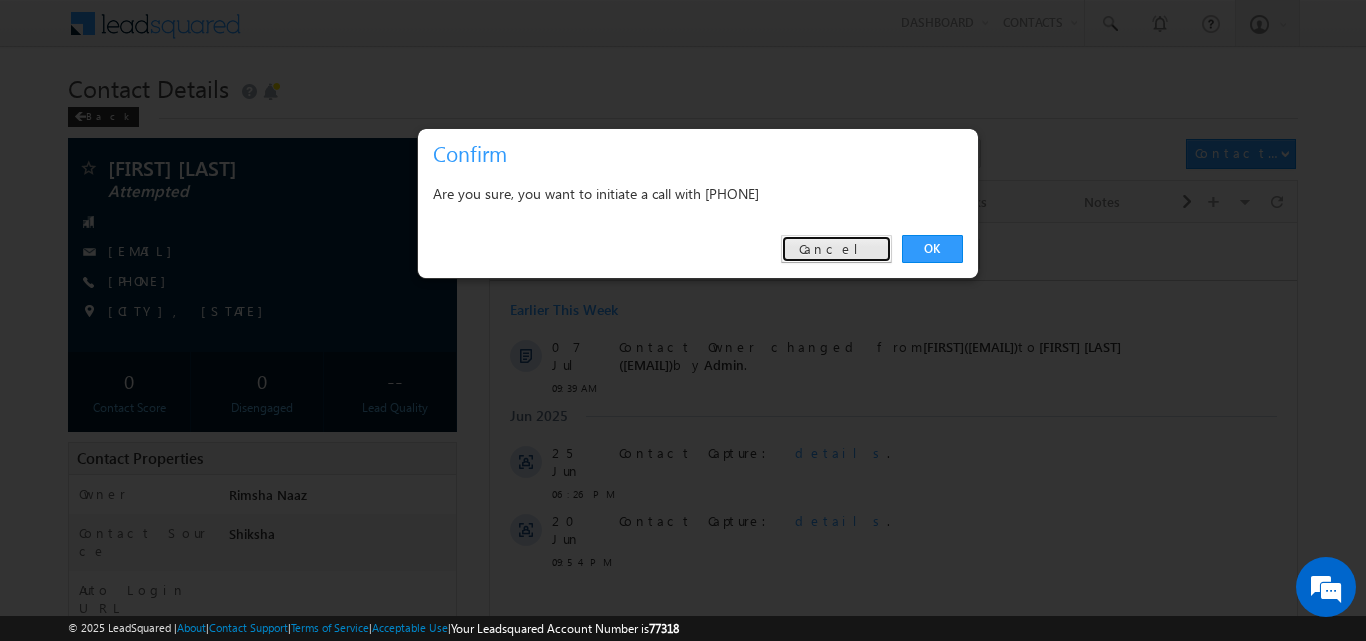 click on "Cancel" at bounding box center (836, 249) 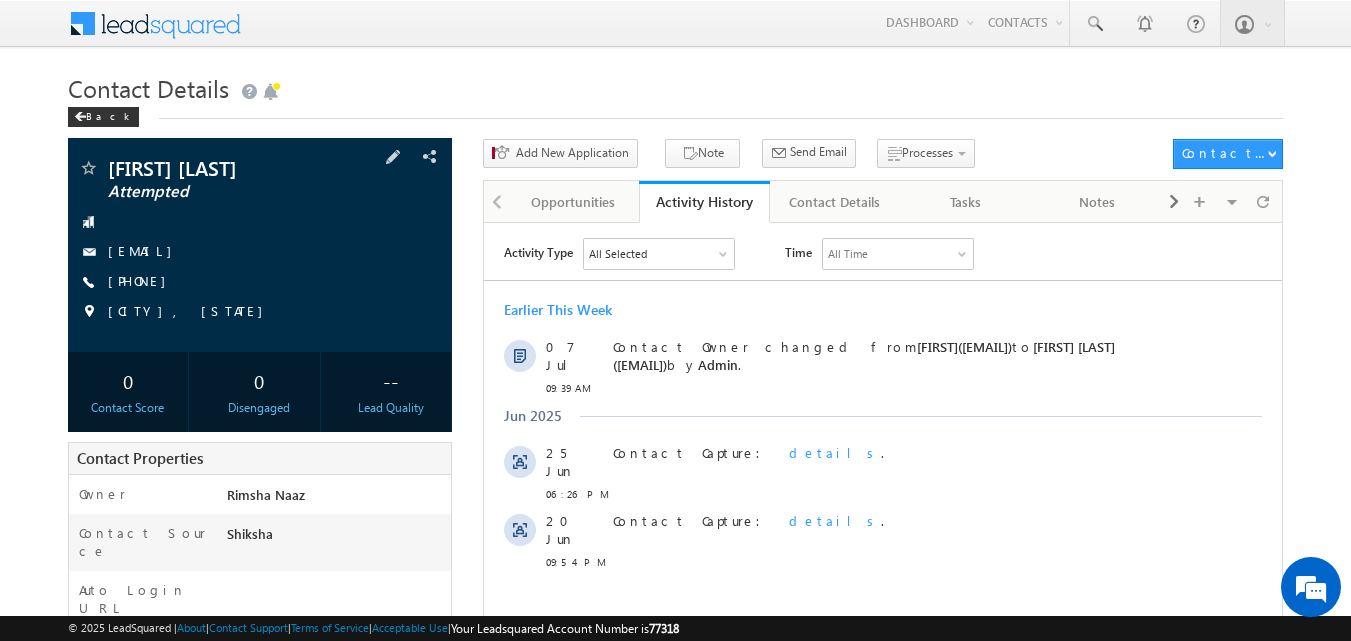 copy on "[PHONE]" 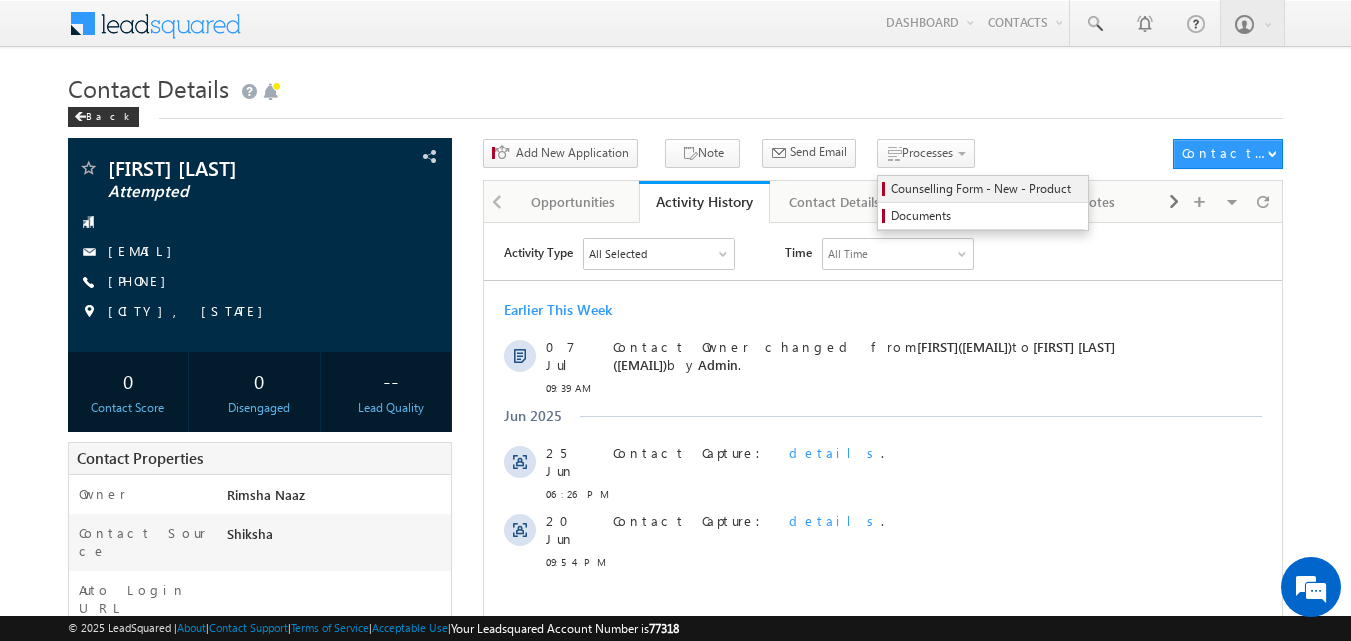 click on "Counselling Form - New - Product" at bounding box center [986, 189] 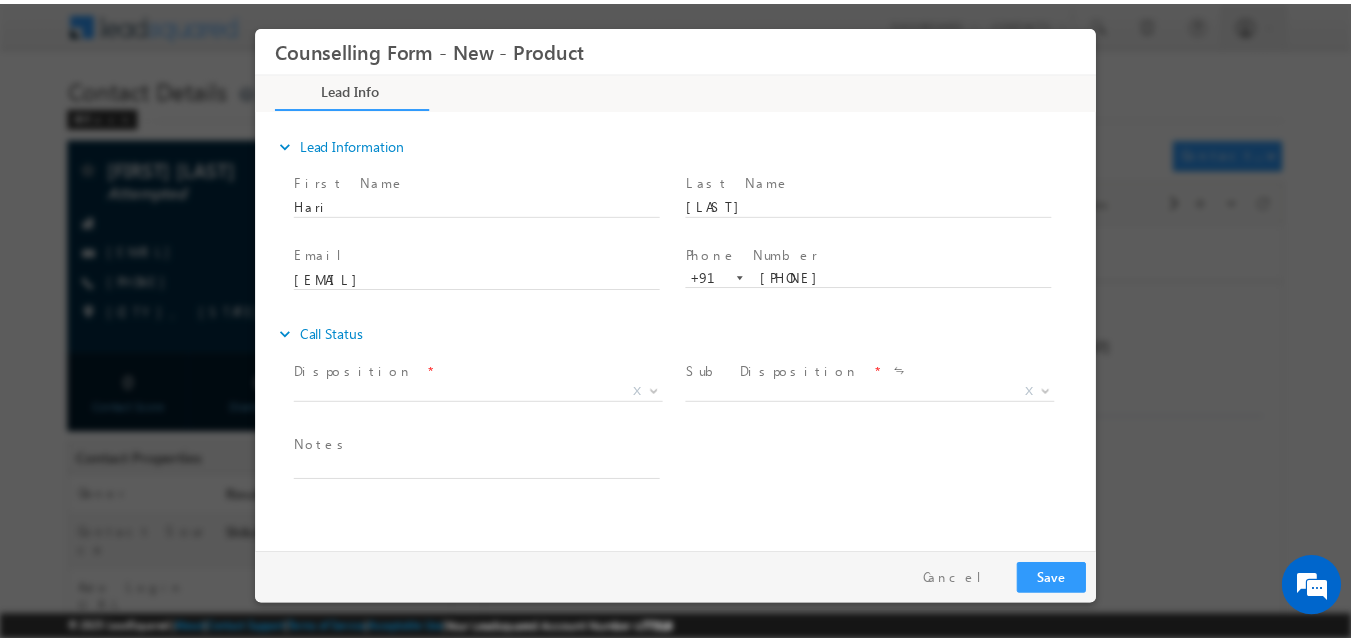 scroll, scrollTop: 0, scrollLeft: 0, axis: both 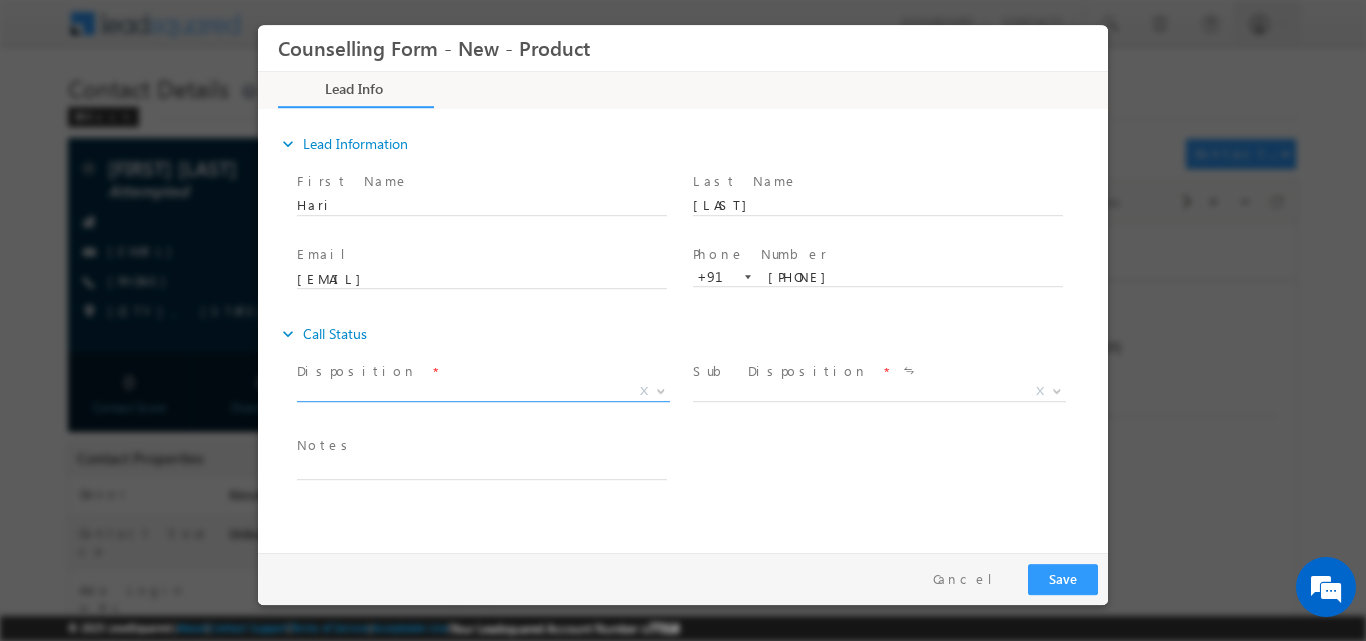 click at bounding box center (661, 389) 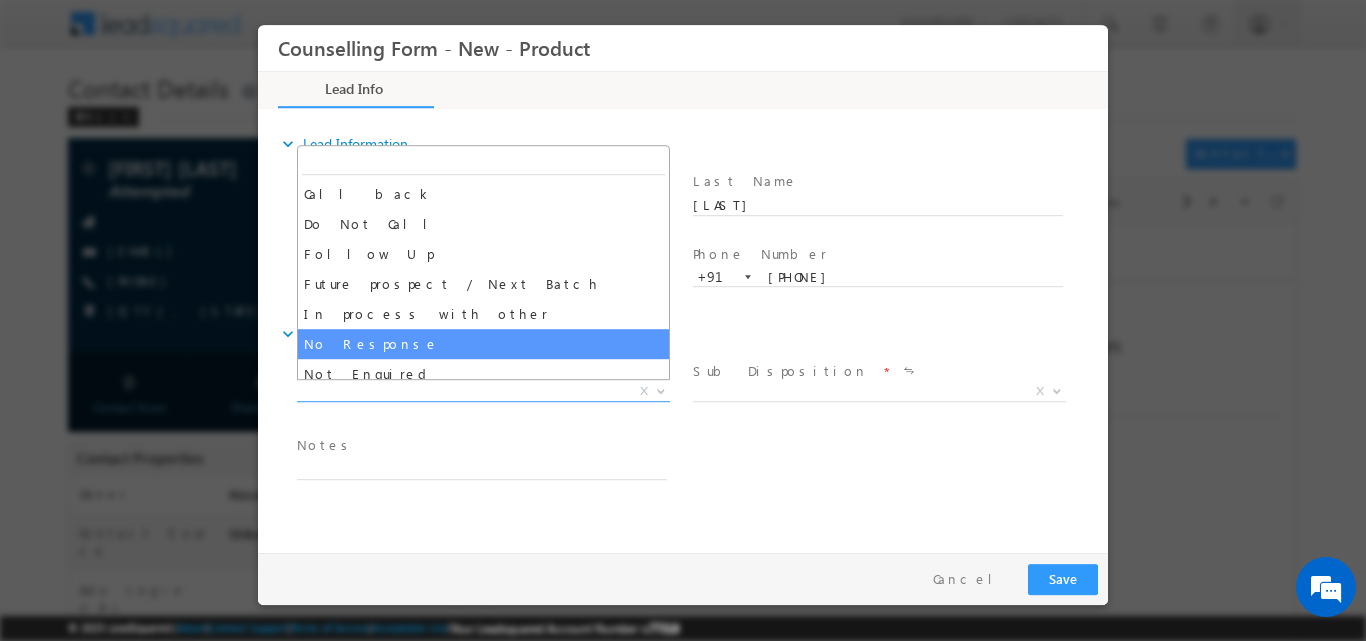 select on "No Response" 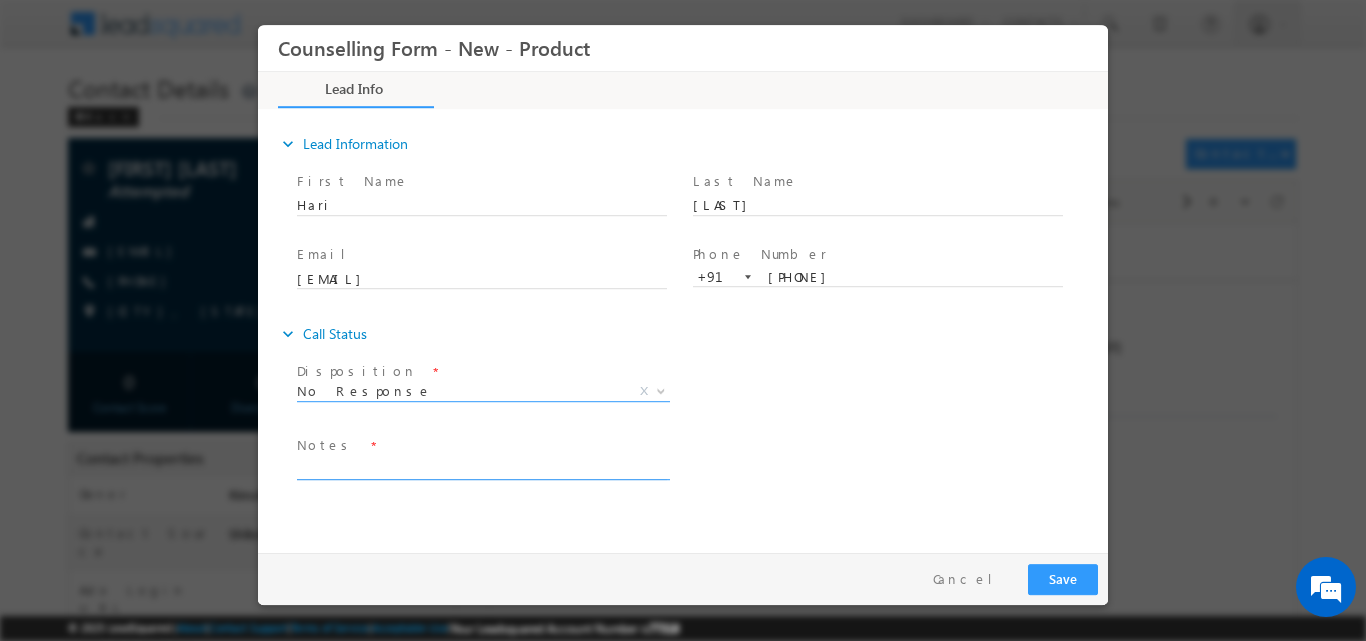 click at bounding box center [482, 467] 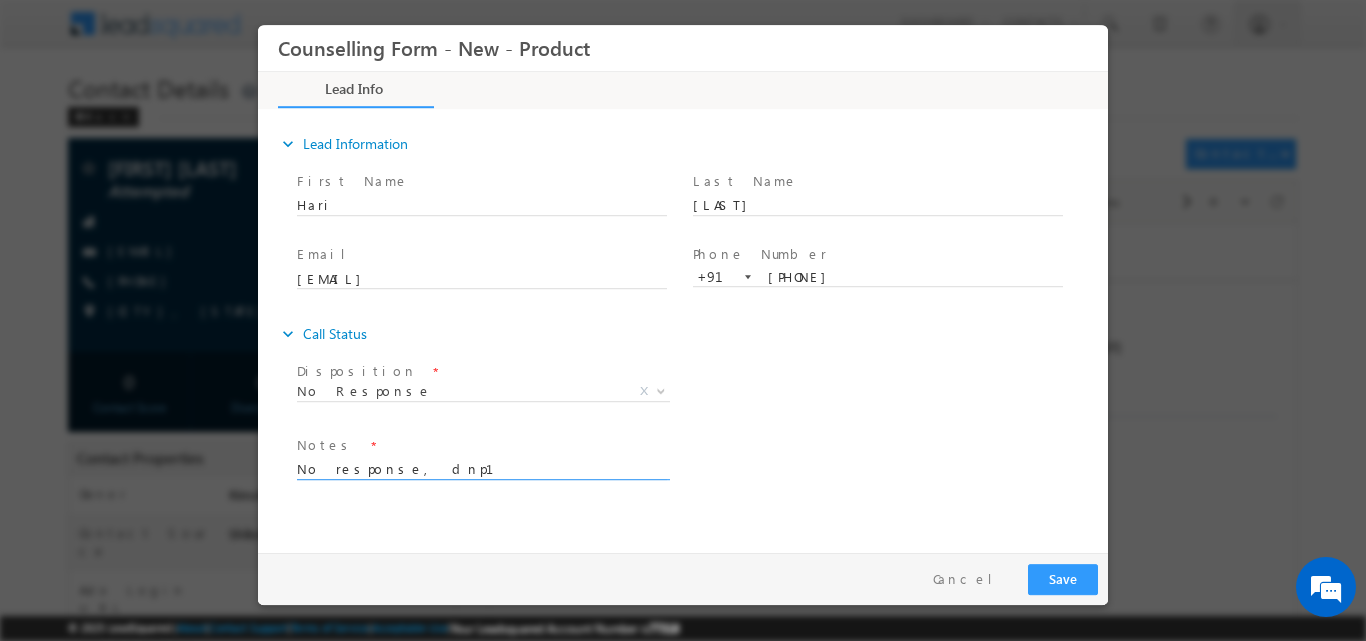 type on "No response, dnp1" 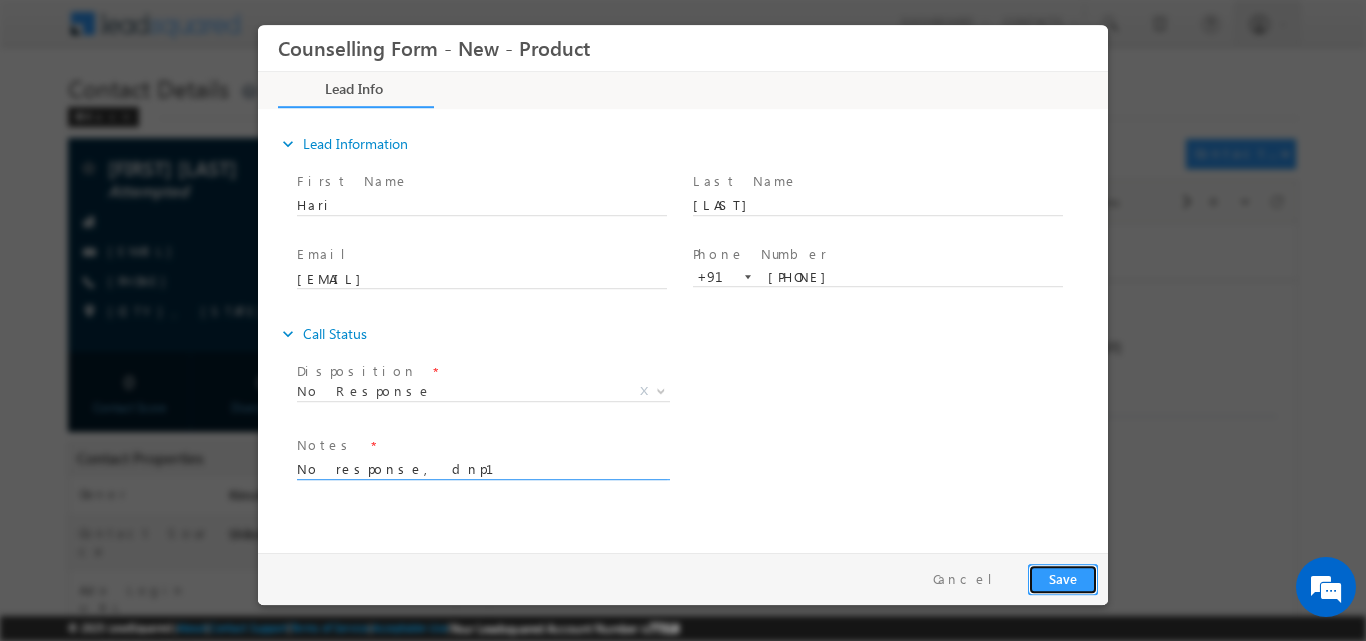 click on "Save" at bounding box center [1063, 578] 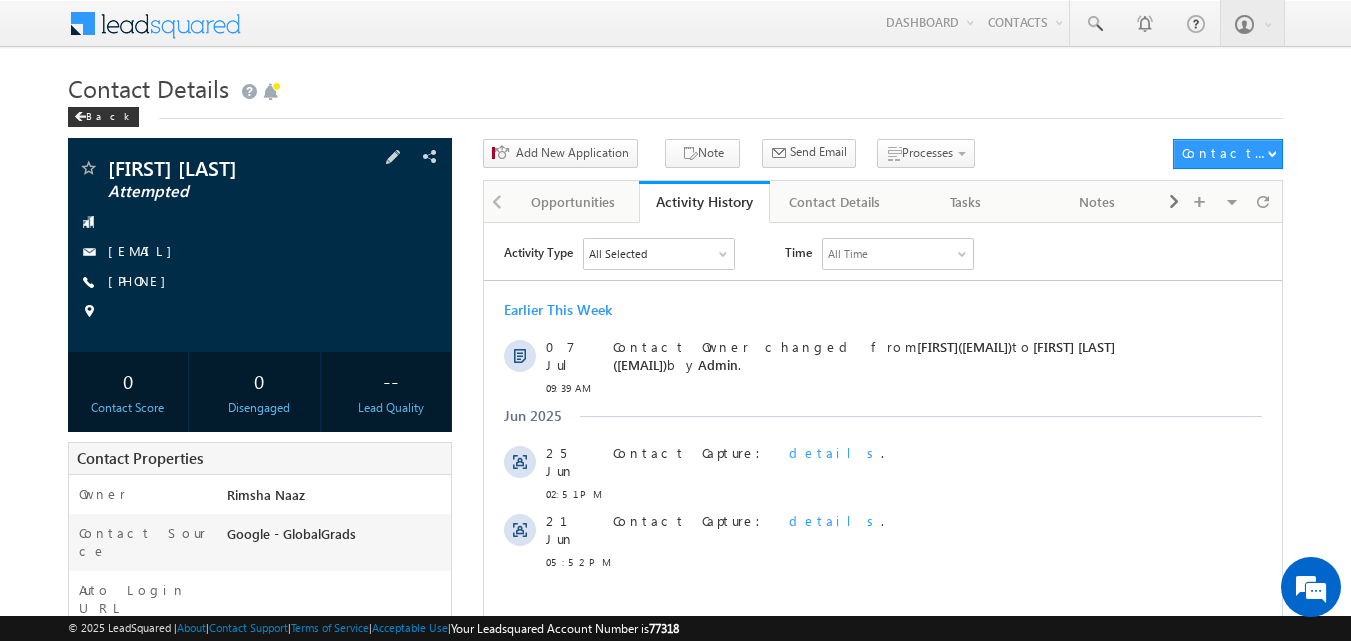 scroll, scrollTop: 0, scrollLeft: 0, axis: both 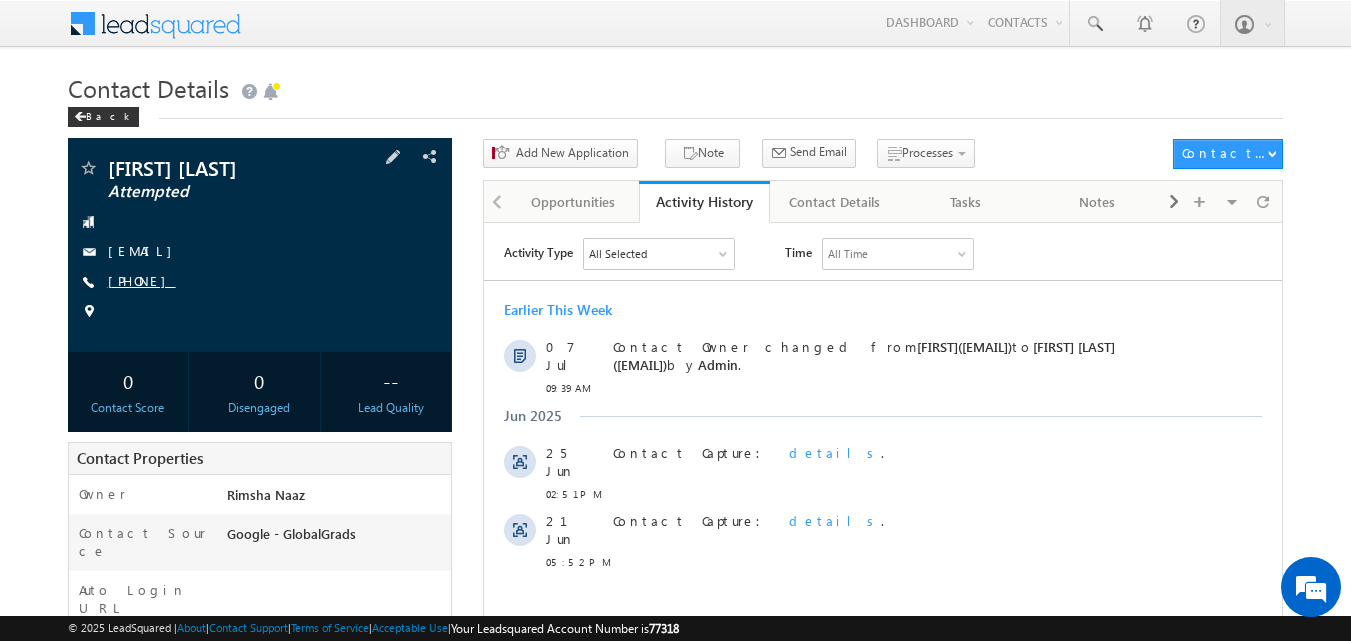 drag, startPoint x: 150, startPoint y: 282, endPoint x: 203, endPoint y: 282, distance: 53 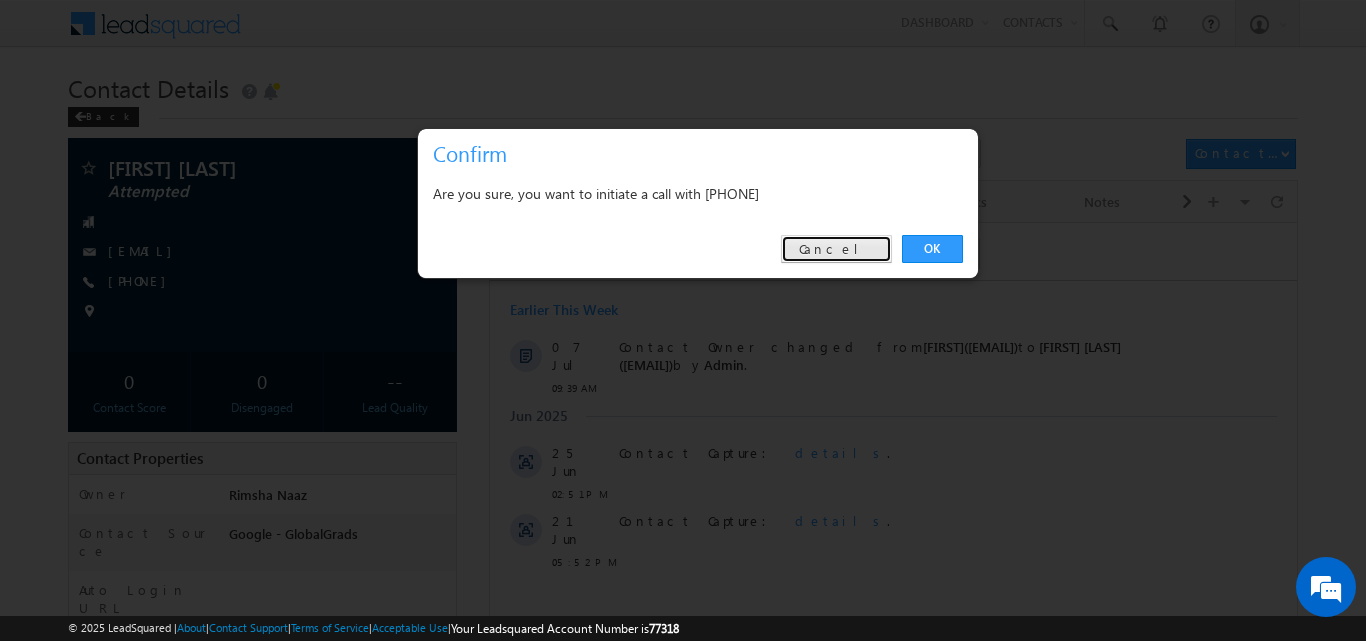 drag, startPoint x: 848, startPoint y: 244, endPoint x: 356, endPoint y: 17, distance: 541.8422 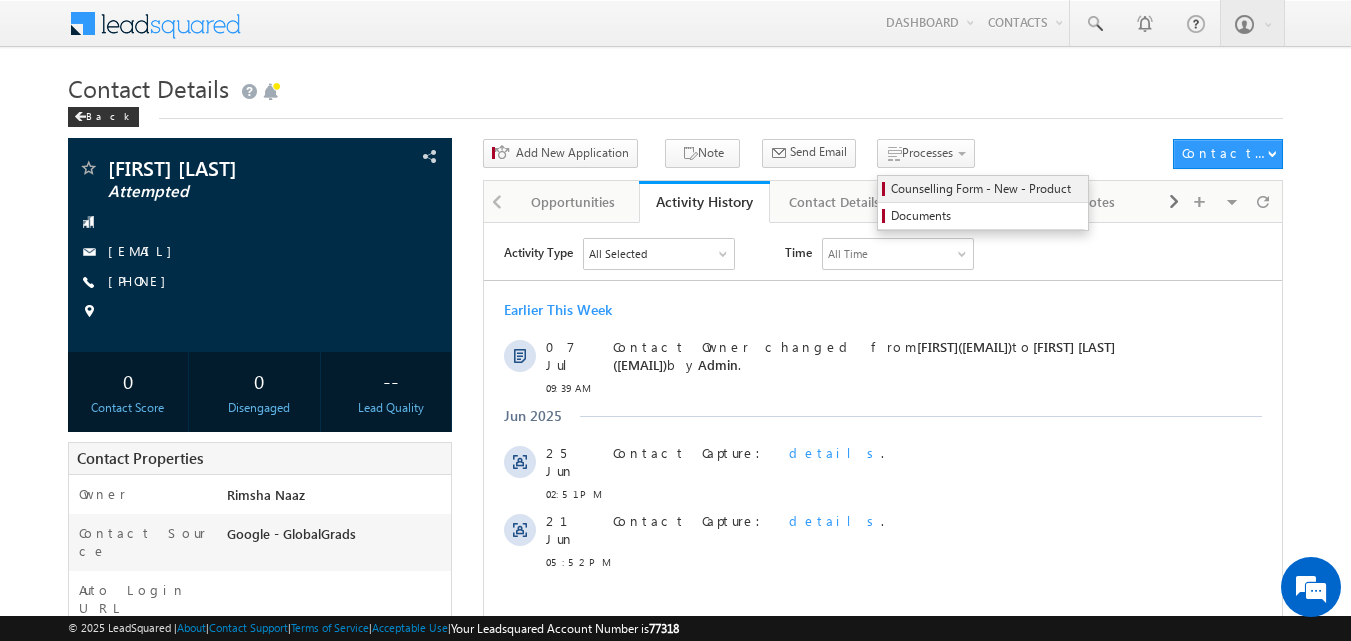 click on "Counselling Form - New - Product" at bounding box center (986, 189) 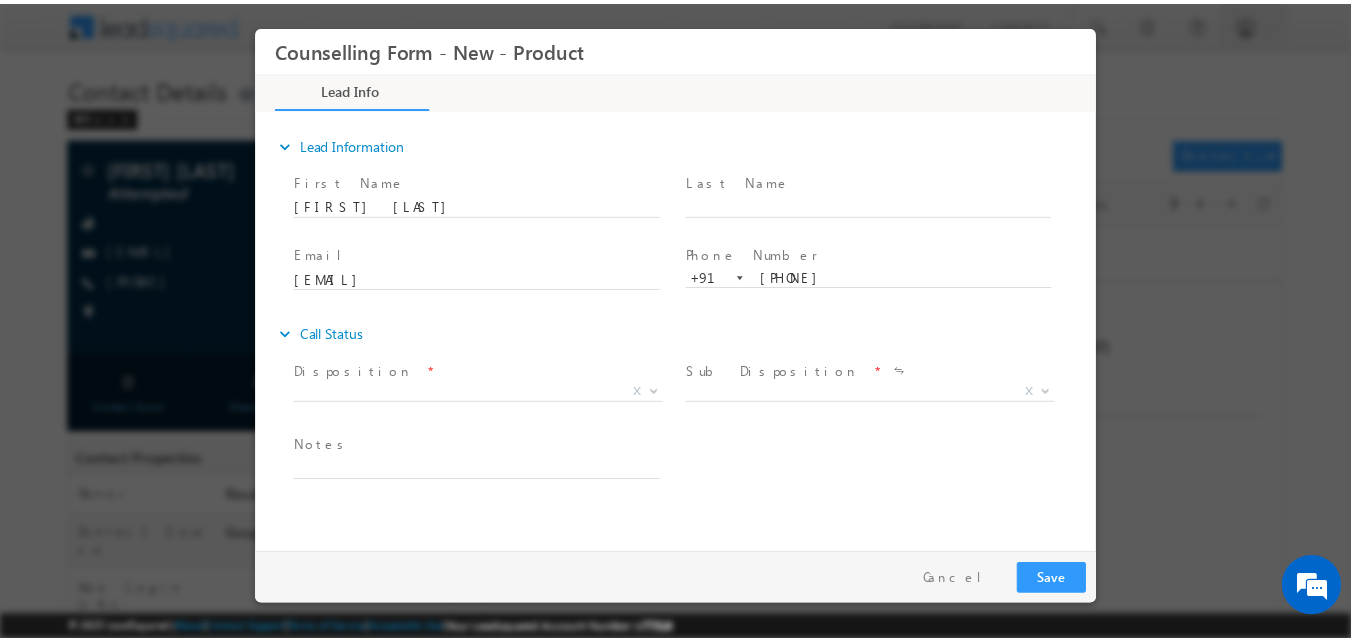 scroll, scrollTop: 0, scrollLeft: 0, axis: both 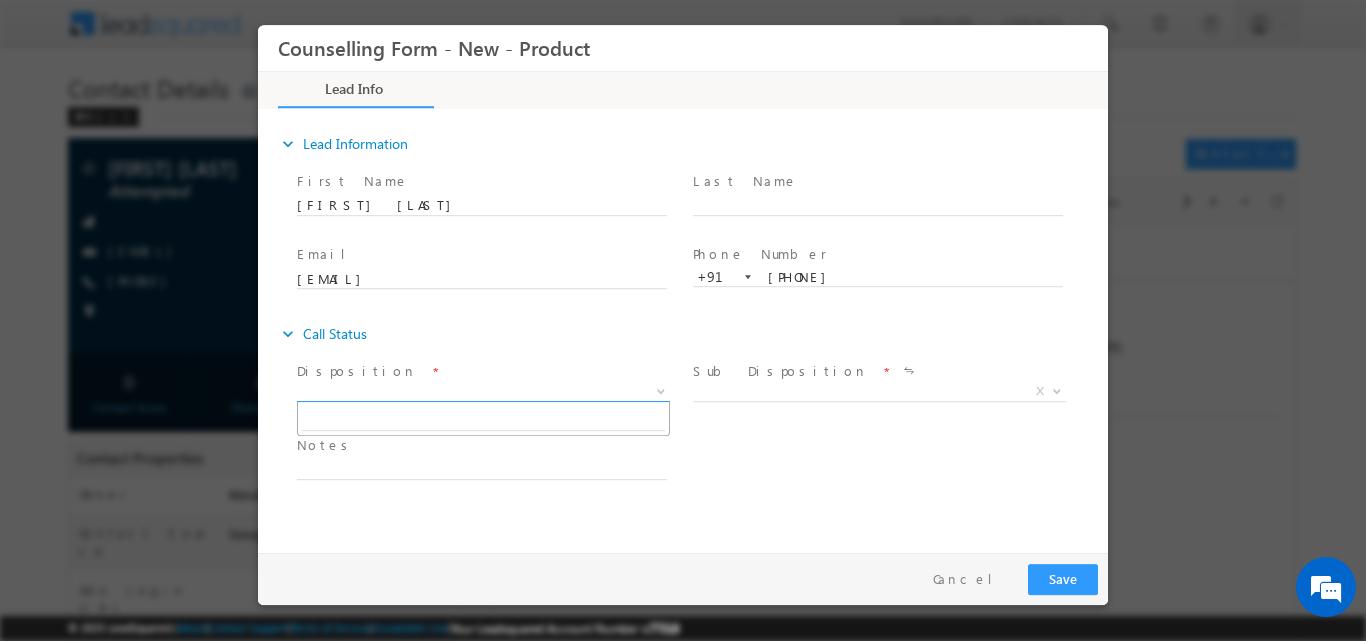 click at bounding box center [659, 390] 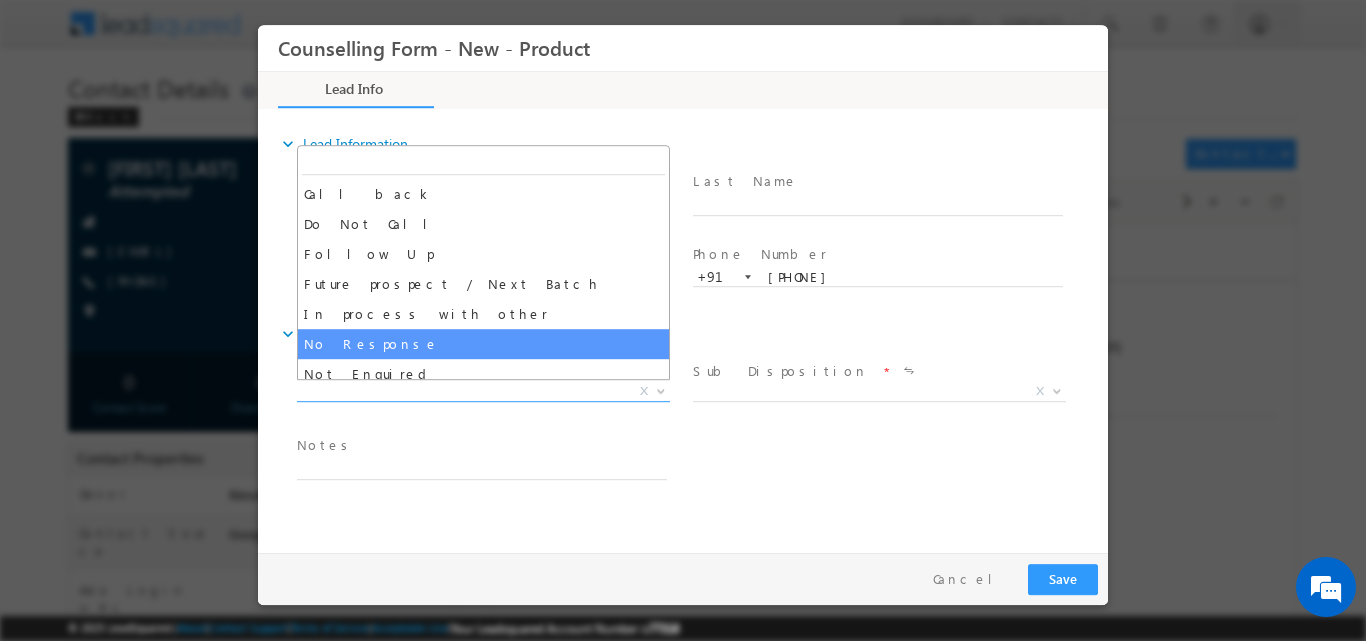 select on "No Response" 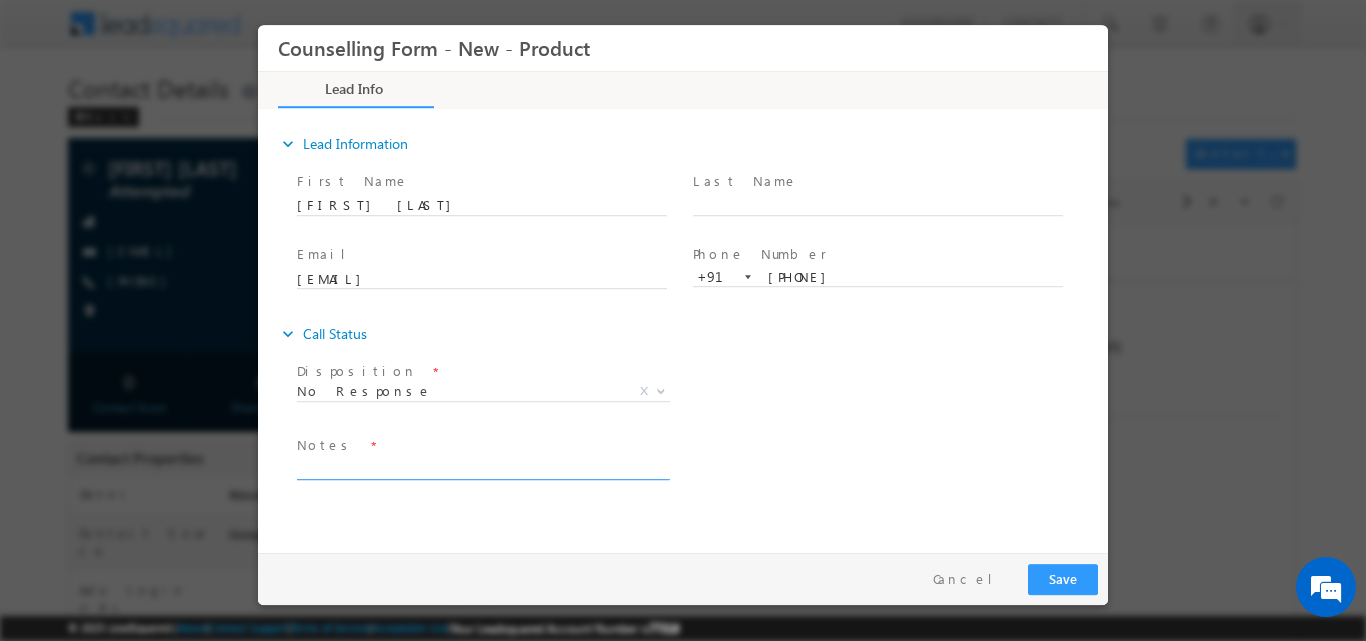 click at bounding box center (482, 467) 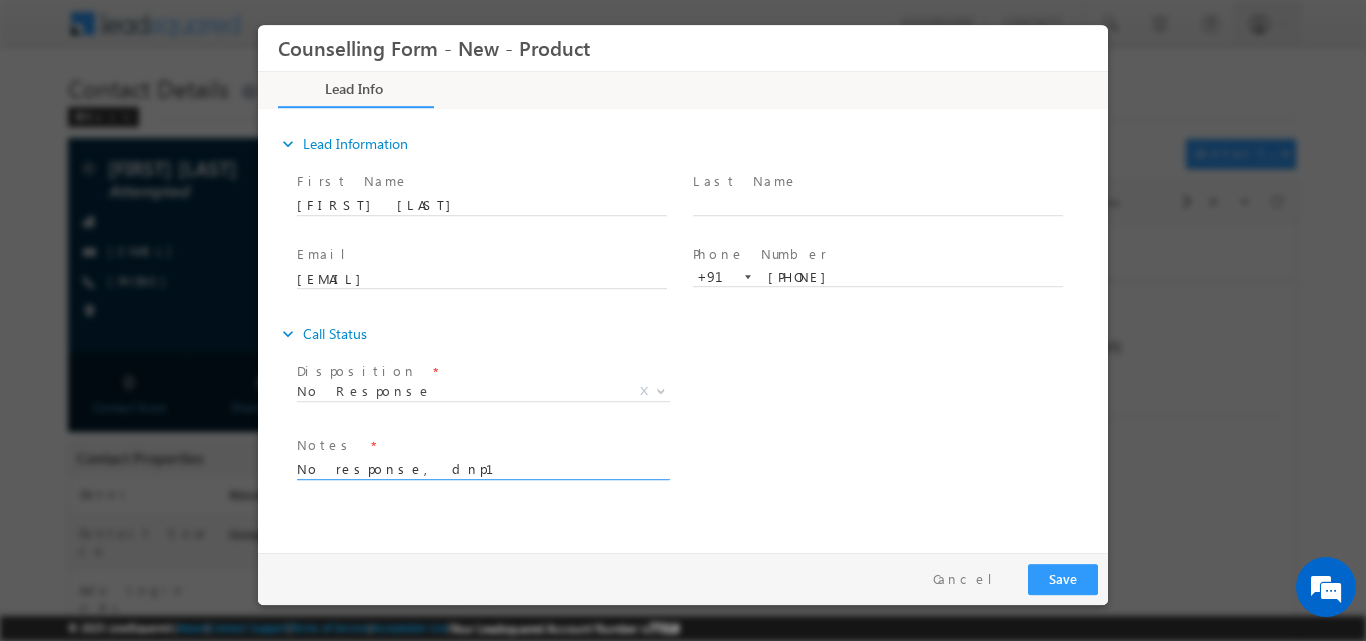 type on "No response, dnp1" 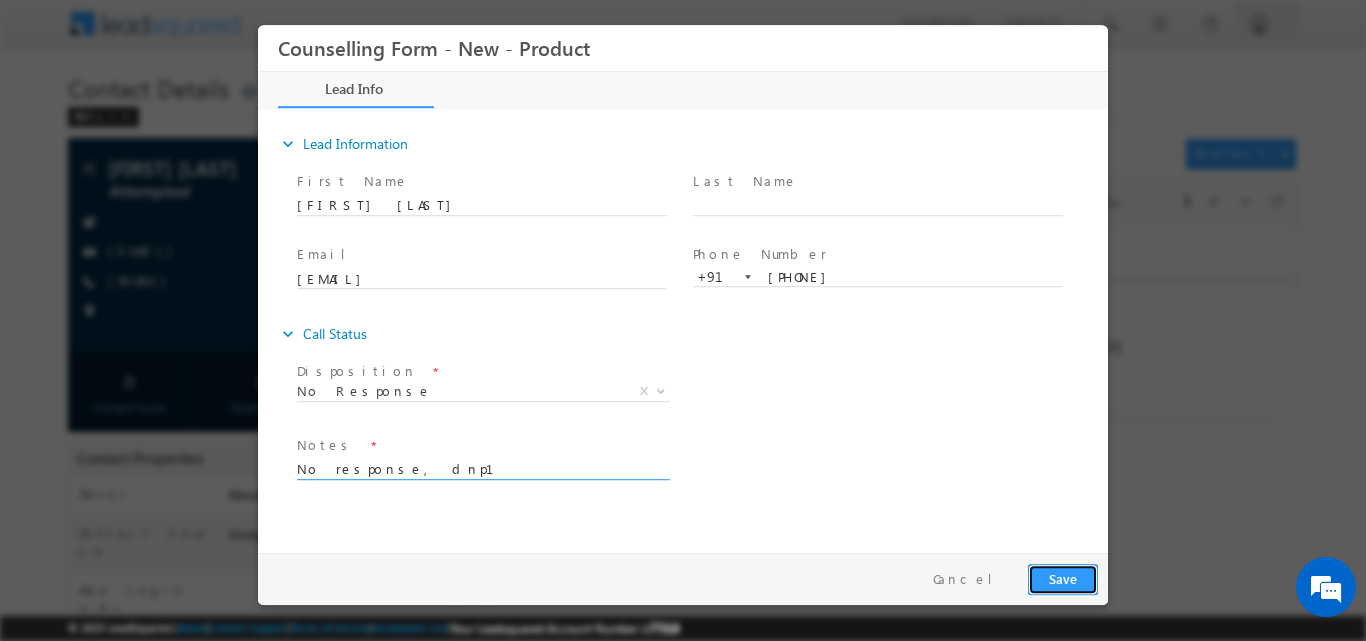 click on "Save" at bounding box center (1063, 578) 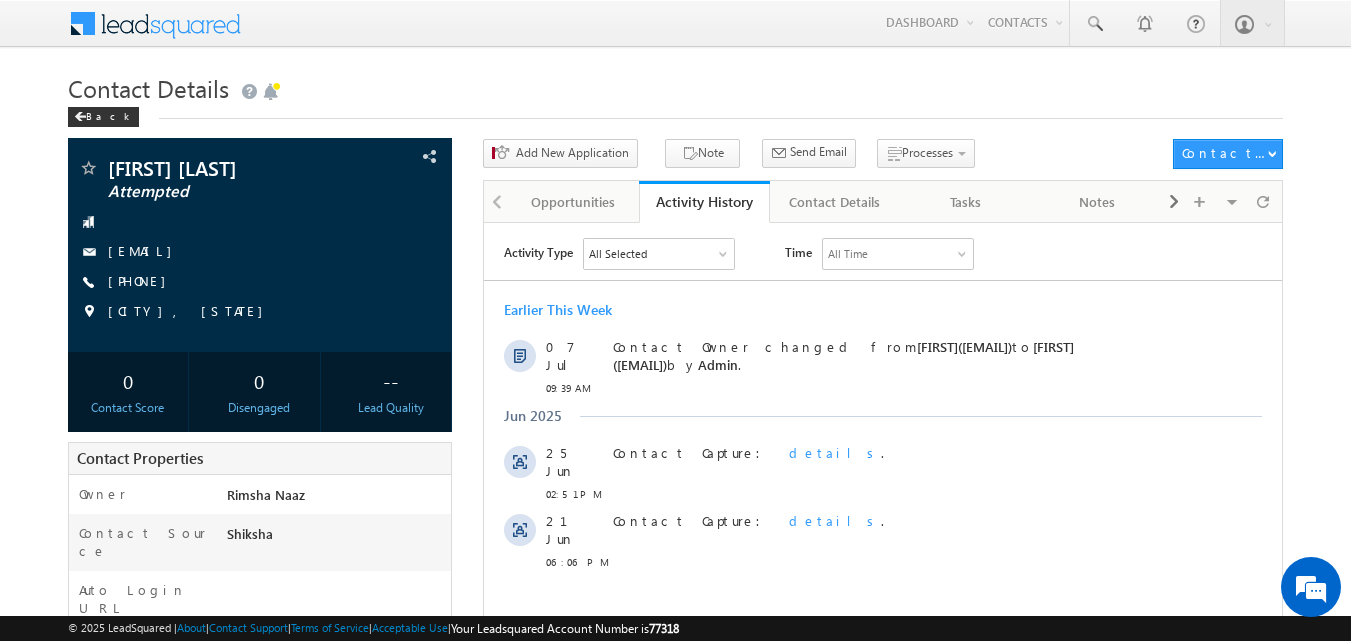 scroll, scrollTop: 0, scrollLeft: 0, axis: both 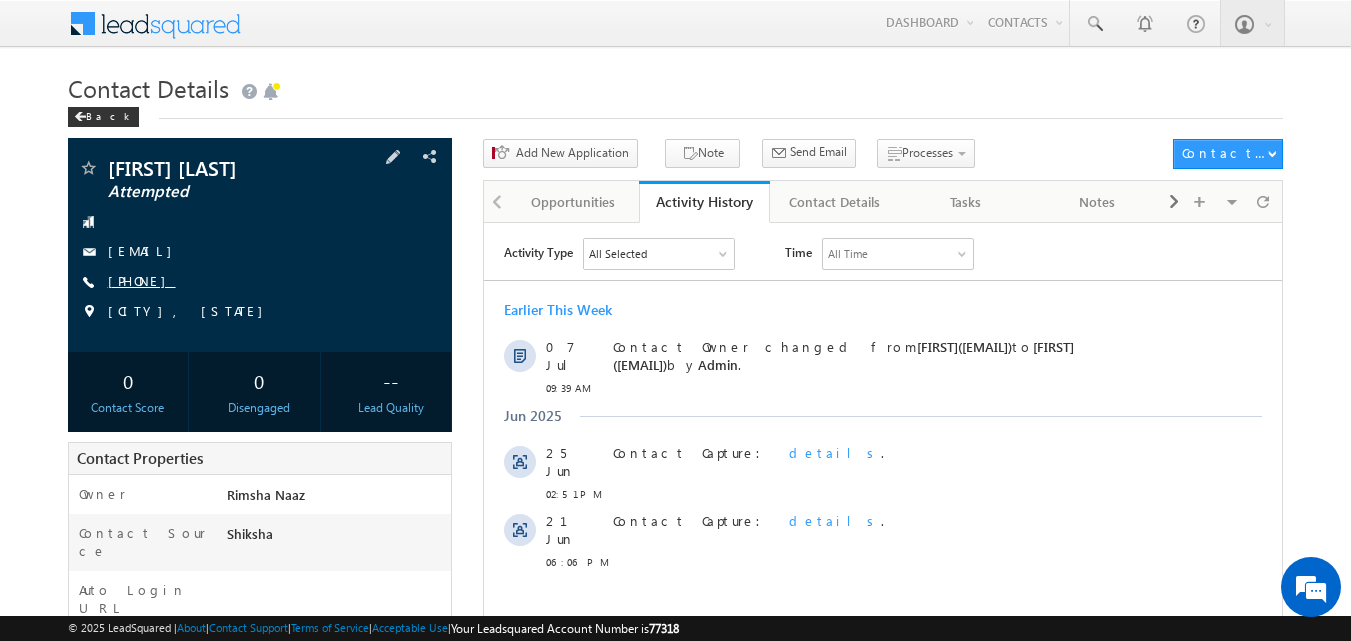 drag, startPoint x: 138, startPoint y: 280, endPoint x: 200, endPoint y: 281, distance: 62.008064 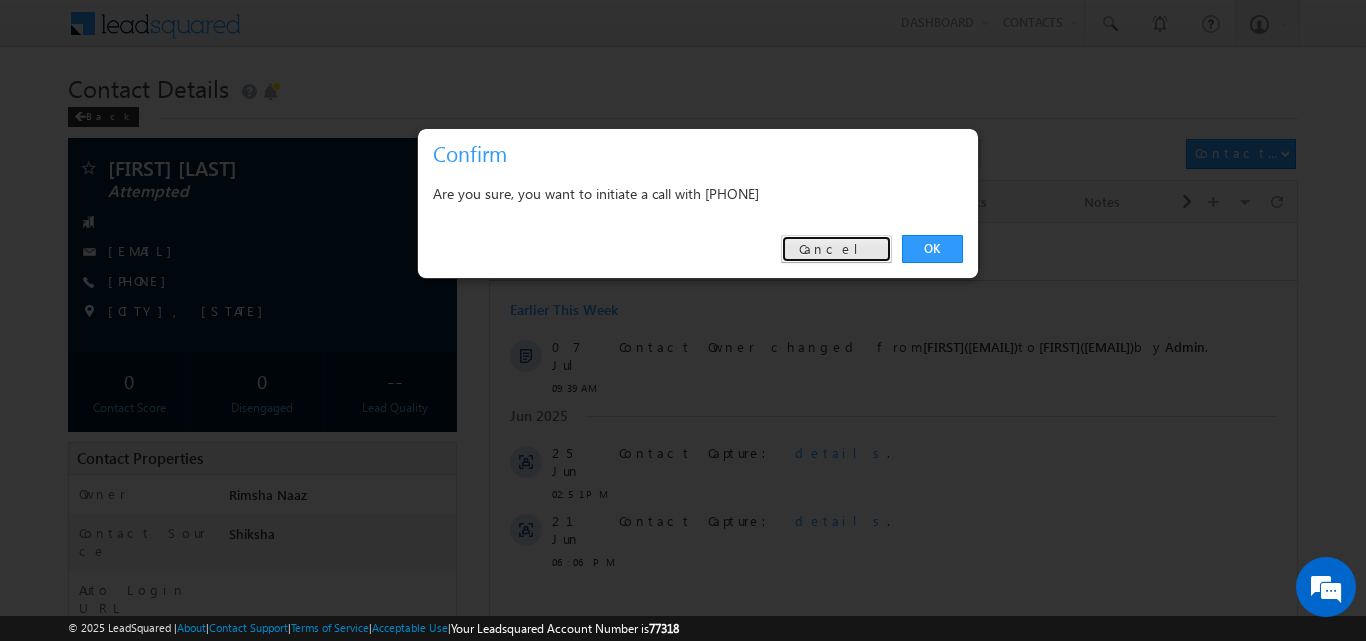 click on "Cancel" at bounding box center (836, 249) 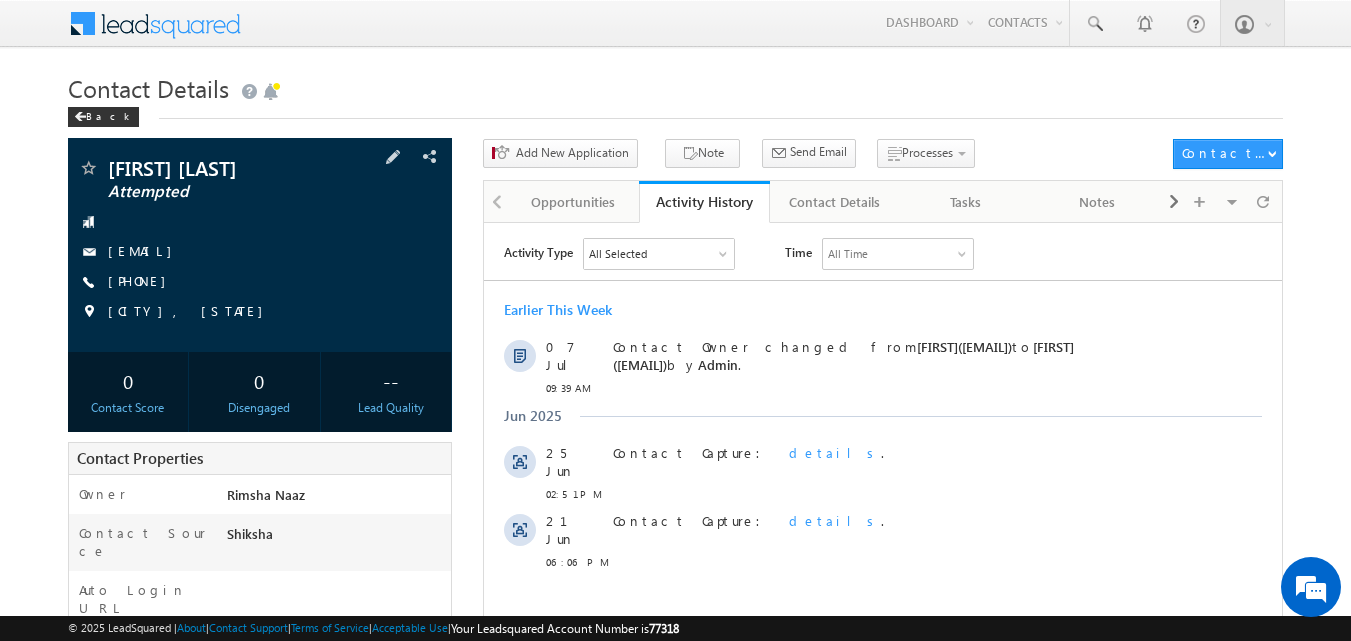 click on "[FIRST] [LAST]
Attempted
[EMAIL]
[PHONE]" at bounding box center (260, 245) 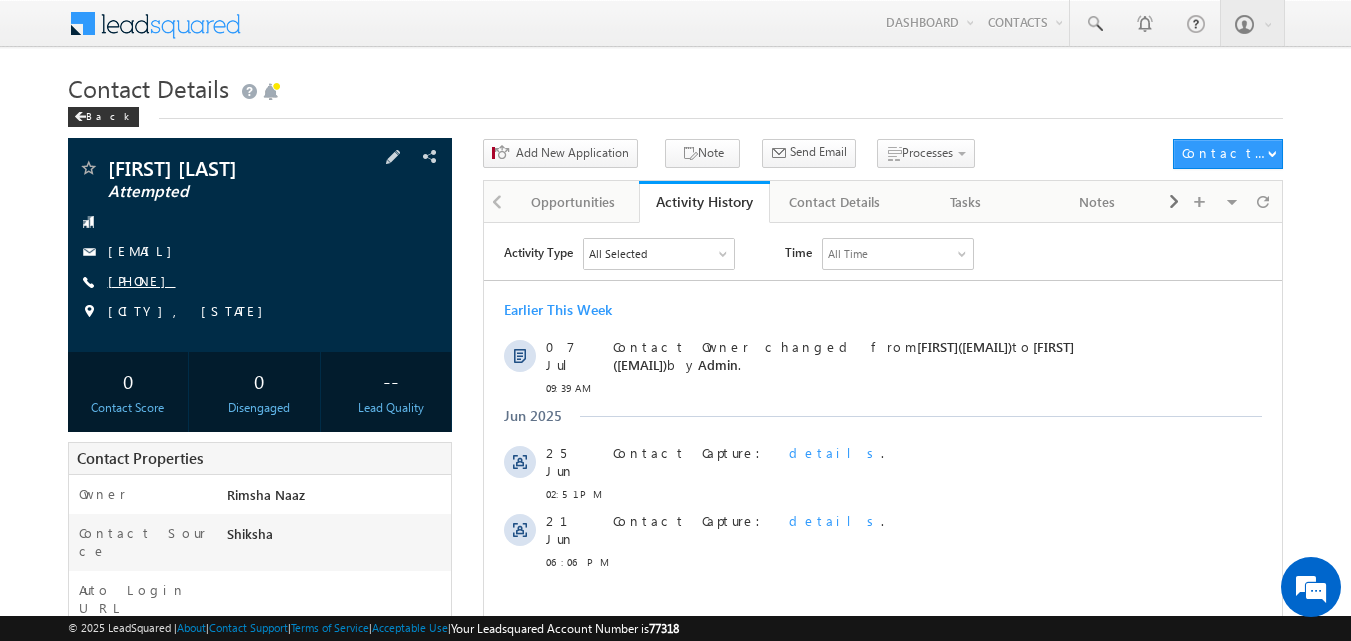 copy on "[PHONE]" 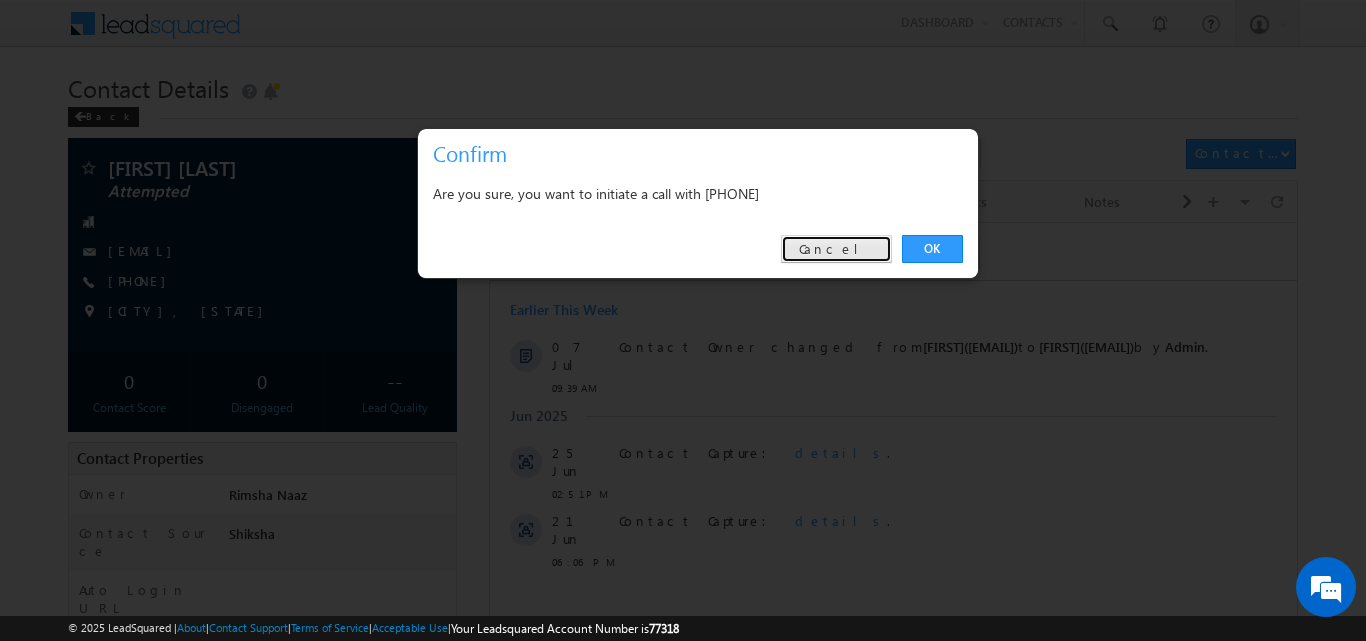 drag, startPoint x: 849, startPoint y: 247, endPoint x: 355, endPoint y: 12, distance: 547.04755 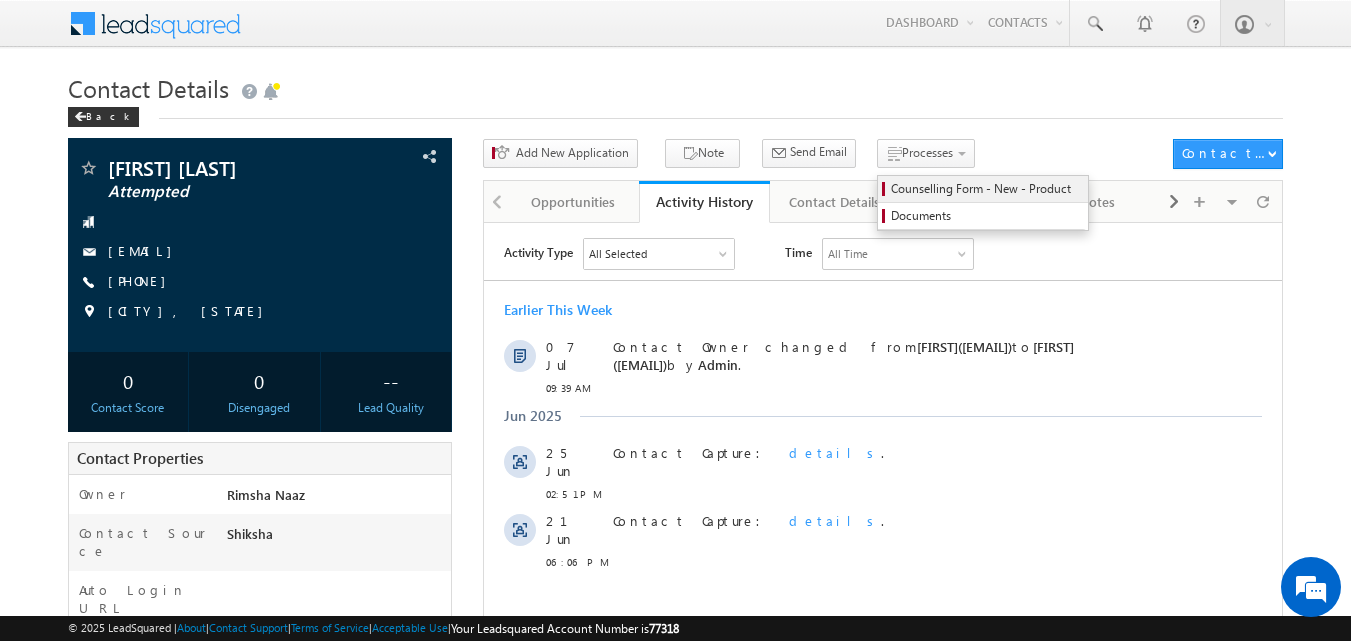 click on "Counselling Form - New - Product" at bounding box center [986, 189] 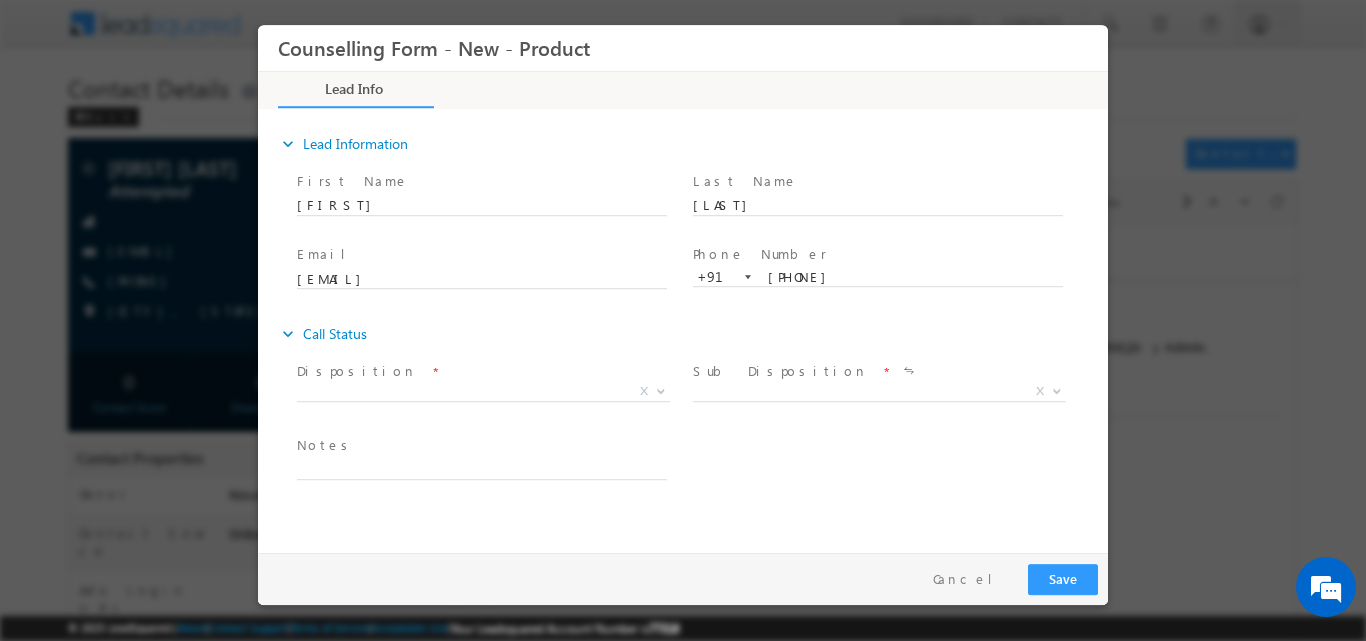 scroll, scrollTop: 0, scrollLeft: 0, axis: both 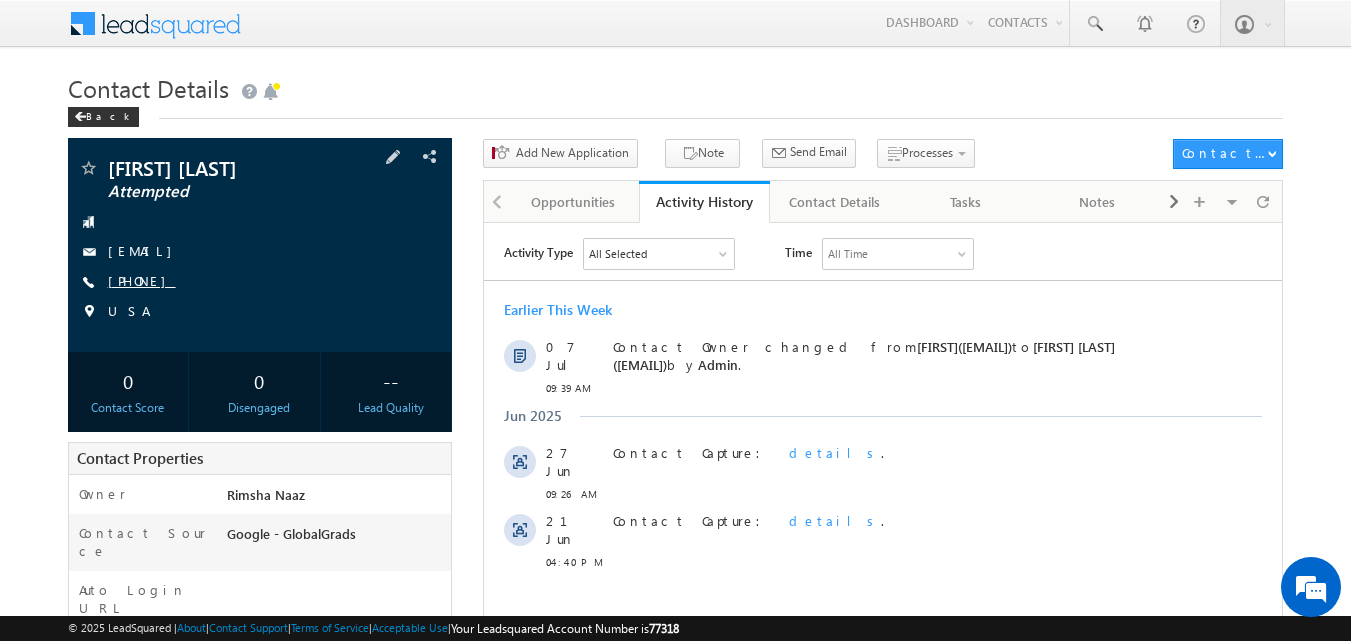 copy on "[PHONE]" 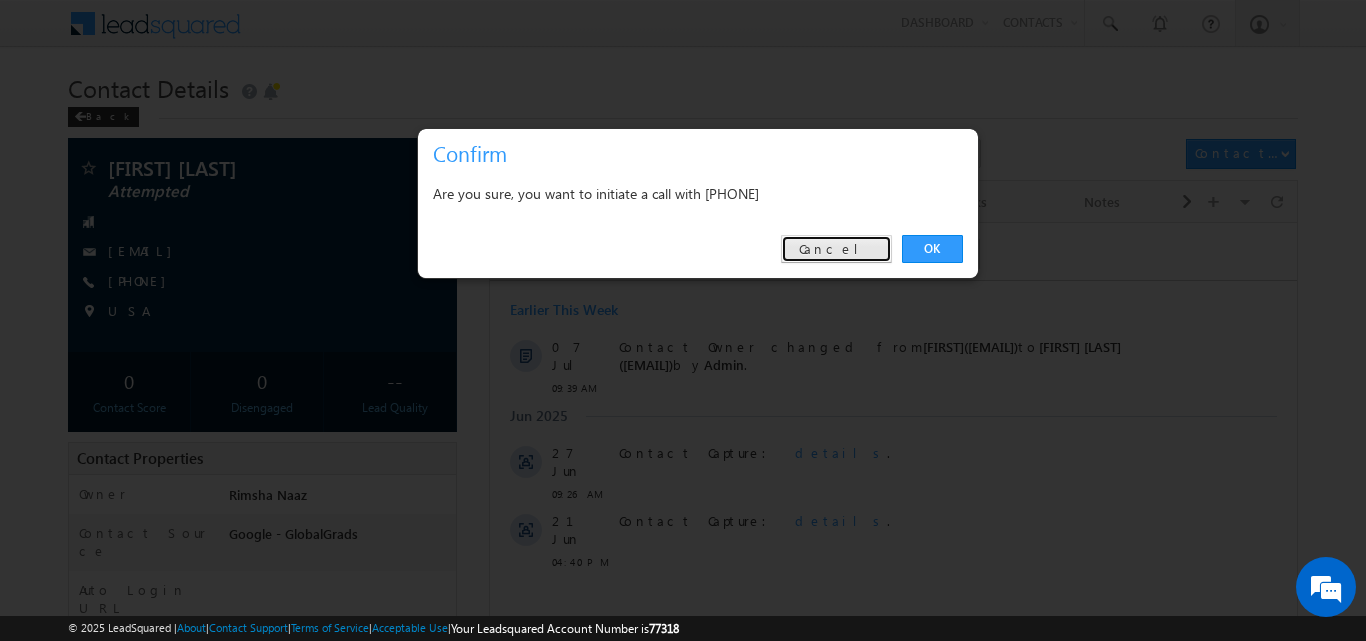 click on "Cancel" at bounding box center [836, 249] 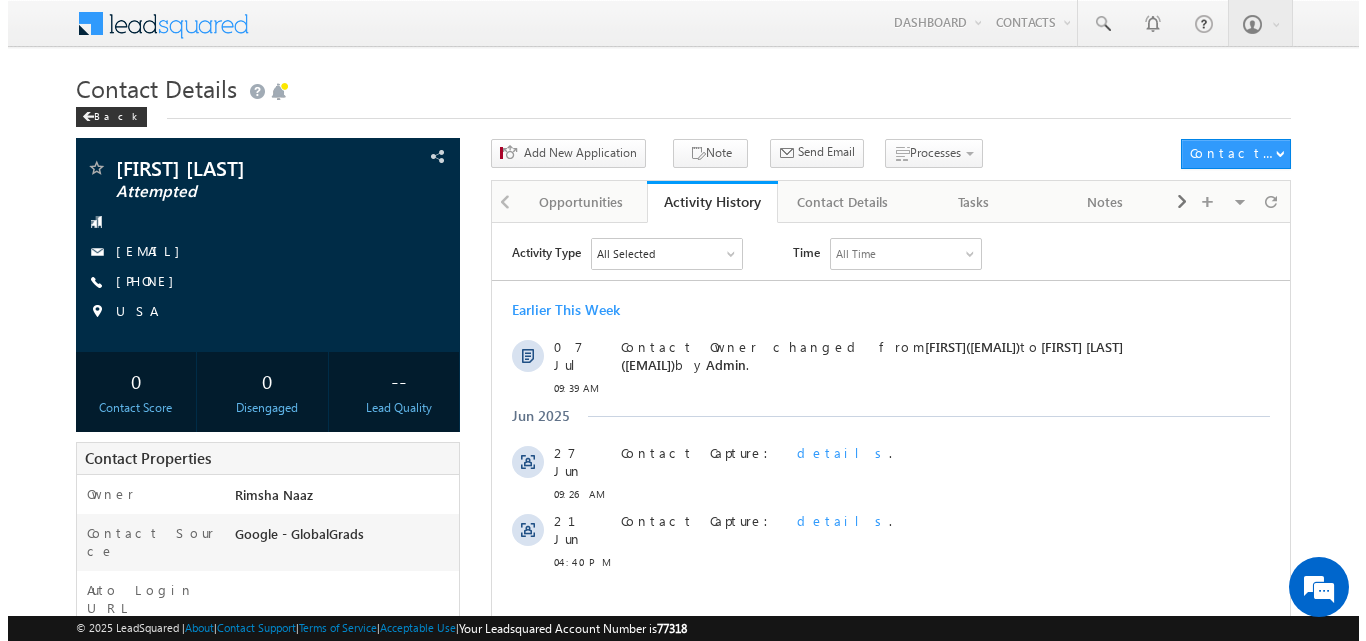 scroll, scrollTop: 0, scrollLeft: 0, axis: both 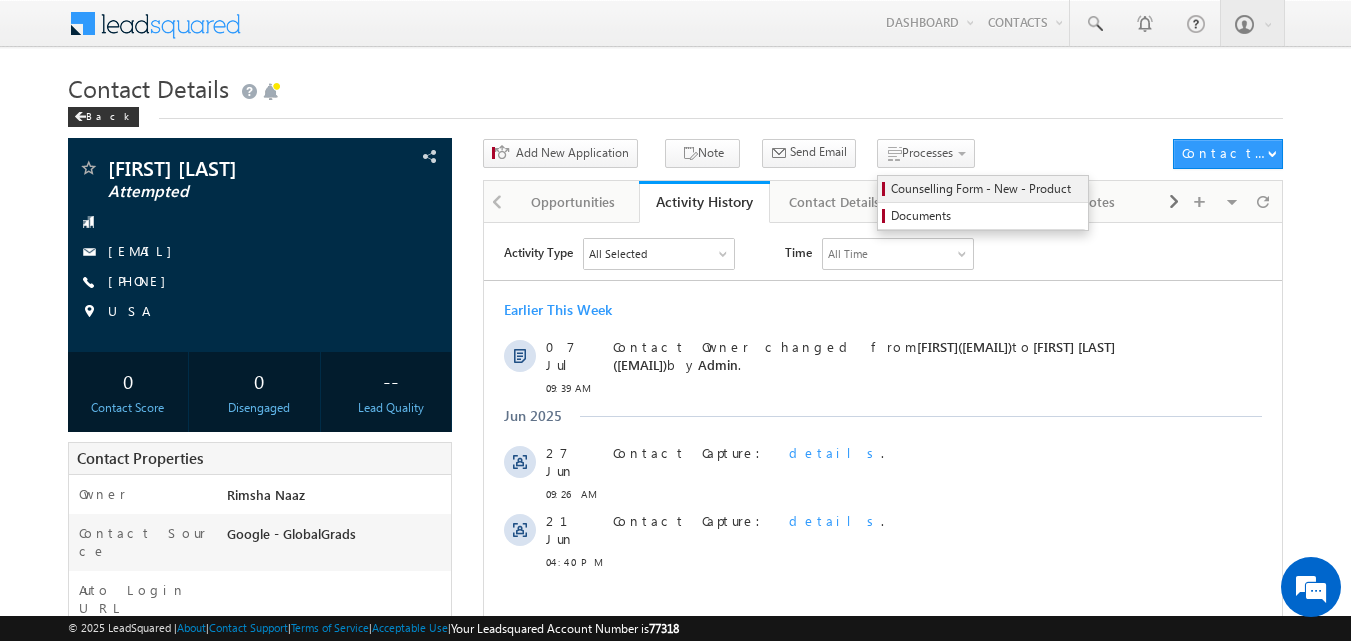 click on "Counselling Form - New - Product" at bounding box center (986, 189) 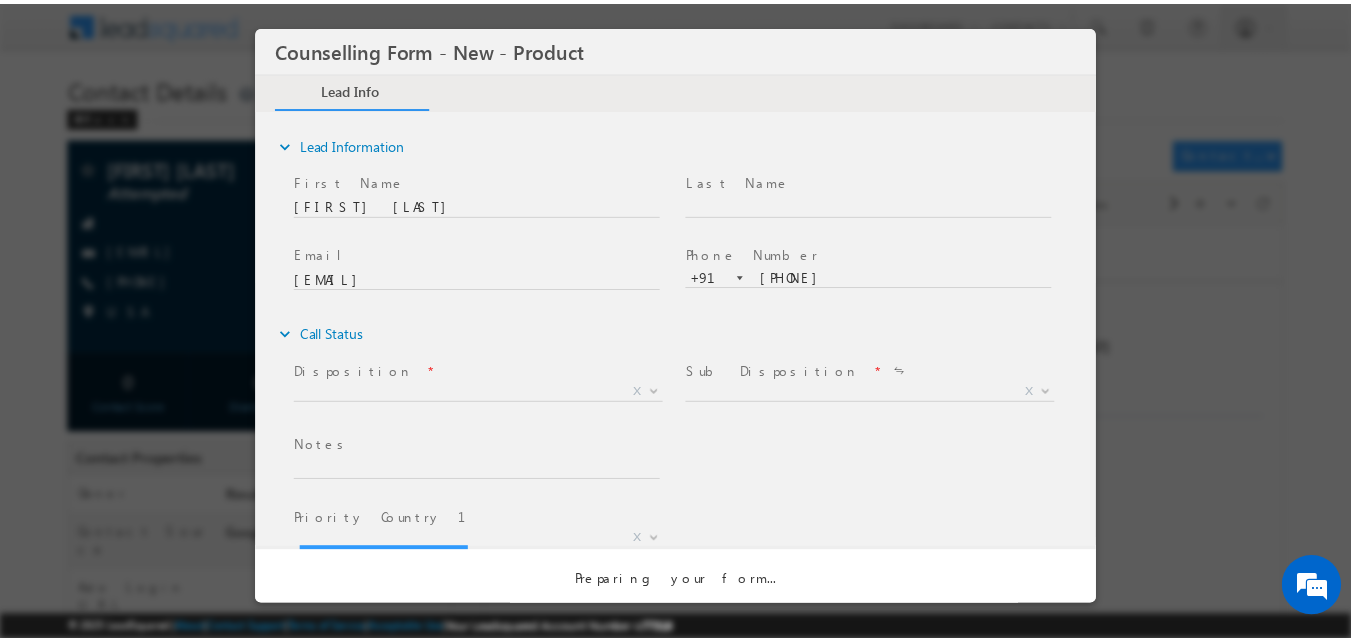 scroll, scrollTop: 0, scrollLeft: 0, axis: both 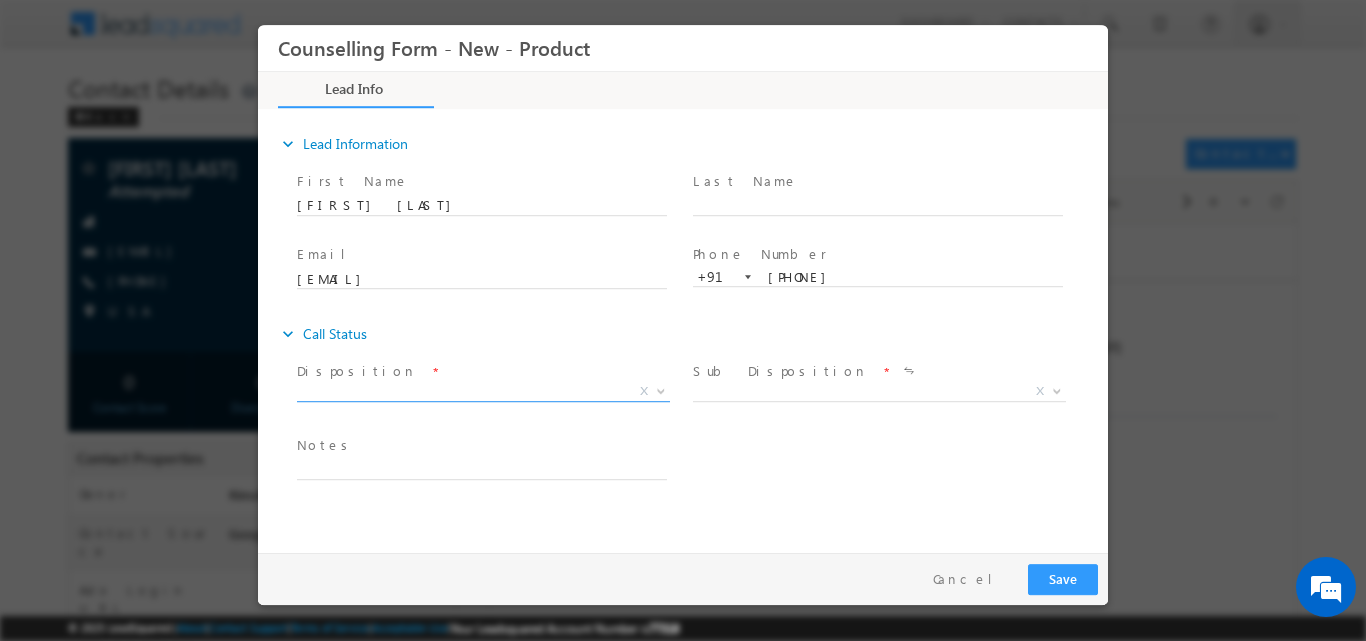 click at bounding box center (661, 389) 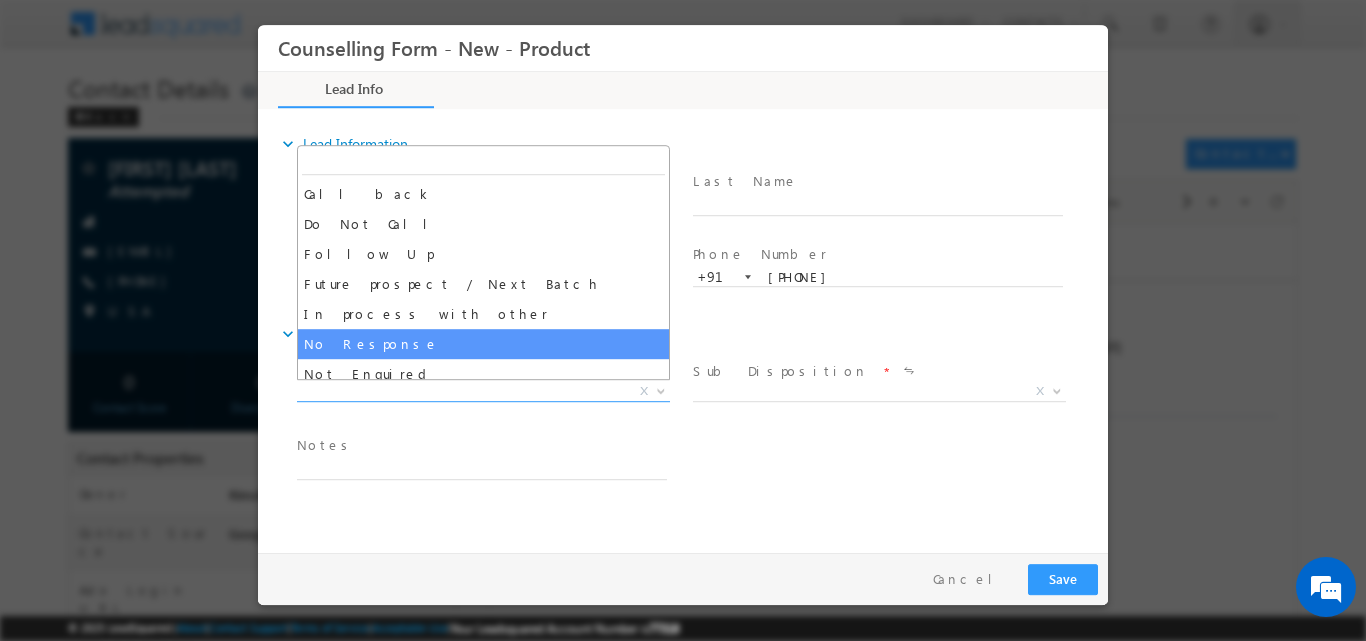 select on "No Response" 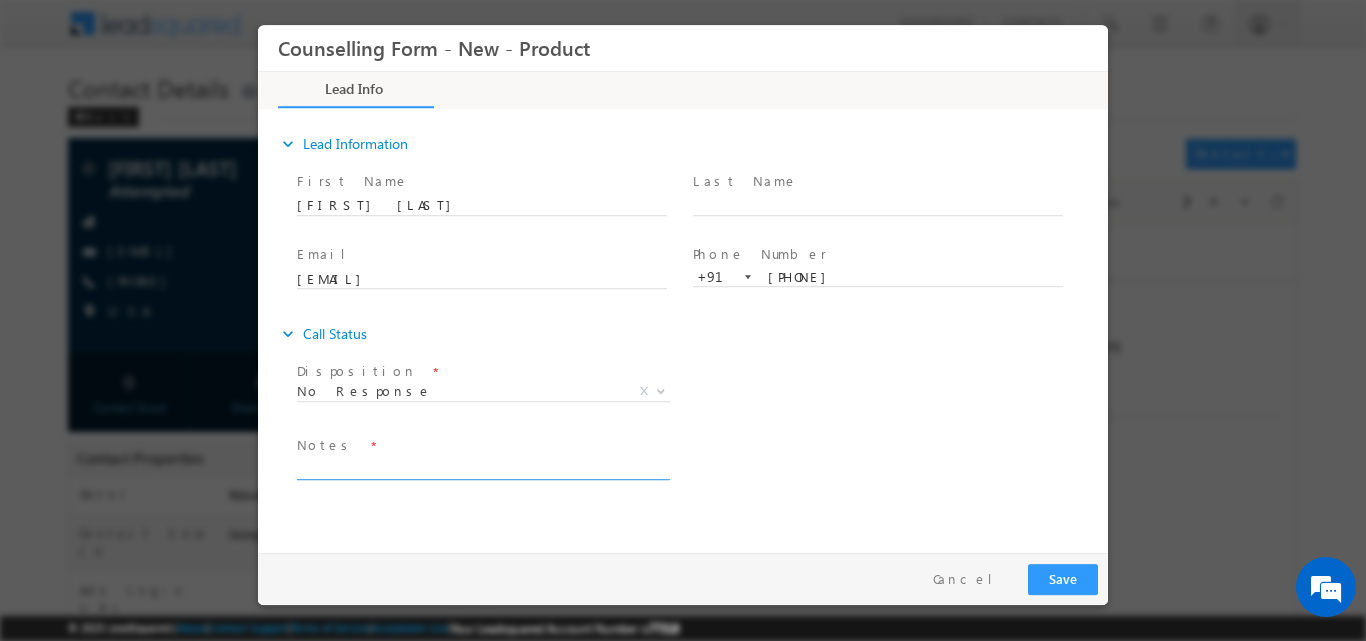 click at bounding box center [482, 467] 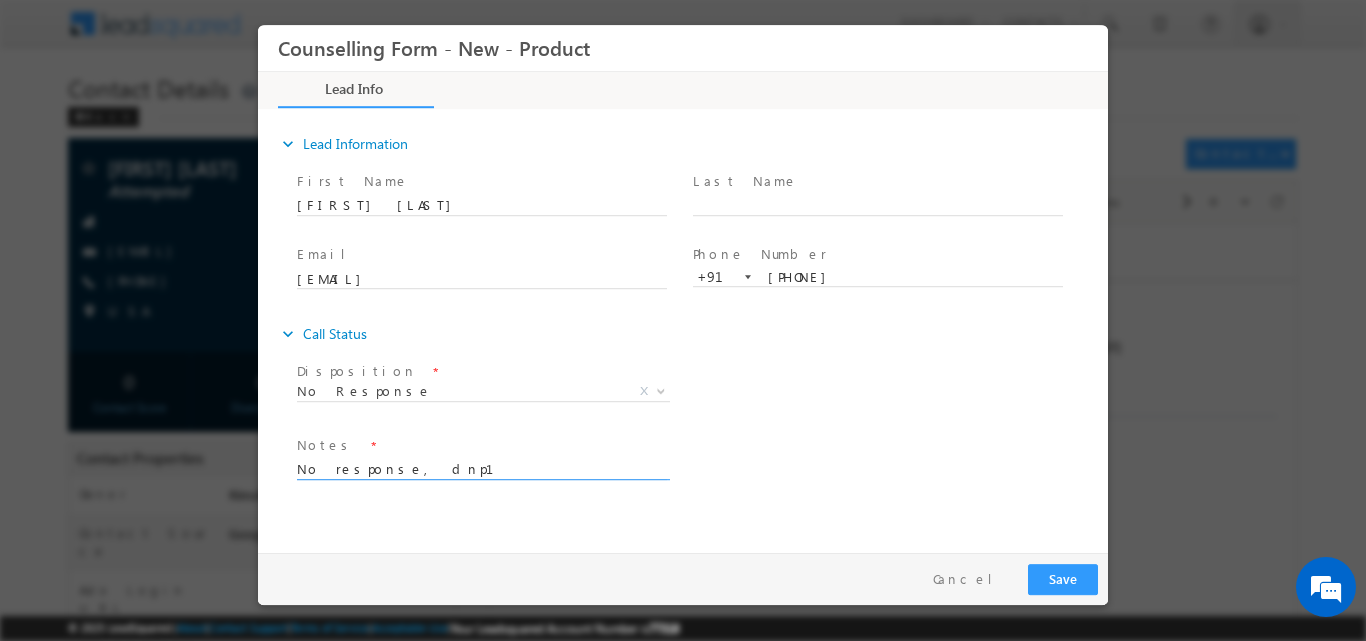 type on "No response, dnp1" 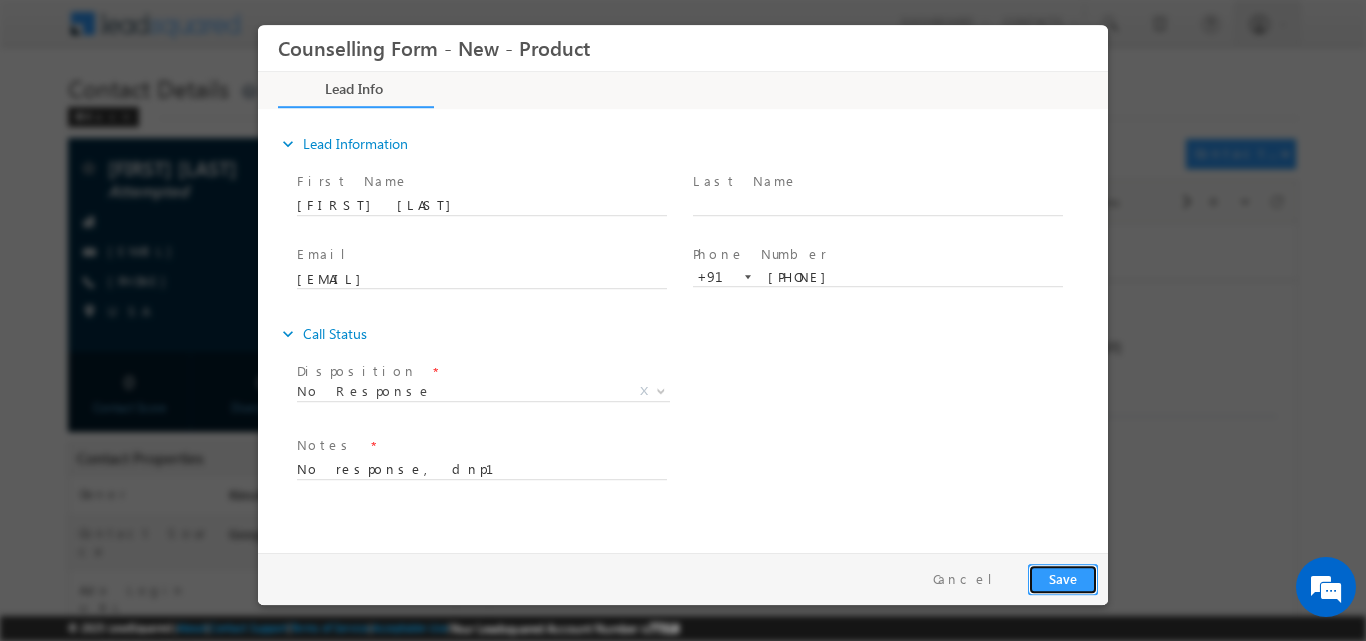 click on "Save" at bounding box center (1063, 578) 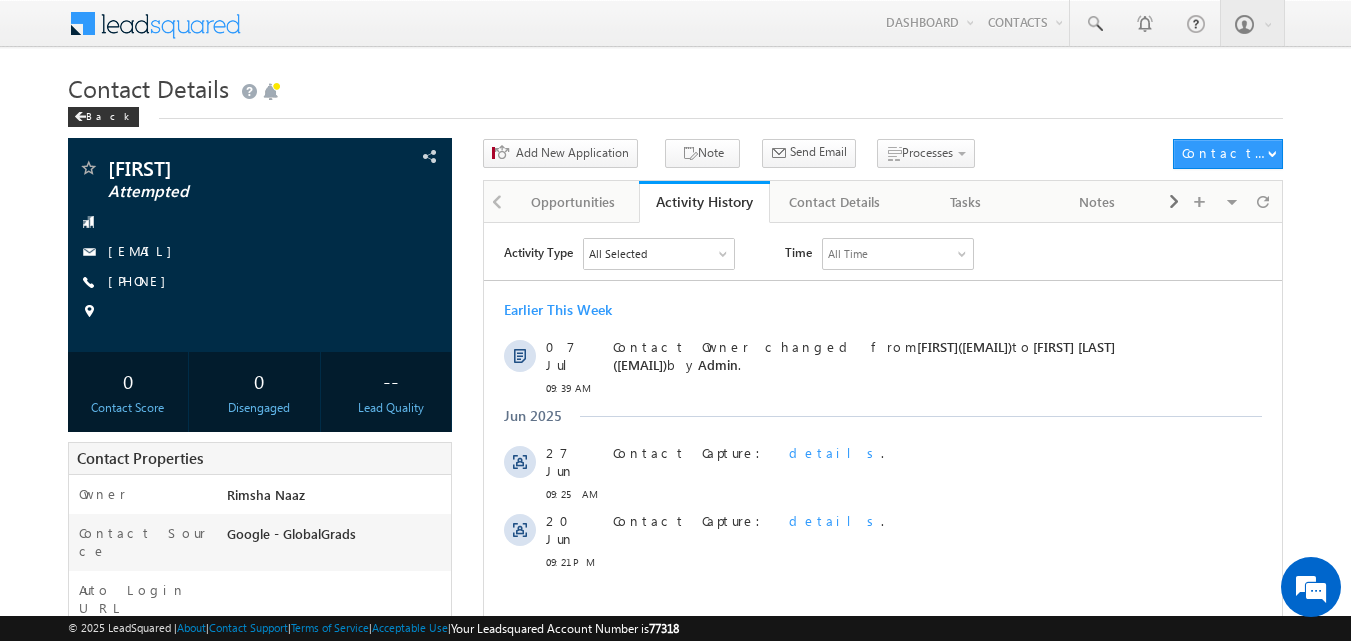 scroll, scrollTop: 0, scrollLeft: 0, axis: both 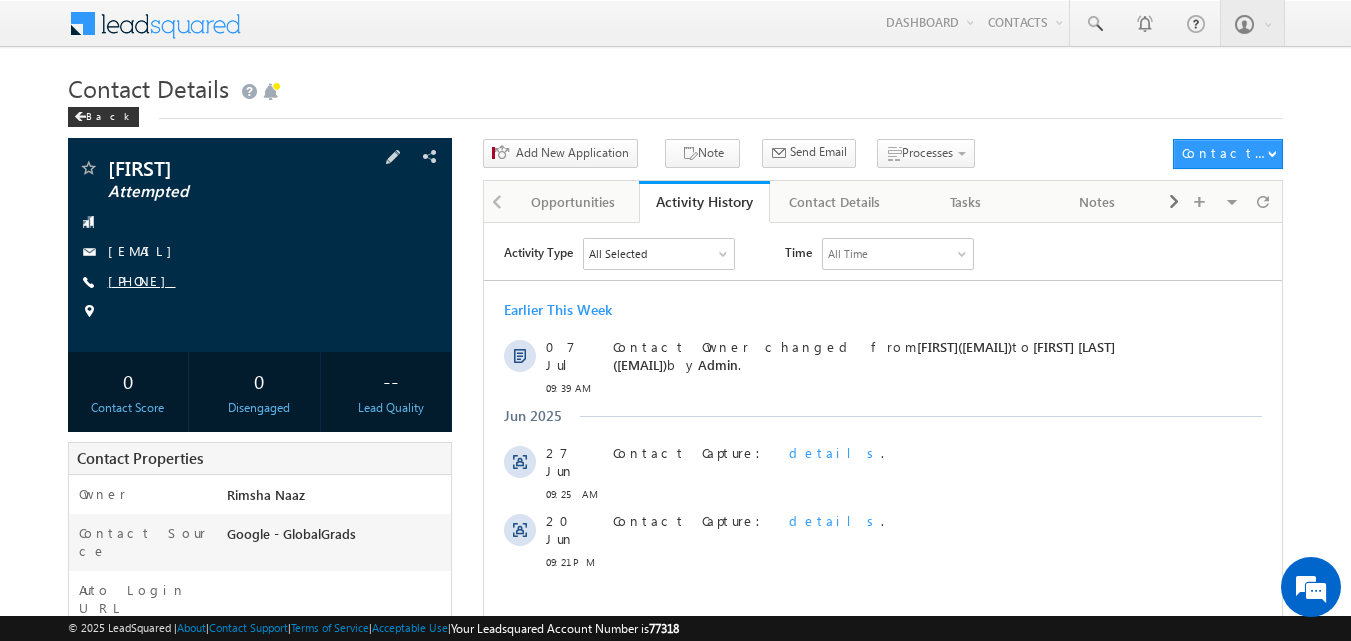 copy on "[PHONE]" 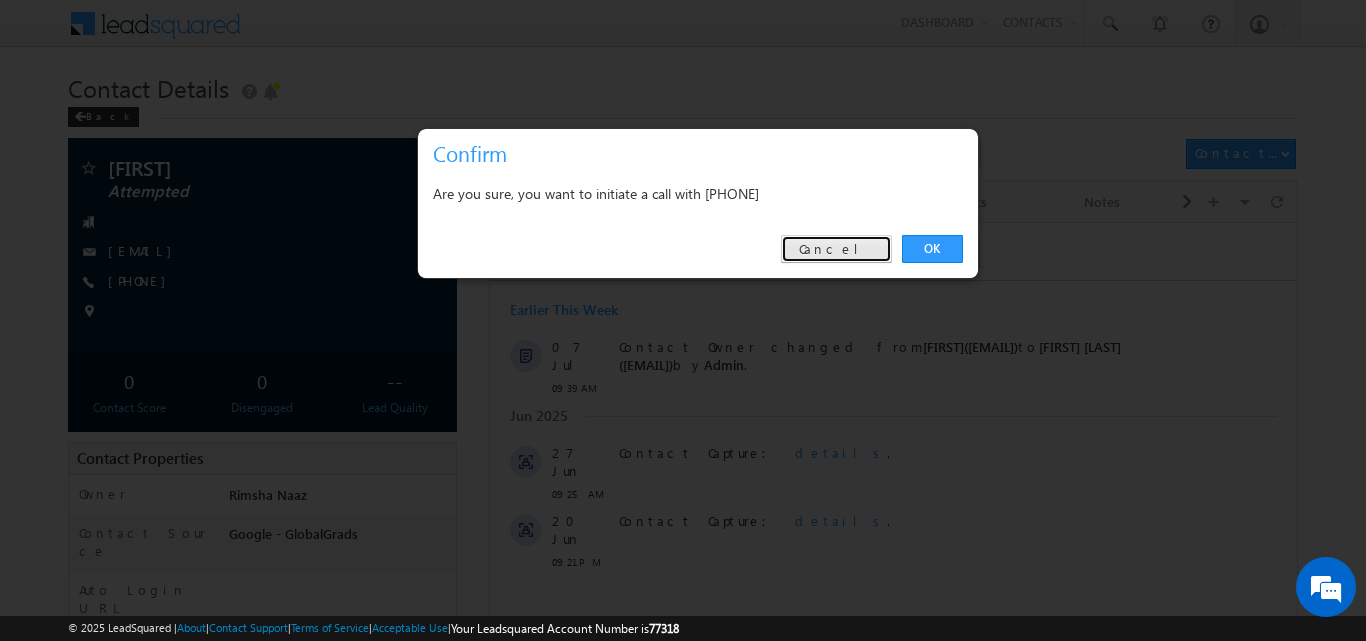 click on "Cancel" at bounding box center (836, 249) 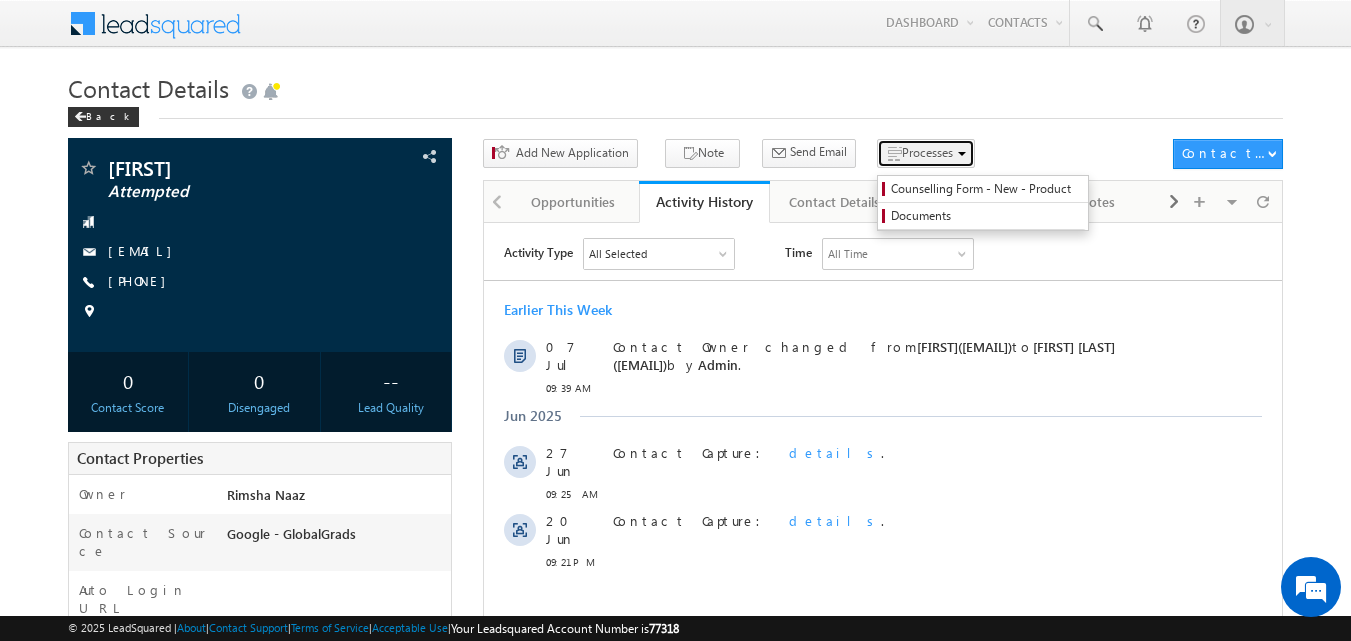 click on "Processes" at bounding box center (927, 152) 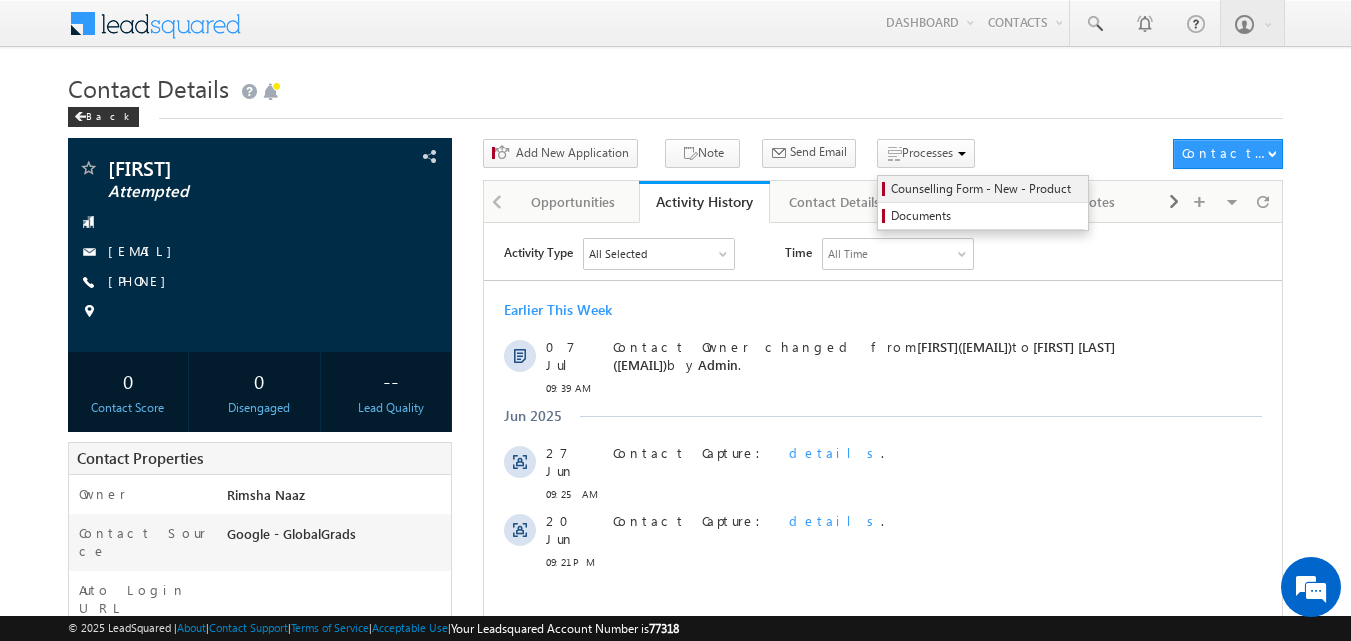 click on "Counselling Form - New - Product" at bounding box center [986, 189] 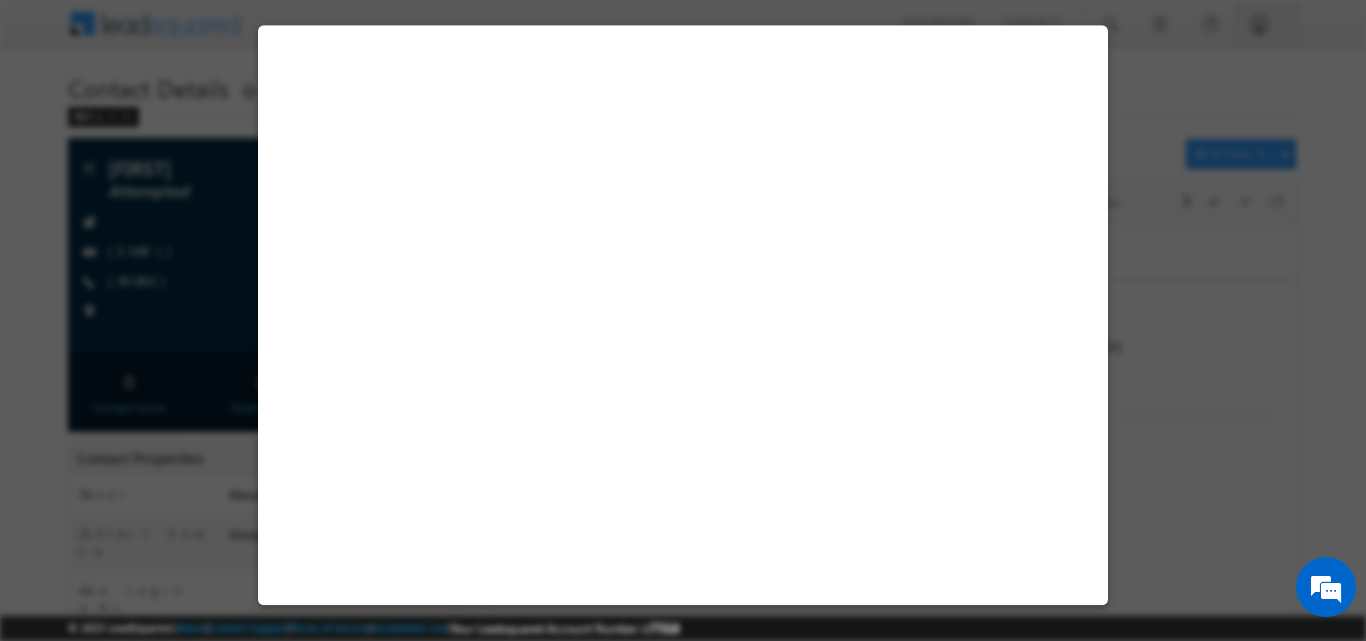 select on "Attempted" 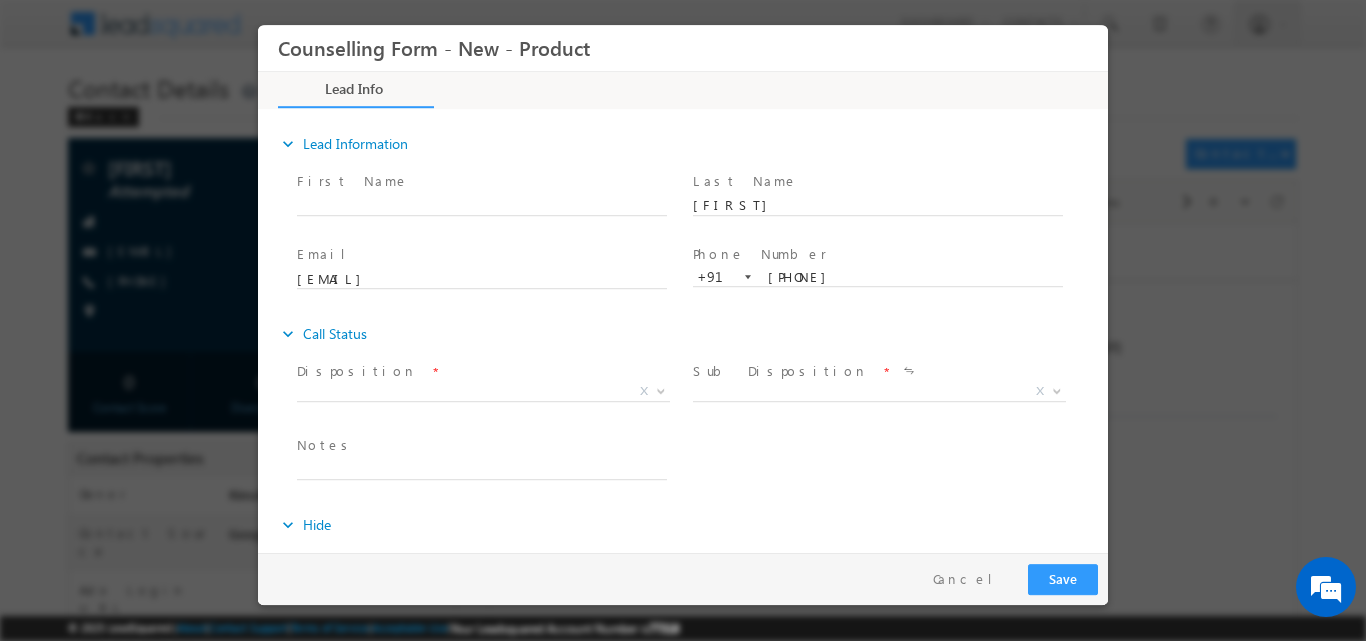scroll, scrollTop: 0, scrollLeft: 0, axis: both 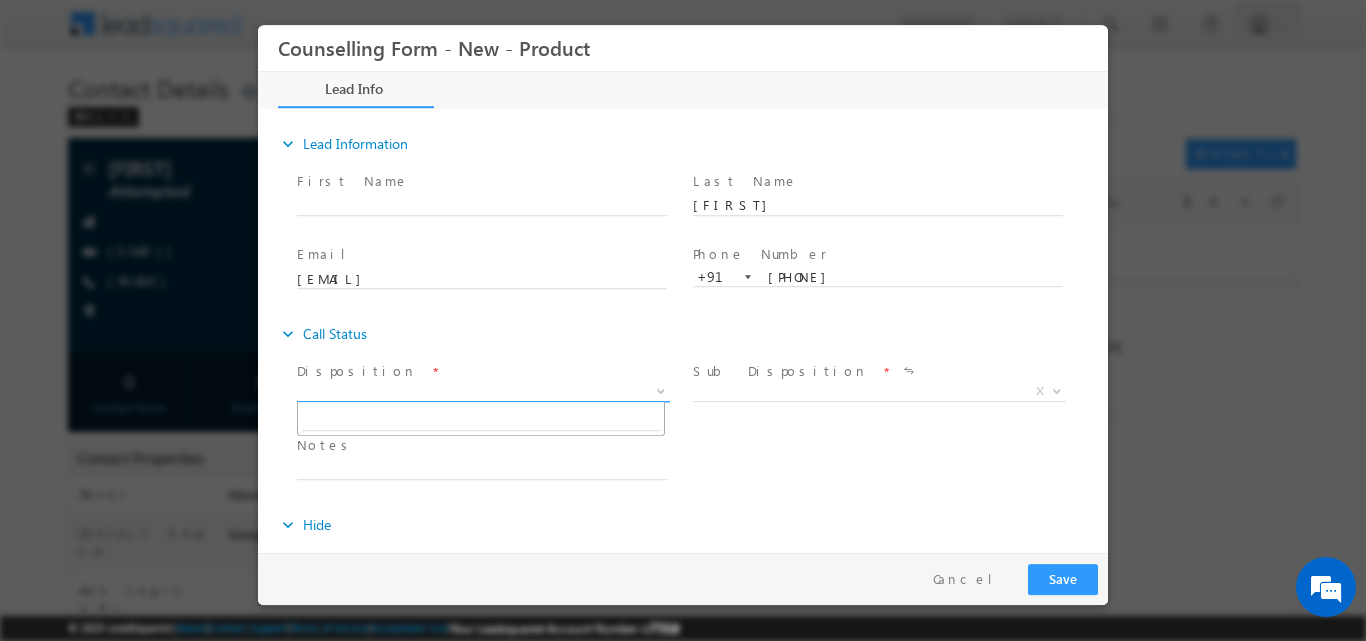 click at bounding box center (661, 389) 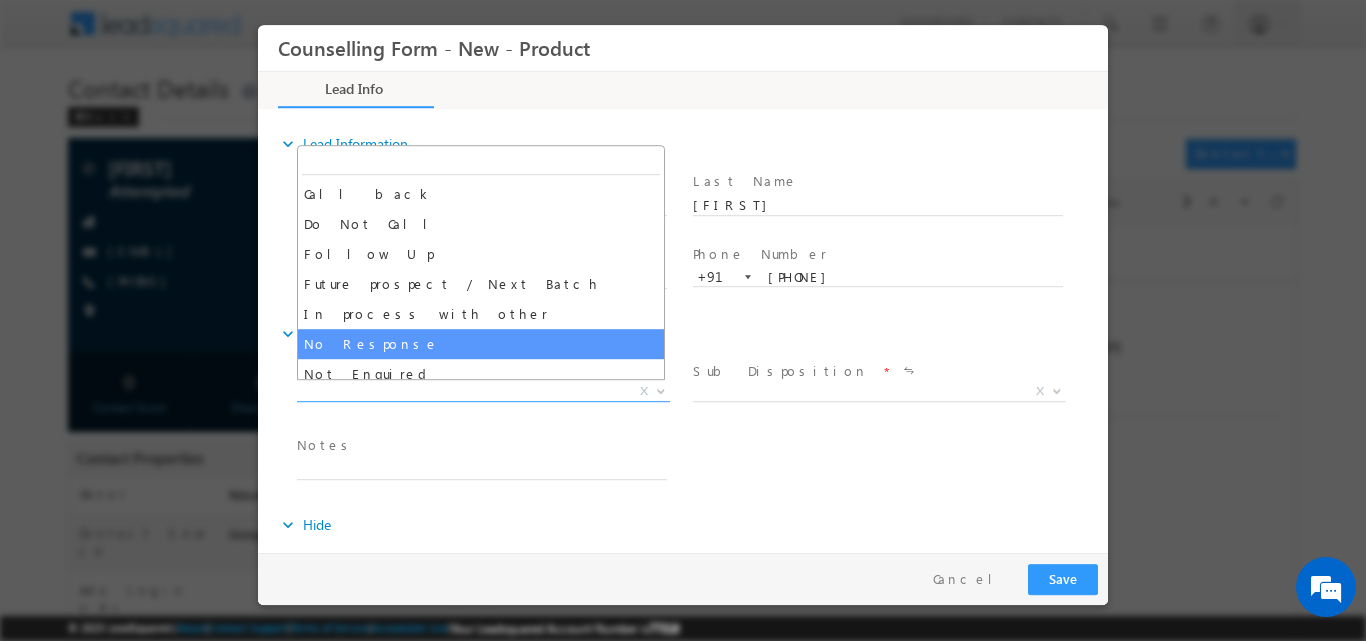 select on "No Response" 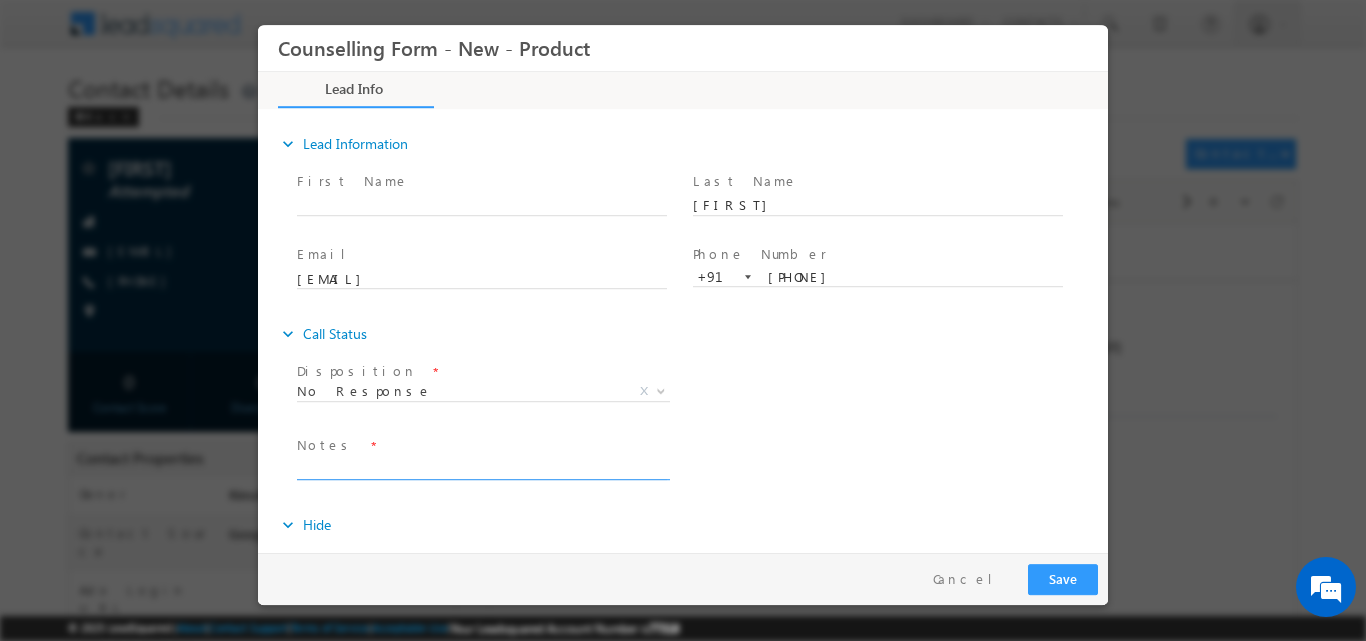 drag, startPoint x: 566, startPoint y: 451, endPoint x: 570, endPoint y: 463, distance: 12.649111 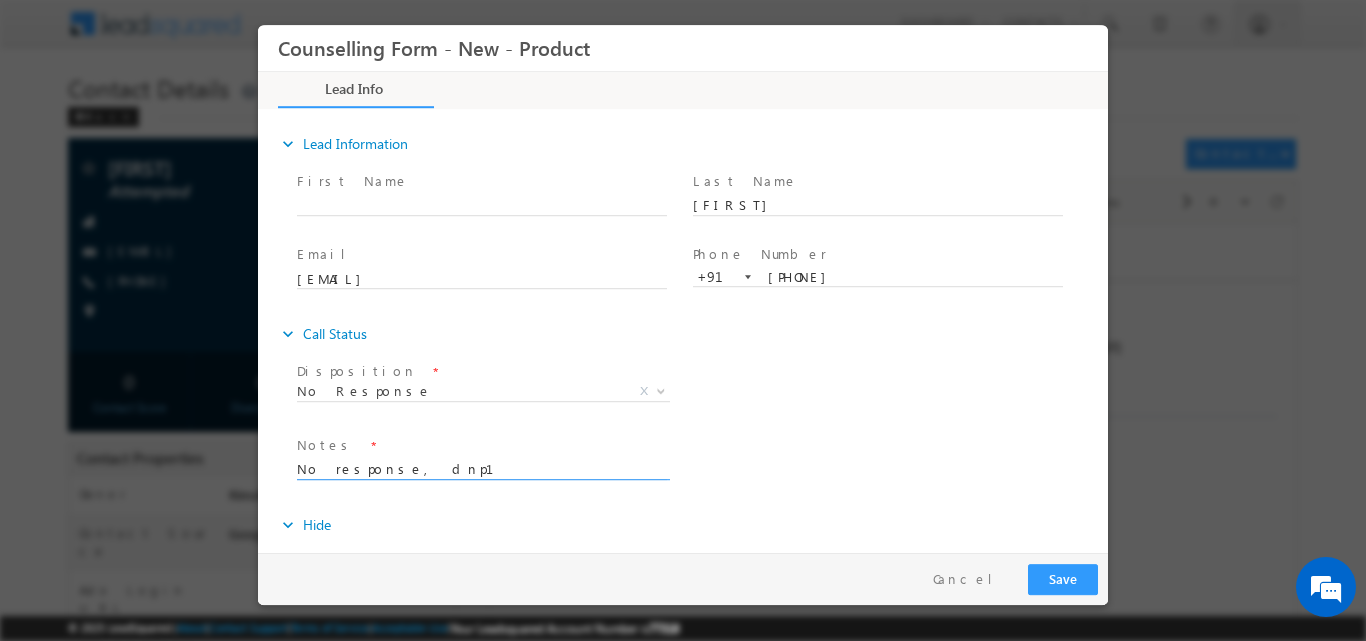 type on "No response, dnp1" 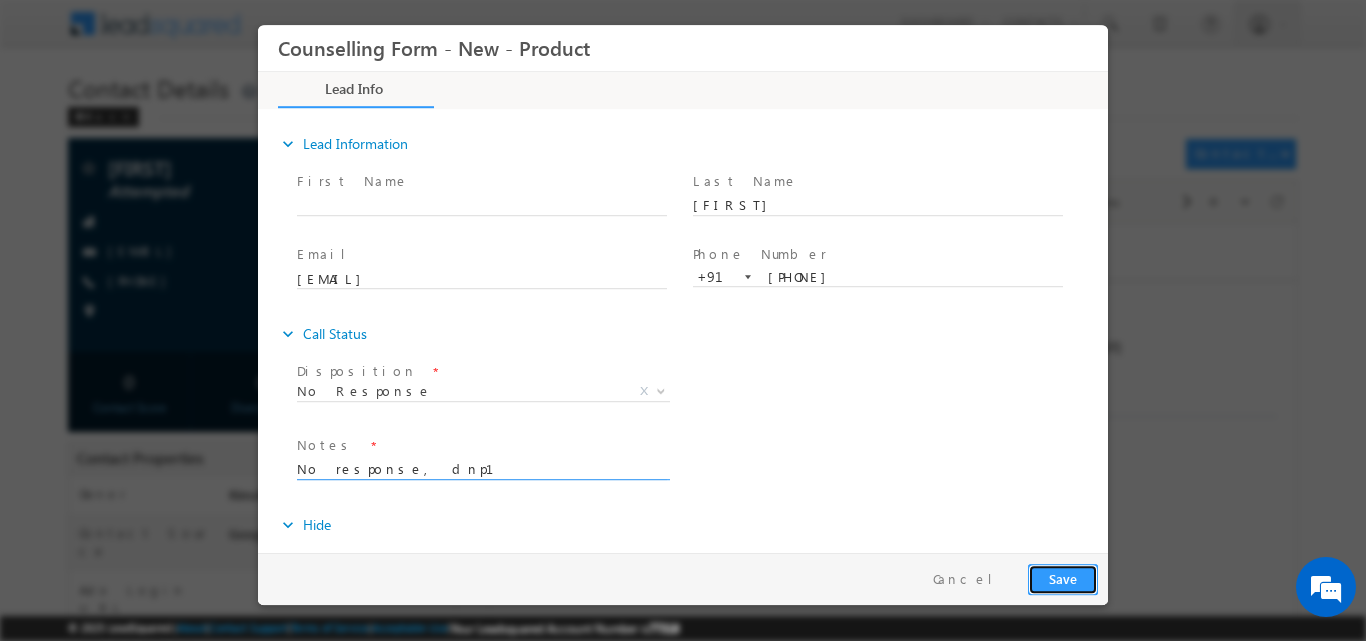 click on "Save" at bounding box center (1063, 578) 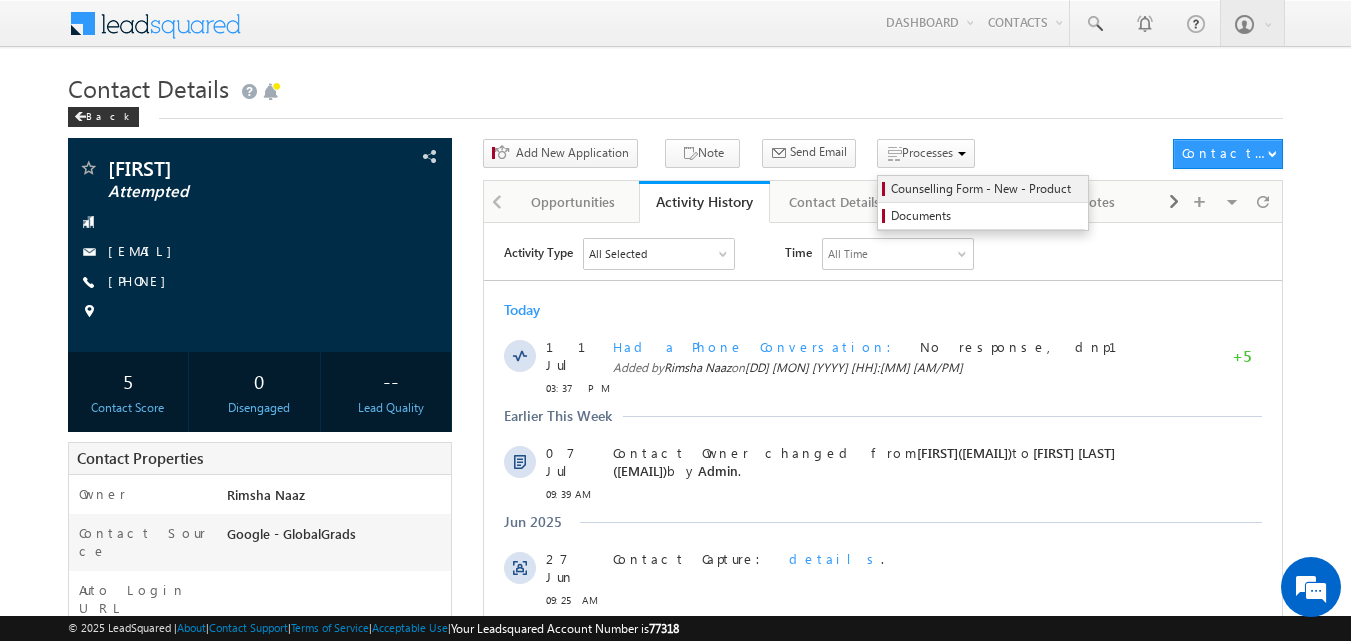 click on "Counselling Form - New - Product" at bounding box center [986, 189] 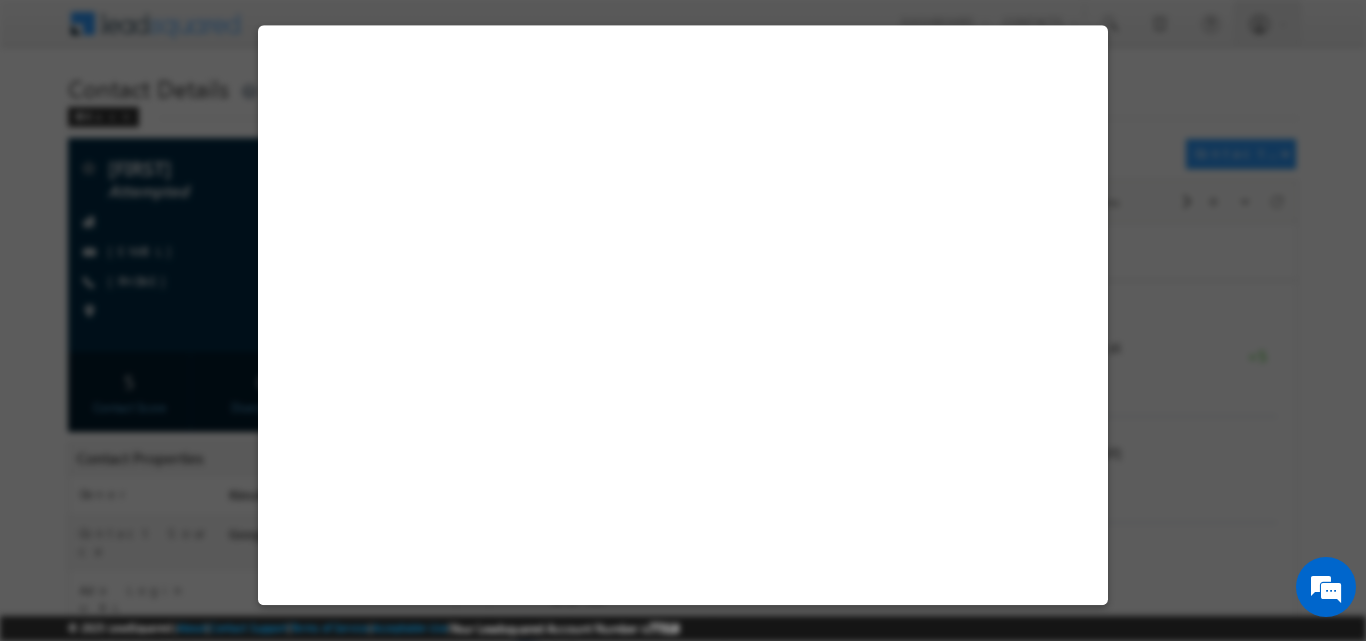 select on "Attempted" 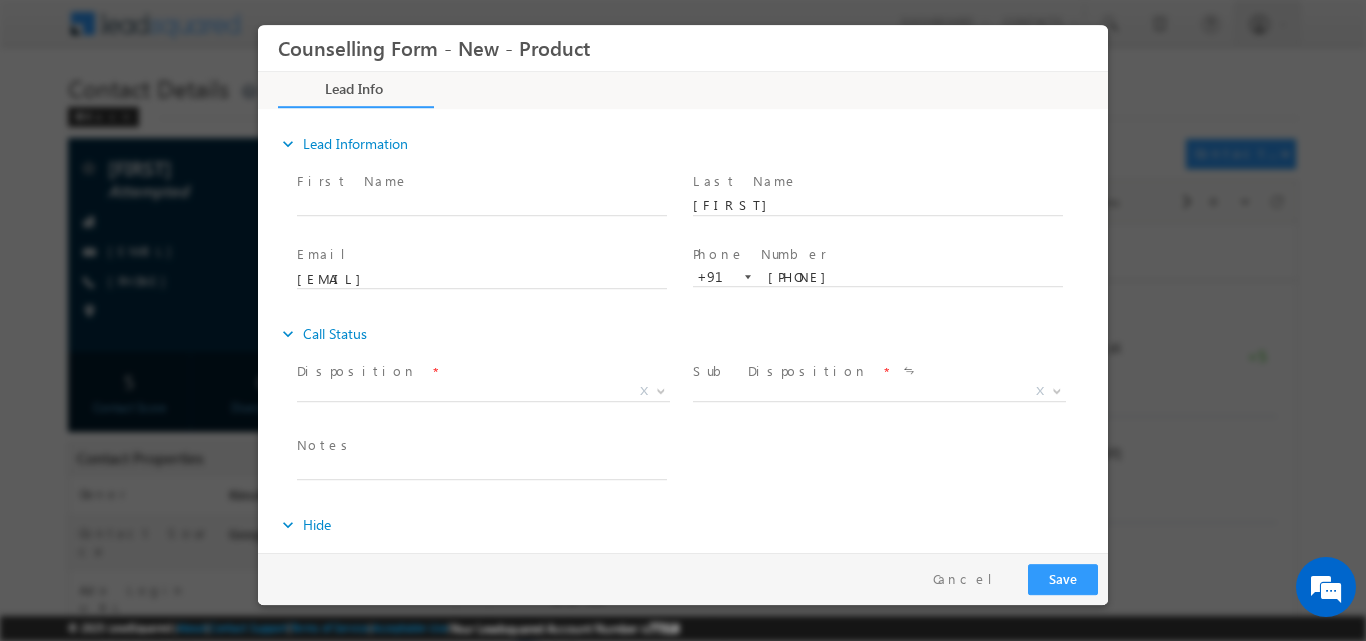 scroll, scrollTop: 0, scrollLeft: 0, axis: both 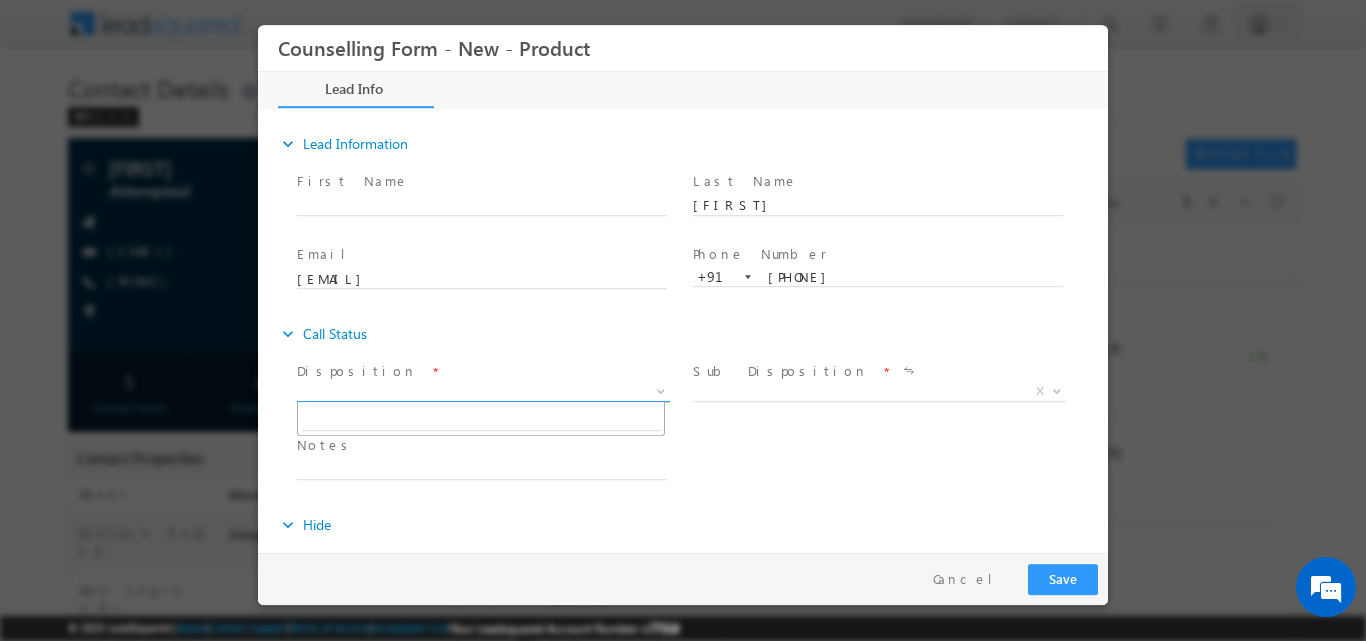 click at bounding box center (661, 389) 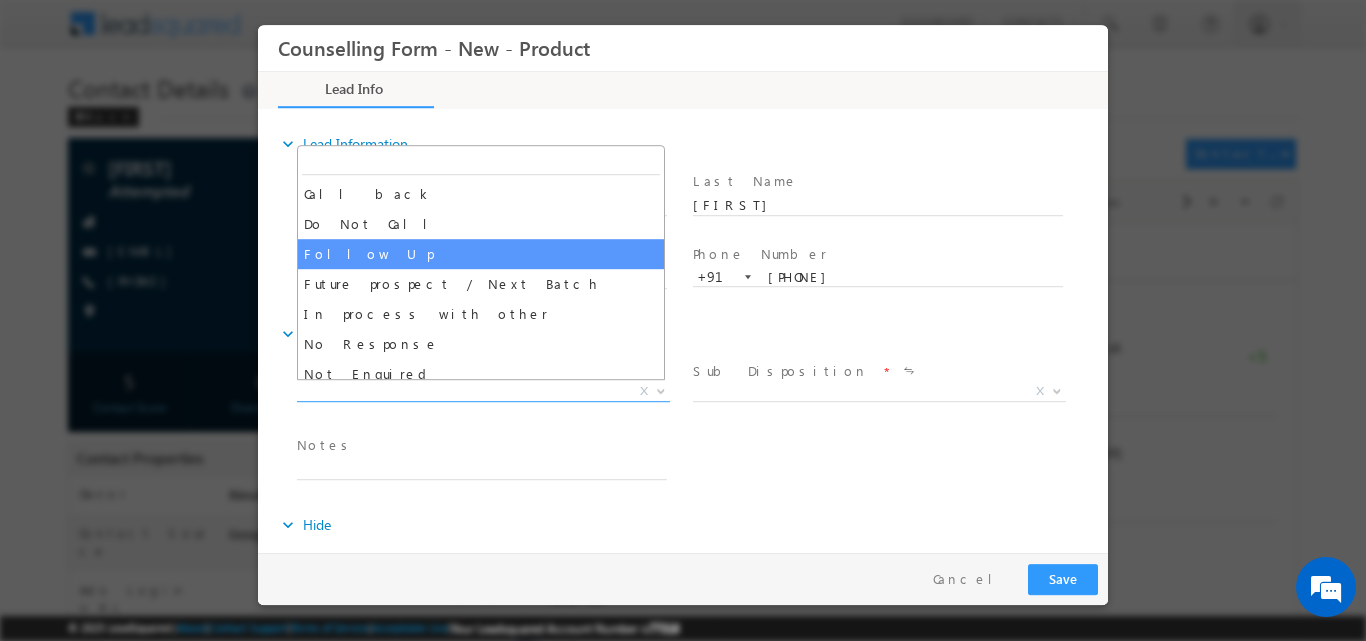 drag, startPoint x: 664, startPoint y: 265, endPoint x: 660, endPoint y: 339, distance: 74.10803 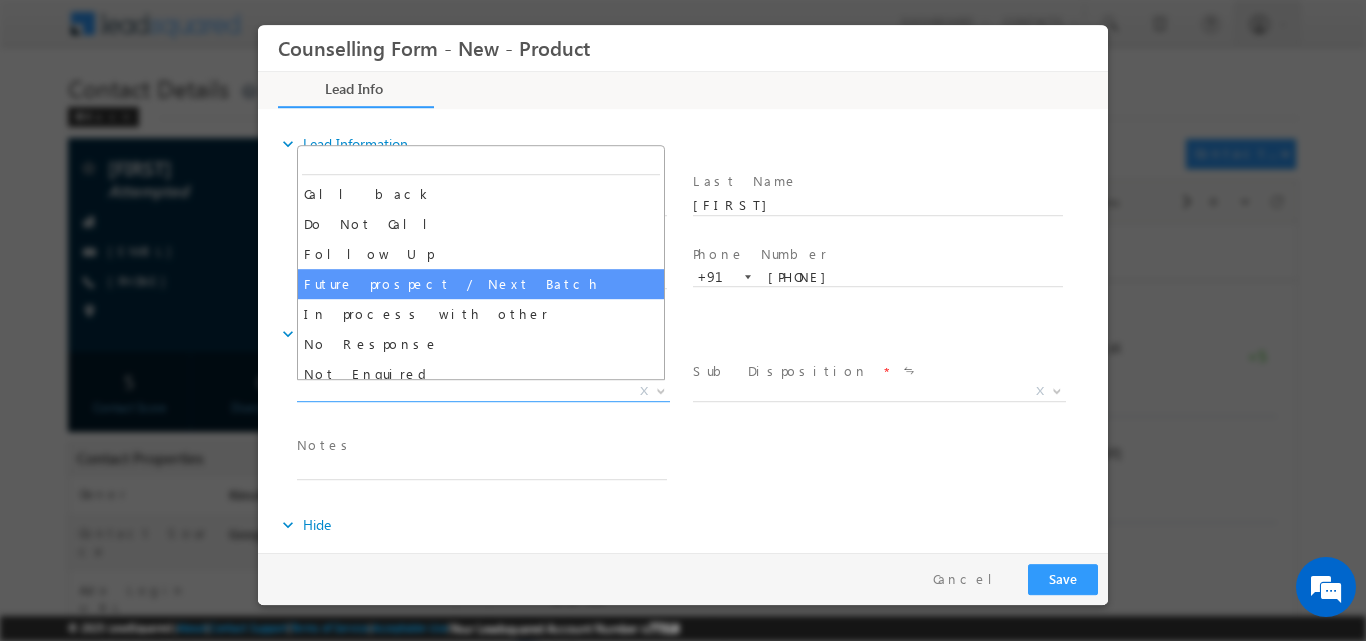 scroll, scrollTop: 130, scrollLeft: 0, axis: vertical 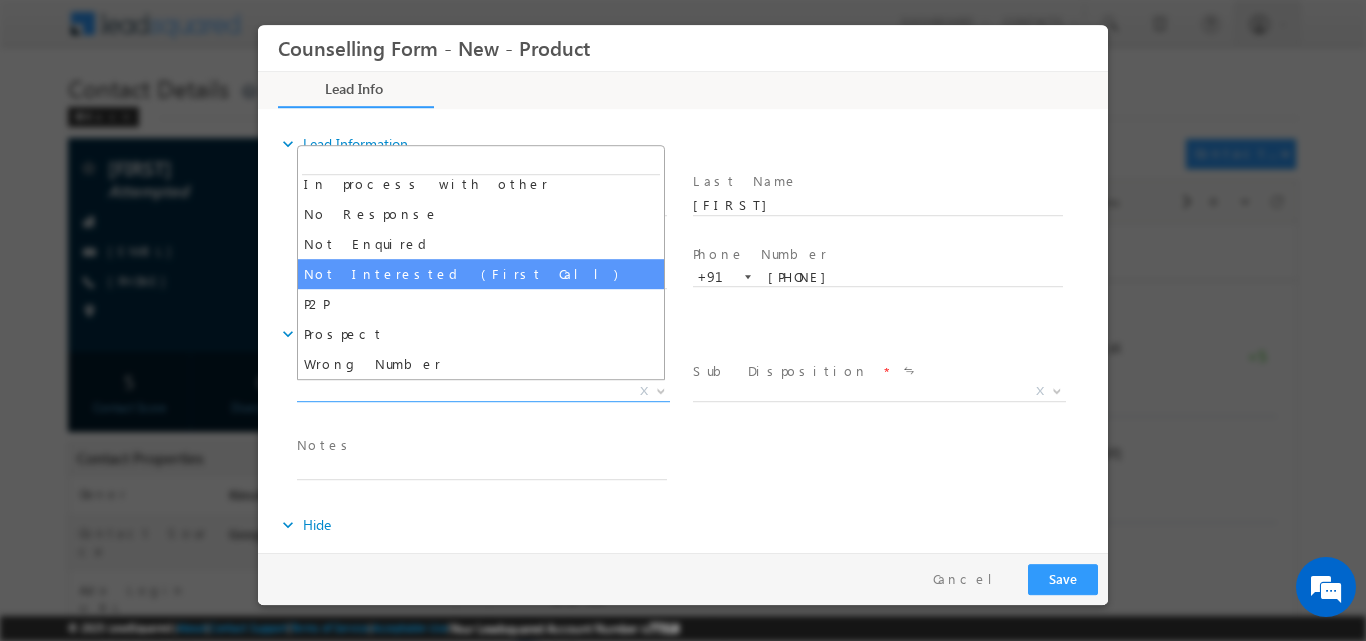 select on "Not Interested (First Call)" 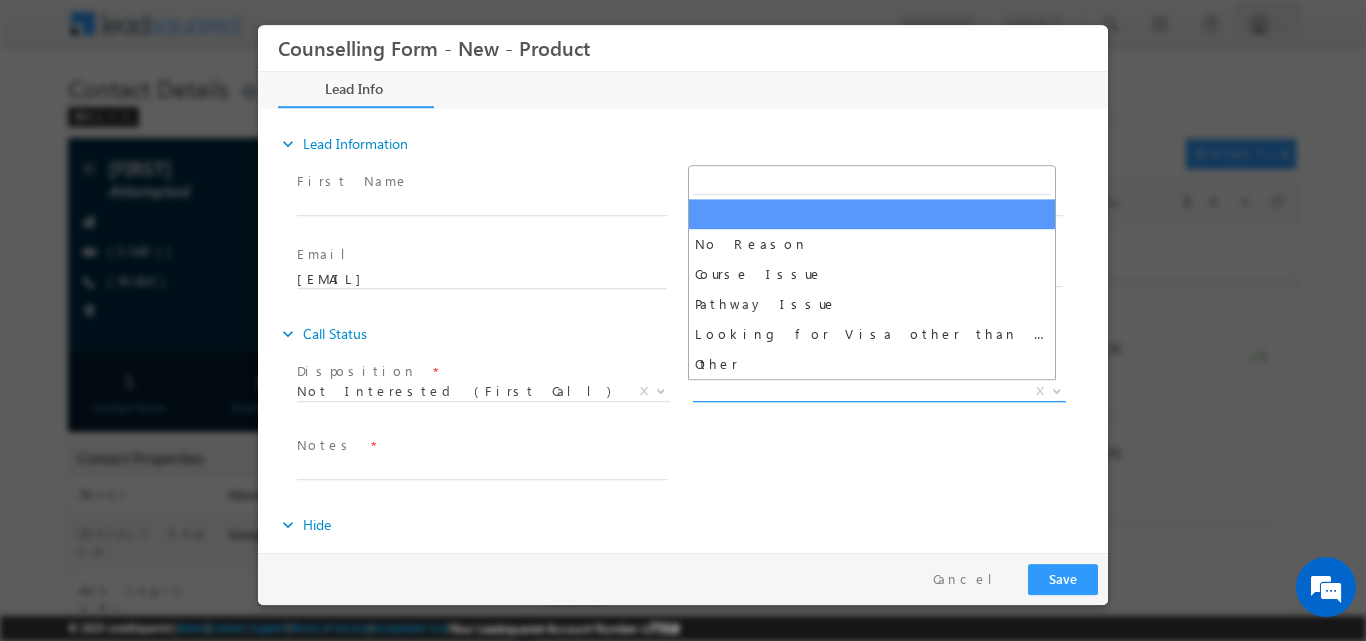 click at bounding box center (1055, 390) 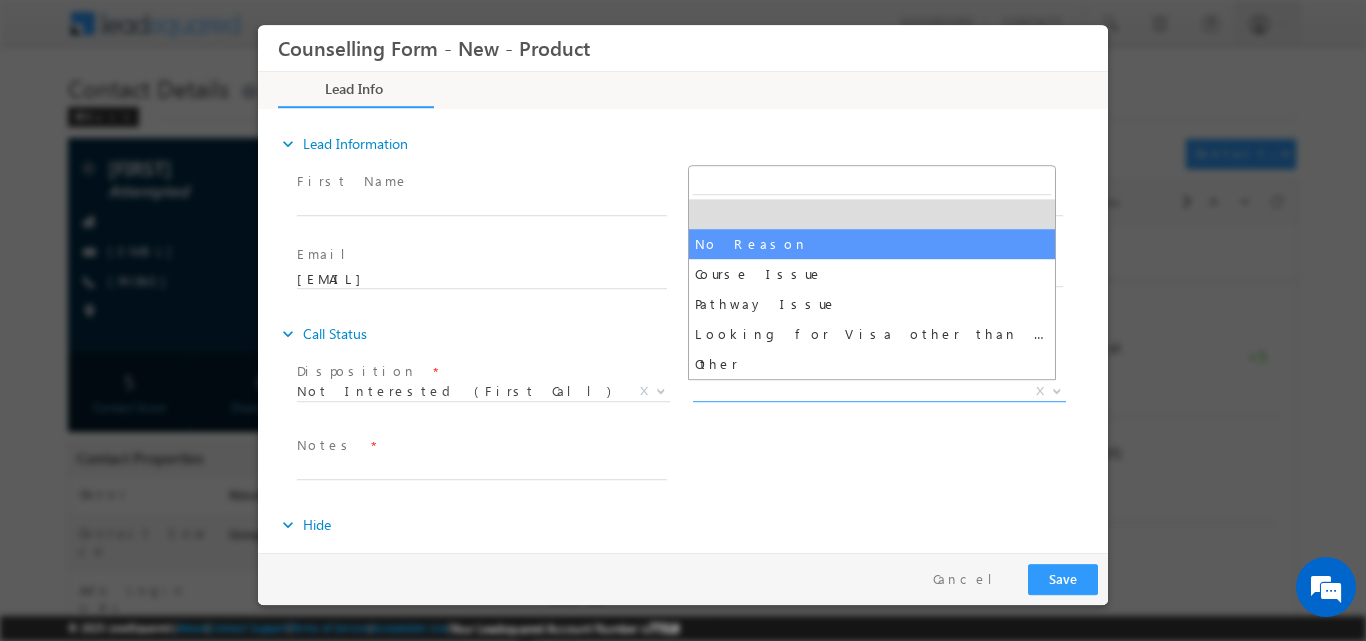 select on "No Reason" 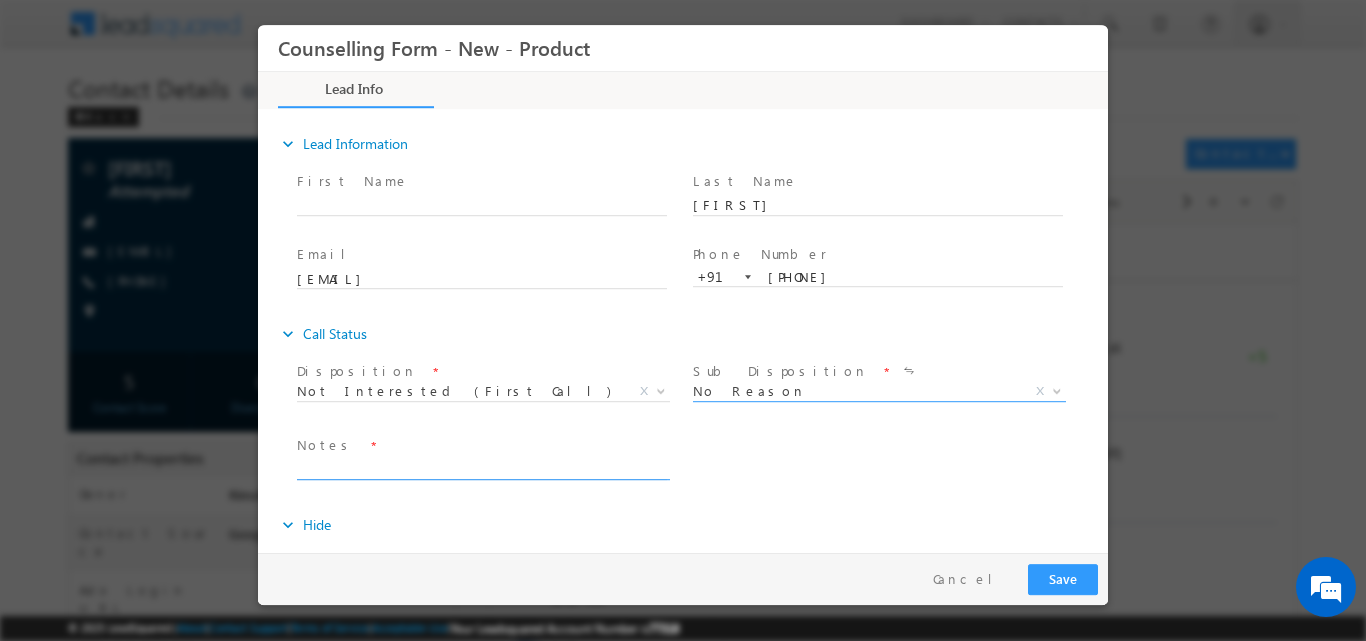 click at bounding box center (482, 467) 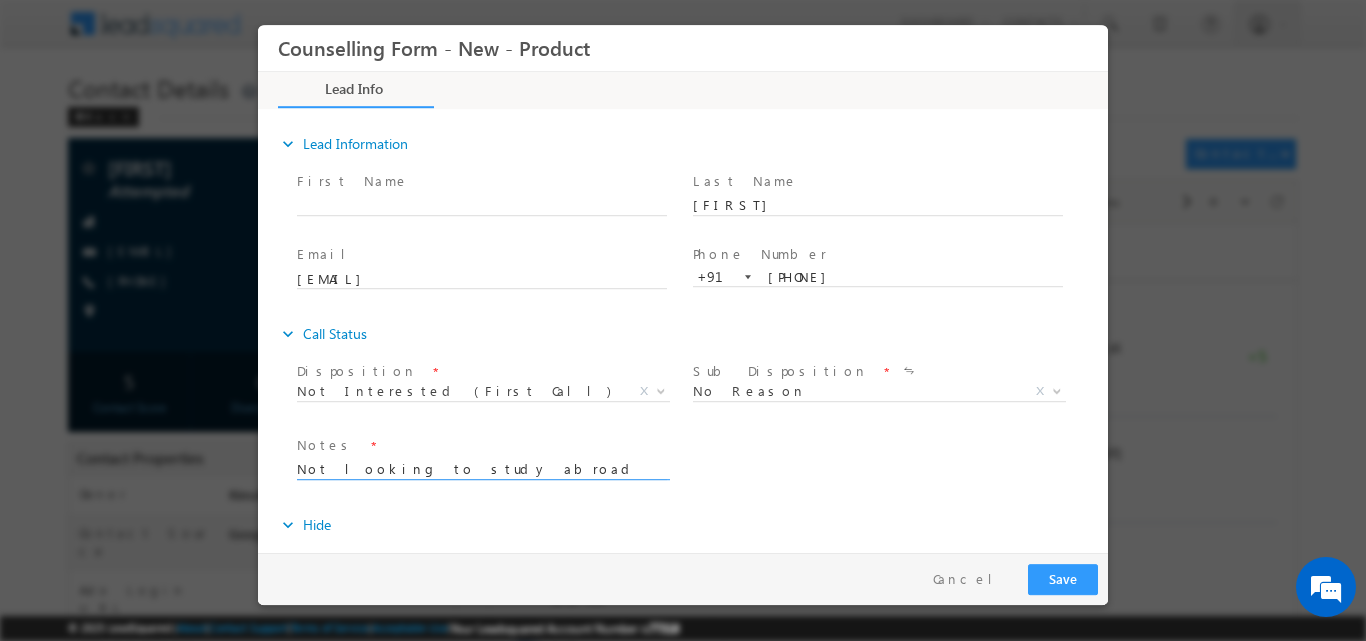 drag, startPoint x: 1101, startPoint y: 295, endPoint x: 1372, endPoint y: 440, distance: 307.3532 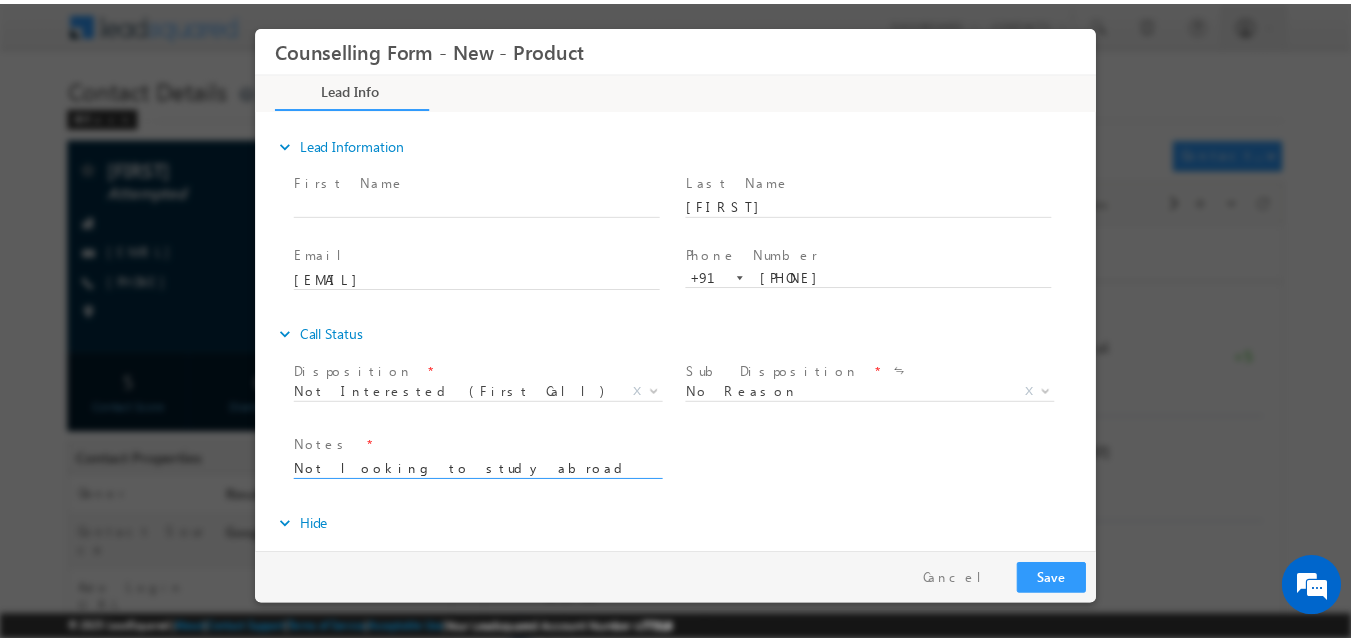 scroll, scrollTop: 229, scrollLeft: 0, axis: vertical 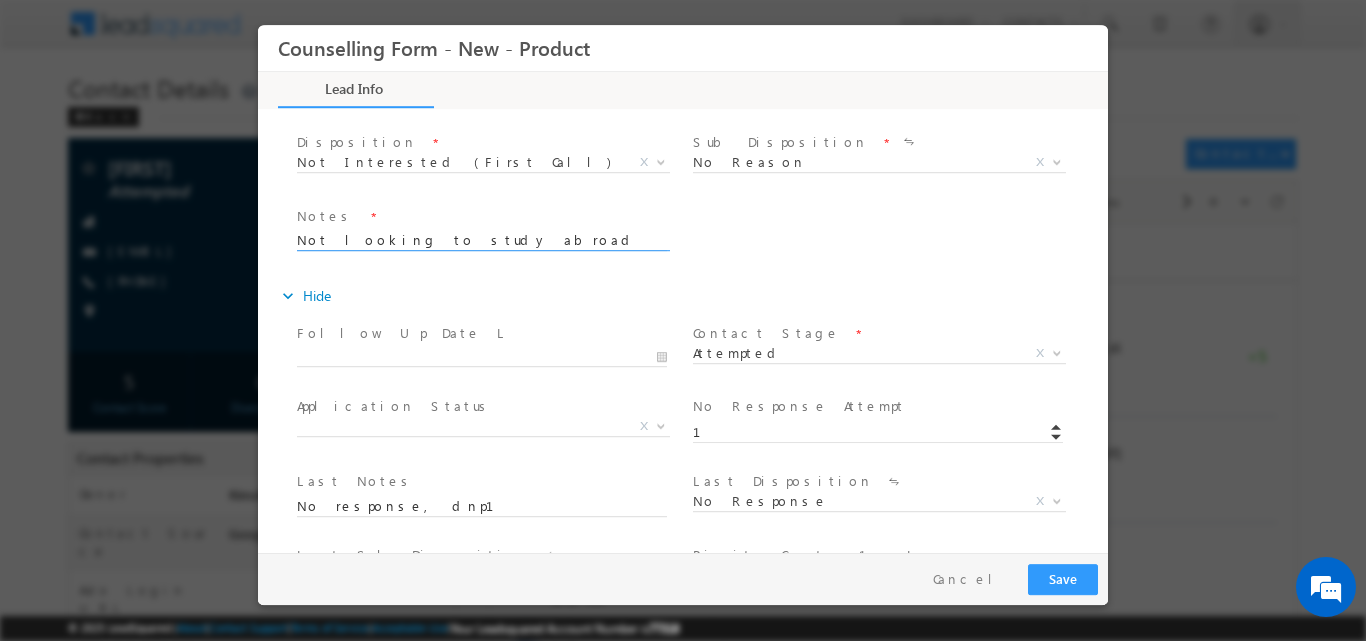 type on "Not looking to study abroad" 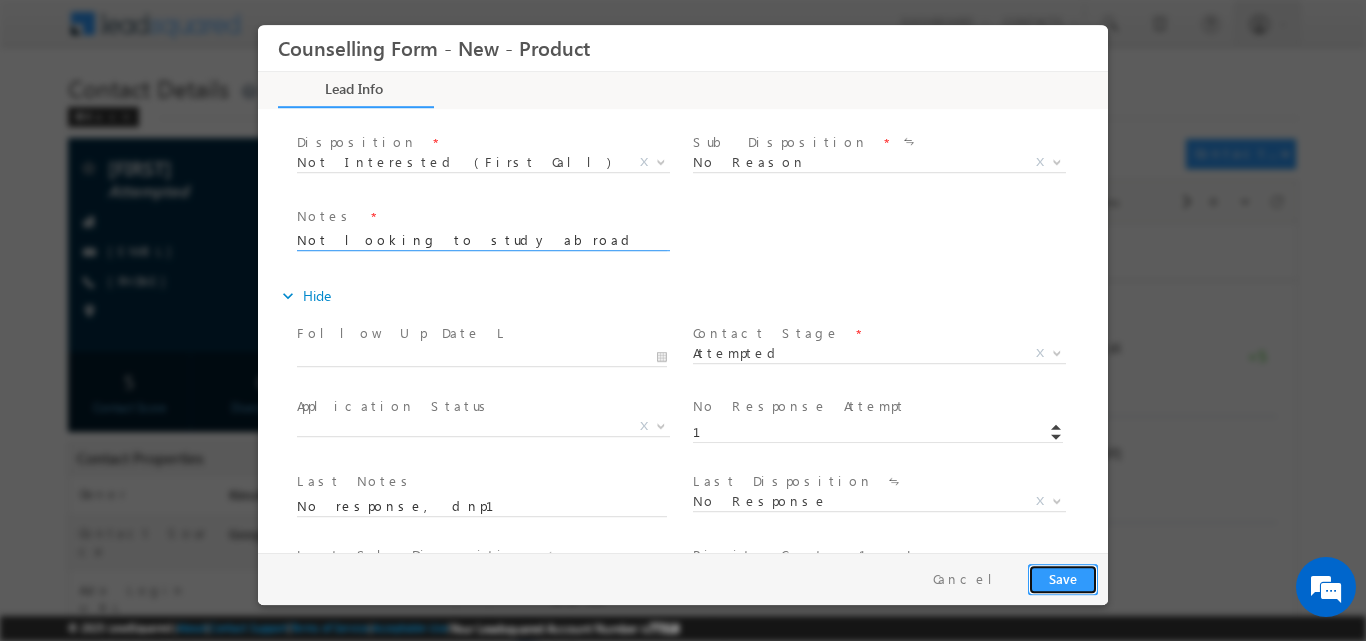 click on "Save" at bounding box center (1063, 578) 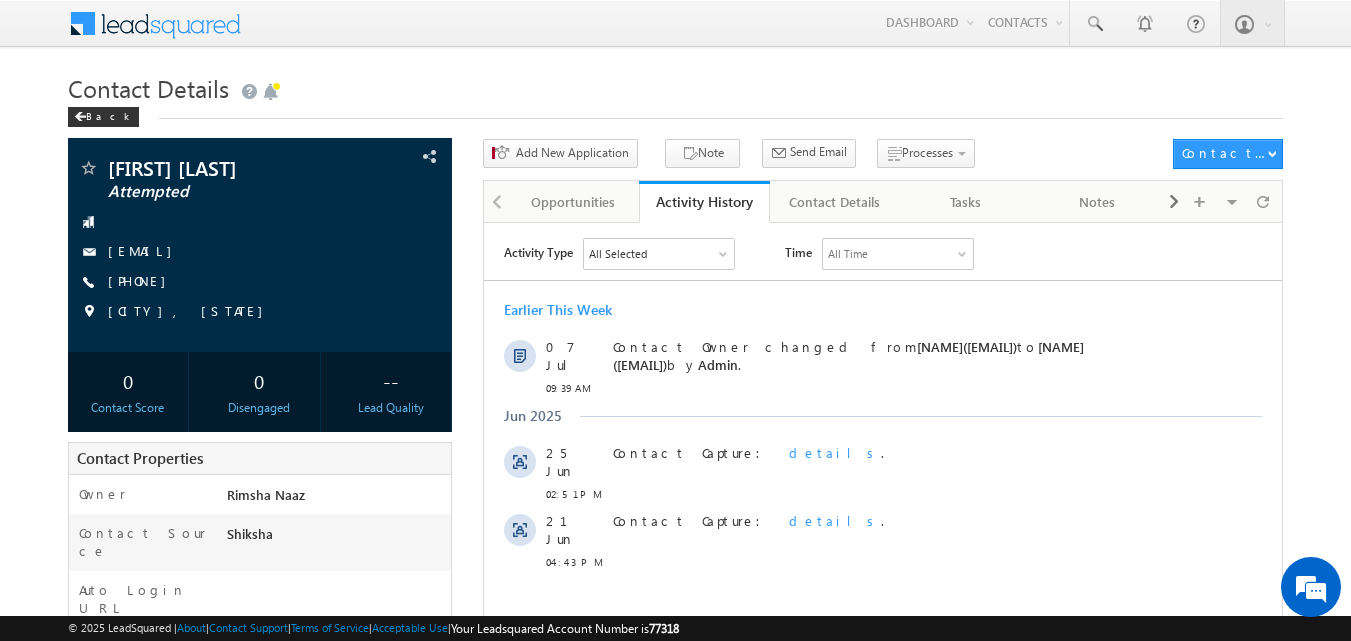 scroll, scrollTop: 0, scrollLeft: 0, axis: both 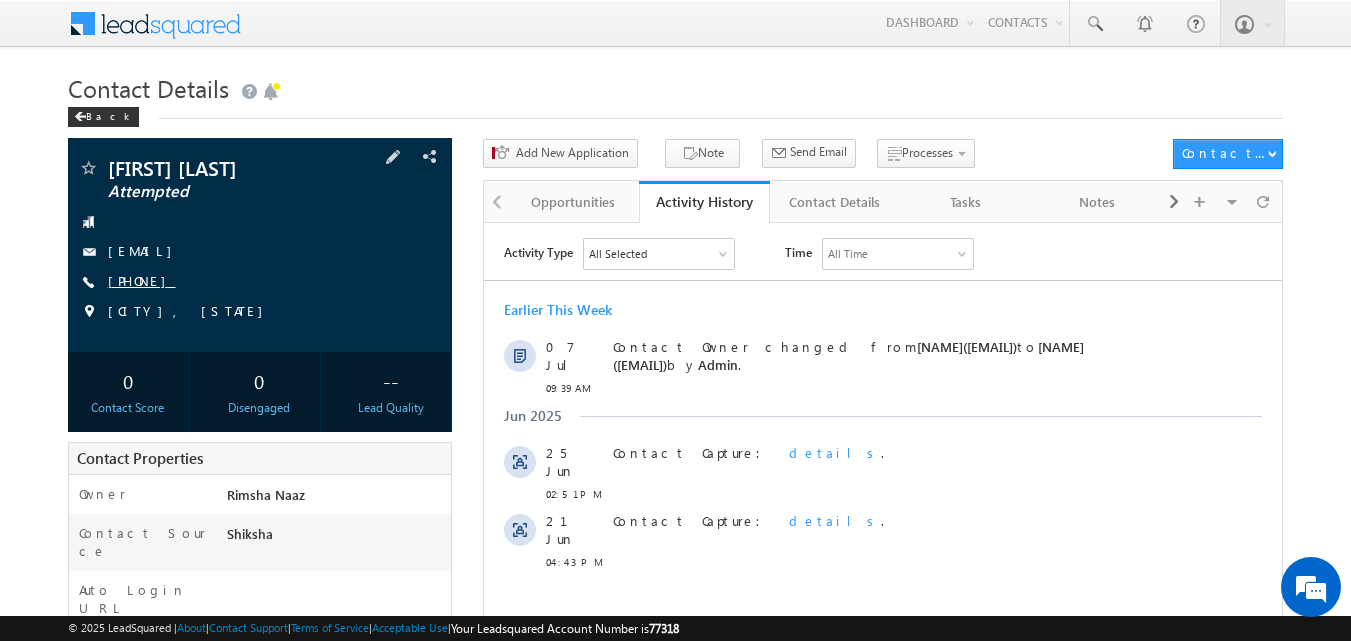 copy on "[PHONE]" 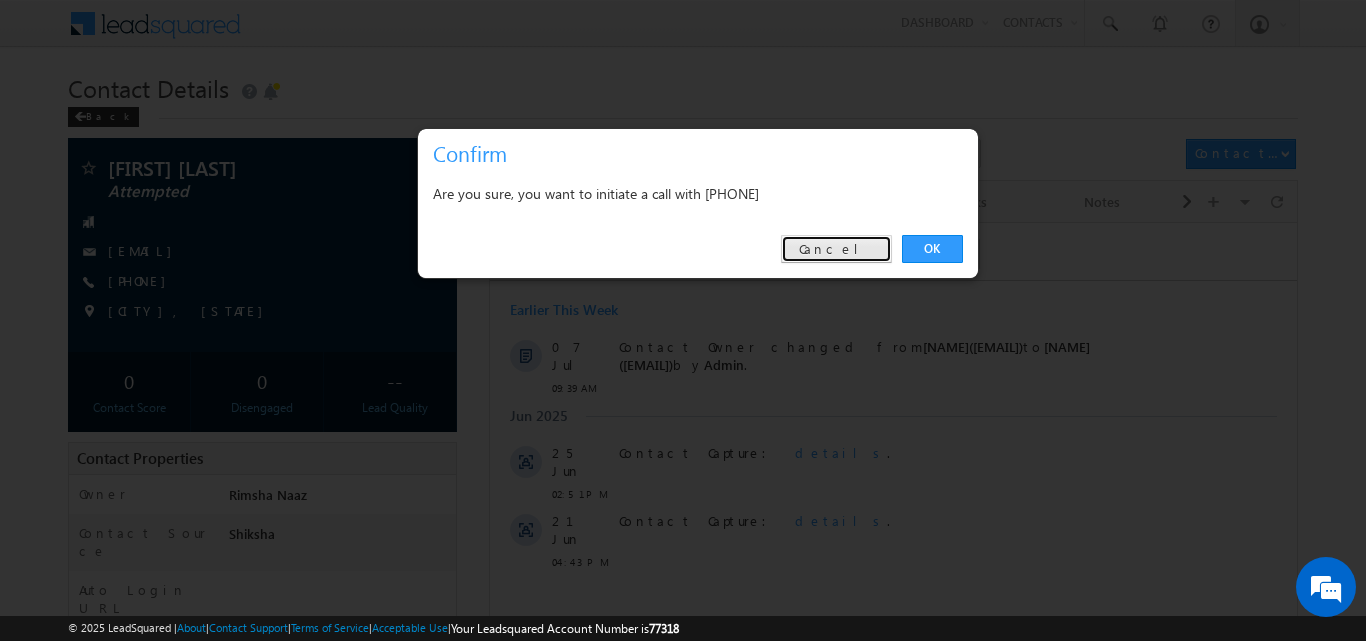 click on "Cancel" at bounding box center [836, 249] 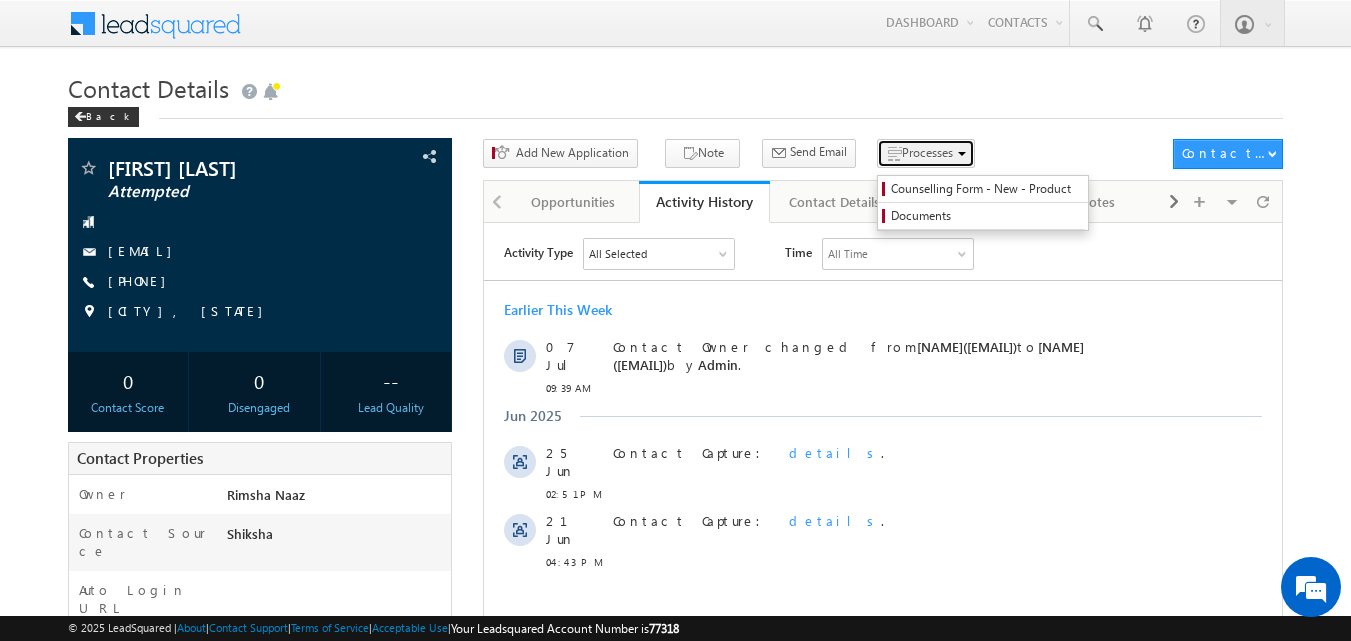 click on "Processes" at bounding box center (926, 153) 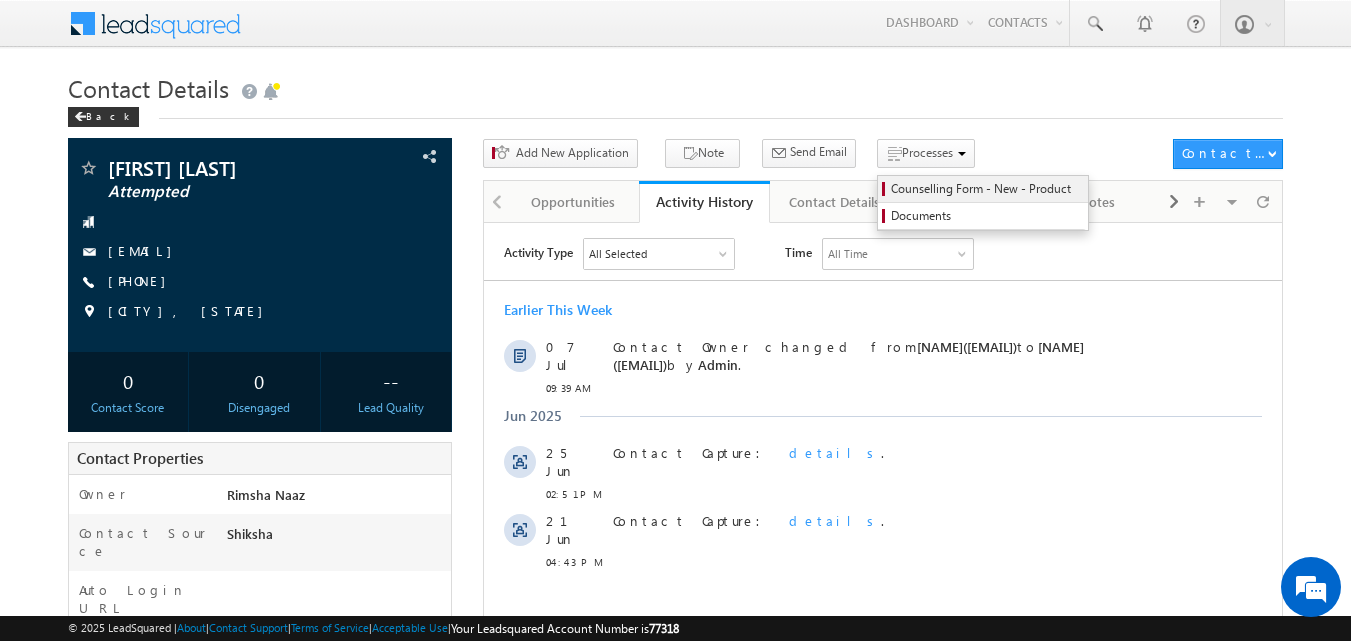 click on "Counselling Form - New - Product" at bounding box center [986, 189] 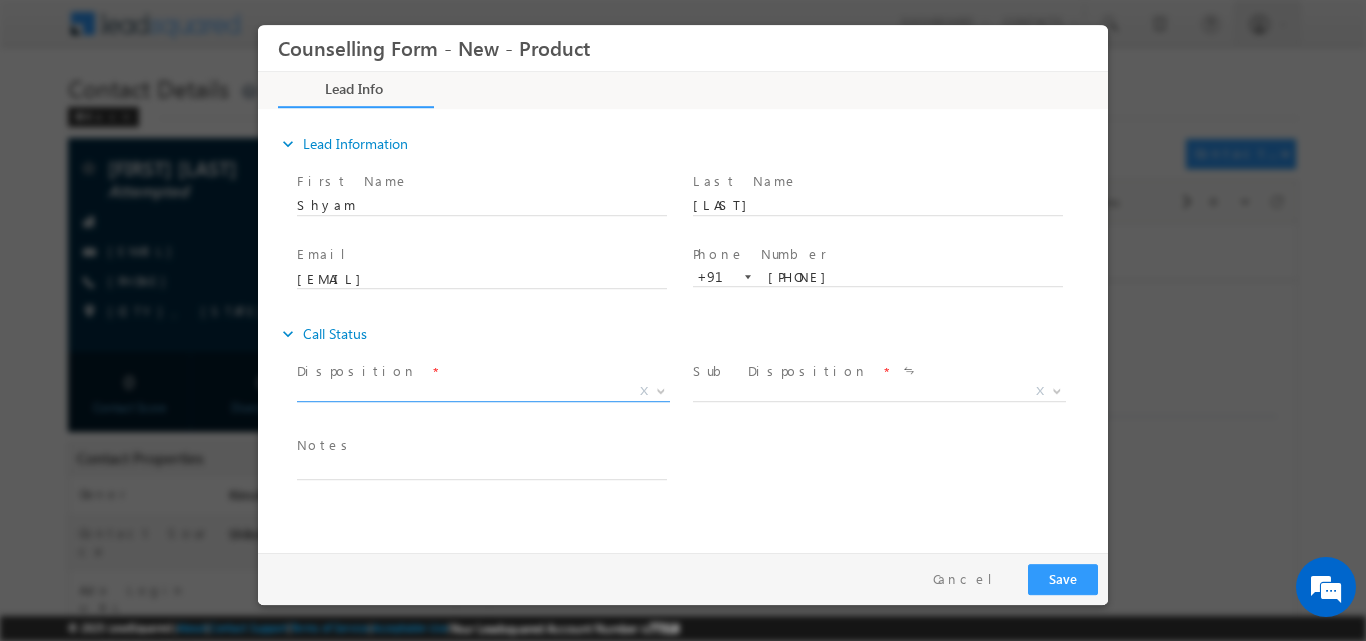 scroll, scrollTop: 0, scrollLeft: 0, axis: both 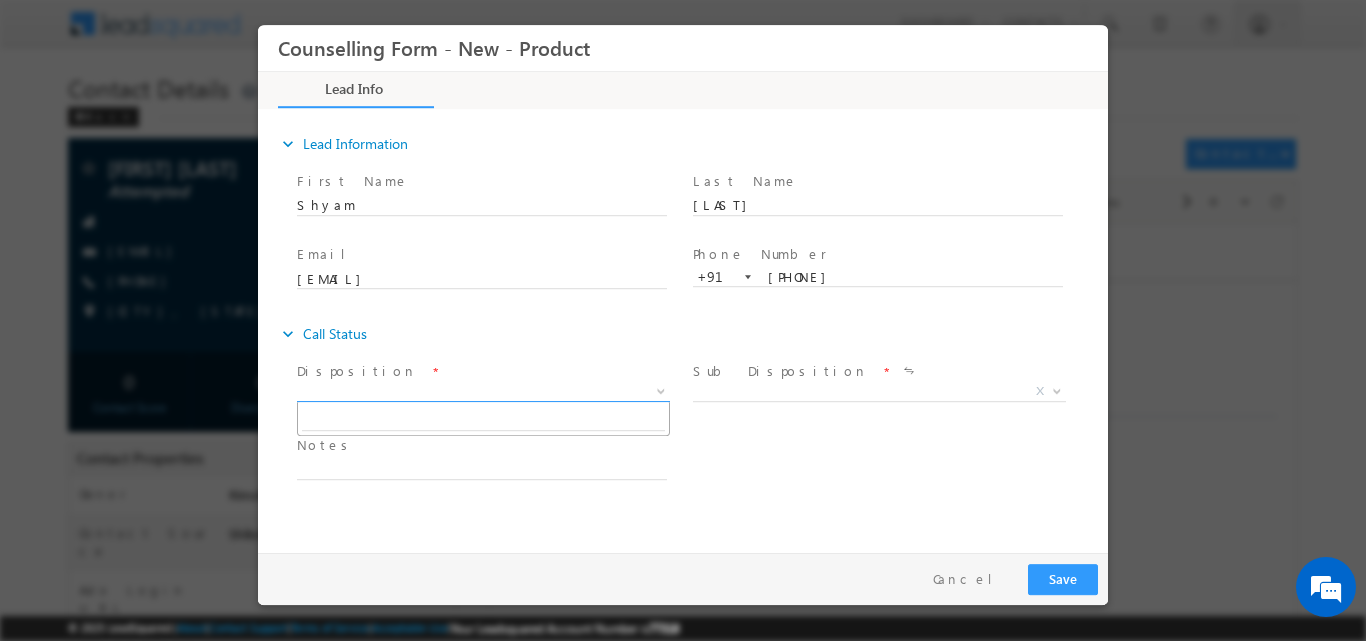 click at bounding box center [661, 389] 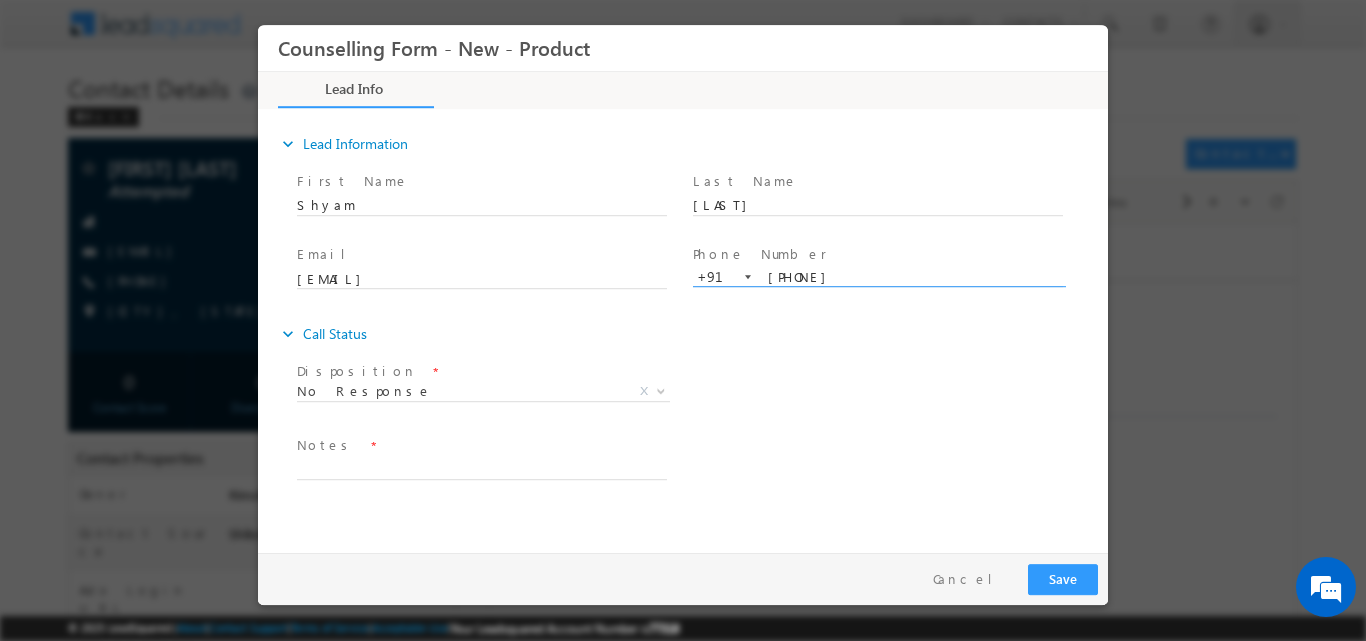 drag, startPoint x: 772, startPoint y: 278, endPoint x: 859, endPoint y: 289, distance: 87.69264 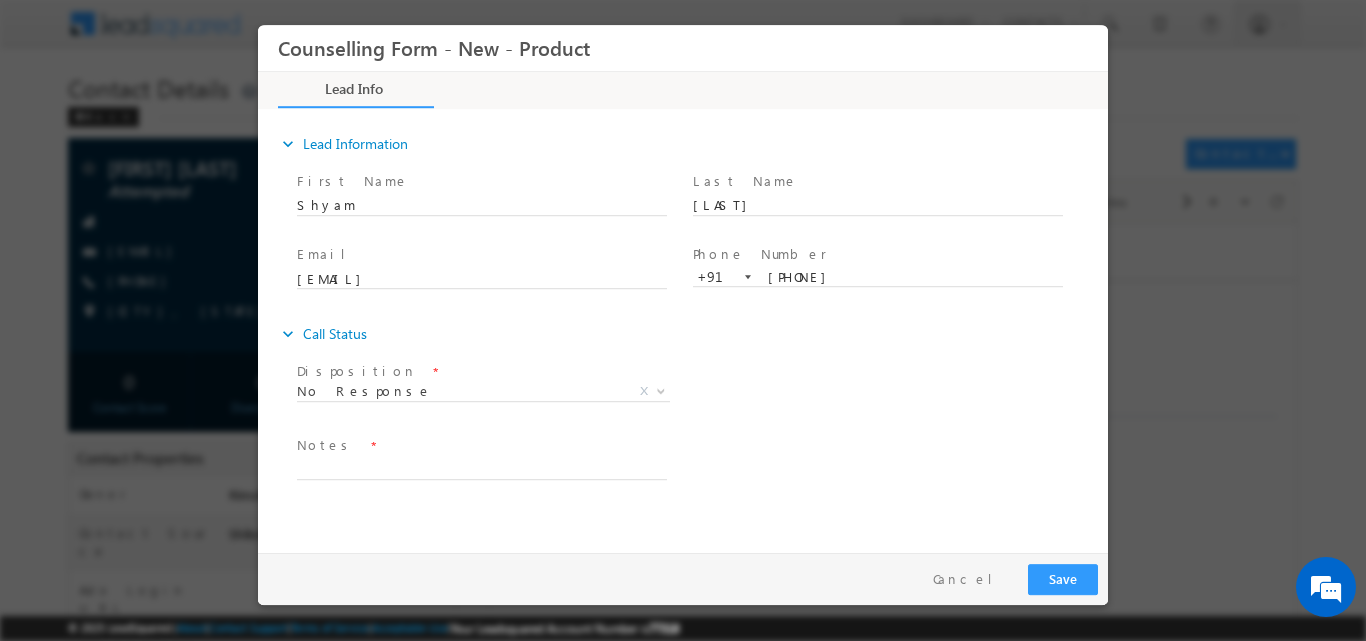 click at bounding box center [877, 295] 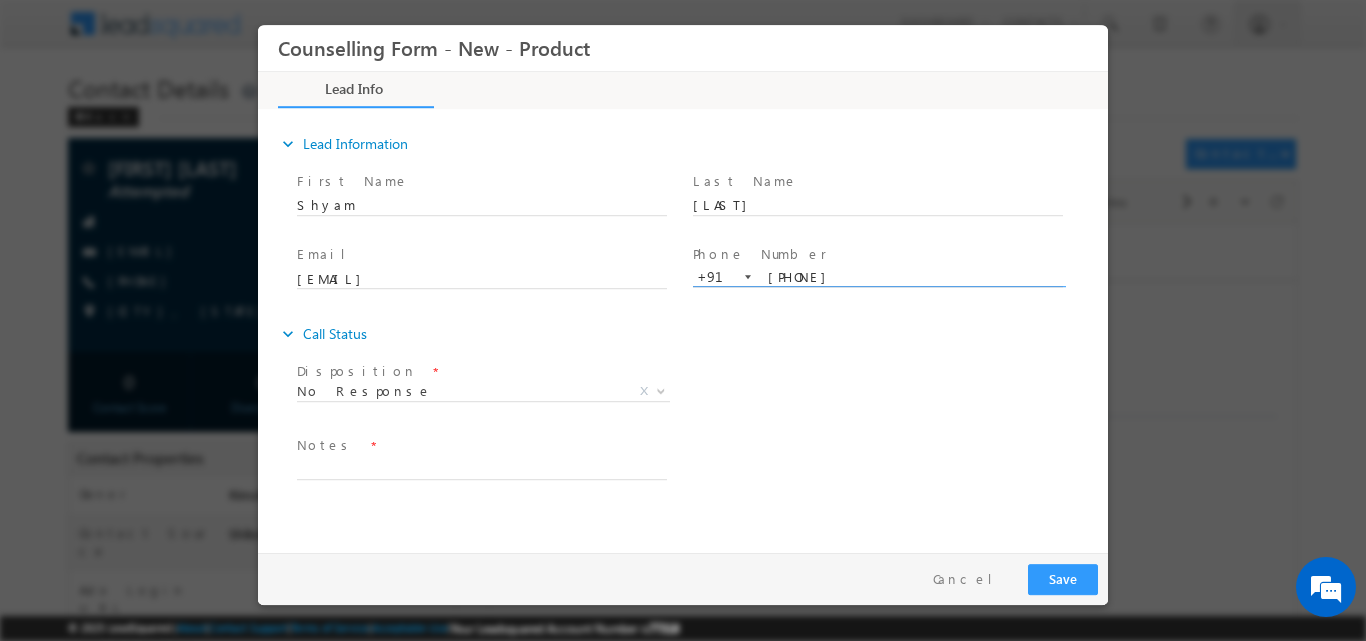 drag, startPoint x: 767, startPoint y: 275, endPoint x: 851, endPoint y: 274, distance: 84.00595 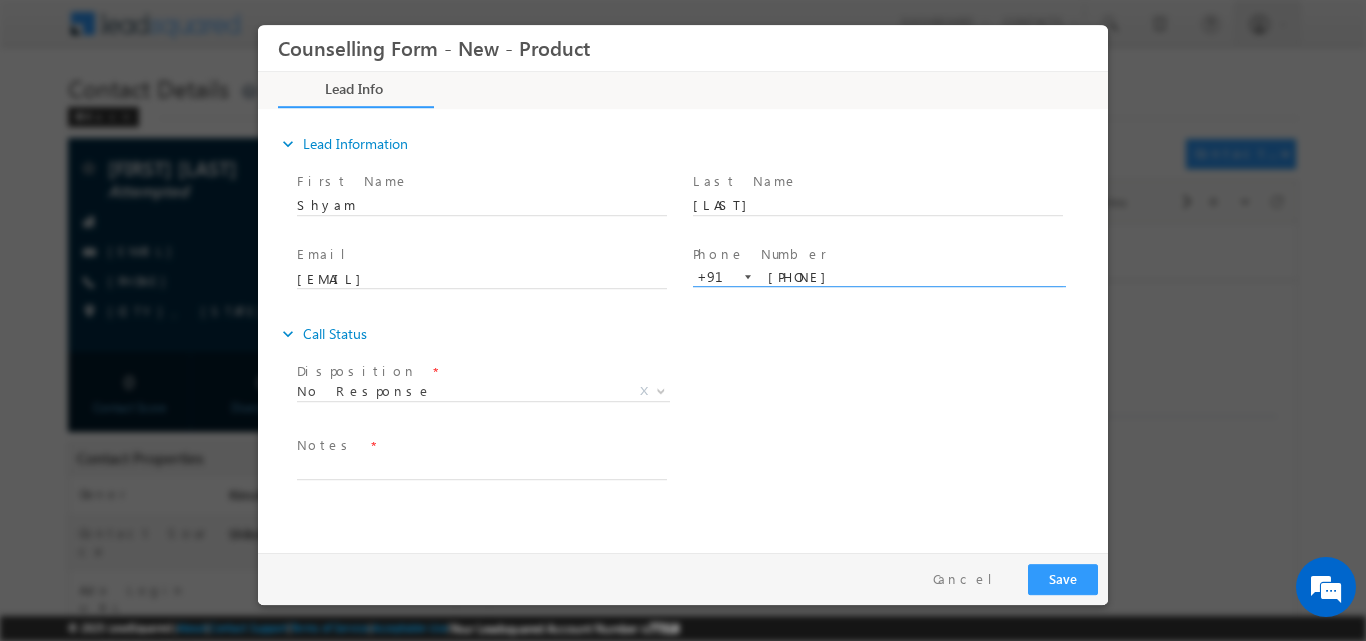 click on "Follow Up Date
*
Notes
*" at bounding box center (700, 467) 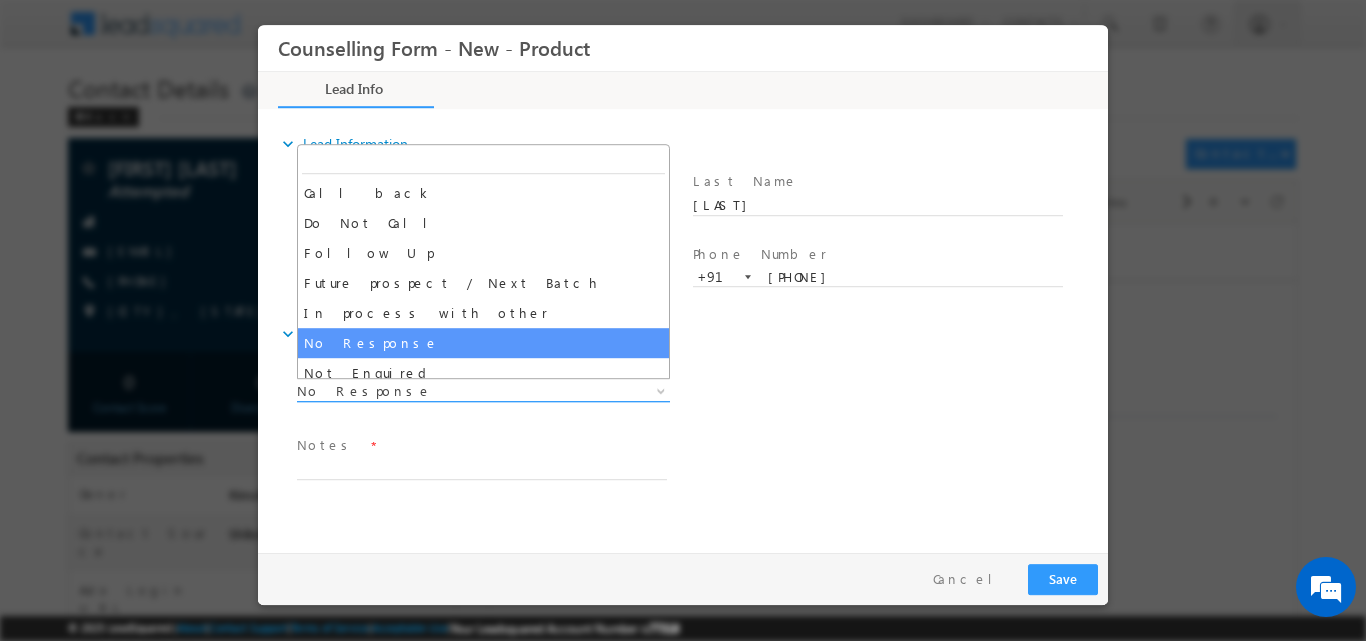 click at bounding box center (659, 390) 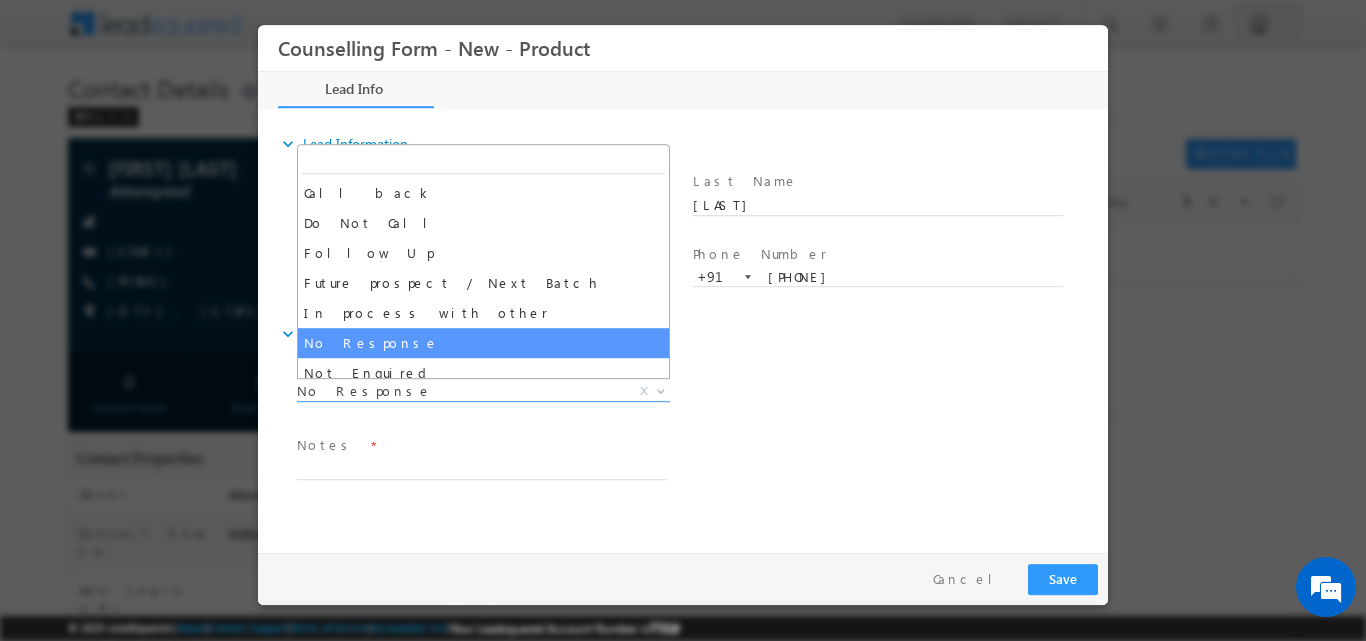 click on "Disposition
*
No Response No Response X
Sub Disposition
*
Attempts 1-9 X" at bounding box center [700, 393] 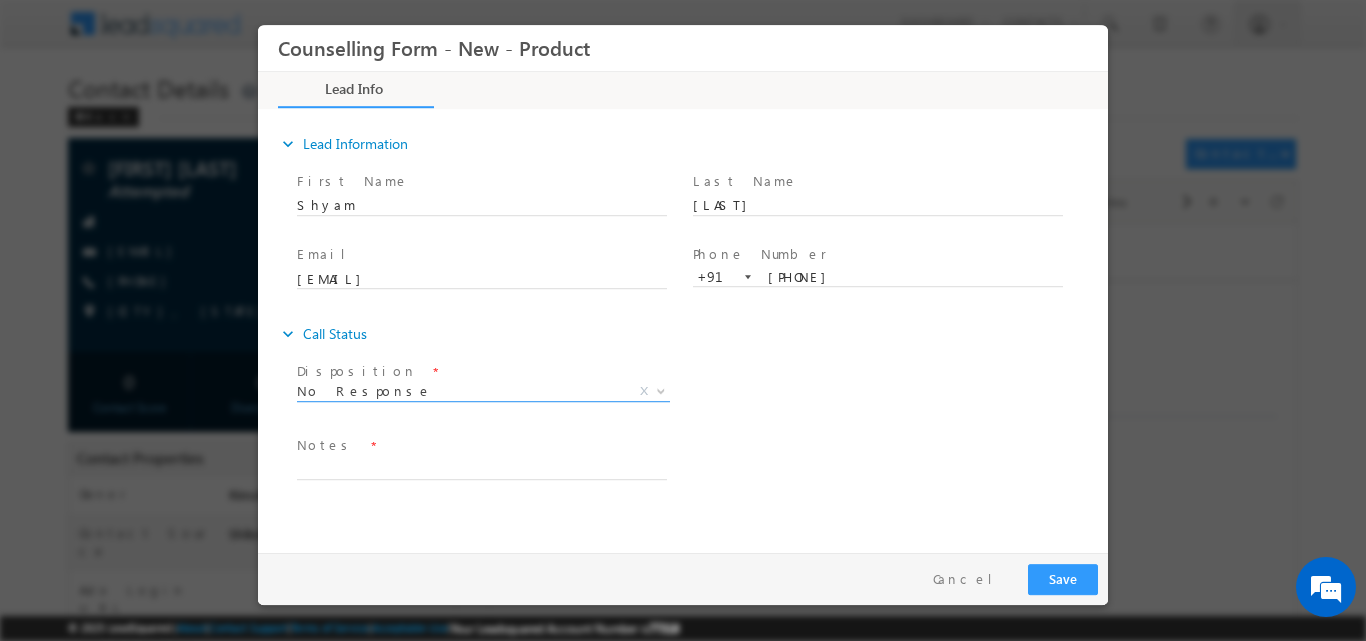 click at bounding box center [659, 390] 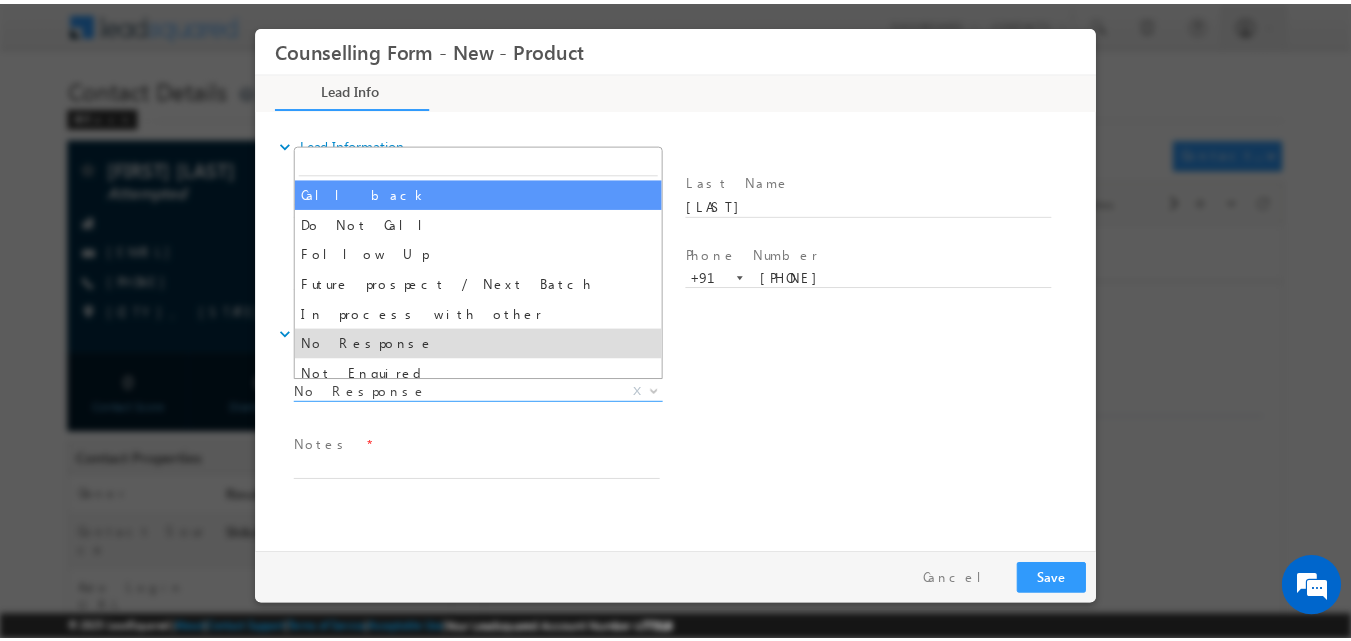 scroll, scrollTop: 120, scrollLeft: 0, axis: vertical 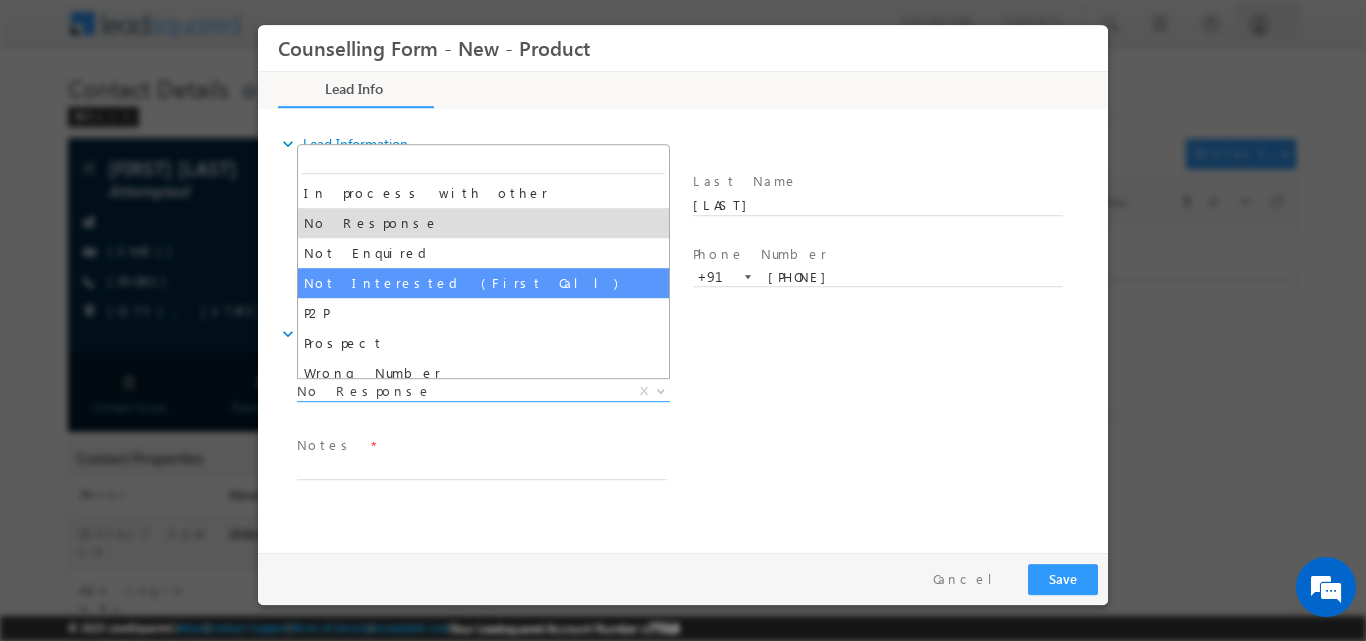 select on "Not Interested (First Call)" 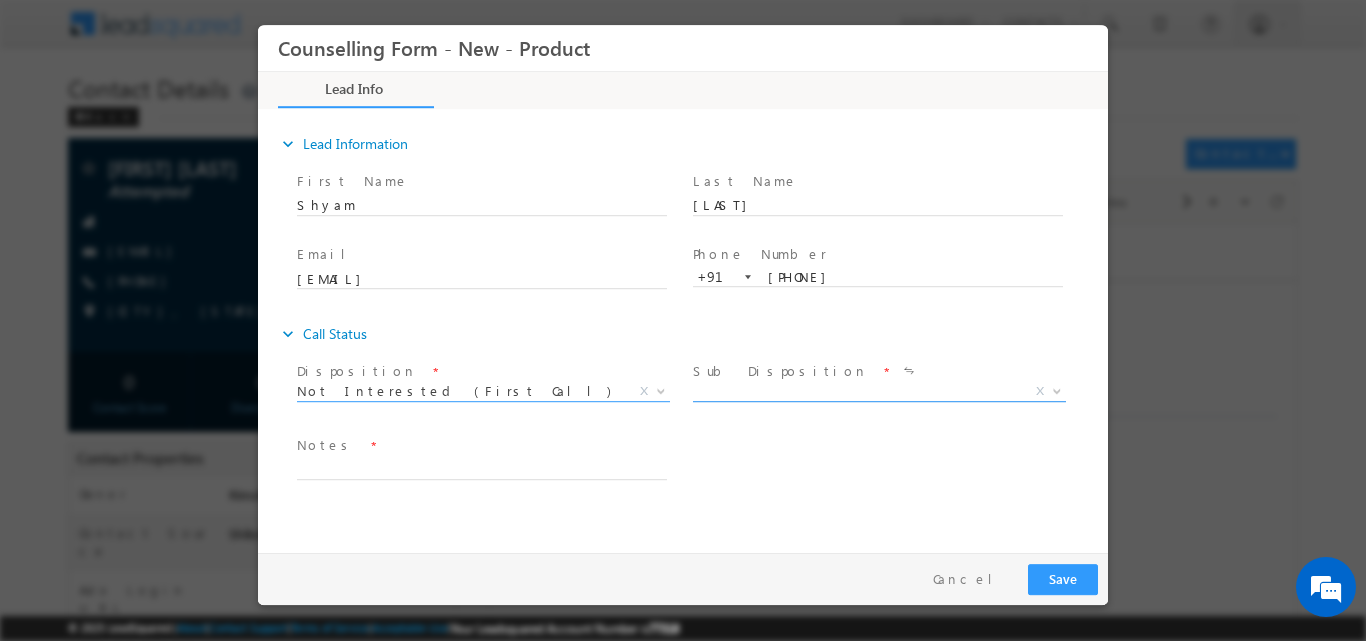click on "No Reason Course Issue Pathway Issue Looking for Visa other than Study Other X" at bounding box center (887, 394) 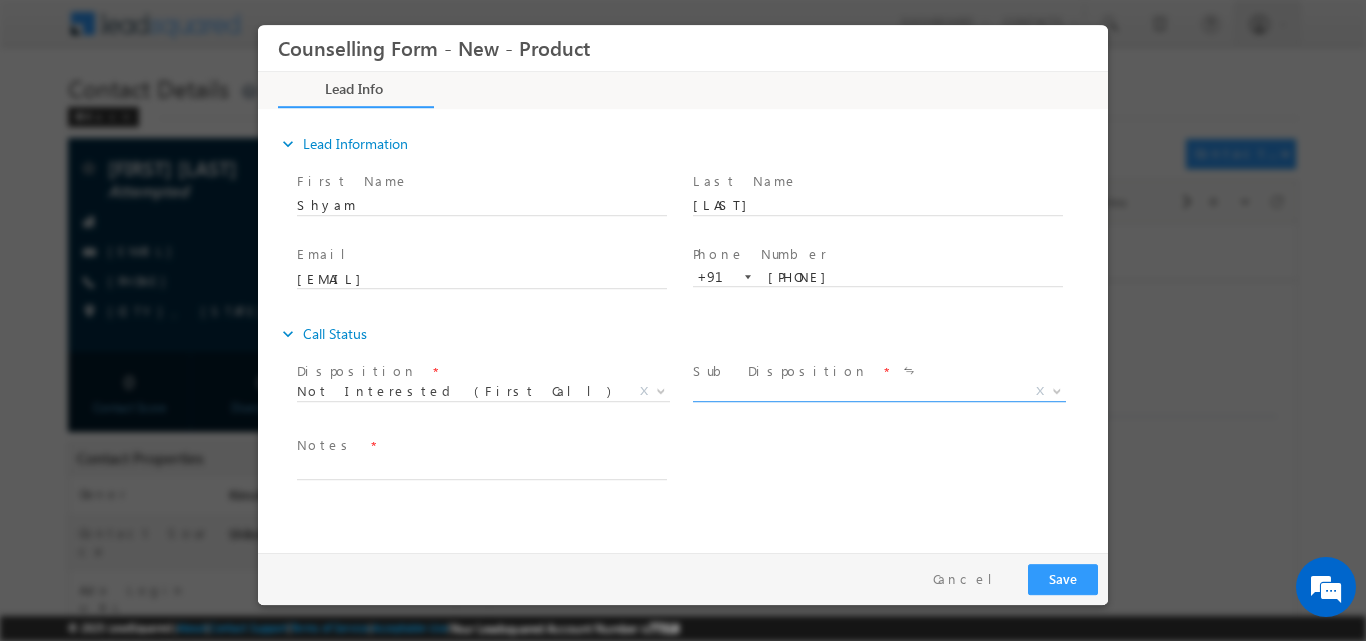 click at bounding box center [1057, 389] 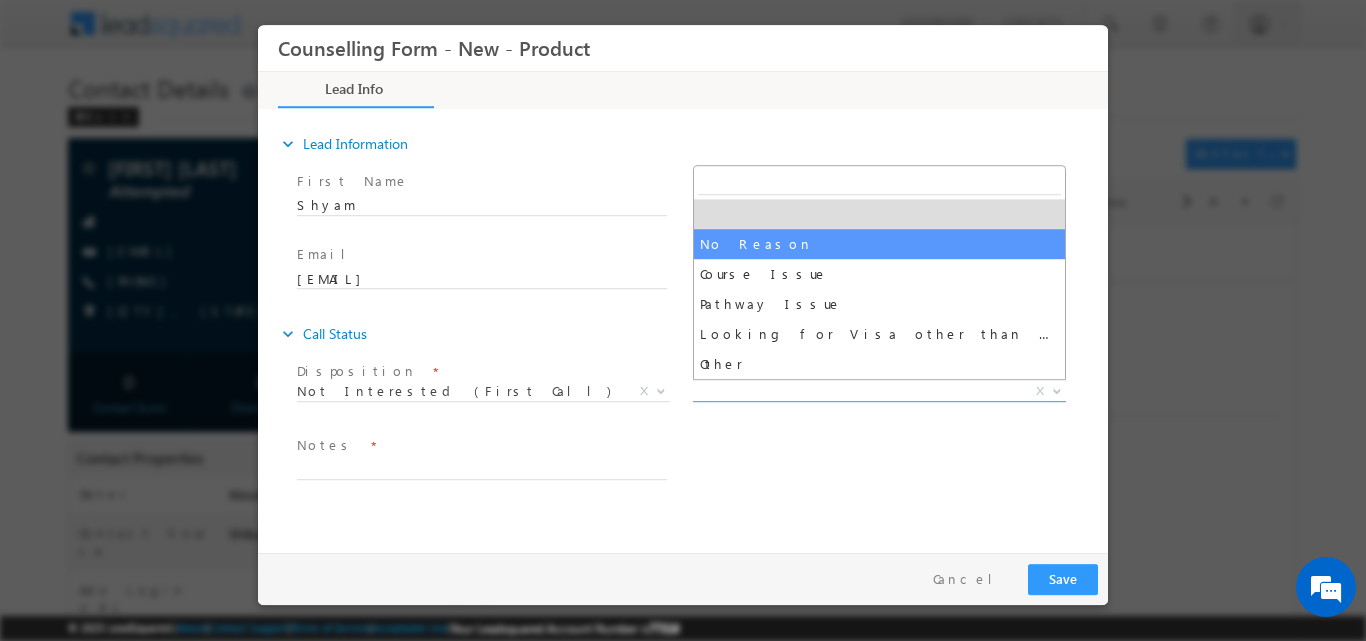 select on "No Reason" 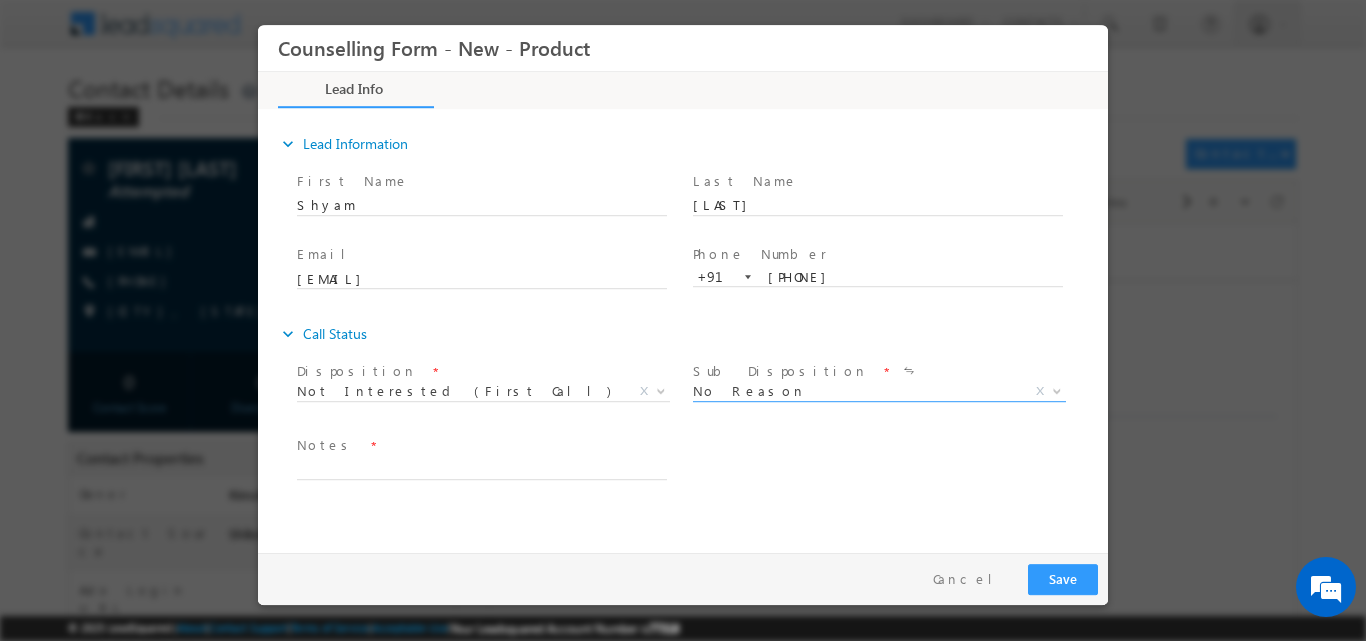 click on "expand_more Lead Information
First Name" at bounding box center [688, 327] 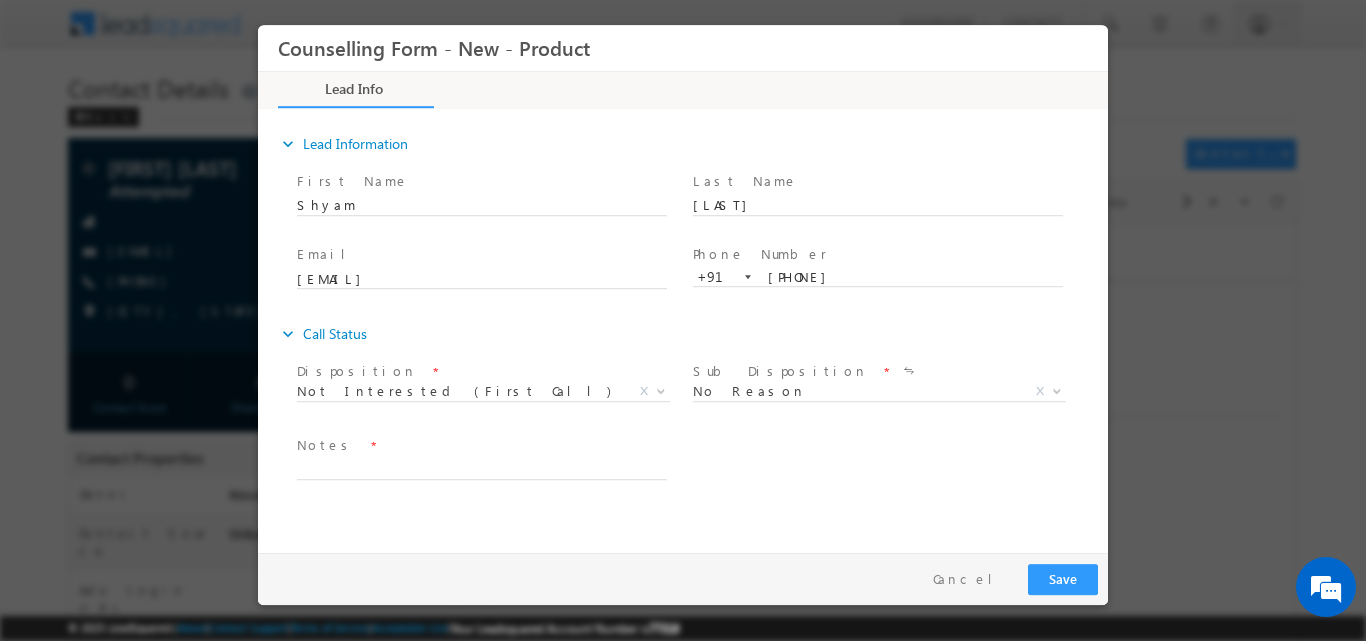 click on "Notes
*" at bounding box center (481, 445) 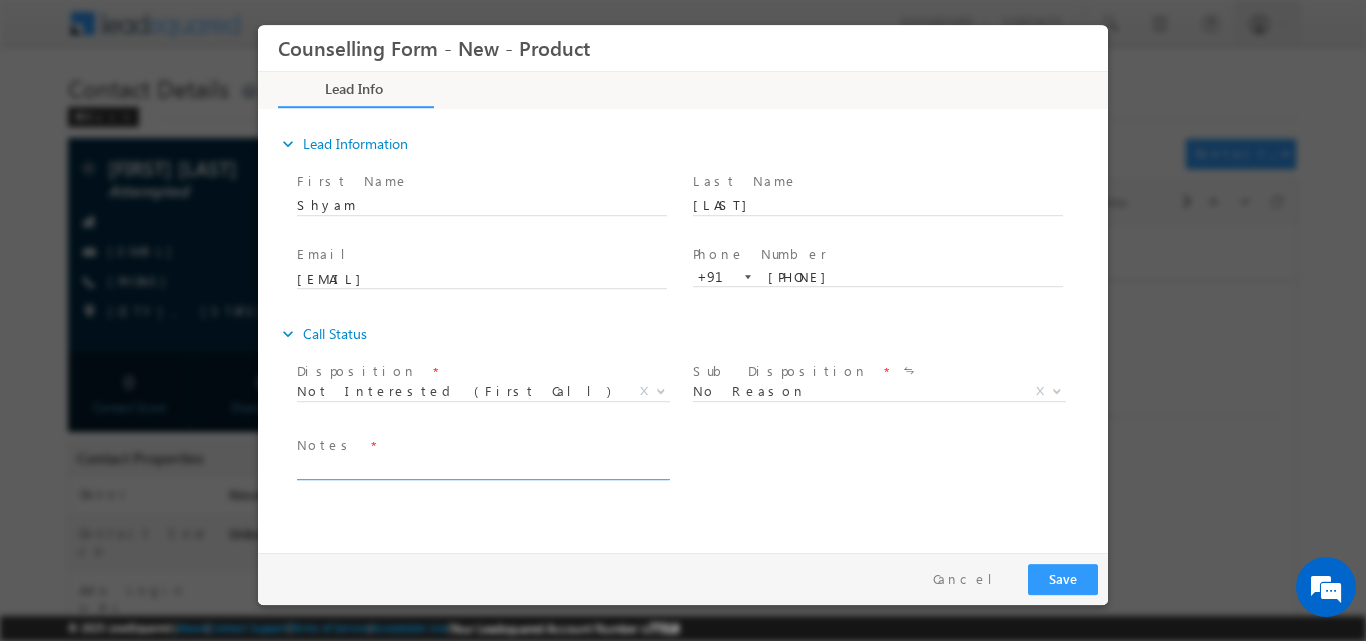 click at bounding box center [482, 467] 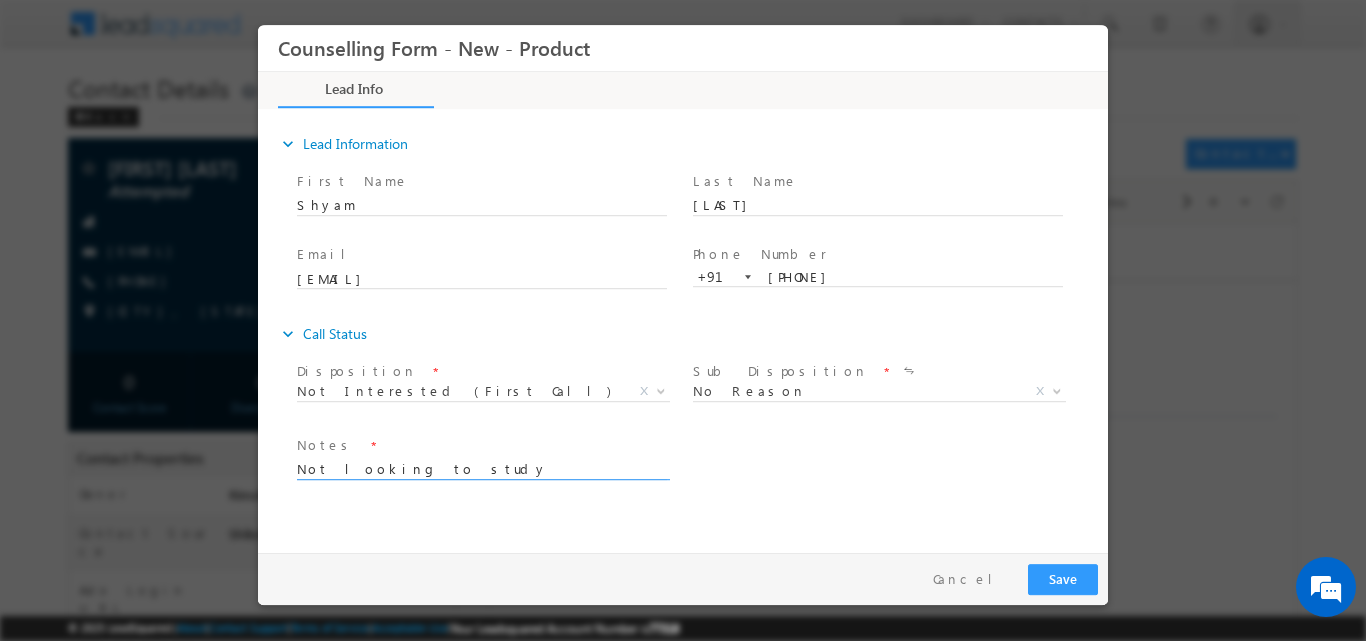 click on "Notes
*" at bounding box center [481, 445] 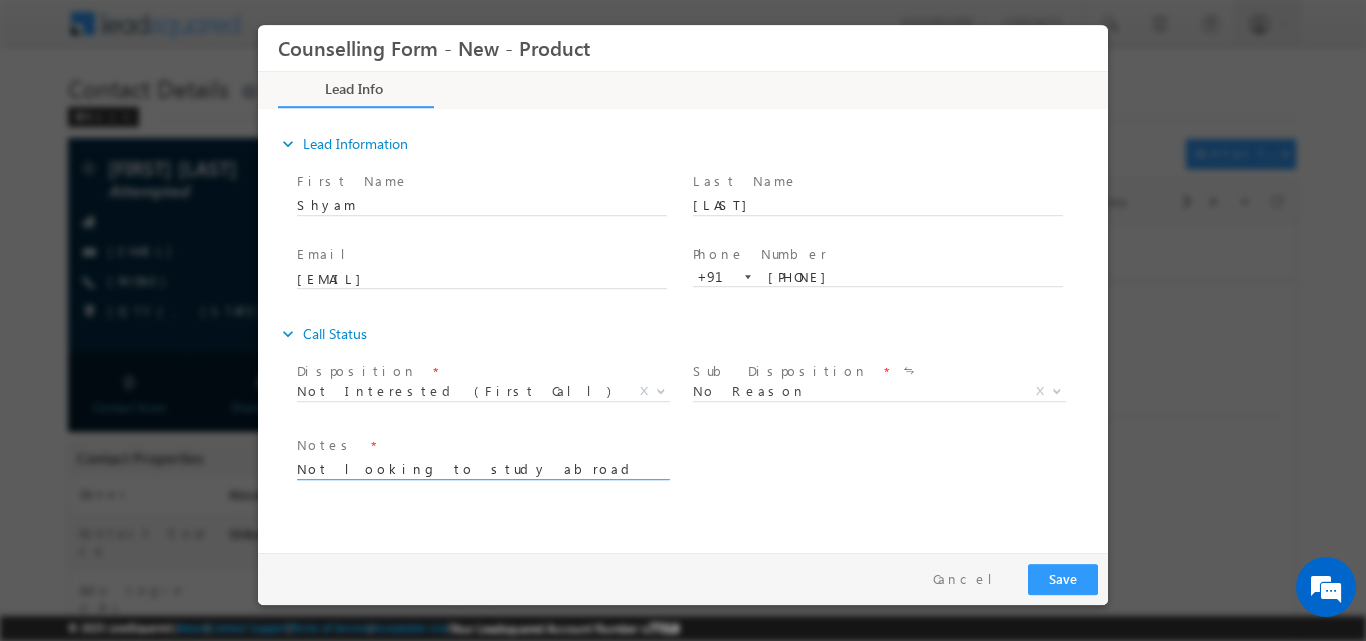 type on "Not looking to study abroad" 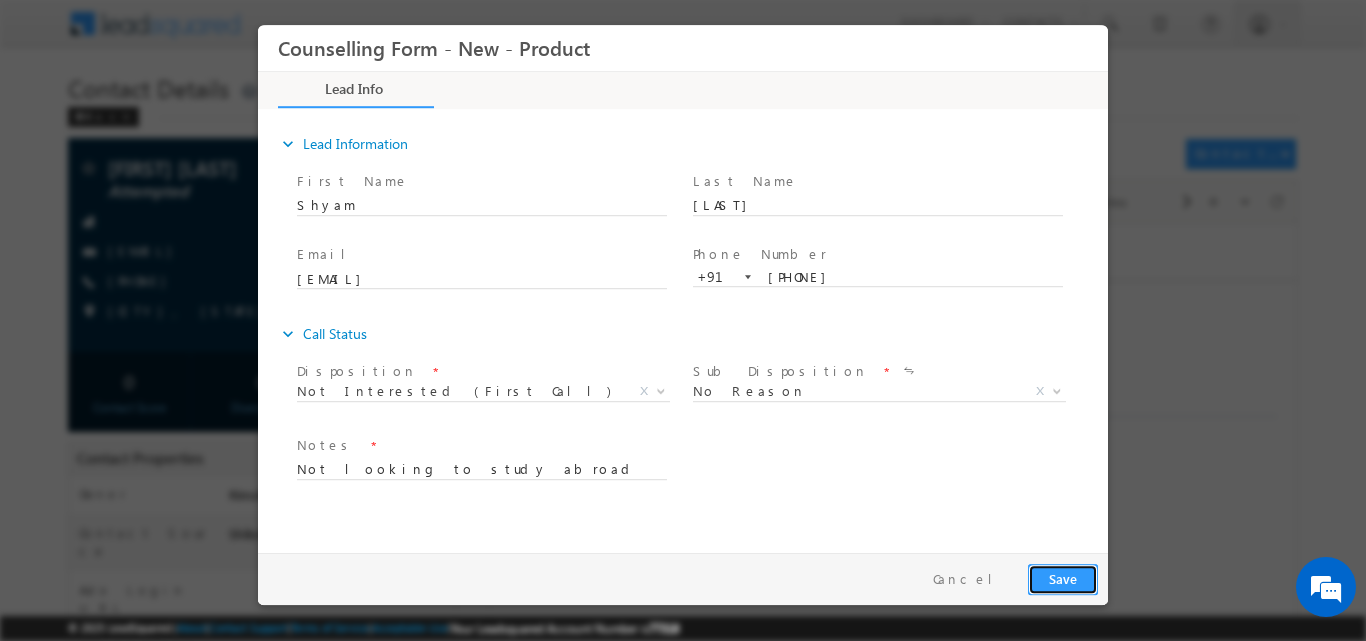 drag, startPoint x: 1056, startPoint y: 578, endPoint x: 1142, endPoint y: 41, distance: 543.84283 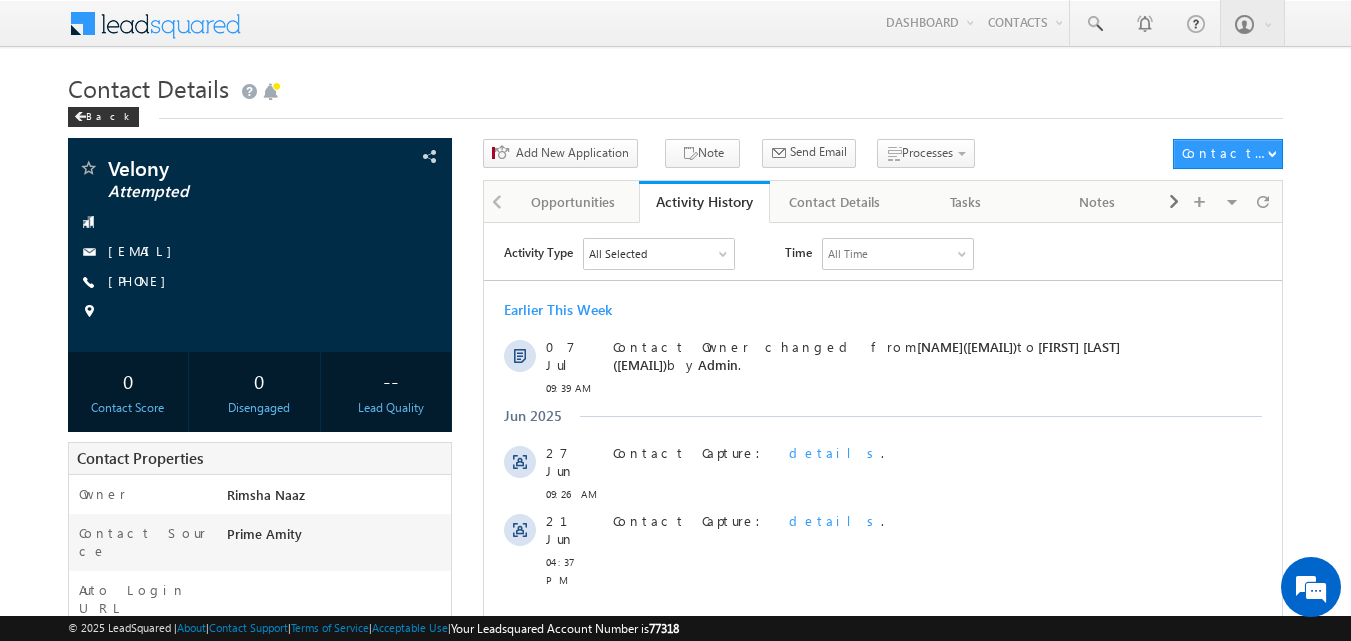 scroll, scrollTop: 0, scrollLeft: 0, axis: both 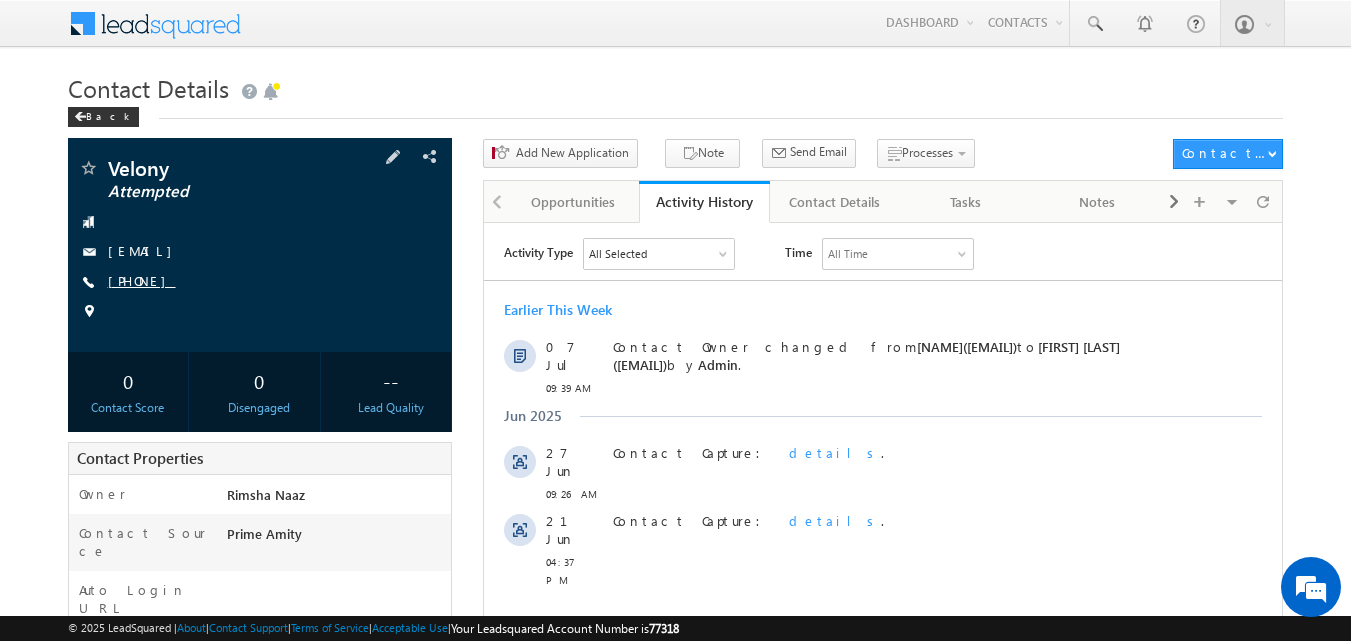 drag, startPoint x: 137, startPoint y: 273, endPoint x: 205, endPoint y: 285, distance: 69.050705 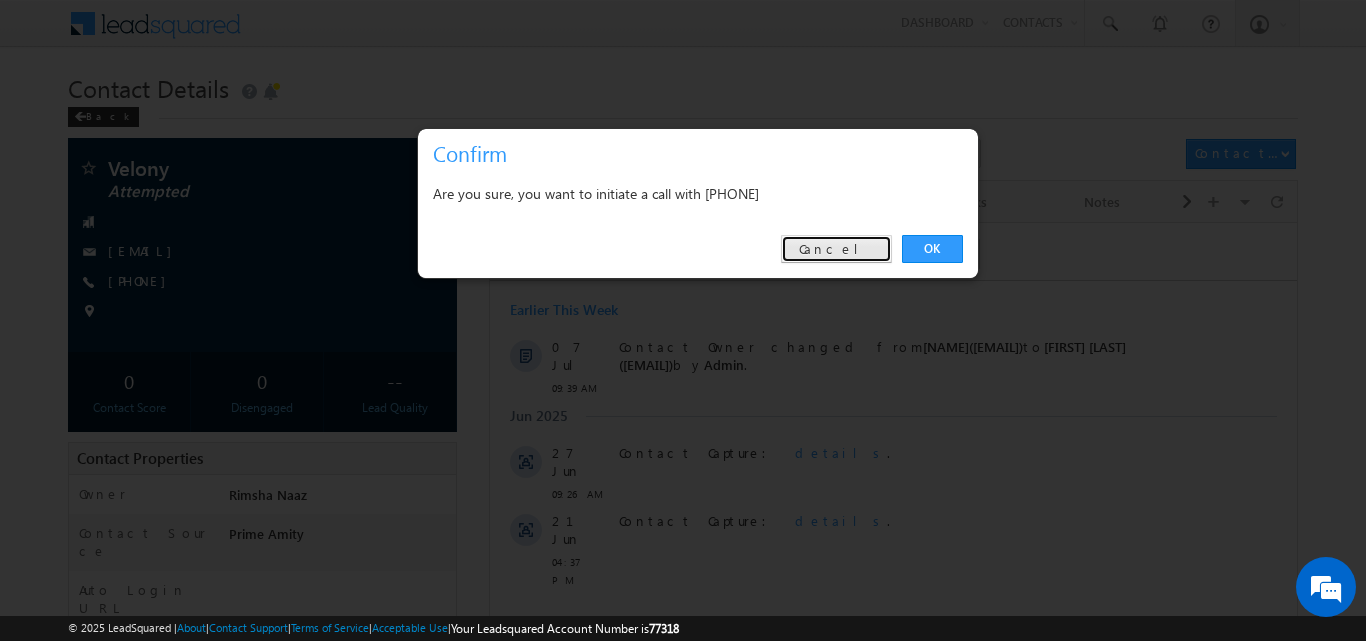 click on "Cancel" at bounding box center (836, 249) 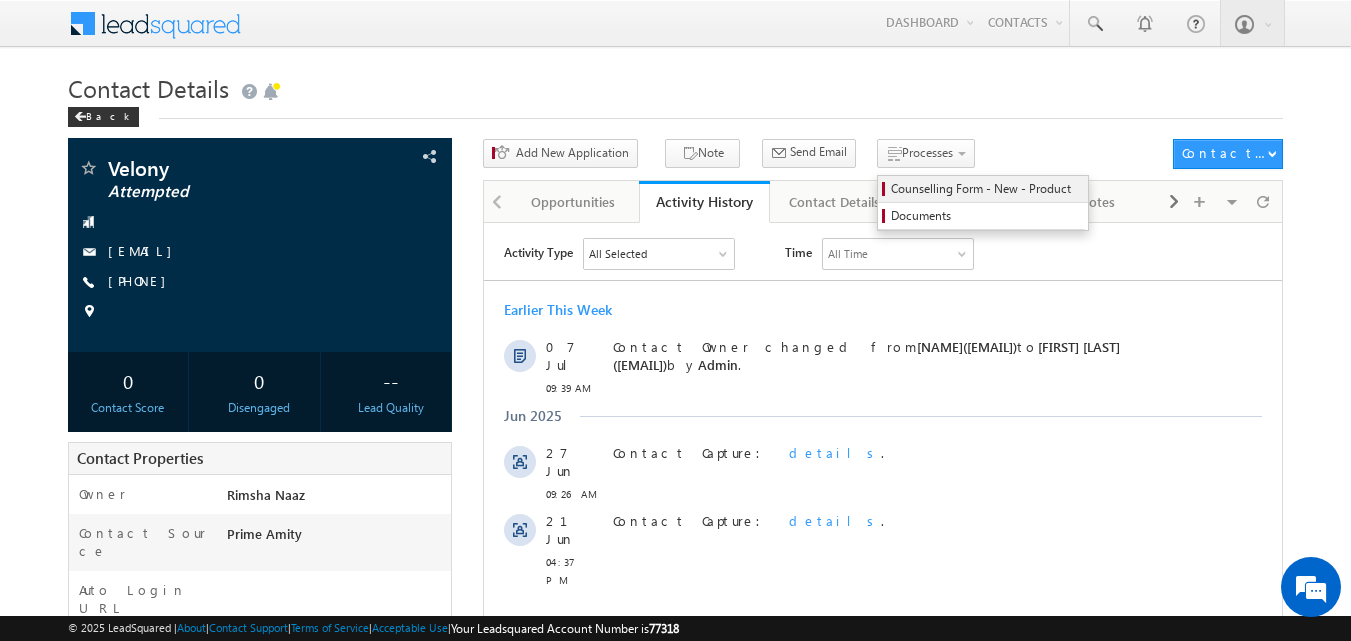 click on "Counselling Form - New - Product" at bounding box center [986, 189] 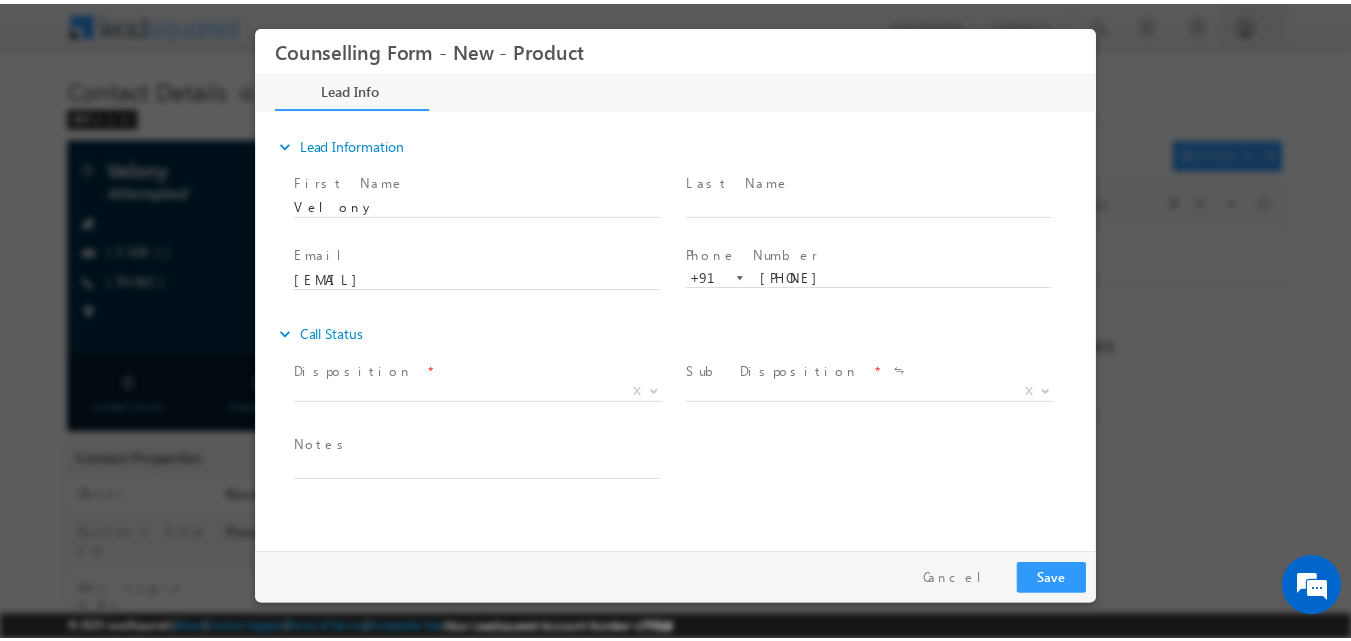 scroll, scrollTop: 0, scrollLeft: 0, axis: both 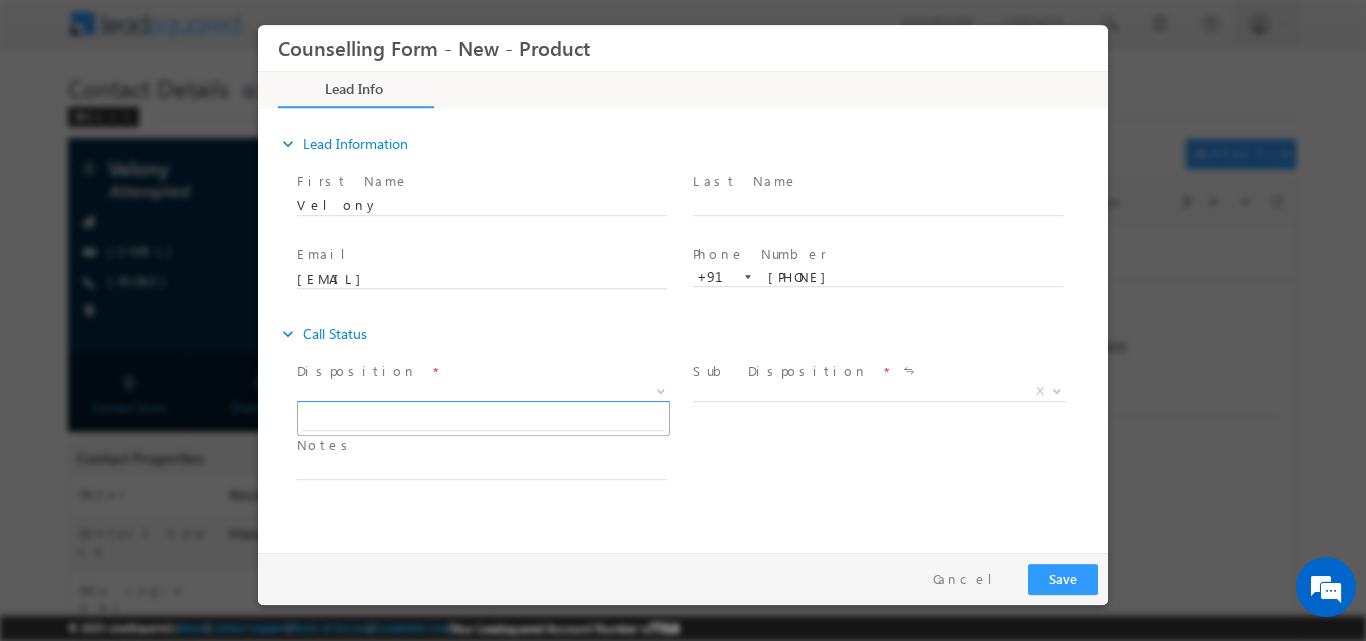 click at bounding box center [659, 390] 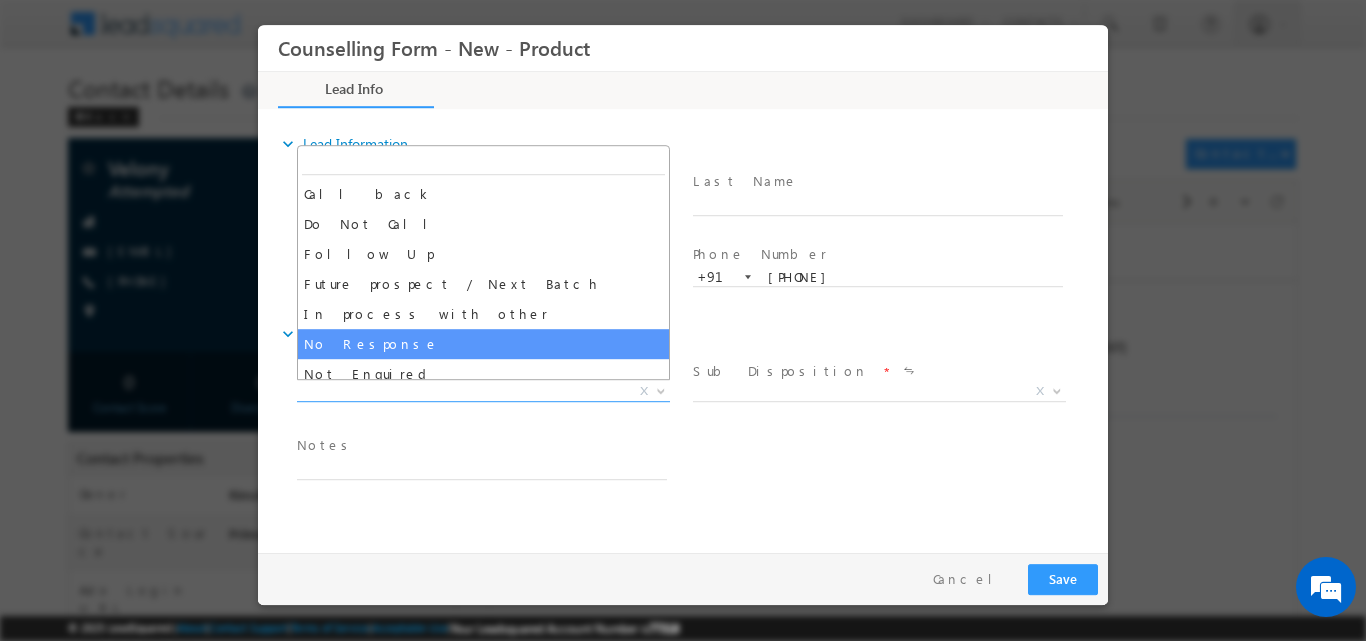 select on "No Response" 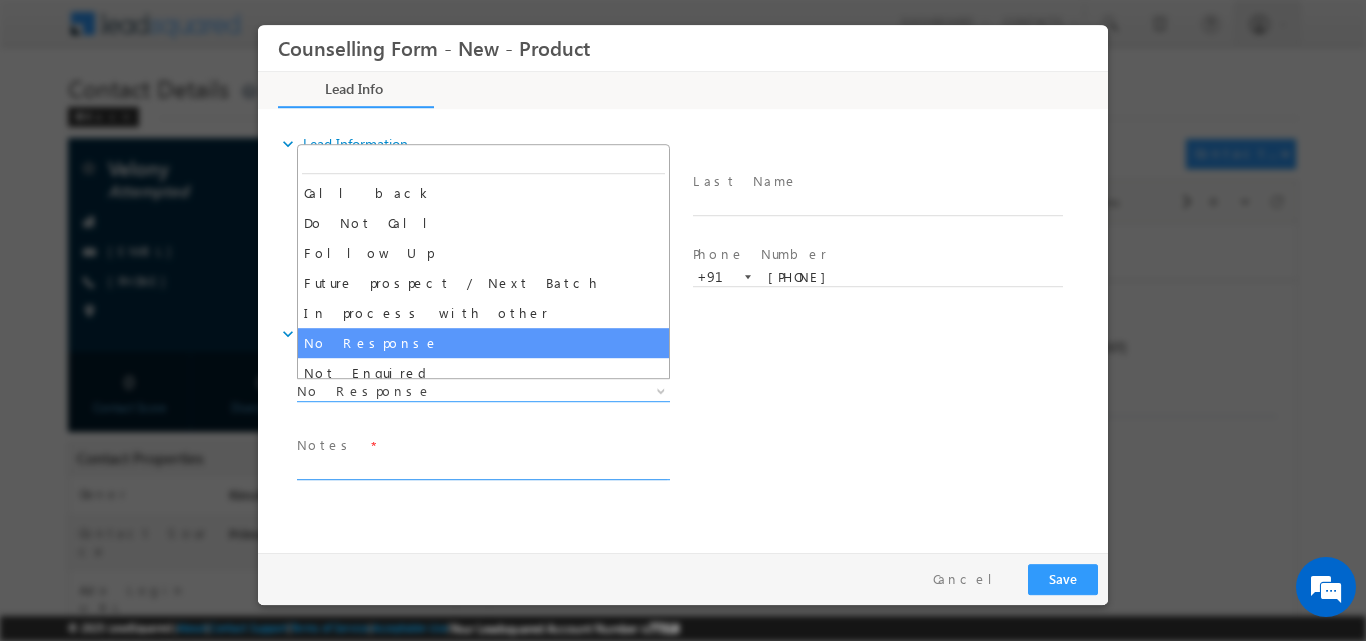 type on "u" 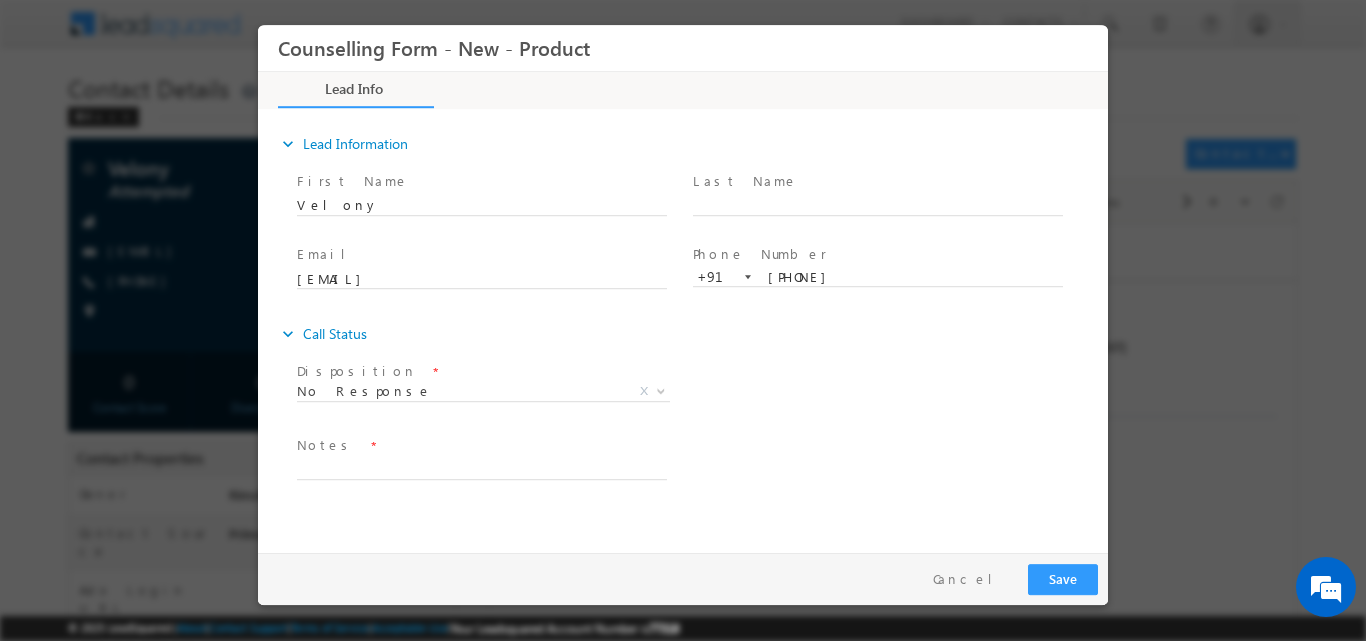 click on "Follow Up Date
*
Notes
*" at bounding box center (700, 467) 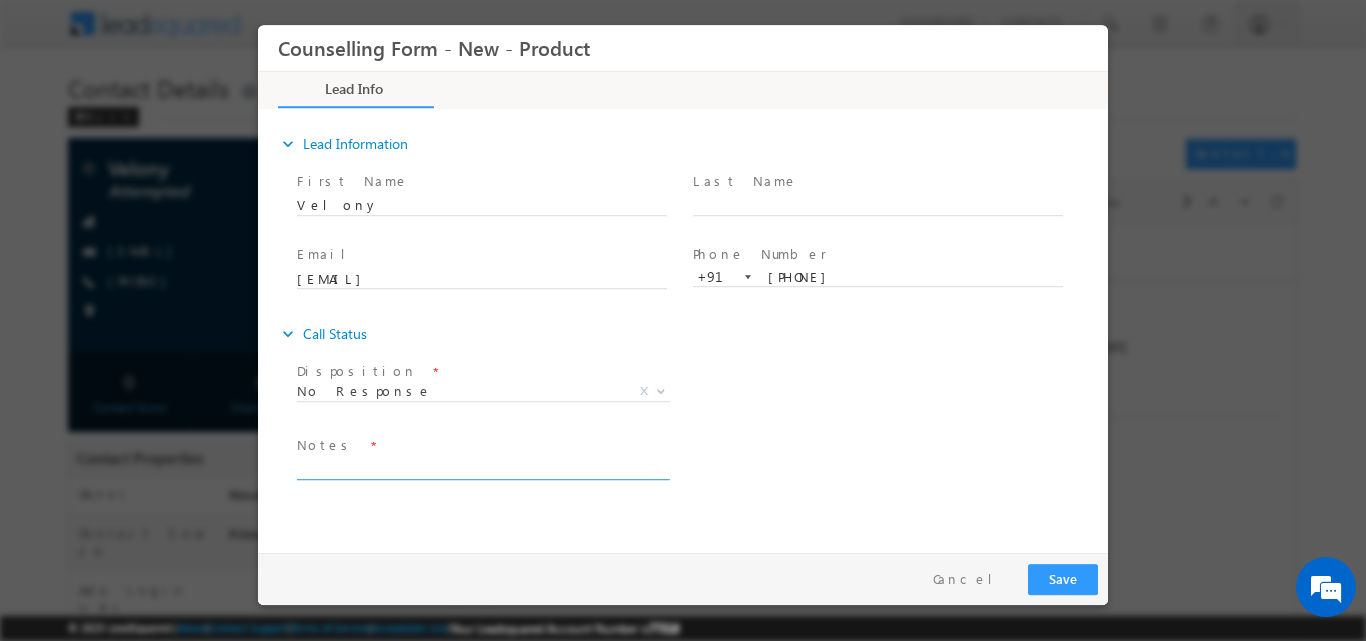 click at bounding box center [482, 467] 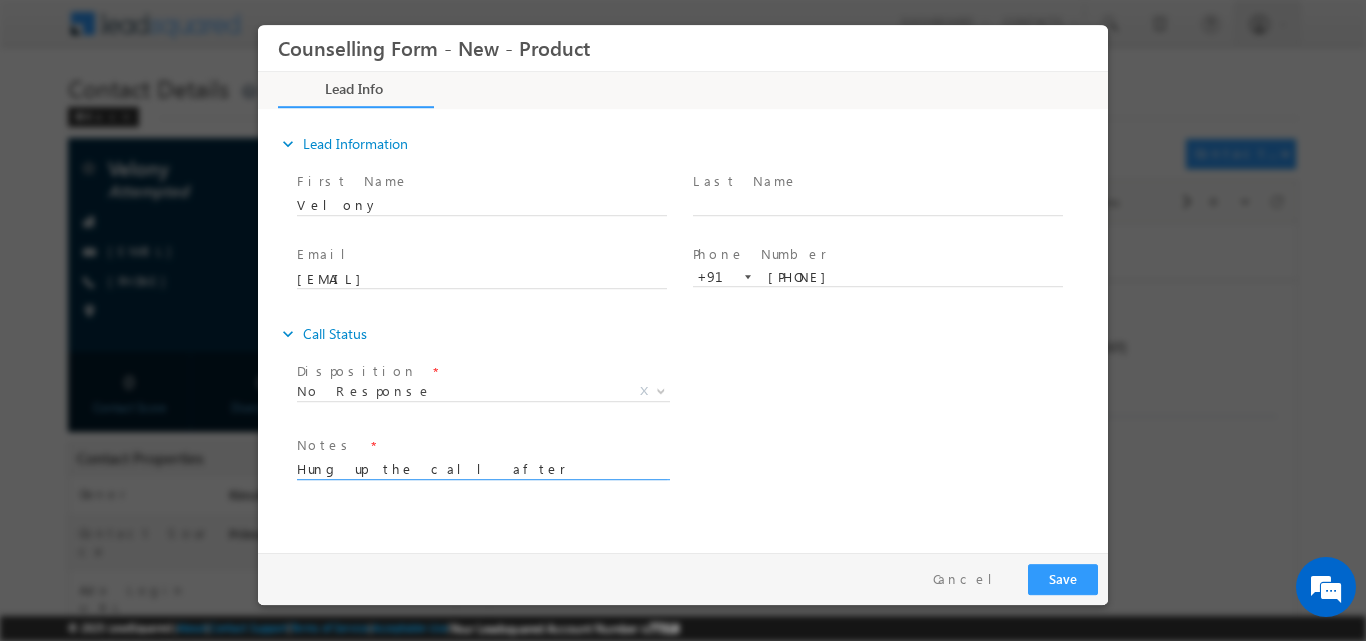 type on "Hung up the call after hearing Amity University(1)" 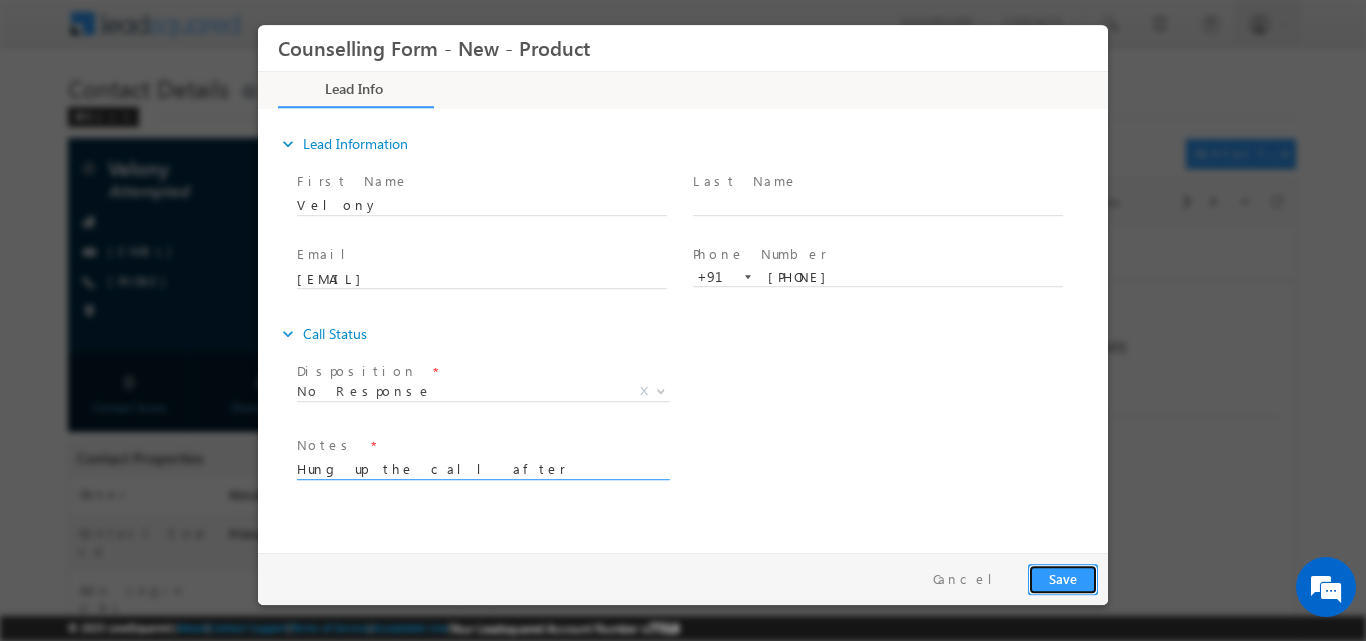 click on "Save" at bounding box center (1063, 578) 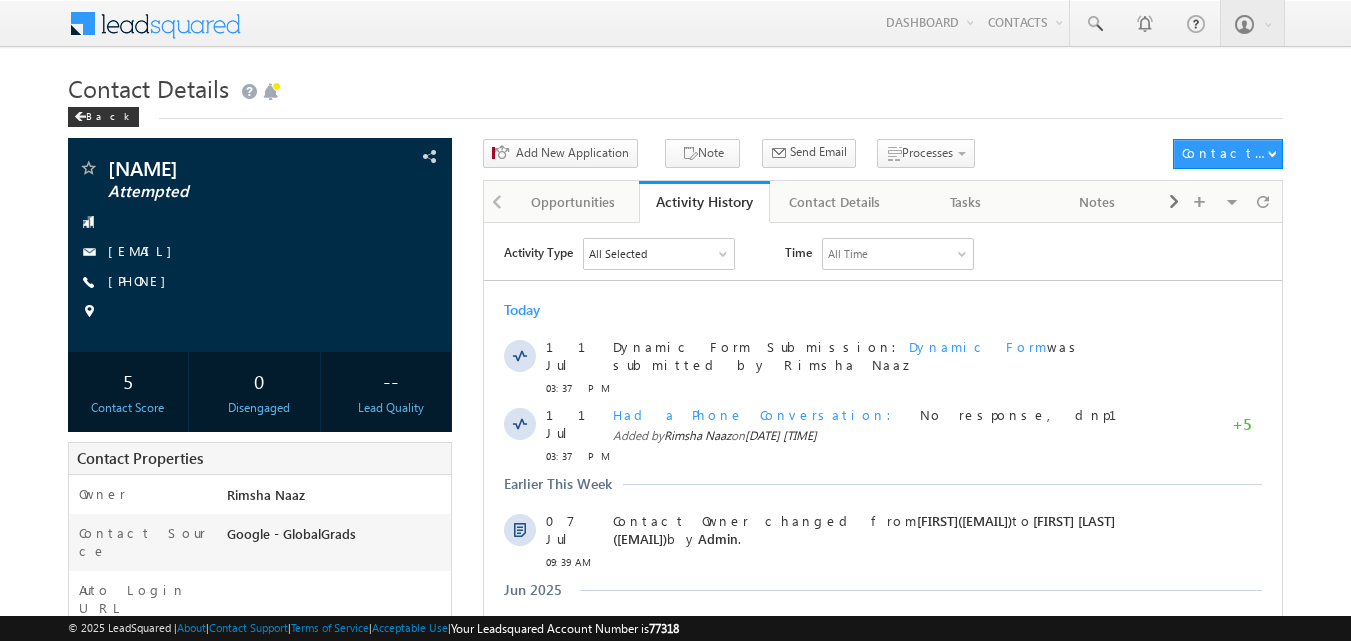 scroll, scrollTop: 0, scrollLeft: 0, axis: both 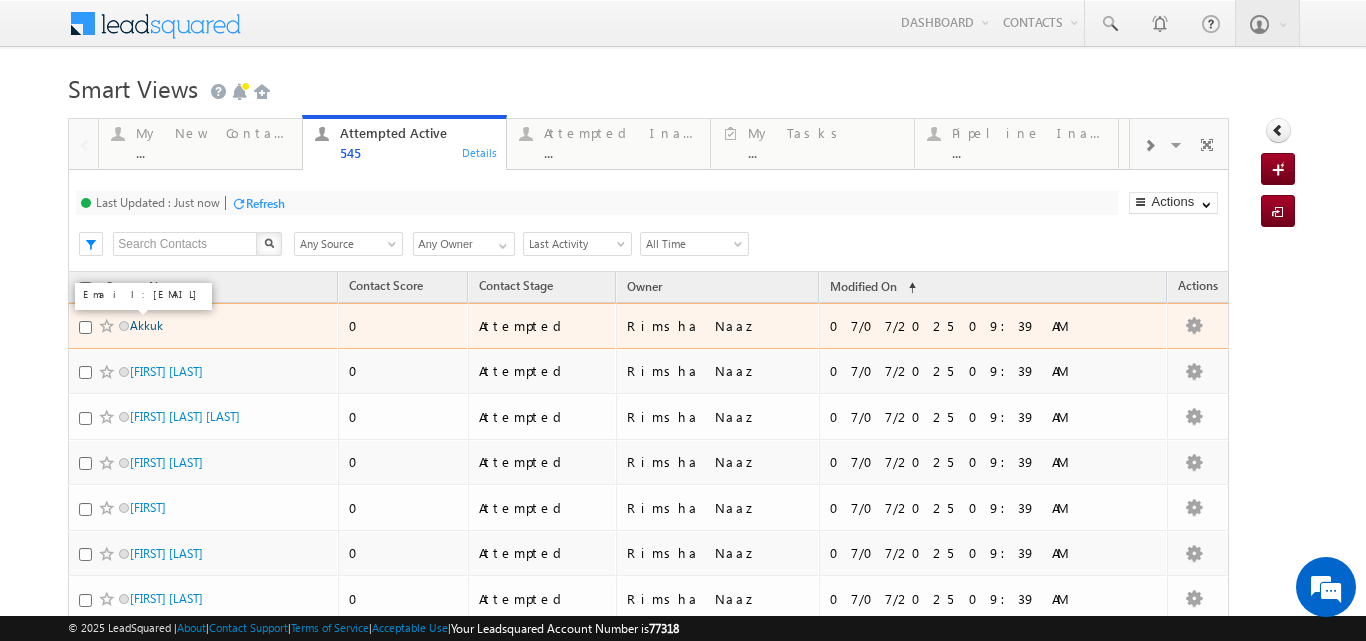 click on "Akkuk" at bounding box center [146, 325] 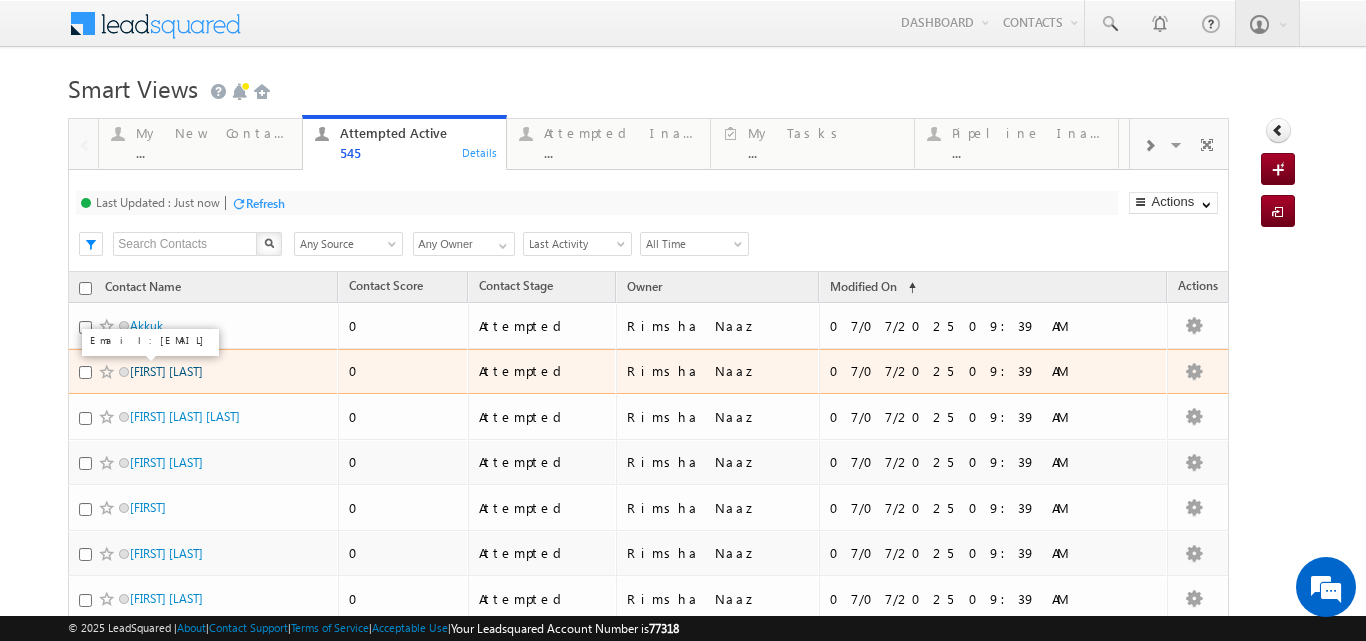 click on "Sai Charan" at bounding box center [166, 371] 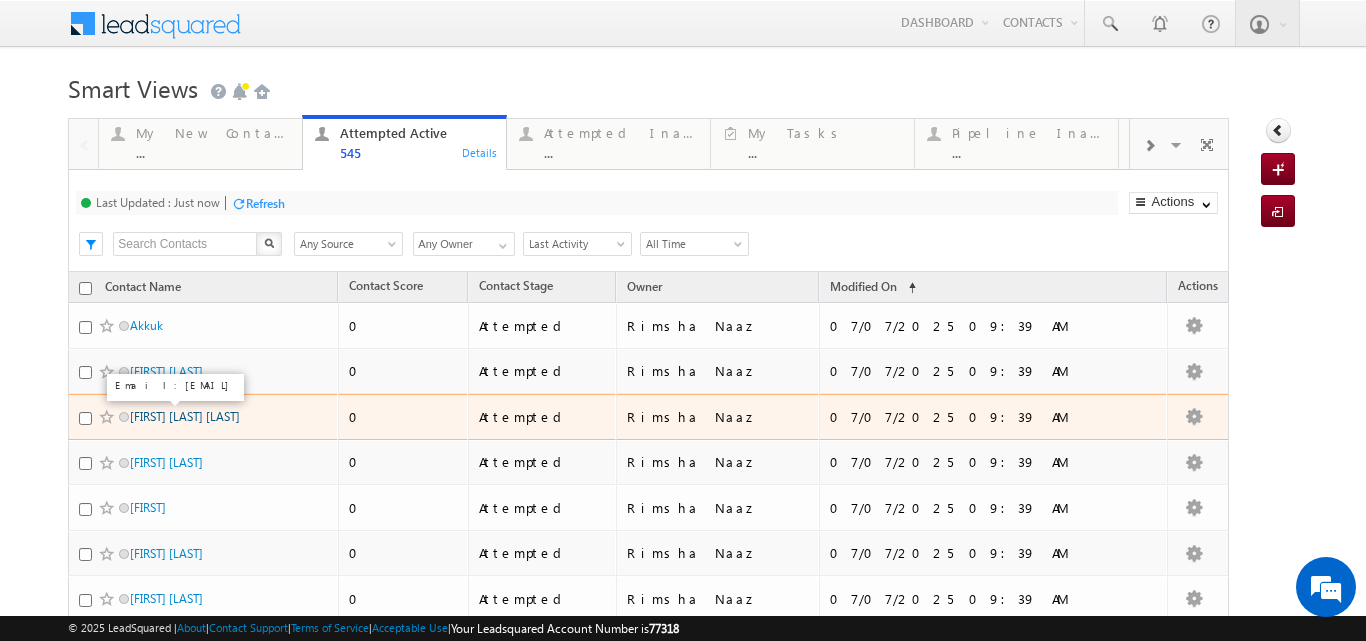 click on "Sanskruti Sanjay Kadel" at bounding box center (185, 416) 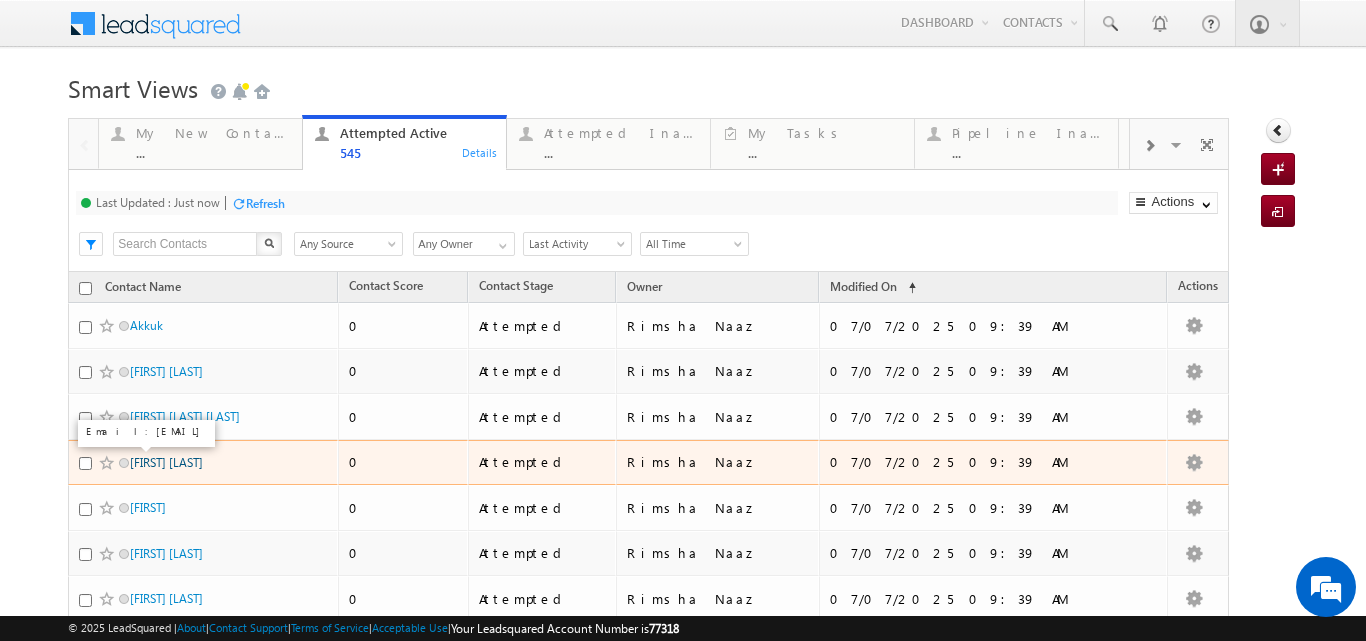 click on "Sk Imran" at bounding box center [166, 462] 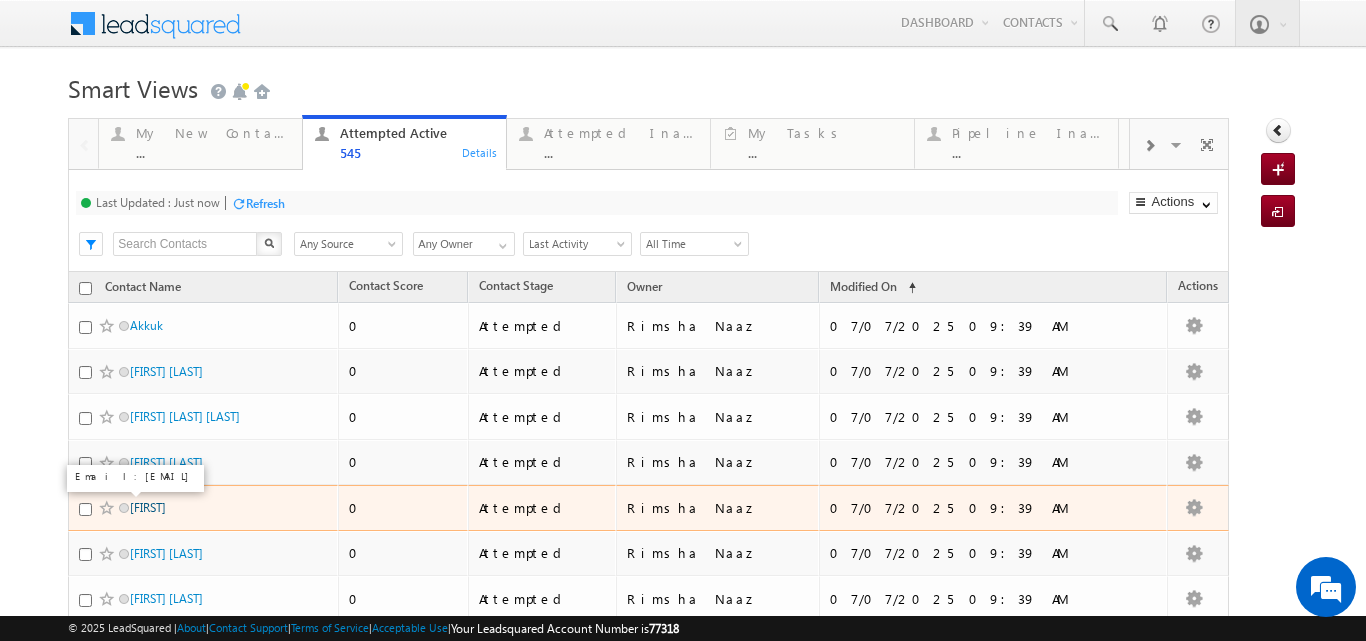 click on "Shumayla" at bounding box center [148, 507] 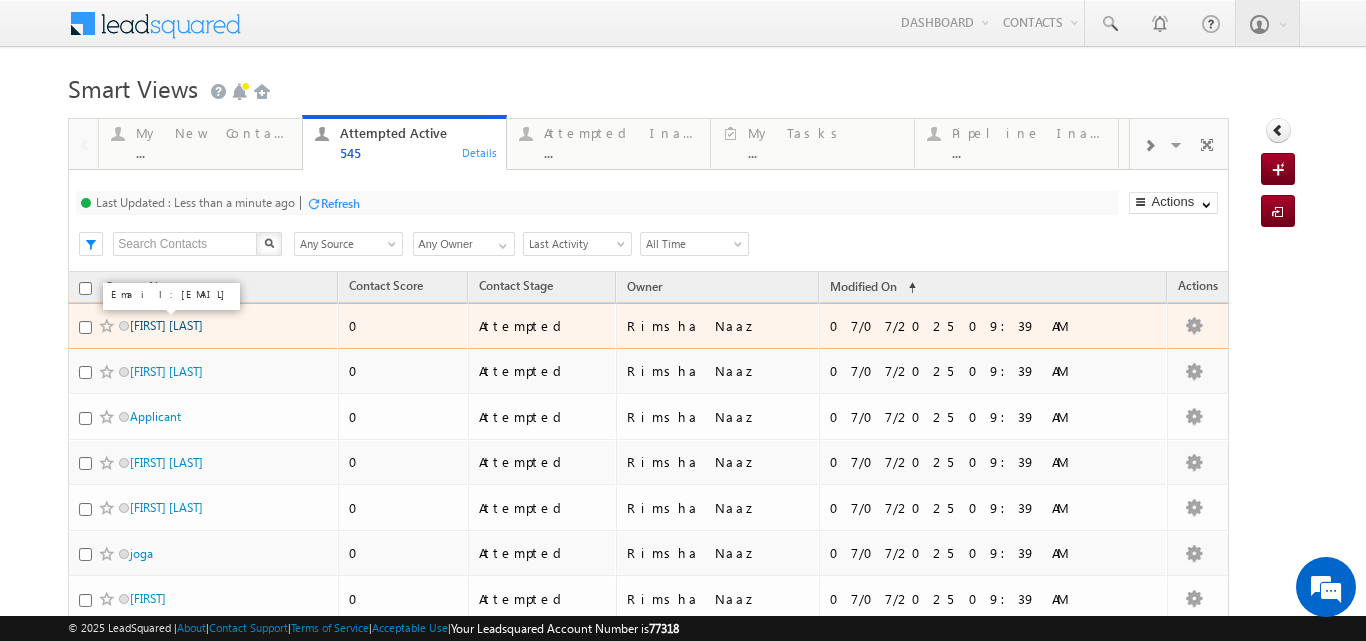 click on "BIJE MAHANANDIA" at bounding box center [166, 325] 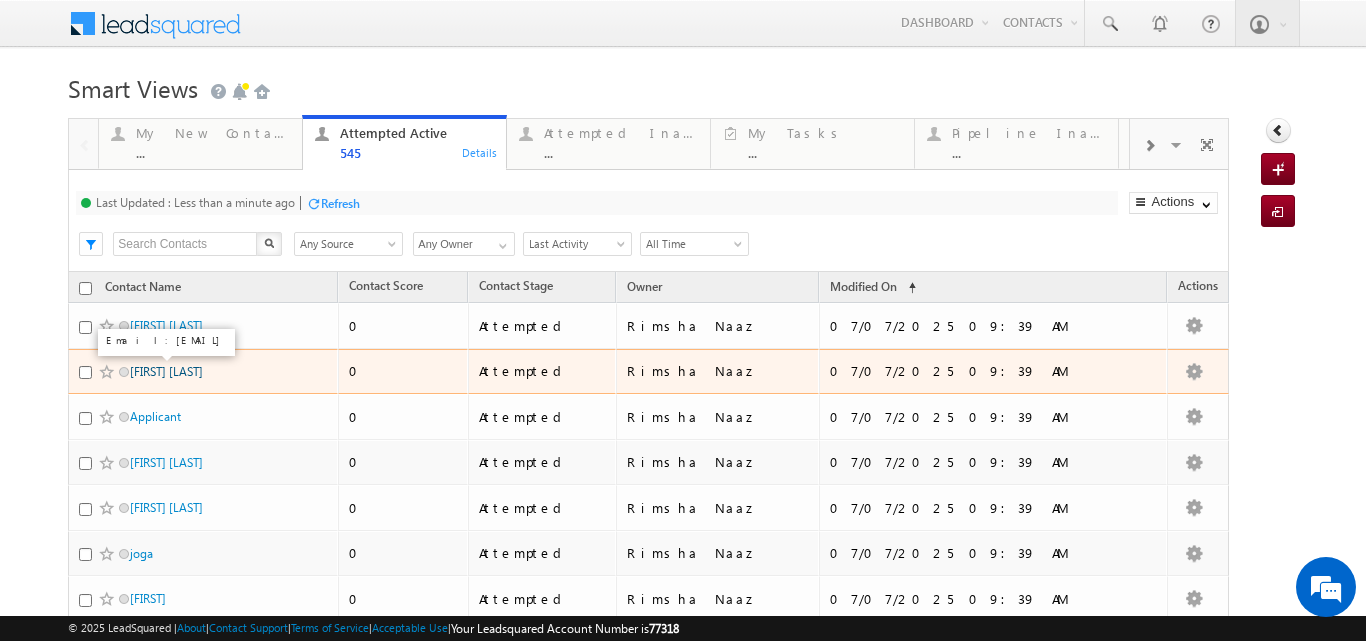click on "Mohammad Amir" at bounding box center [166, 371] 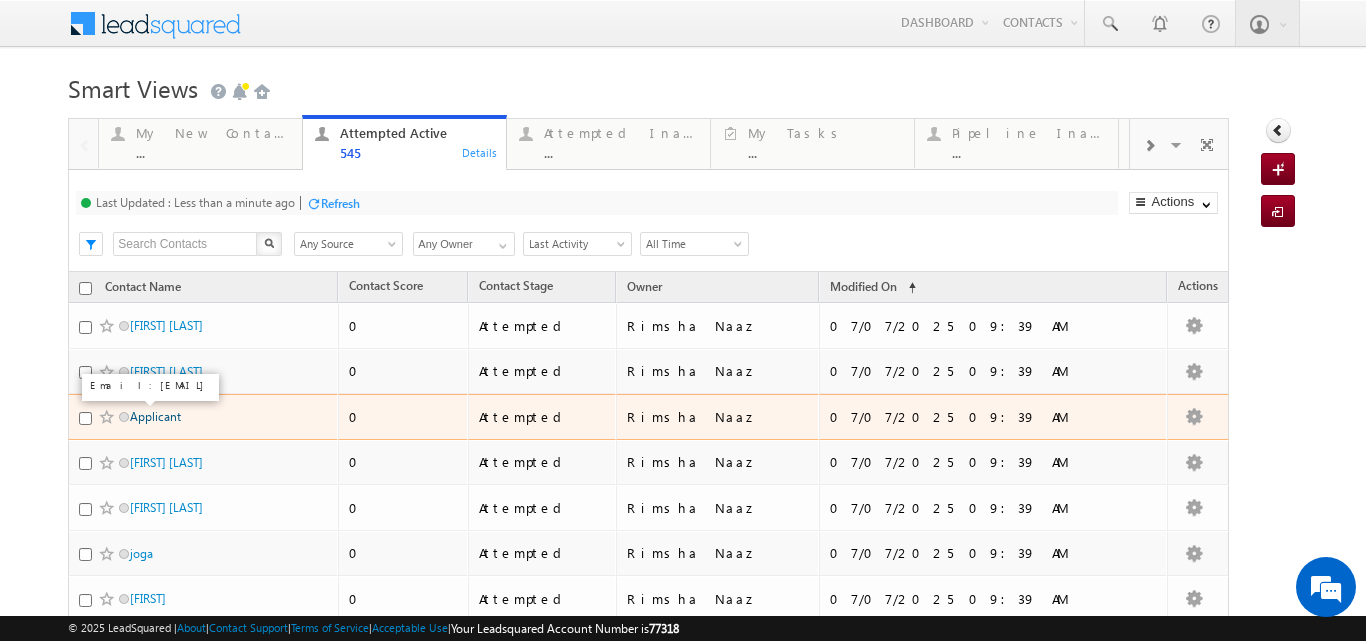 click on "Applicant" at bounding box center [155, 416] 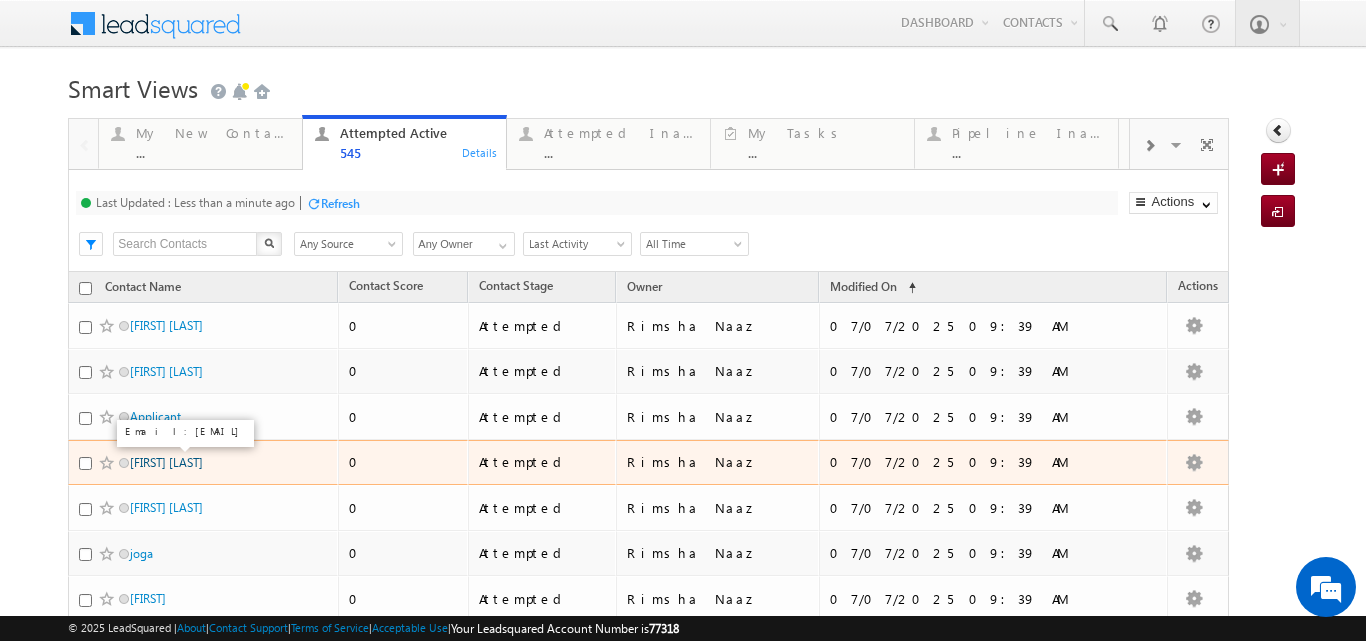 click on "Neermita Bhattacharya" at bounding box center (166, 462) 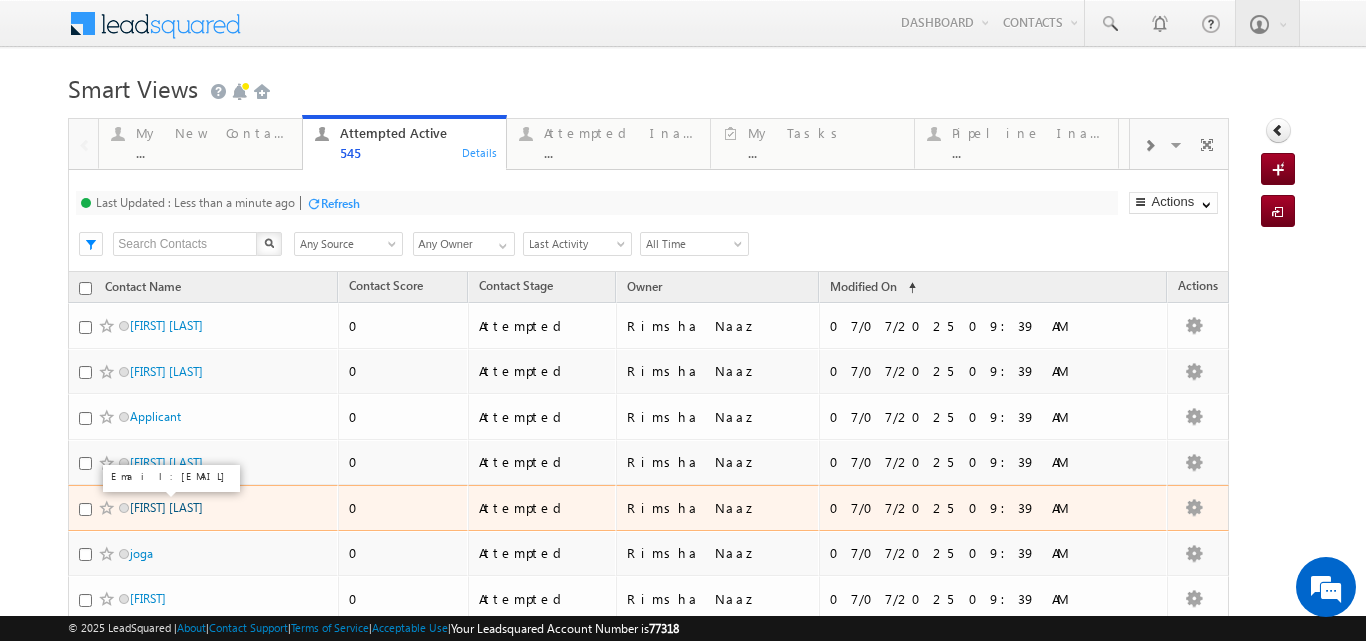 click on "Harsh Gautam" at bounding box center (166, 507) 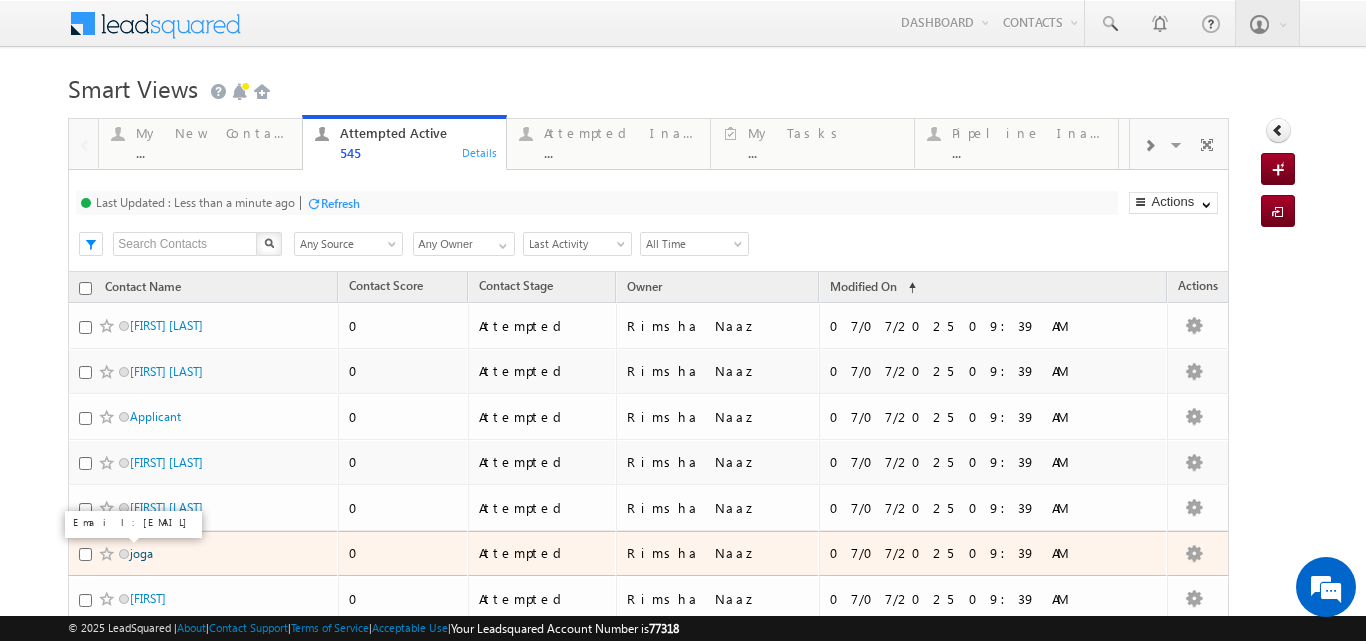 click on "joga" at bounding box center [141, 553] 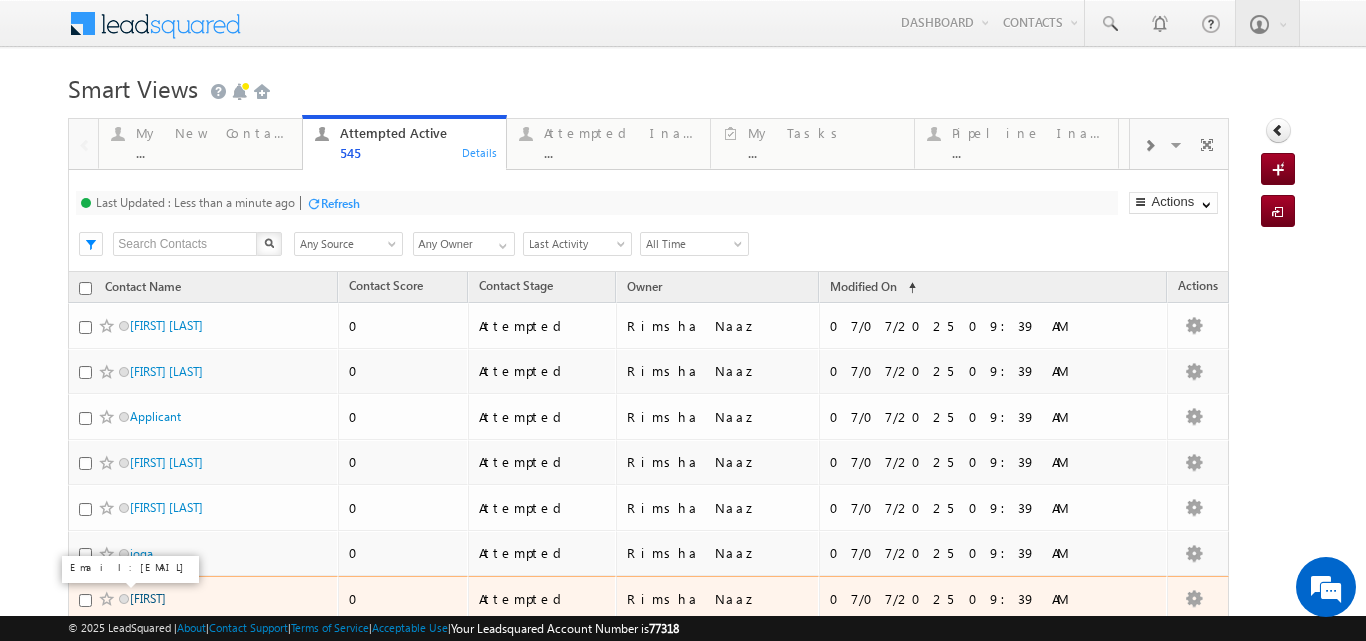 click on "Sindhu" at bounding box center [148, 598] 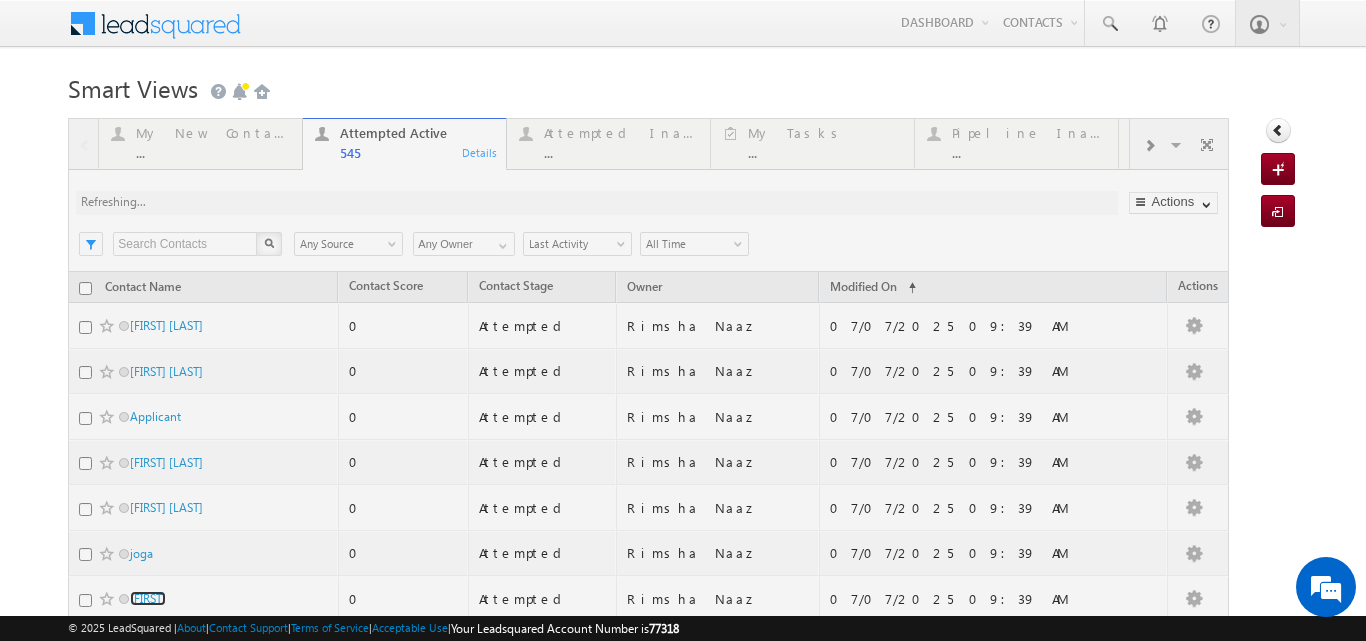 scroll, scrollTop: 315, scrollLeft: 0, axis: vertical 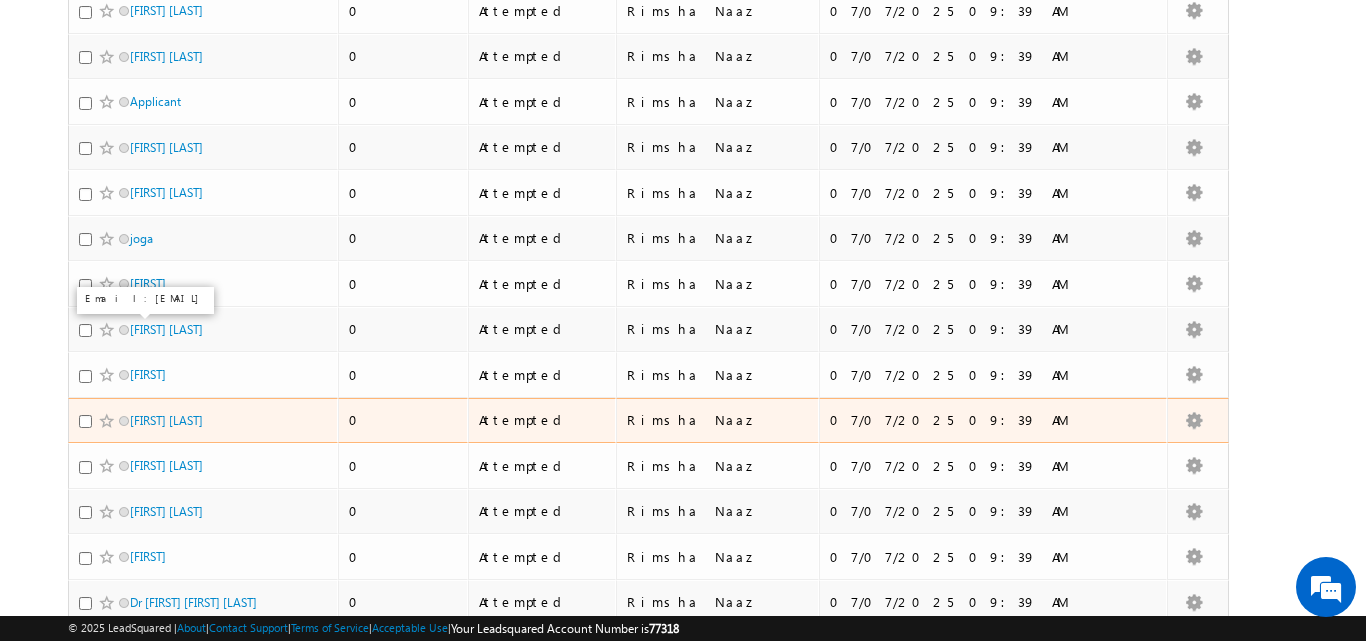 click on "Harshini Sri" at bounding box center (197, 420) 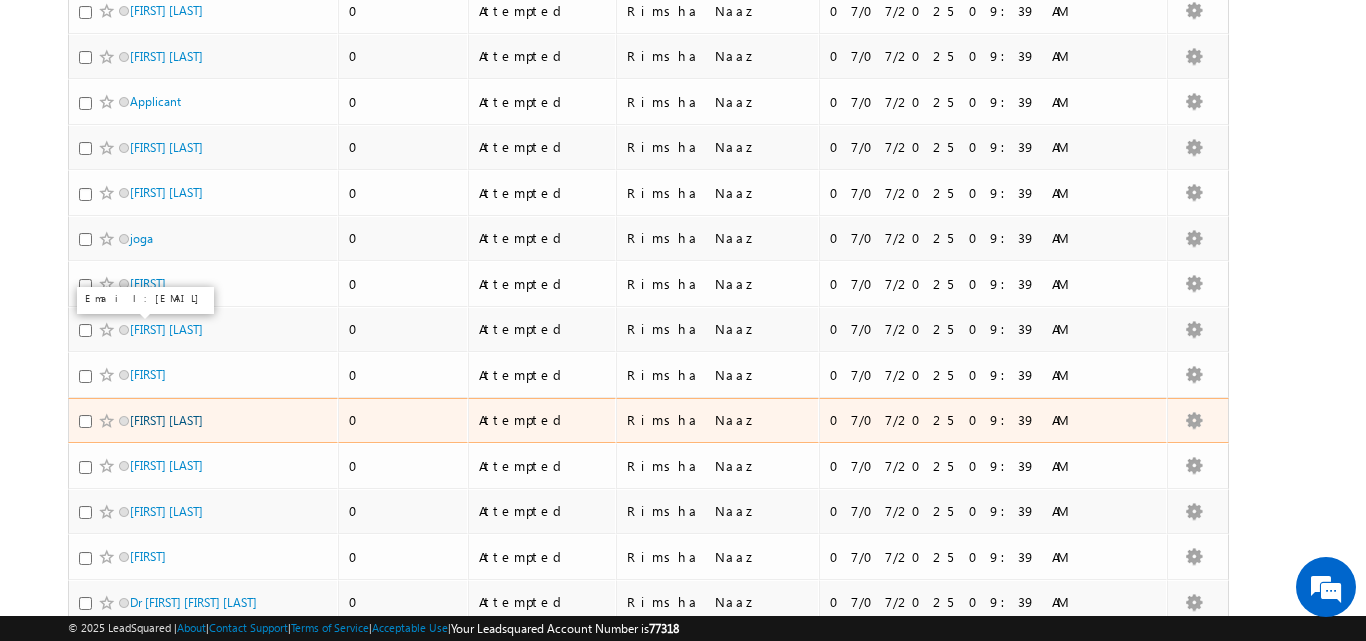 click on "Harshini Sri" at bounding box center [166, 420] 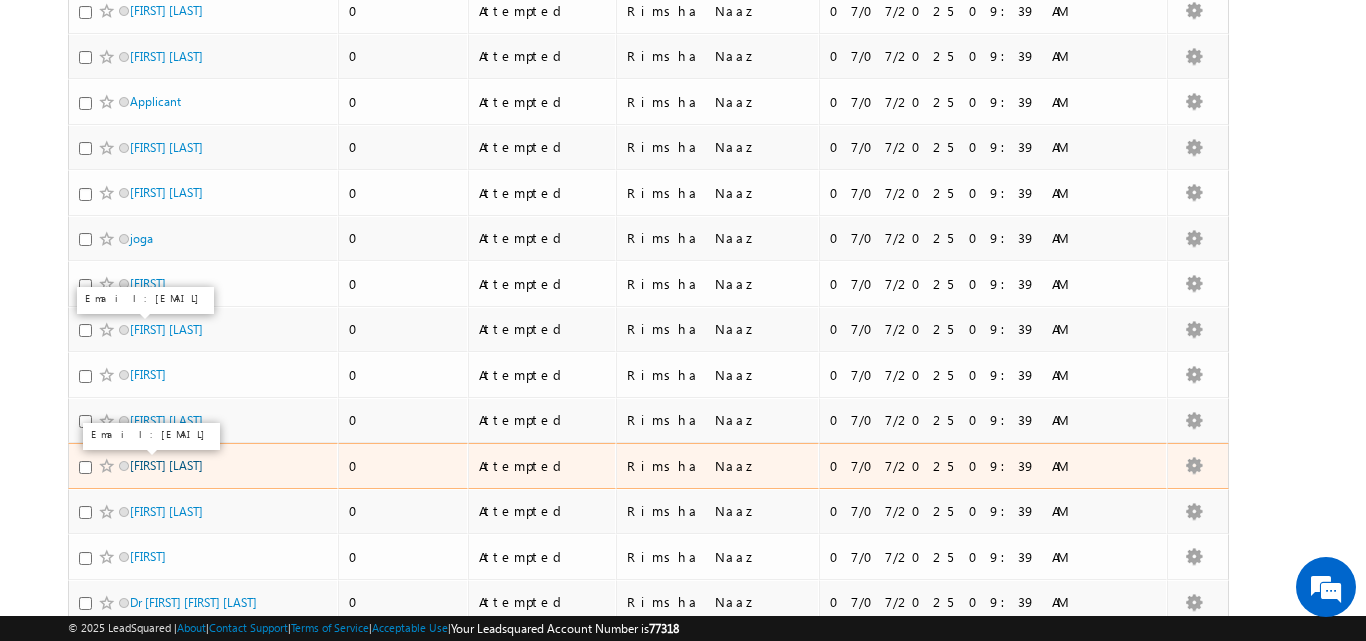 click on "Sylvester Fernandes" at bounding box center (166, 465) 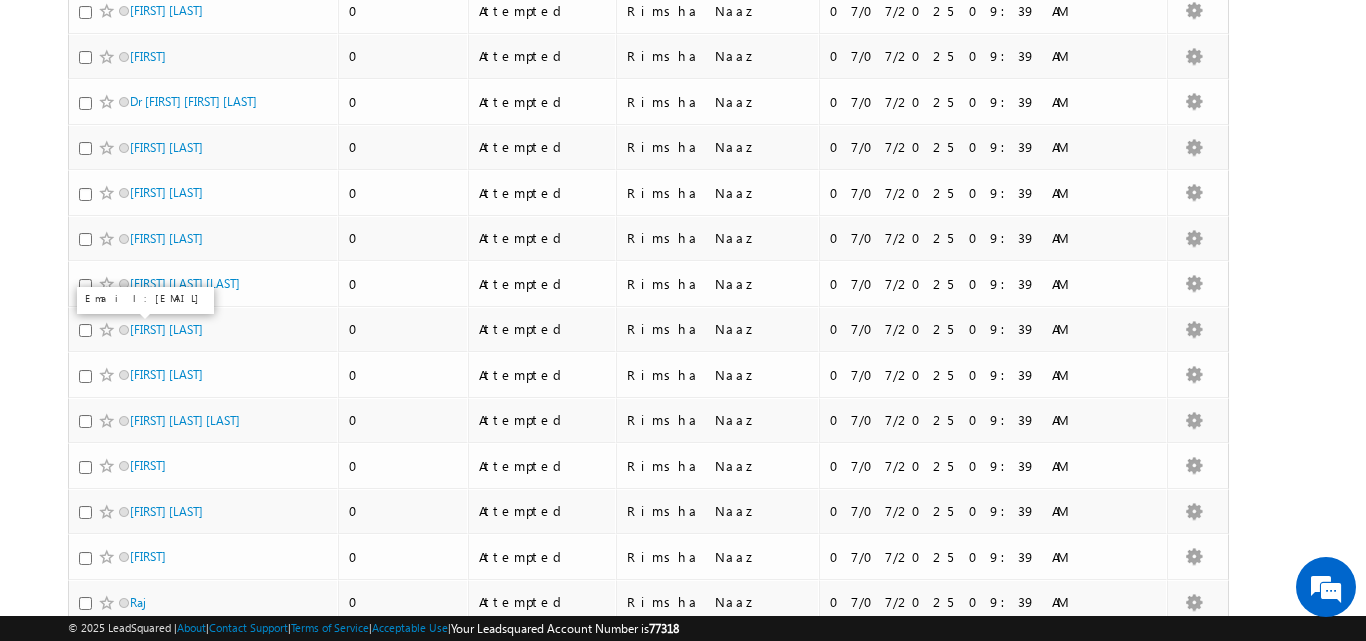 scroll, scrollTop: 0, scrollLeft: 0, axis: both 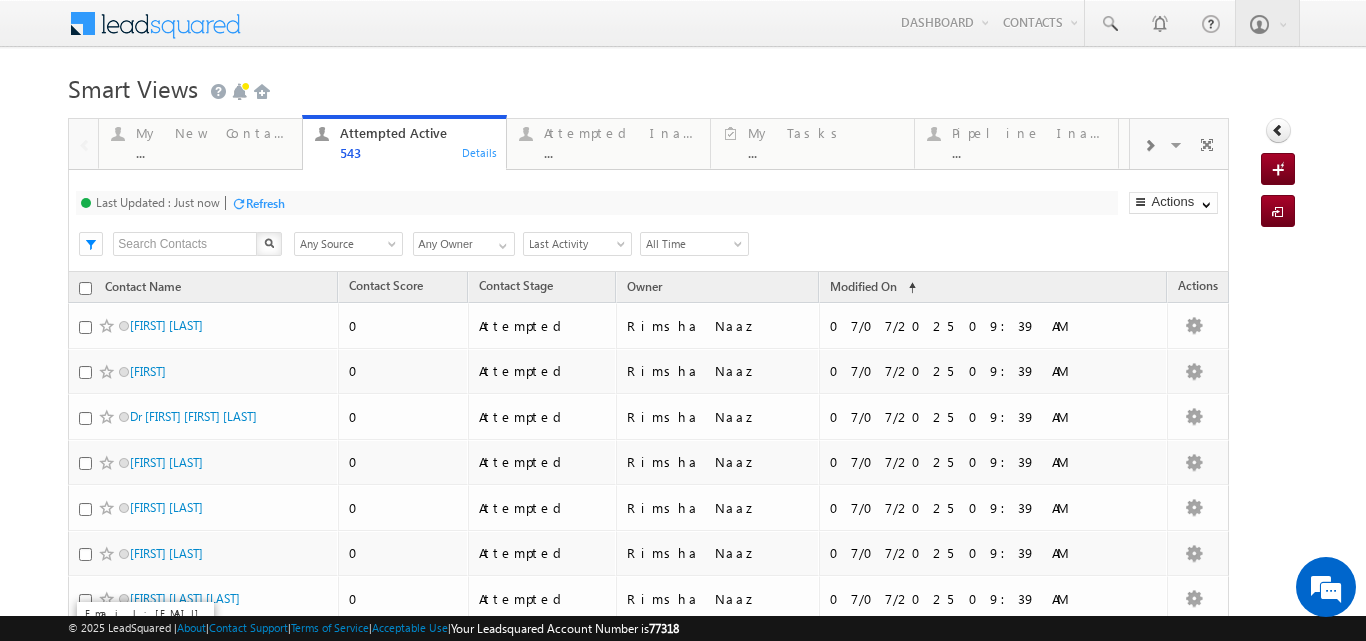 click on "Refresh" at bounding box center (265, 203) 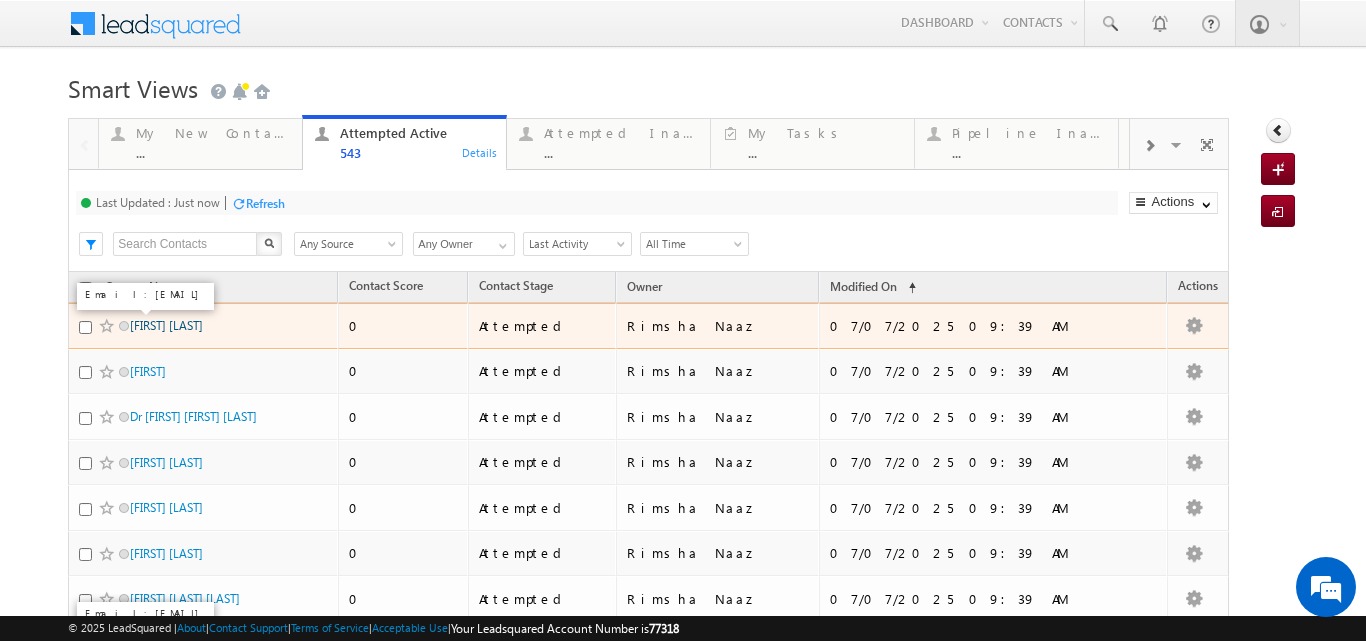 click on "Apang konyak" at bounding box center [166, 325] 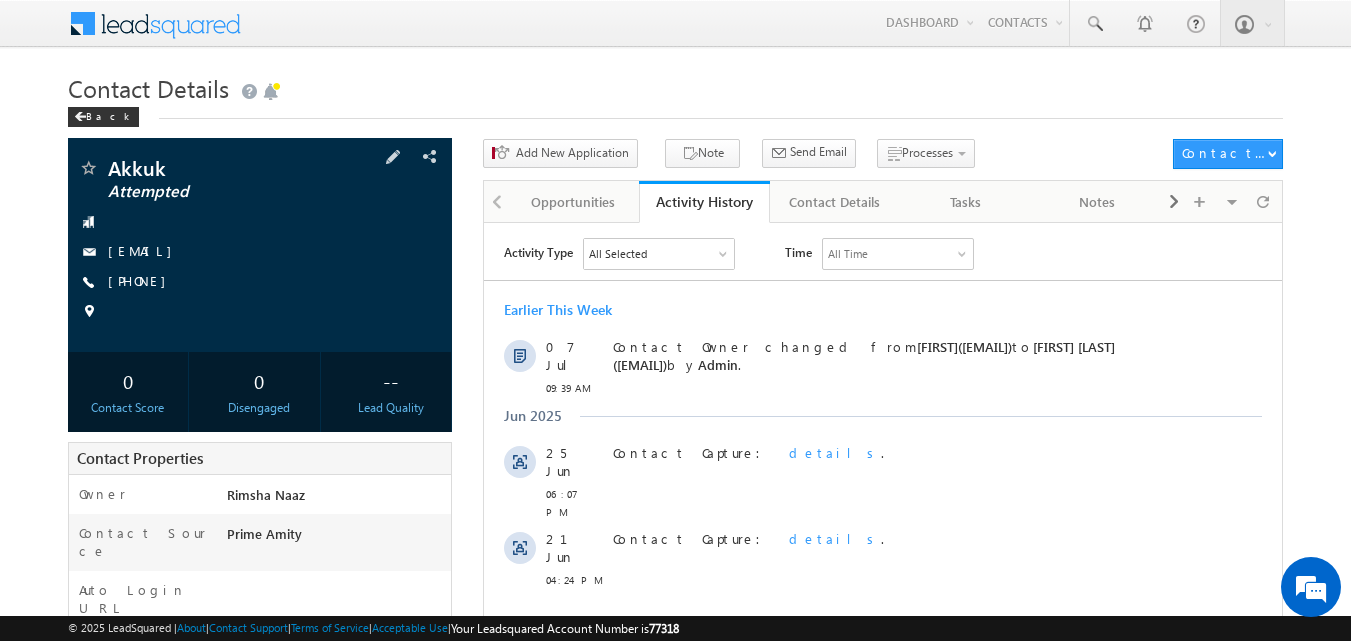 scroll, scrollTop: 0, scrollLeft: 0, axis: both 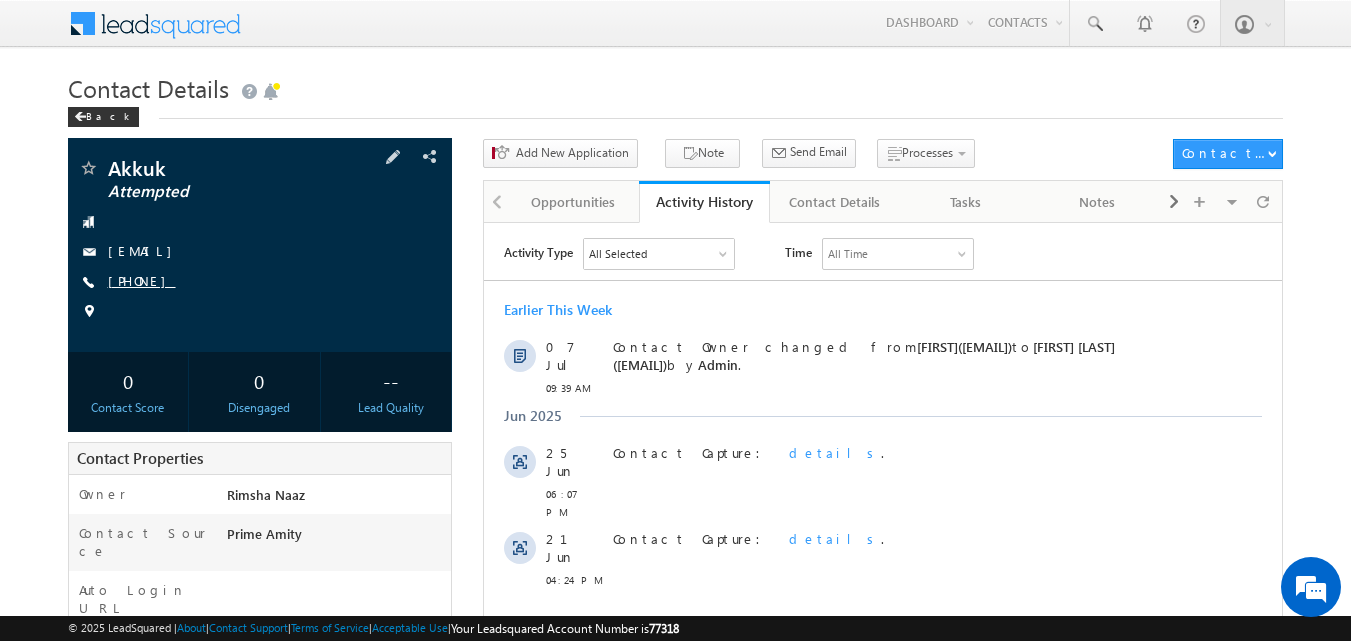 copy on "[PHONE]" 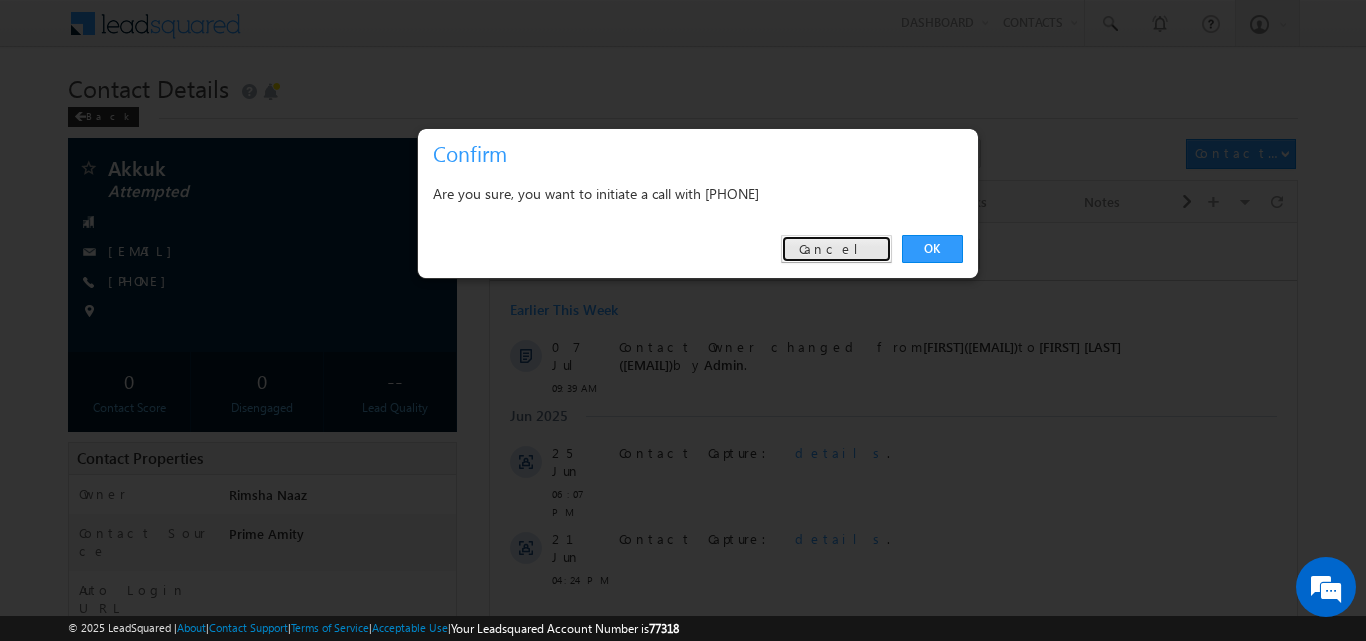 click on "Cancel" at bounding box center (836, 249) 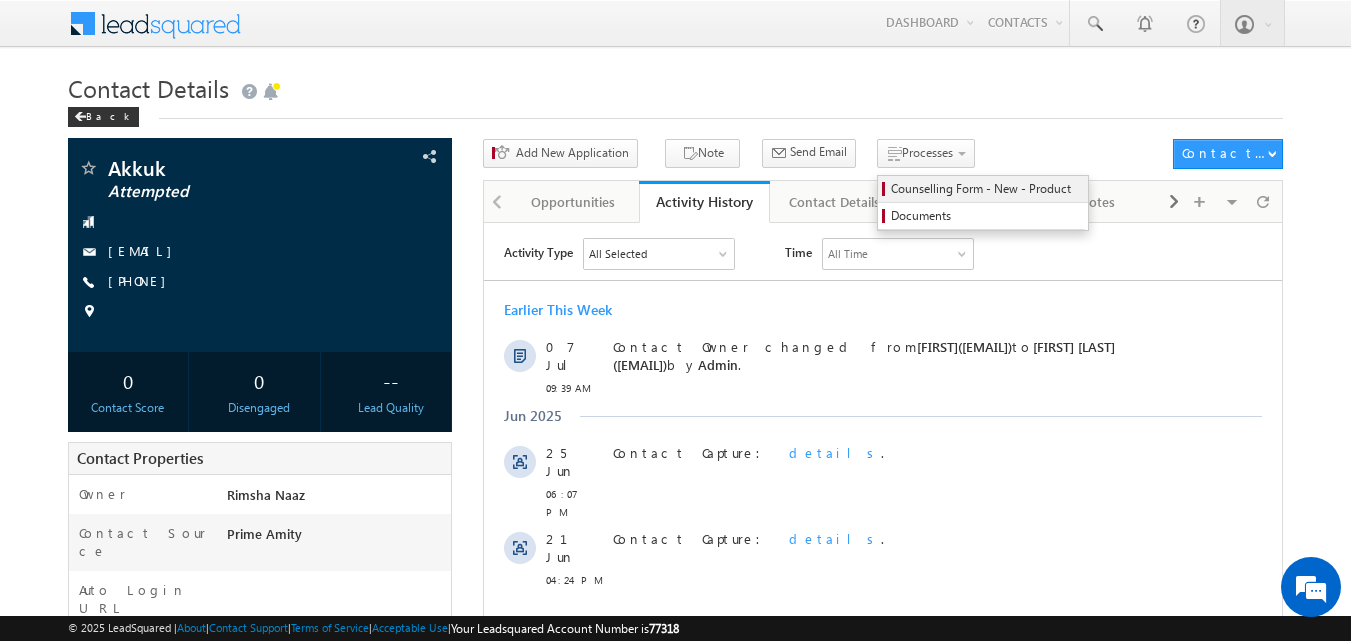 click on "Counselling Form - New - Product" at bounding box center (983, 189) 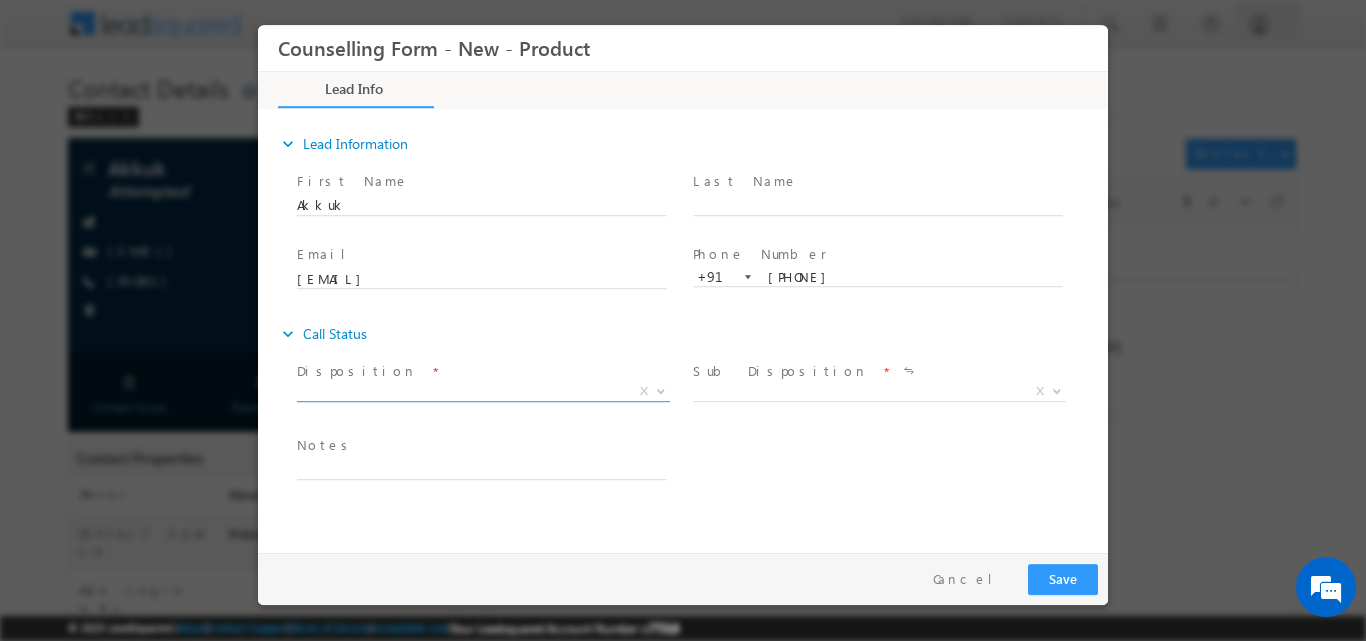 click at bounding box center (659, 390) 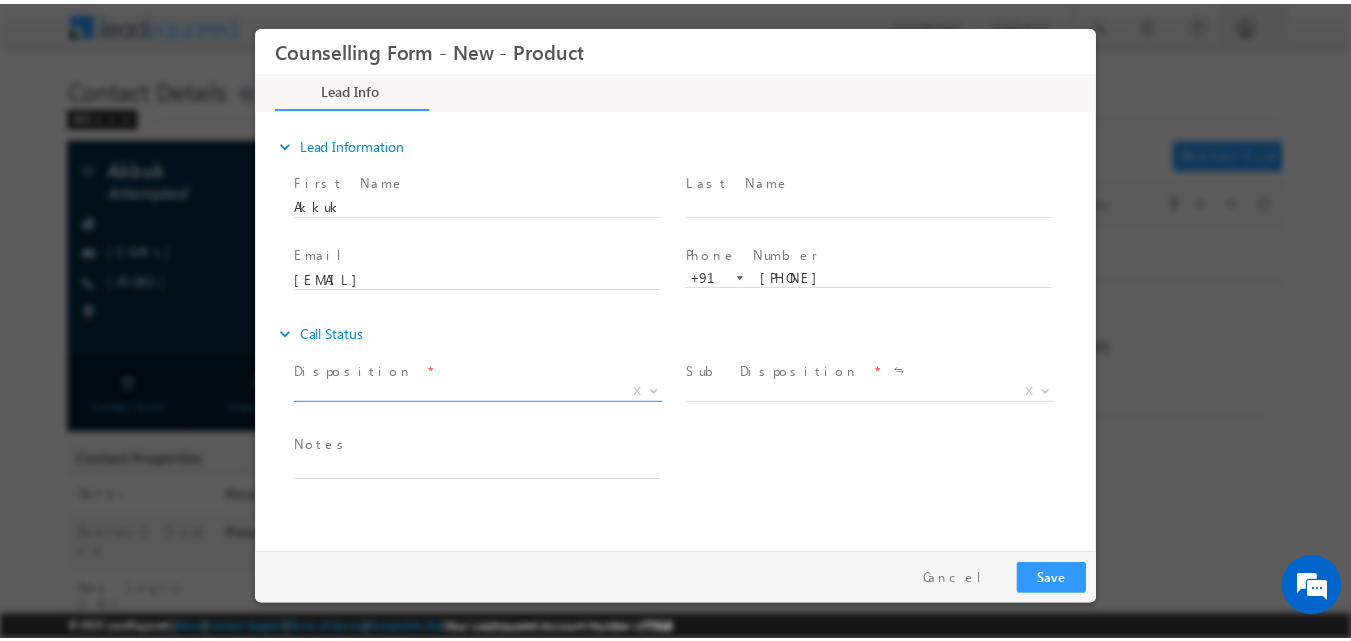 scroll, scrollTop: 0, scrollLeft: 0, axis: both 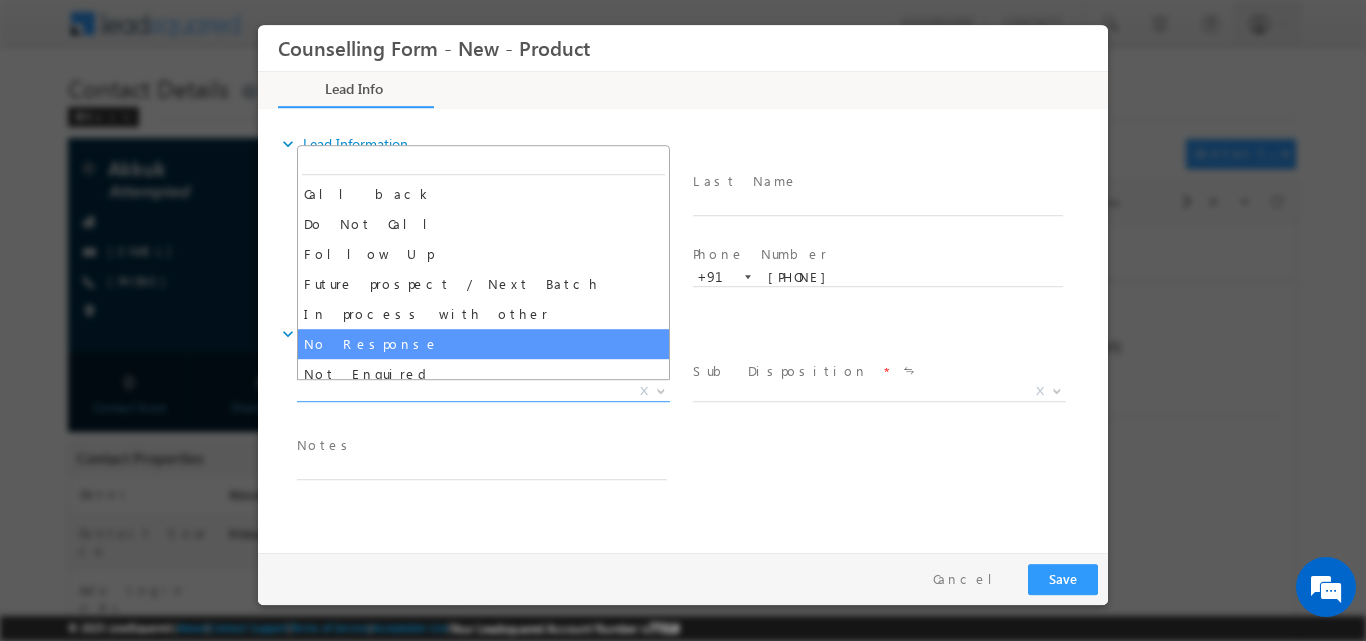 select on "No Response" 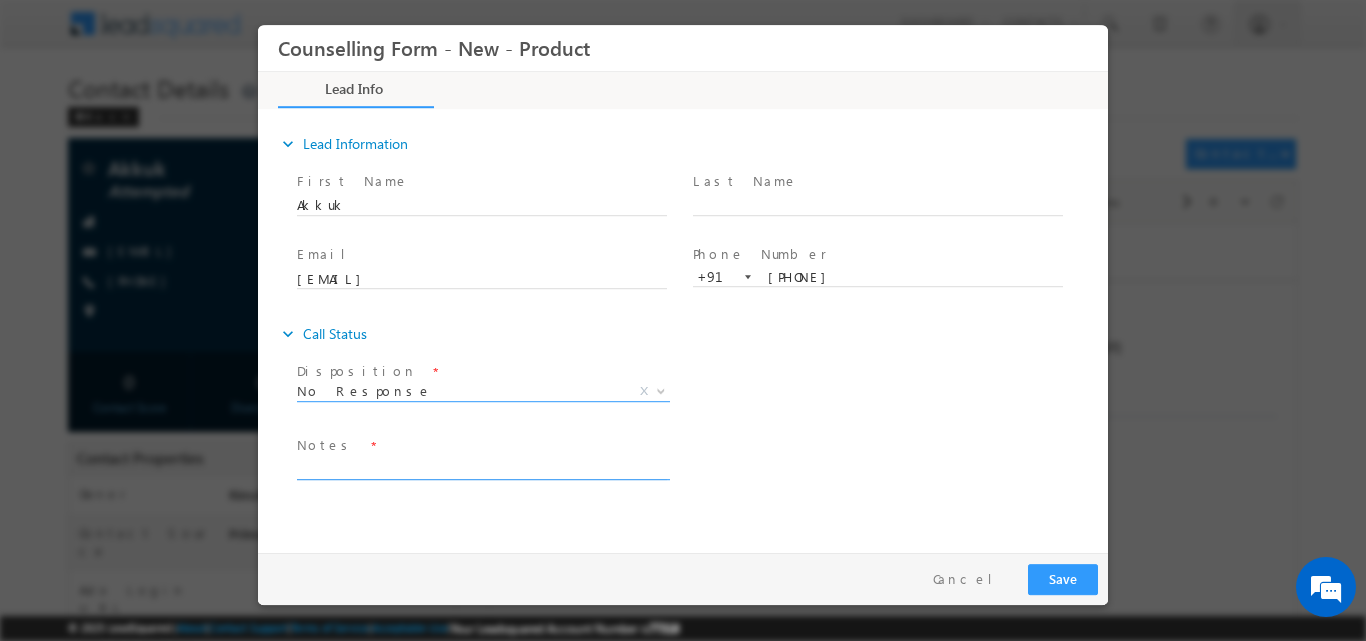 click at bounding box center (482, 467) 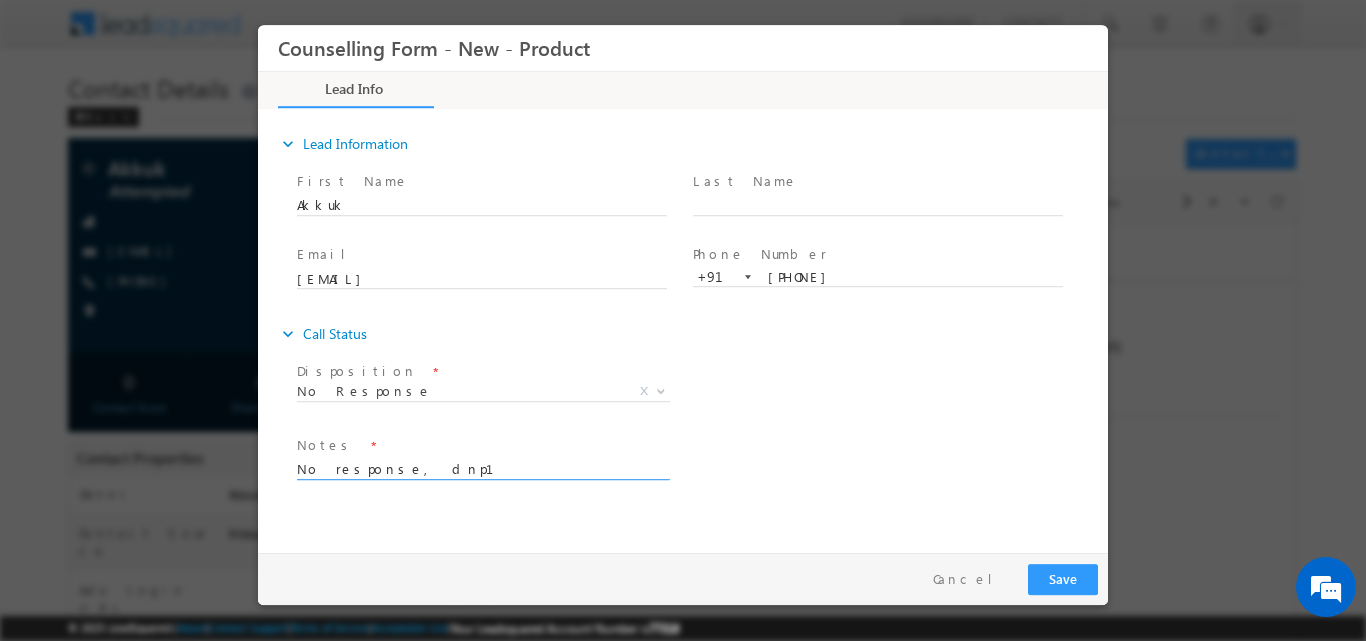 type on "No response, dnp1" 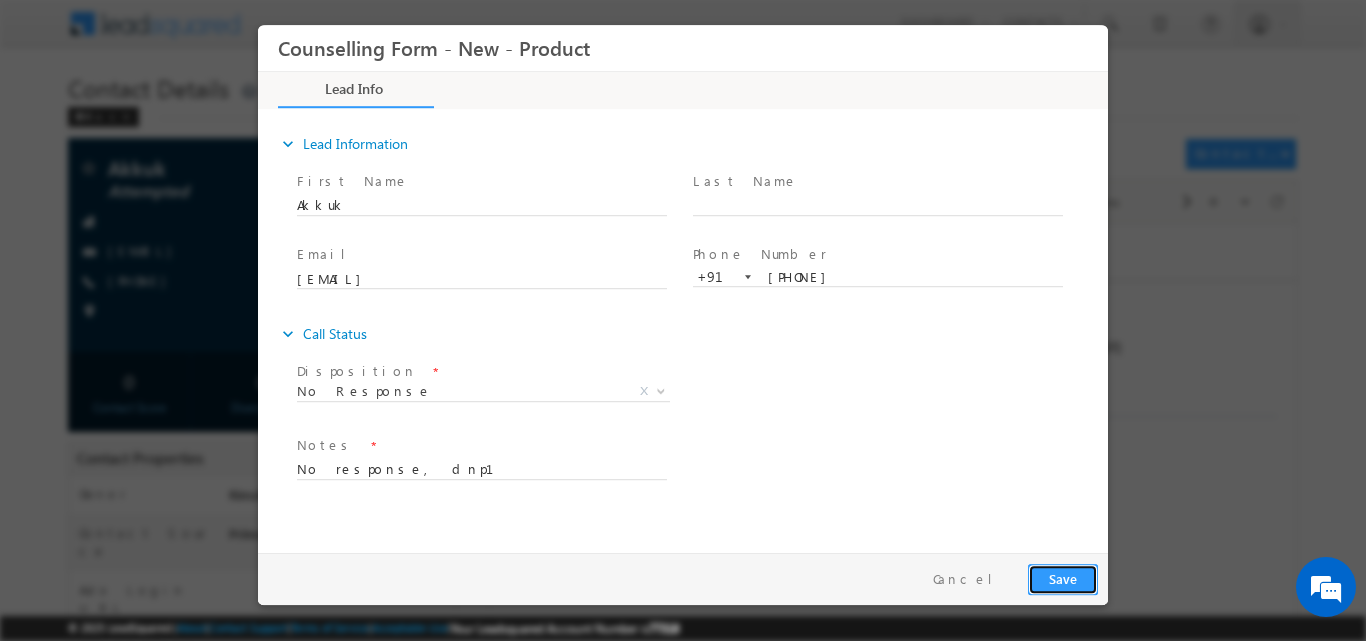 click on "Save" at bounding box center (1063, 578) 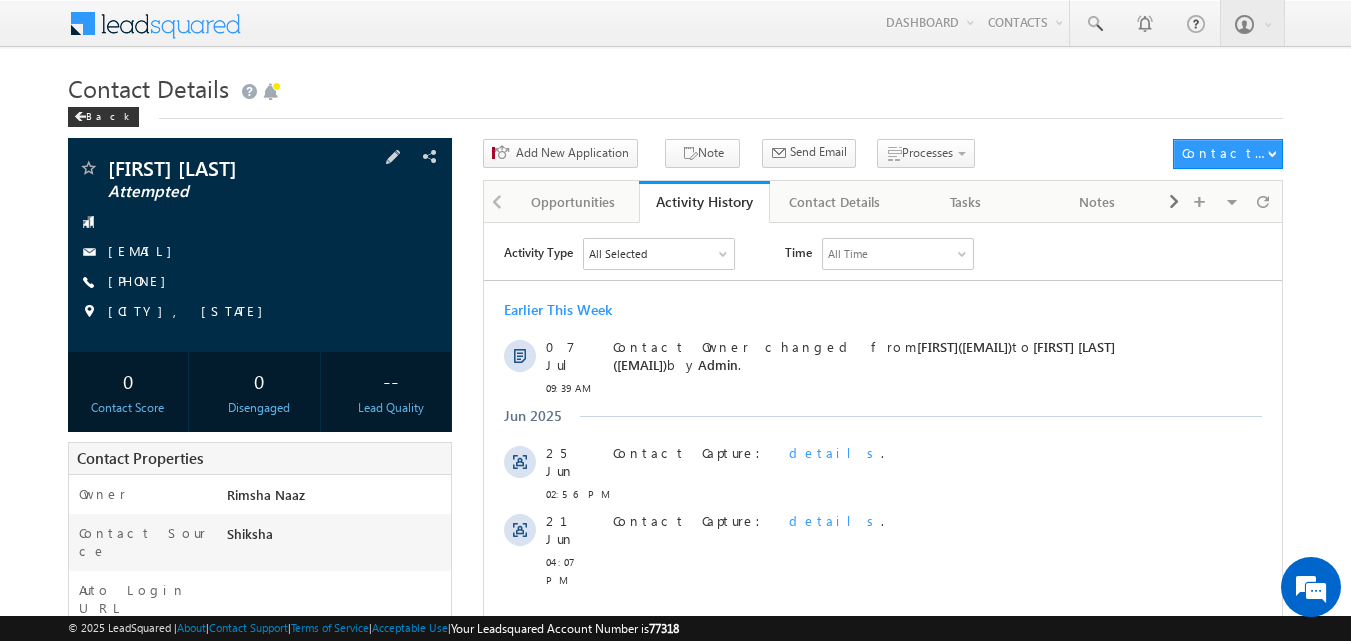 scroll, scrollTop: 0, scrollLeft: 0, axis: both 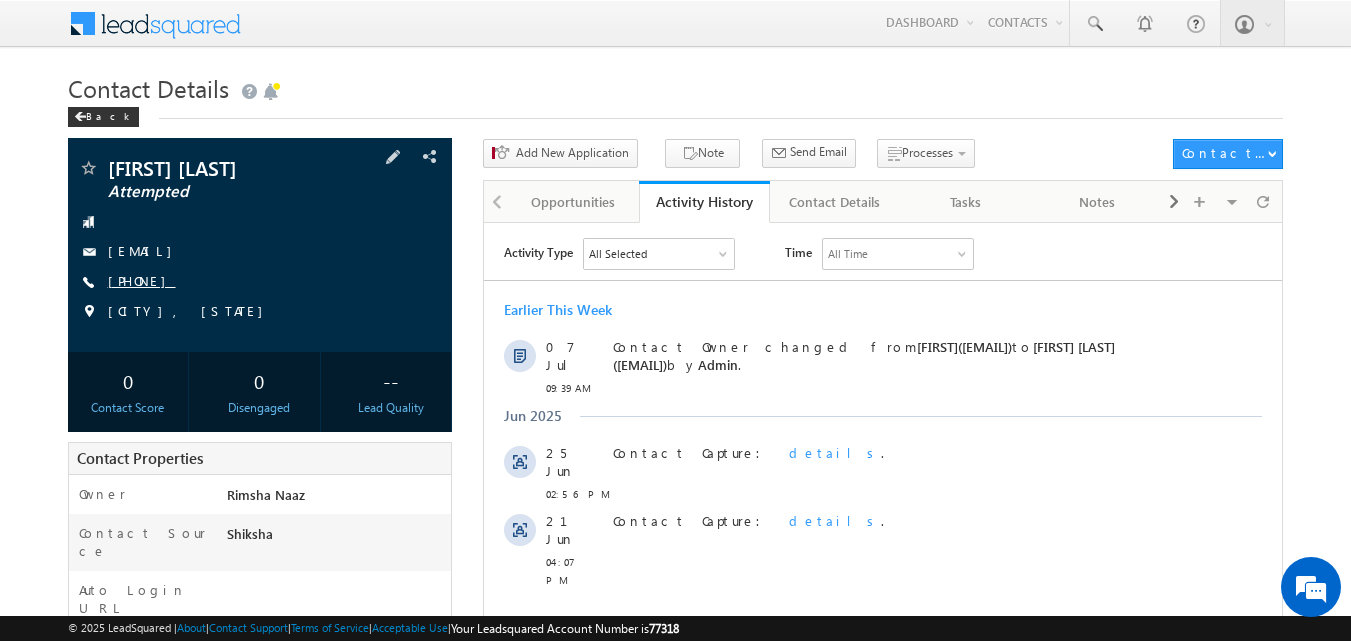 copy on "[PHONE]" 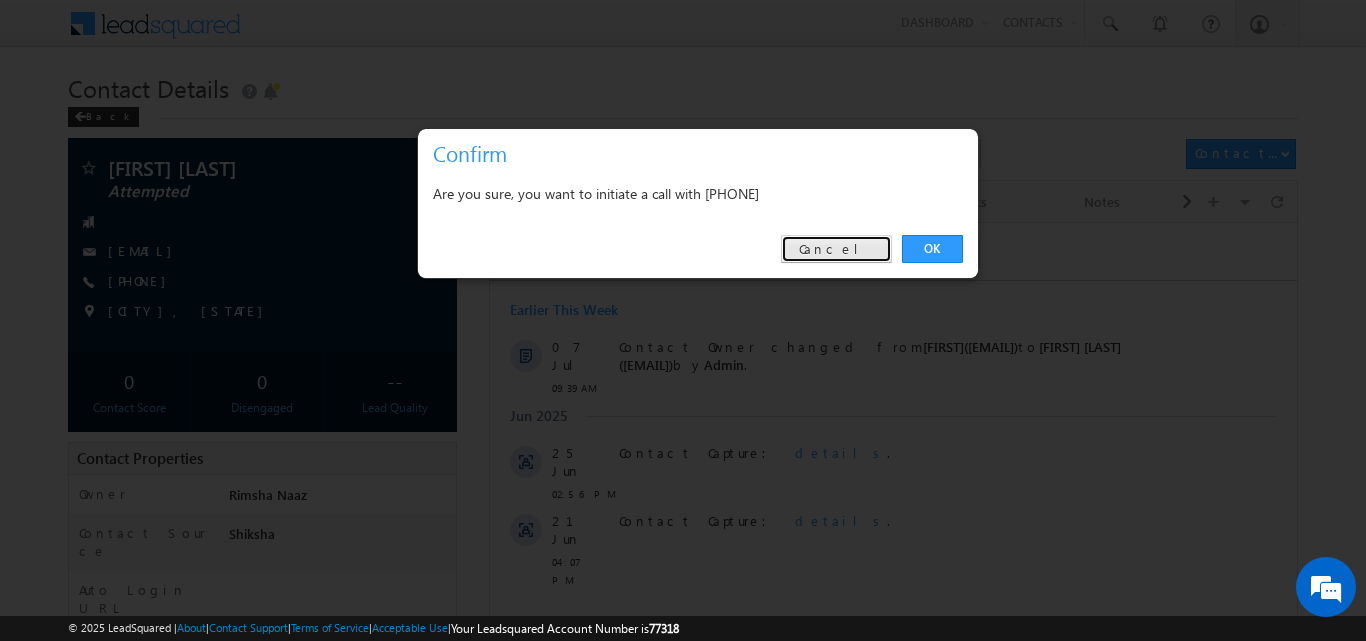 click on "Cancel" at bounding box center [836, 249] 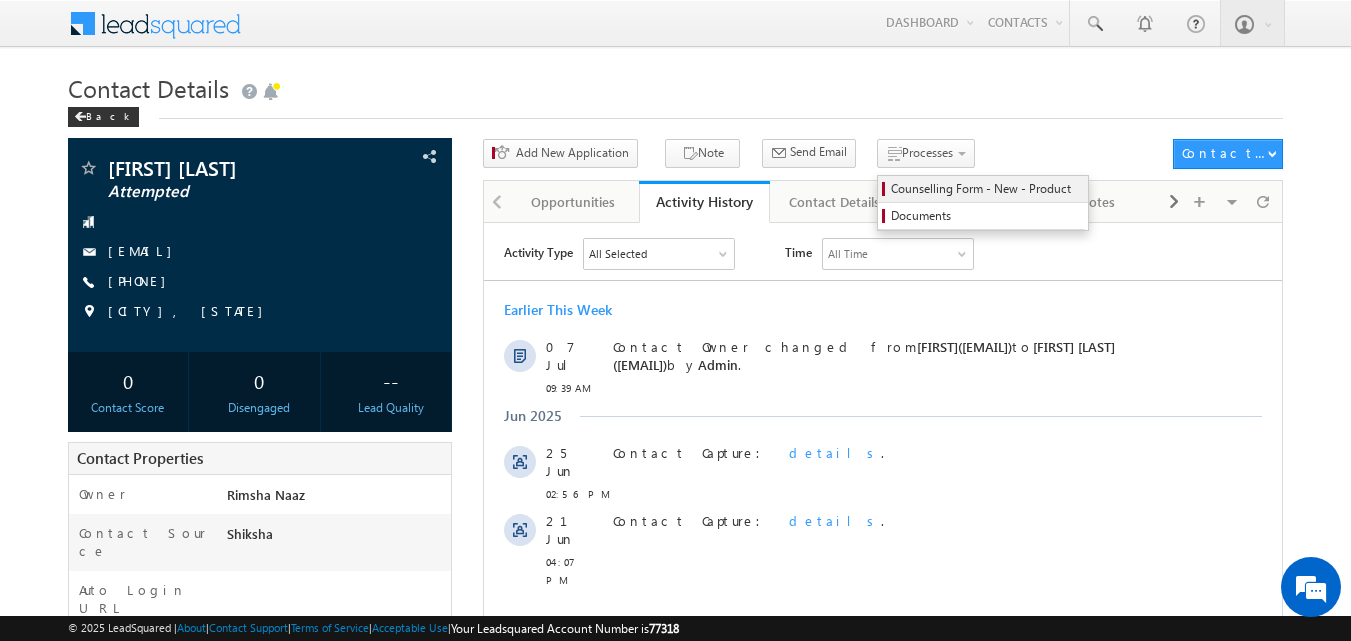 click on "Counselling Form - New - Product" at bounding box center [986, 189] 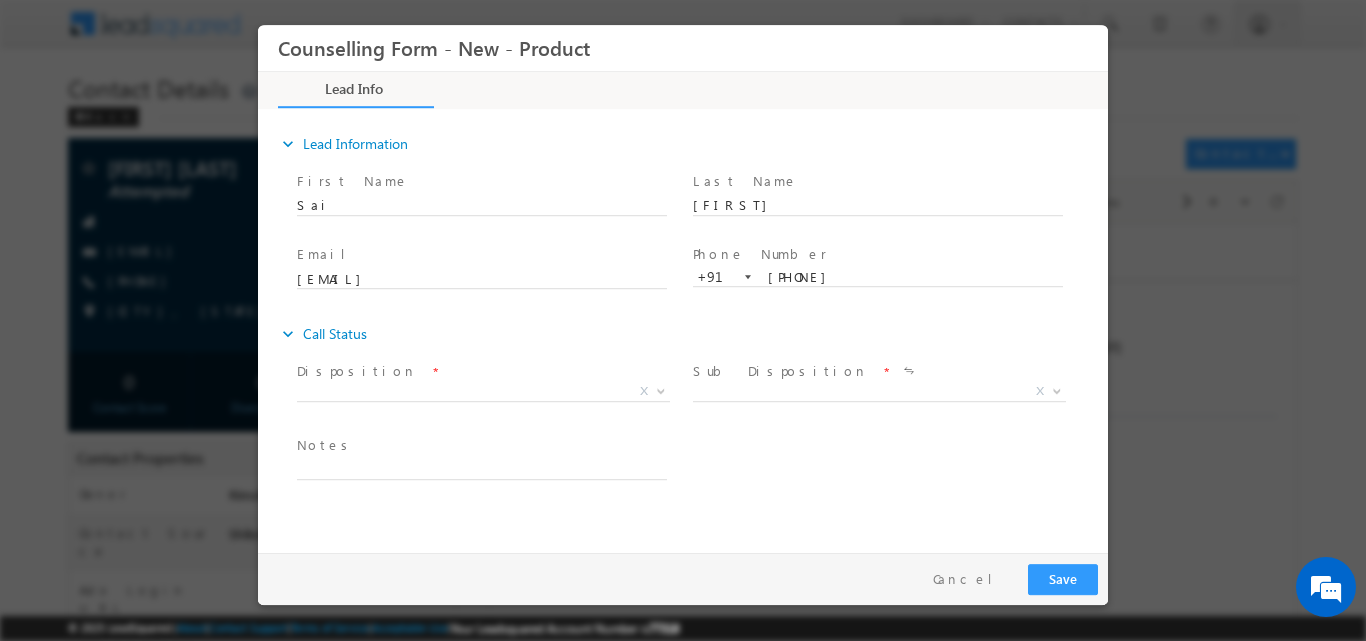 scroll, scrollTop: 0, scrollLeft: 0, axis: both 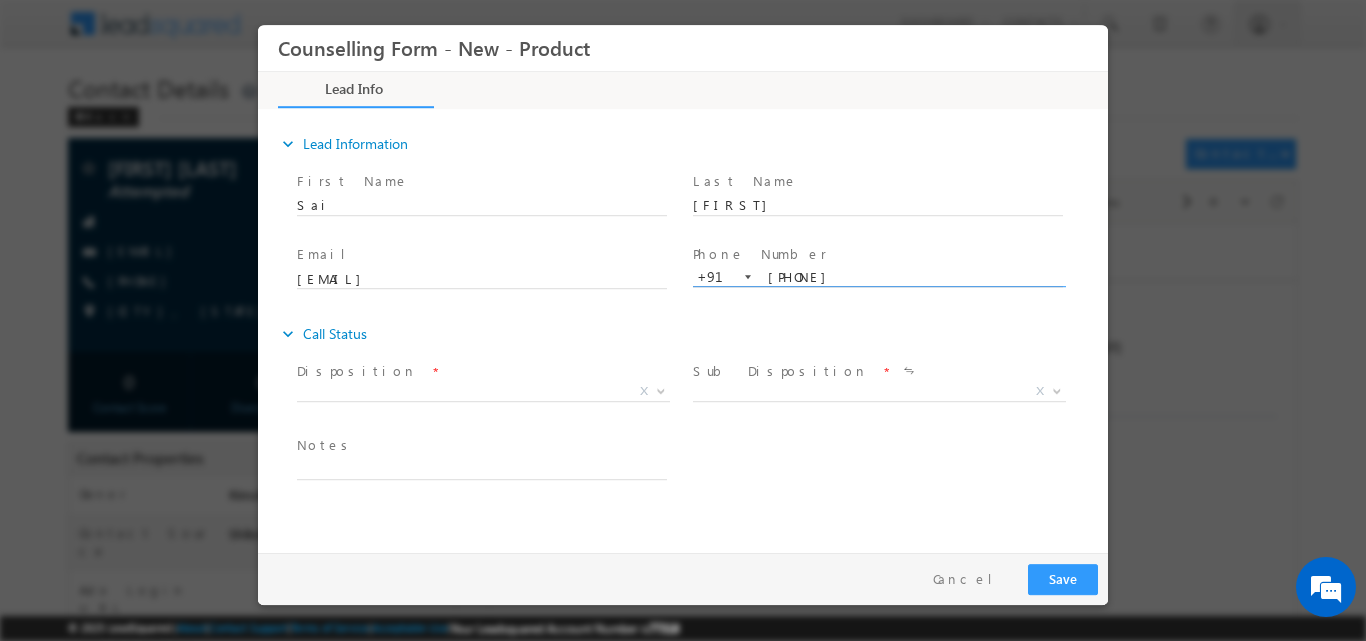 copy on "[PHONE]" 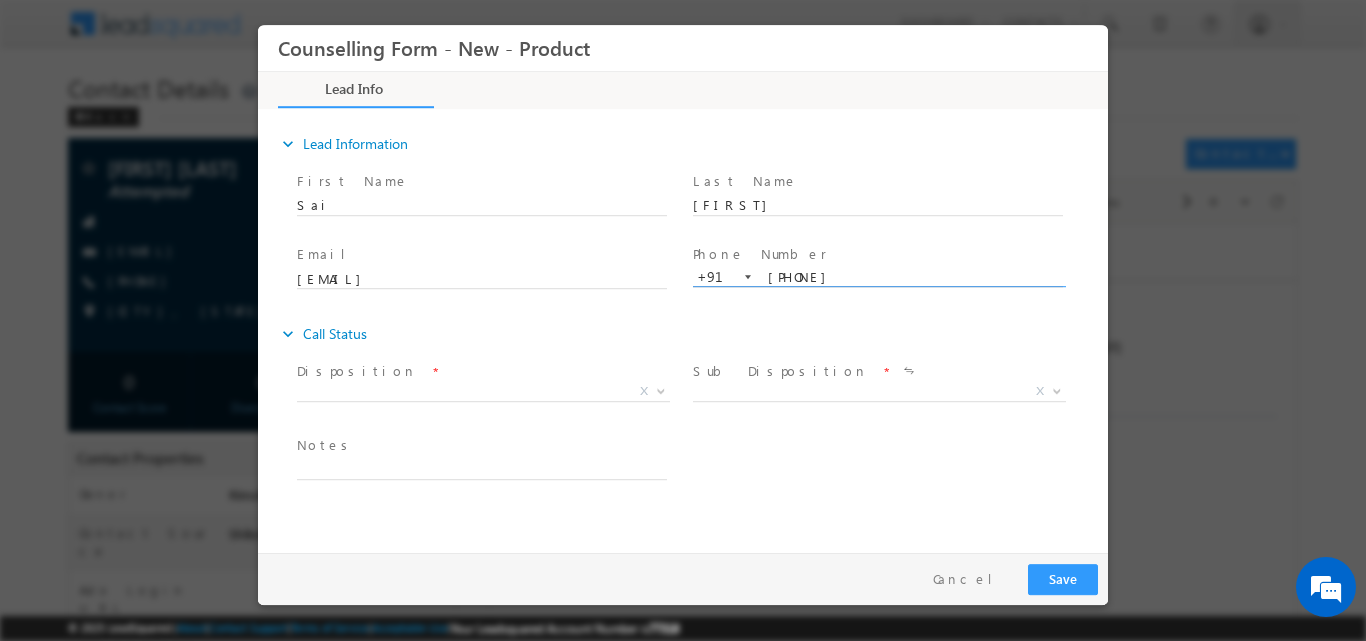 drag, startPoint x: 769, startPoint y: 274, endPoint x: 837, endPoint y: 272, distance: 68.0294 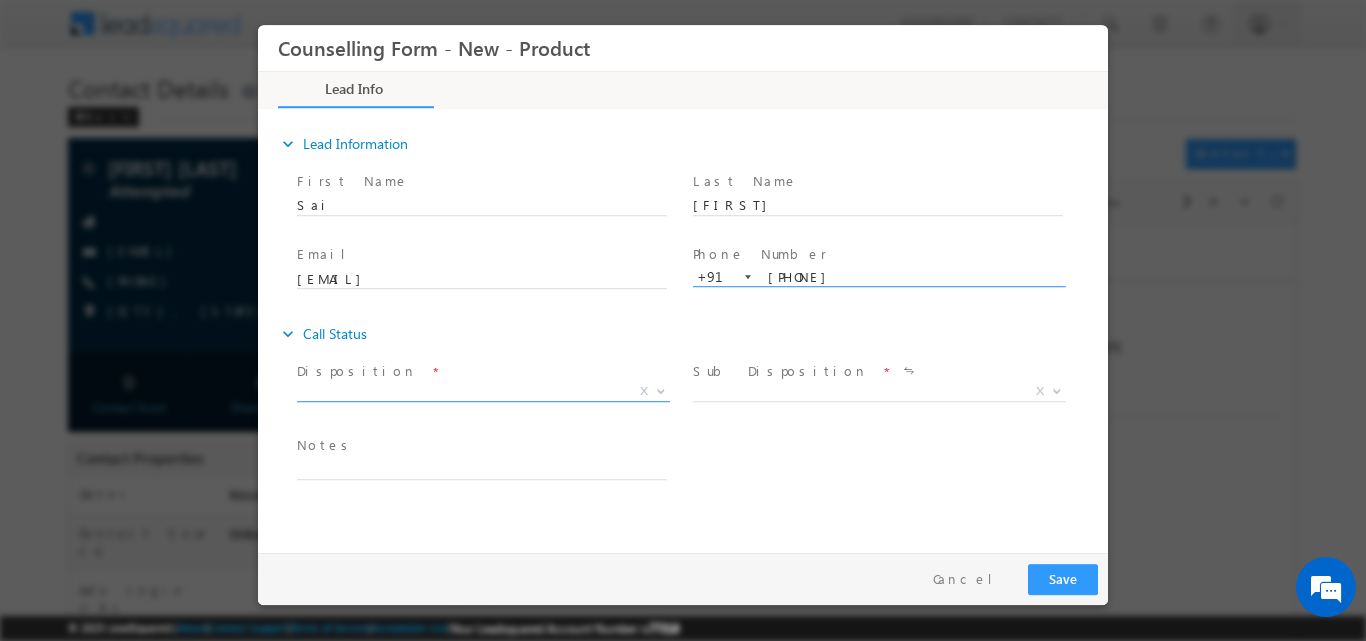 click at bounding box center (661, 389) 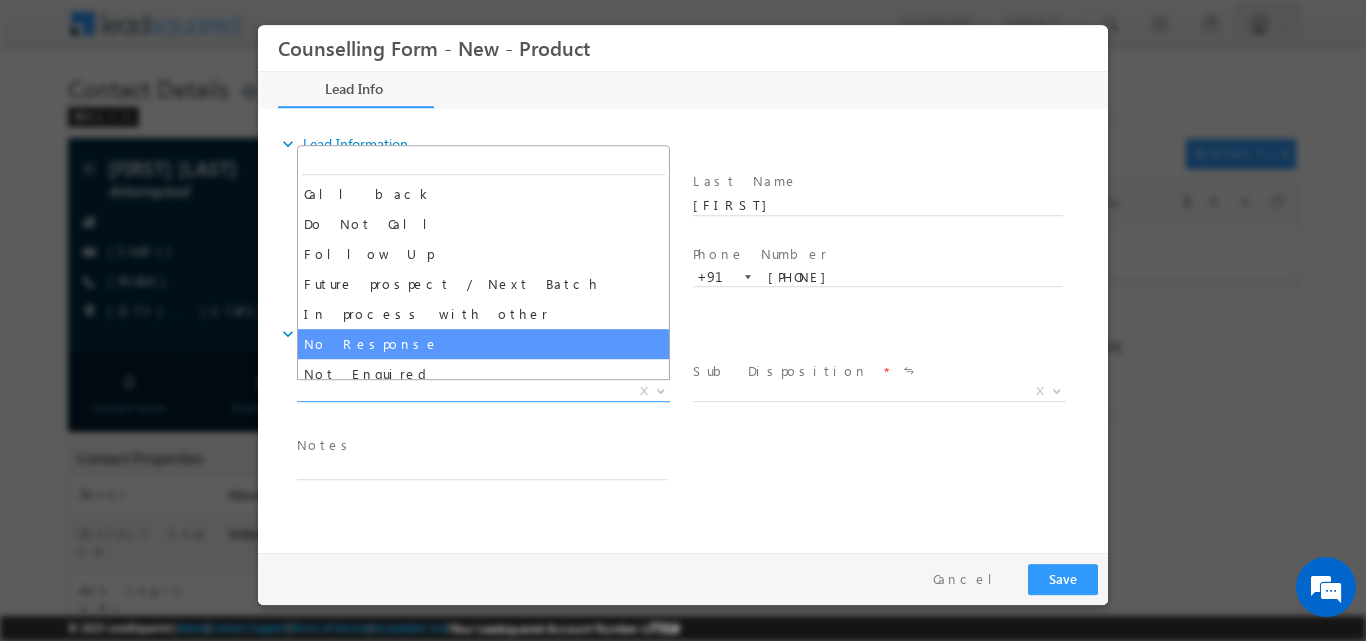 select on "No Response" 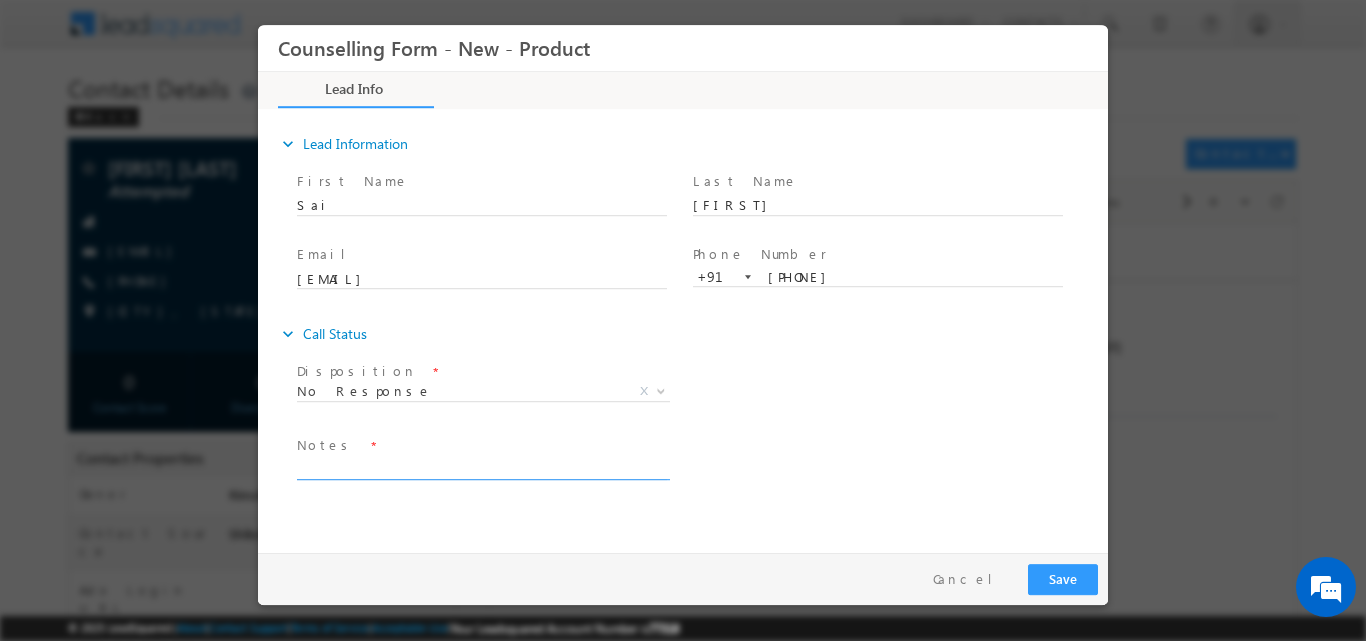 click at bounding box center [482, 467] 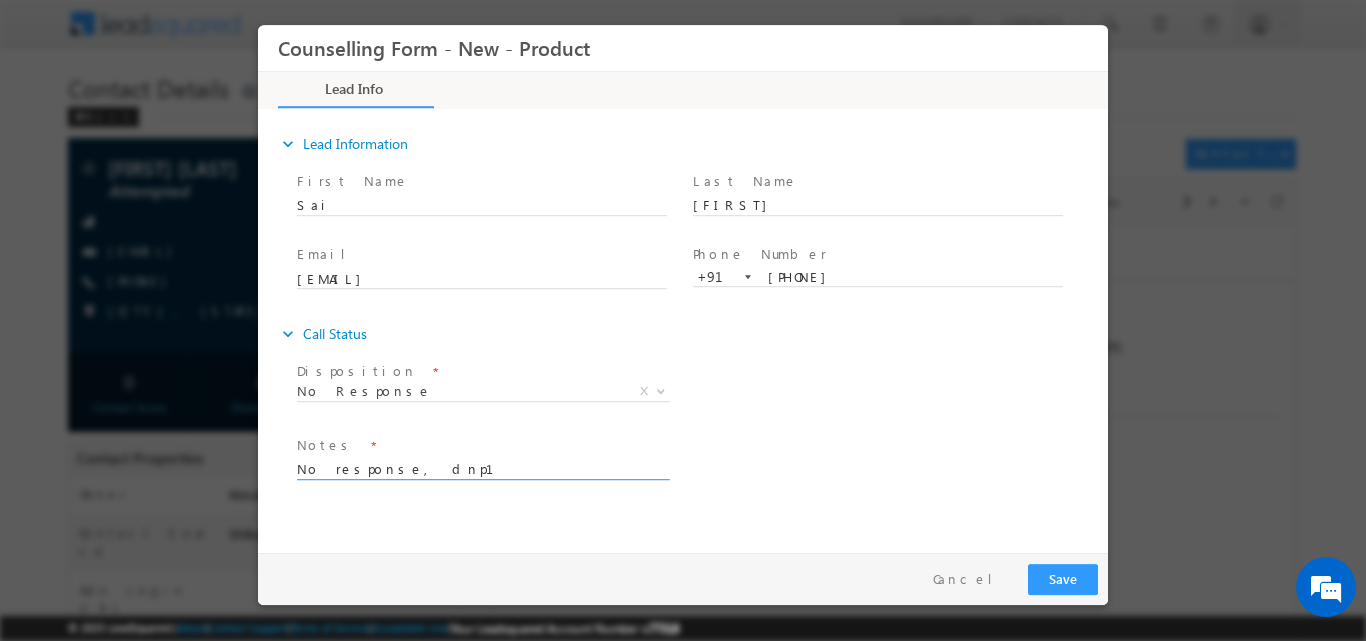 type on "No response, dnp1" 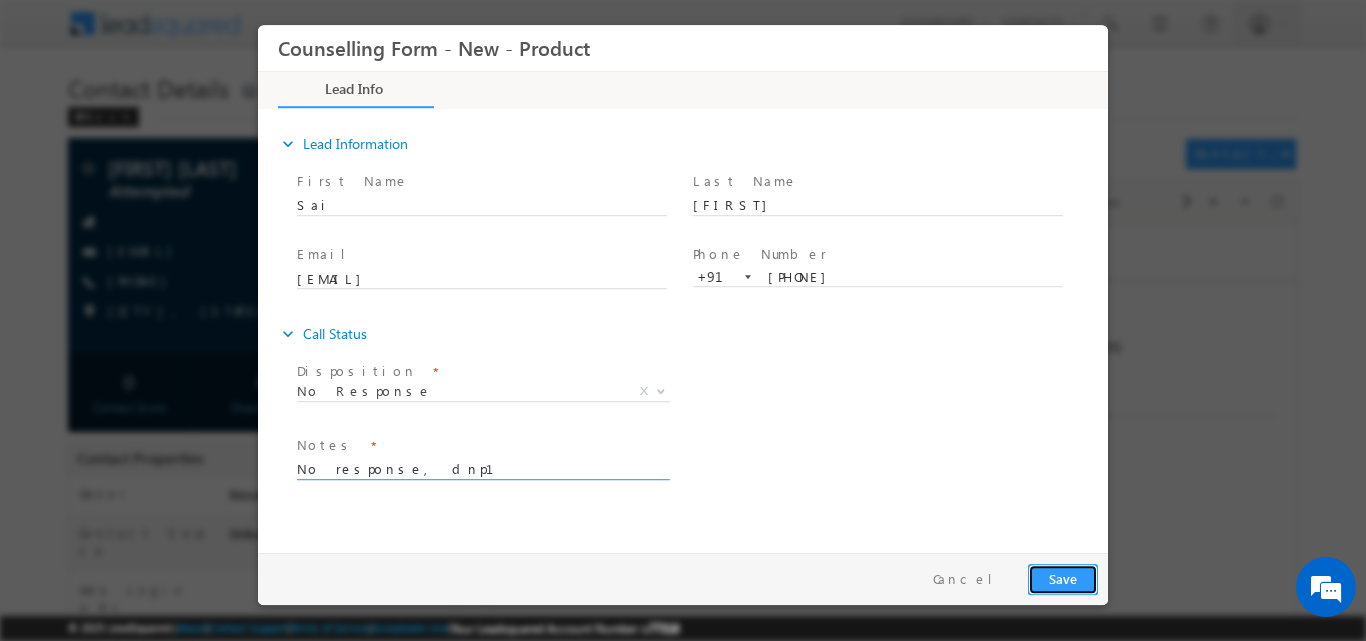 click on "Save" at bounding box center (1063, 578) 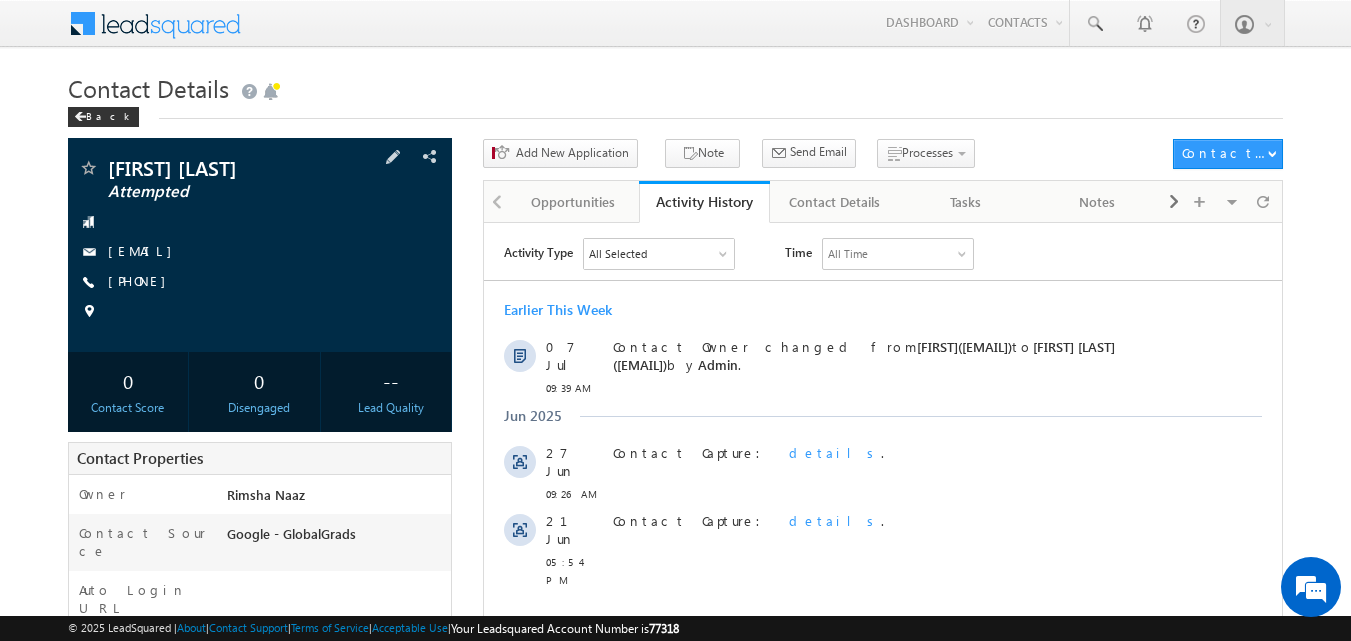 scroll, scrollTop: 0, scrollLeft: 0, axis: both 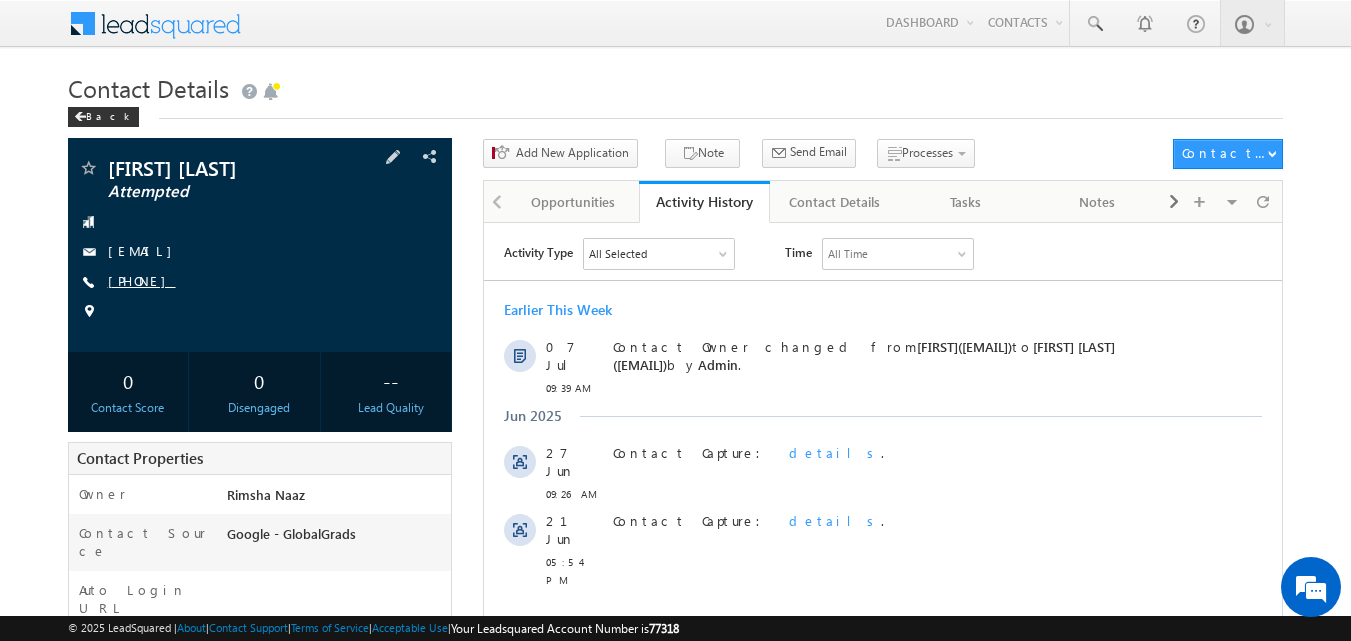 copy on "[PHONE]" 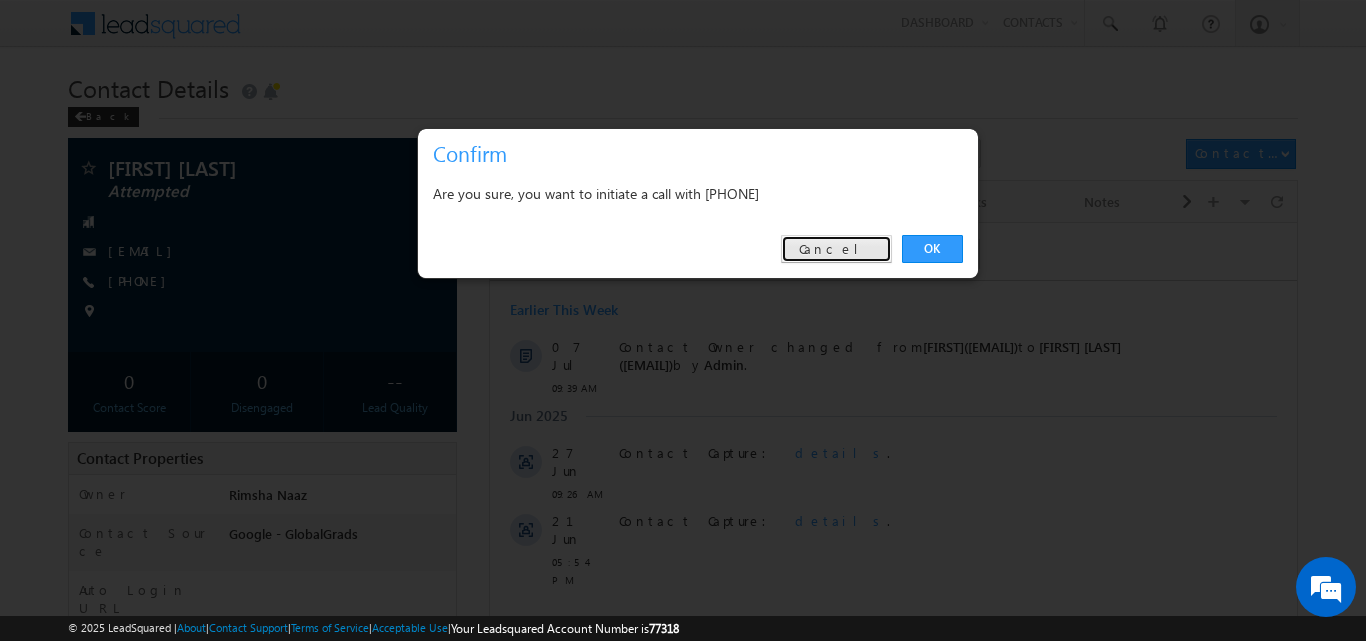 click on "Cancel" at bounding box center (836, 249) 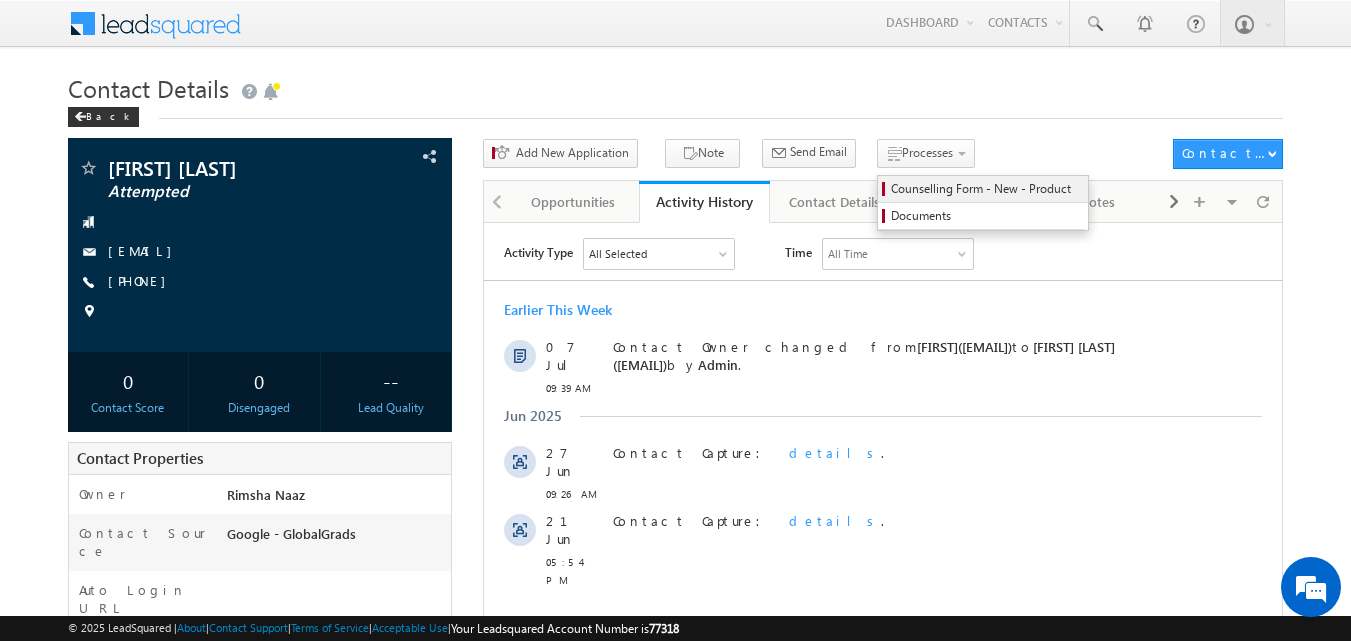 click on "Counselling Form - New - Product" at bounding box center [986, 189] 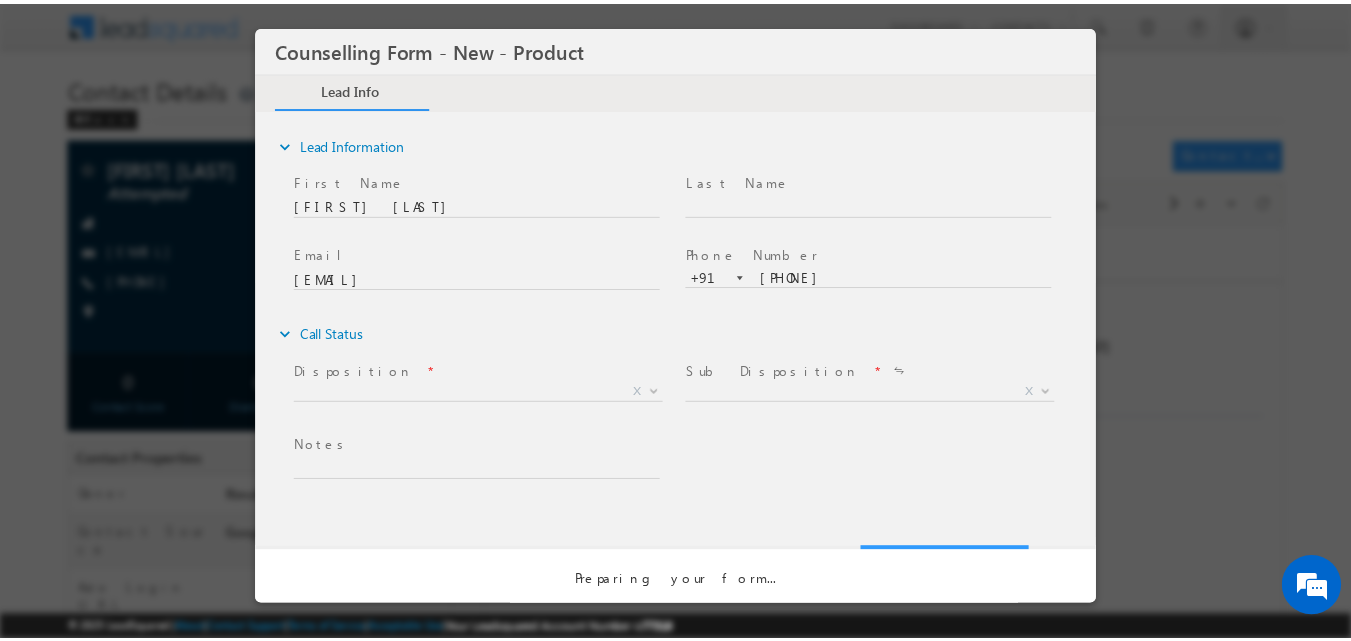 scroll, scrollTop: 0, scrollLeft: 0, axis: both 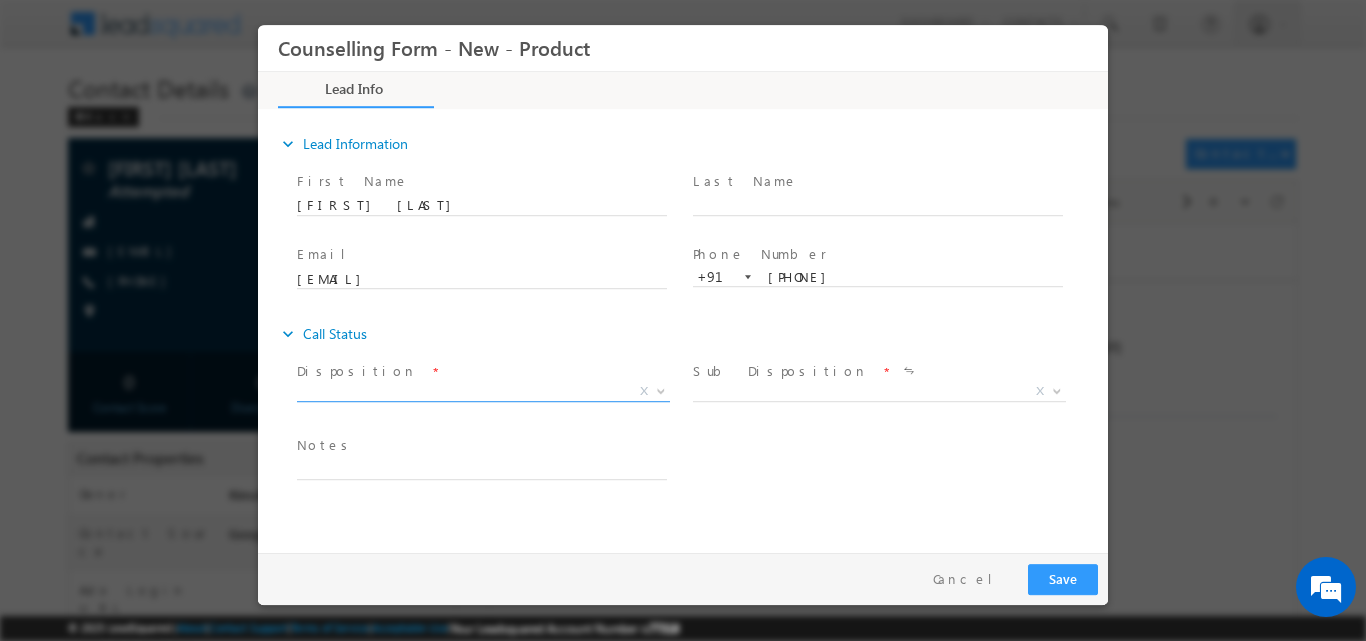 click at bounding box center [661, 389] 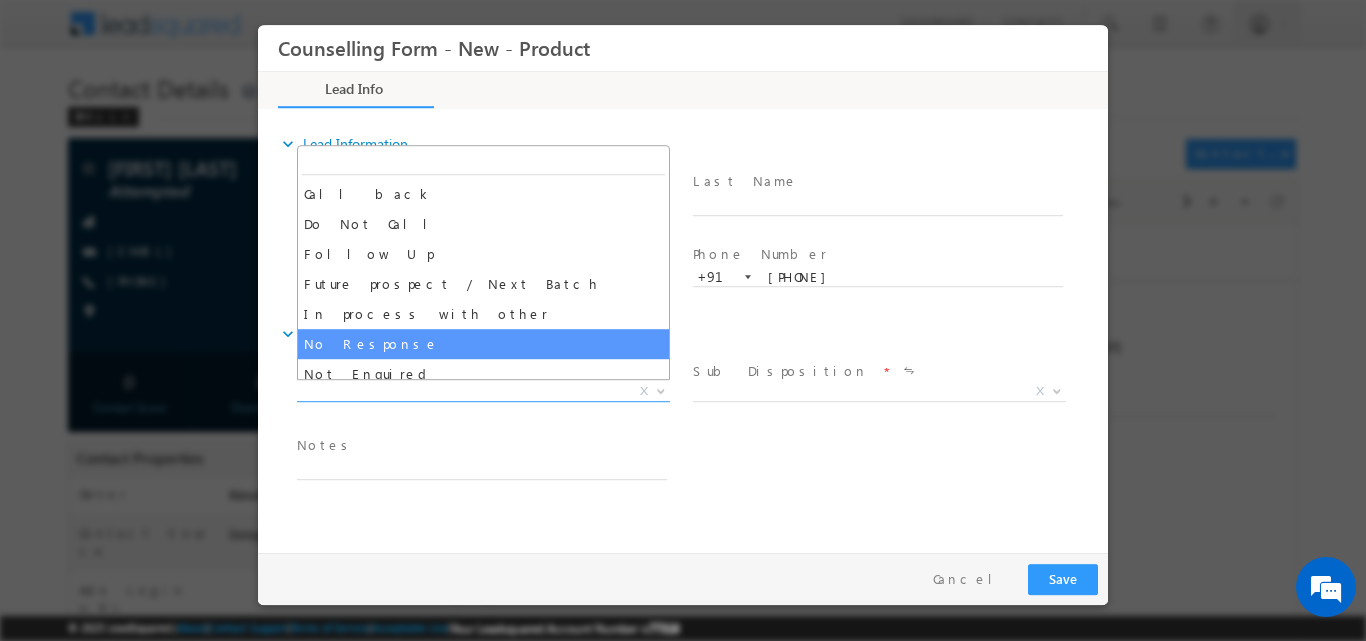 select on "No Response" 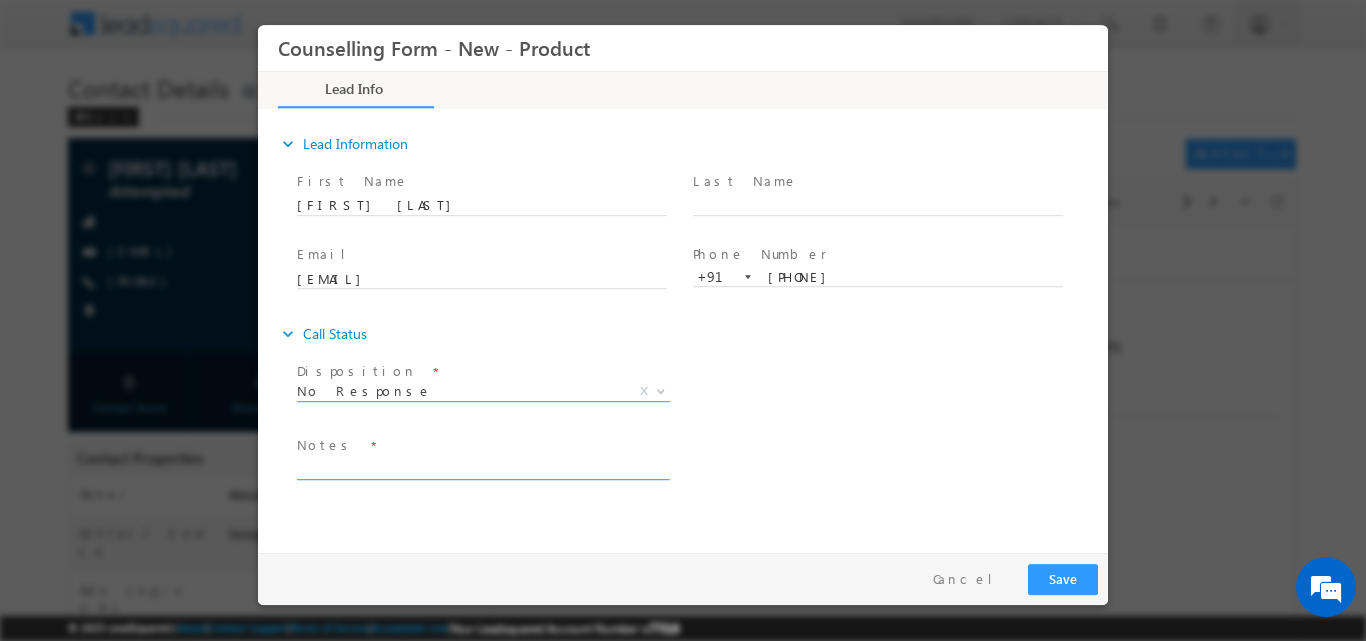 click at bounding box center [482, 467] 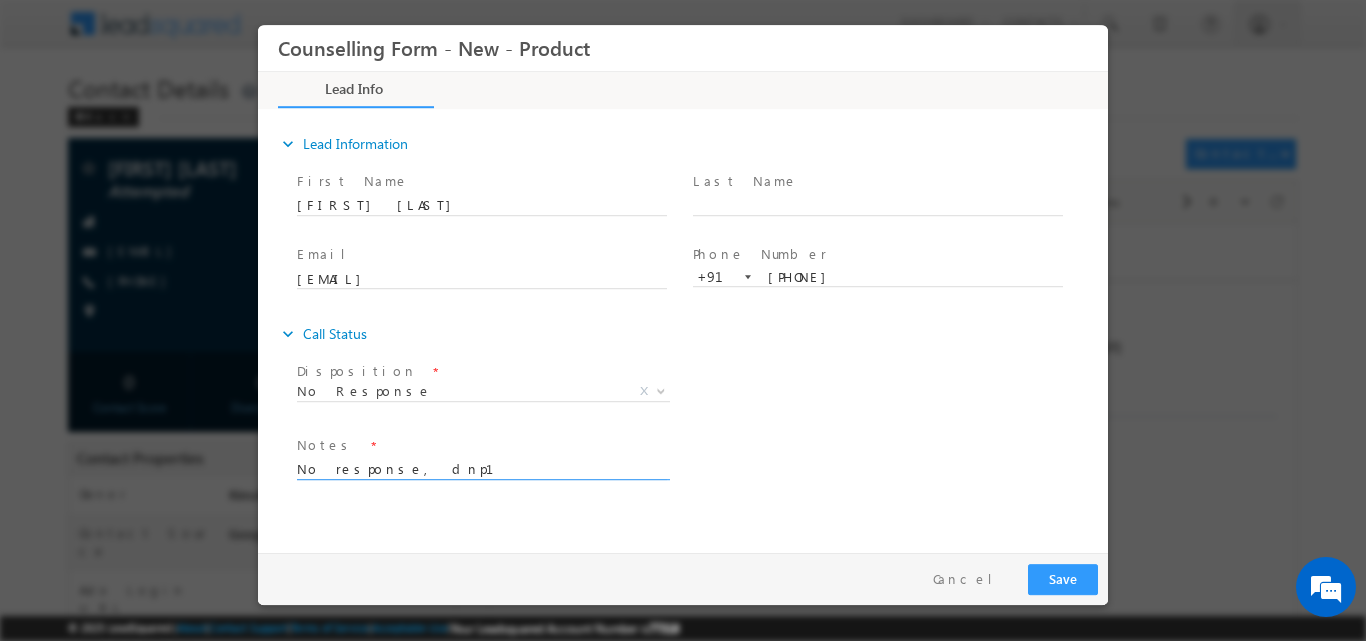type on "No response, dnp1" 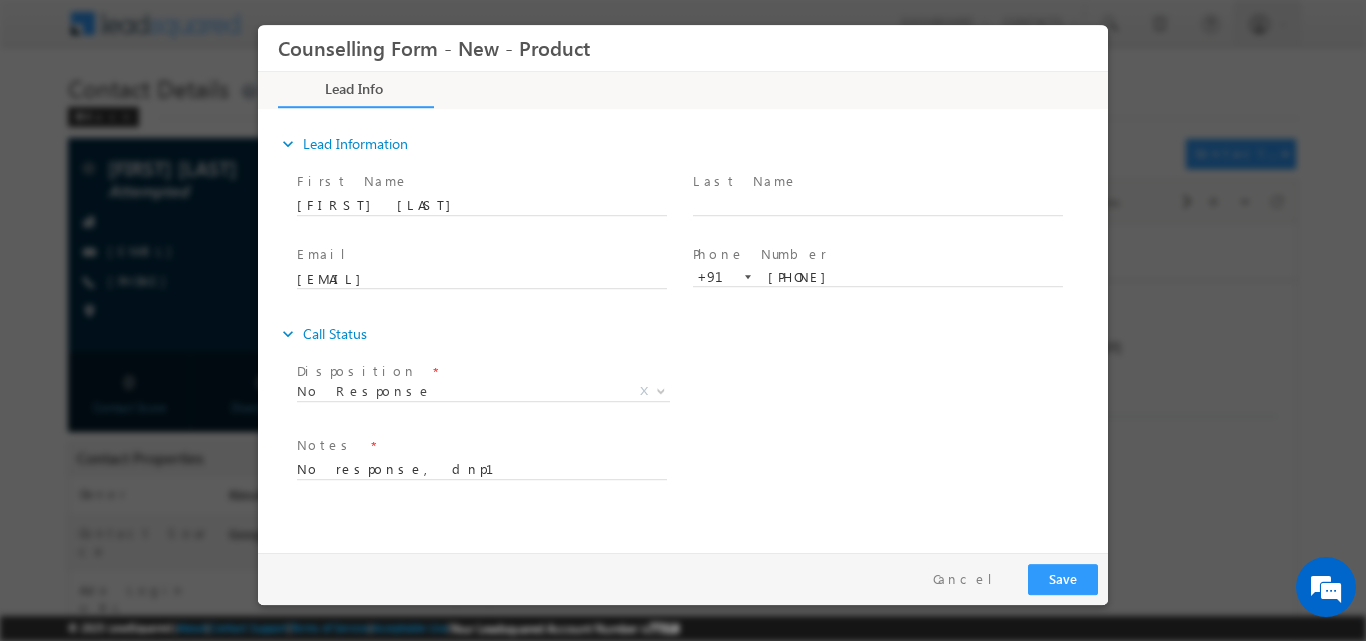 click on "Disposition
*
No Response No Response X
Sub Disposition
*
Attempts 1-9 X" at bounding box center (700, 393) 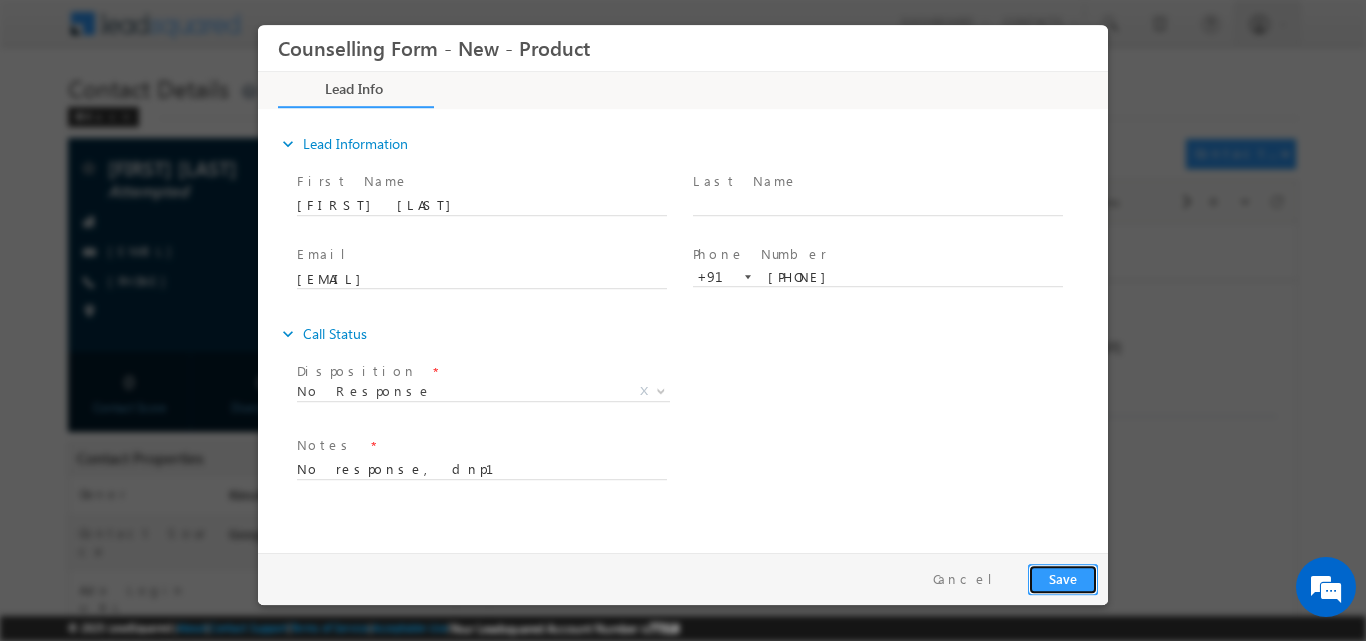 click on "Save" at bounding box center [1063, 578] 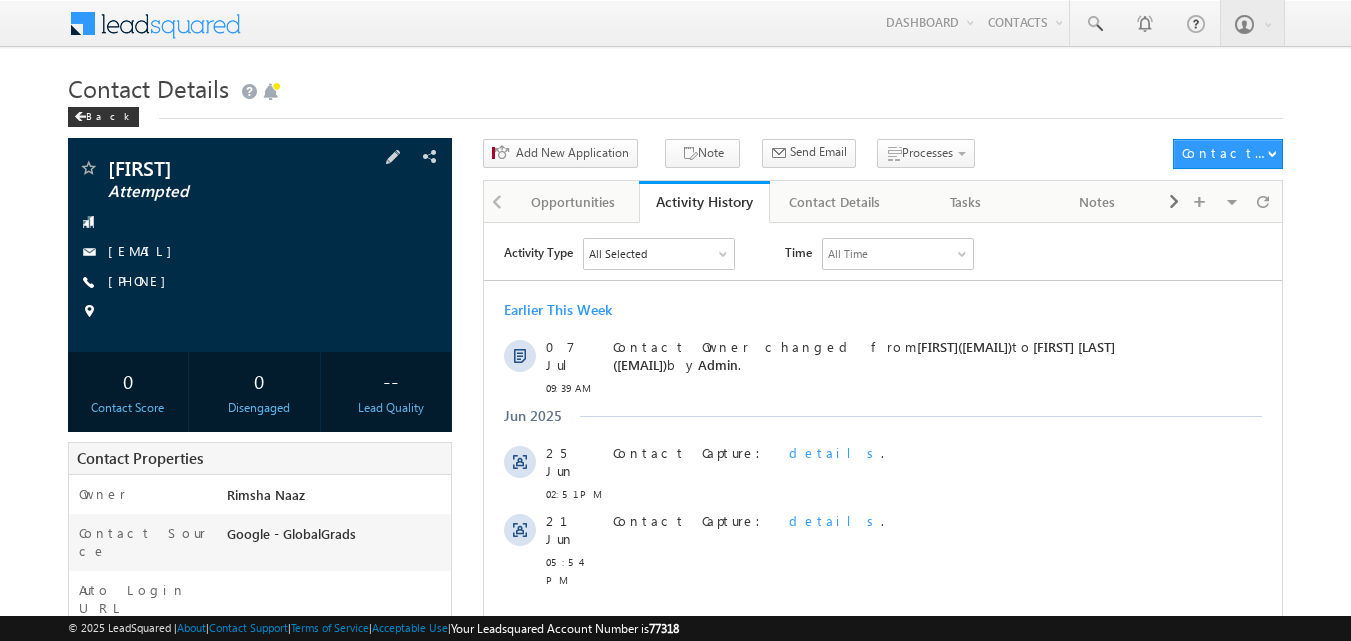 scroll, scrollTop: 0, scrollLeft: 0, axis: both 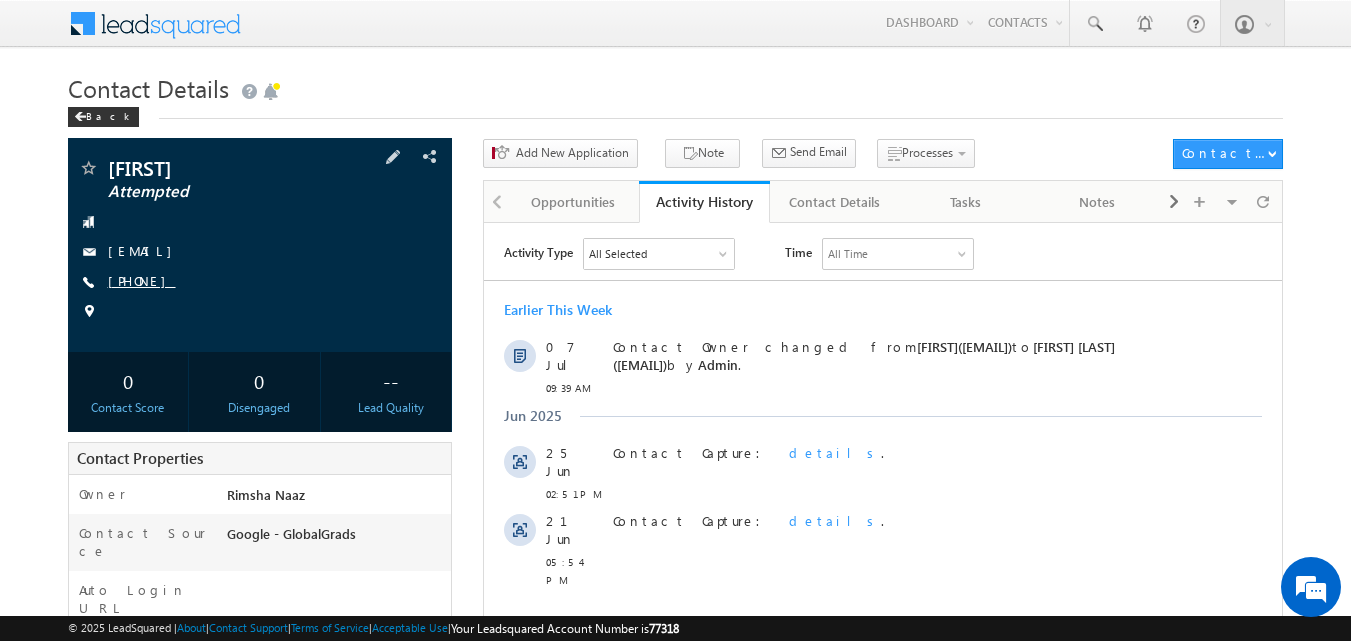 copy on "[PHONE]" 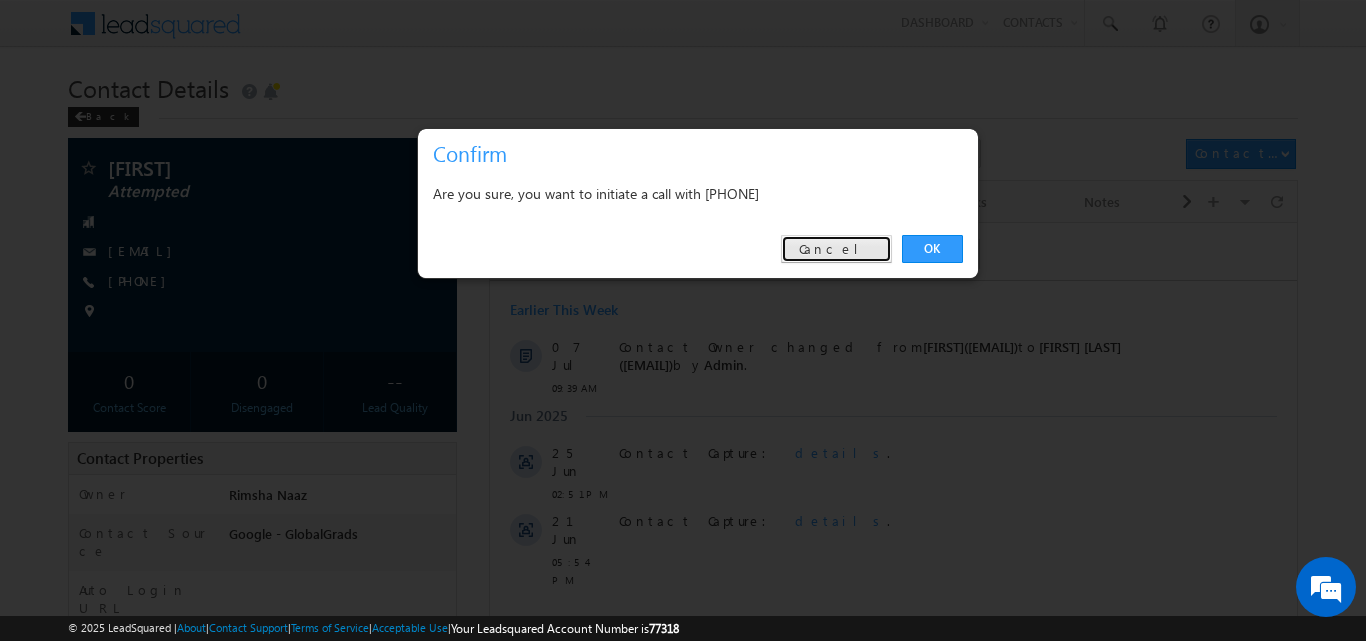 click on "Cancel" at bounding box center [836, 249] 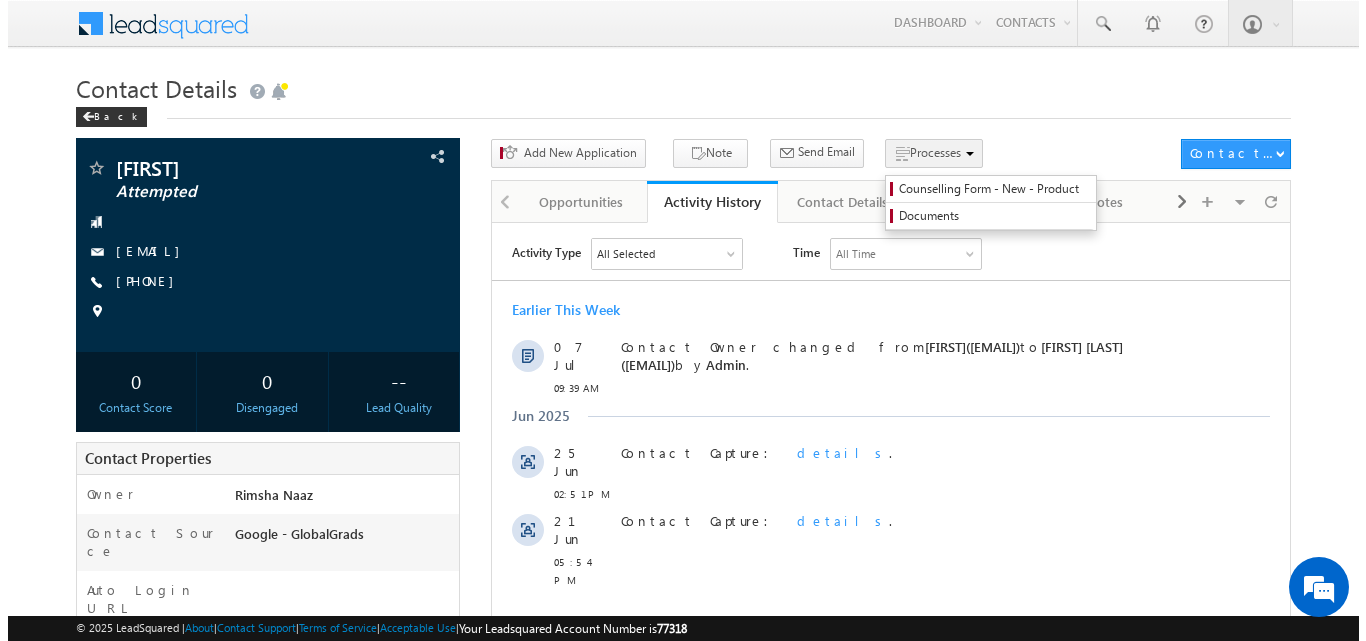 scroll, scrollTop: 0, scrollLeft: 0, axis: both 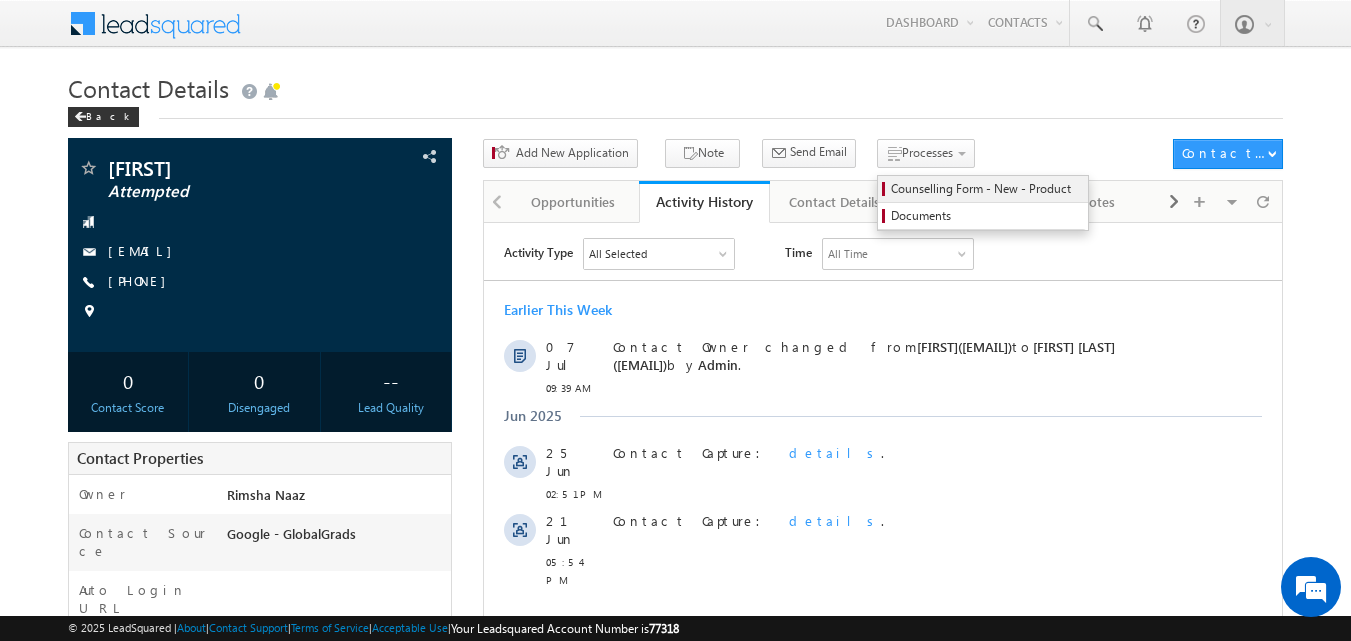 click on "Counselling Form - New - Product" at bounding box center (986, 189) 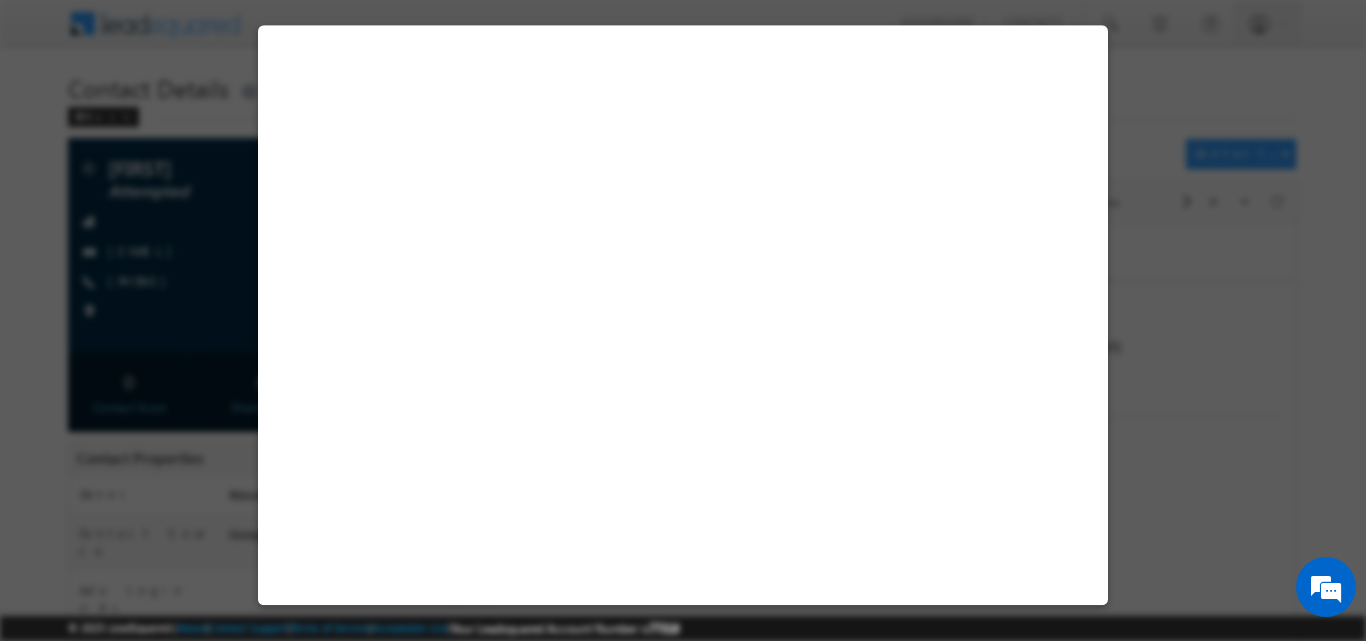select on "Attempted" 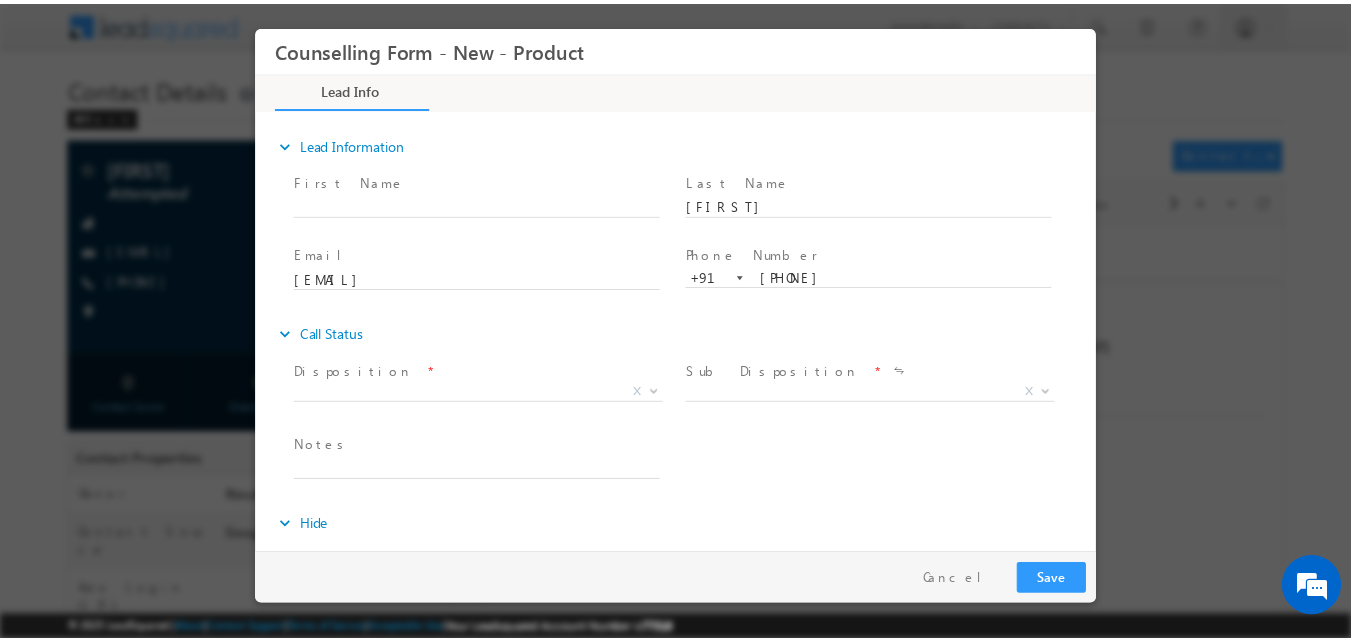 scroll, scrollTop: 0, scrollLeft: 0, axis: both 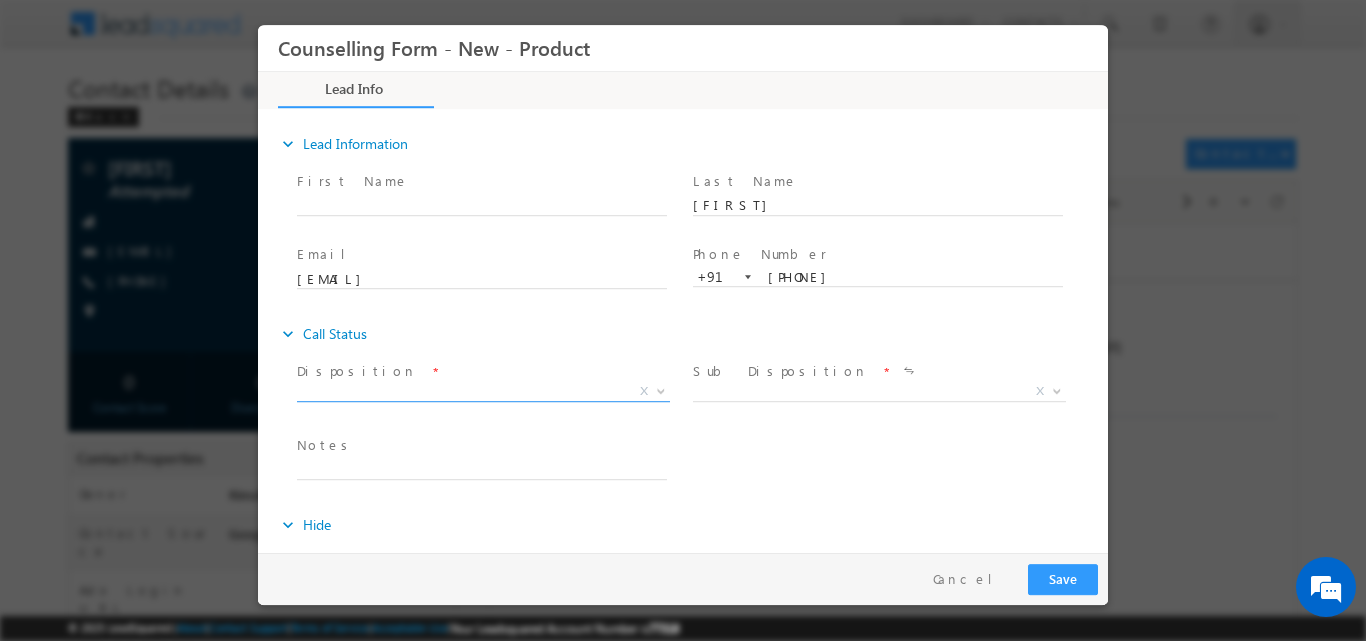 click at bounding box center (661, 389) 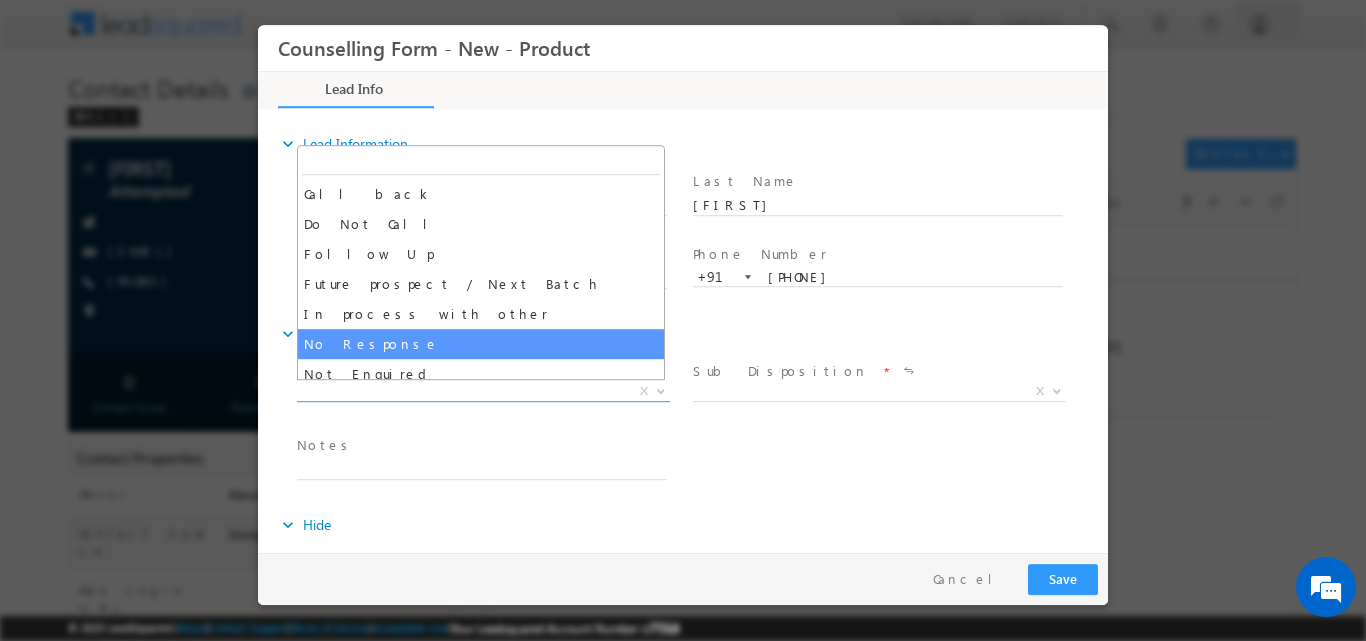 select on "No Response" 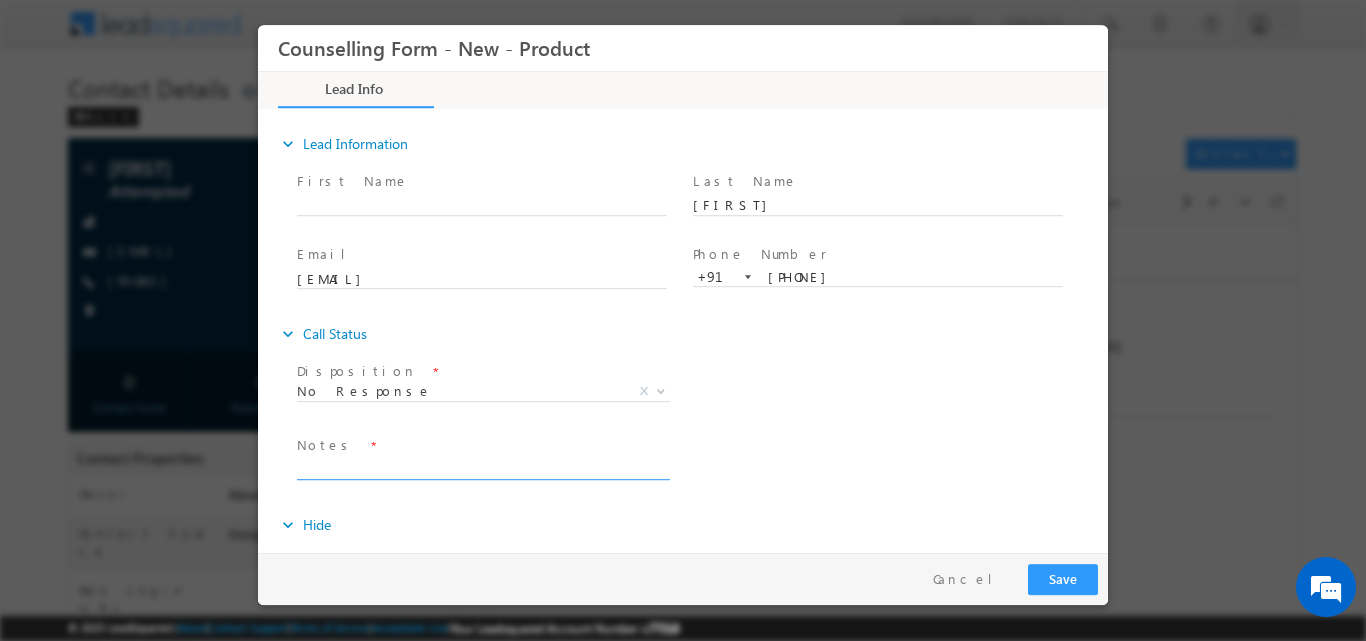 click at bounding box center [482, 467] 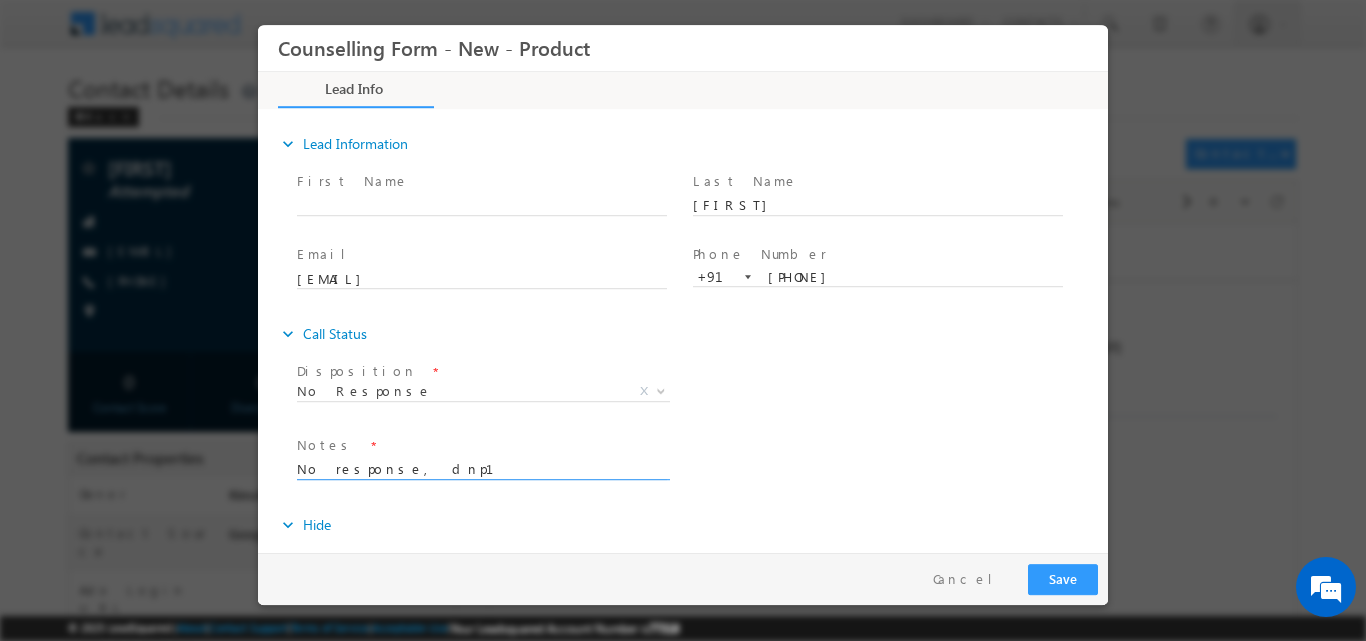 type on "No response, dnp1" 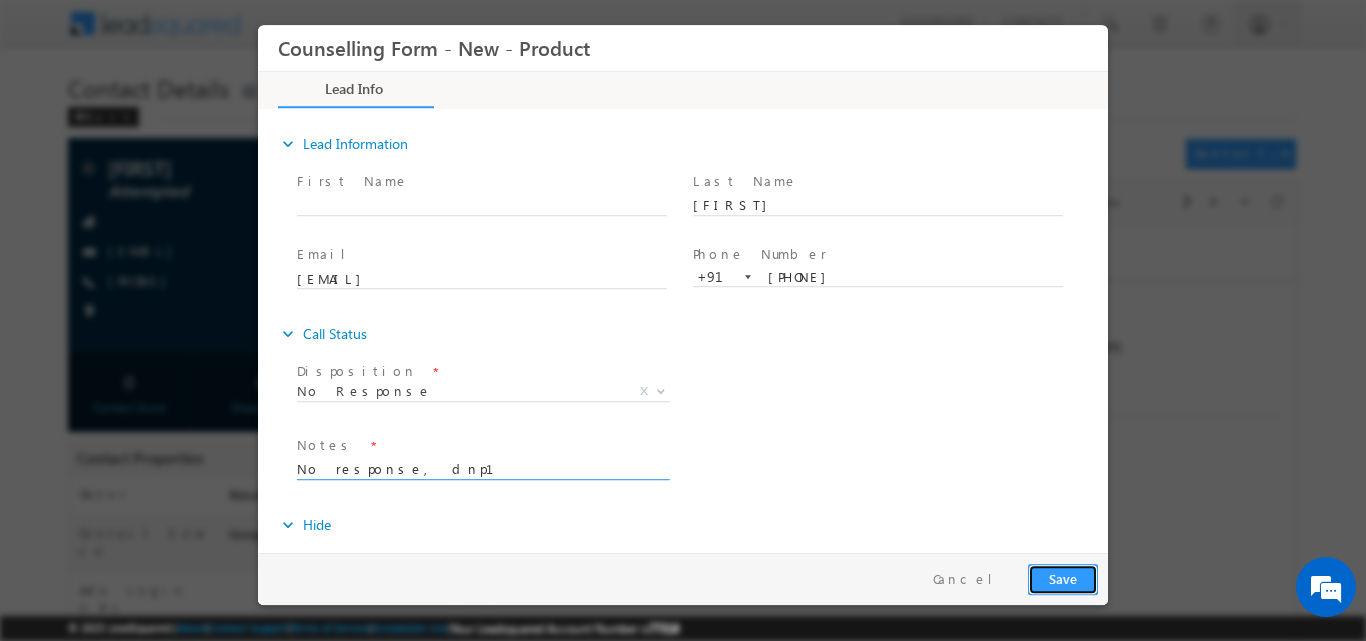 click on "Save" at bounding box center [1063, 578] 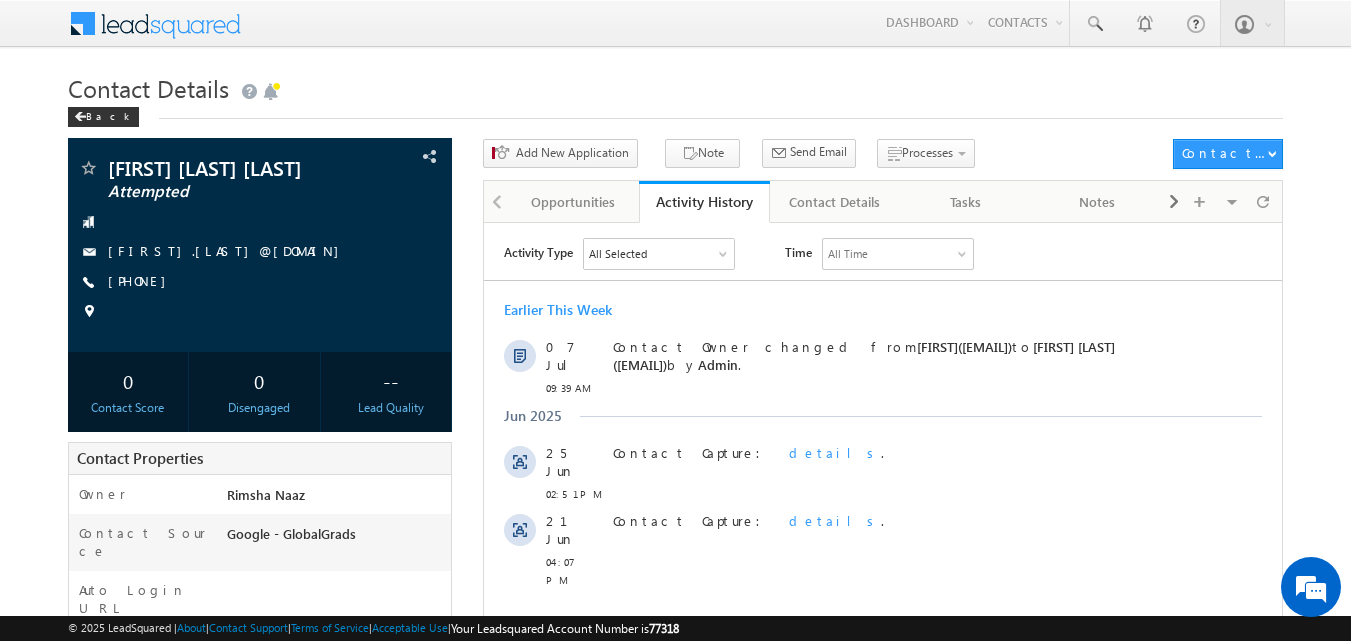 scroll, scrollTop: 0, scrollLeft: 0, axis: both 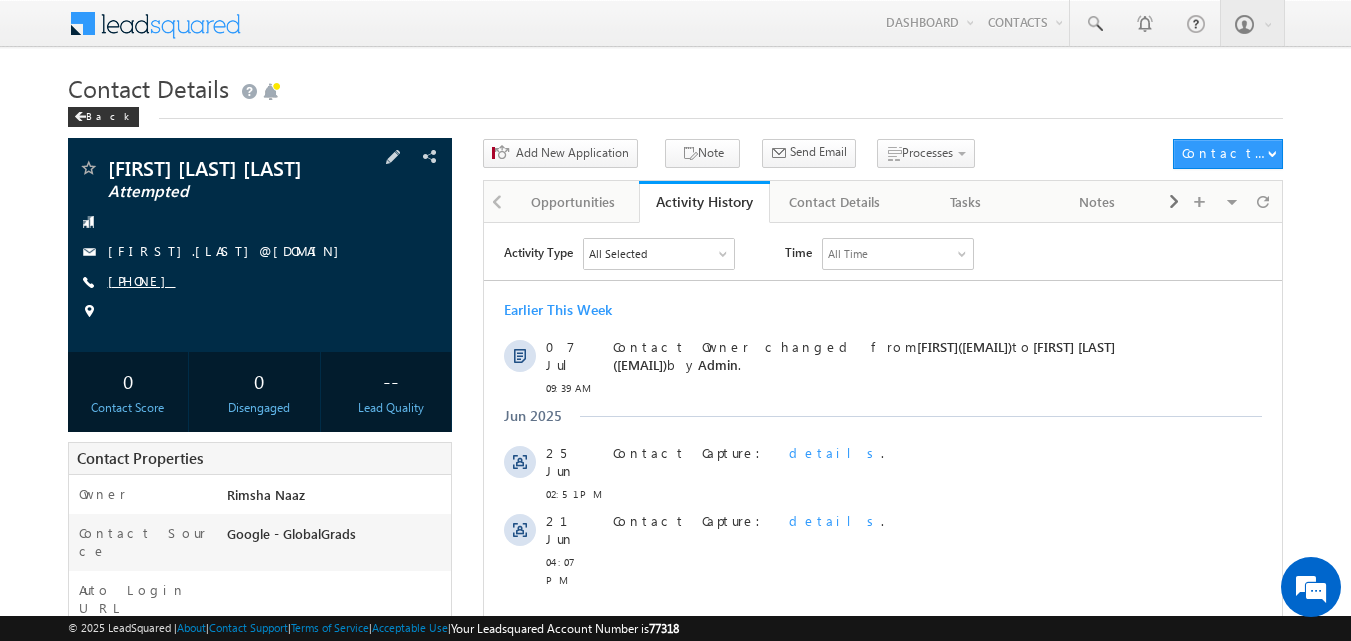 copy on "[PHONE]" 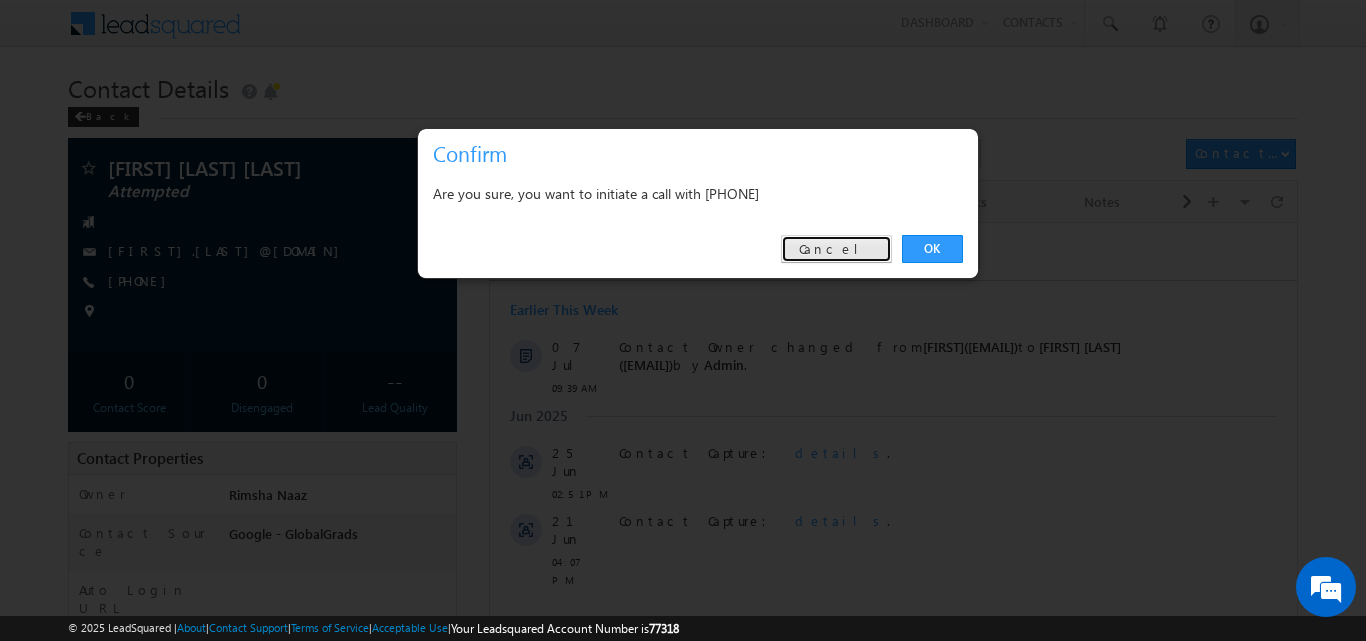 click on "Cancel" at bounding box center [836, 249] 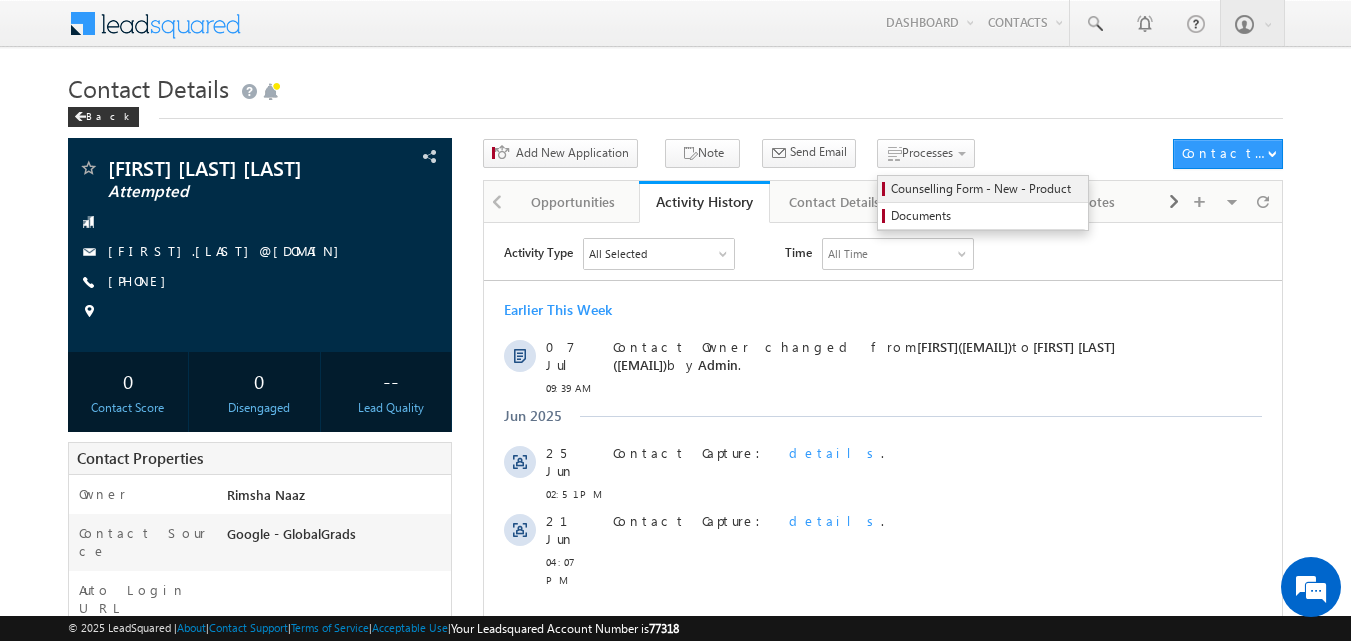 click on "Counselling Form - New - Product" at bounding box center [986, 189] 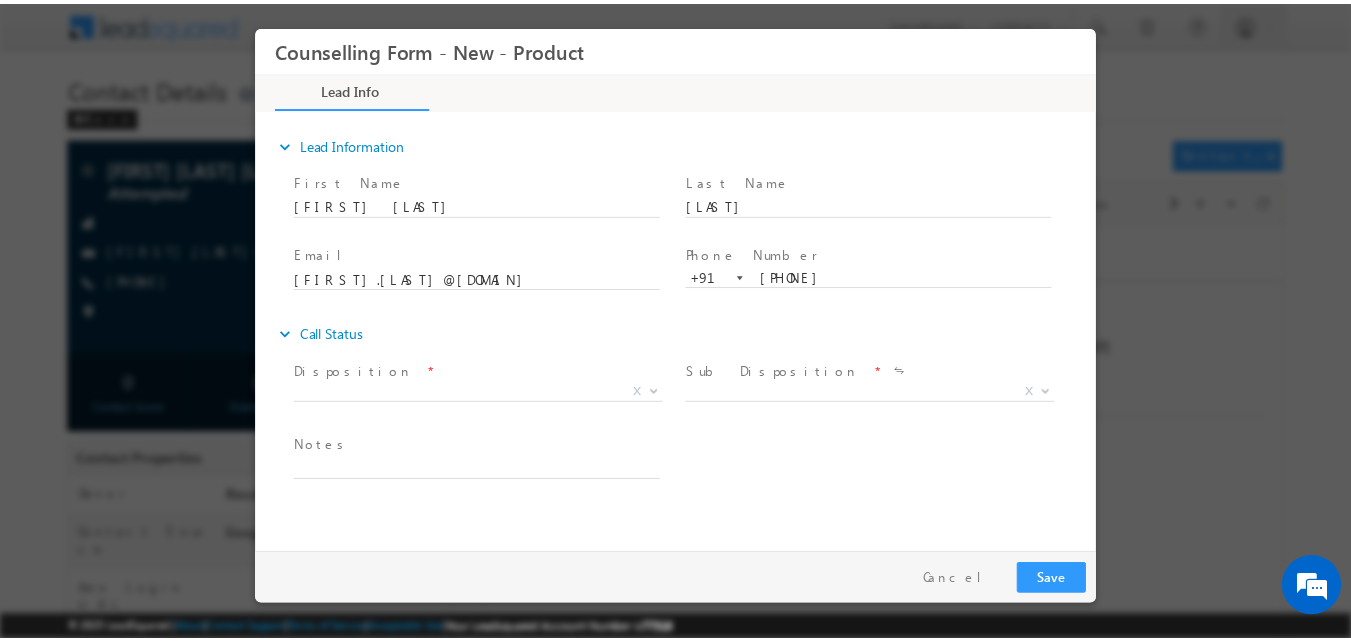 scroll, scrollTop: 0, scrollLeft: 0, axis: both 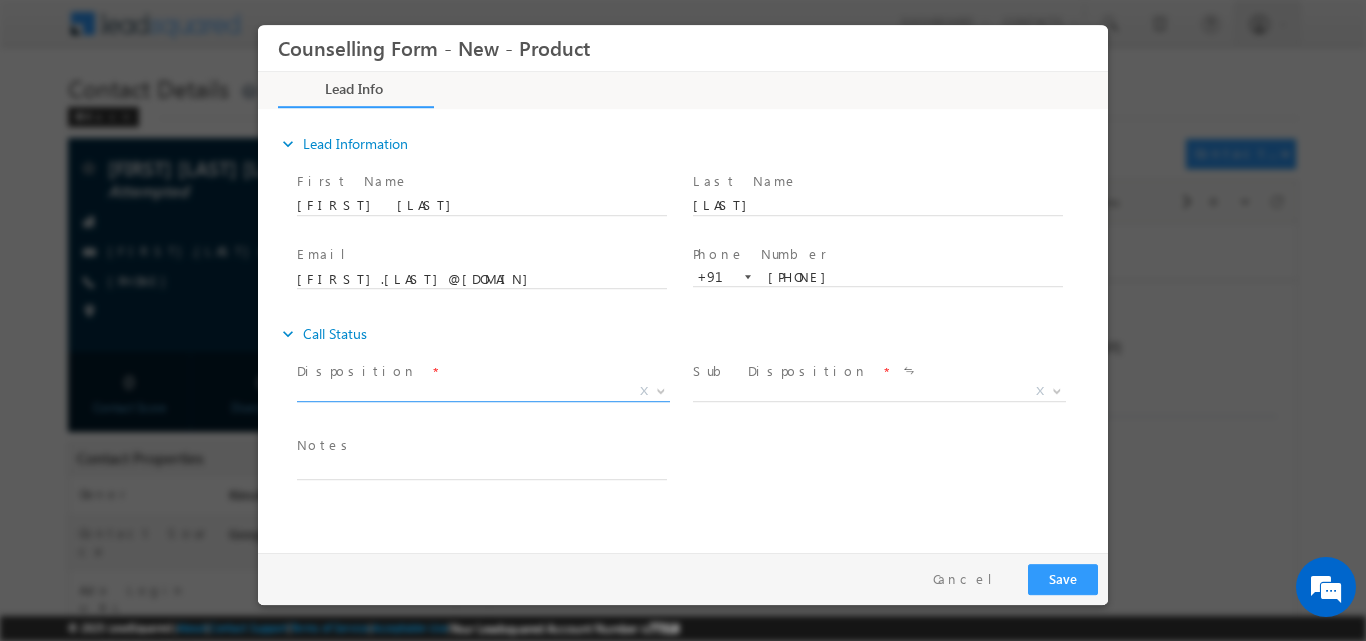 click at bounding box center [661, 389] 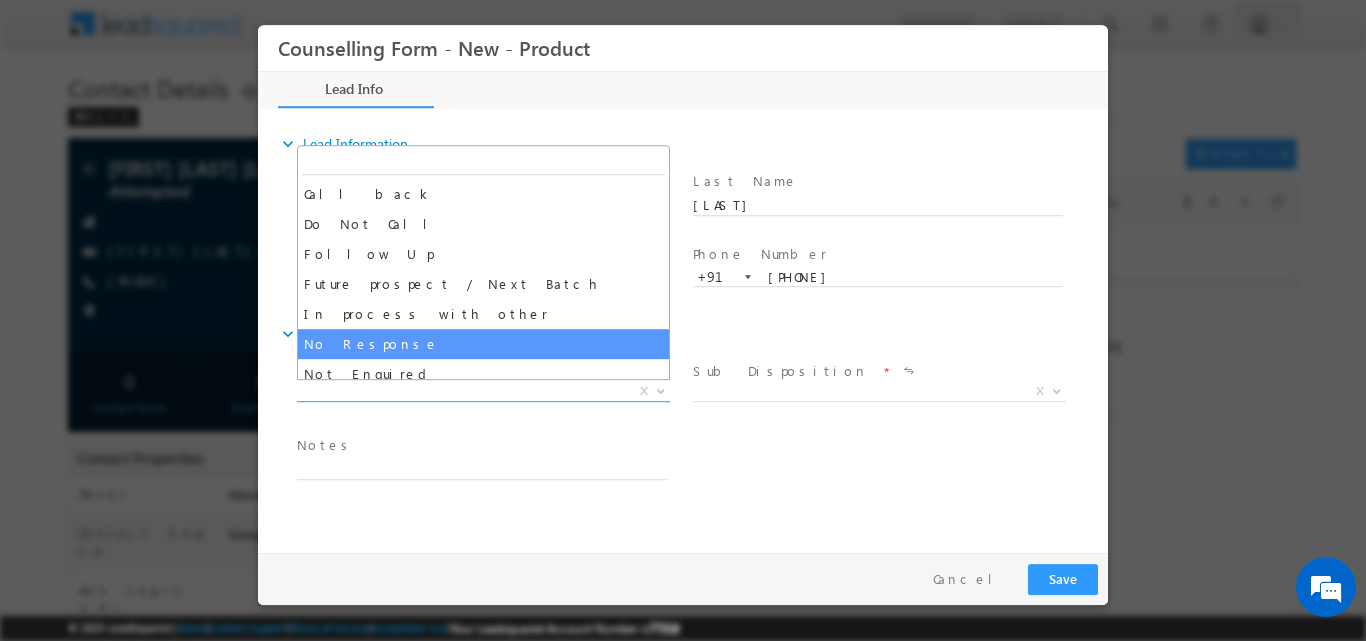 select on "No Response" 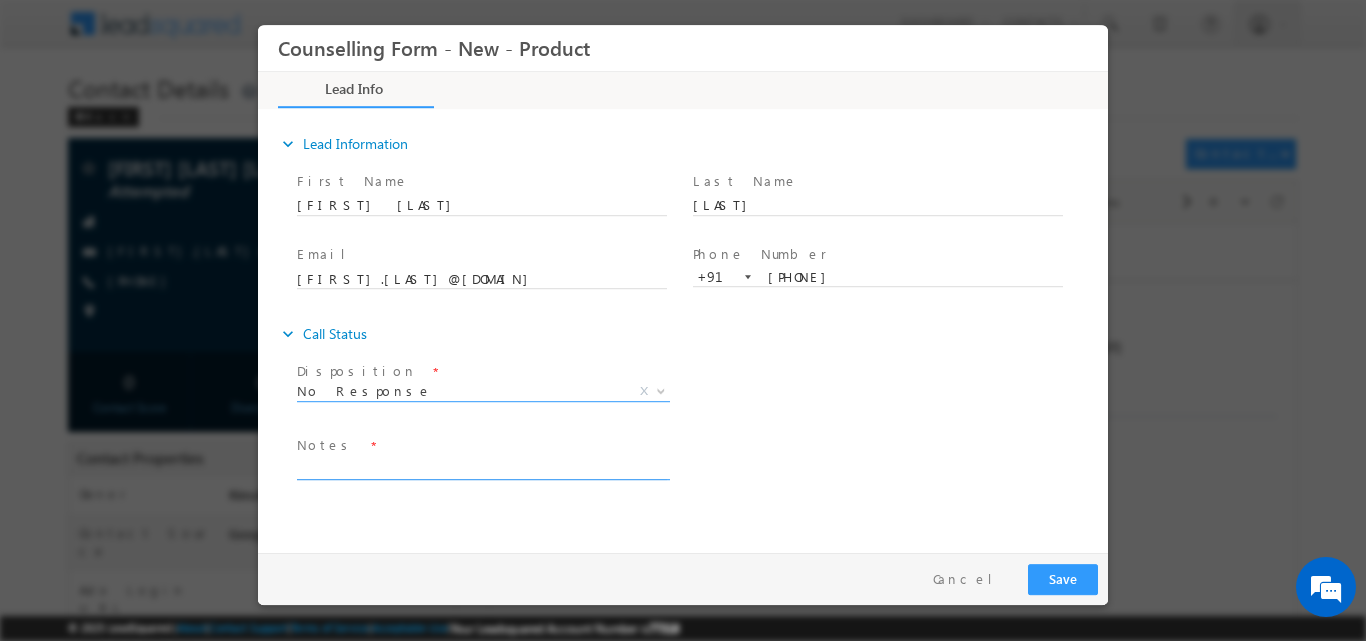 click at bounding box center [482, 467] 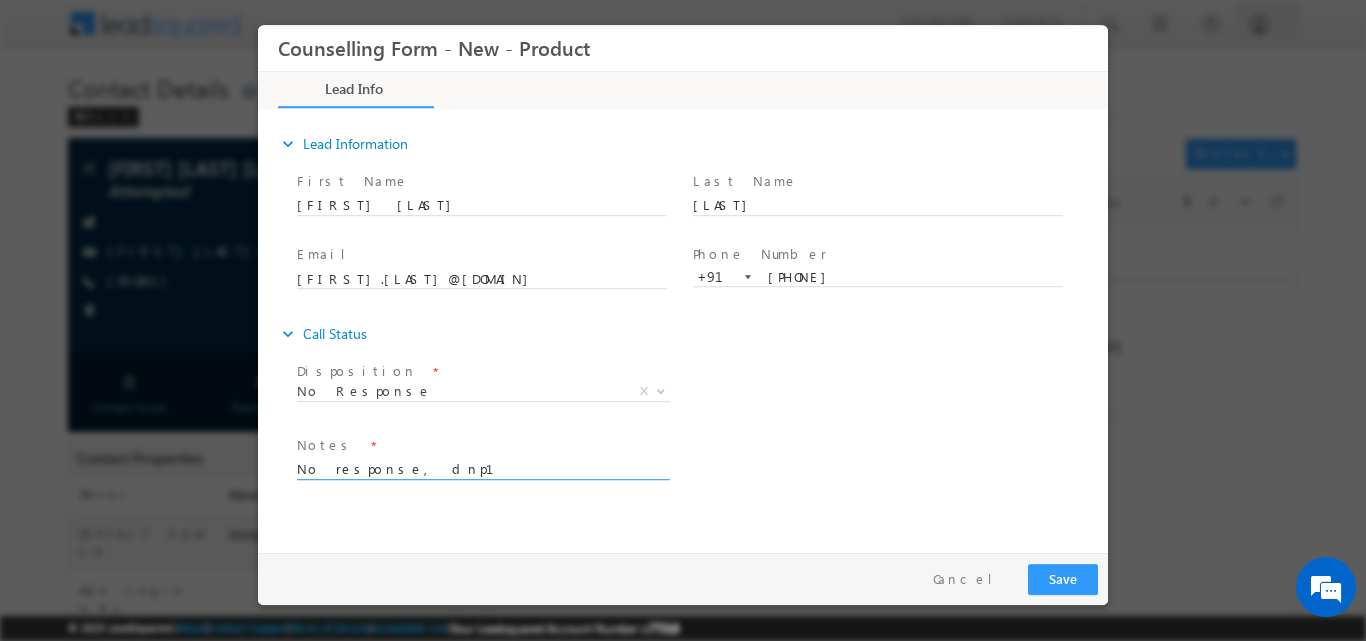 type on "No response, dnp1" 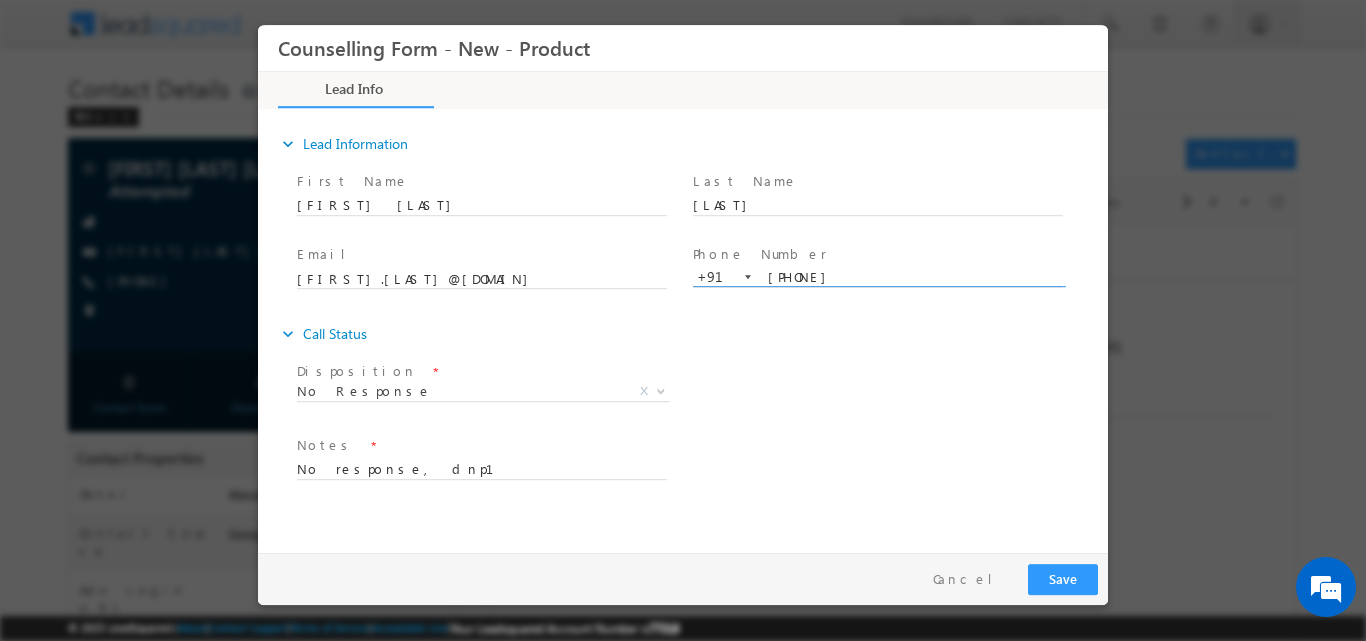 drag, startPoint x: 770, startPoint y: 278, endPoint x: 838, endPoint y: 279, distance: 68.007355 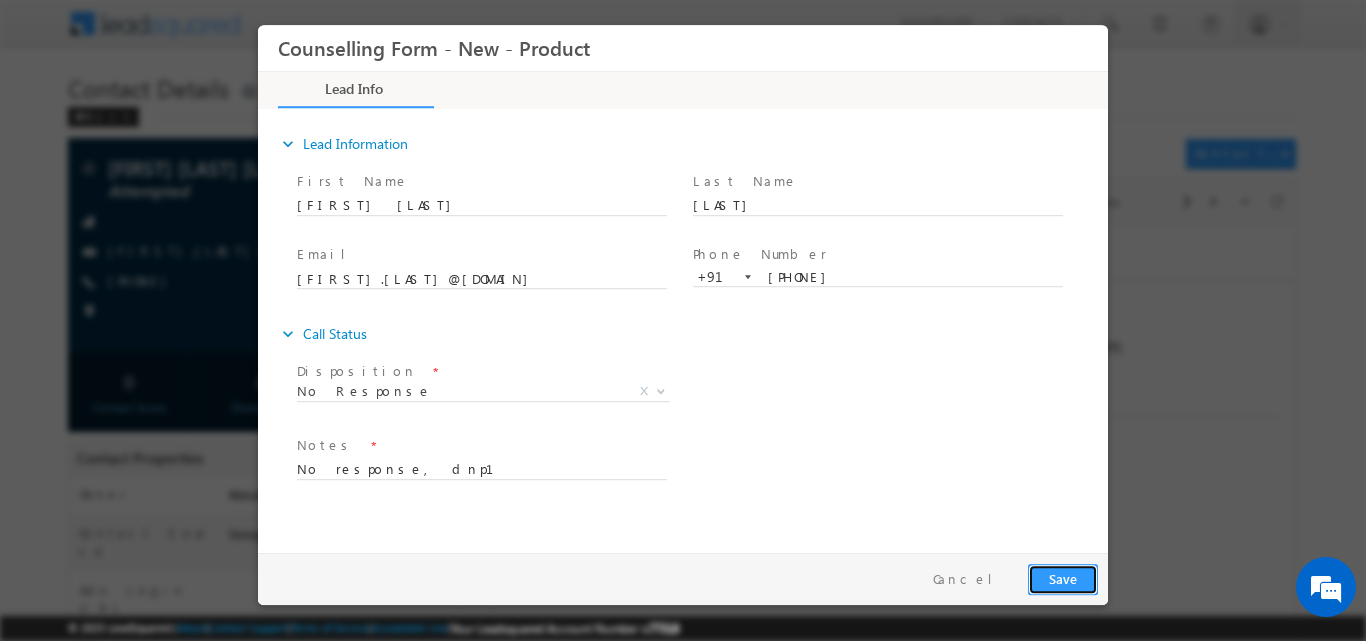 click on "Save" at bounding box center (1063, 578) 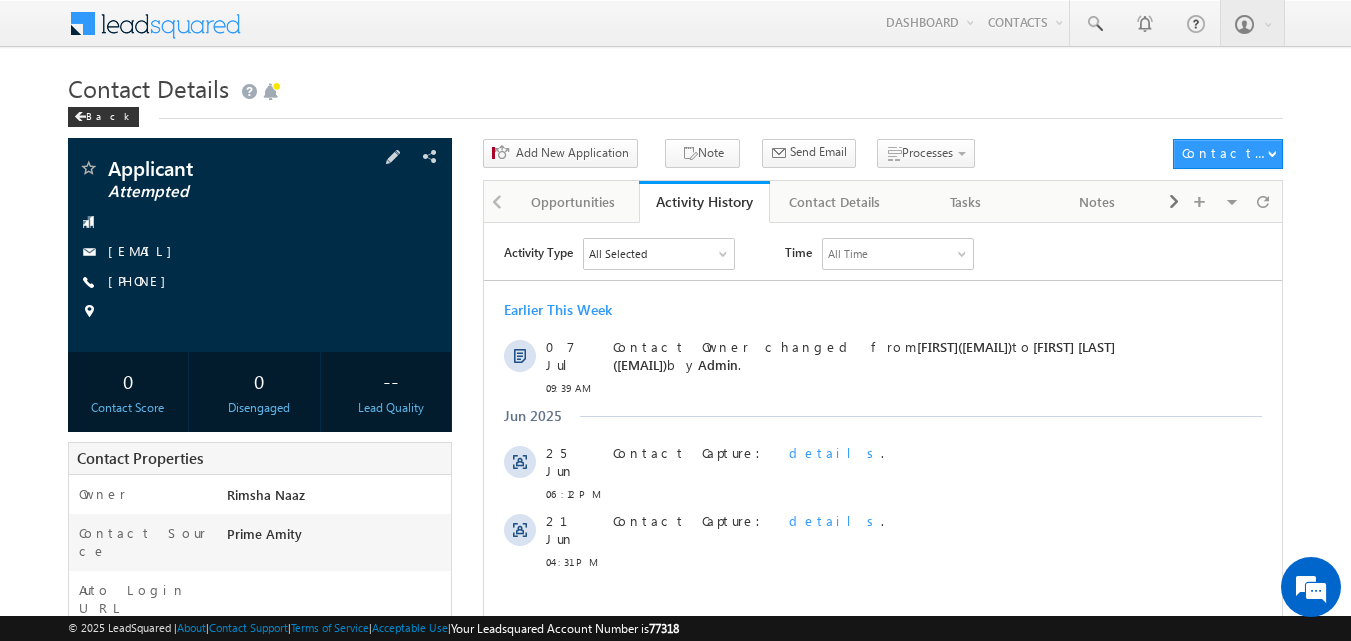 scroll, scrollTop: 0, scrollLeft: 0, axis: both 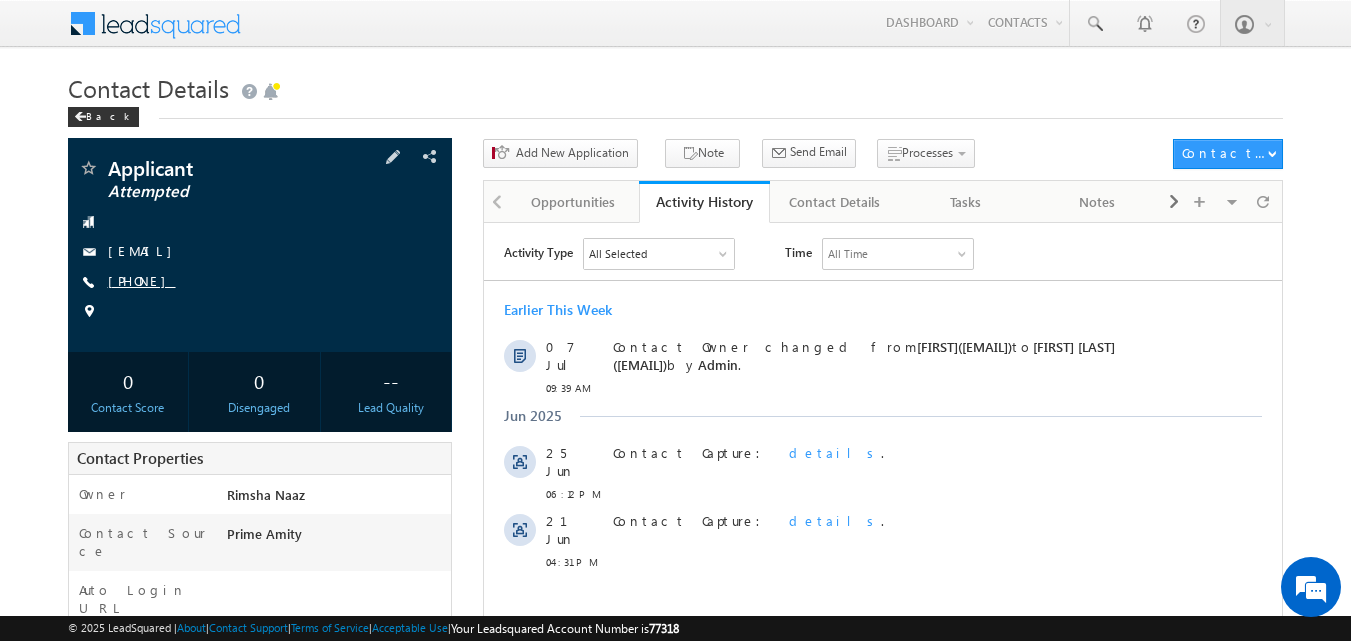 copy on "6384707910" 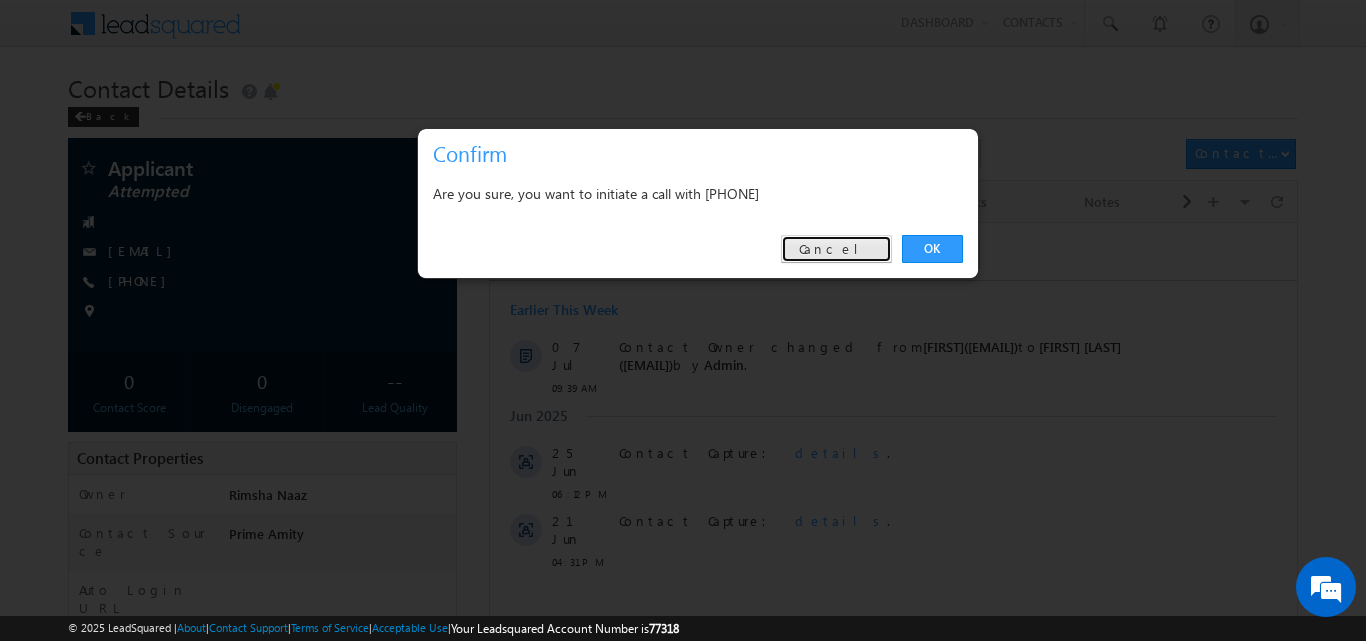 click on "Cancel" at bounding box center [836, 249] 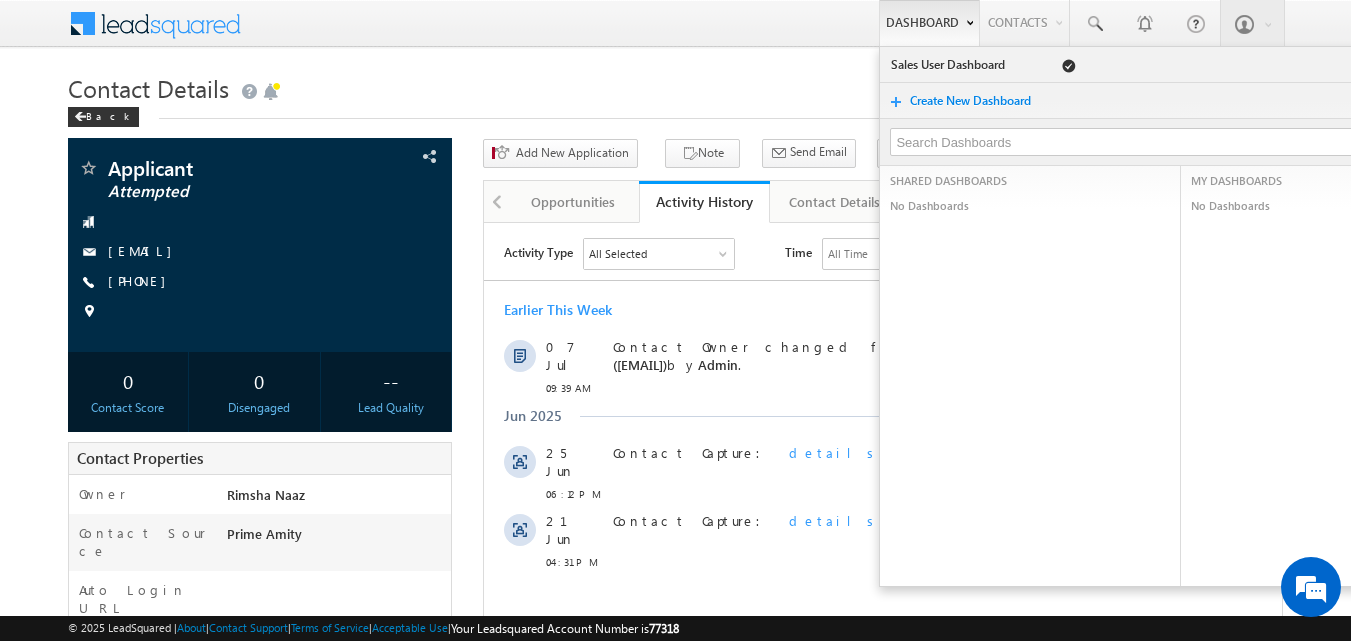 copy on "6384707910" 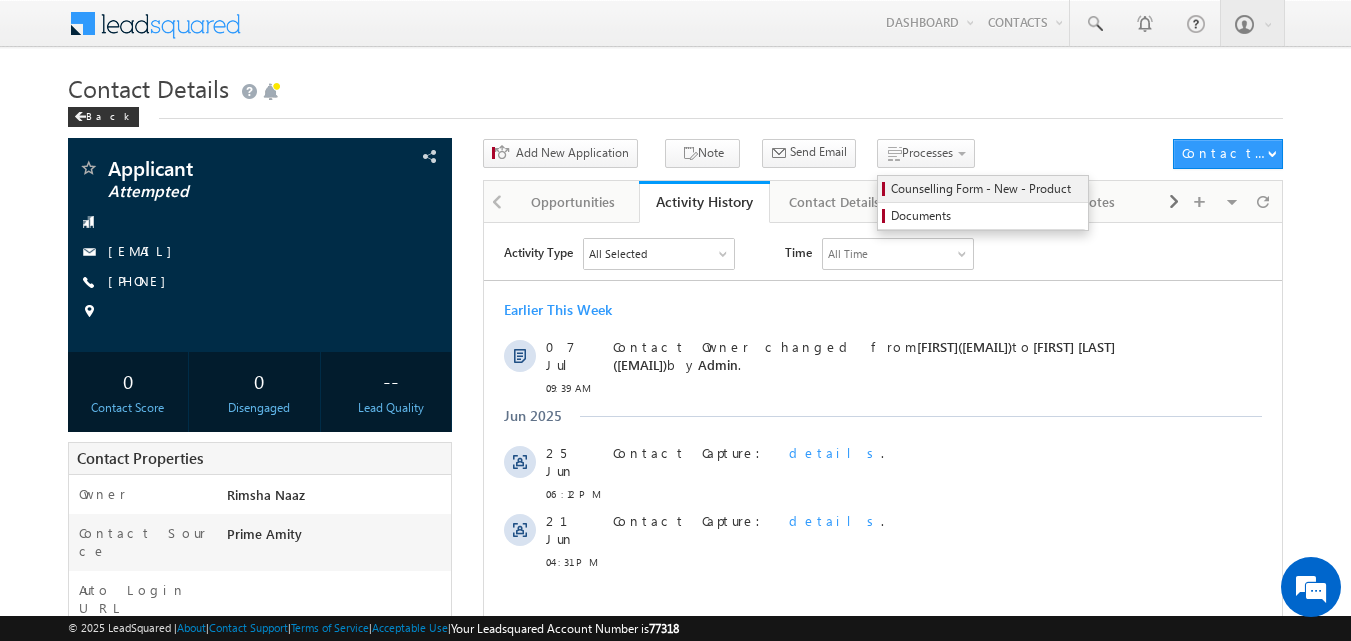 click on "Counselling Form - New - Product" at bounding box center [986, 189] 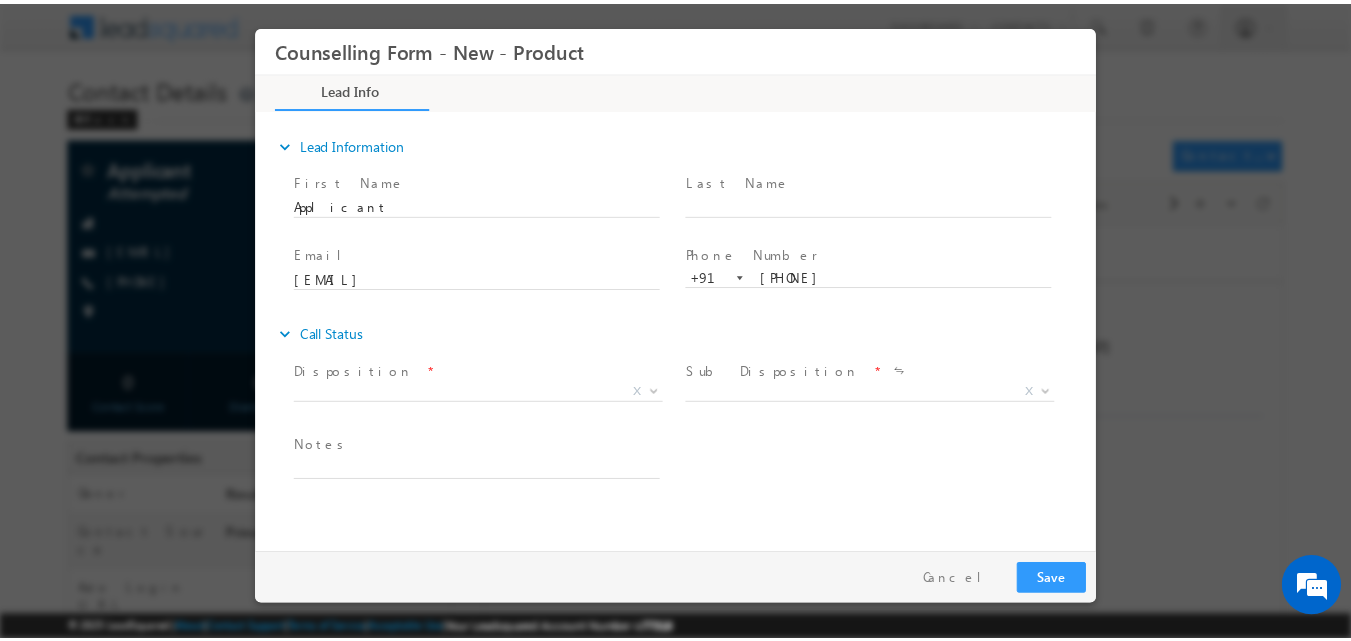 scroll, scrollTop: 0, scrollLeft: 0, axis: both 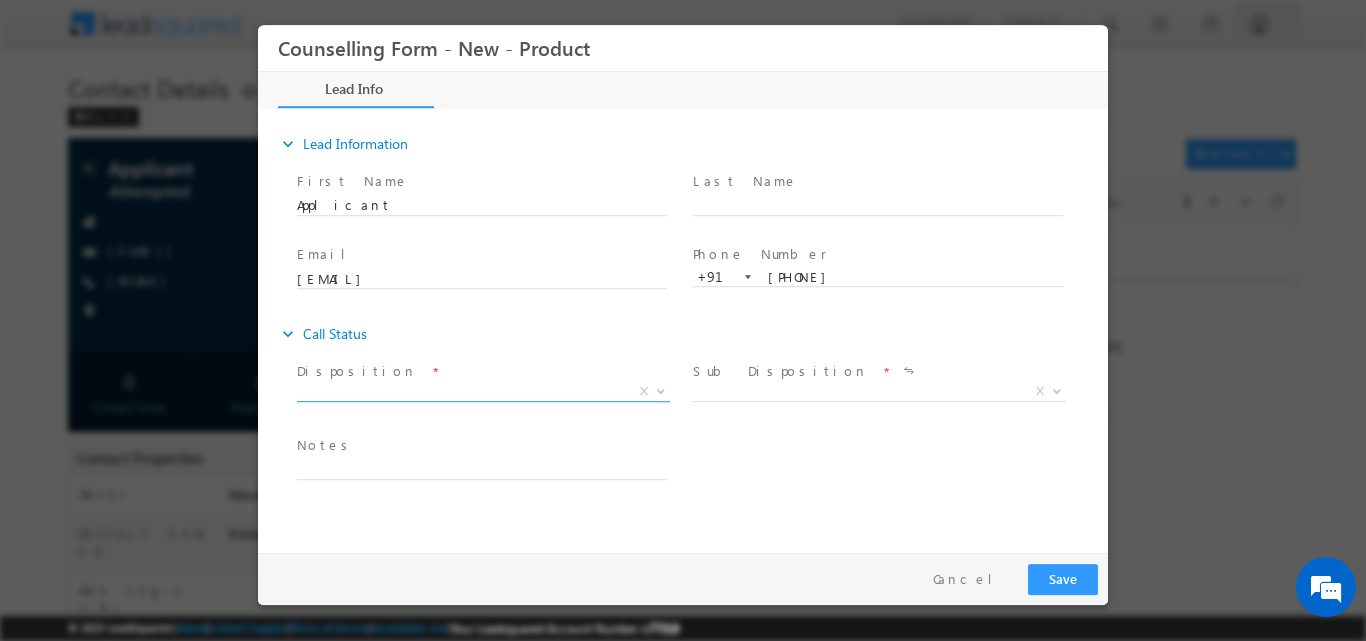 click at bounding box center [659, 390] 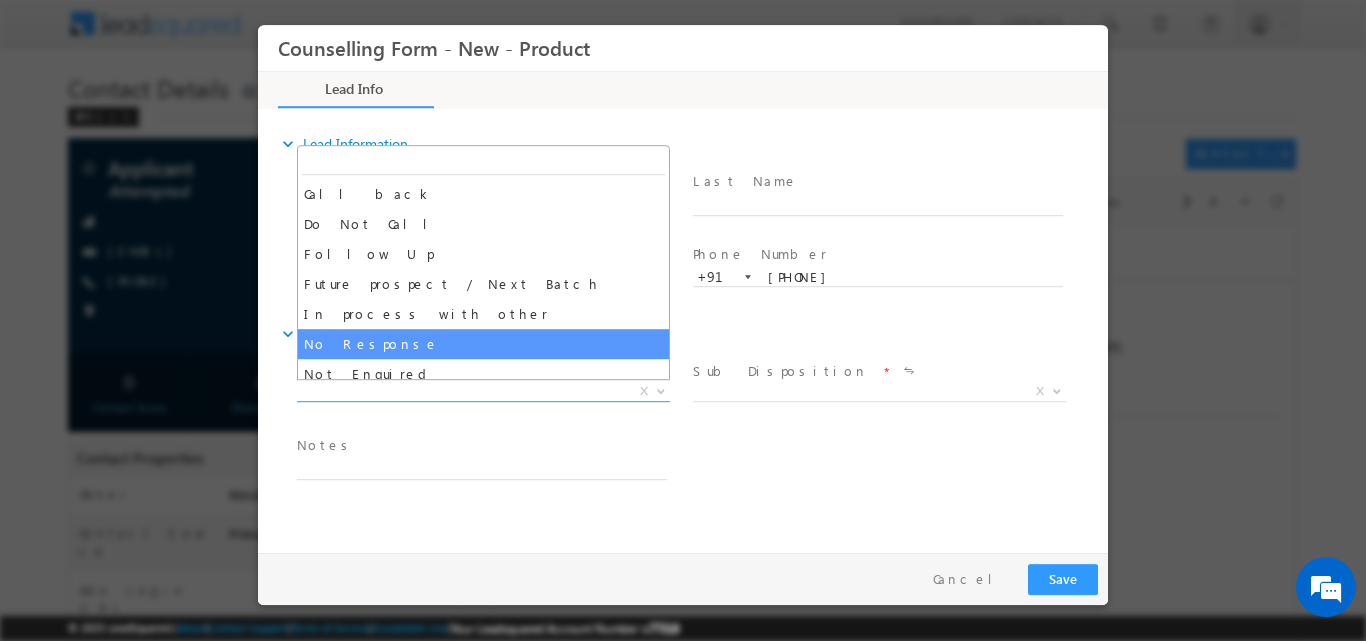 drag, startPoint x: 432, startPoint y: 324, endPoint x: 433, endPoint y: 335, distance: 11.045361 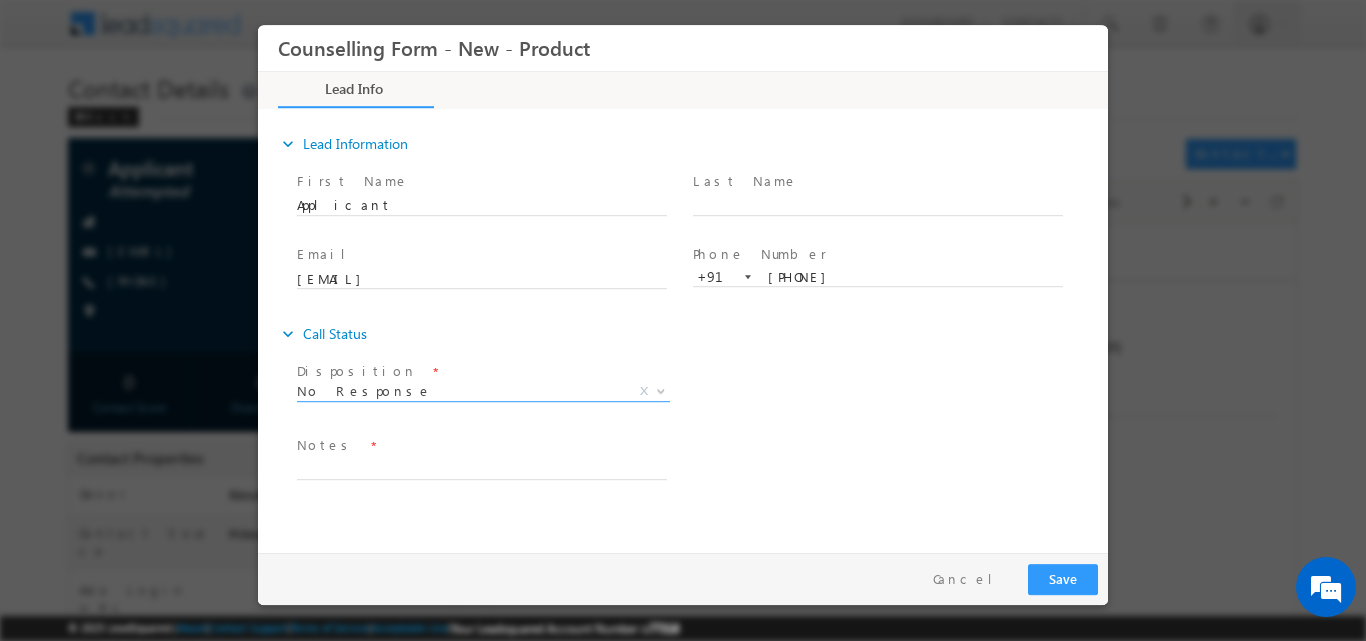 click on "expand_more Call Status" at bounding box center [693, 333] 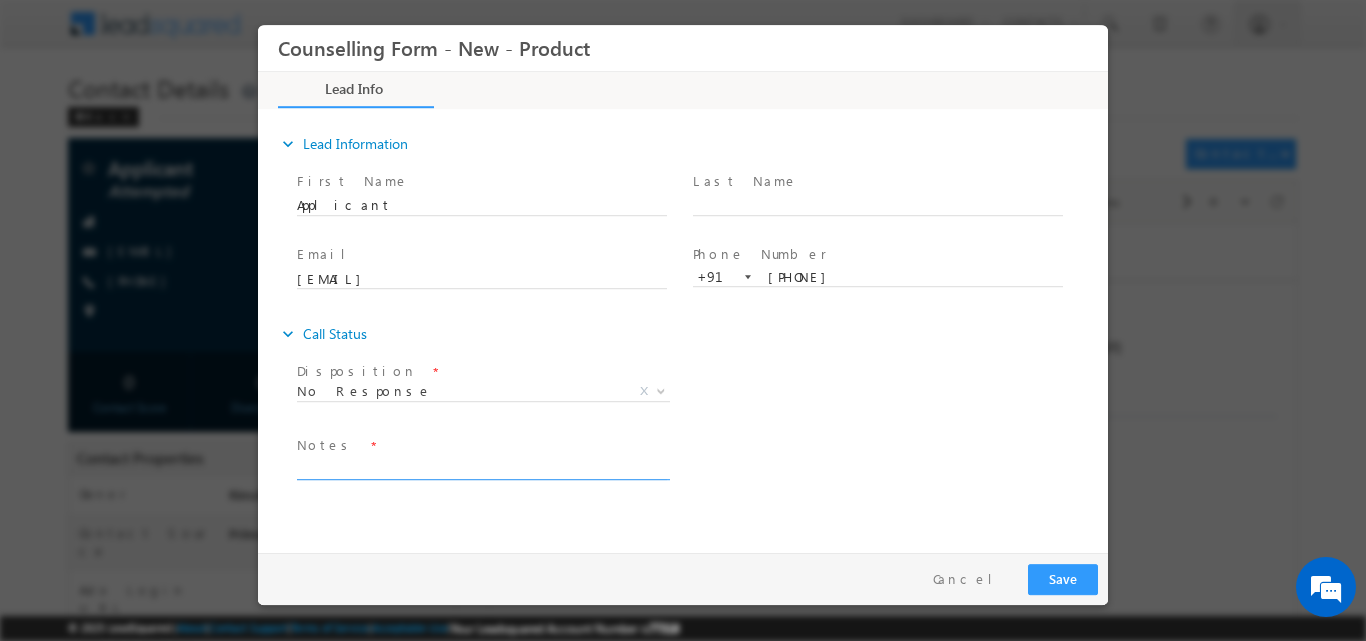 click at bounding box center [482, 467] 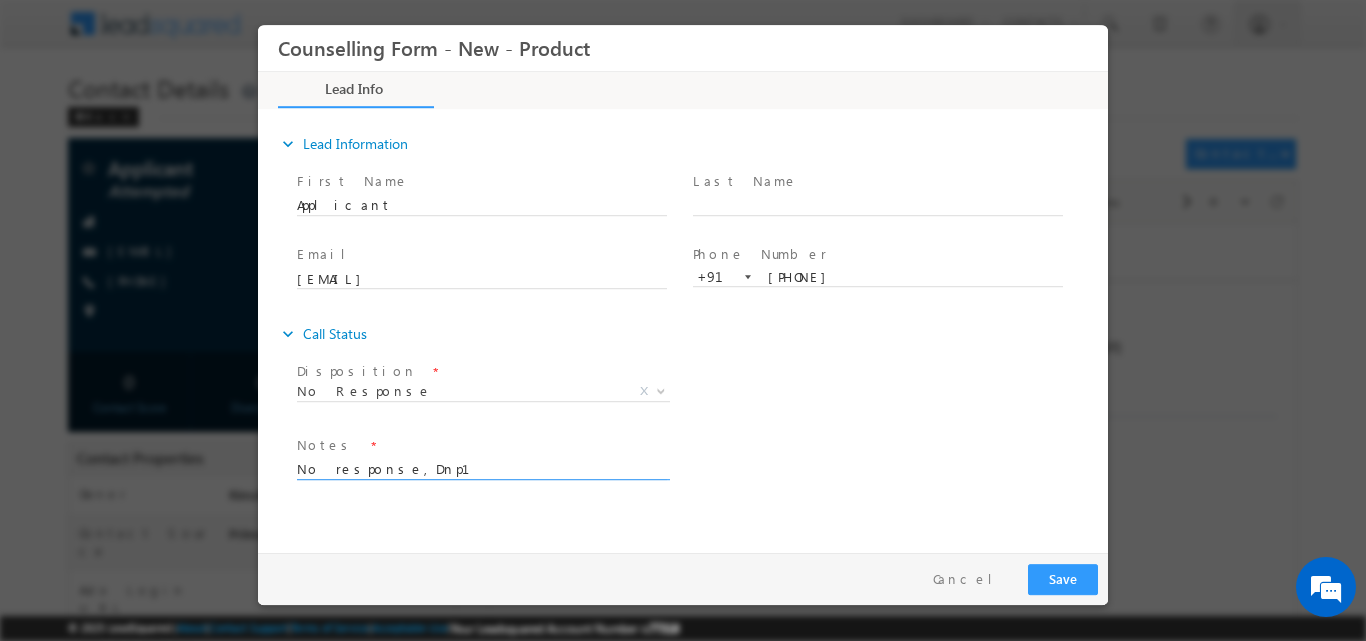 type on "No response,Dnp1" 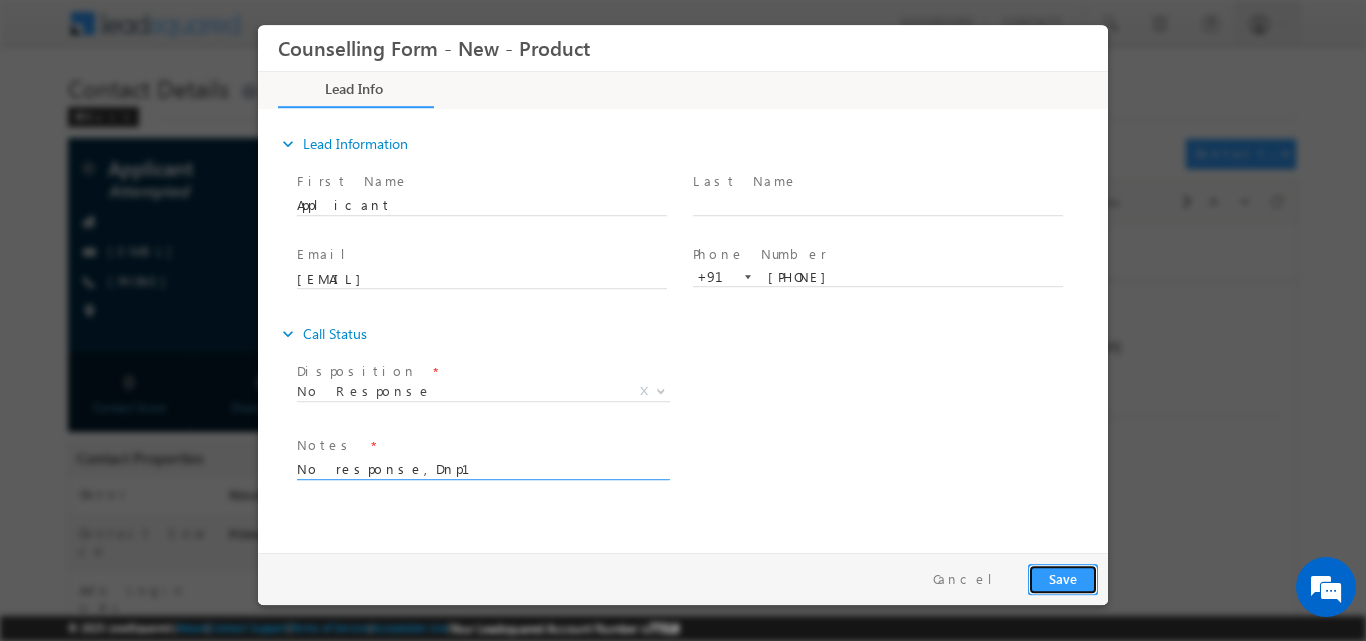 click on "Save" at bounding box center (1063, 578) 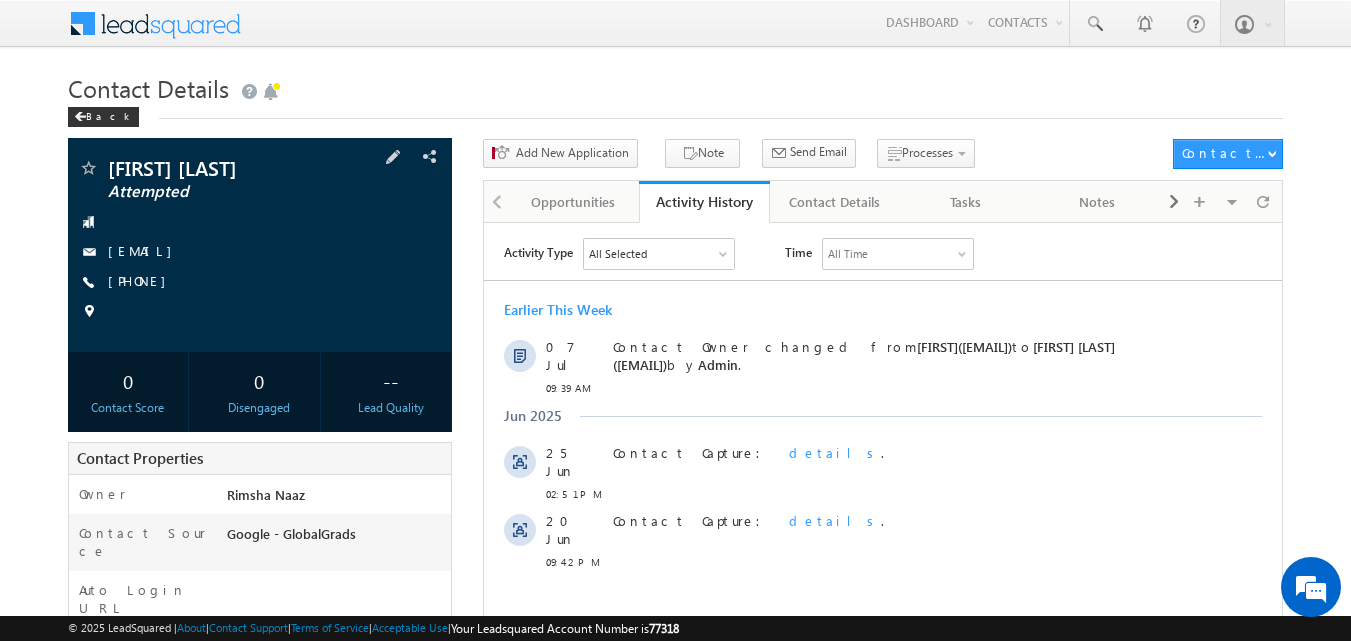 scroll, scrollTop: 0, scrollLeft: 0, axis: both 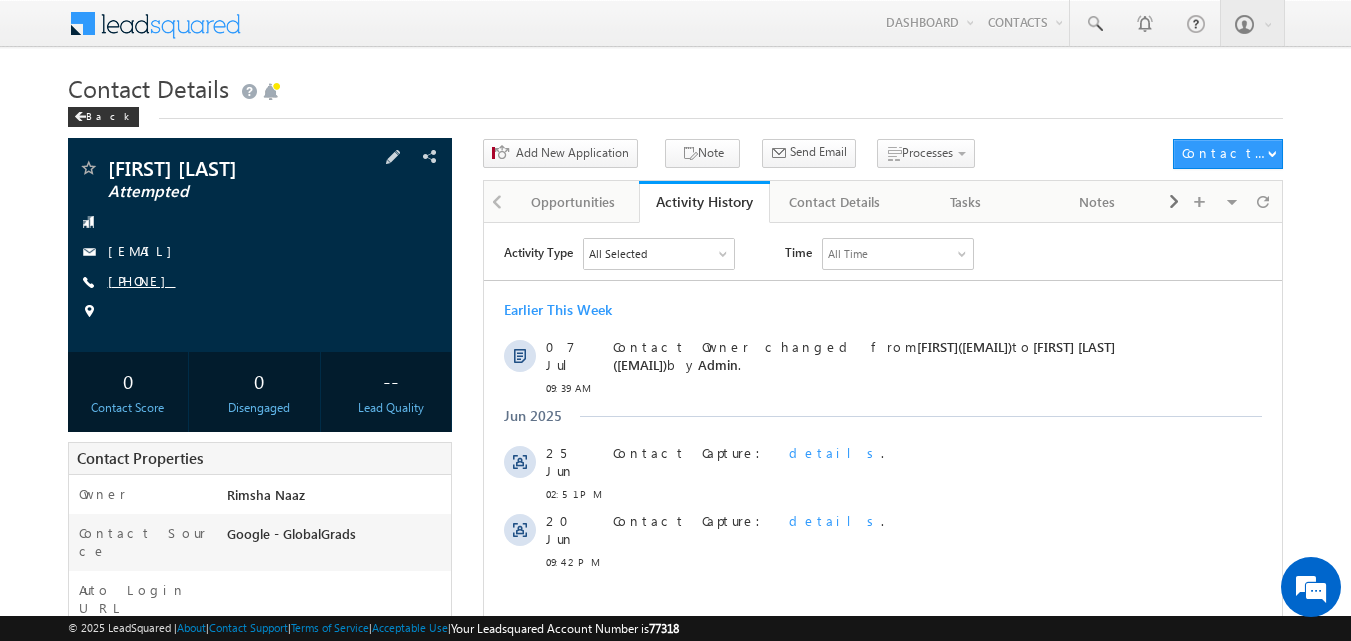 copy on "[PHONE]" 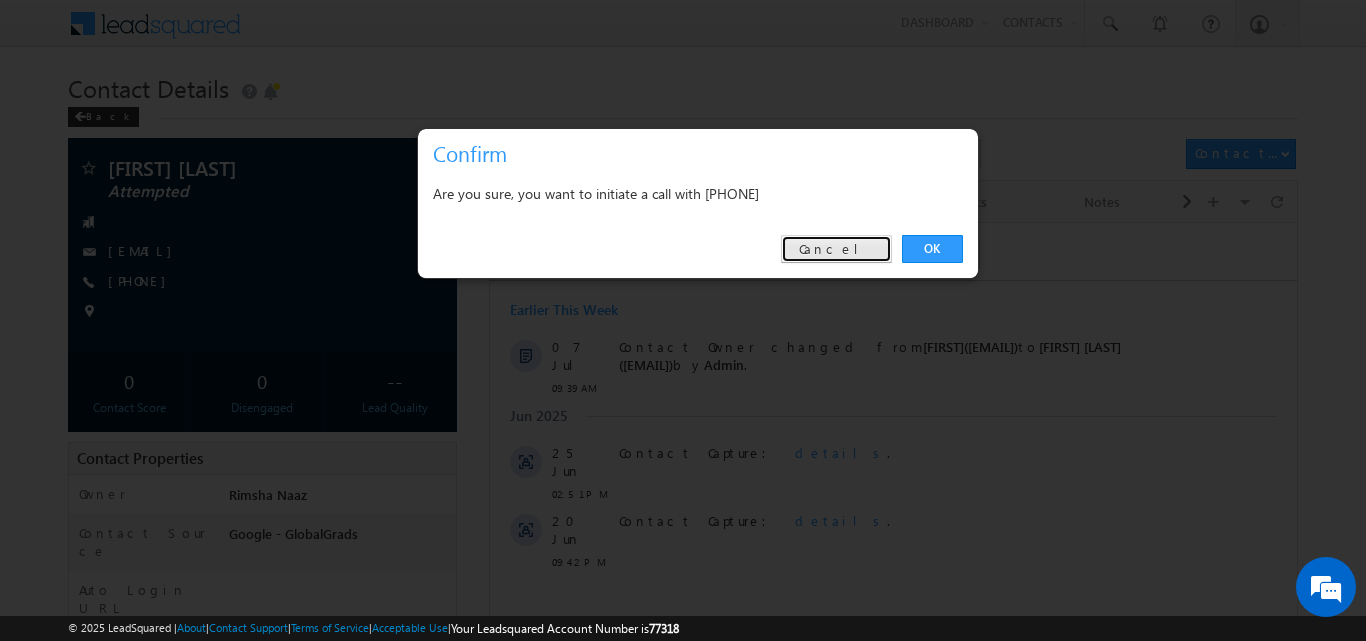 click on "Cancel" at bounding box center (836, 249) 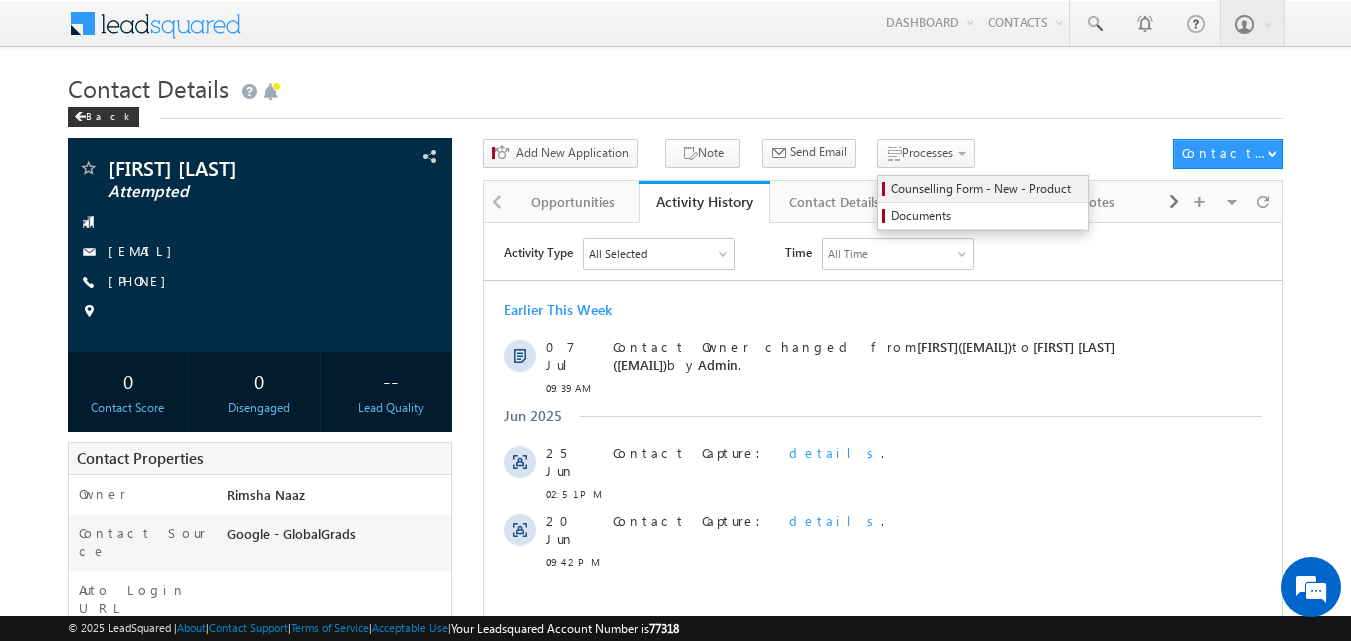 click on "Counselling Form - New - Product" at bounding box center (986, 189) 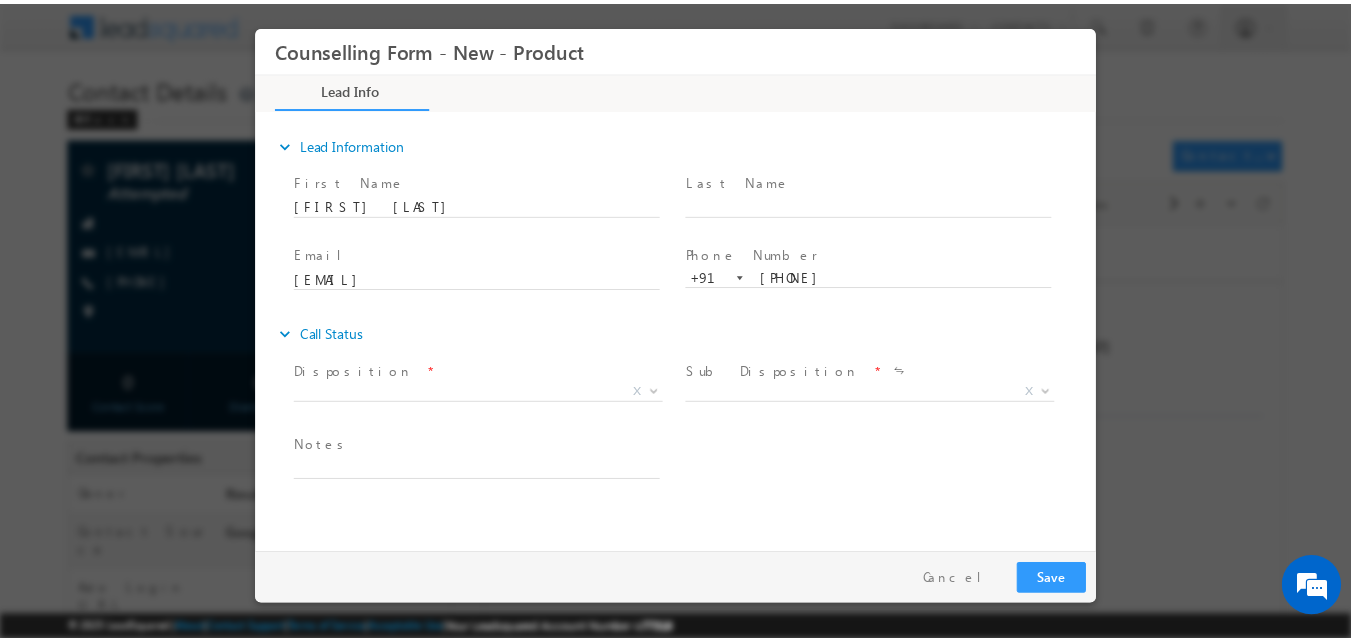 scroll, scrollTop: 0, scrollLeft: 0, axis: both 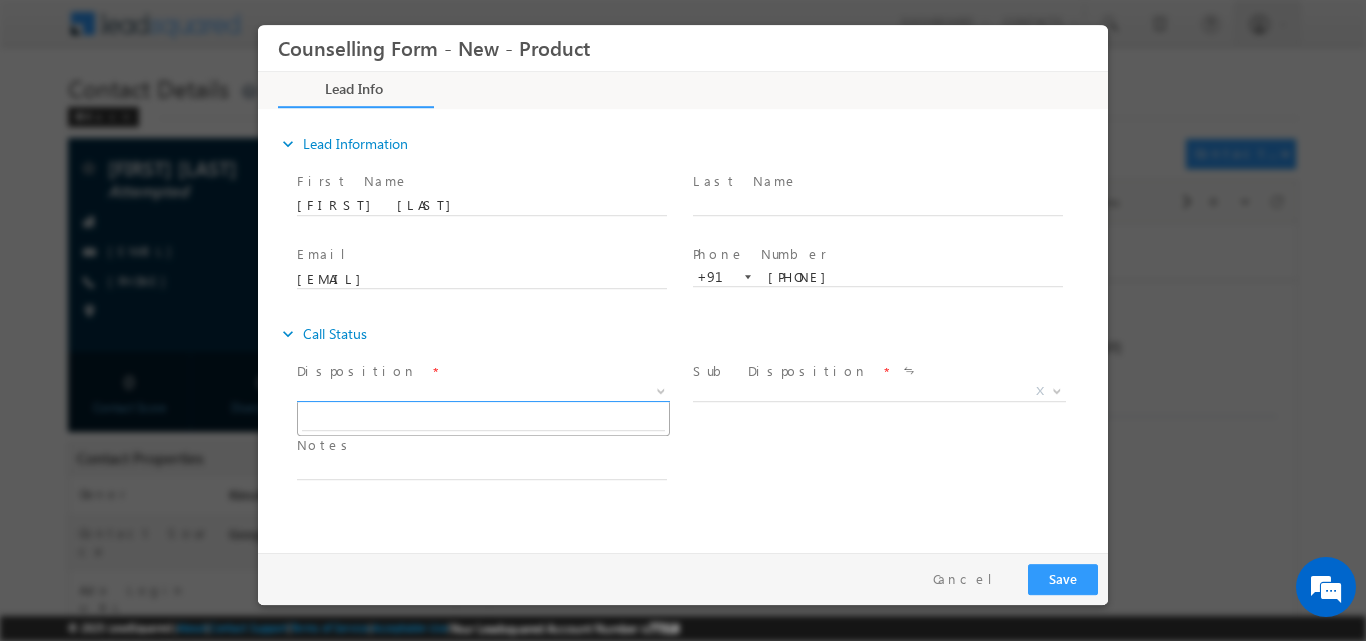 click at bounding box center [659, 390] 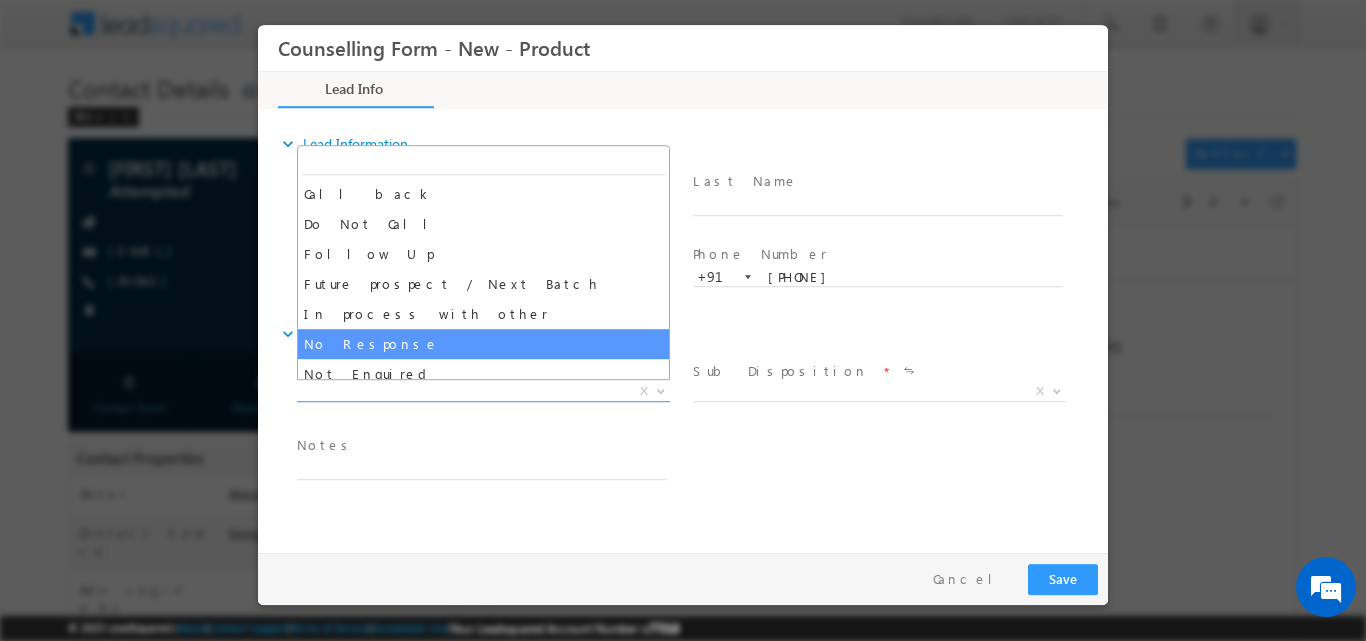 select on "No Response" 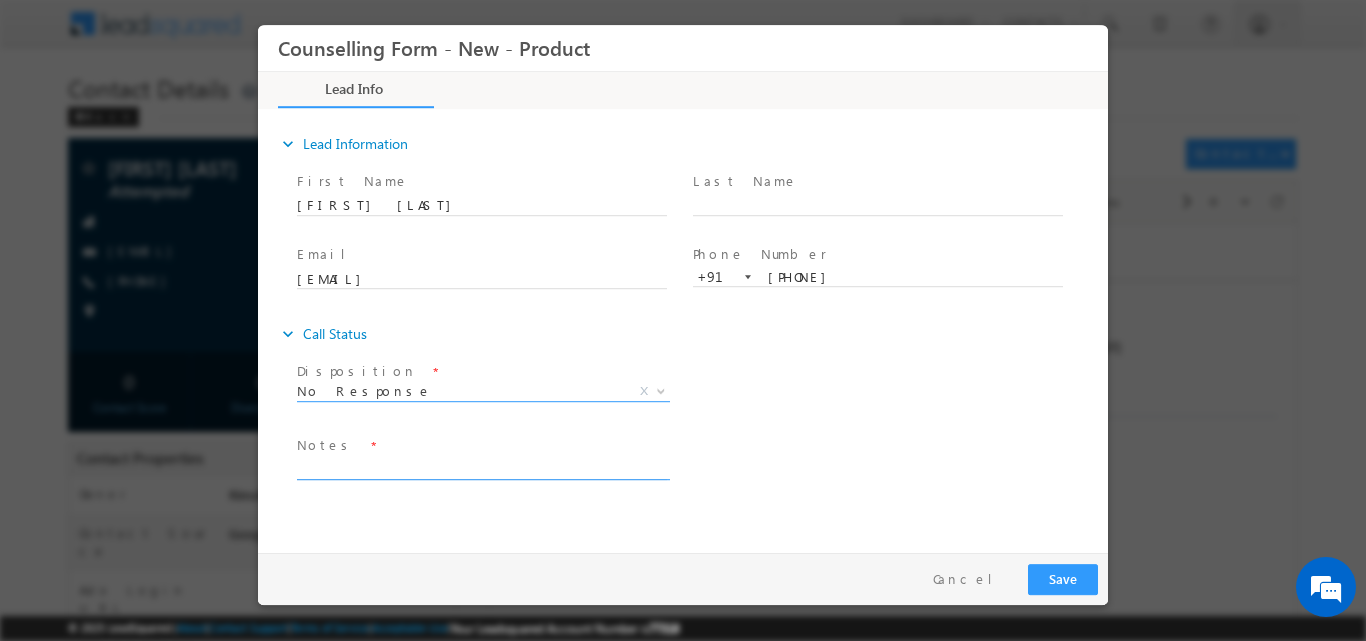 click at bounding box center (482, 467) 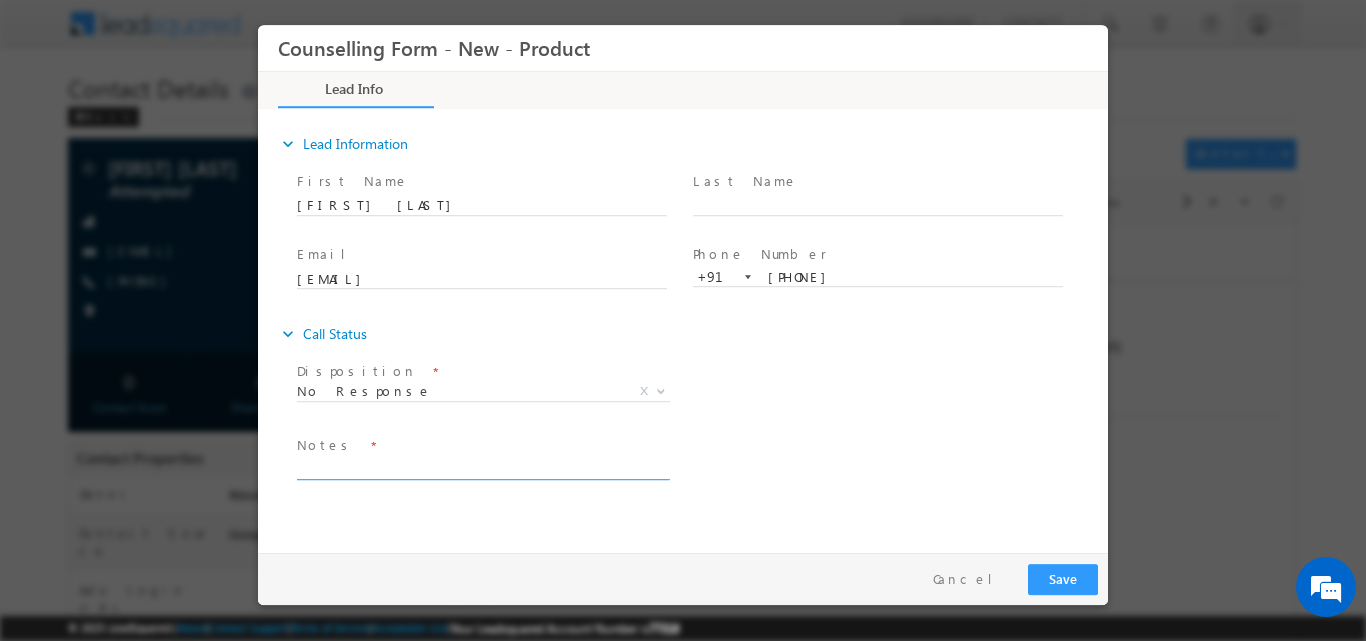 paste on "Hung up the call after hearing Amity University" 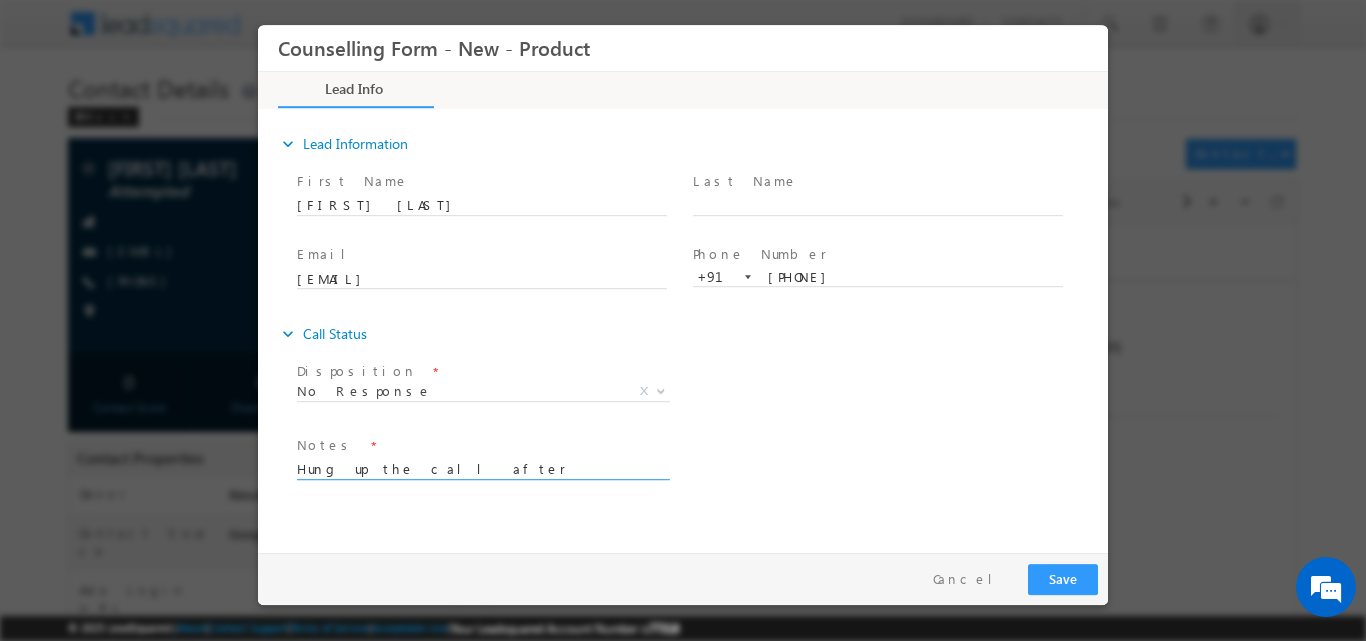 type on "Hung up the call after hearing Amity University(1)" 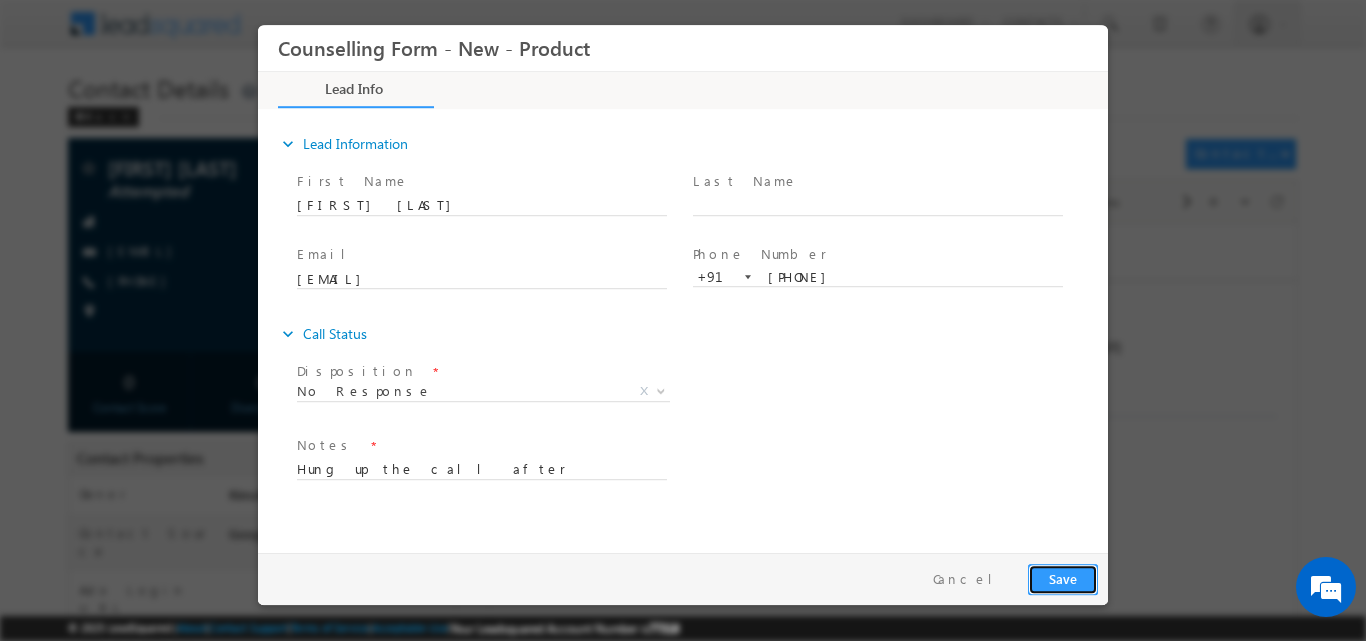 click on "Save" at bounding box center (1063, 578) 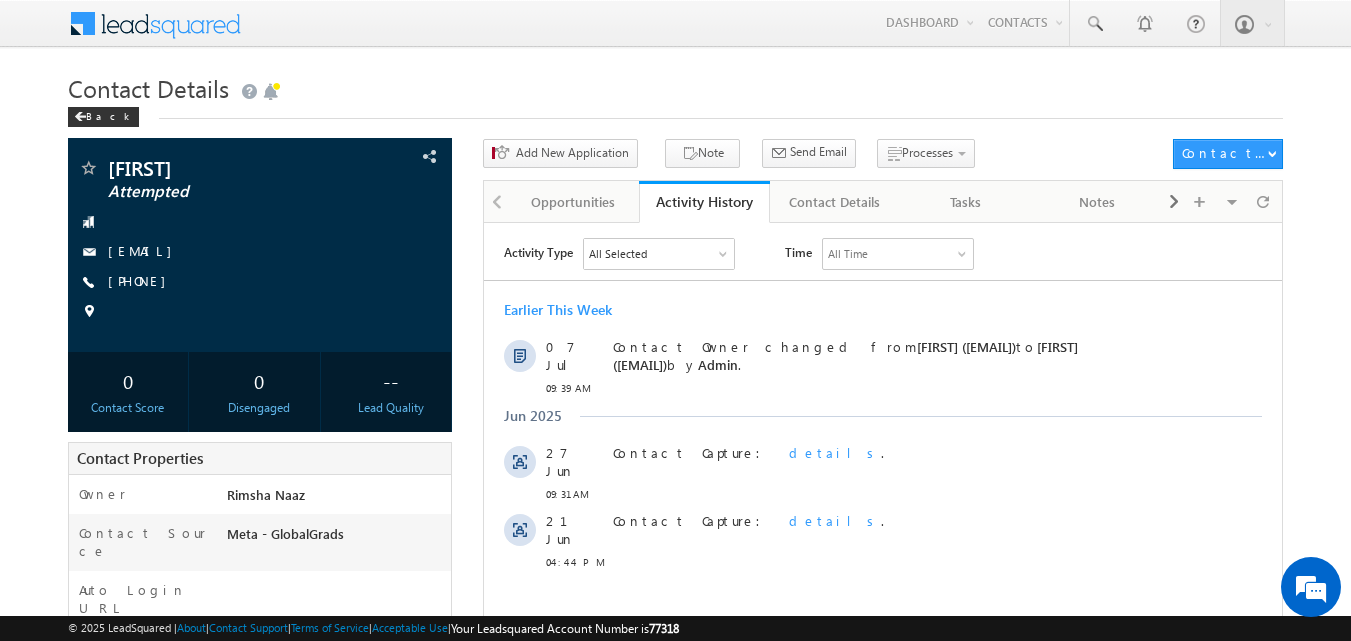 scroll, scrollTop: 0, scrollLeft: 0, axis: both 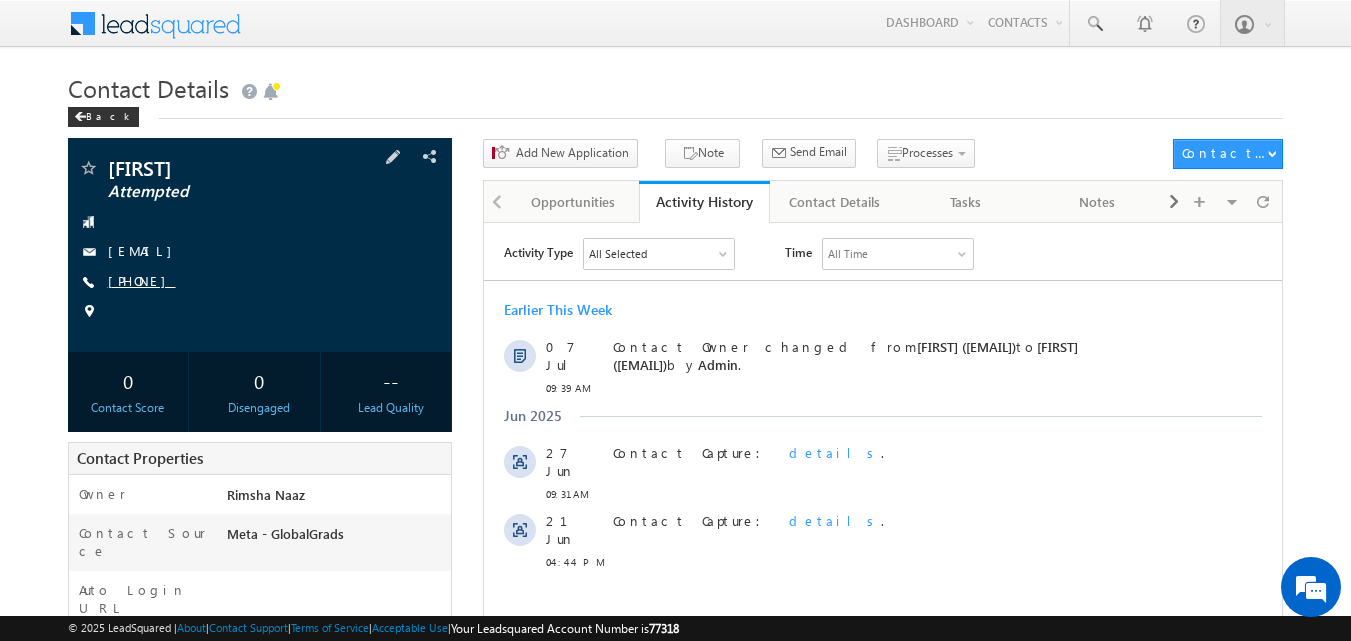 copy on "[PHONE]" 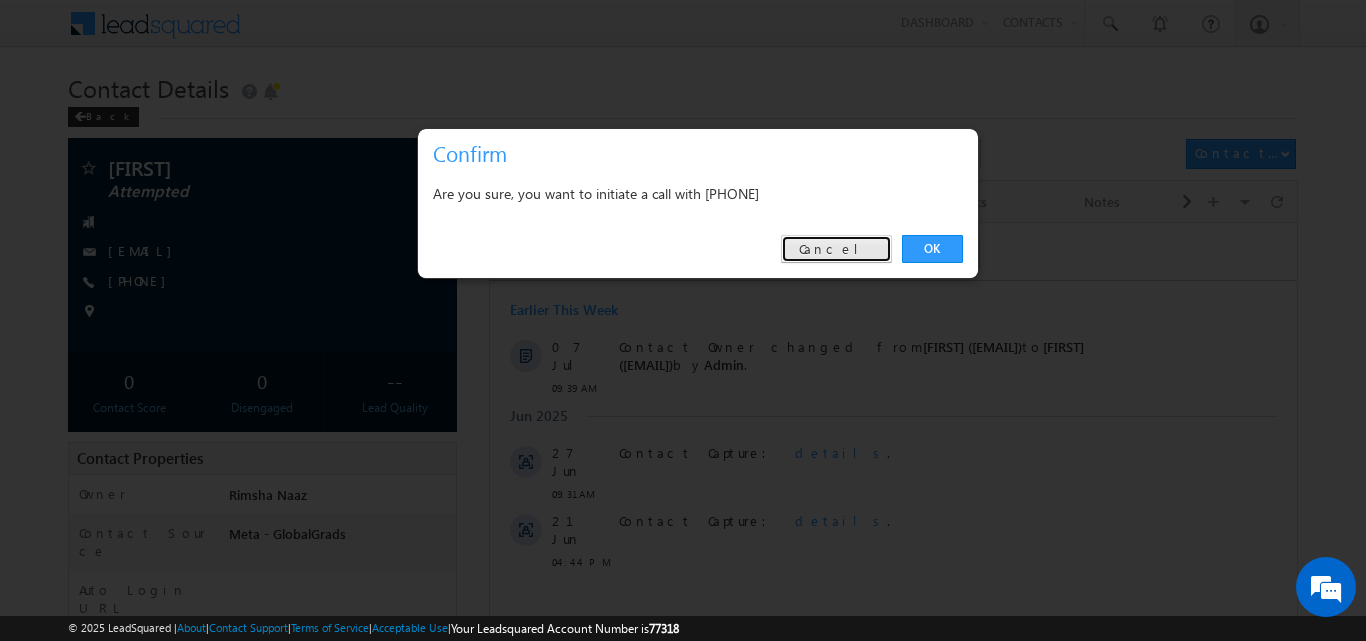drag, startPoint x: 834, startPoint y: 246, endPoint x: 518, endPoint y: 7, distance: 396.20322 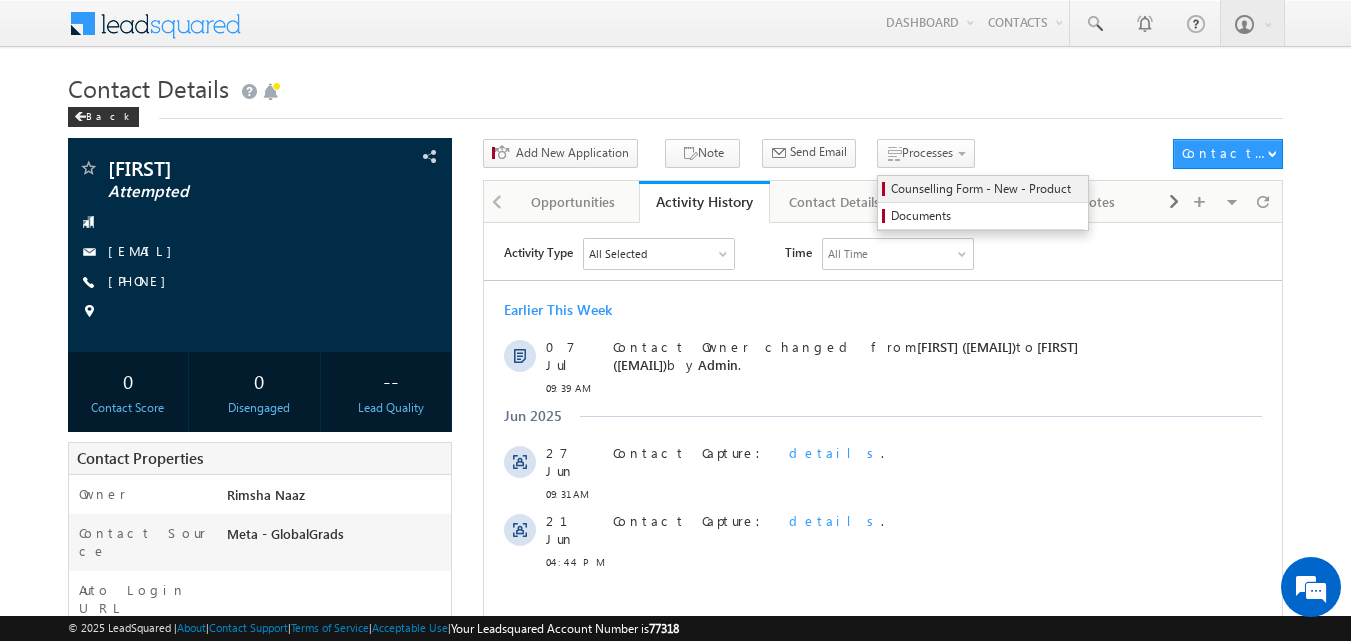 click on "Counselling Form - New - Product" at bounding box center (983, 189) 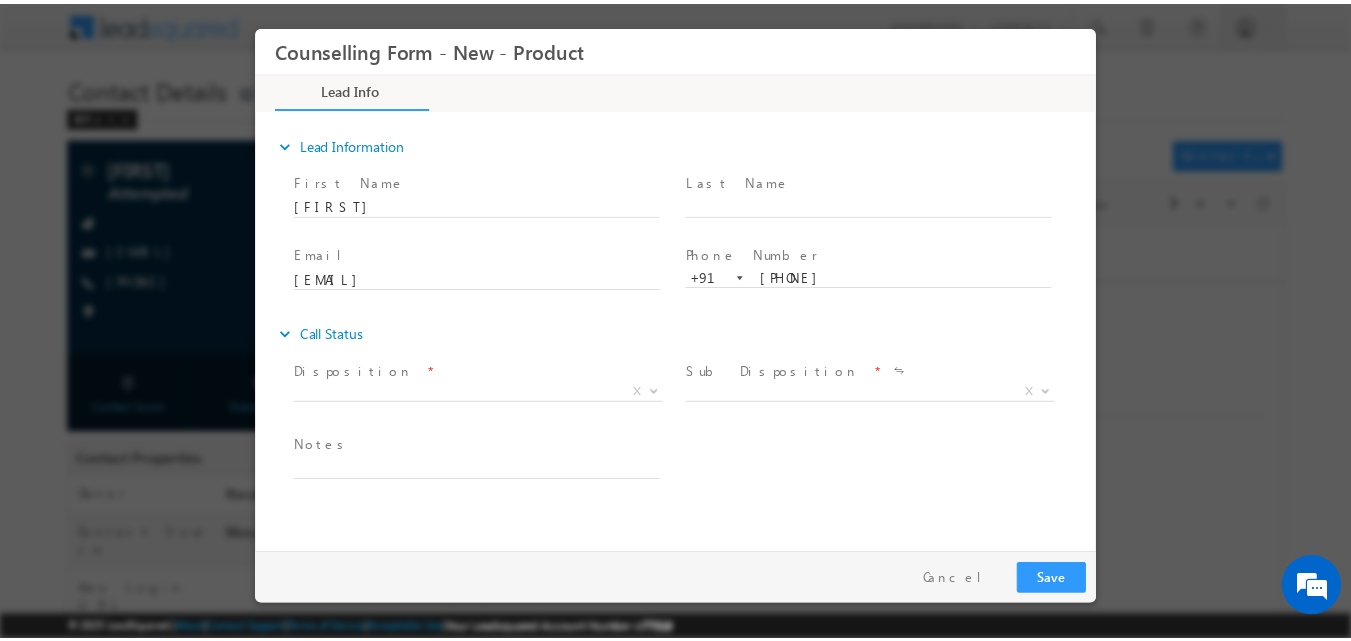 scroll, scrollTop: 0, scrollLeft: 0, axis: both 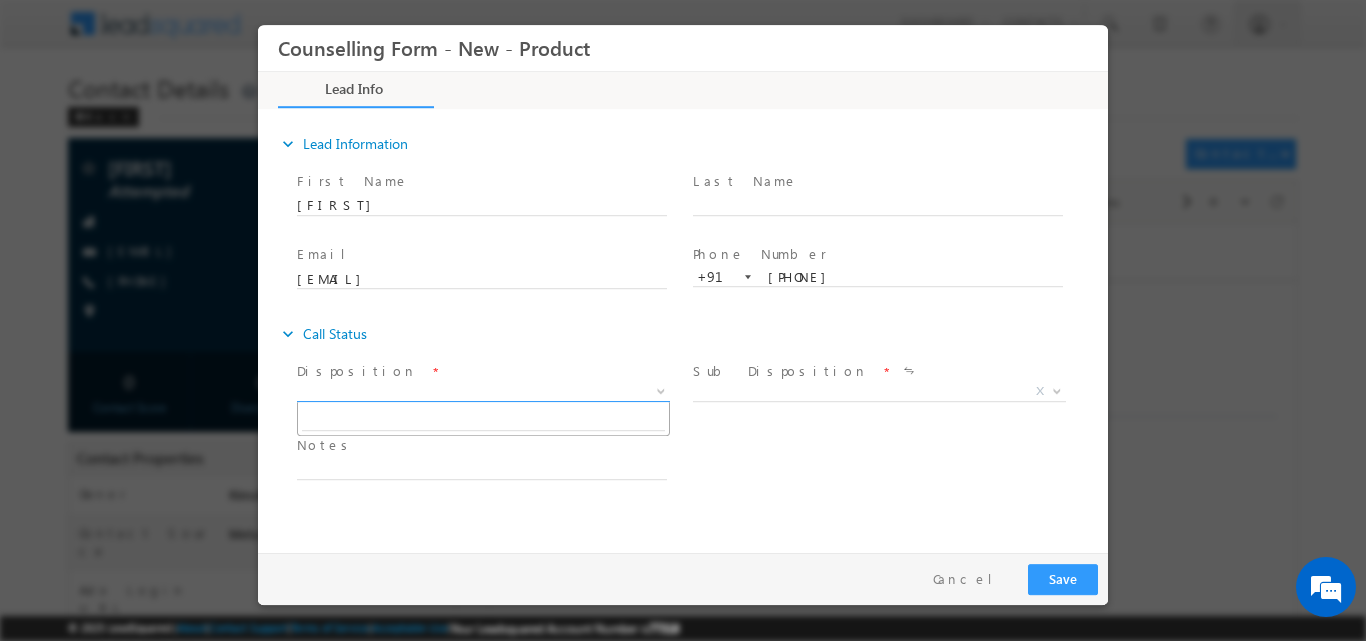 click on "X" at bounding box center [483, 391] 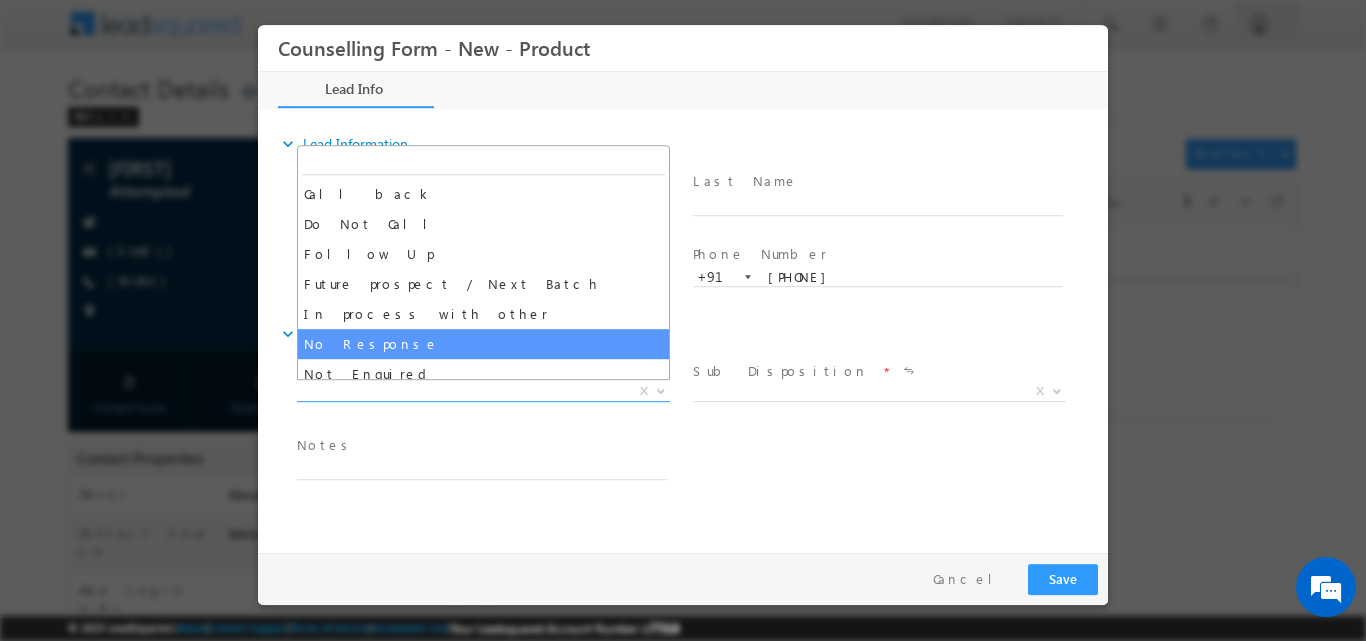 select on "No Response" 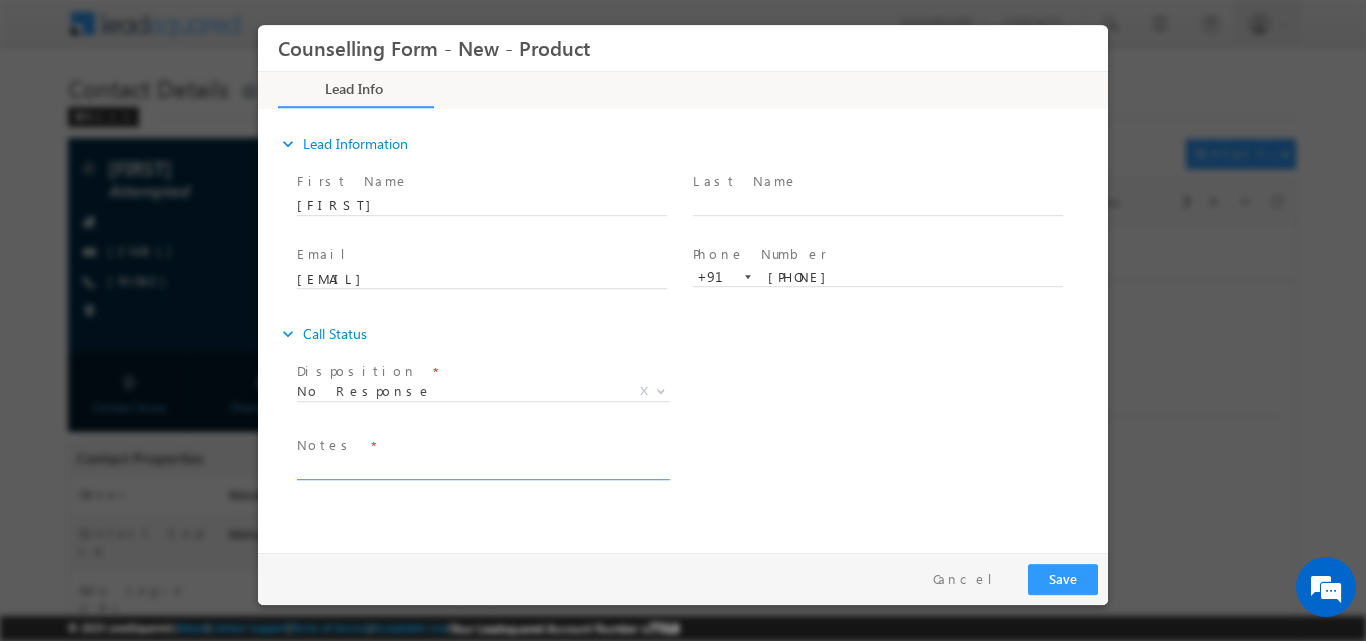 click at bounding box center (482, 467) 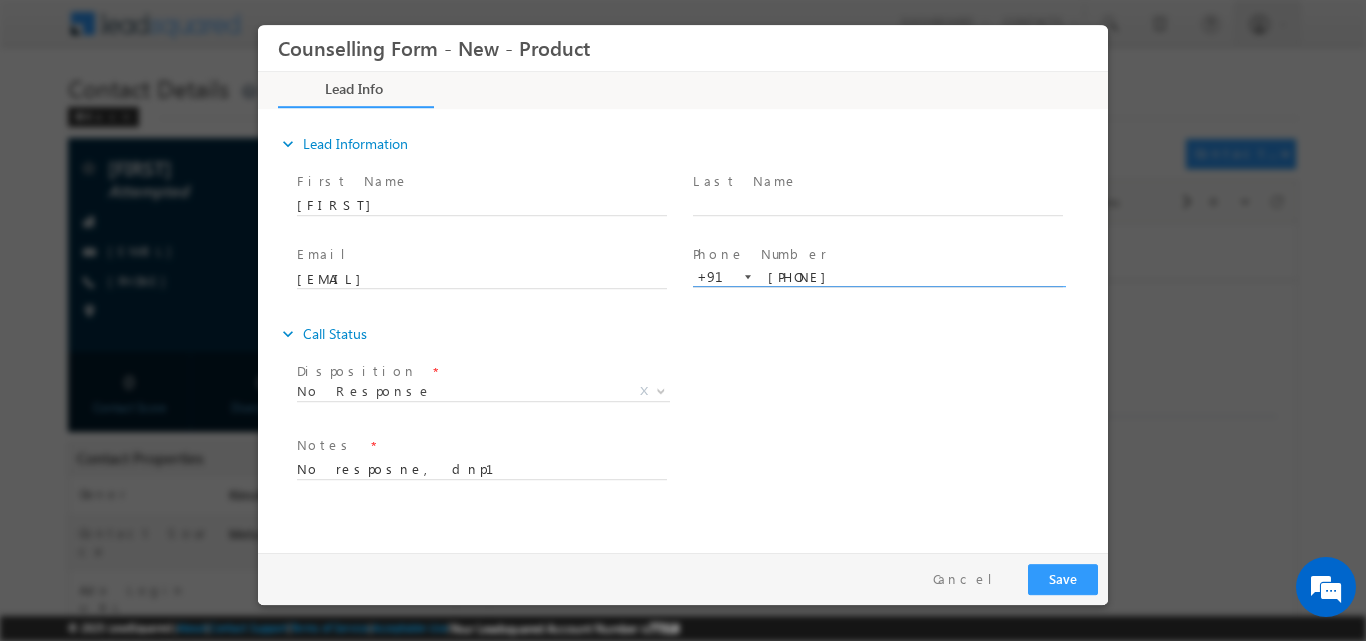 drag, startPoint x: 767, startPoint y: 277, endPoint x: 837, endPoint y: 272, distance: 70.178345 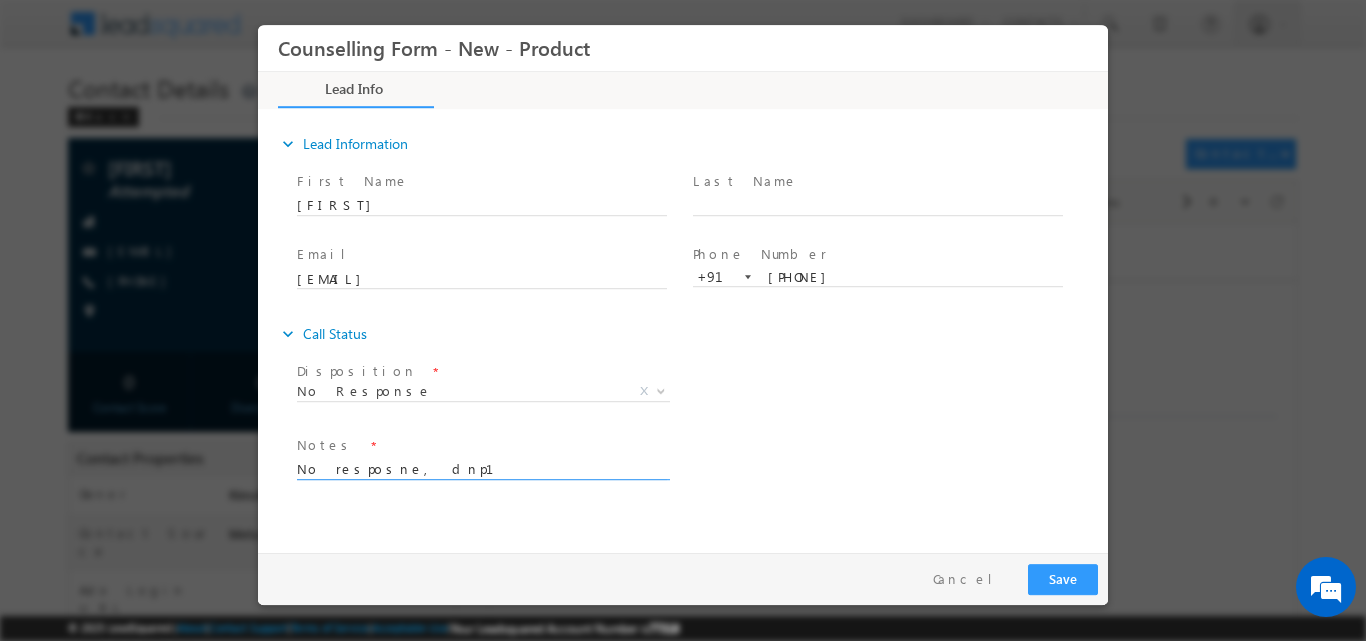 click on "No resposne, dnp1" at bounding box center (482, 467) 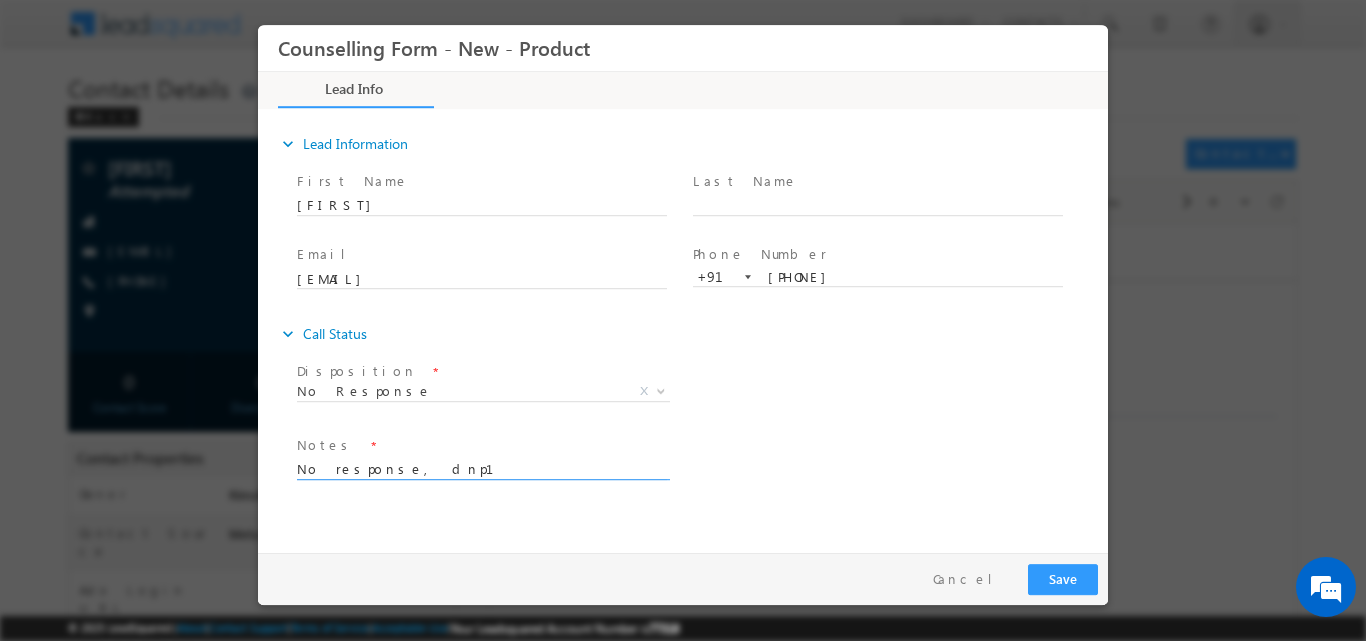 type on "No response, dnp1" 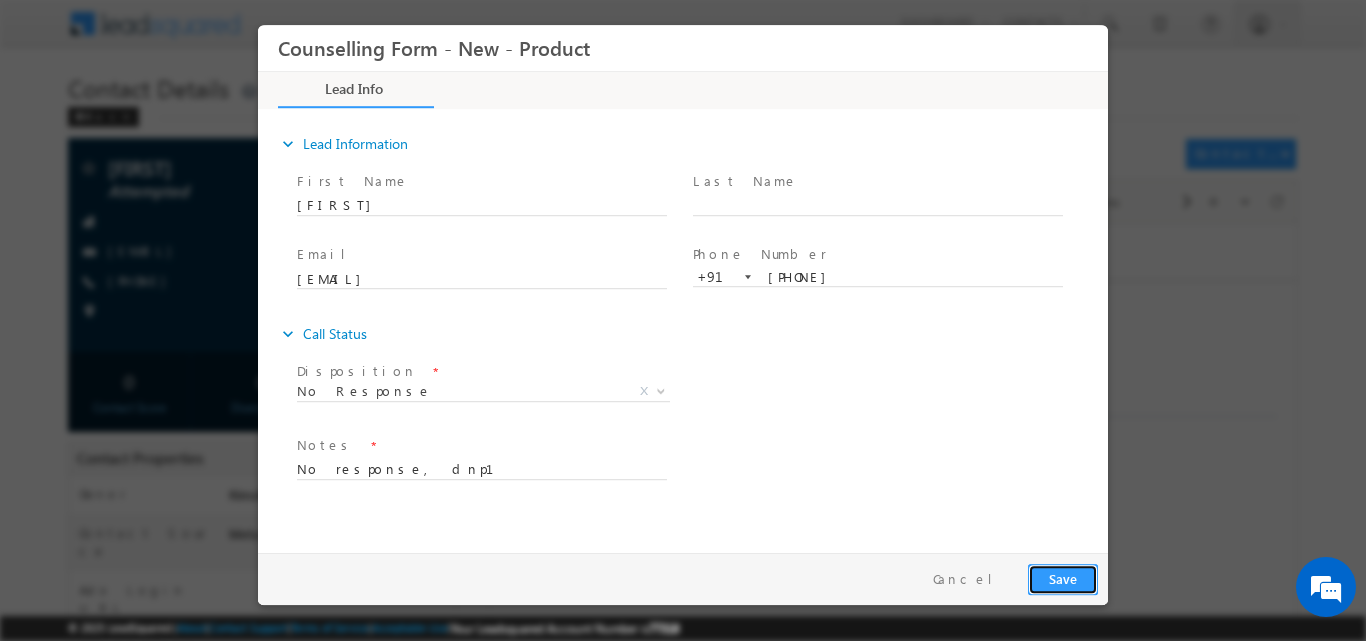 click on "Save" at bounding box center [1063, 578] 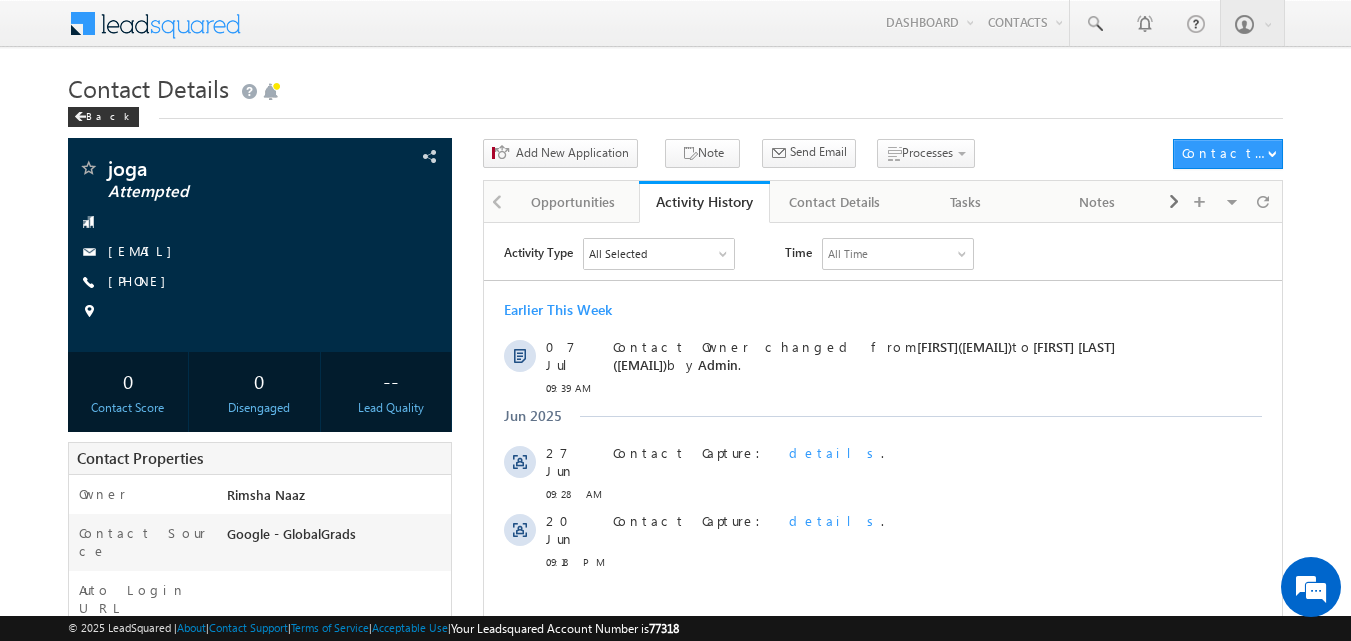 scroll, scrollTop: 0, scrollLeft: 0, axis: both 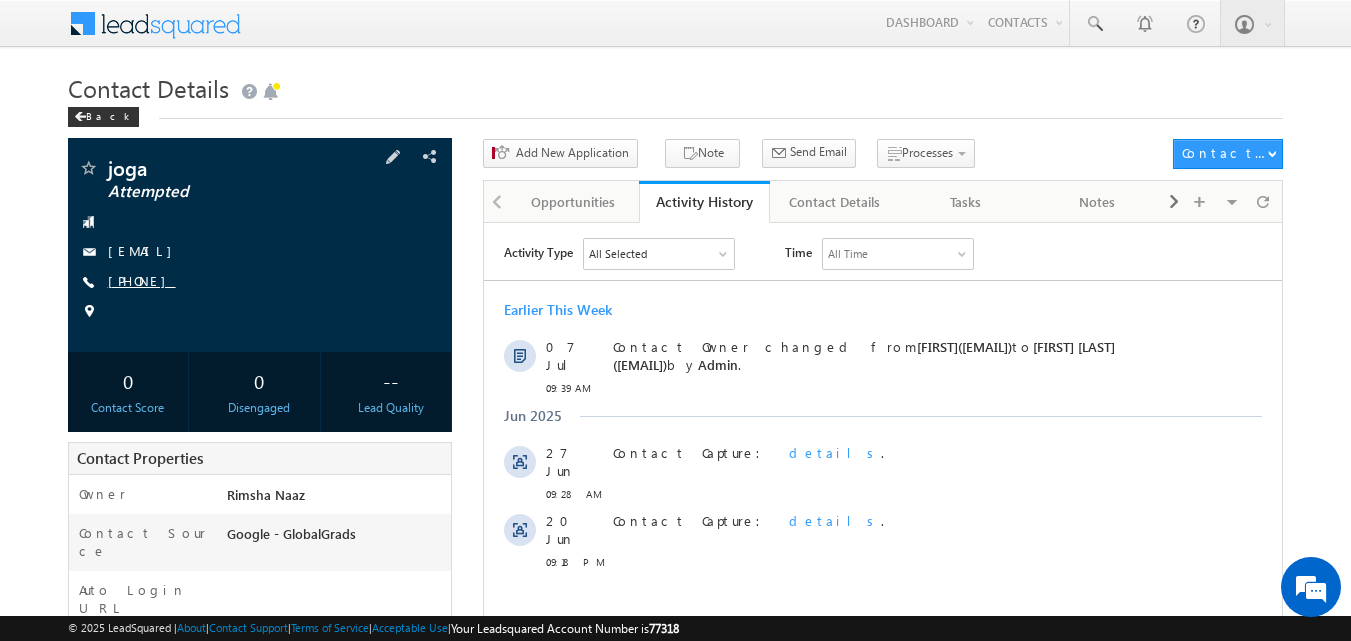 copy on "[PHONE]" 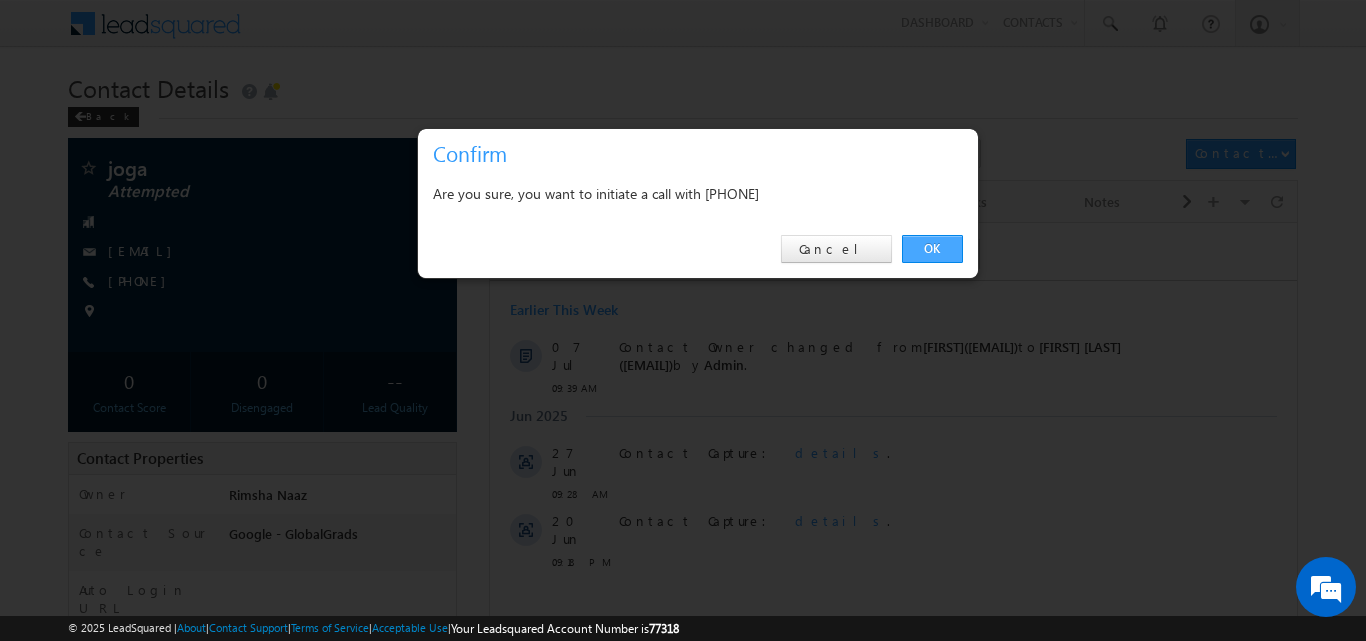 click on "OK" at bounding box center (932, 249) 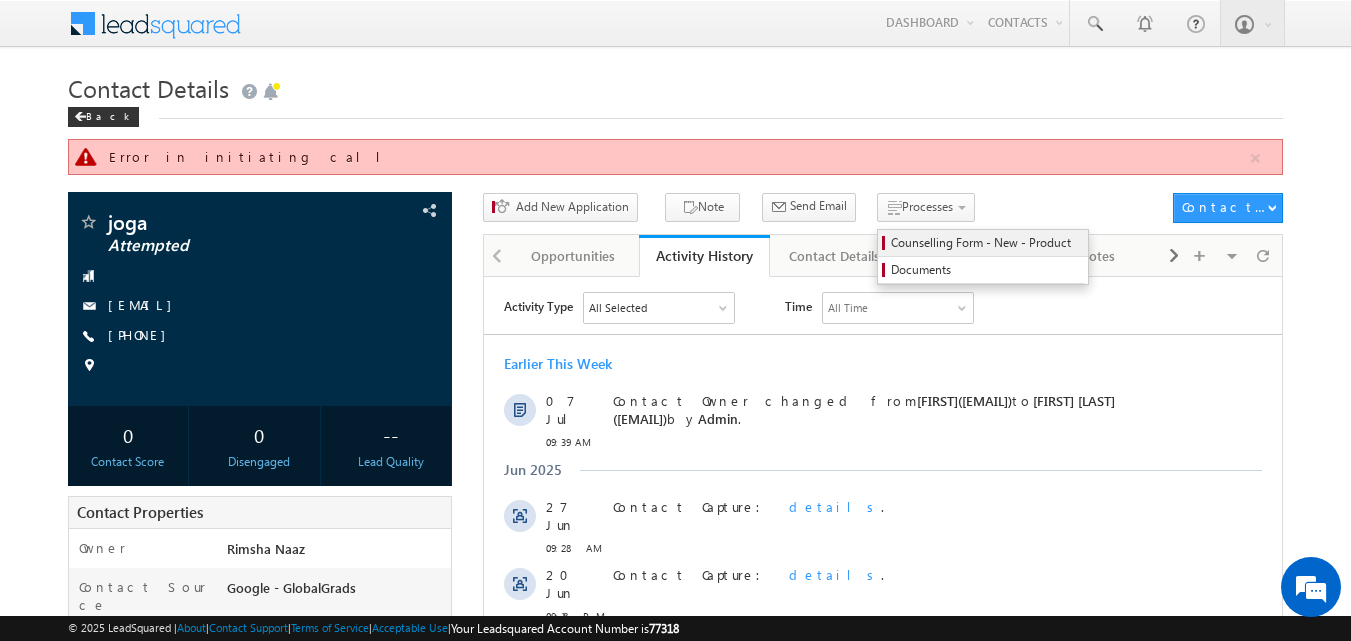 click on "Counselling Form - New - Product" at bounding box center [986, 243] 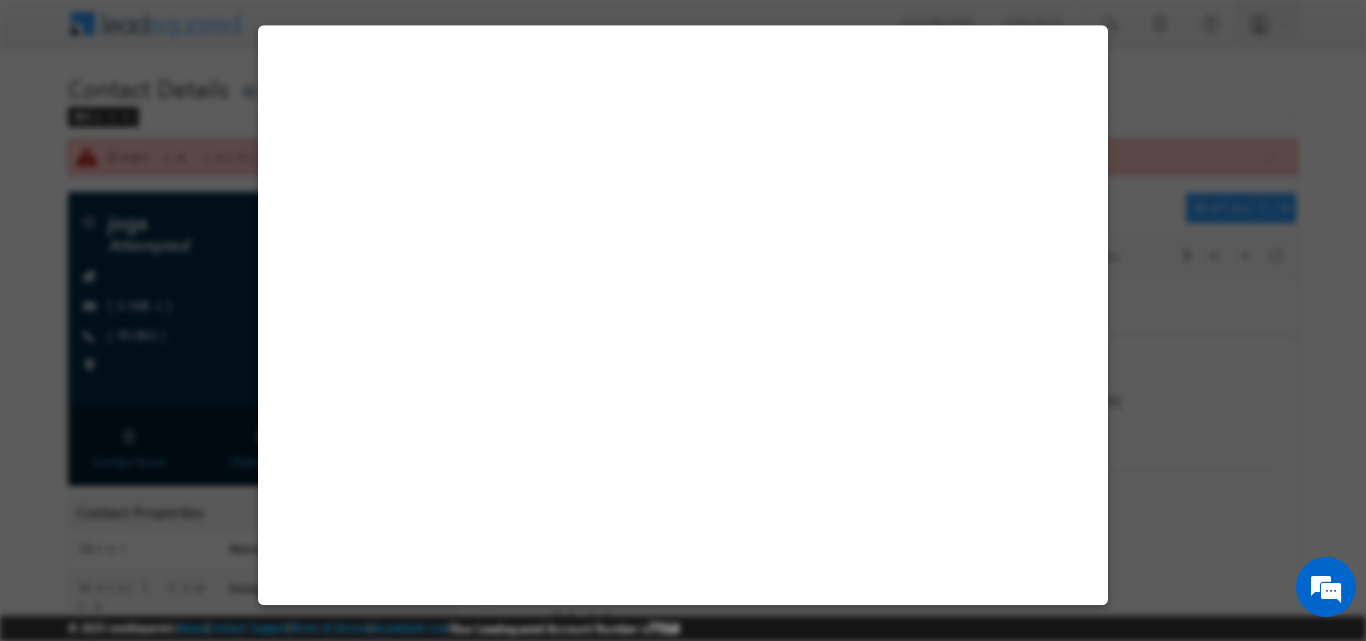select on "Attempted" 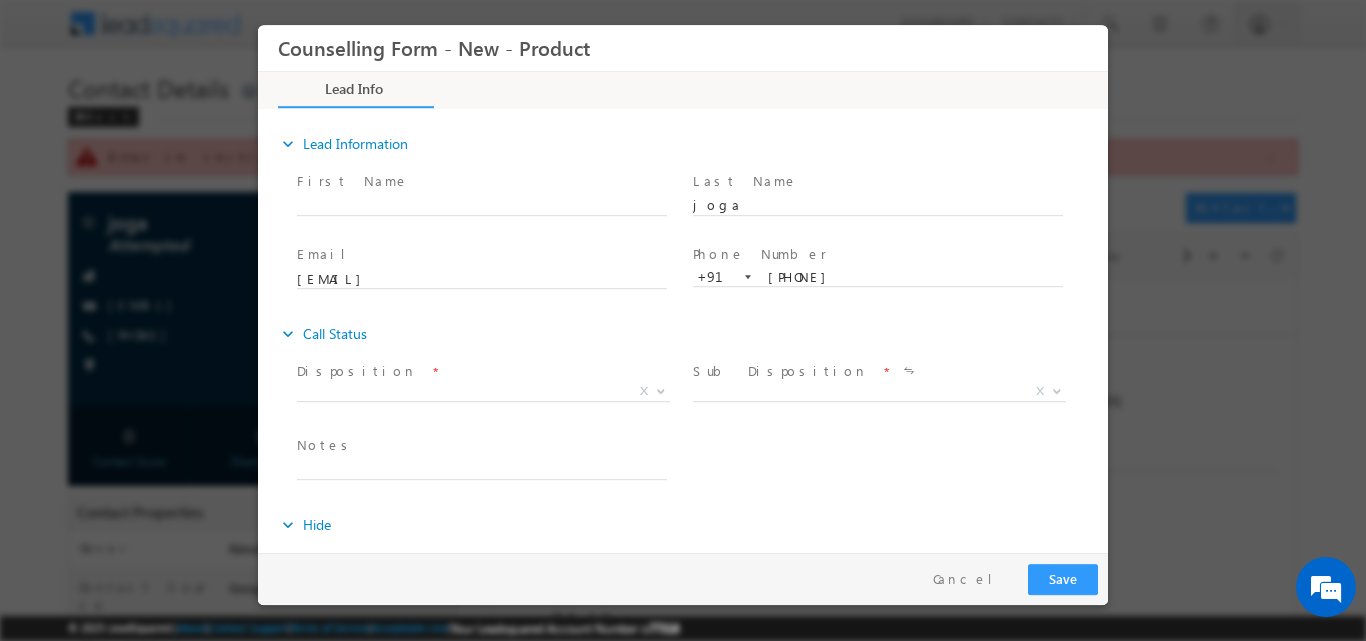 scroll, scrollTop: 0, scrollLeft: 0, axis: both 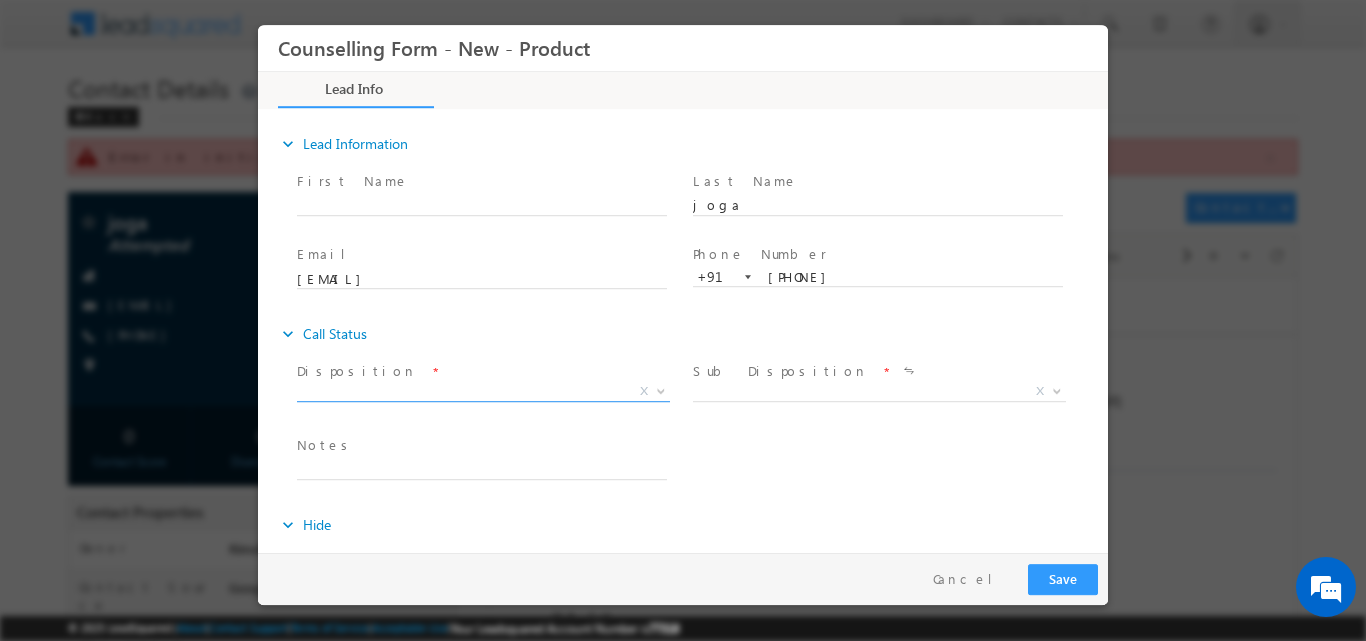 click at bounding box center [659, 390] 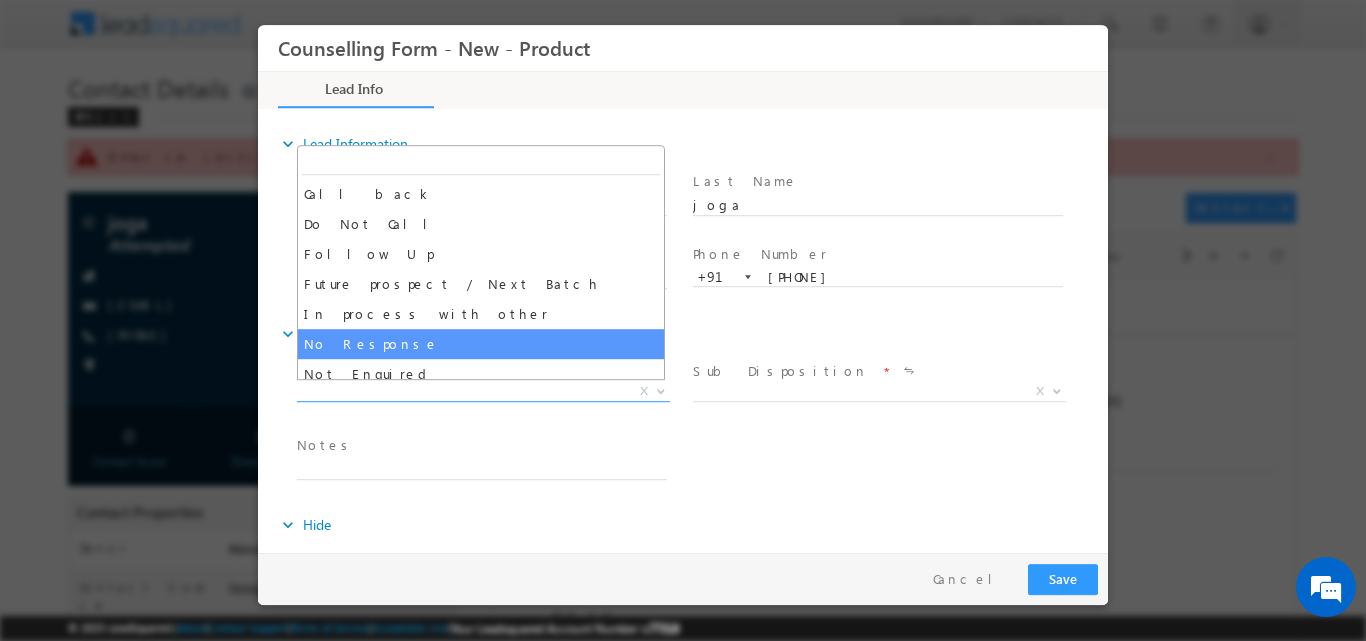 select on "No Response" 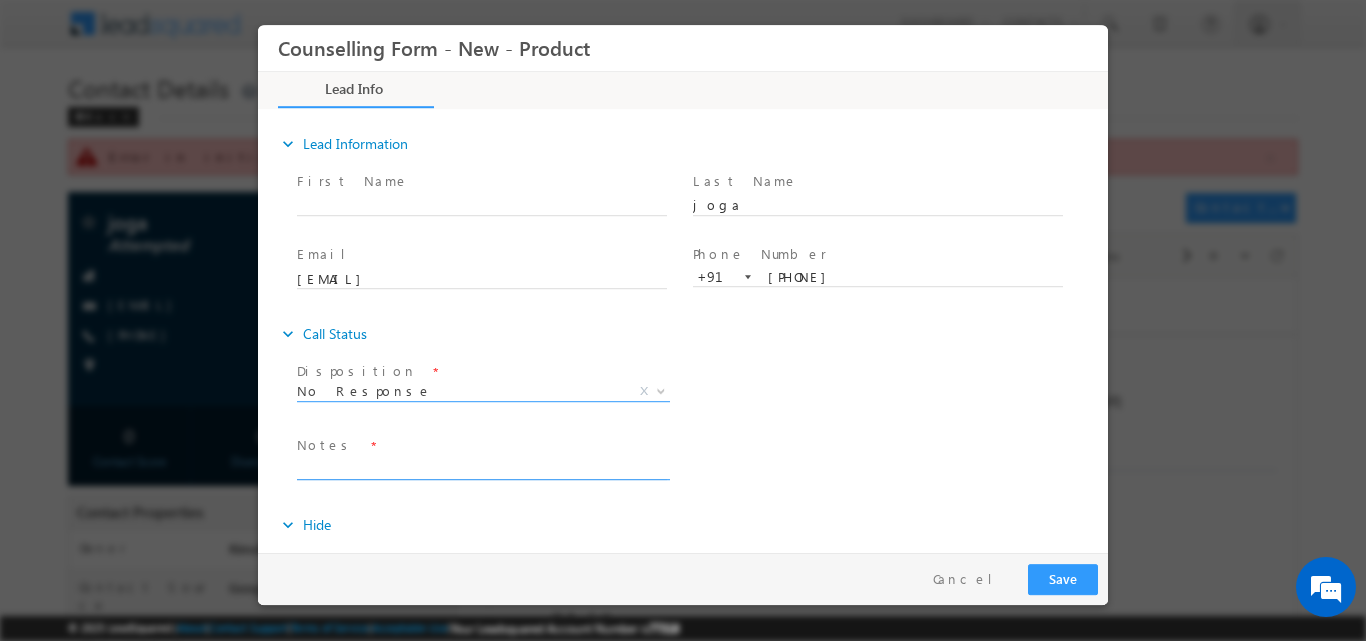 click at bounding box center (482, 467) 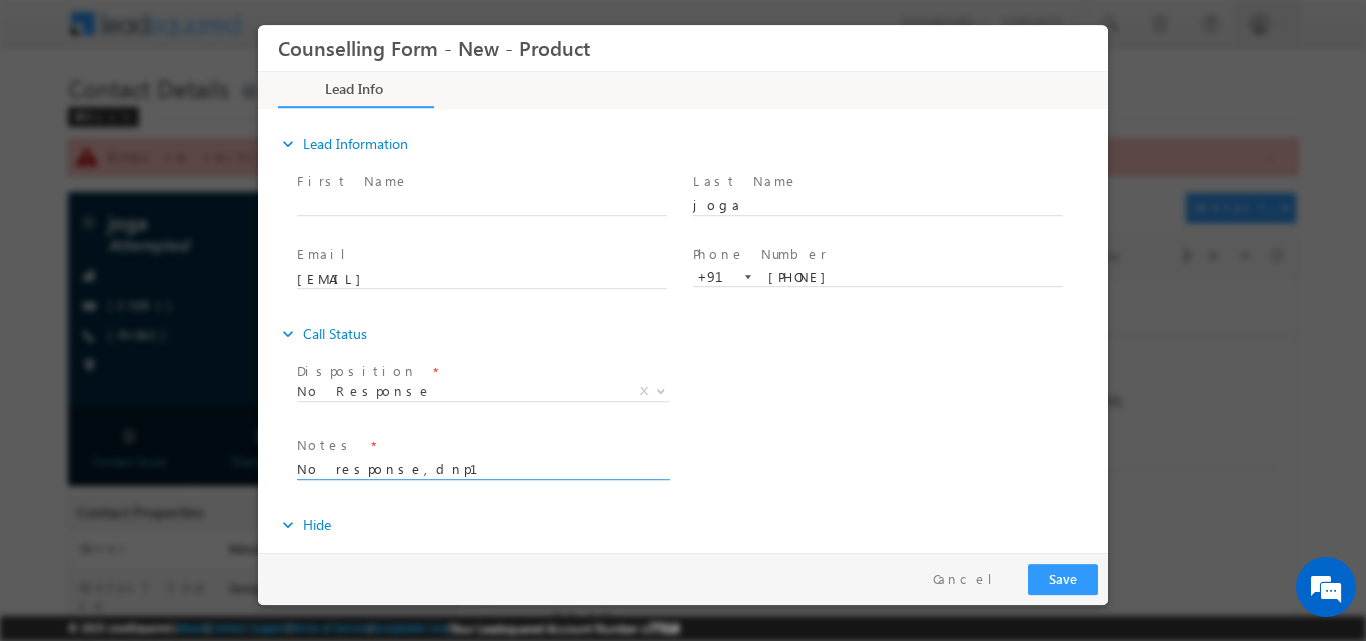 type on "No response,dnp1" 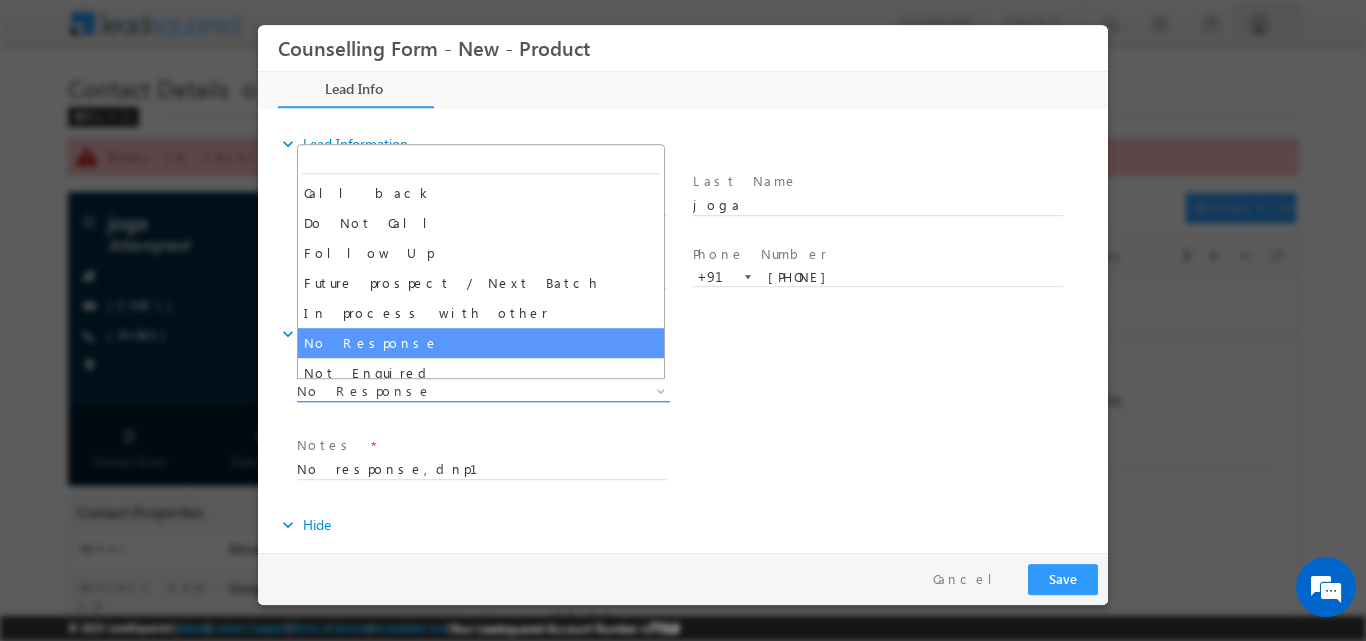 click at bounding box center [659, 390] 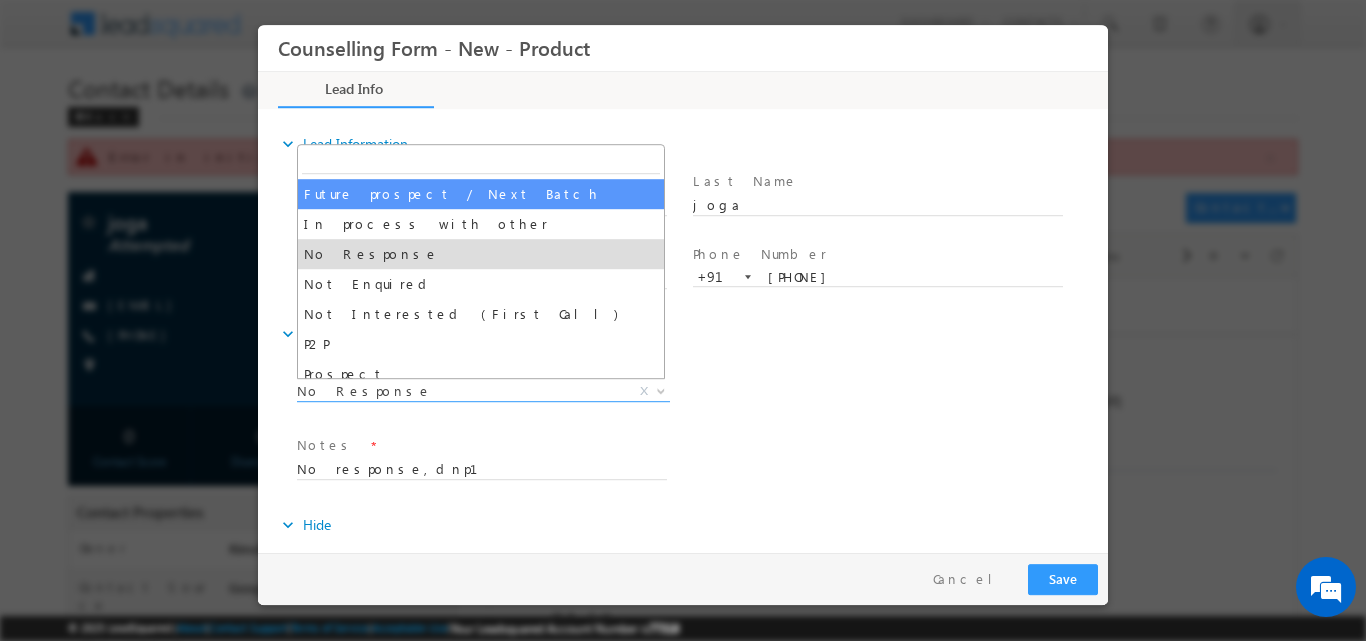 scroll, scrollTop: 93, scrollLeft: 0, axis: vertical 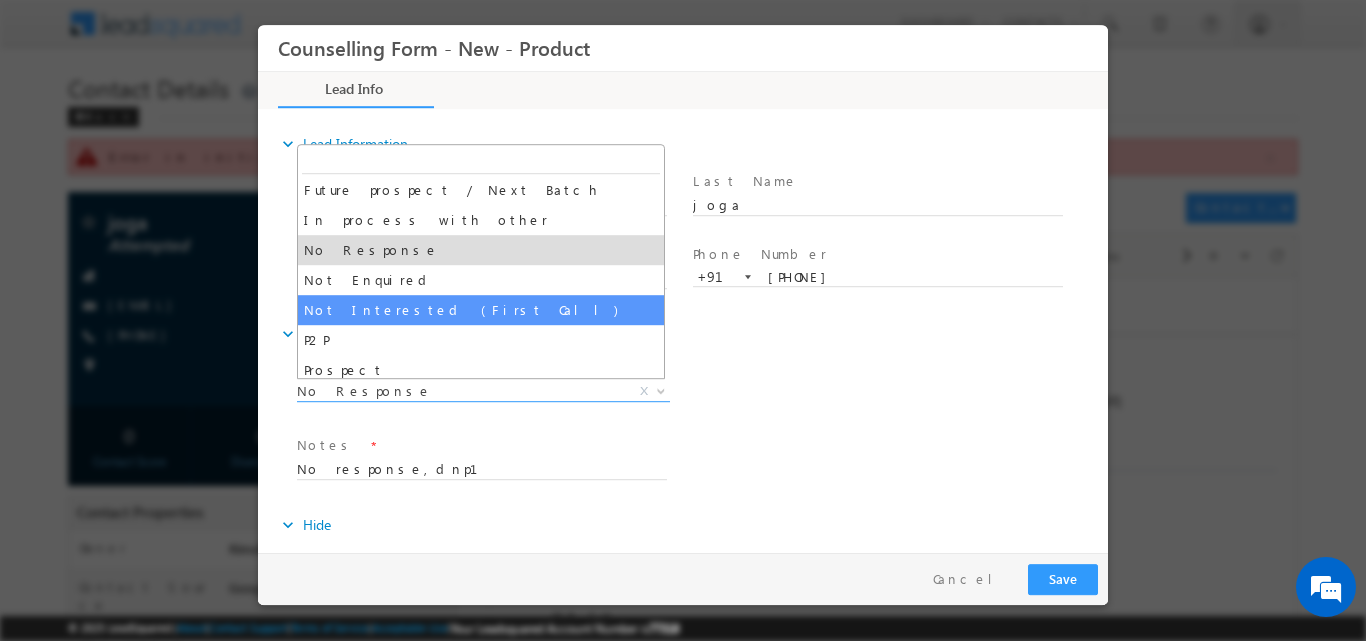 select on "Not Interested (First Call)" 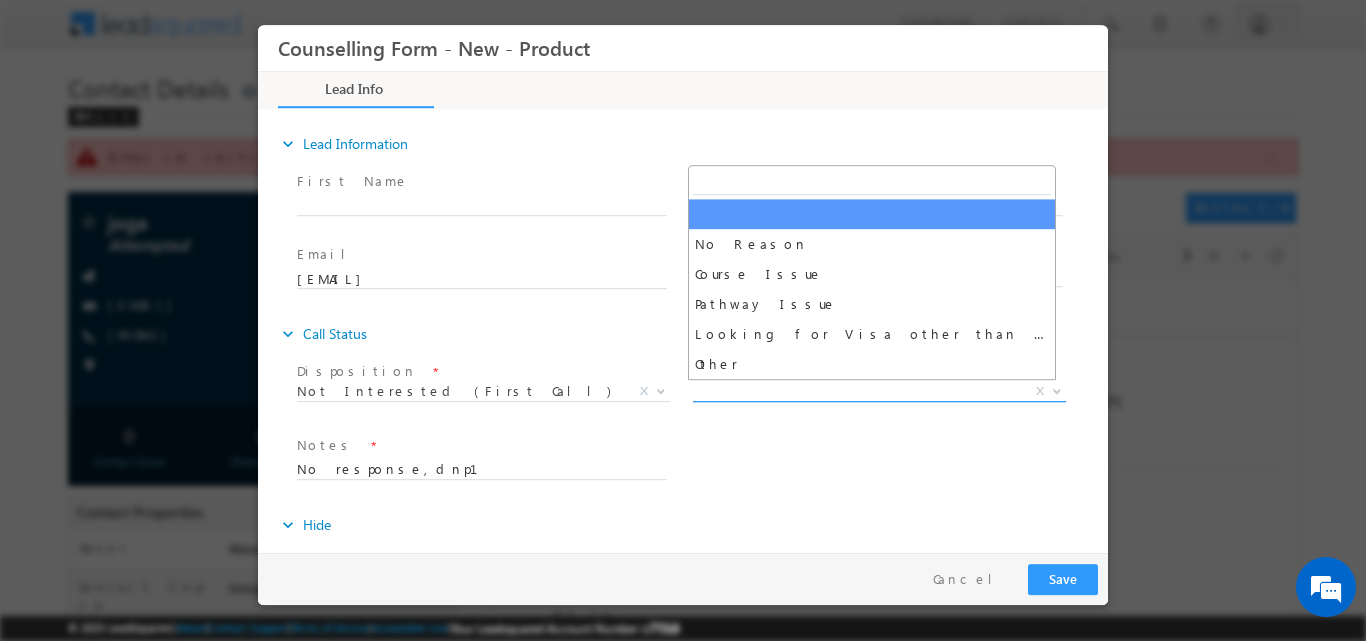 click at bounding box center (1057, 389) 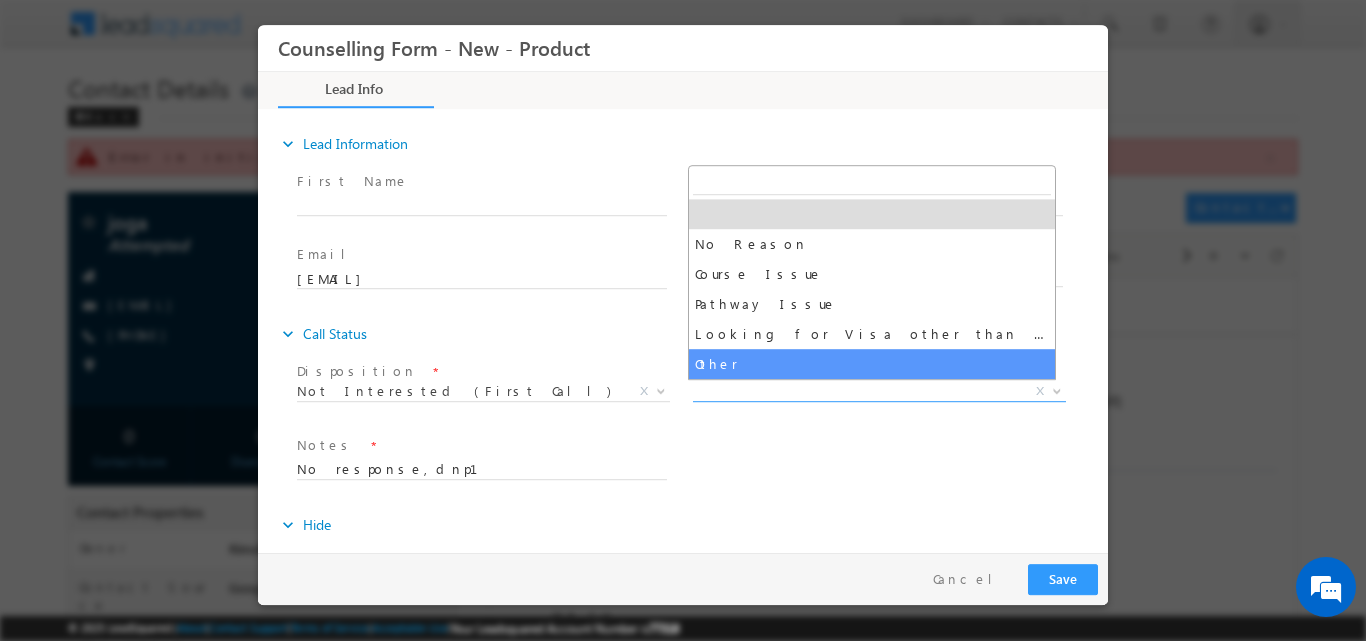select on "Other" 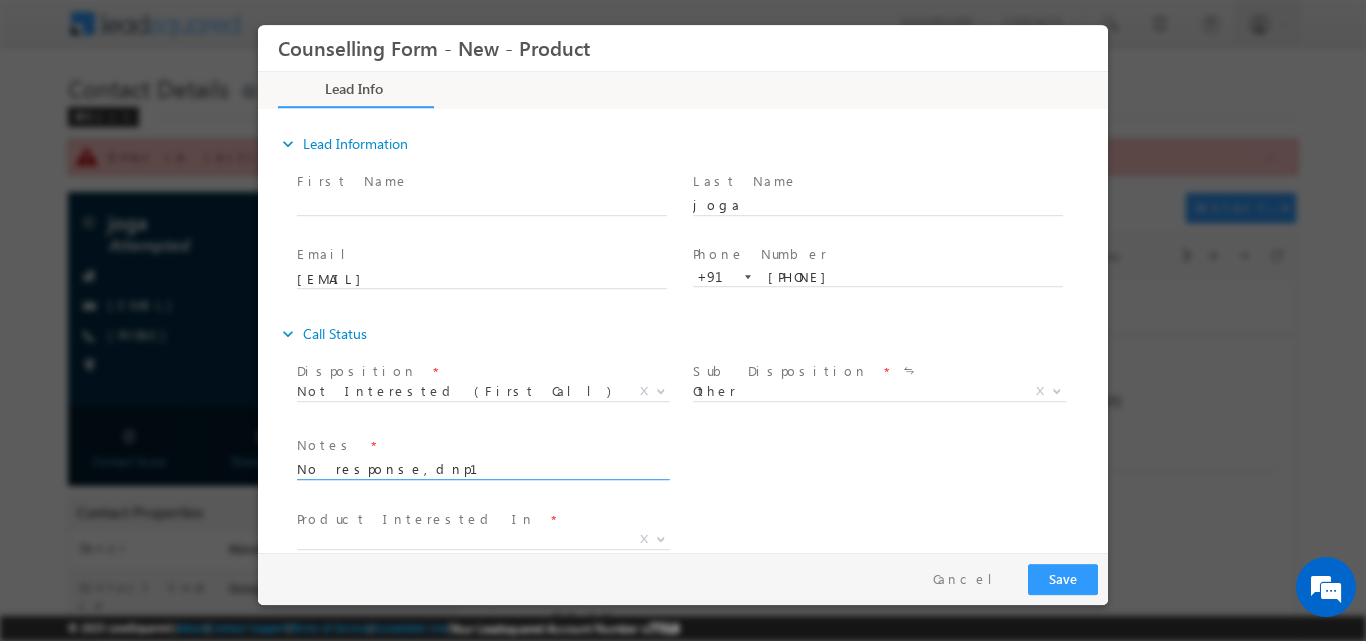 click on "No response,dnp1" at bounding box center [482, 467] 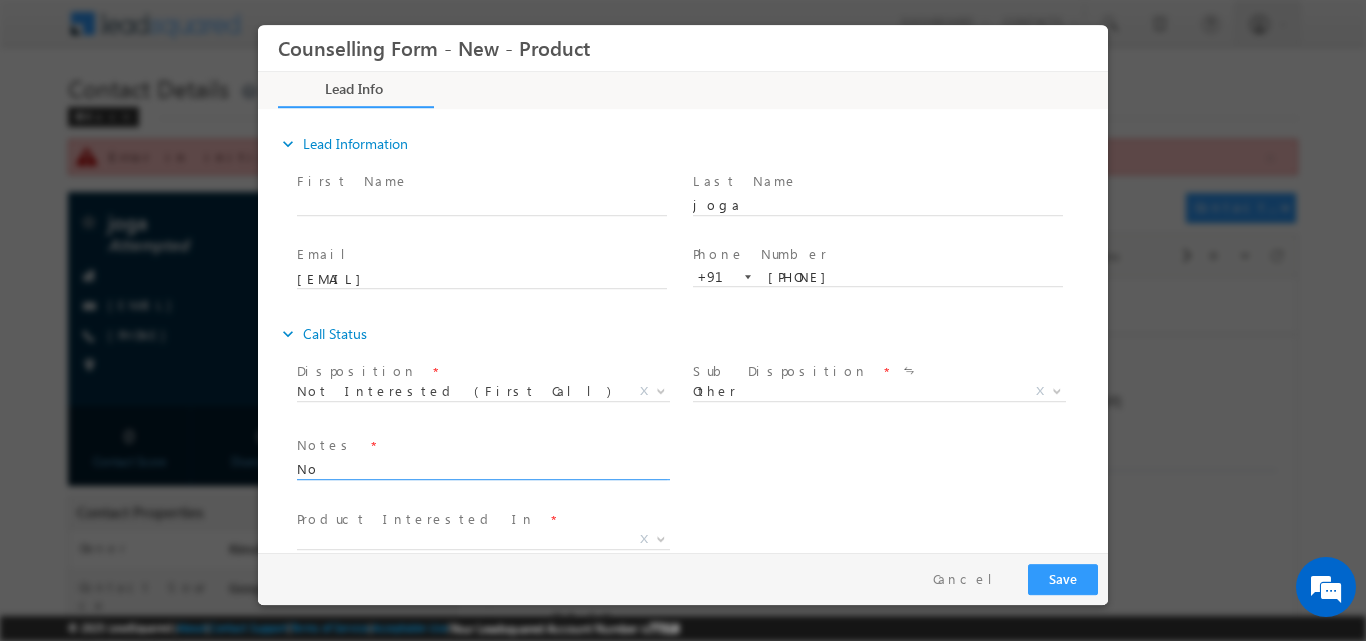 type on "N" 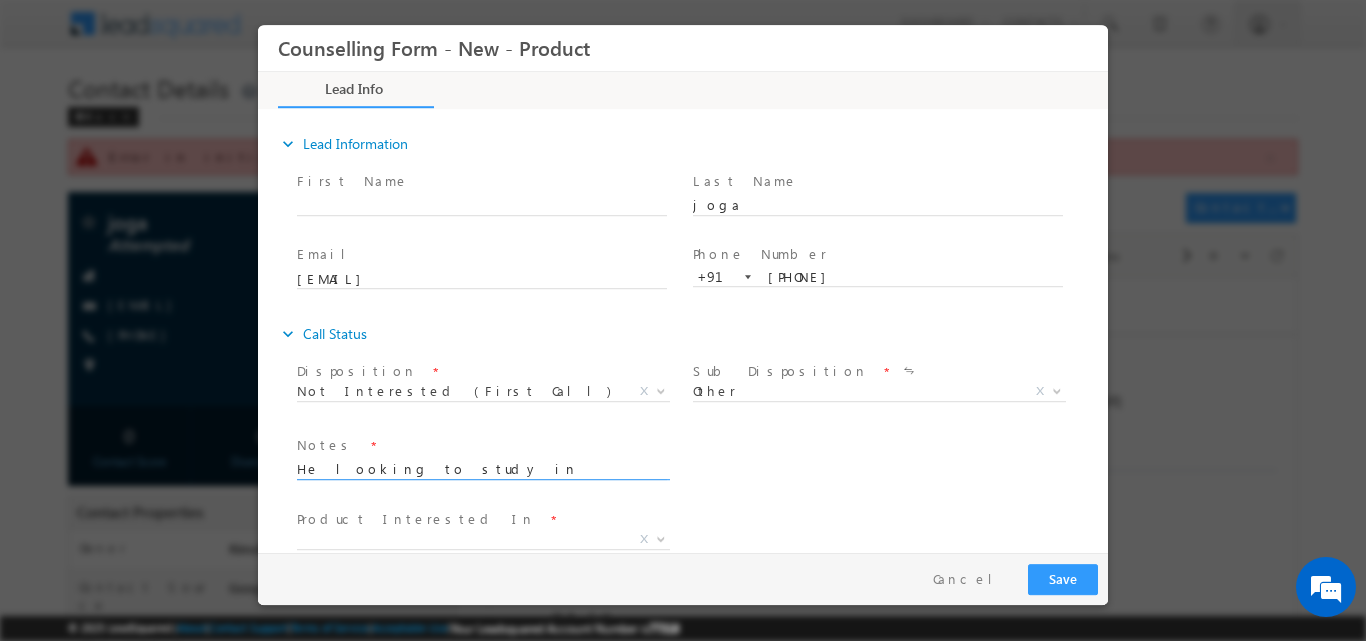 scroll, scrollTop: 4, scrollLeft: 0, axis: vertical 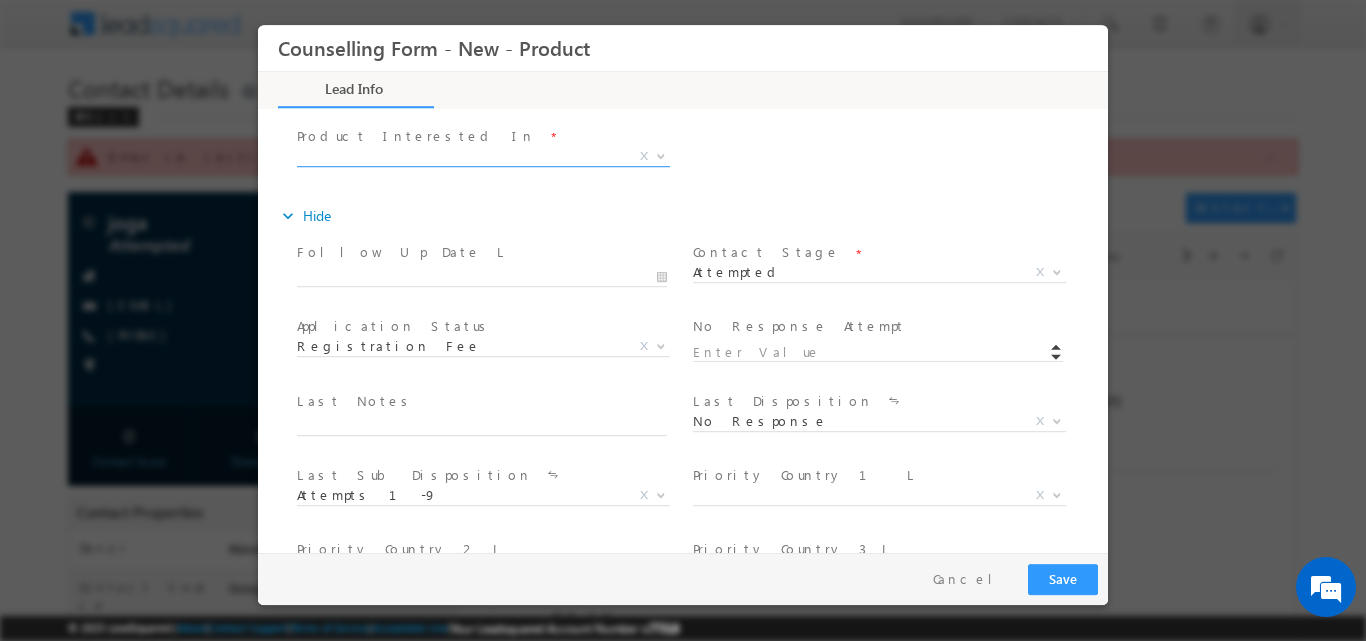 type on "He looking to study in Bhuvneshwar, and unable to understand english" 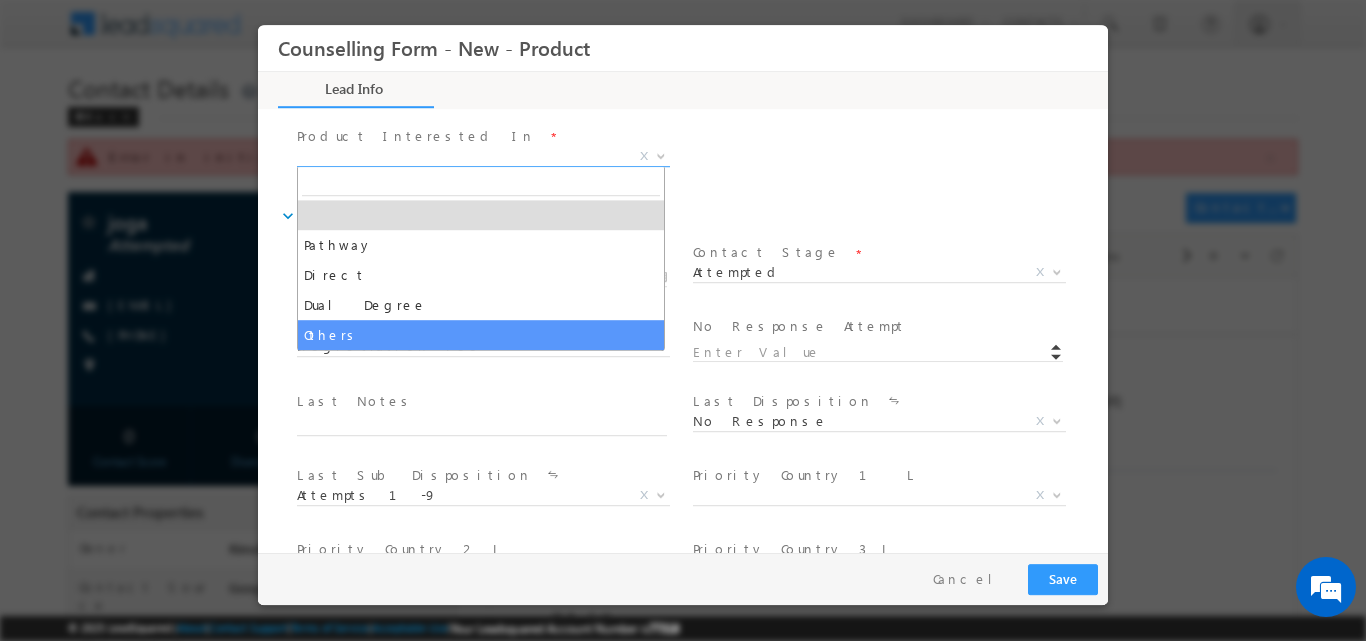 select on "Others" 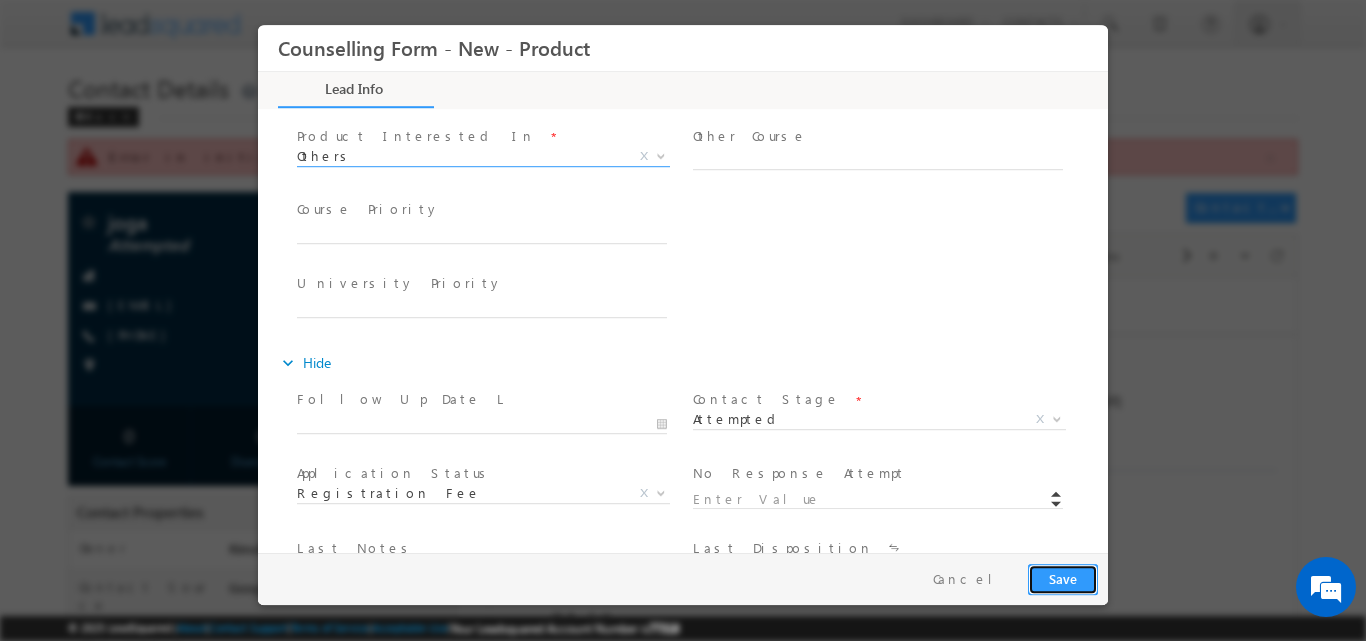 click on "Save" at bounding box center (1063, 578) 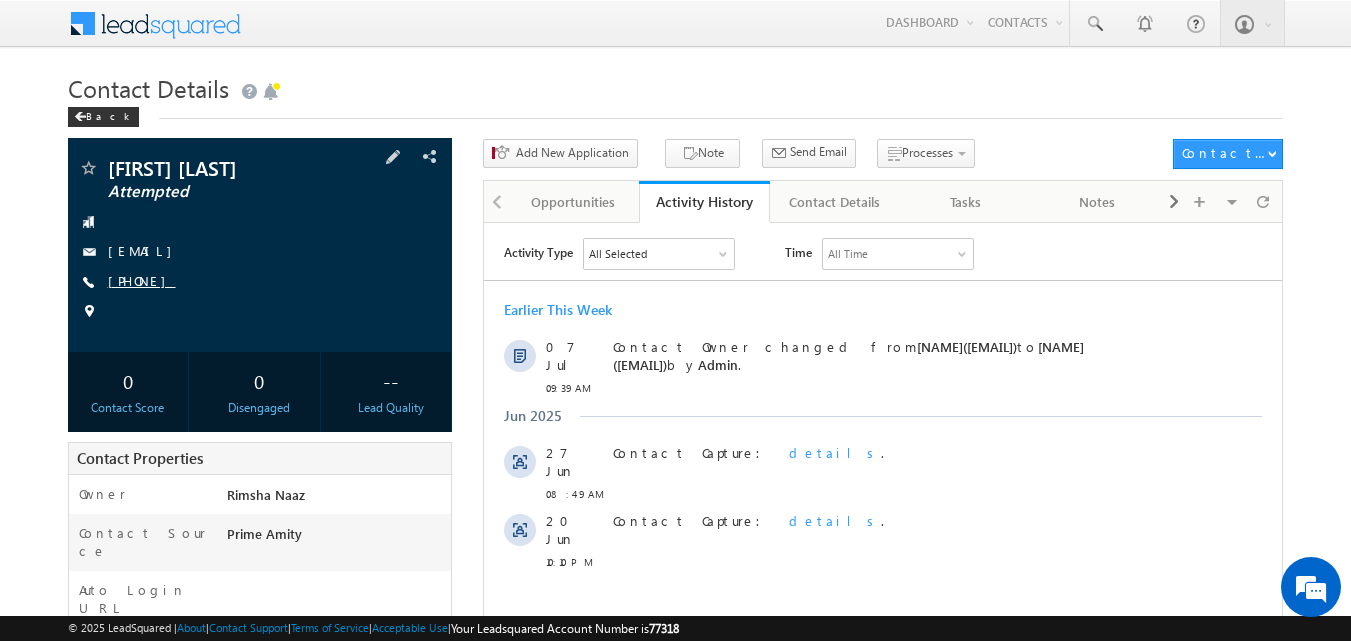 scroll, scrollTop: 0, scrollLeft: 0, axis: both 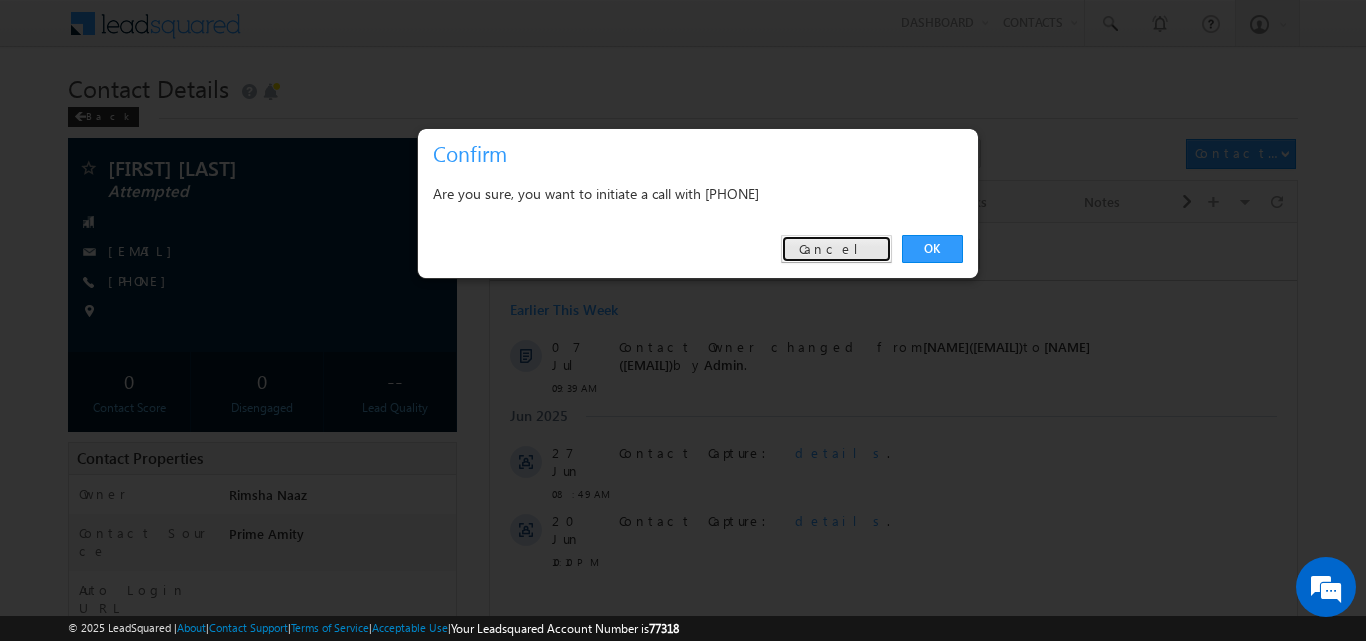 drag, startPoint x: 852, startPoint y: 238, endPoint x: 367, endPoint y: 13, distance: 534.6494 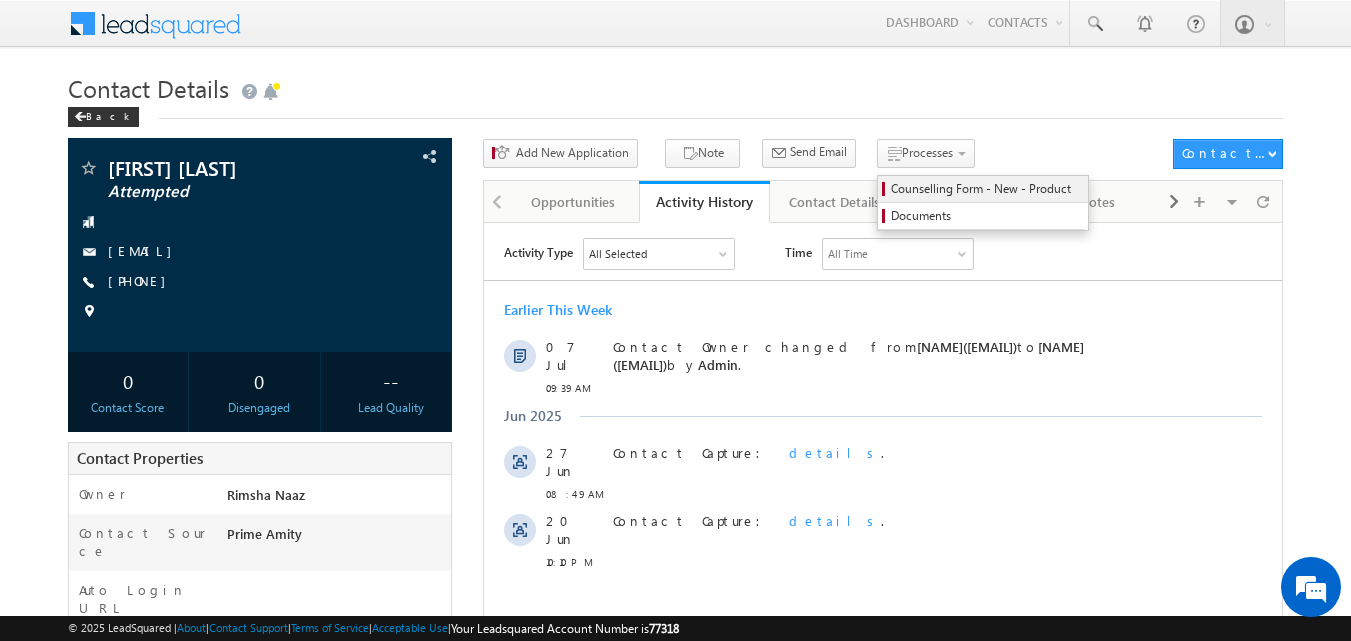 click on "Counselling Form - New - Product" at bounding box center (986, 189) 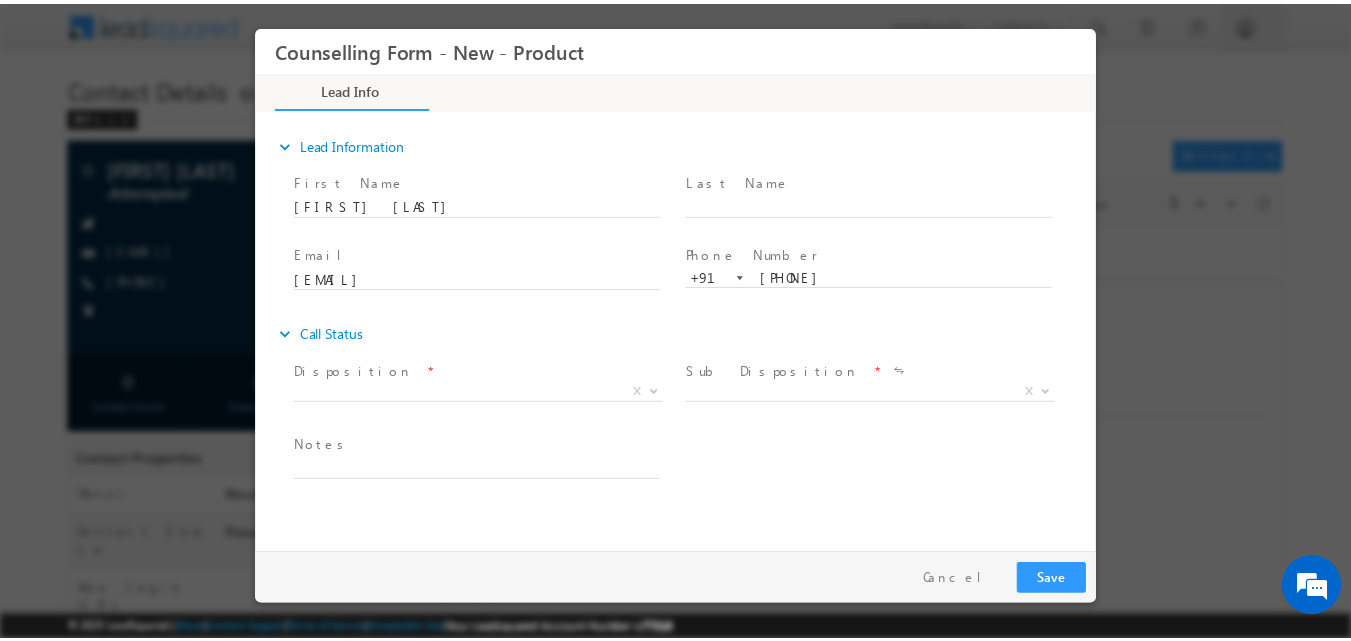 scroll, scrollTop: 0, scrollLeft: 0, axis: both 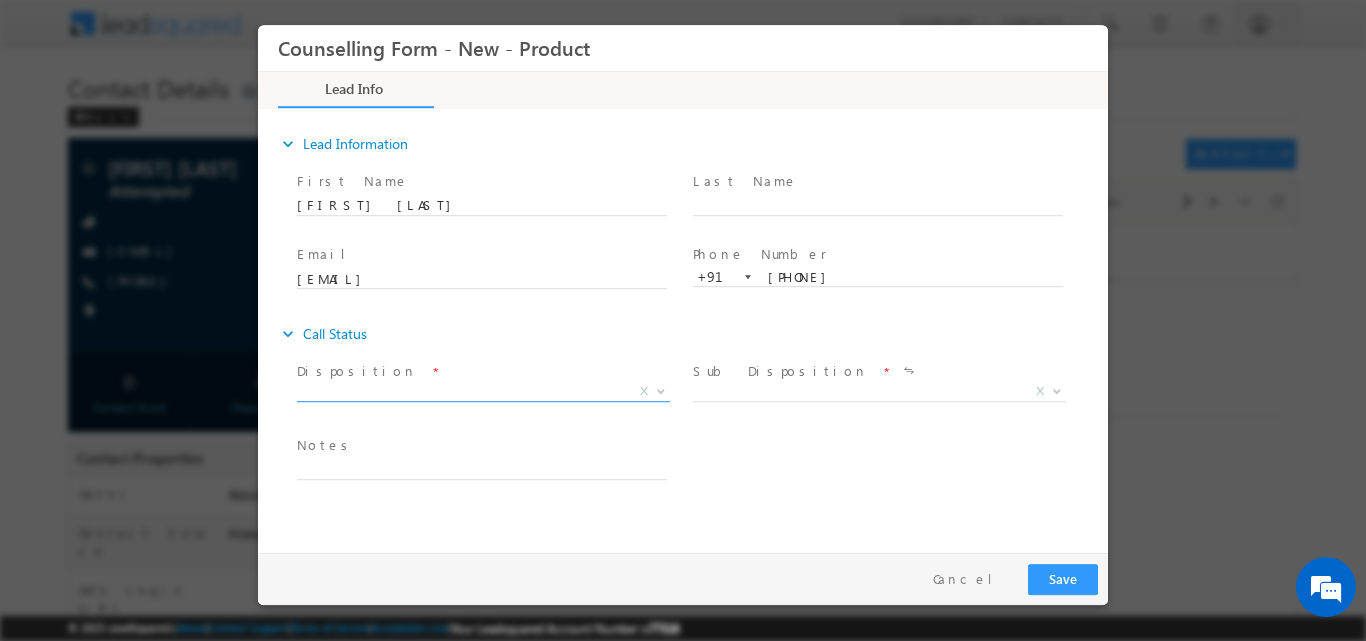 click at bounding box center [661, 389] 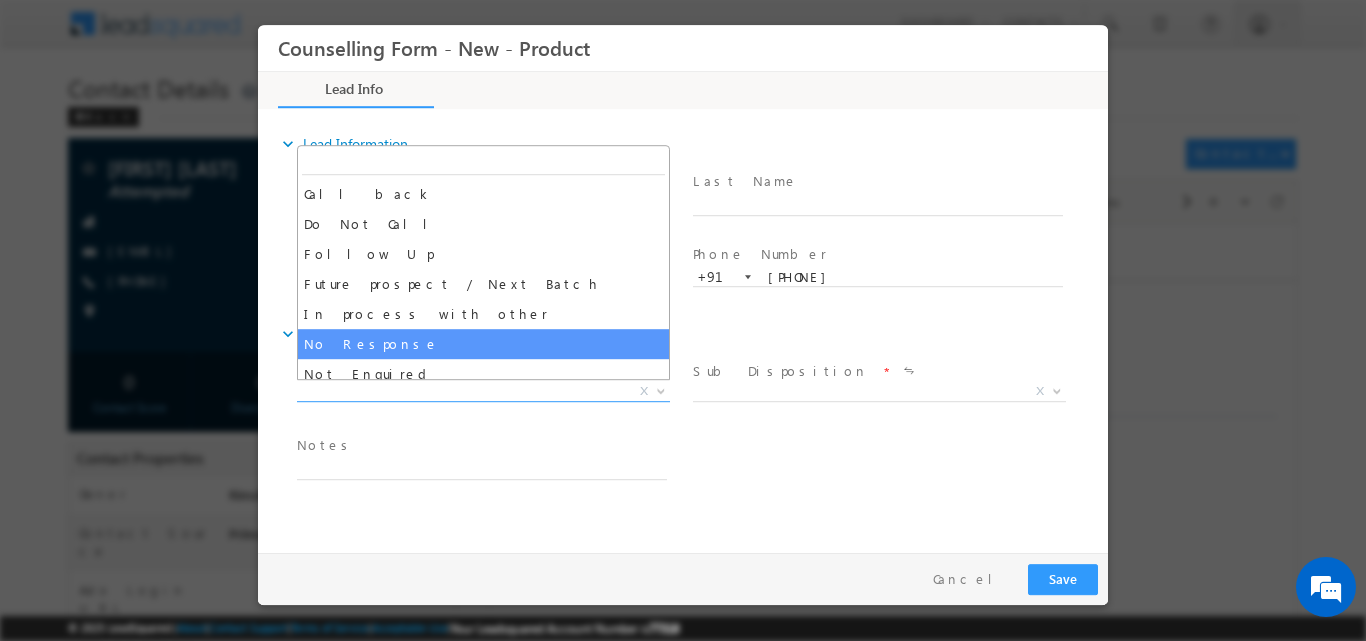 select on "No Response" 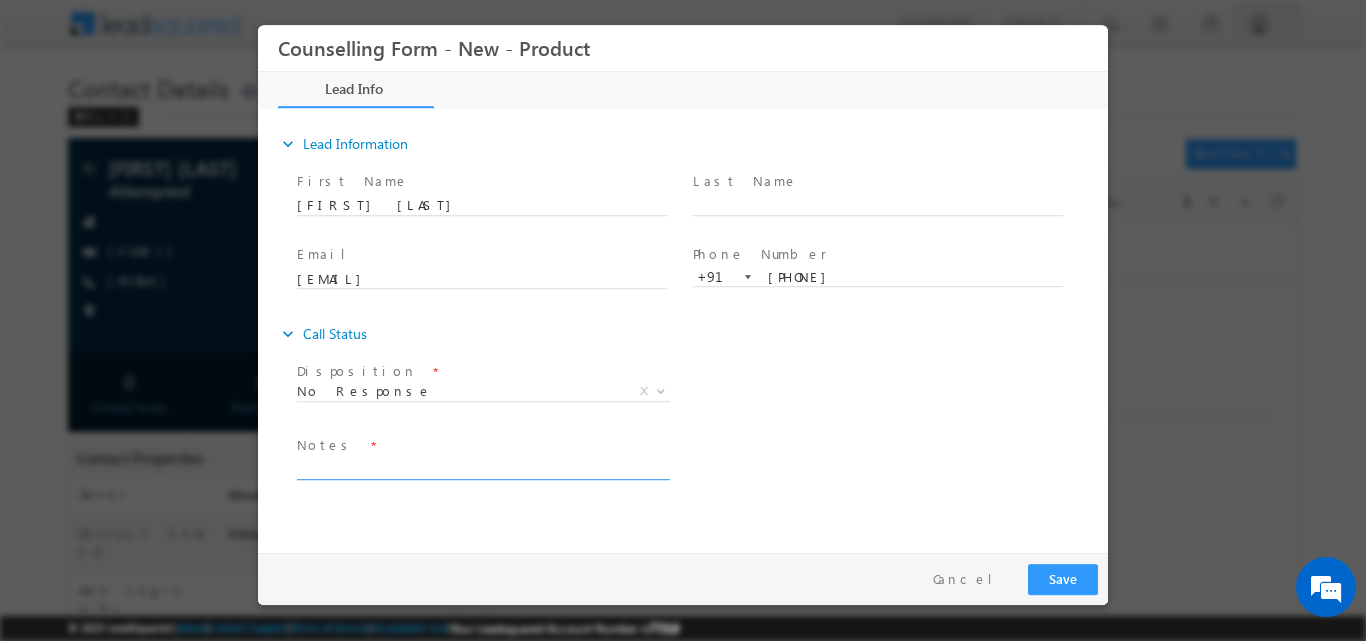 click at bounding box center [482, 467] 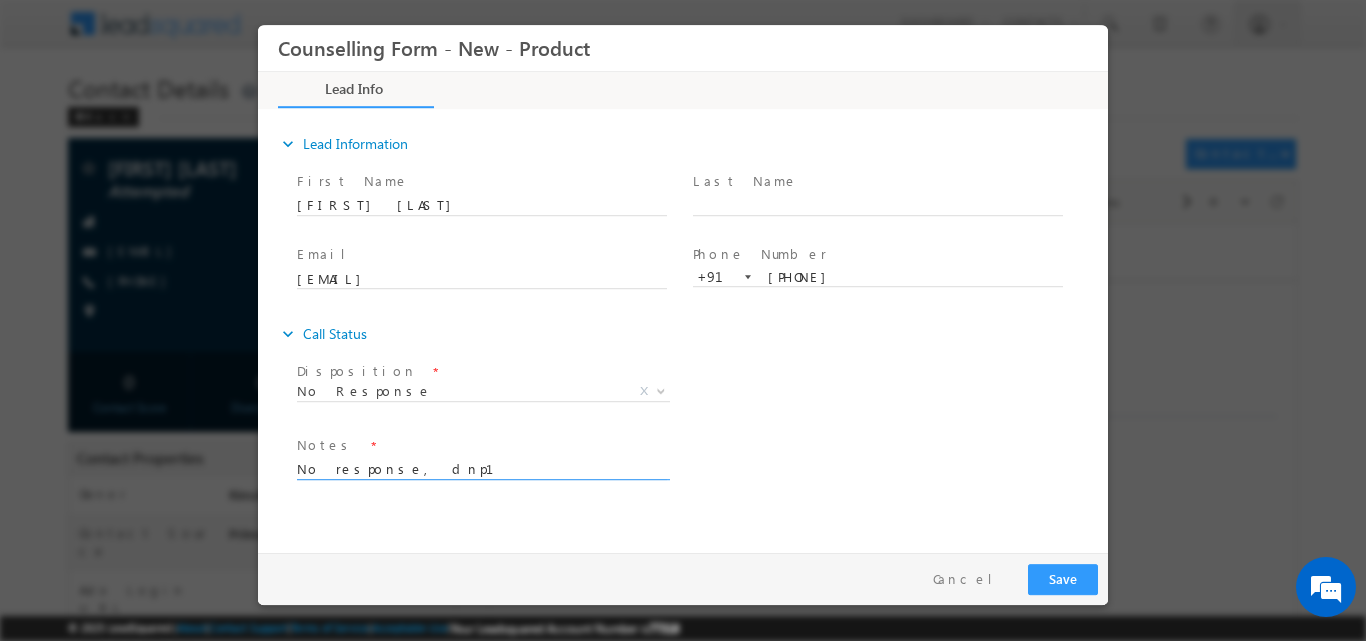 type on "No response, dnp1" 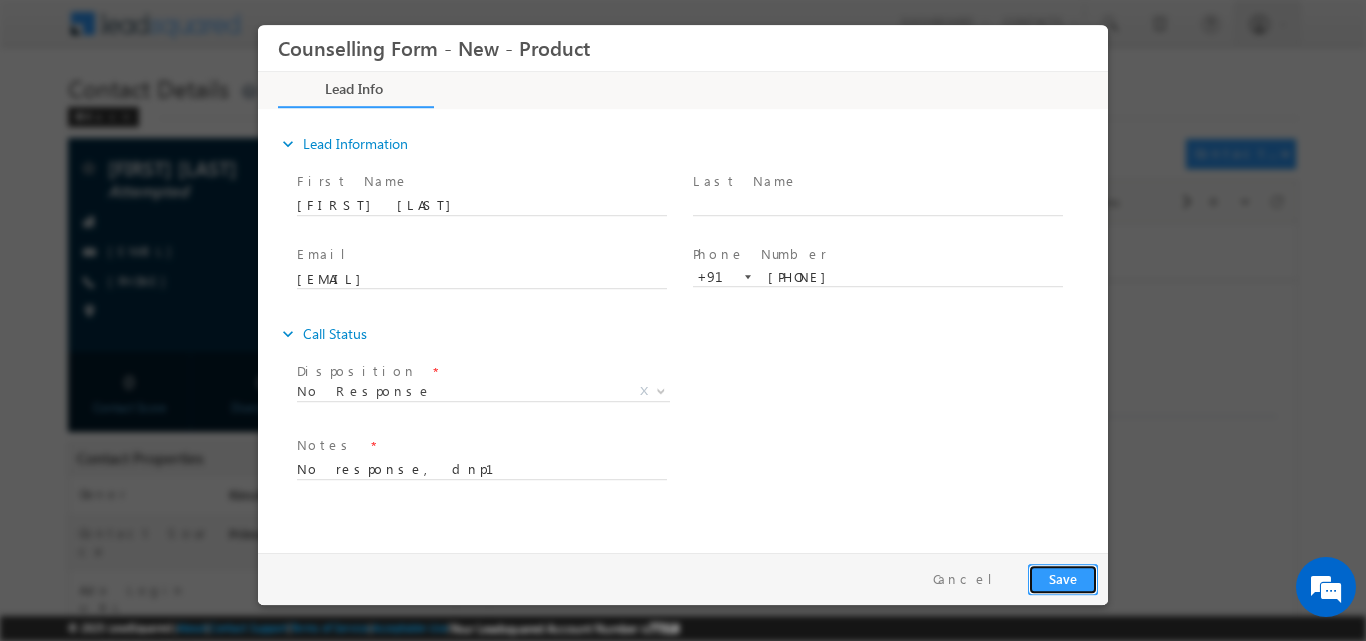click on "Save" at bounding box center (1063, 578) 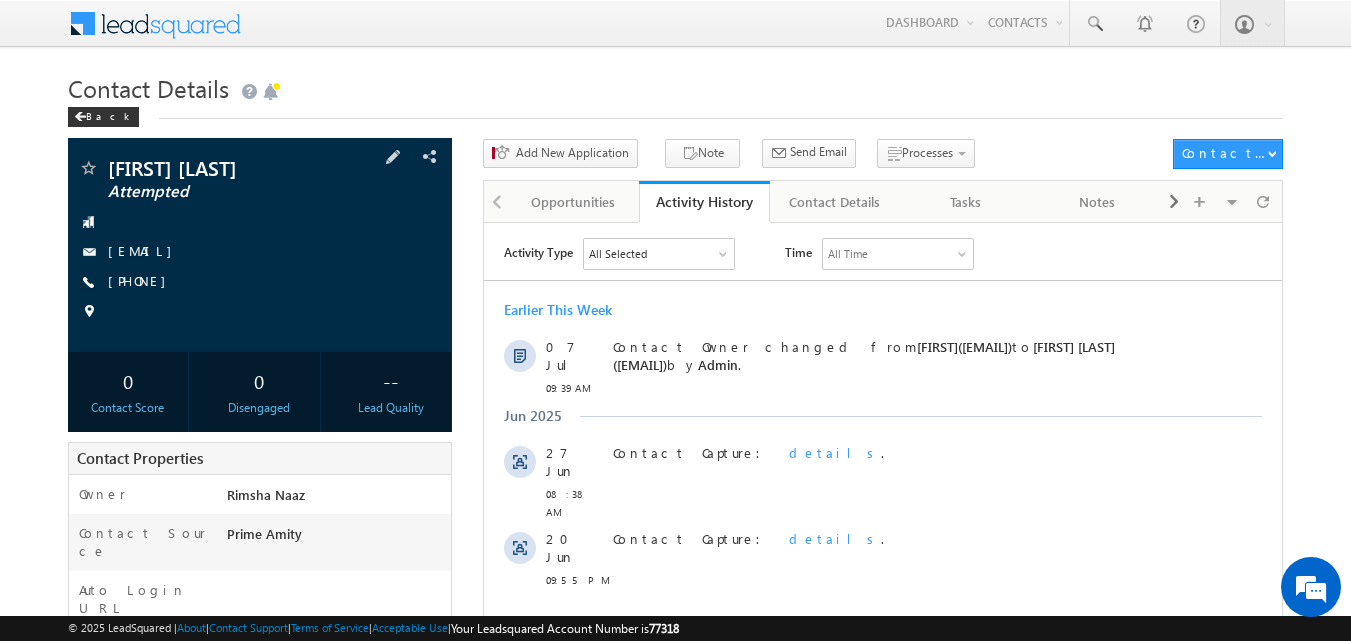 scroll, scrollTop: 0, scrollLeft: 0, axis: both 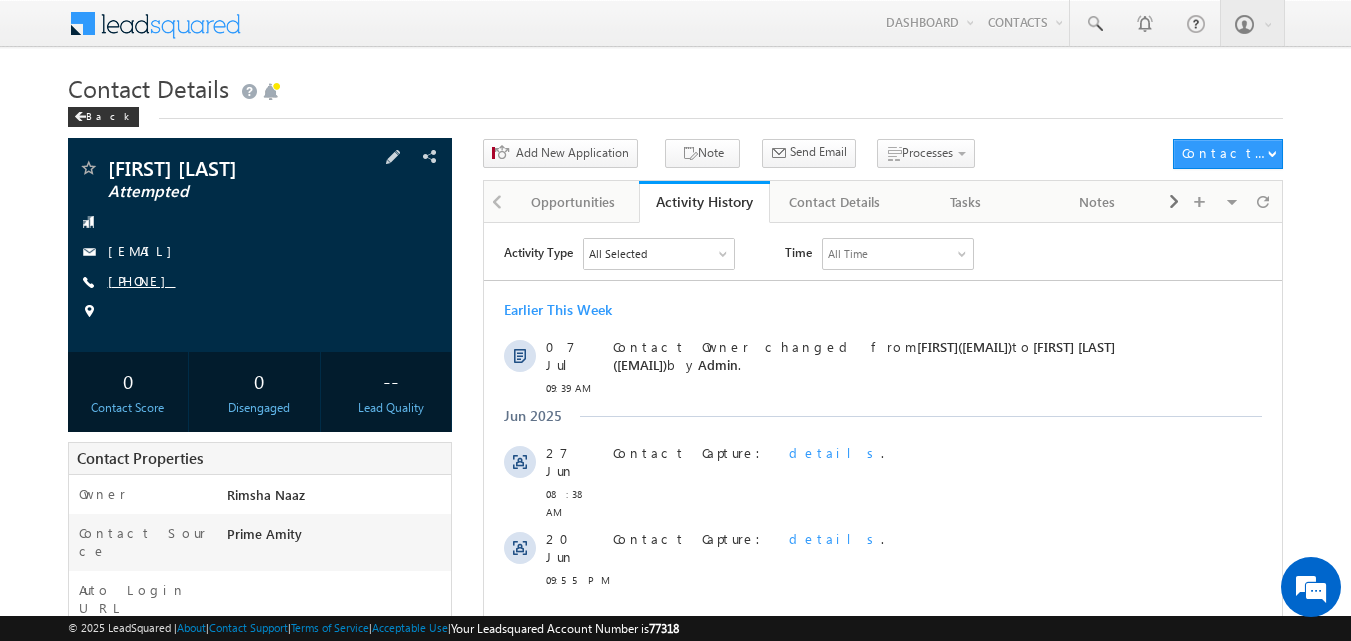 copy on "[PHONE]" 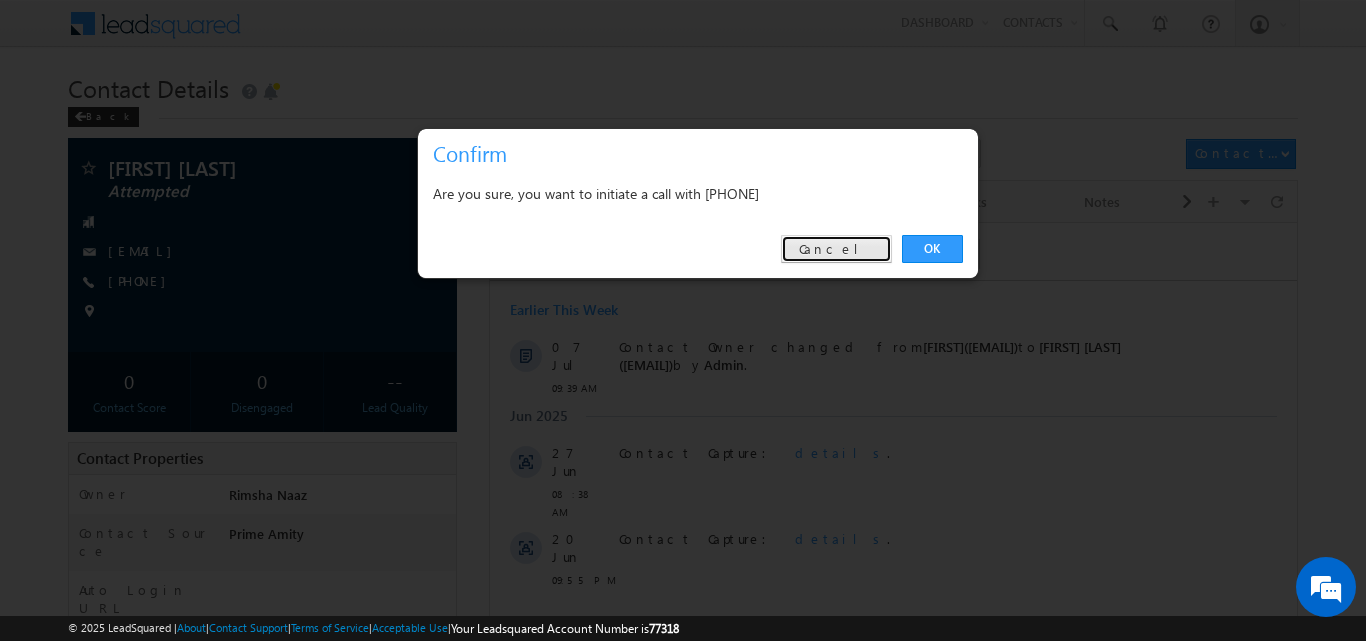 click on "Cancel" at bounding box center [836, 249] 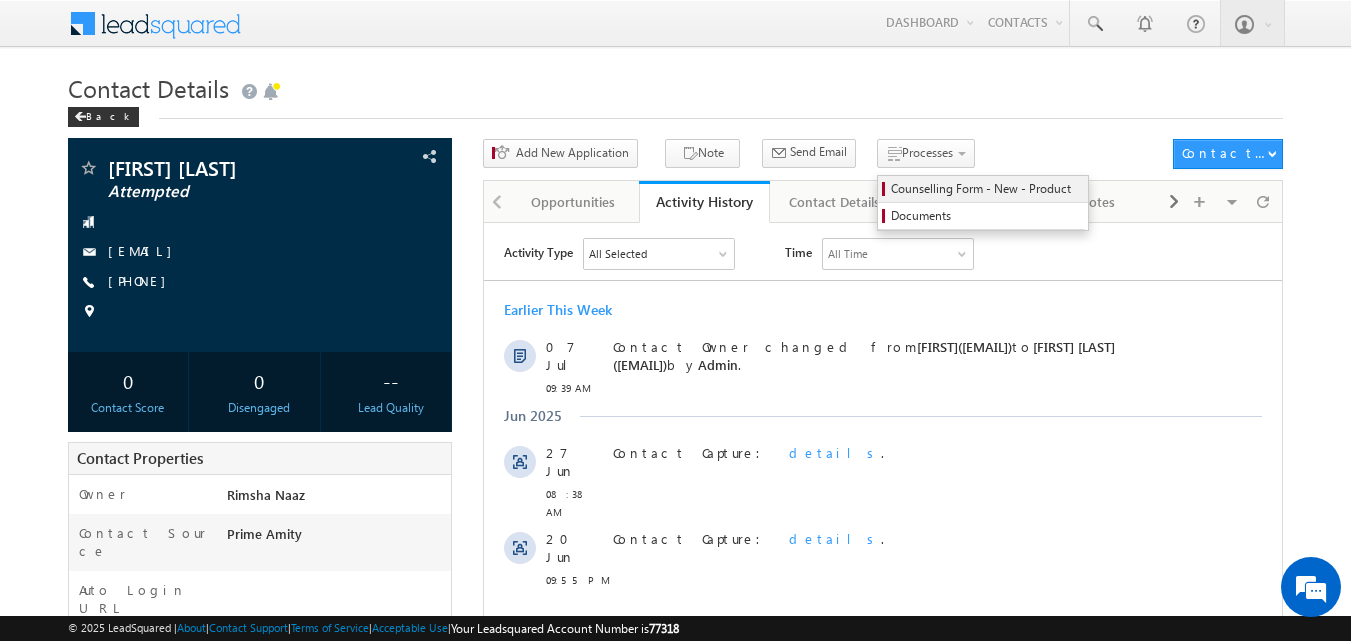 click on "Counselling Form - New - Product" at bounding box center (986, 189) 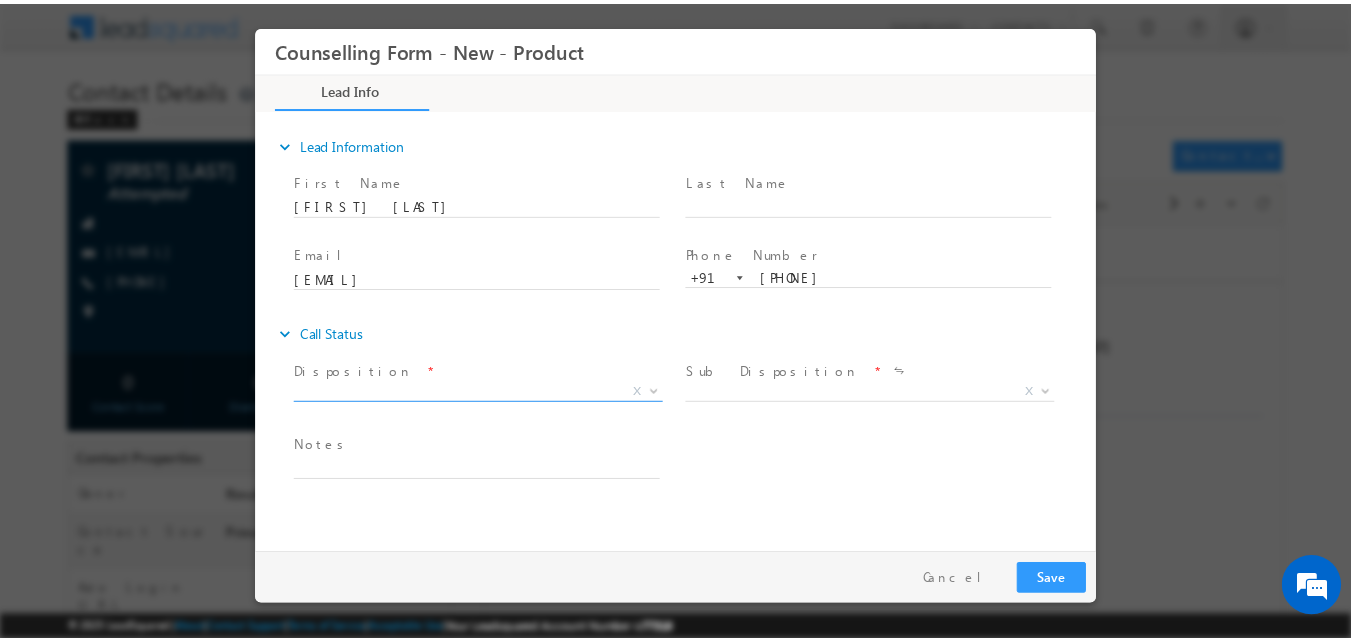 scroll, scrollTop: 0, scrollLeft: 0, axis: both 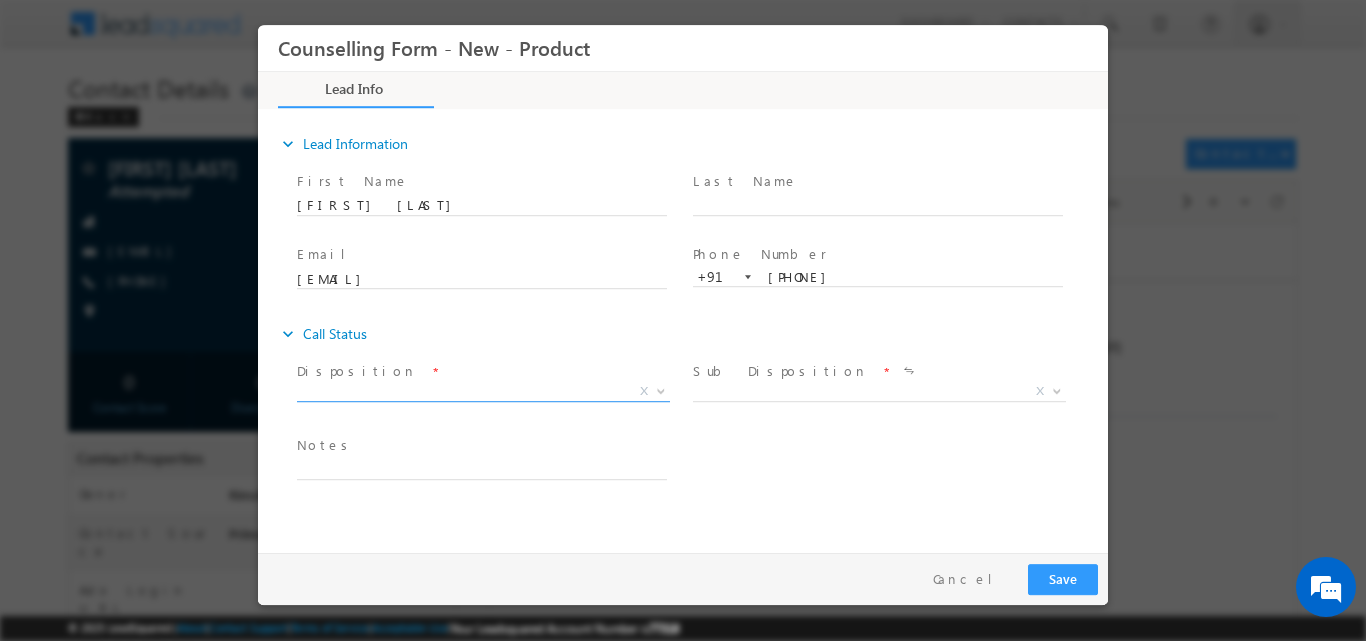 click at bounding box center (661, 389) 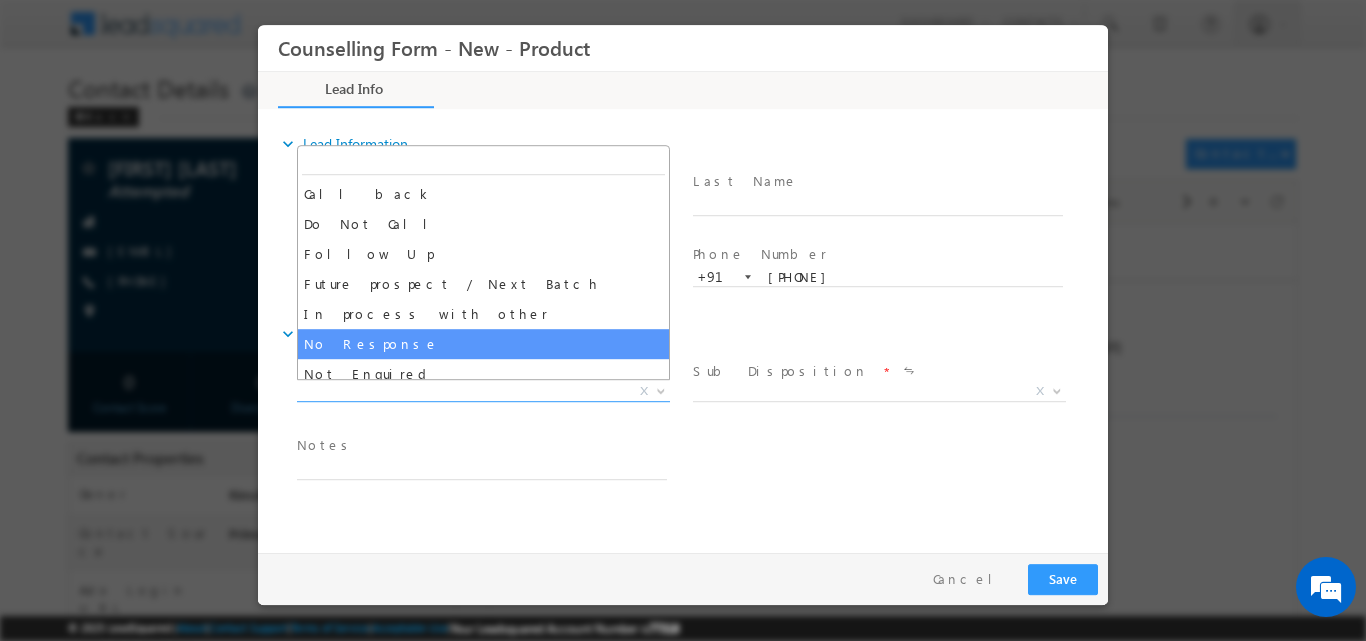 select on "No Response" 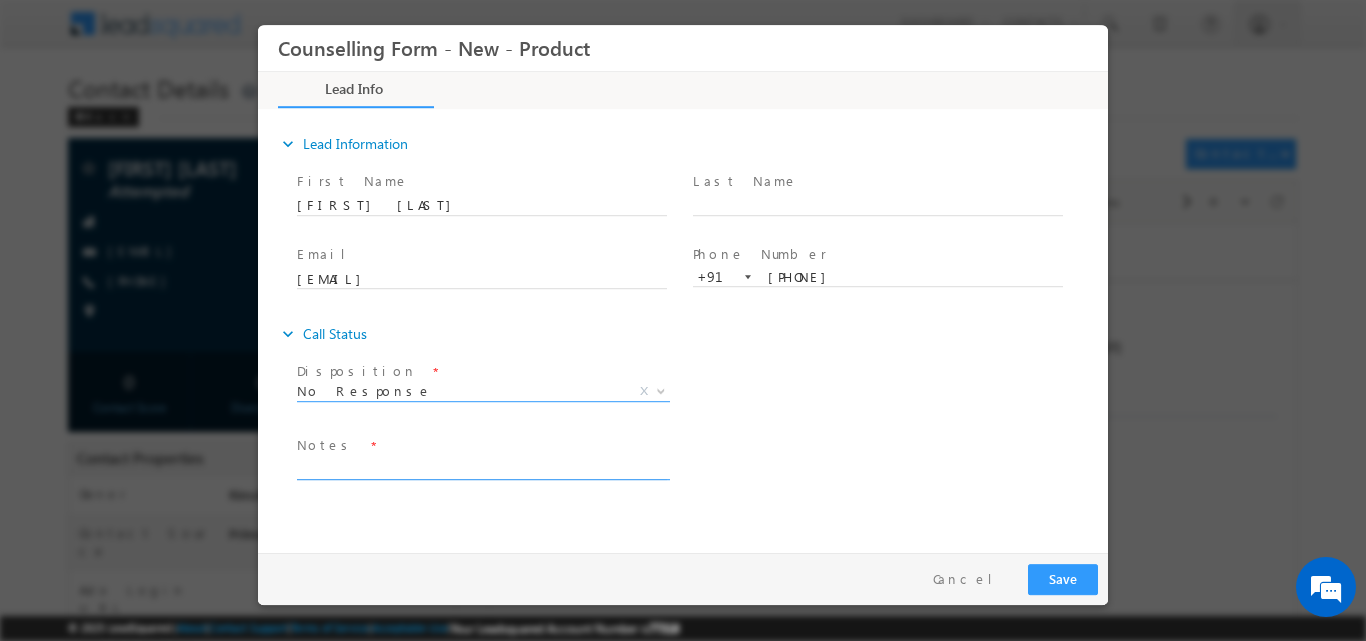 click at bounding box center (482, 467) 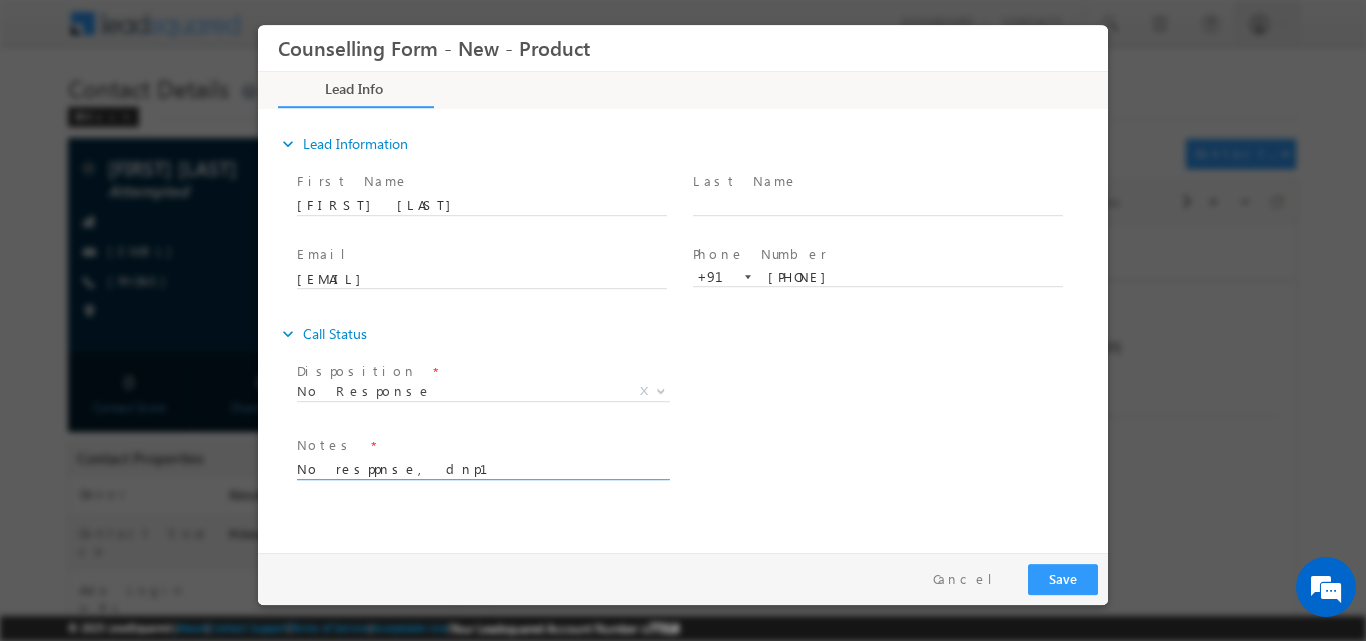click on "No resppnse, dnp1" at bounding box center [482, 467] 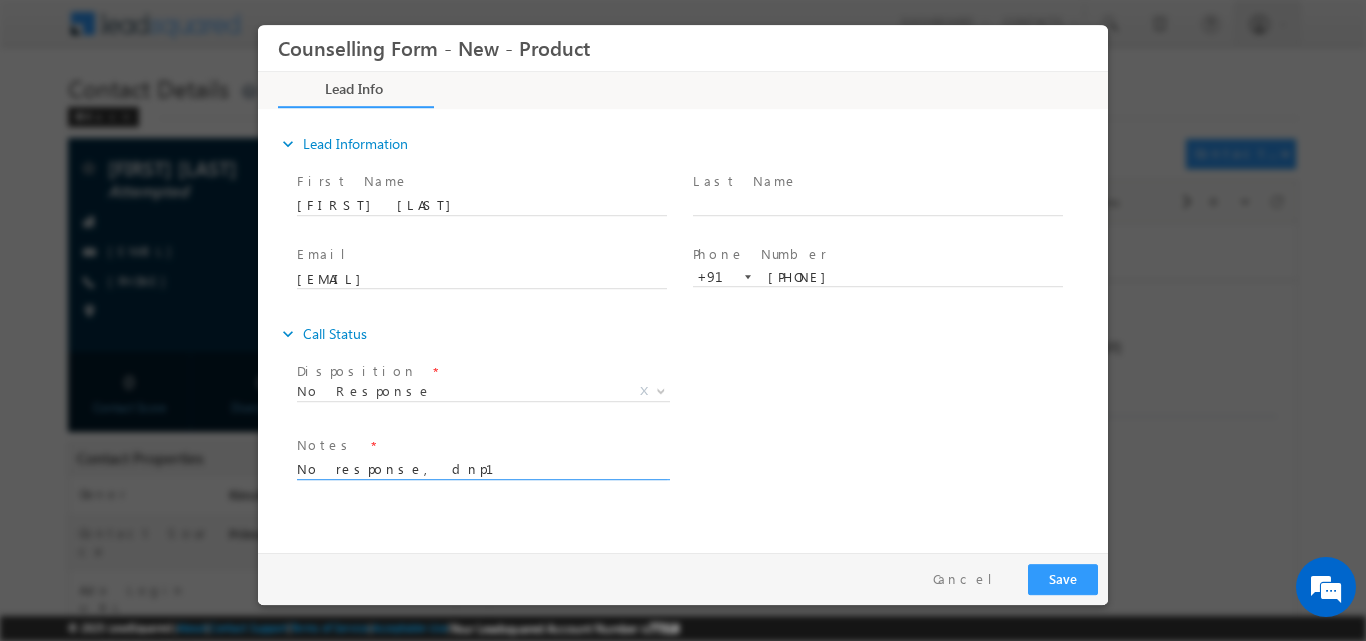 click on "No response, dnp1" at bounding box center (482, 467) 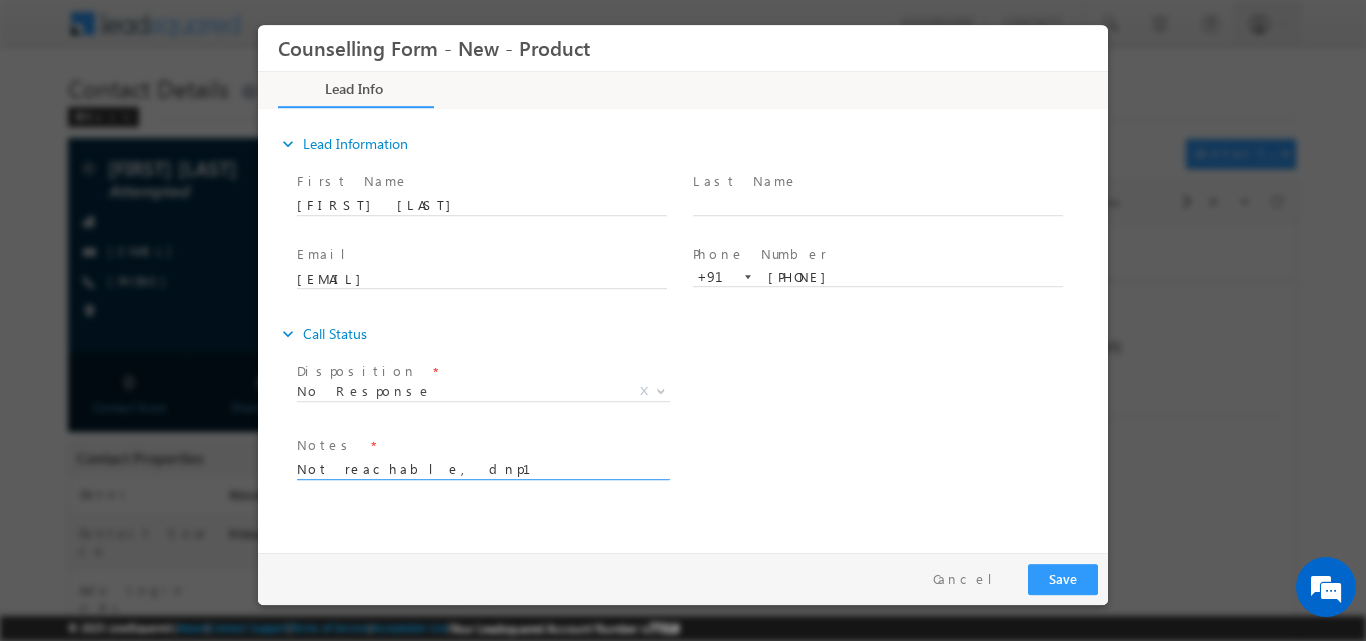 type on "Not reachable, dnp1" 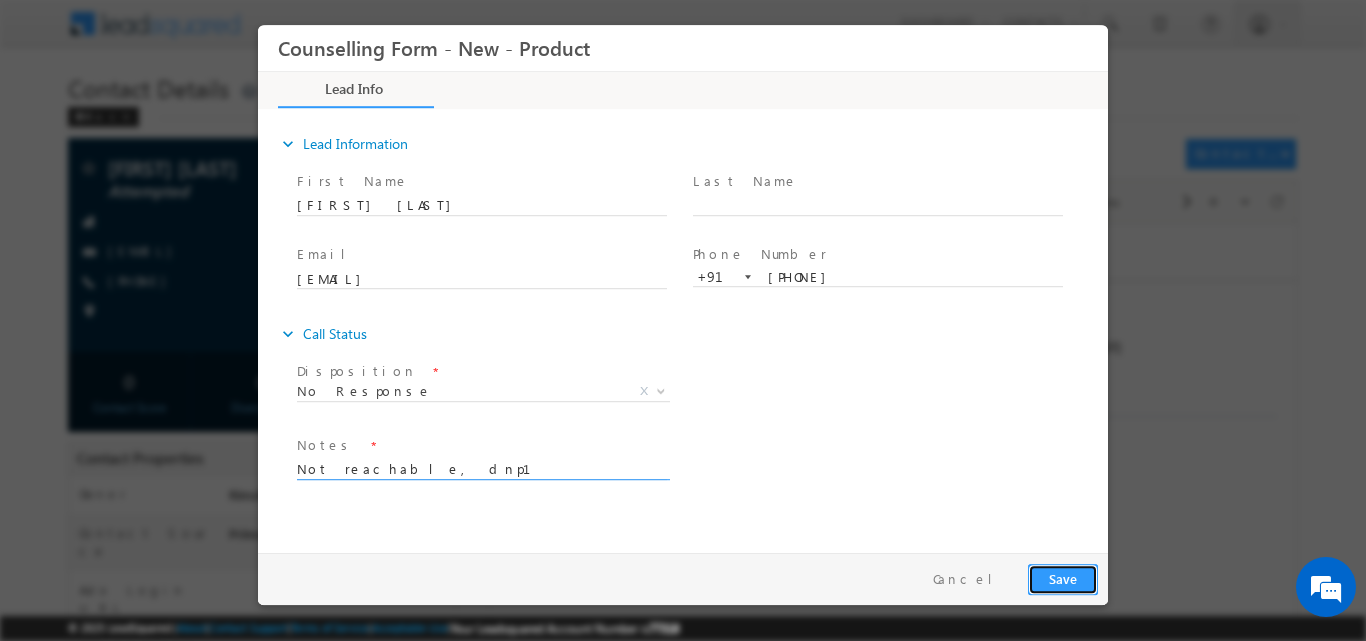 click on "Save" at bounding box center (1063, 578) 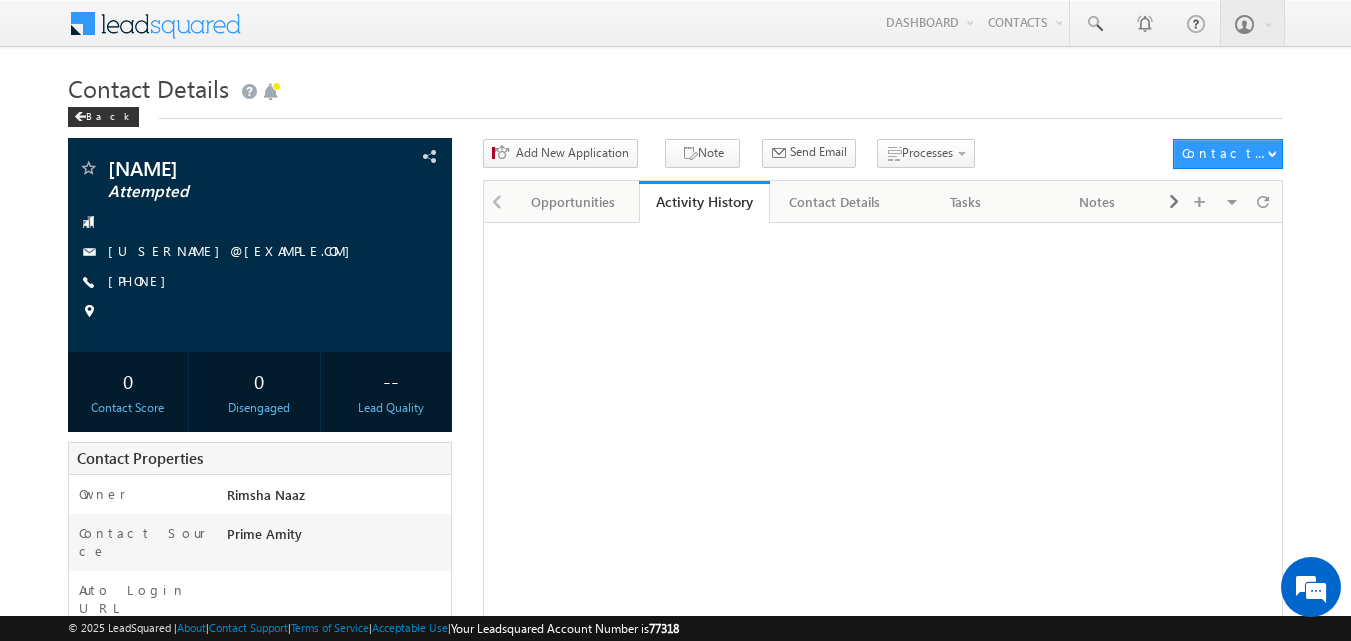 scroll, scrollTop: 0, scrollLeft: 0, axis: both 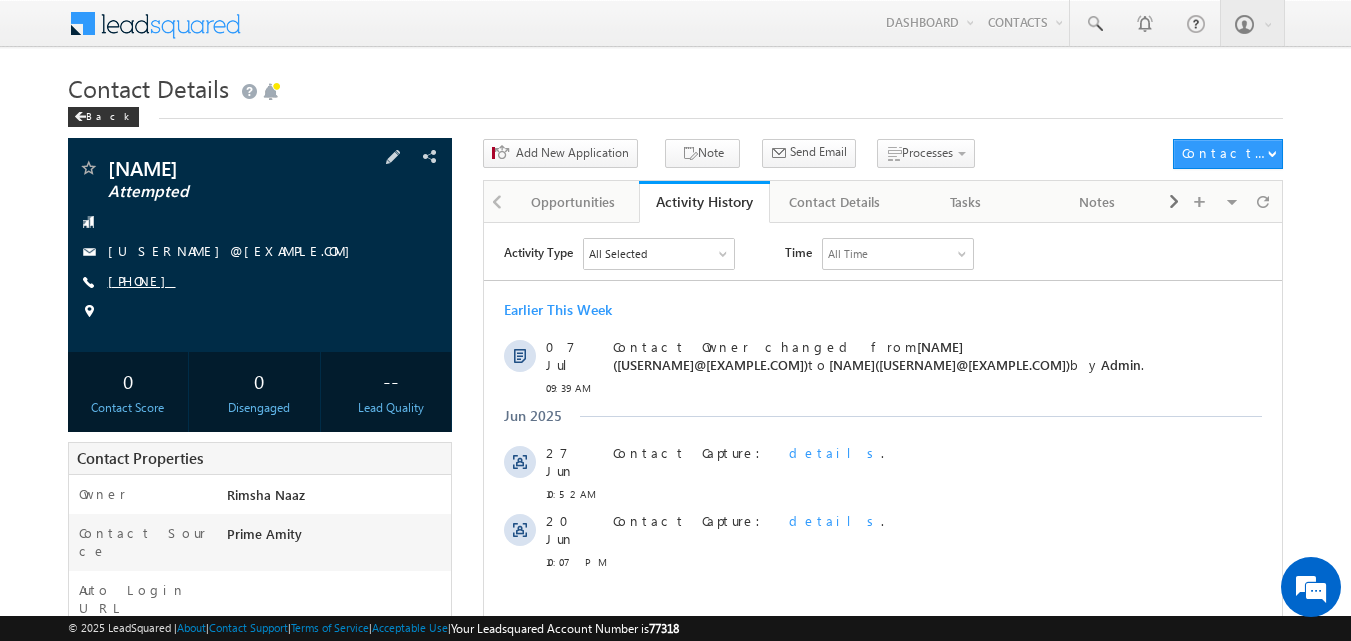 copy on "[PHONE]" 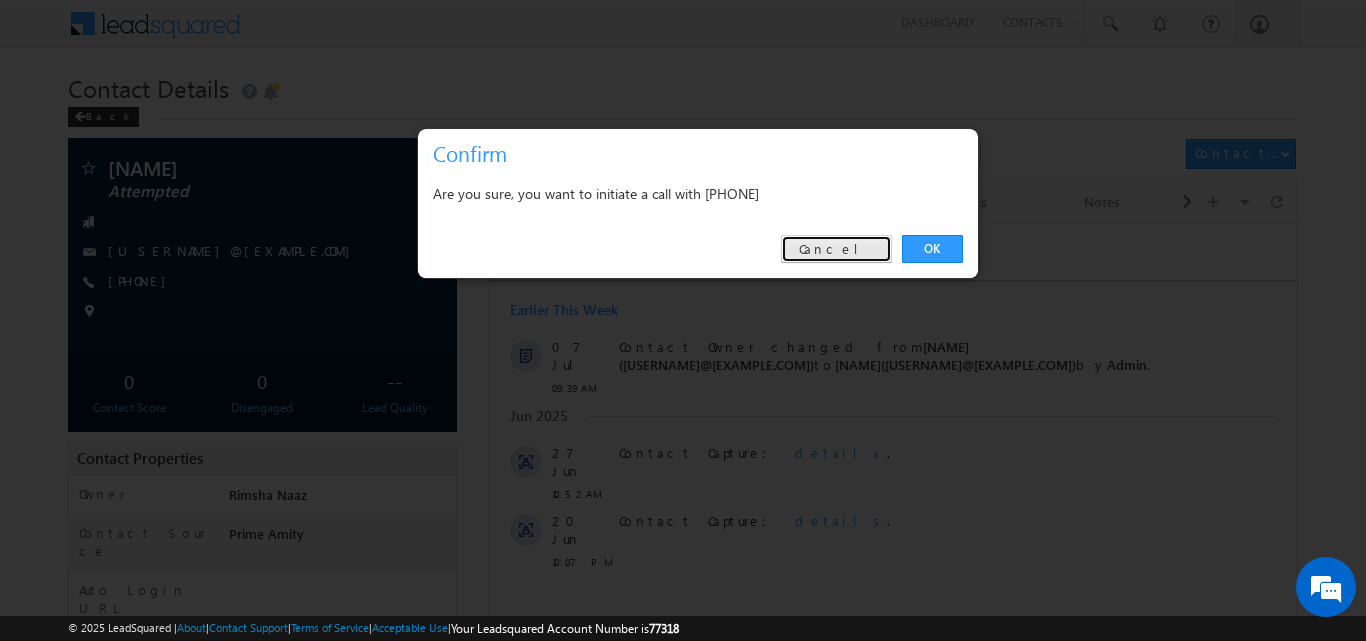 click on "Cancel" at bounding box center (836, 249) 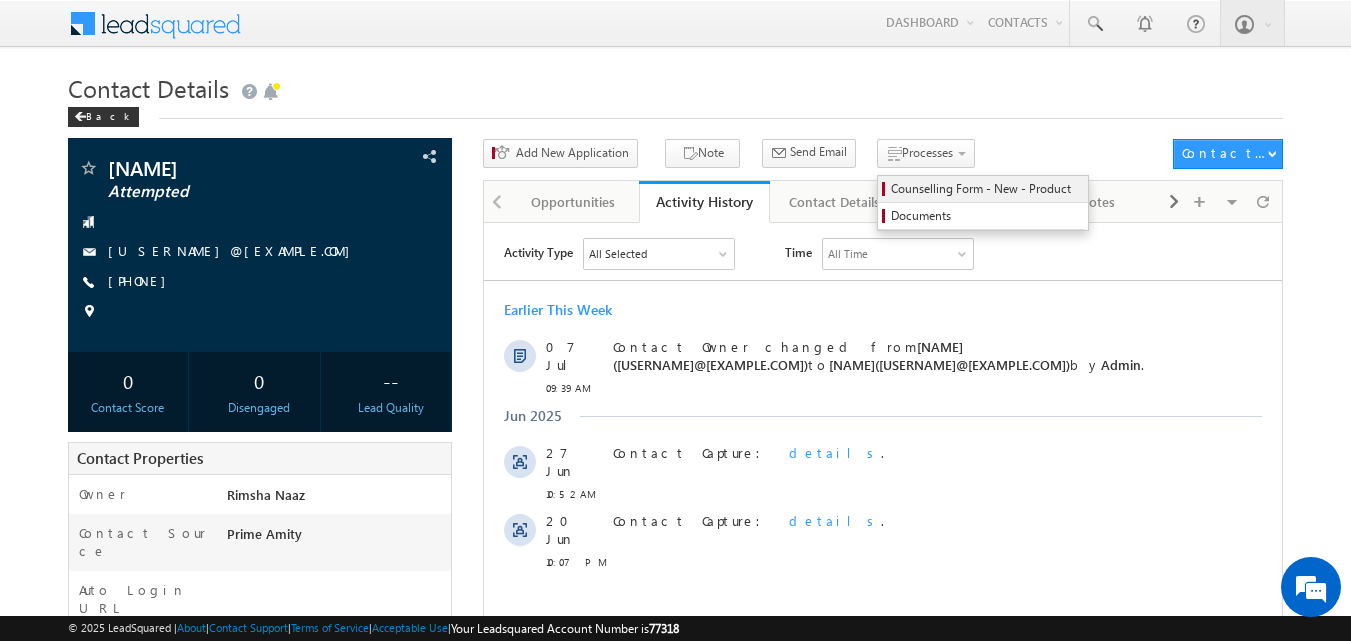click on "Counselling Form - New - Product" at bounding box center (986, 189) 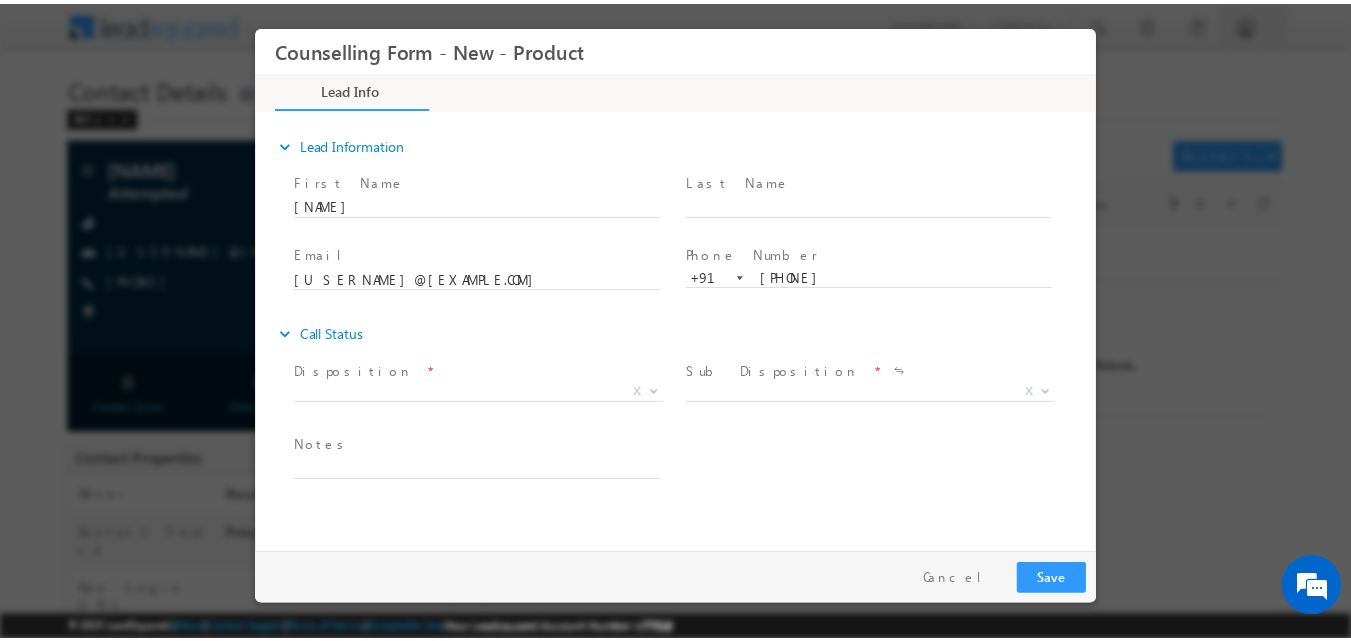 scroll, scrollTop: 0, scrollLeft: 0, axis: both 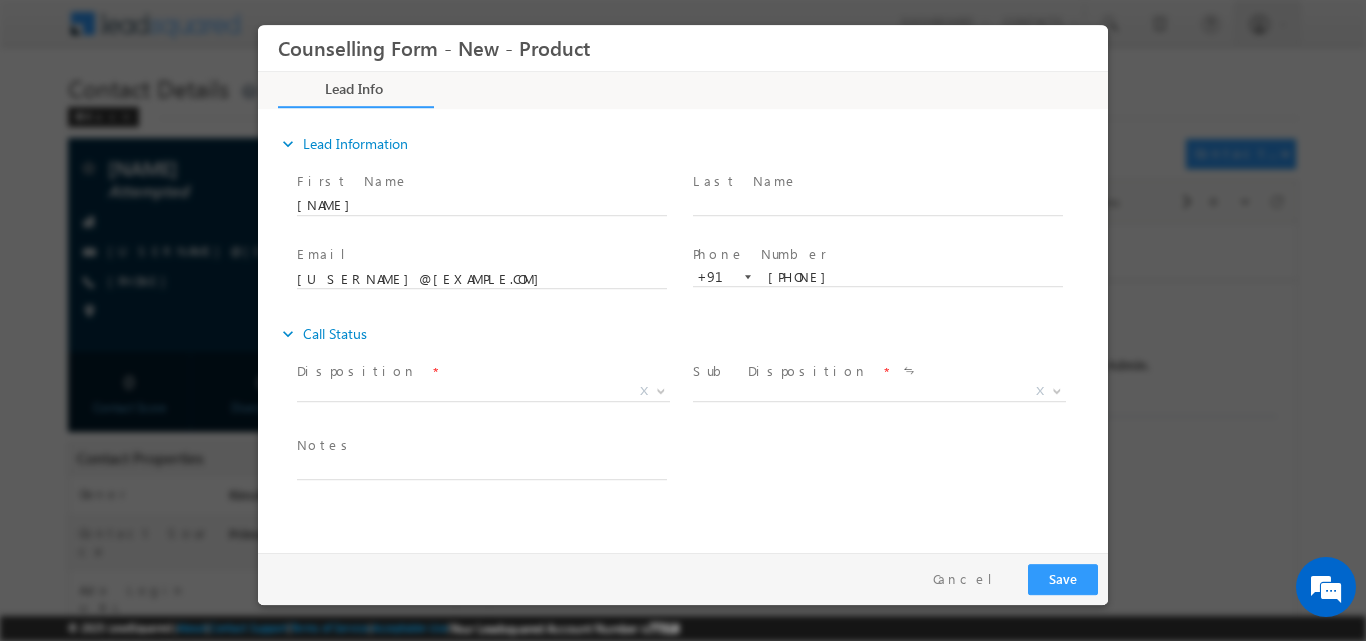 click on "X" at bounding box center [491, 393] 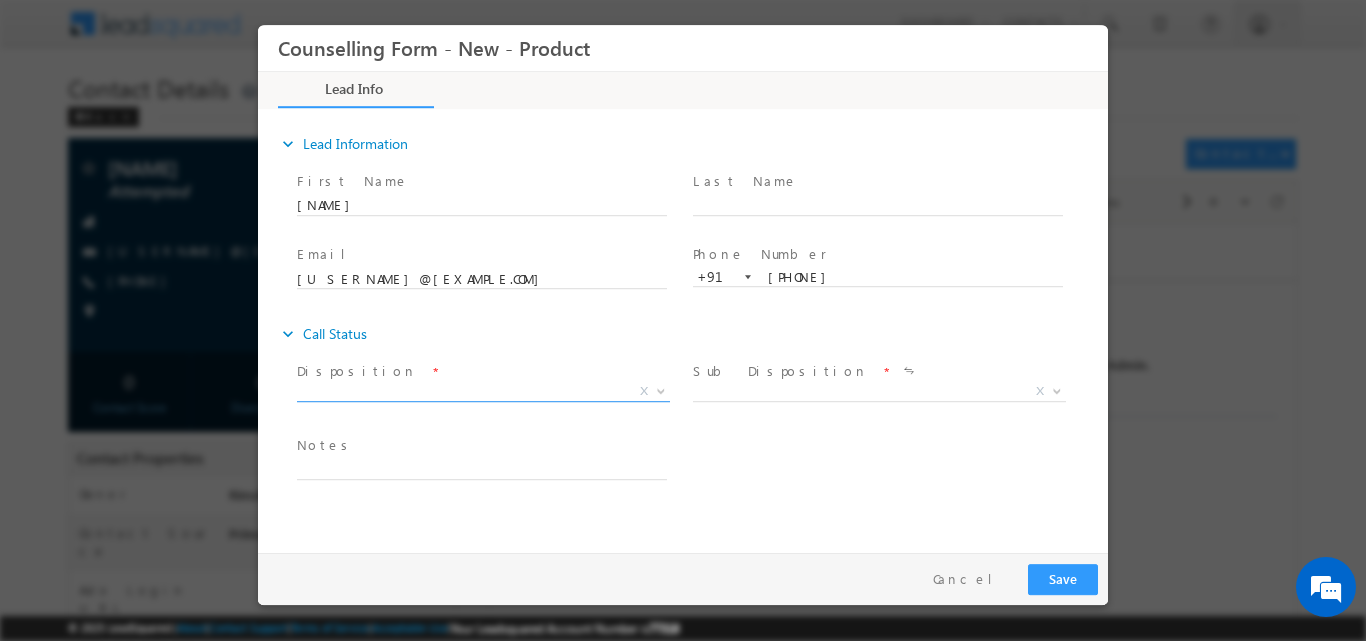 click at bounding box center [661, 389] 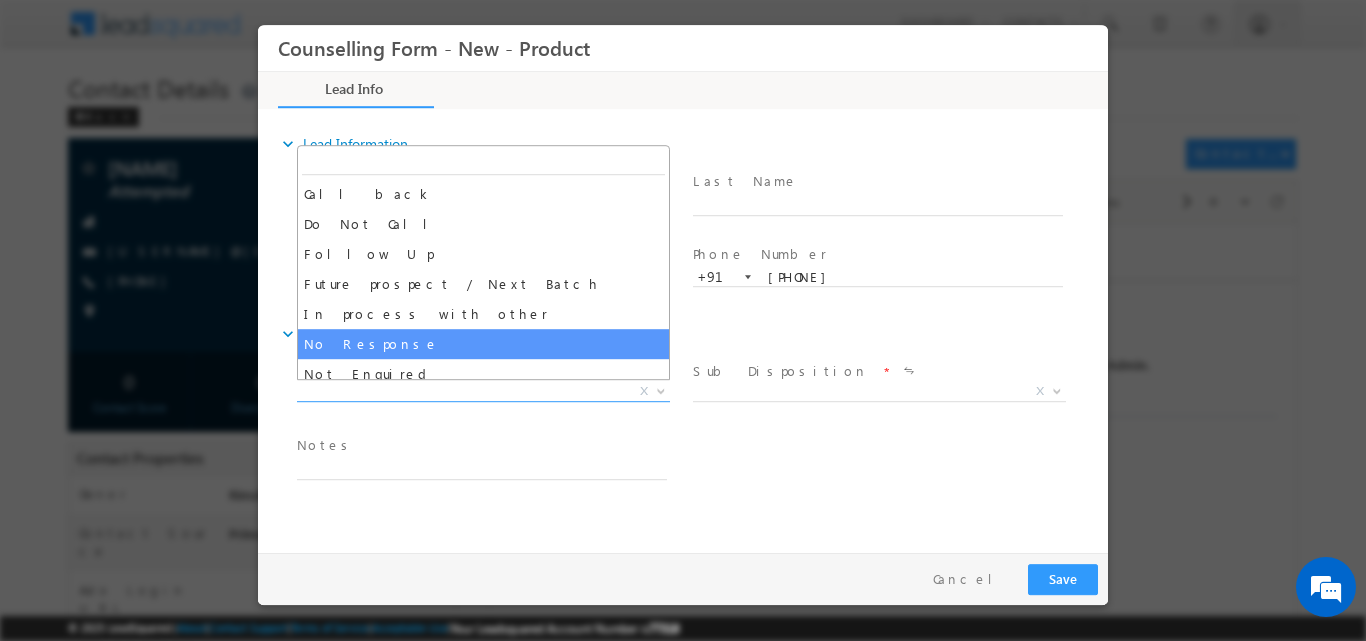 select on "No Response" 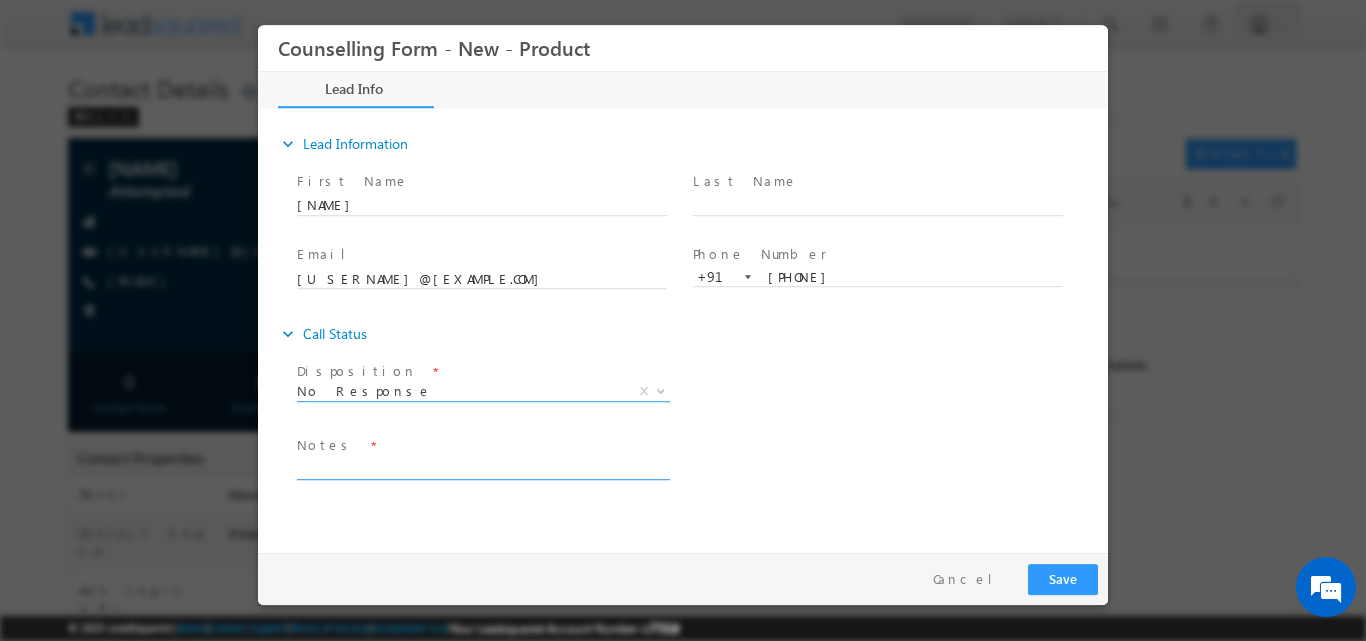 click at bounding box center [482, 467] 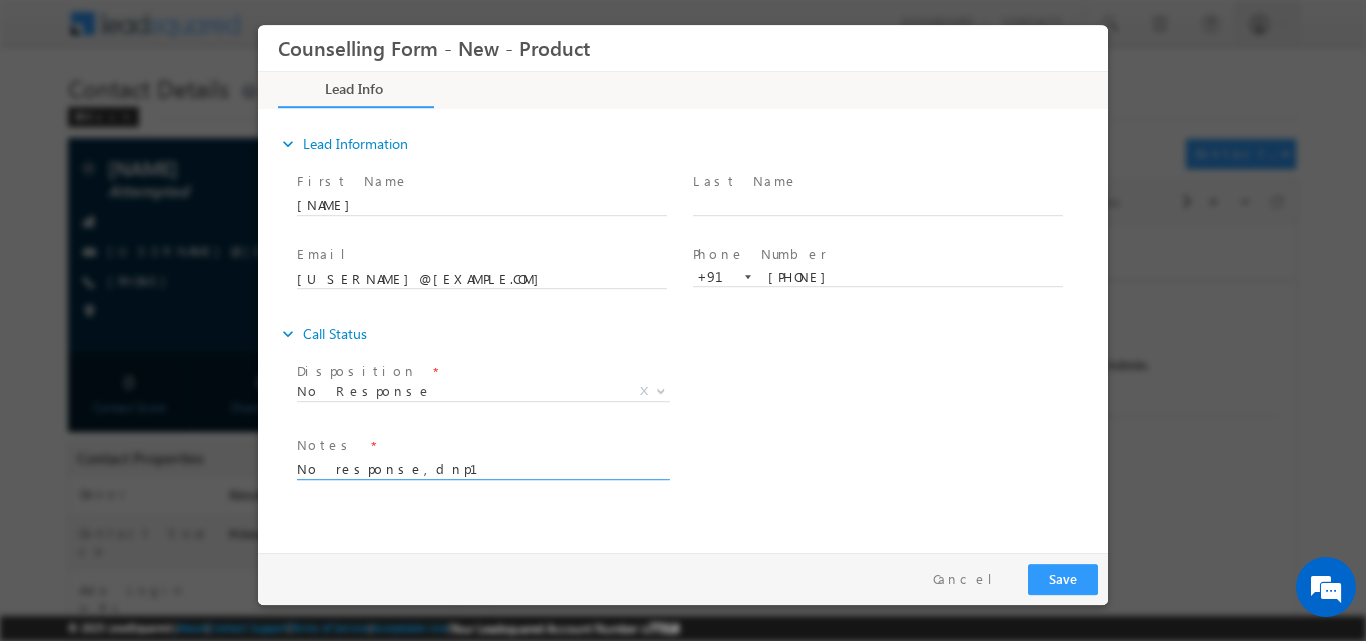 type on "No response,dnp1" 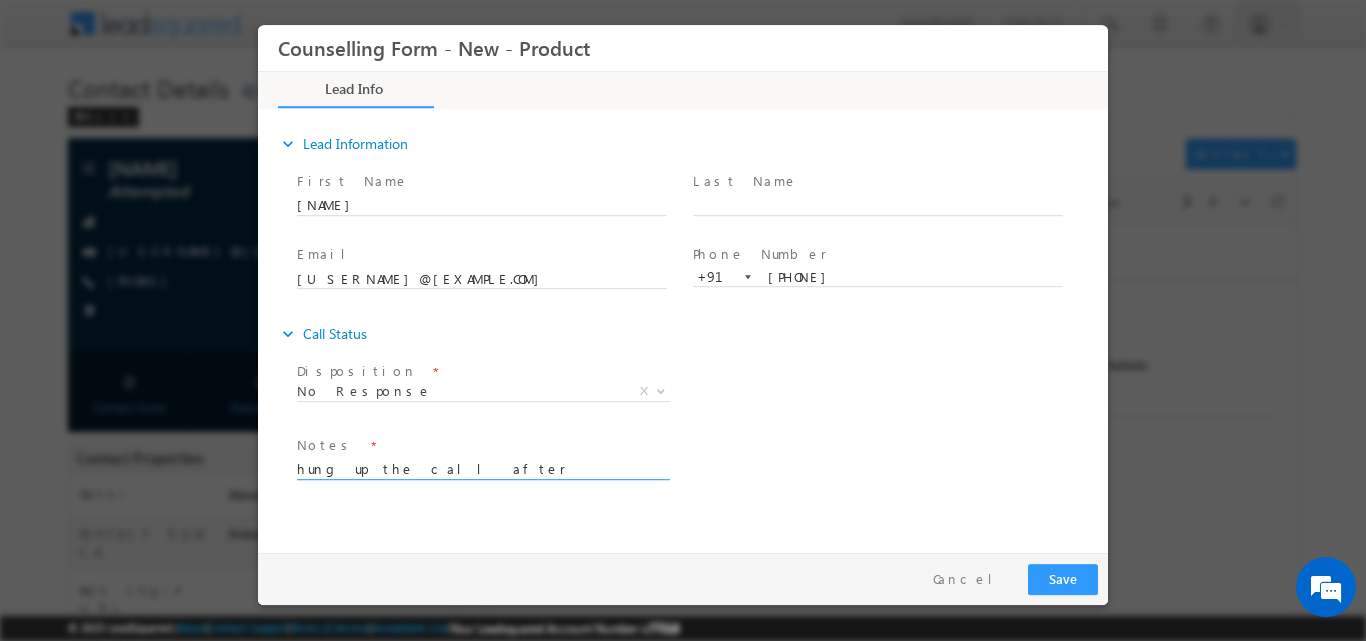 type on "hung up the call after hearing Amity university, (1)" 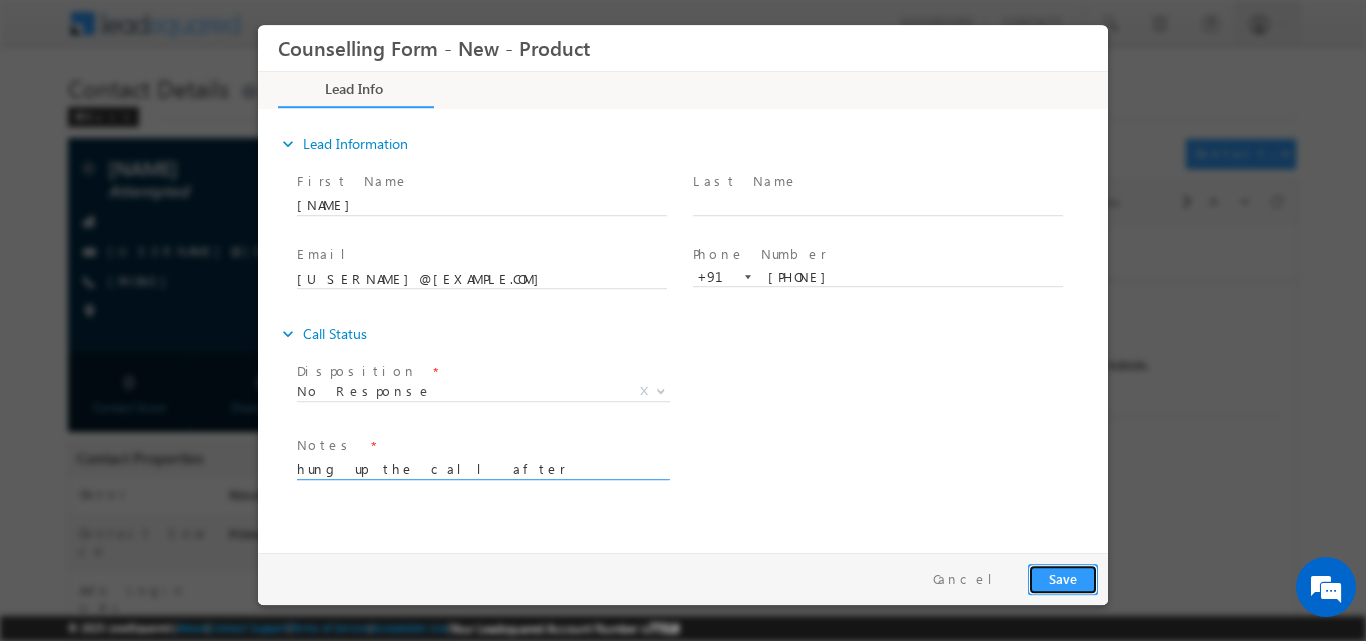 click on "Save" at bounding box center [1063, 578] 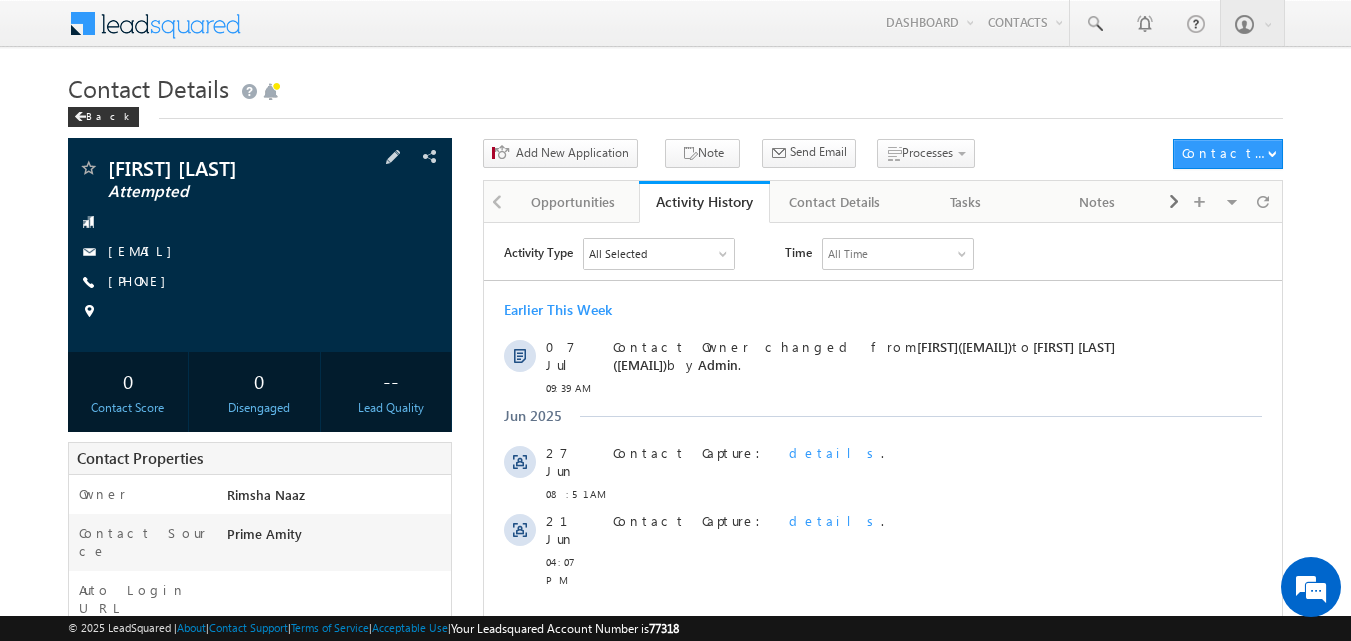 scroll, scrollTop: 0, scrollLeft: 0, axis: both 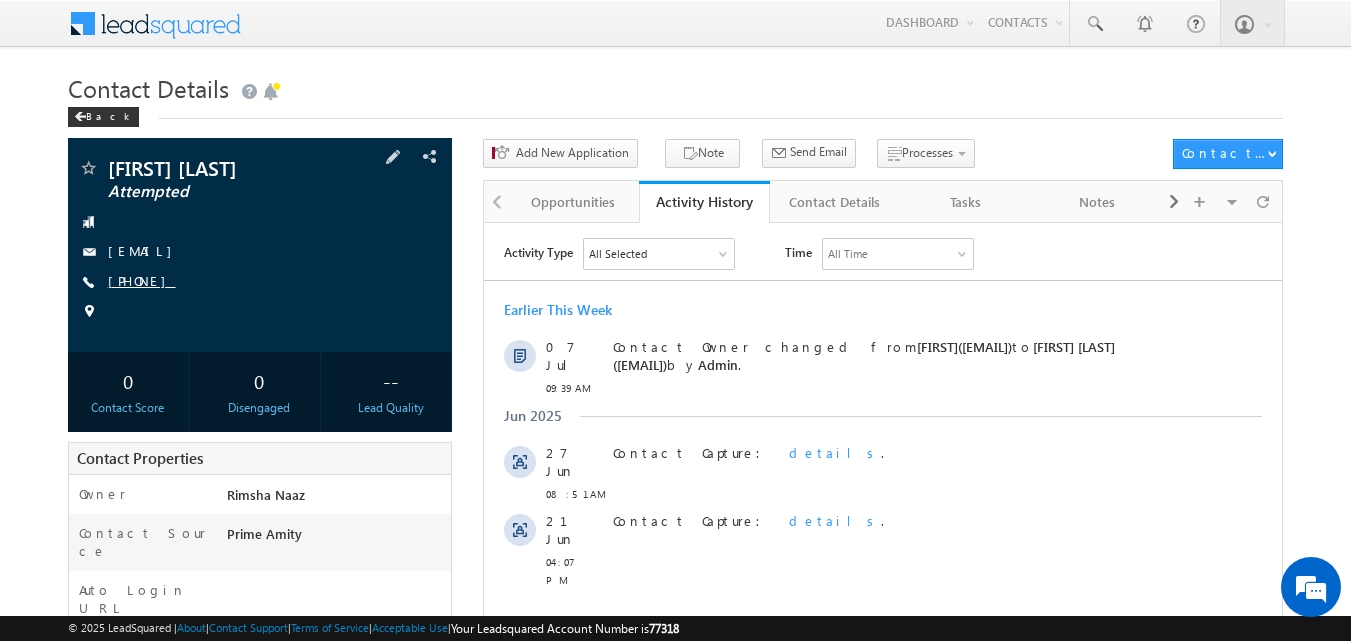 copy on "[PHONE]" 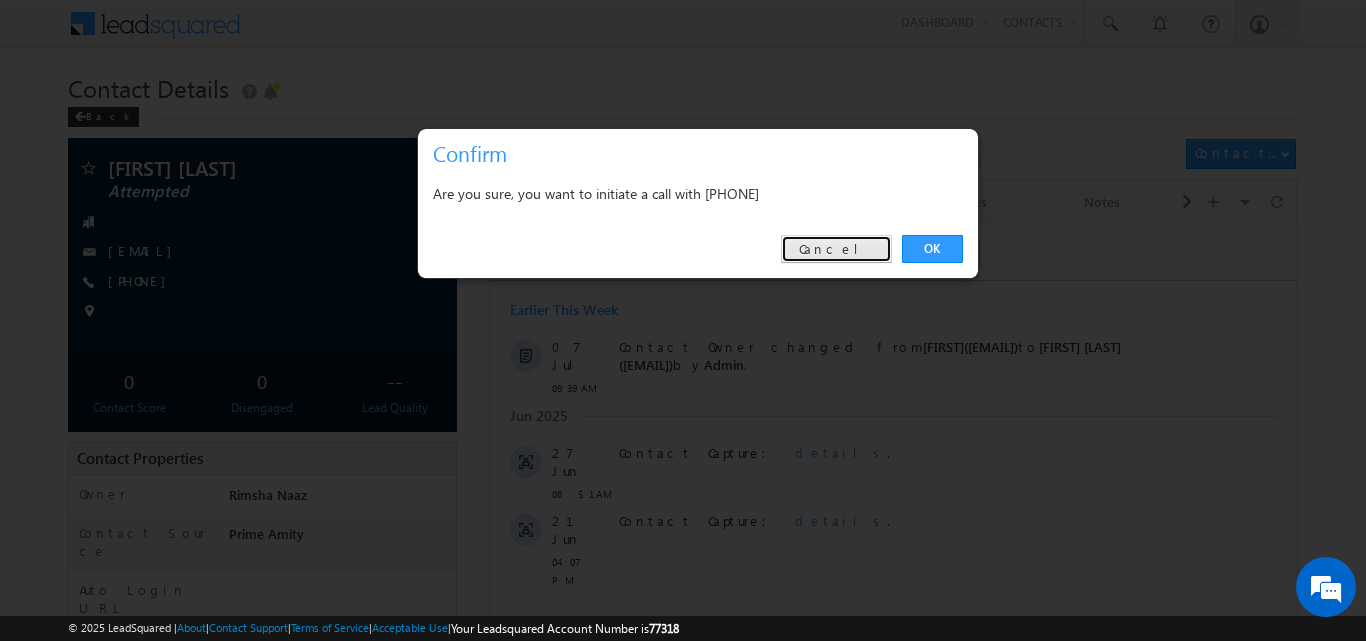 click on "Cancel" at bounding box center (836, 249) 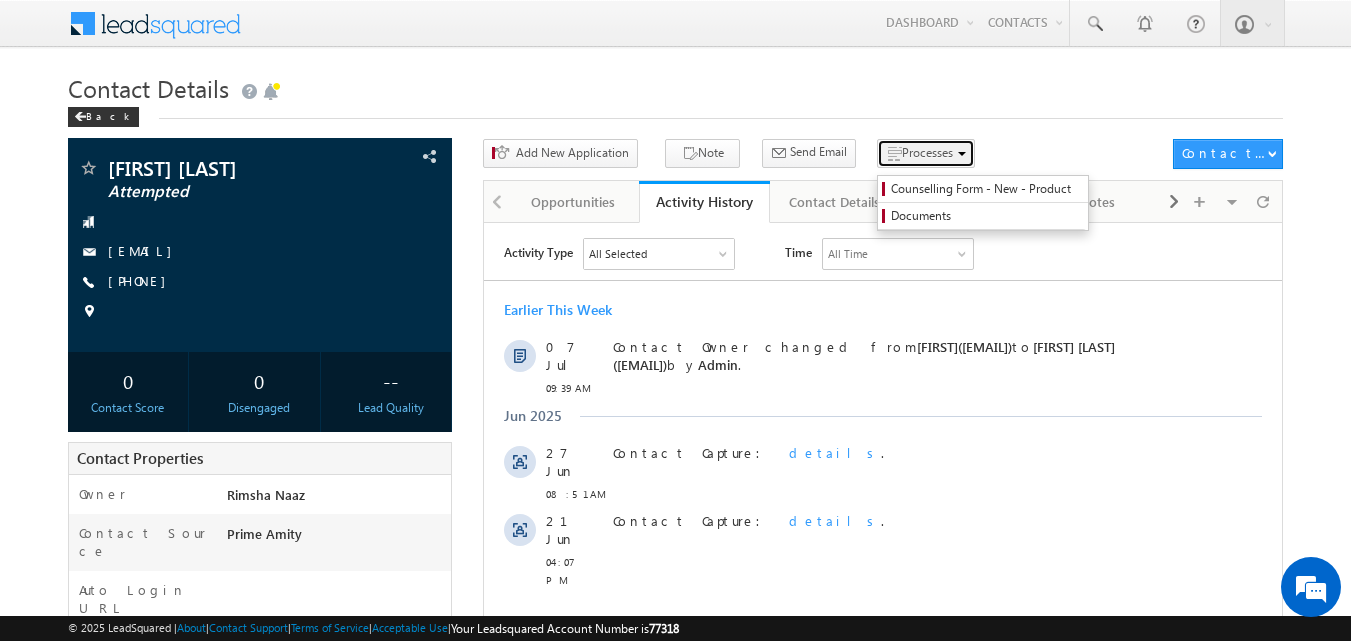 click on "Processes" at bounding box center [927, 152] 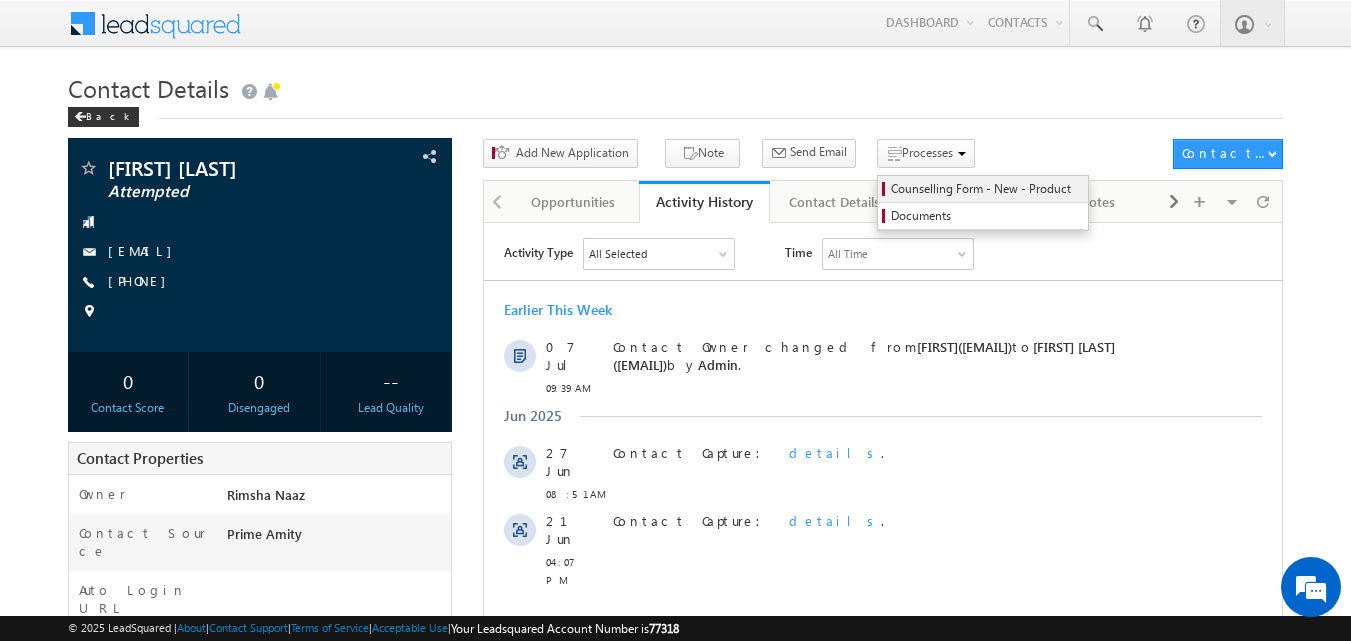 click on "Counselling Form - New - Product" at bounding box center (986, 189) 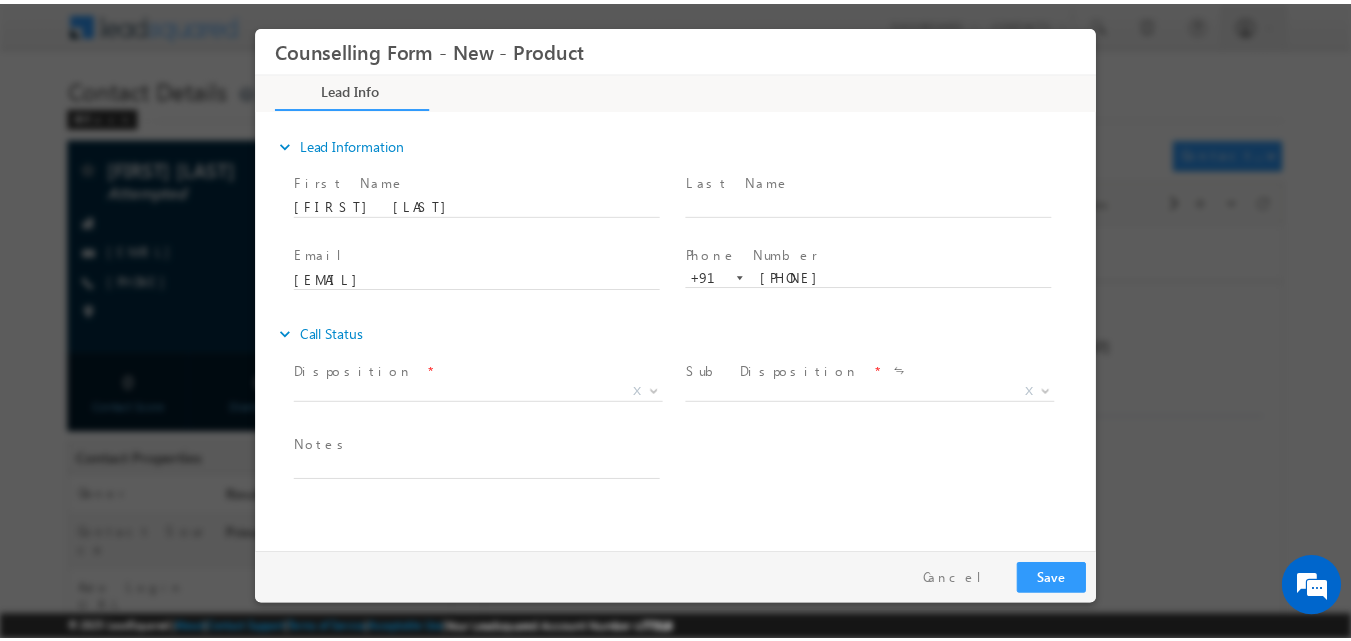 scroll, scrollTop: 0, scrollLeft: 0, axis: both 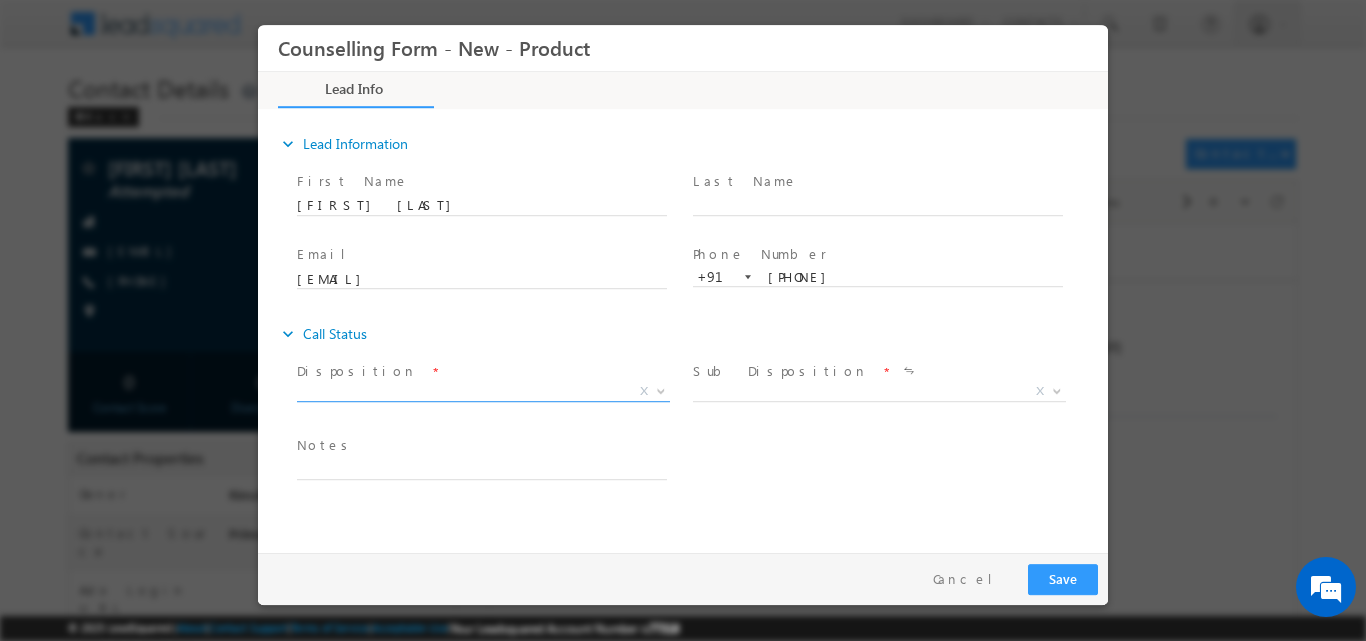 click at bounding box center (659, 390) 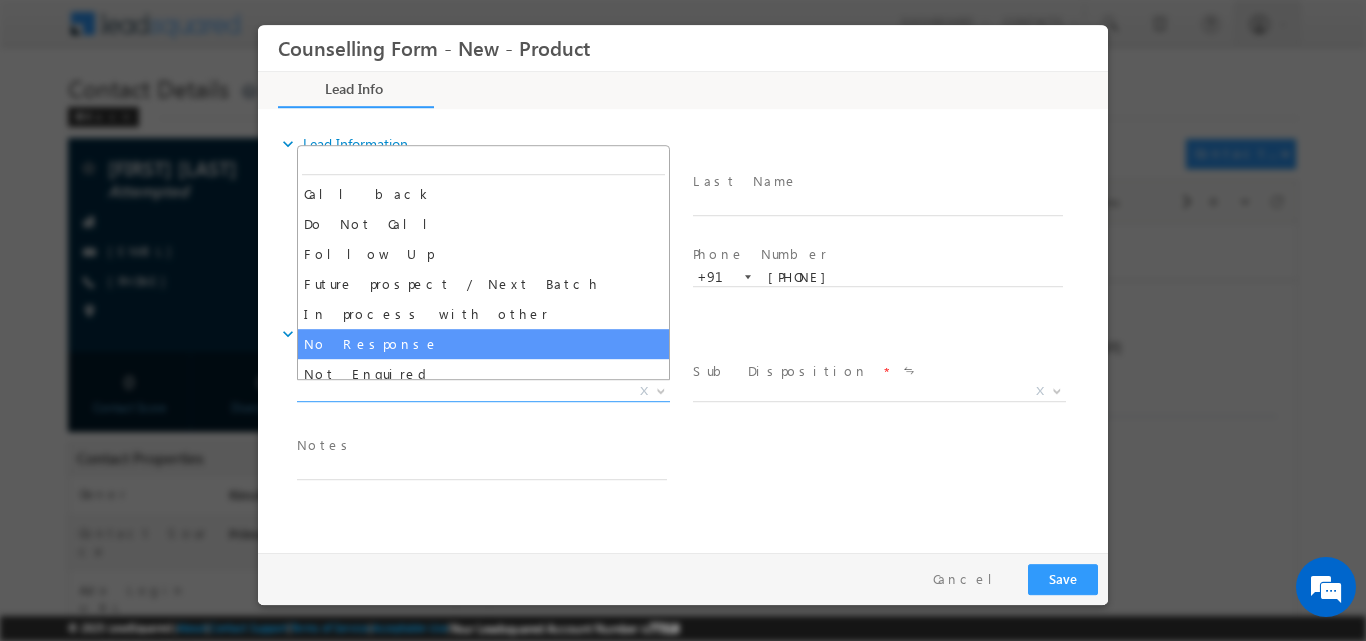 select on "No Response" 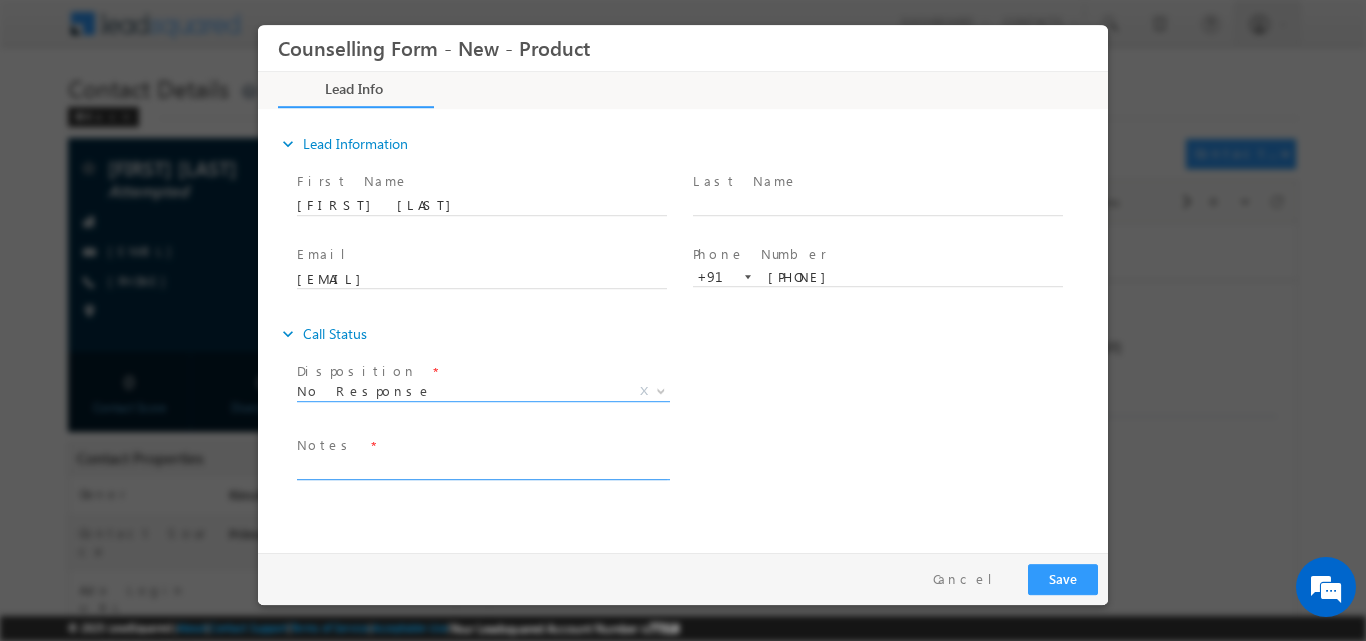 click at bounding box center (482, 467) 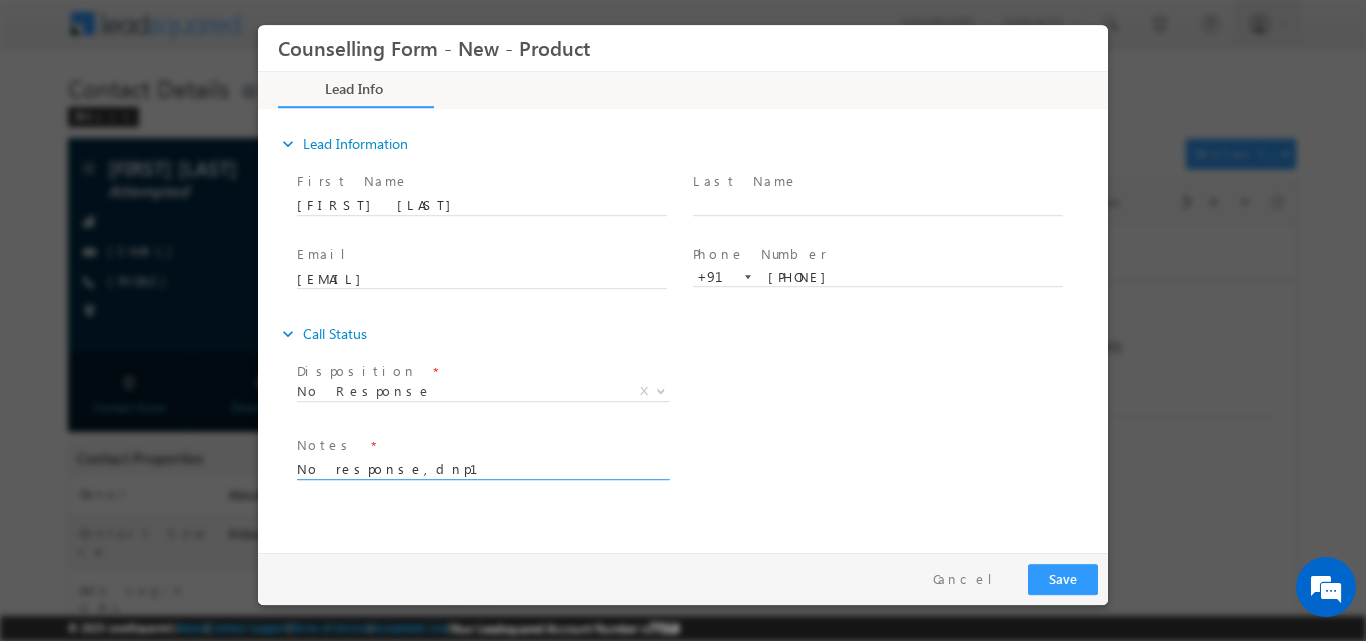 type on "No response,dnp1" 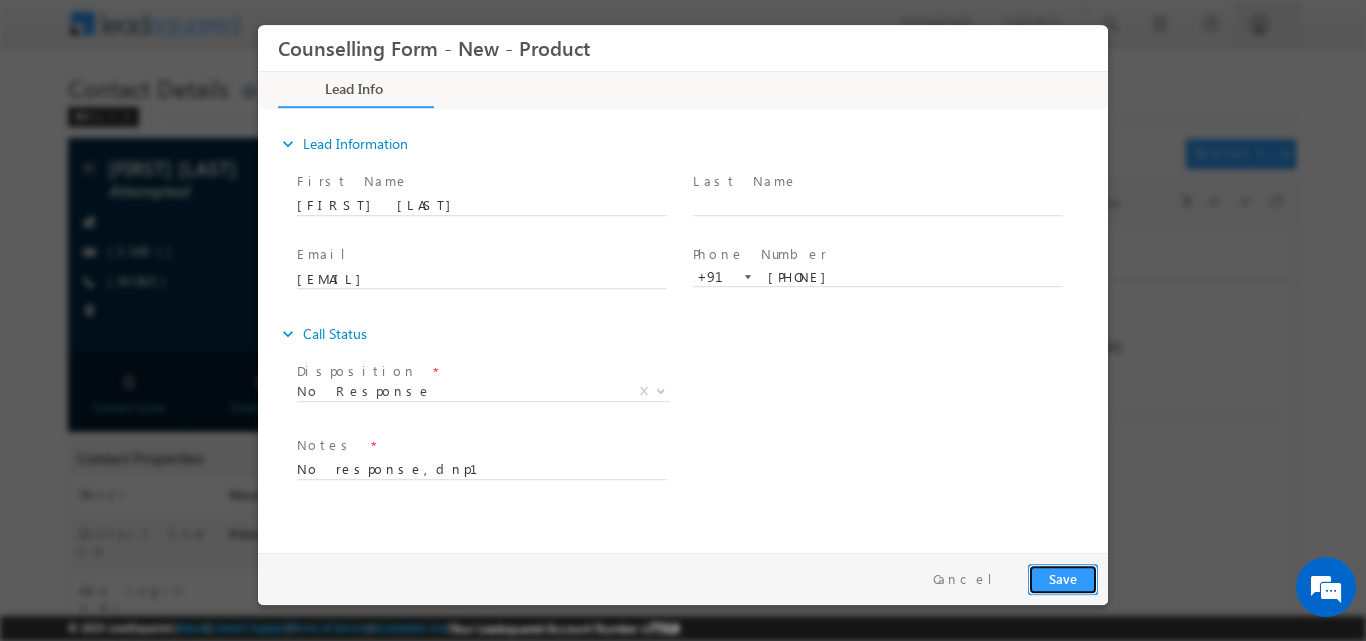 click on "Save" at bounding box center [1063, 578] 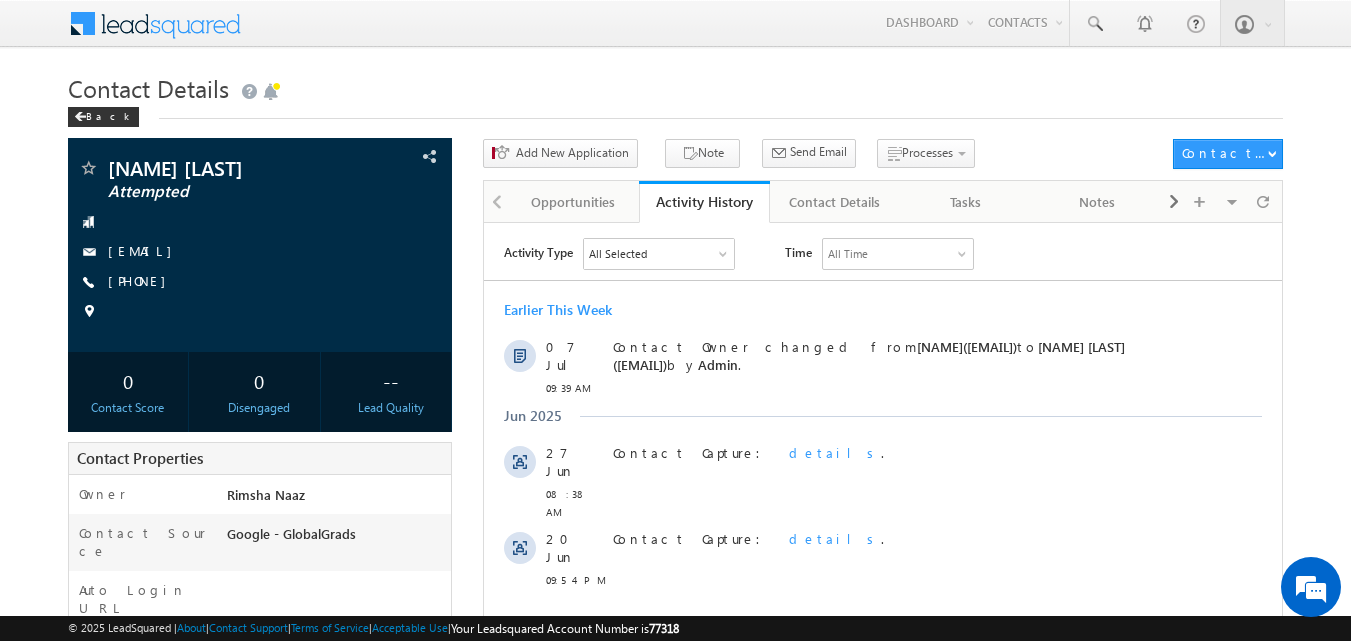 scroll, scrollTop: 0, scrollLeft: 0, axis: both 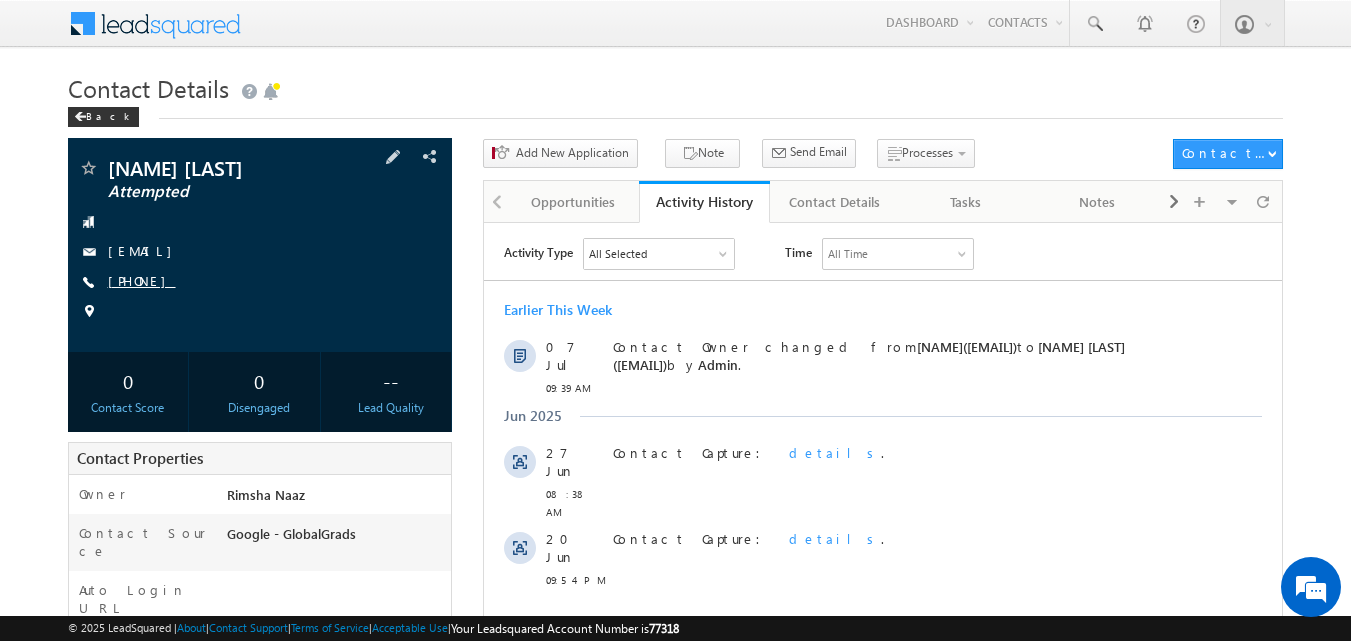 copy on "[PHONE]" 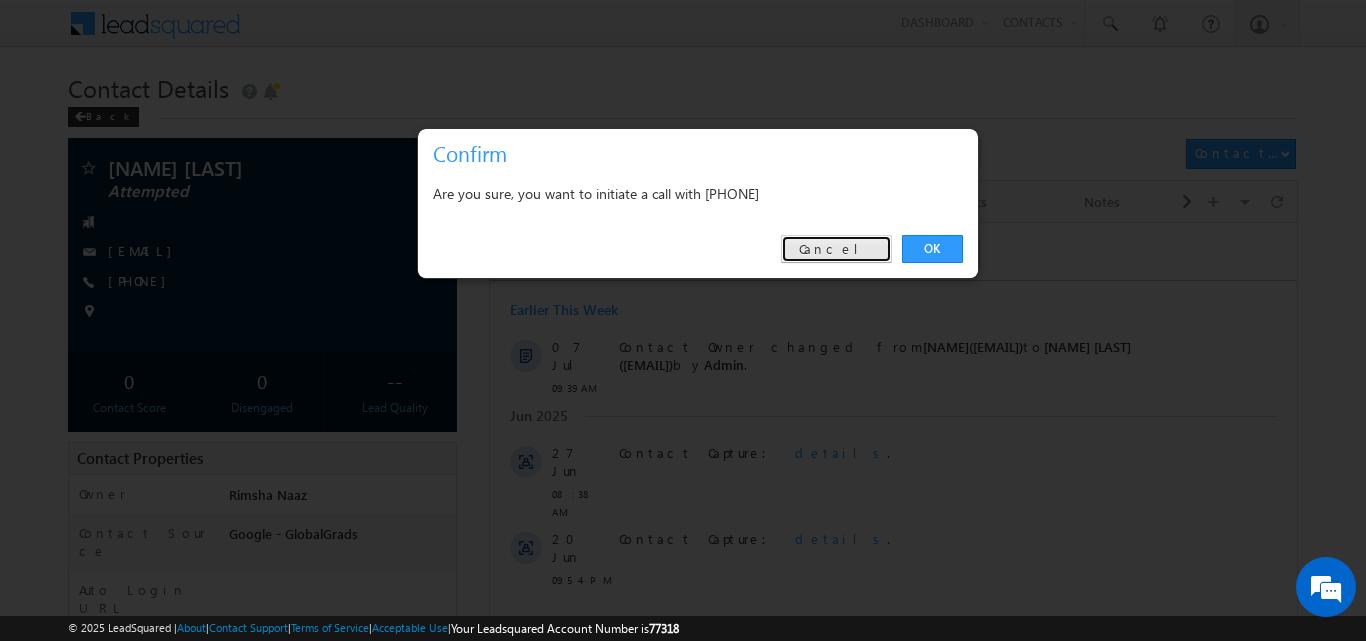 click on "Cancel" at bounding box center (836, 249) 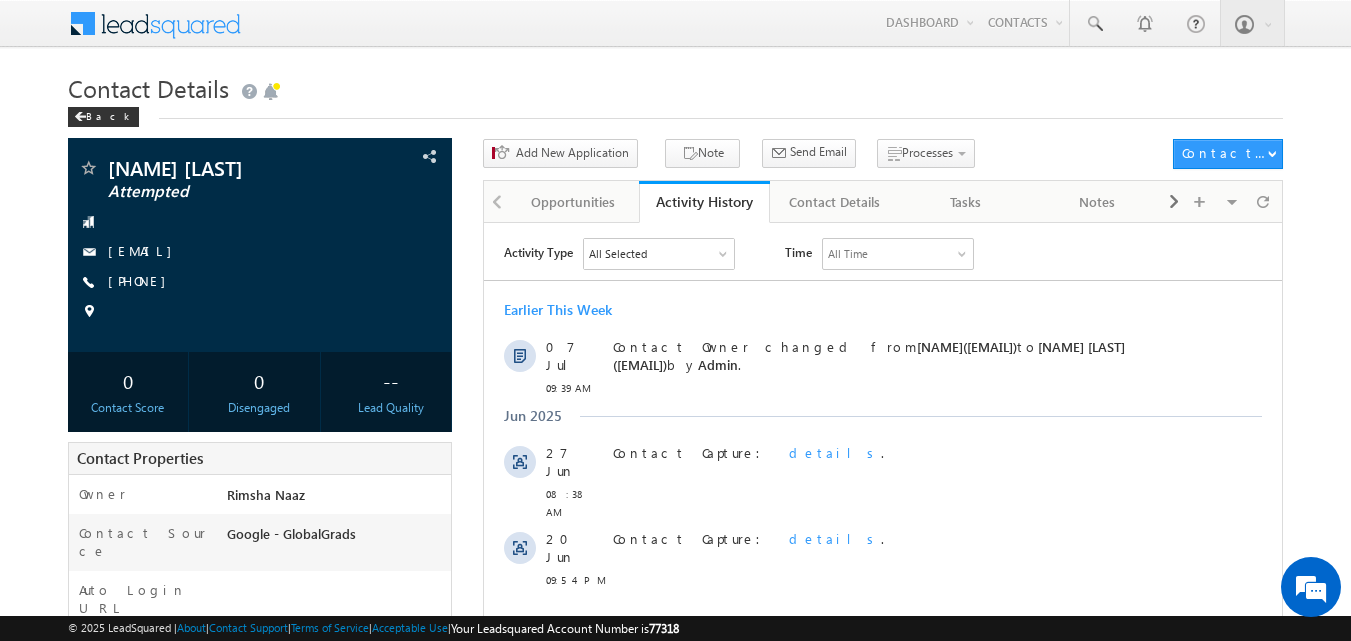 copy on "9865443333" 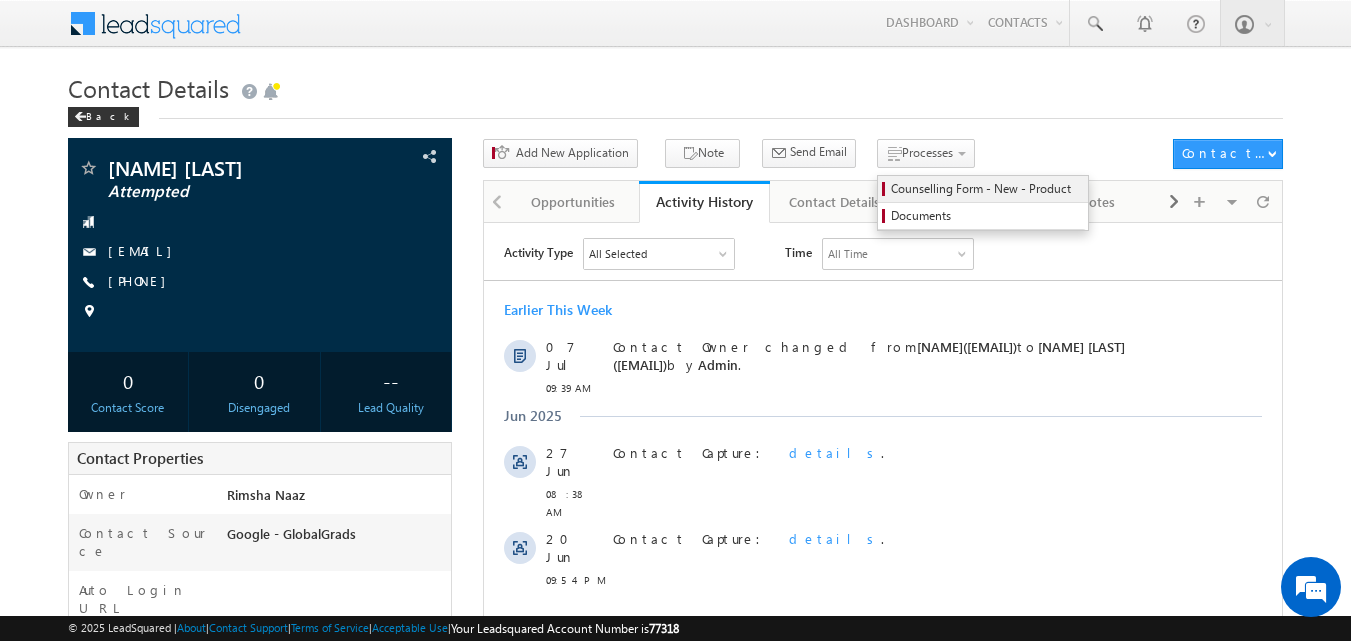 click on "Counselling Form - New - Product" at bounding box center [986, 189] 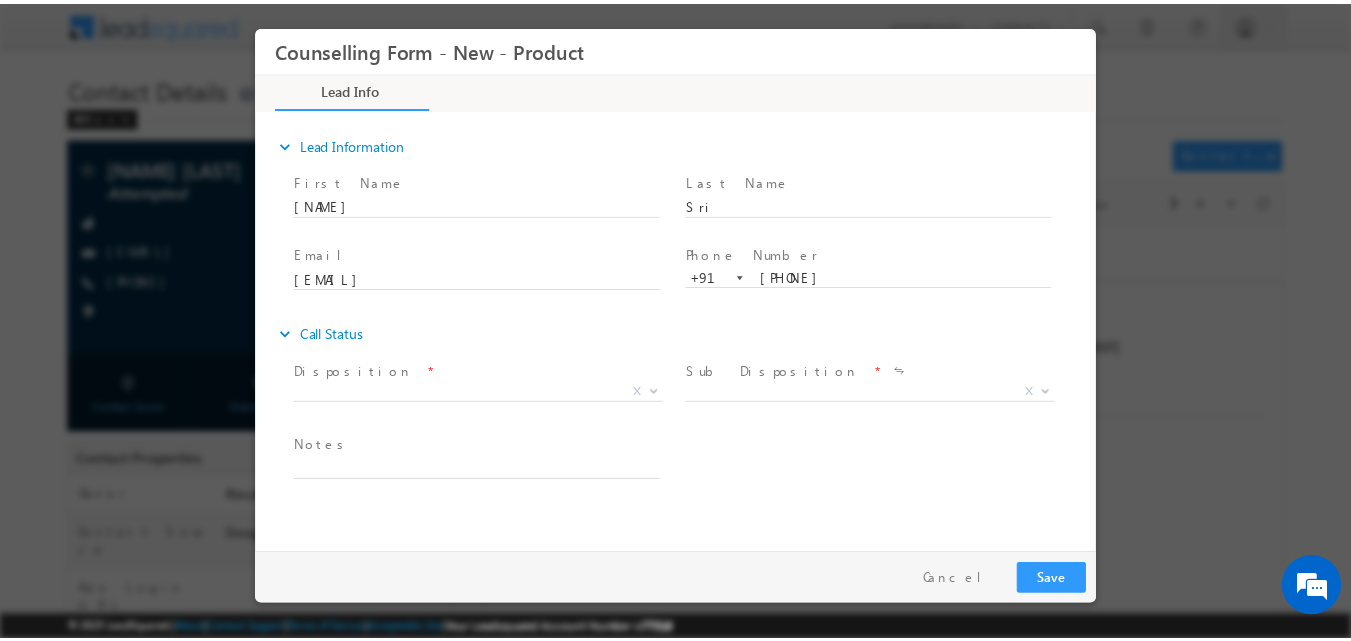 scroll, scrollTop: 0, scrollLeft: 0, axis: both 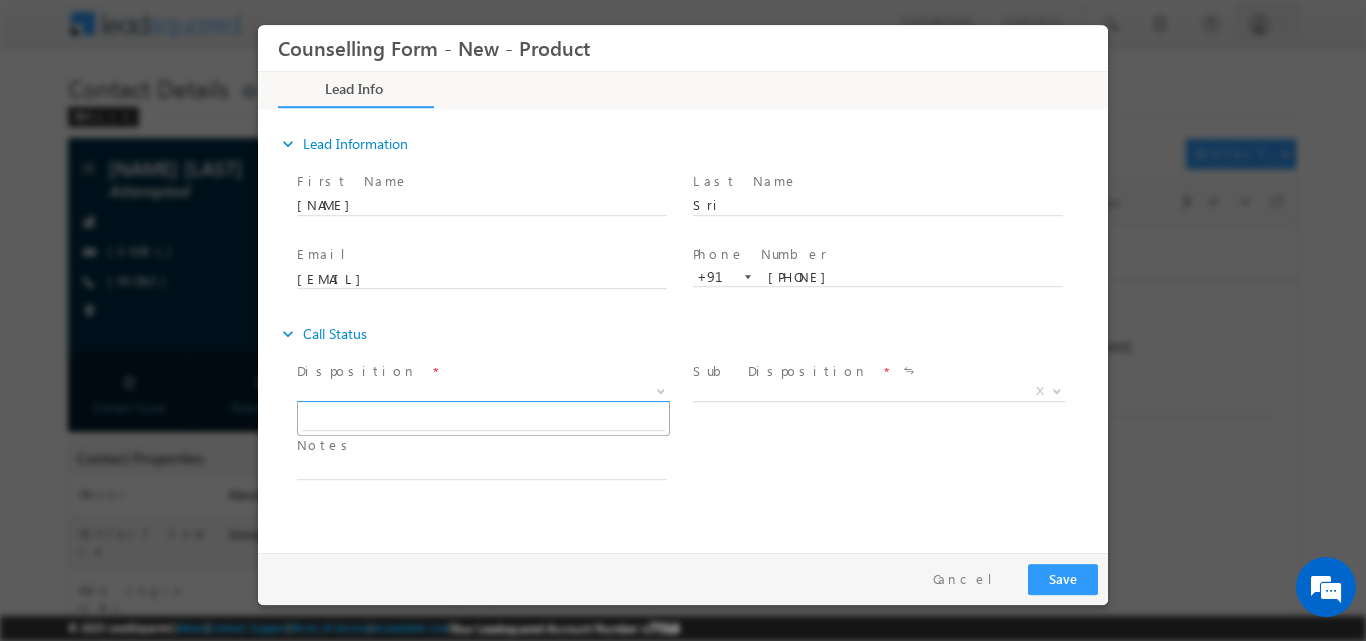 click at bounding box center (659, 390) 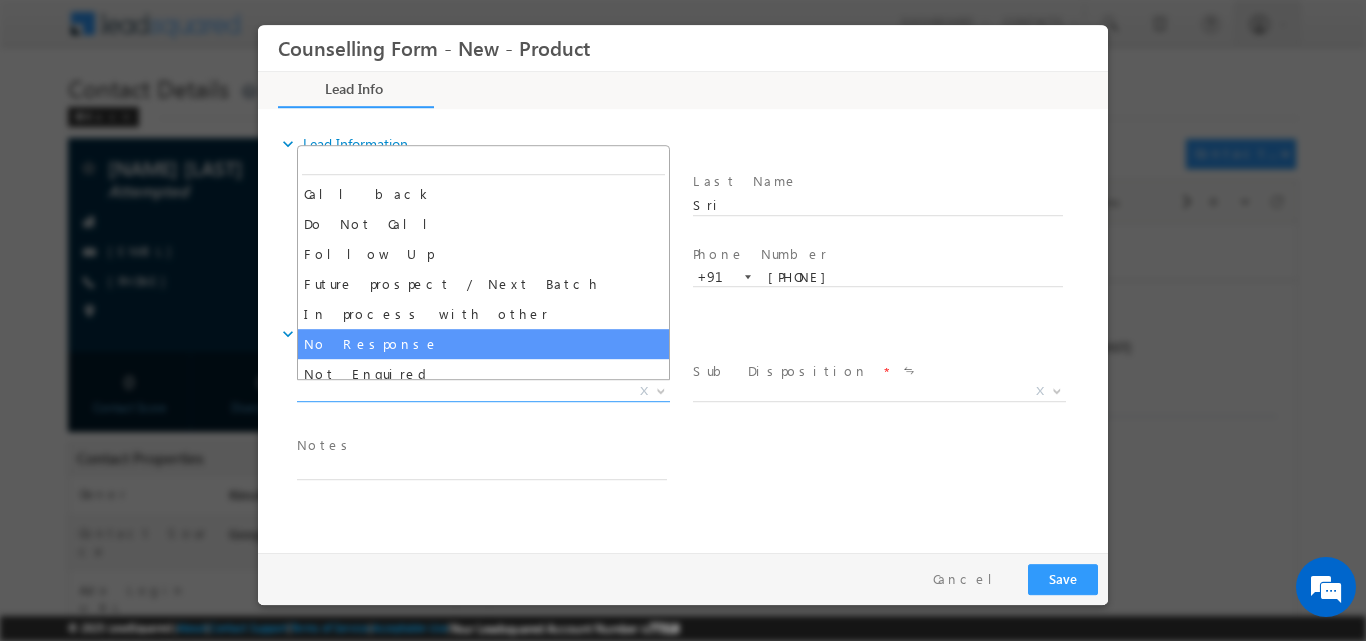 select on "No Response" 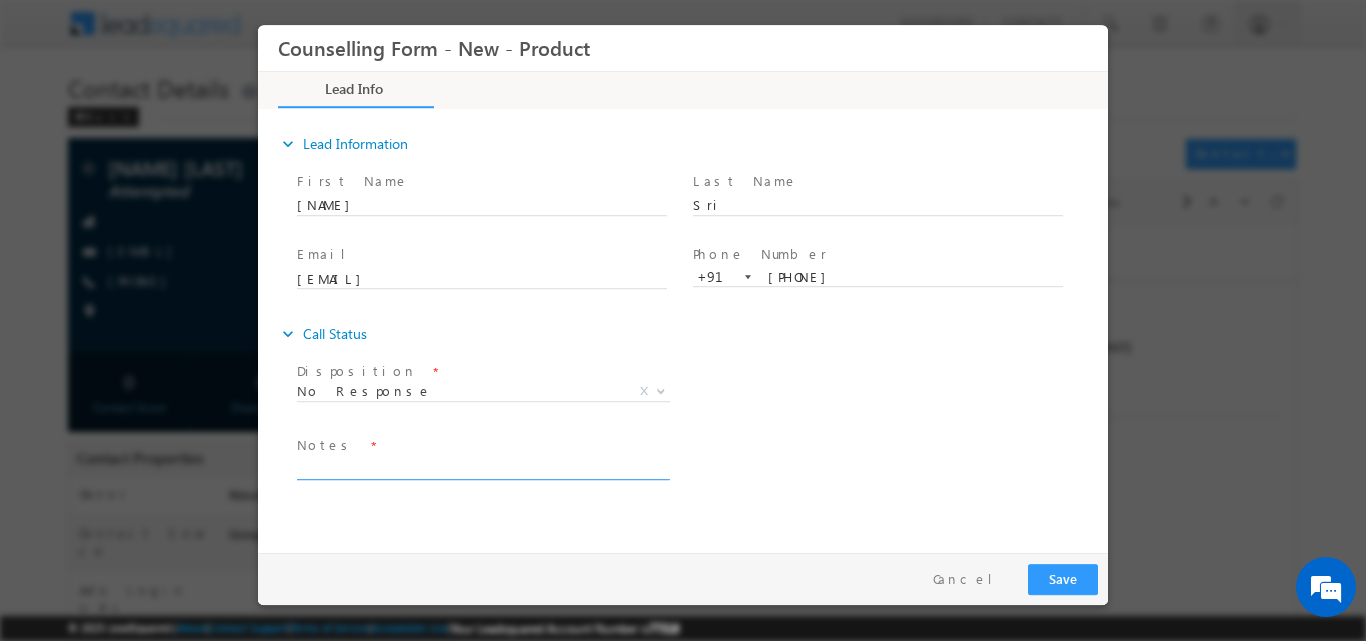 click at bounding box center (482, 467) 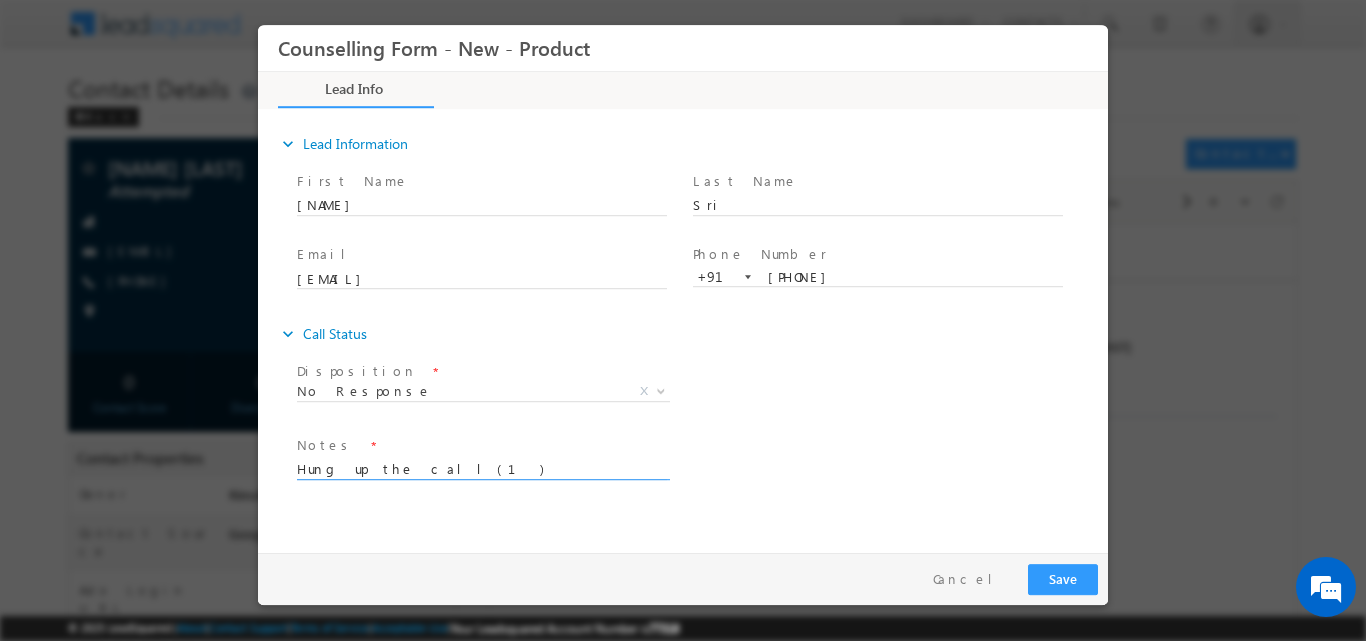 type on "Hung up the call(1)" 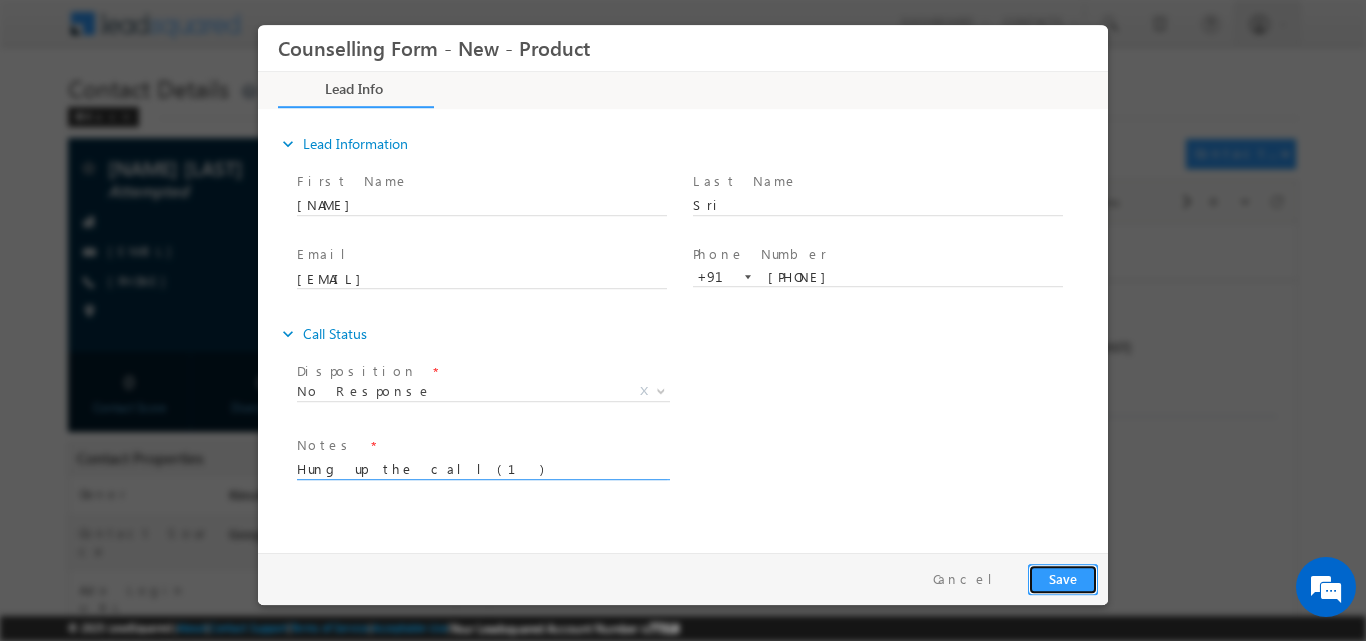 click on "Save" at bounding box center (1063, 578) 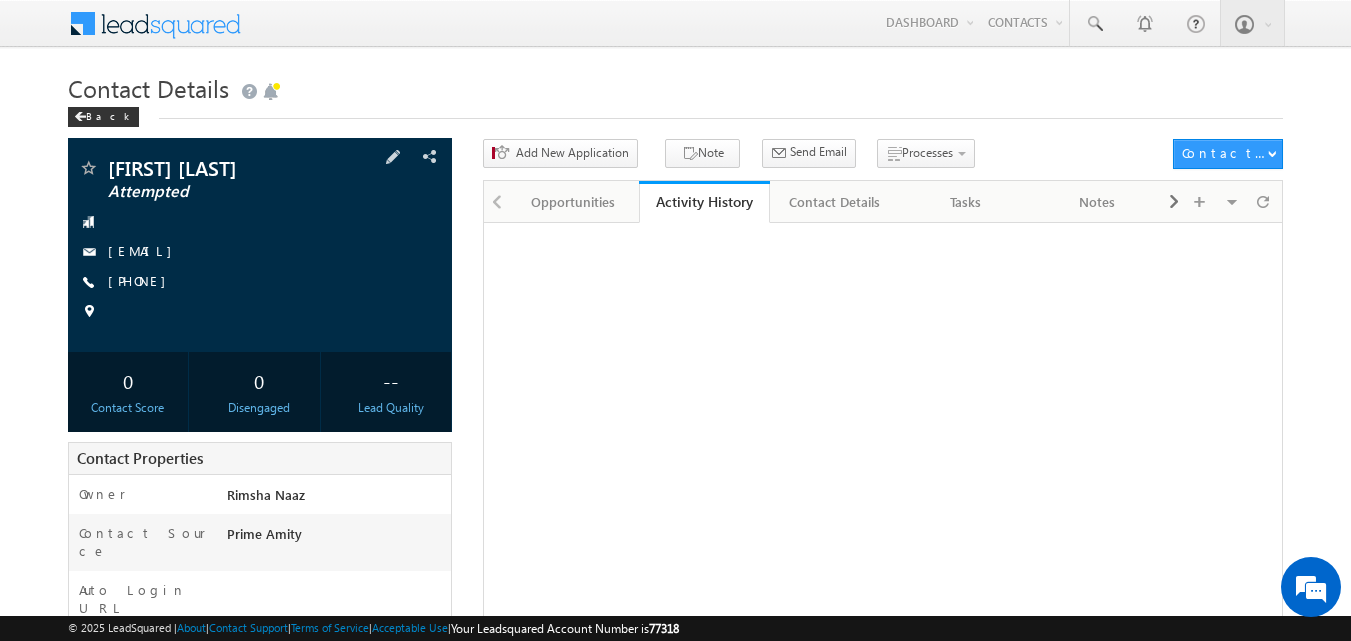 scroll, scrollTop: 0, scrollLeft: 0, axis: both 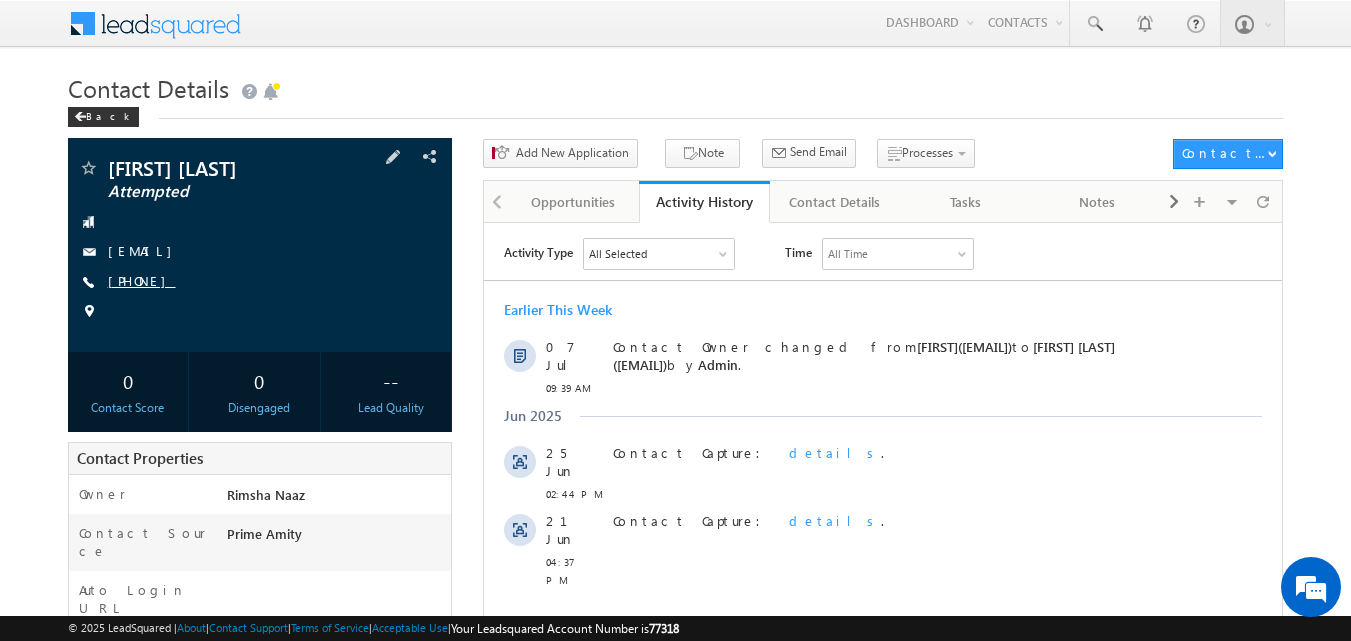 drag, startPoint x: 135, startPoint y: 279, endPoint x: 205, endPoint y: 286, distance: 70.34913 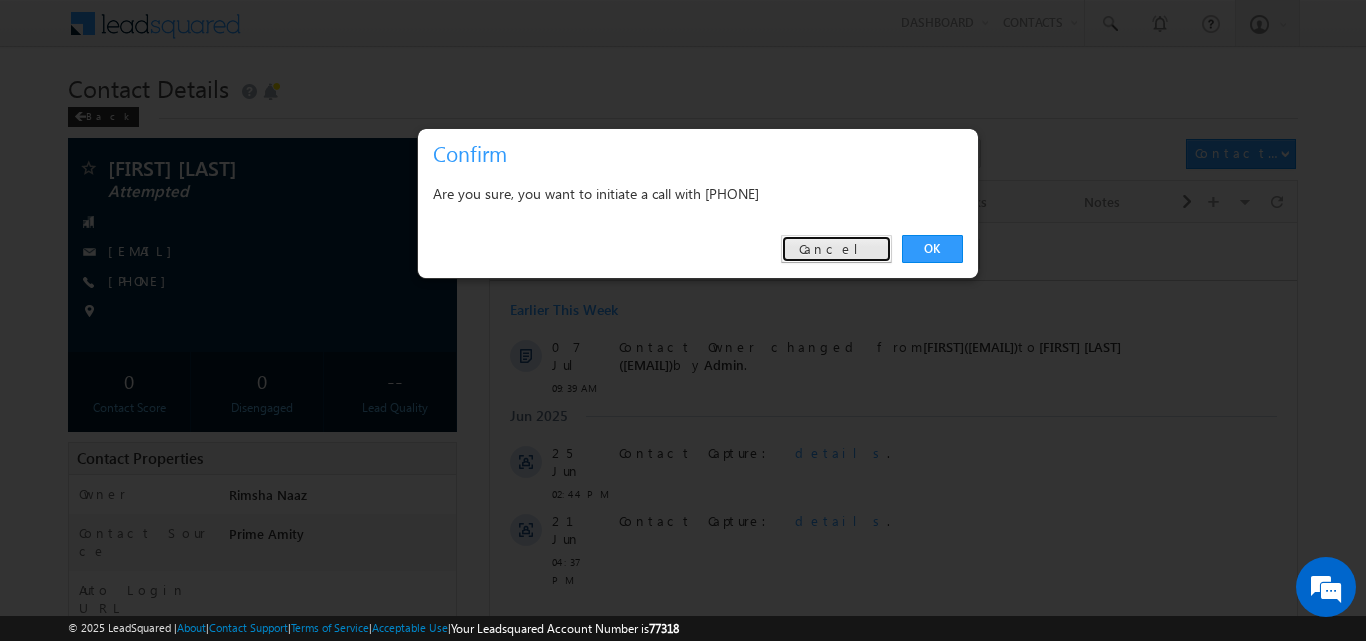click on "Cancel" at bounding box center [836, 249] 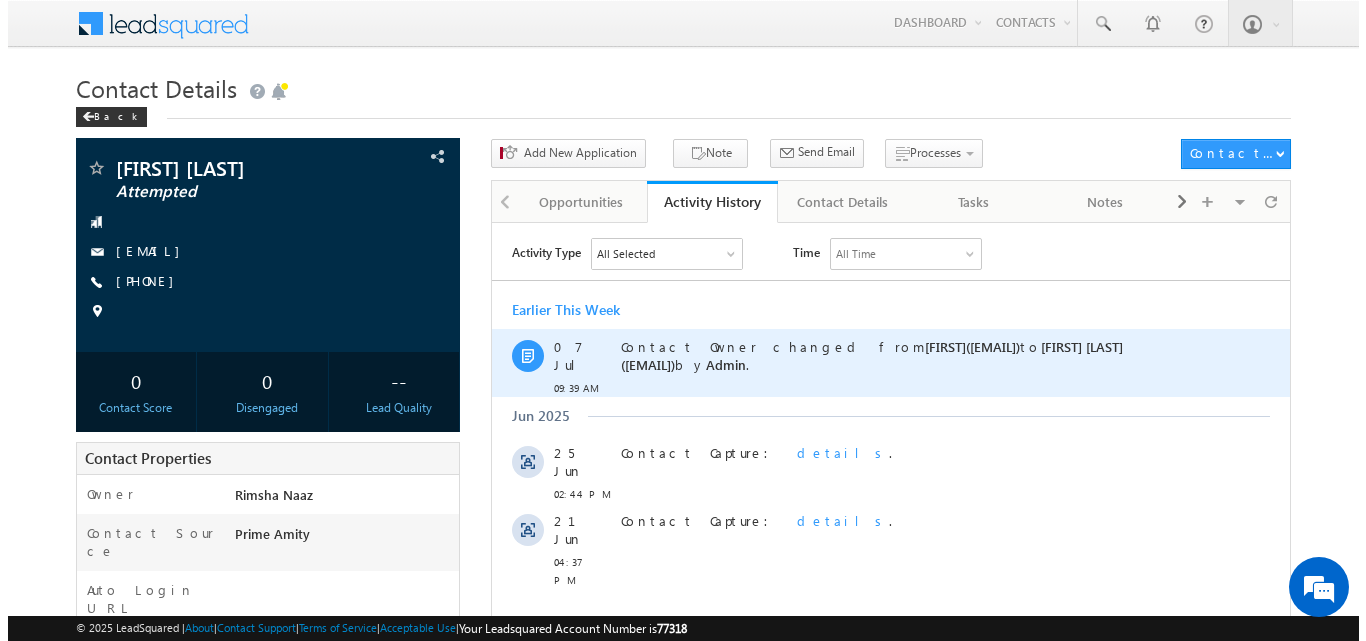 scroll, scrollTop: 0, scrollLeft: 0, axis: both 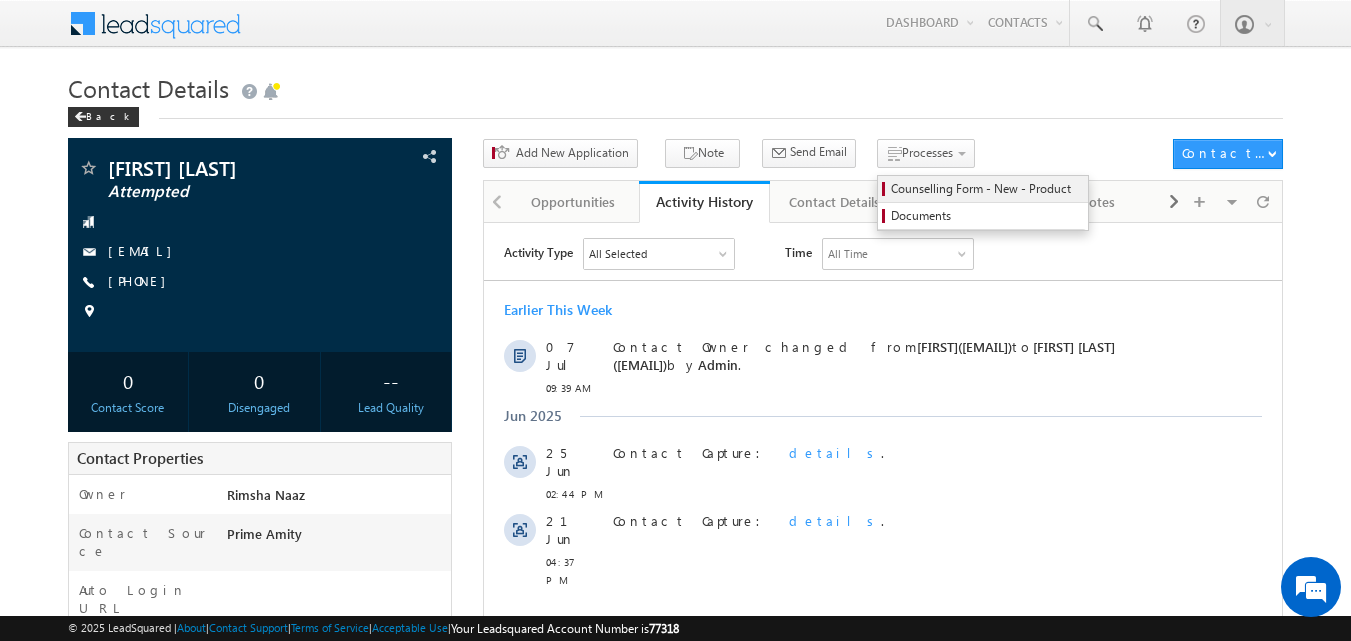 click on "Counselling Form - New - Product" at bounding box center (986, 189) 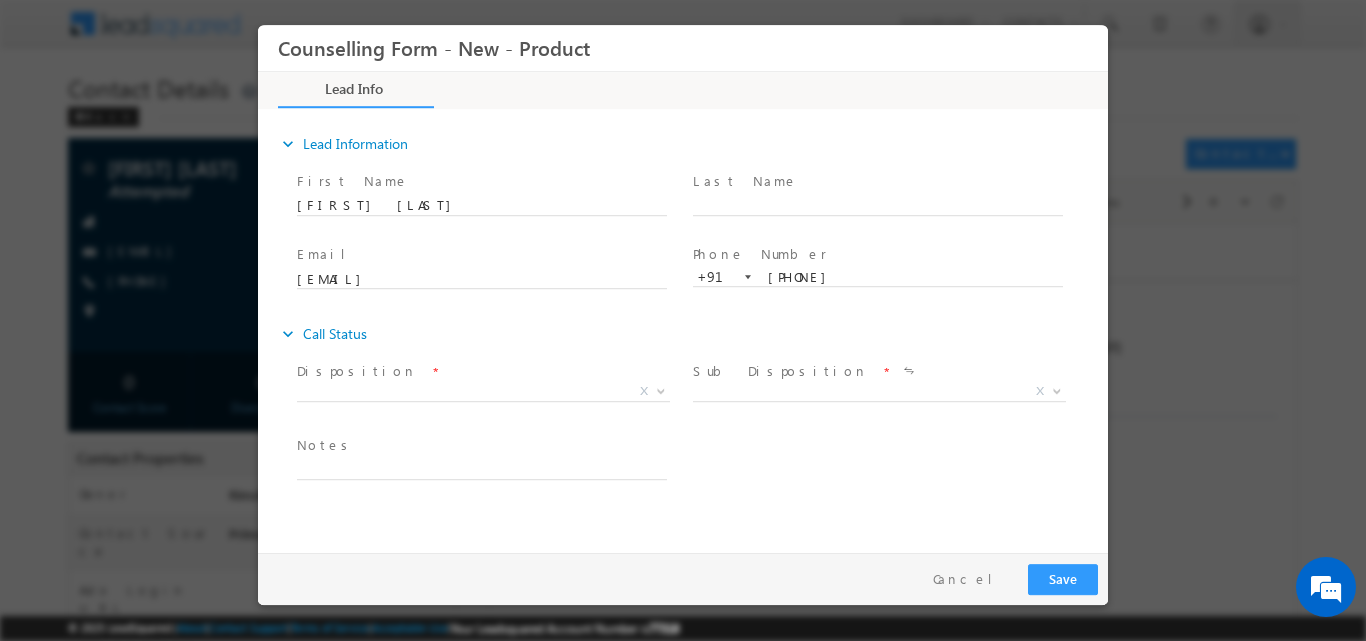 scroll, scrollTop: 0, scrollLeft: 0, axis: both 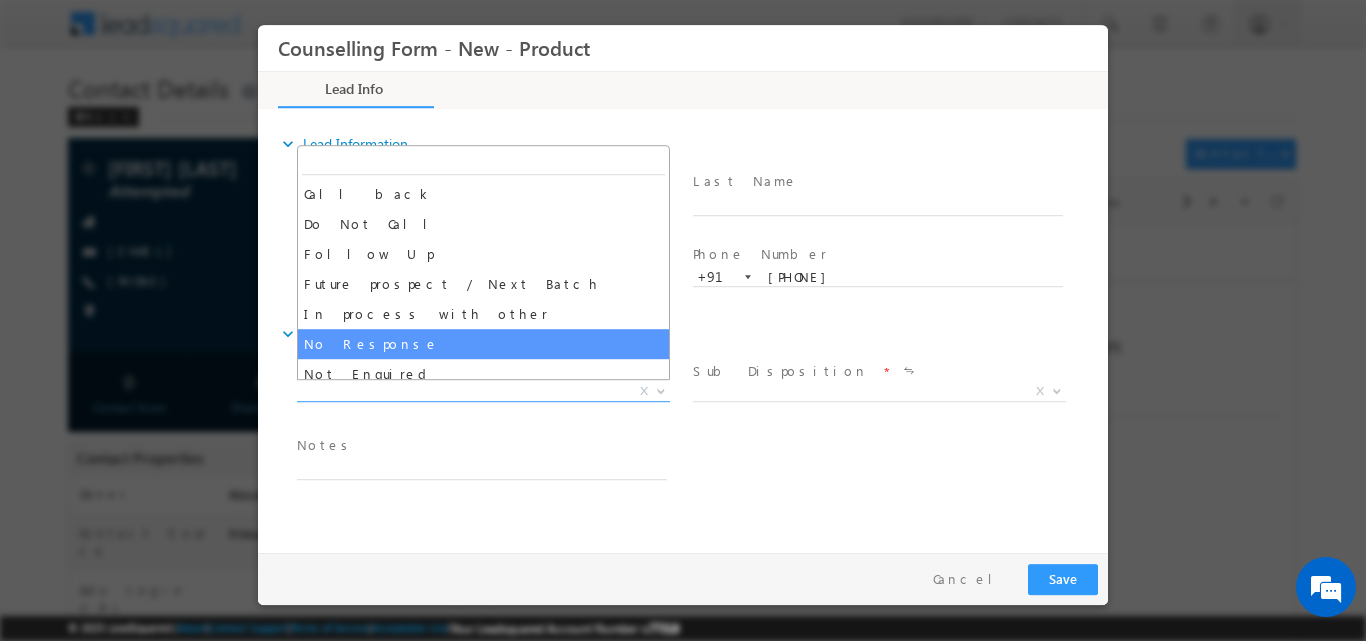 select on "No Response" 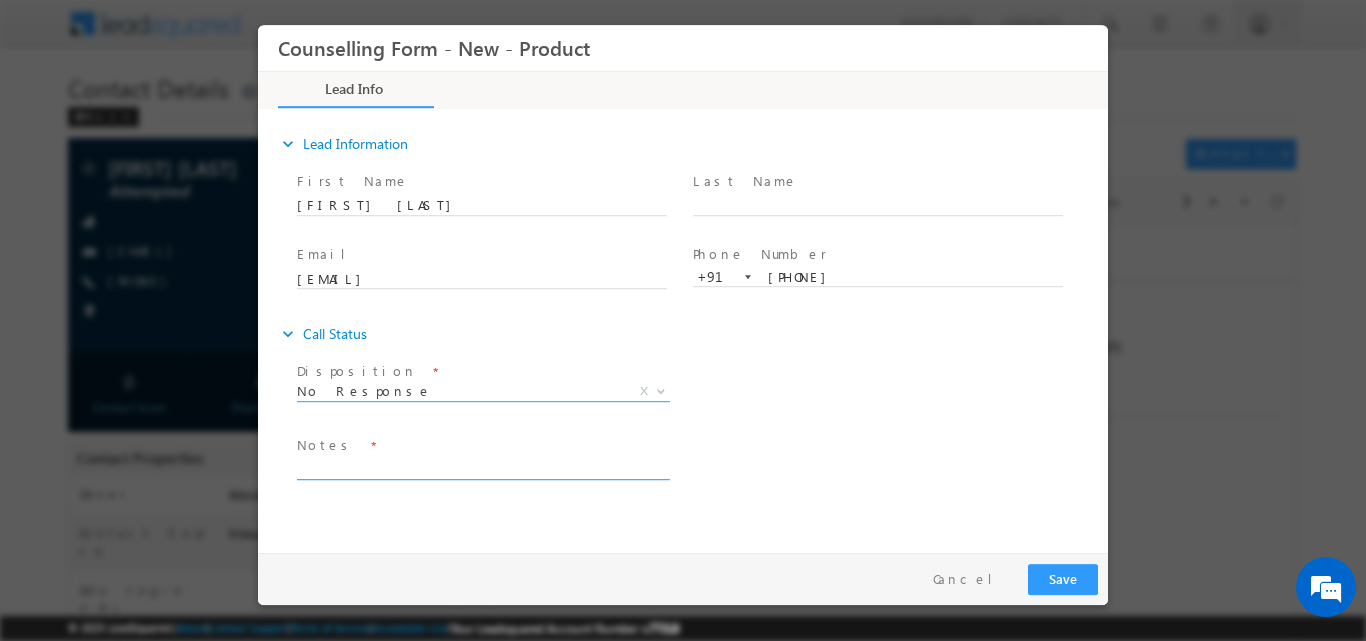 click at bounding box center (482, 467) 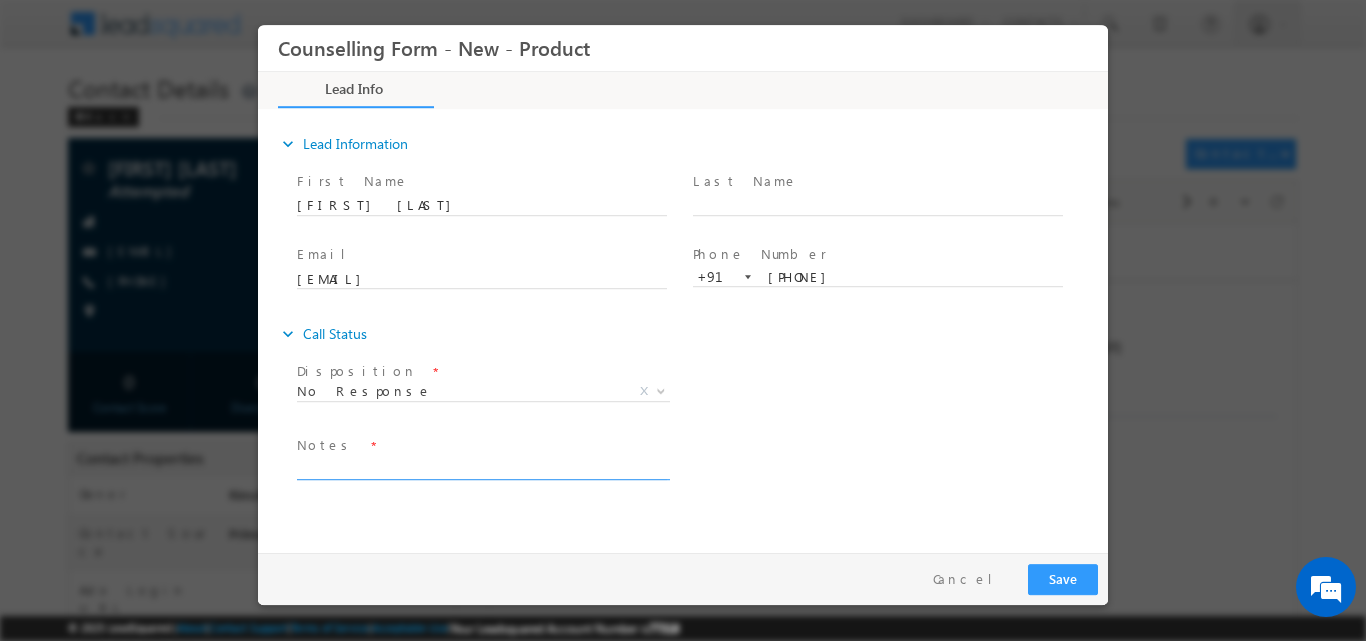 paste on "[PHONE]" 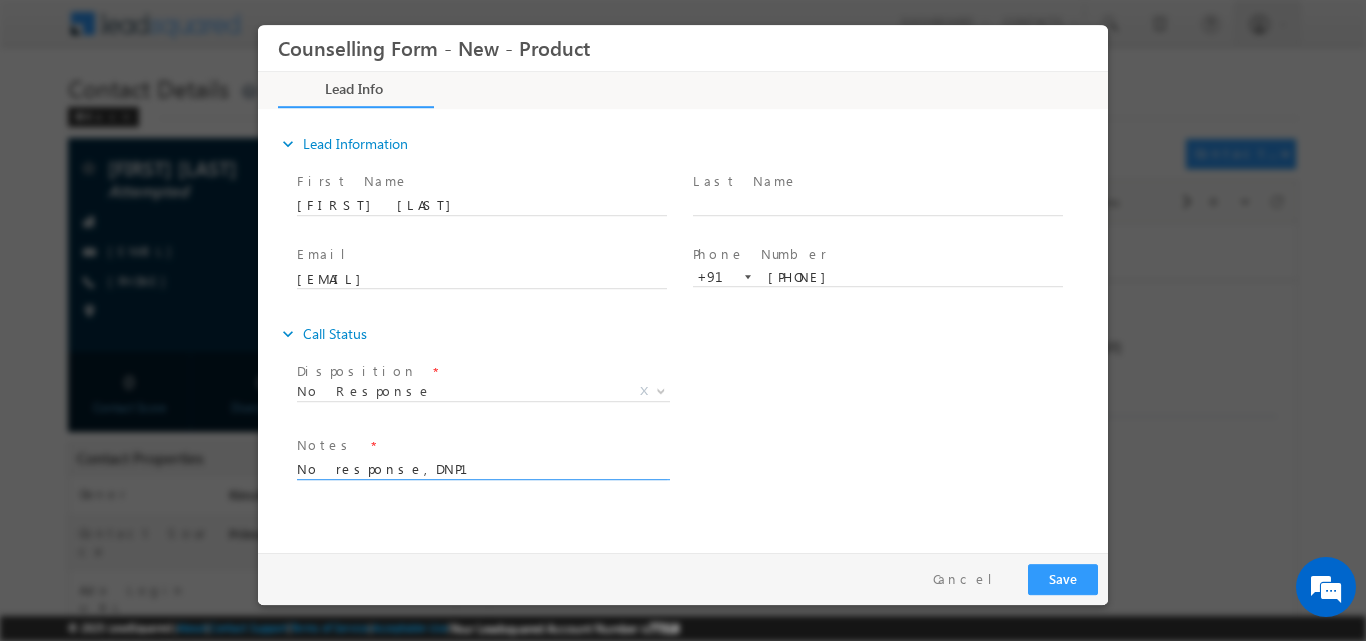 type on "No response,DNP1" 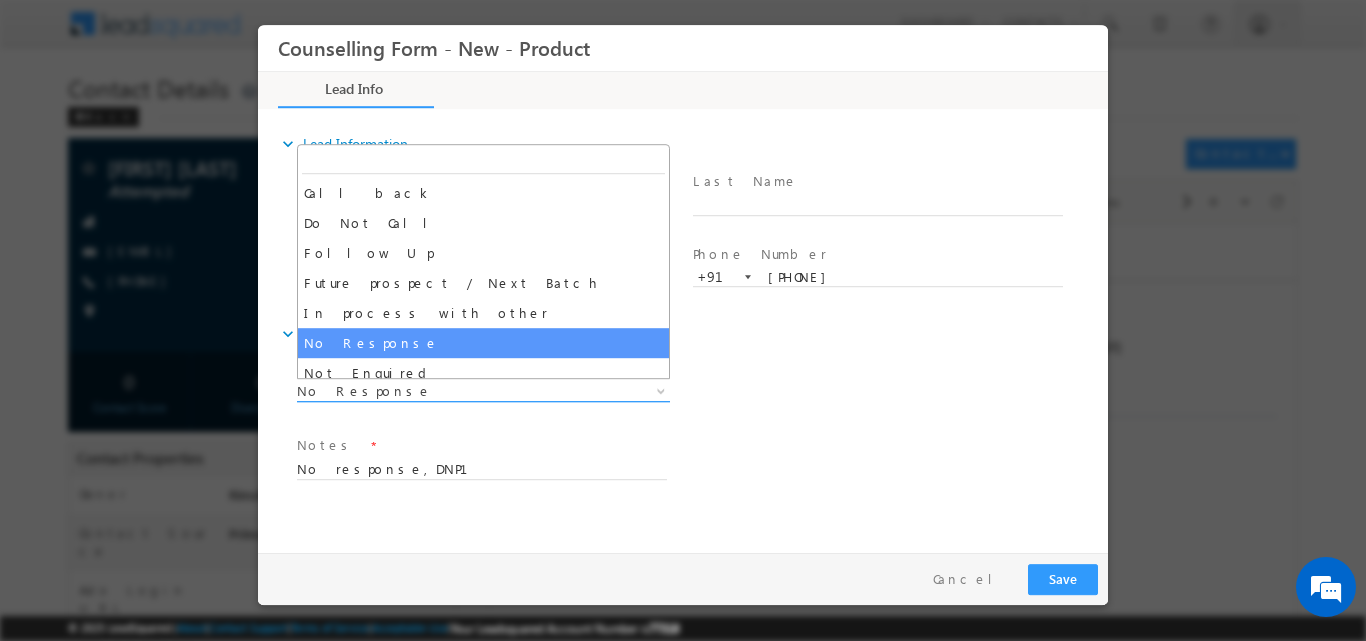click at bounding box center [661, 389] 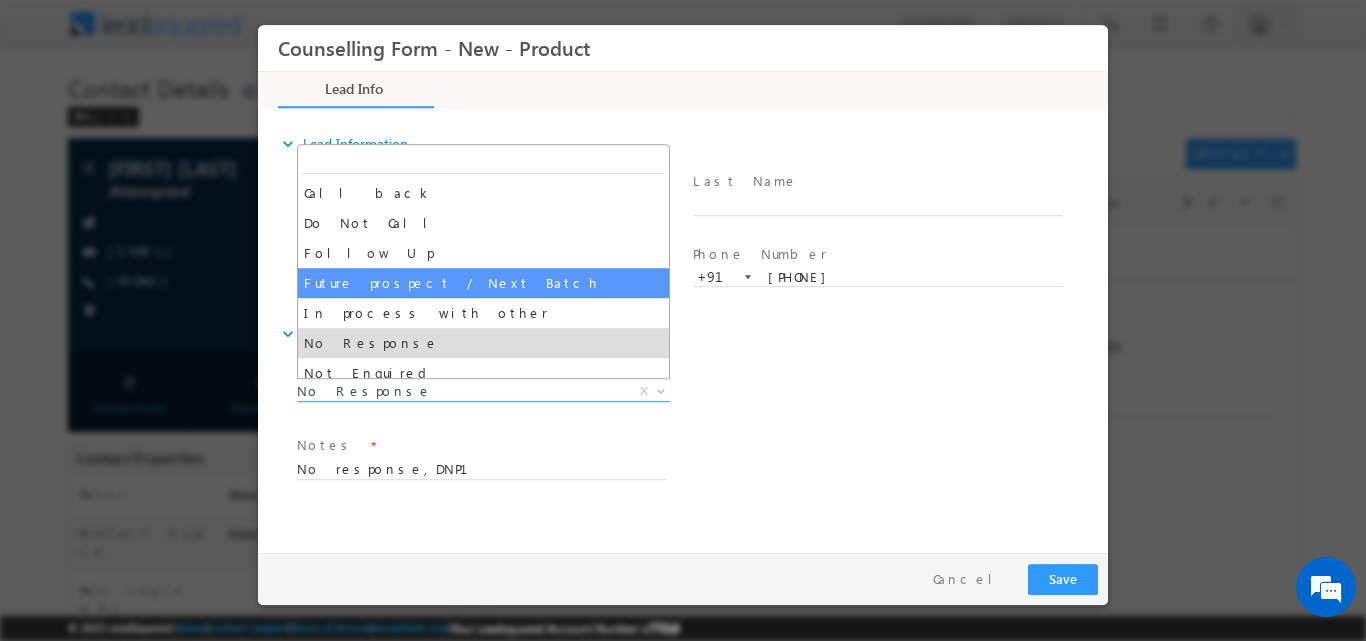 scroll, scrollTop: 130, scrollLeft: 0, axis: vertical 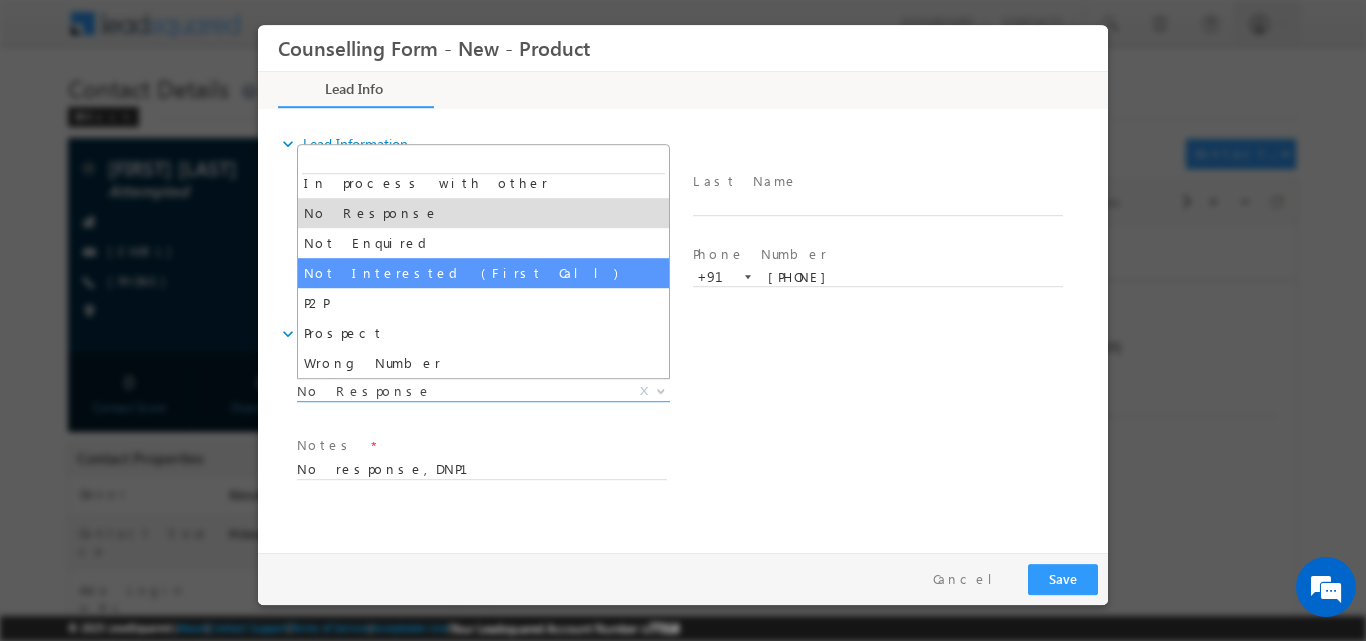 select on "Not Interested (First Call)" 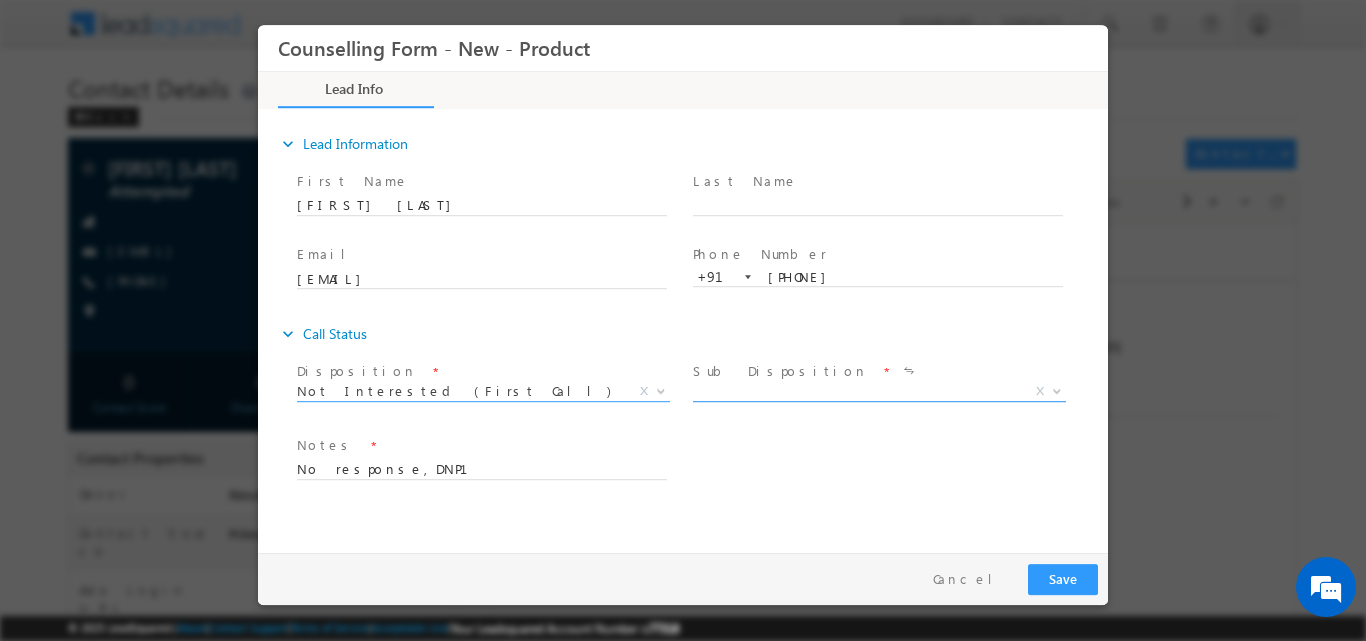 click at bounding box center [1055, 390] 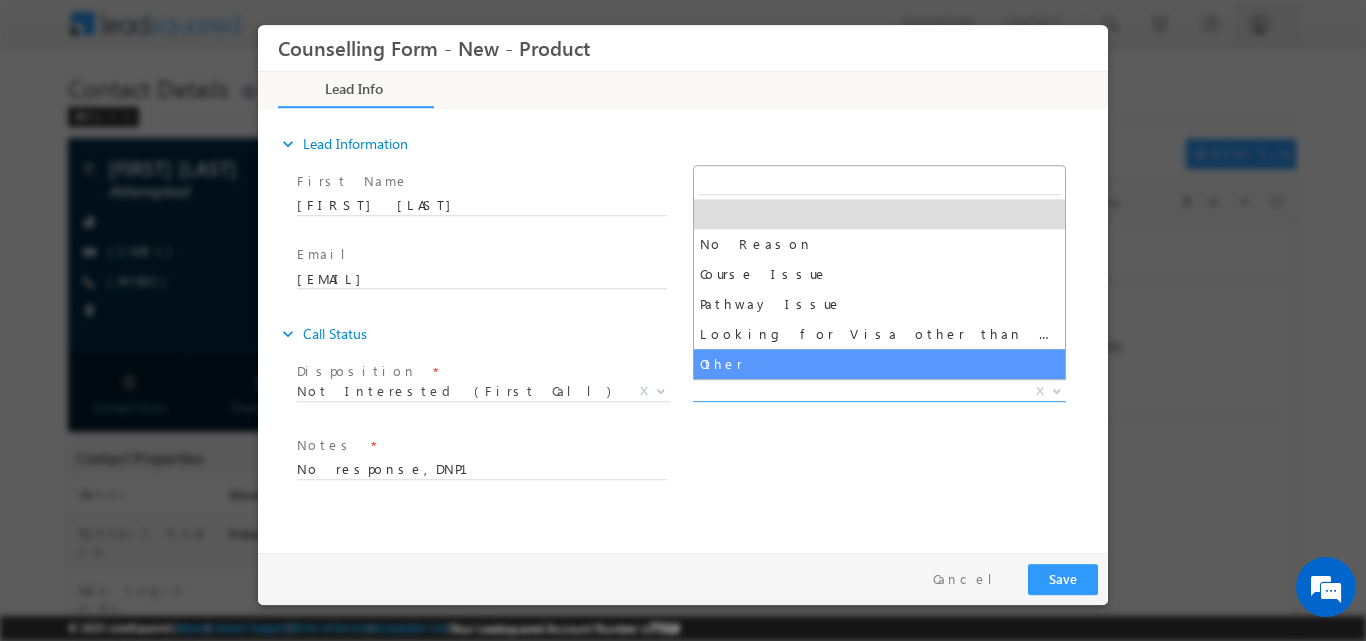 select on "Other" 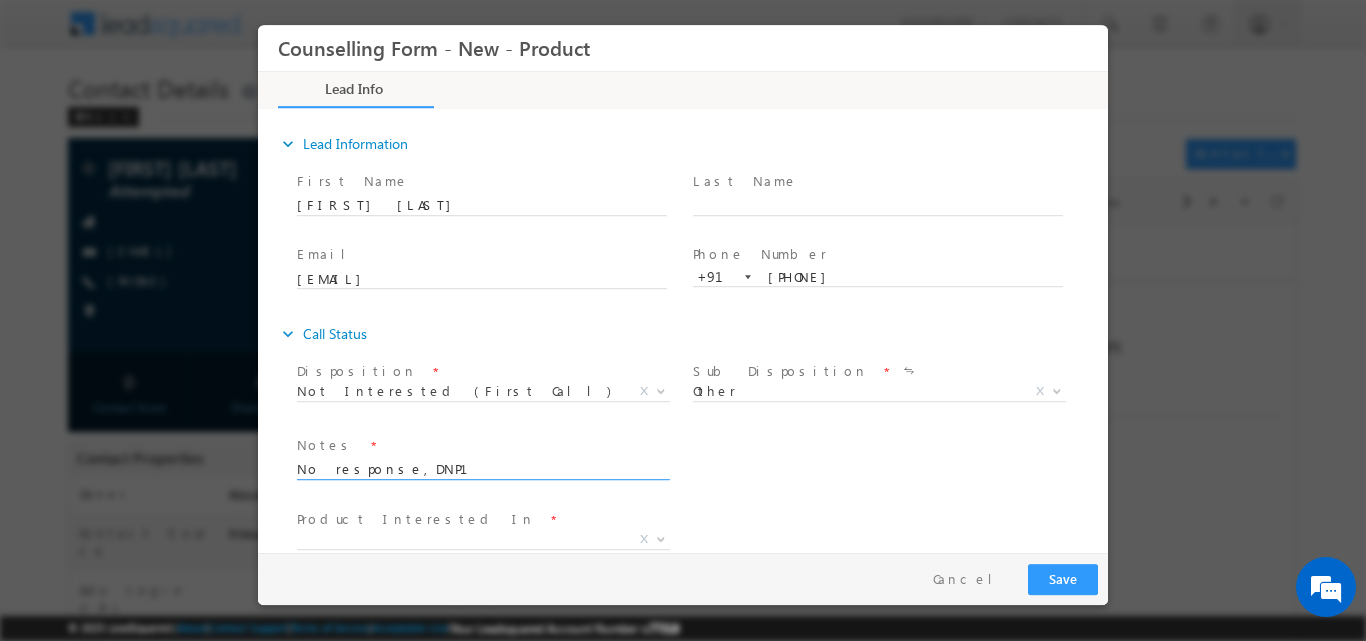 drag, startPoint x: 474, startPoint y: 473, endPoint x: 162, endPoint y: 470, distance: 312.01443 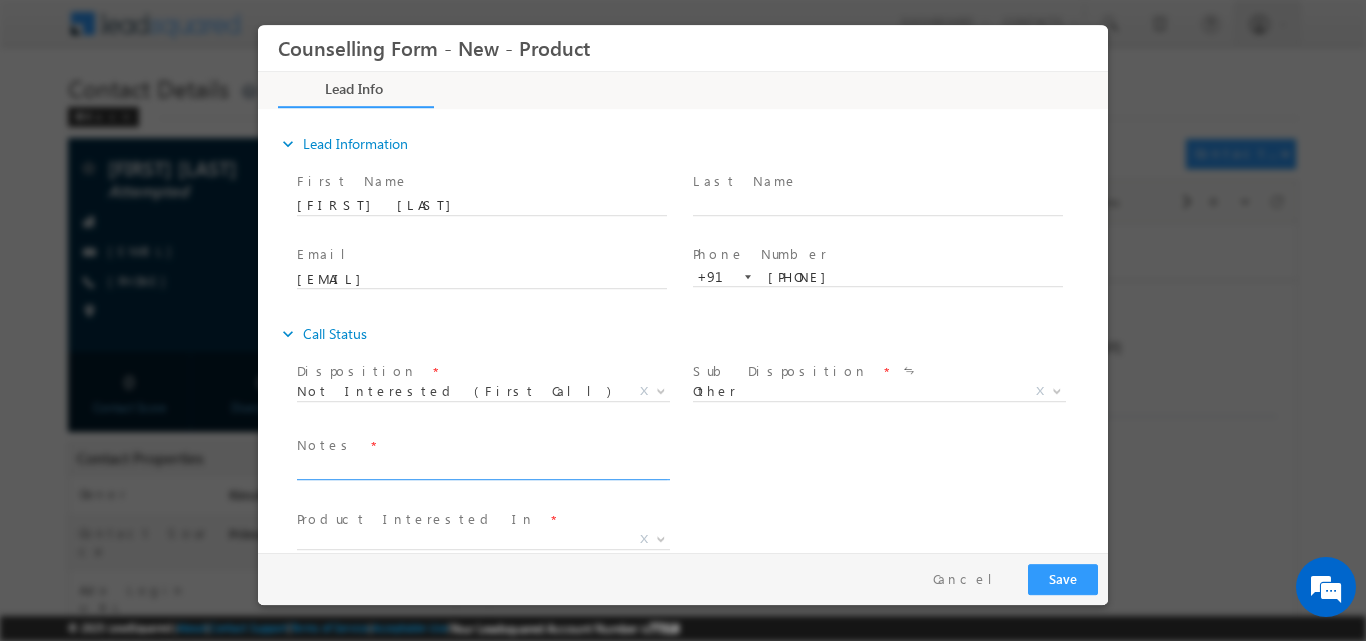 click on "Notes
*" at bounding box center (481, 445) 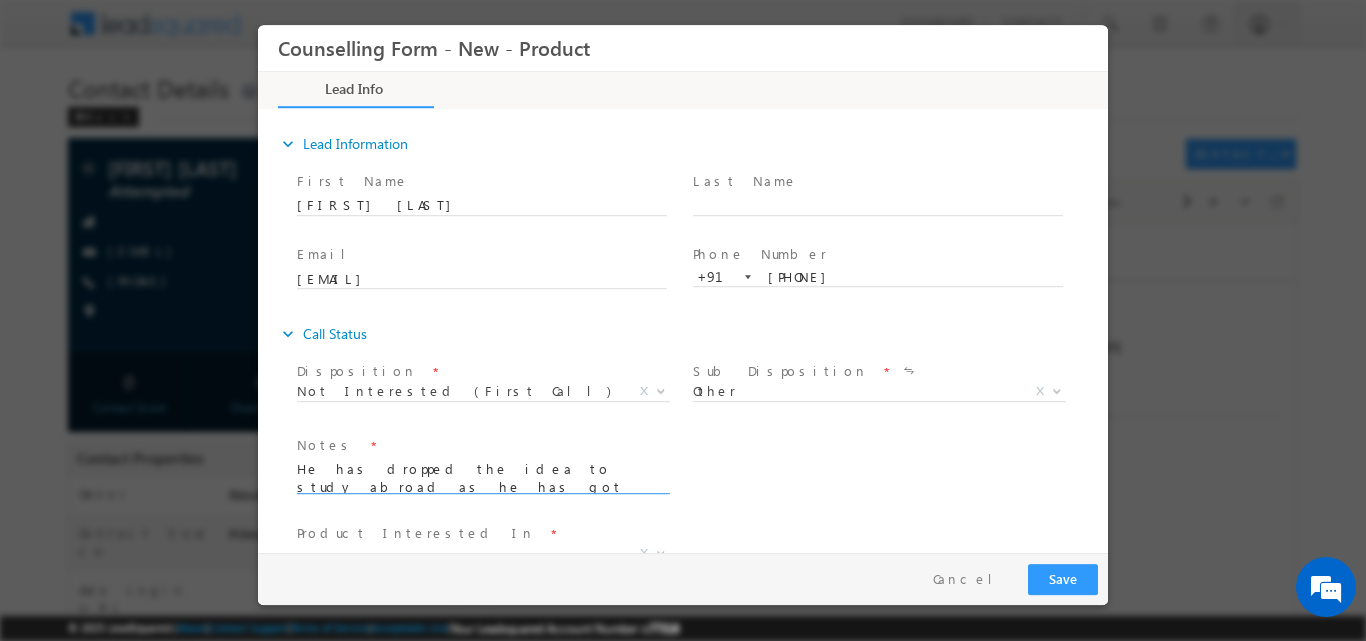 scroll, scrollTop: 4, scrollLeft: 0, axis: vertical 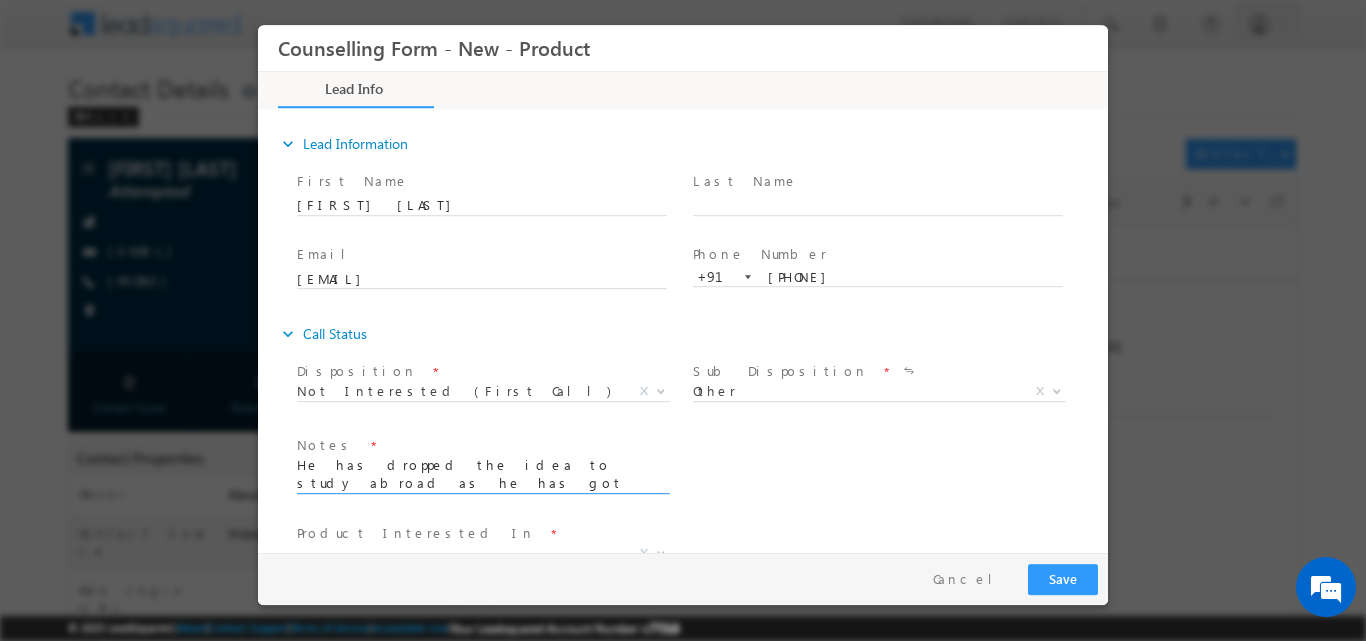 click on "He has dropped the idea to study abroad as he has got  ajob" at bounding box center [482, 474] 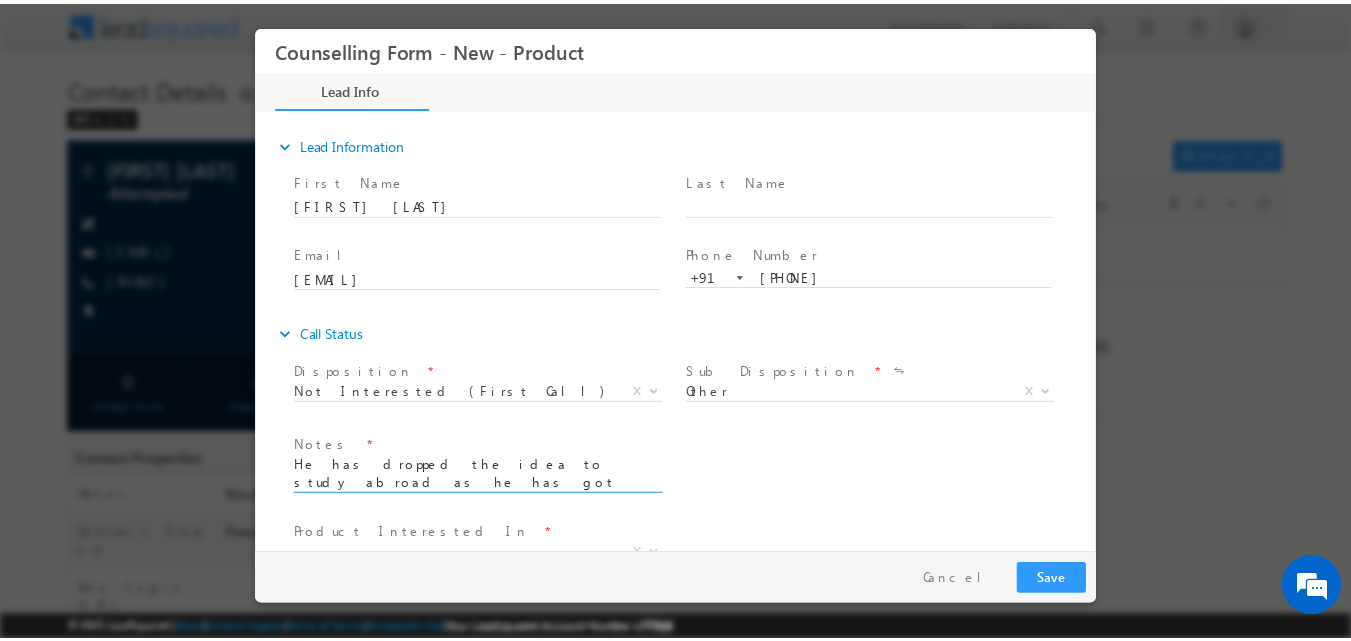scroll, scrollTop: 47, scrollLeft: 0, axis: vertical 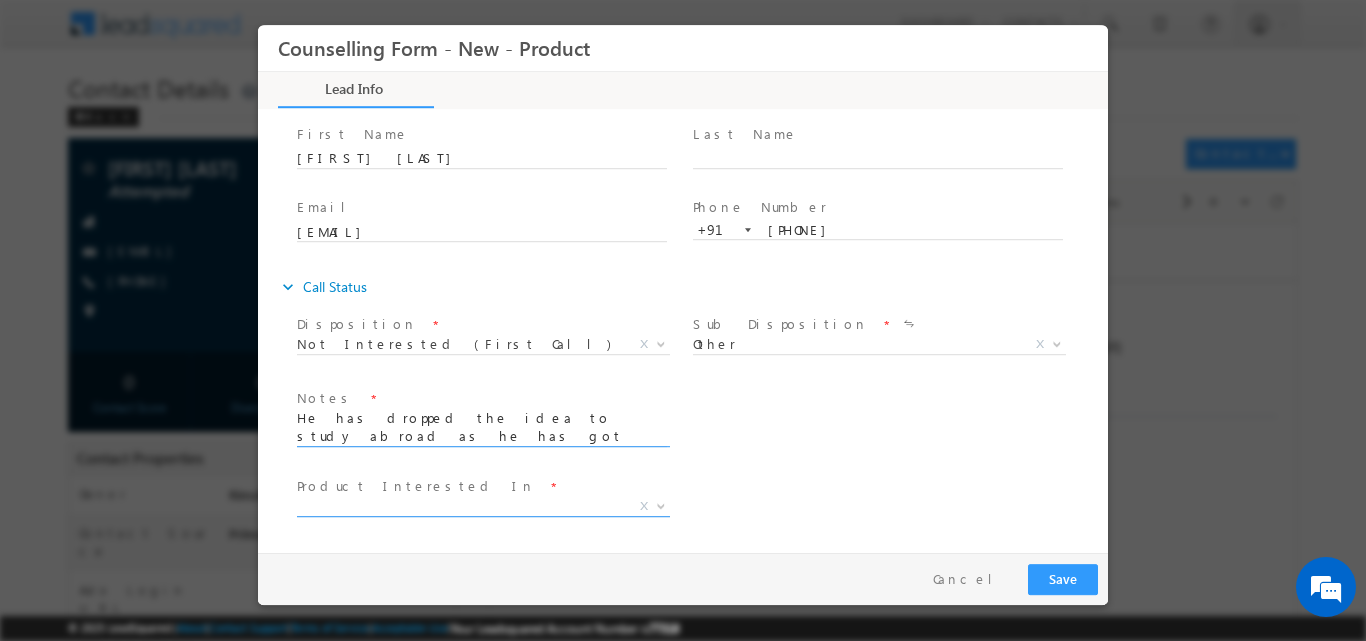 type on "He has dropped the idea to study abroad as he has got  a job so no more looking to study abroad" 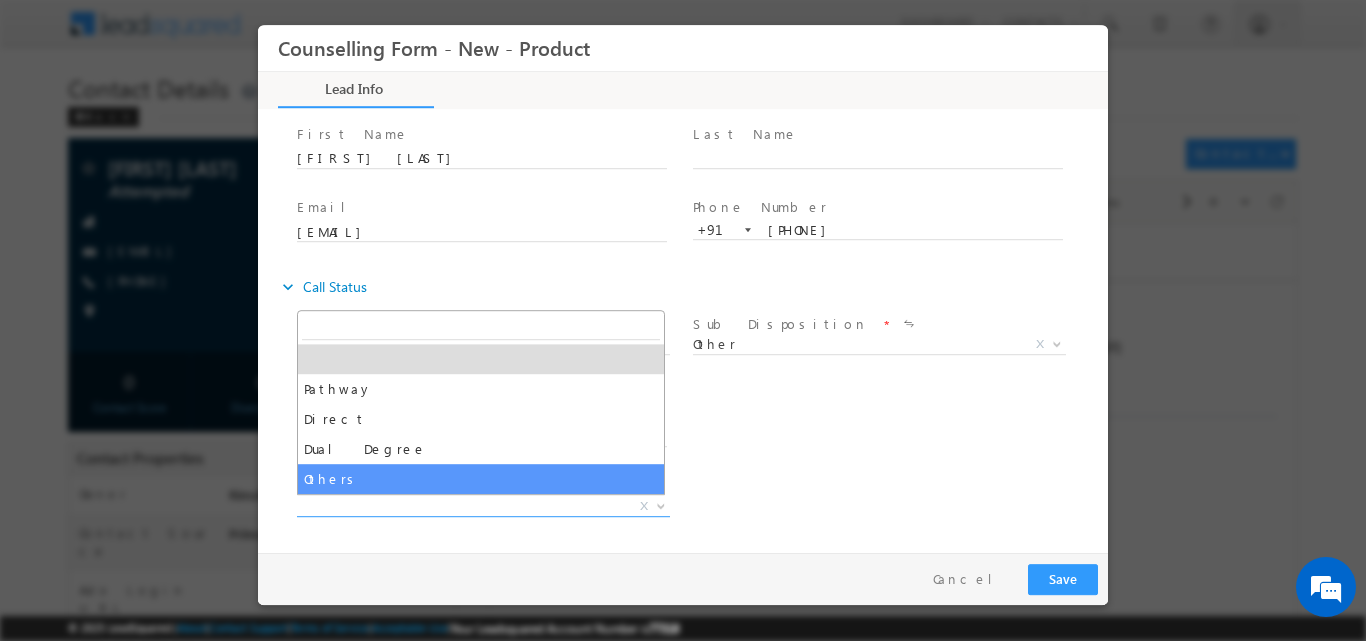 select on "Others" 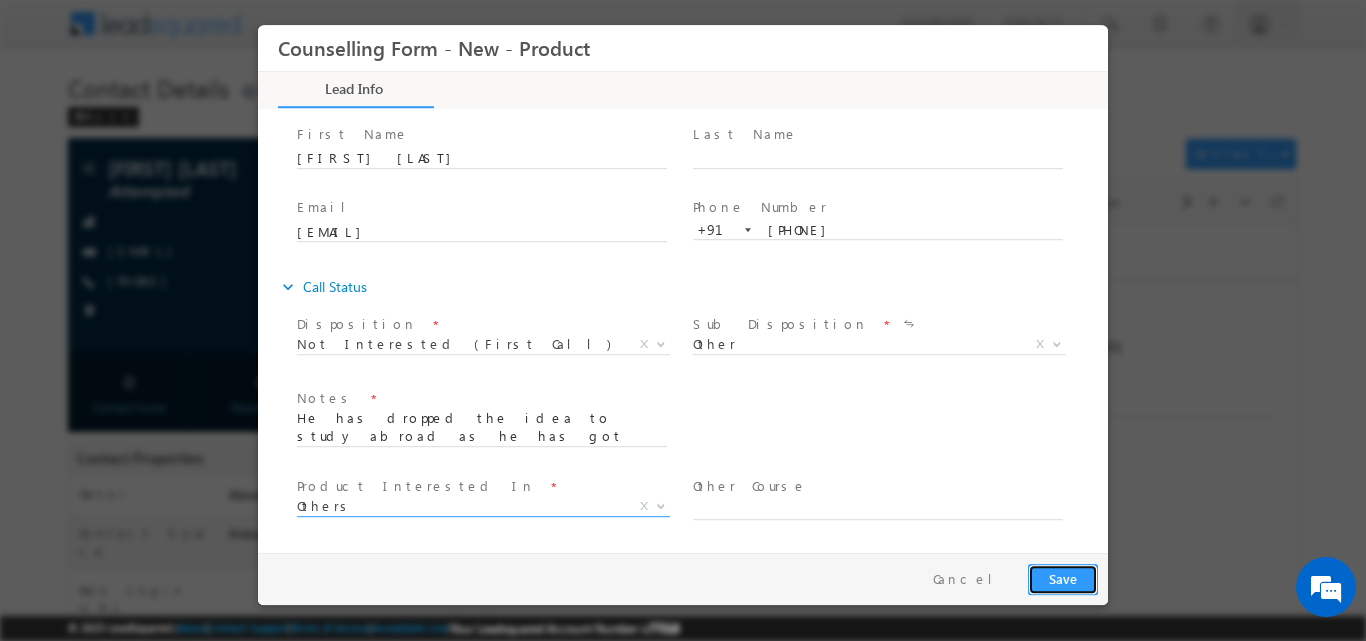 click on "Save" at bounding box center (1063, 578) 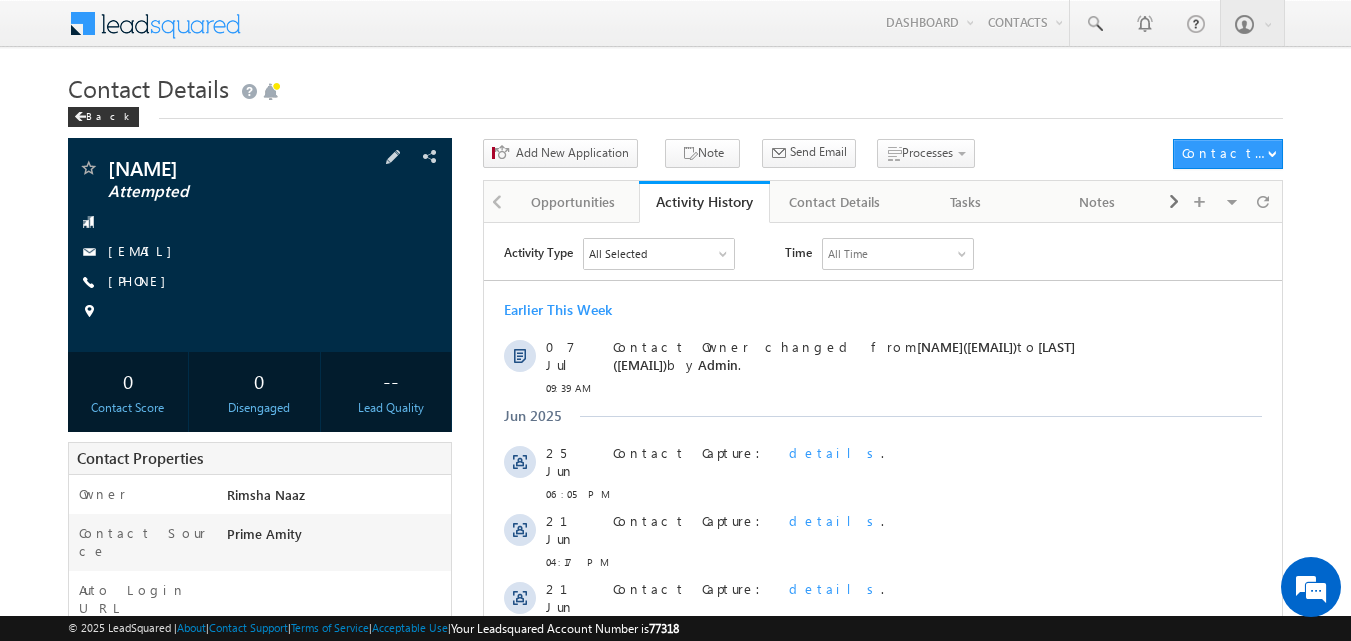 scroll, scrollTop: 0, scrollLeft: 0, axis: both 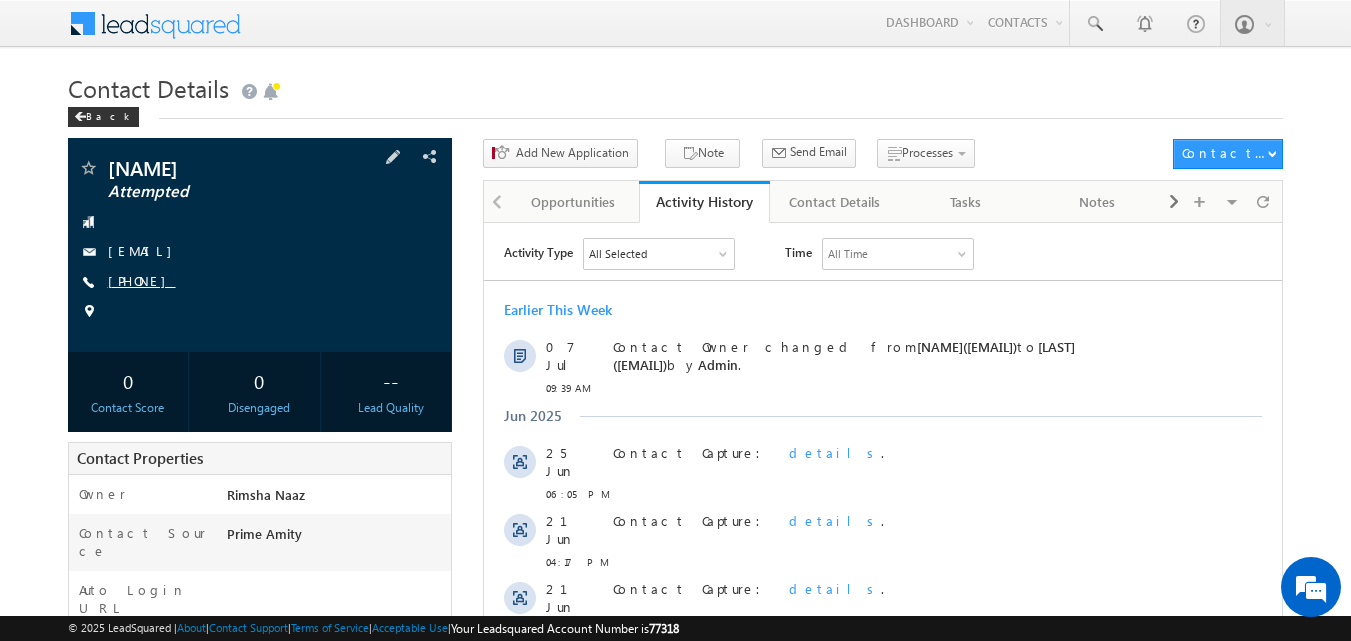 copy on "[PHONE]" 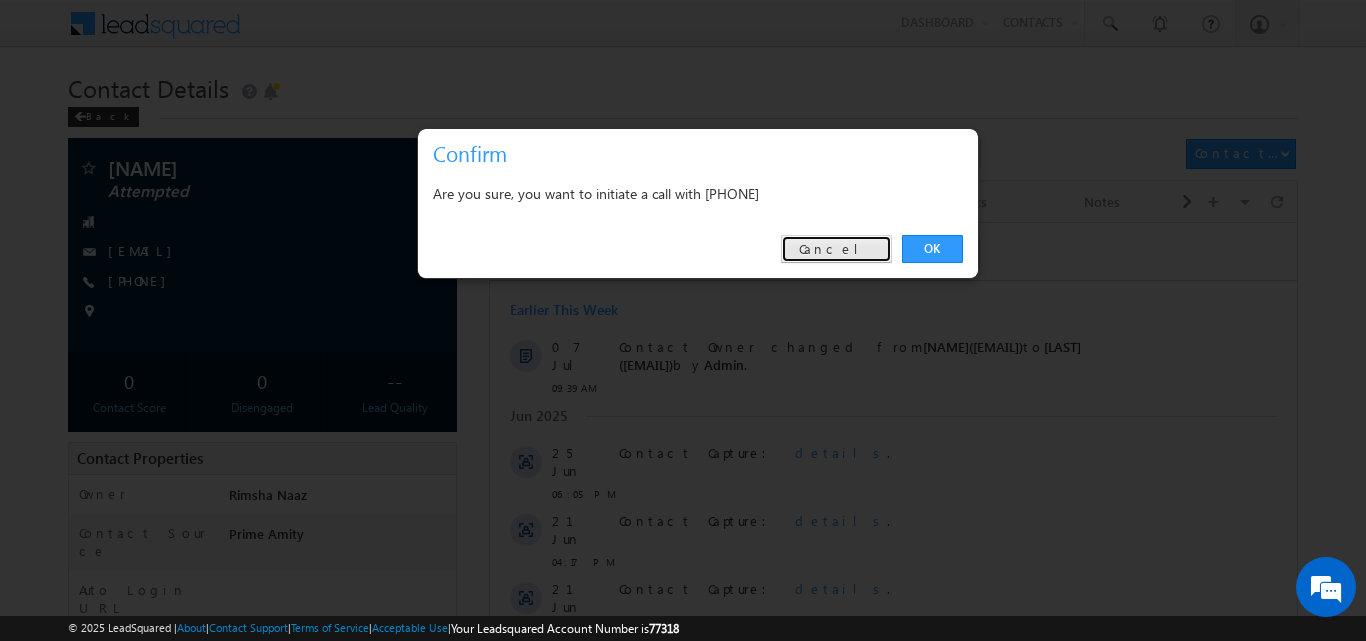 click on "Cancel" at bounding box center (836, 249) 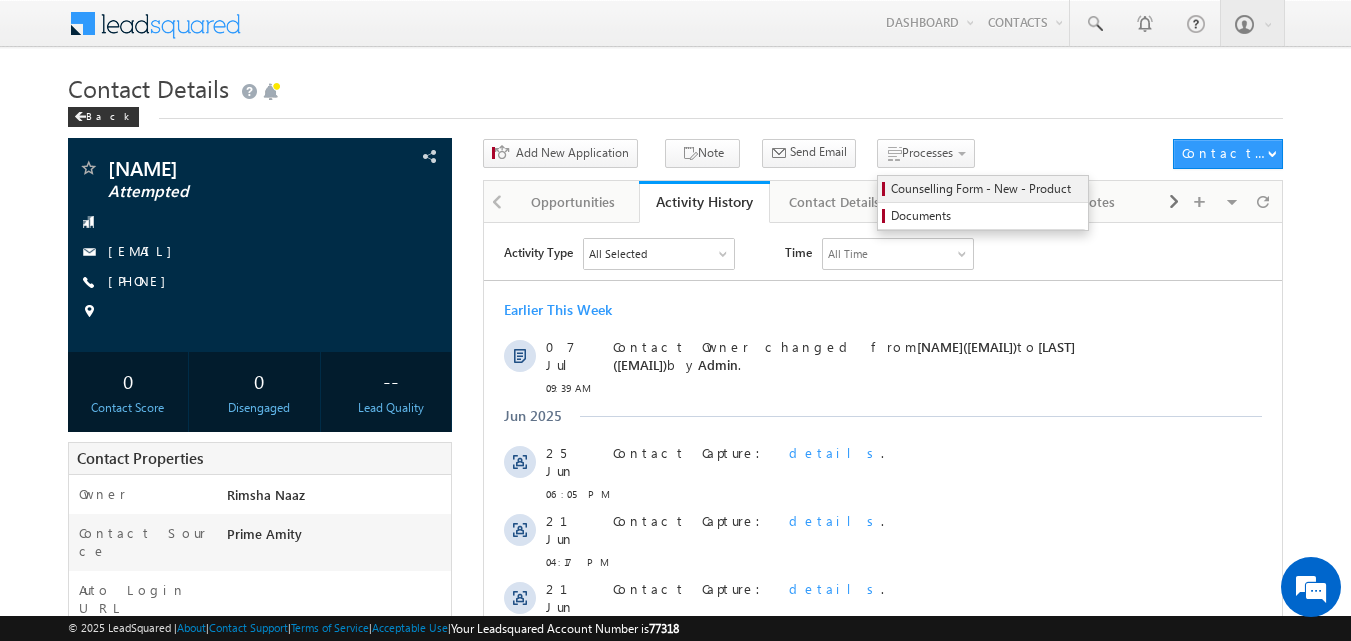 click on "Counselling Form - New - Product" at bounding box center (986, 189) 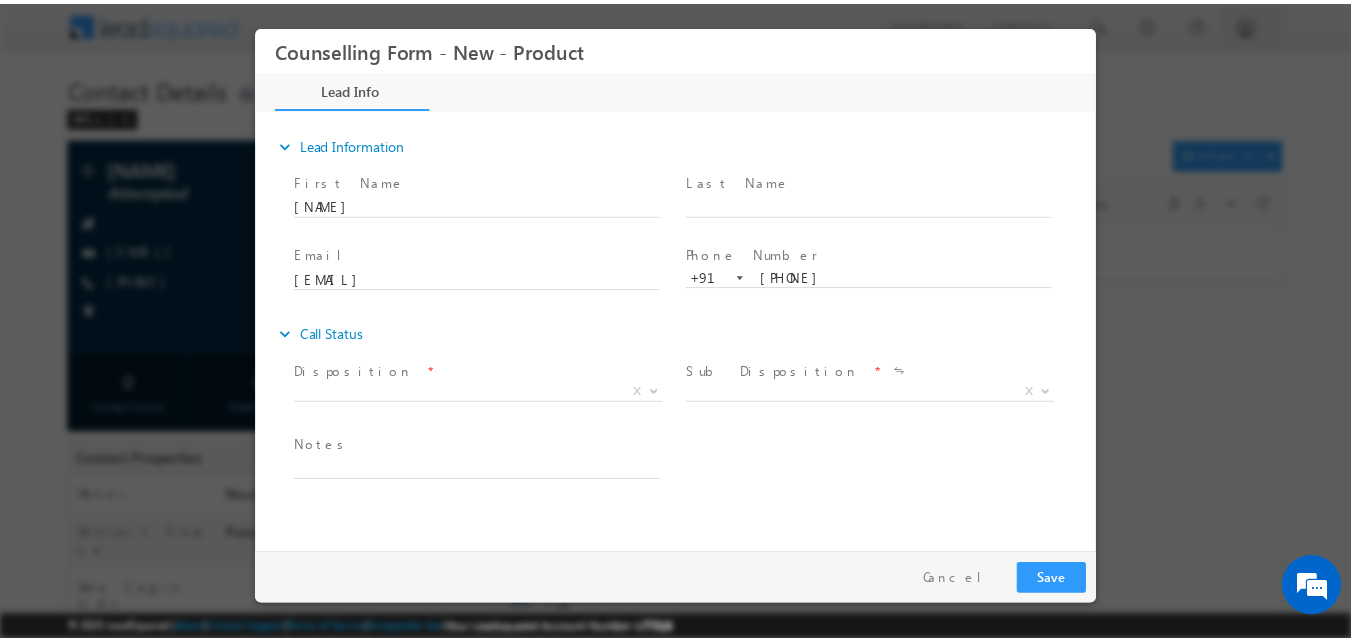 scroll, scrollTop: 0, scrollLeft: 0, axis: both 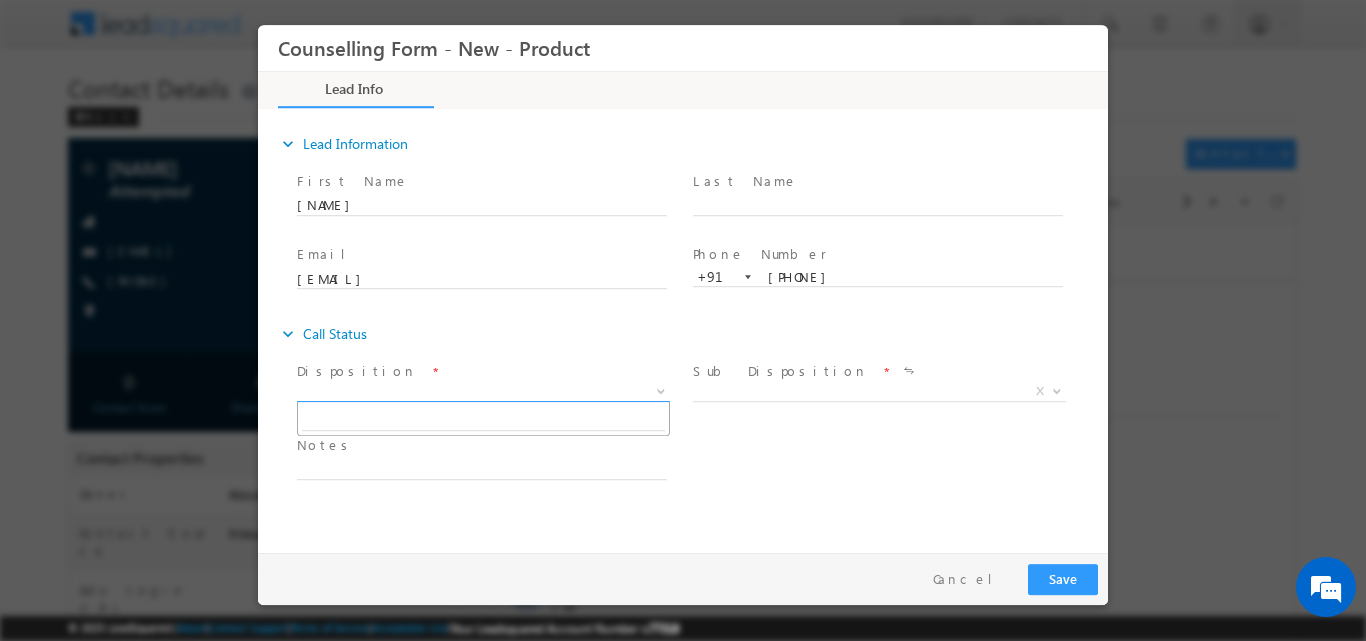 click at bounding box center [661, 389] 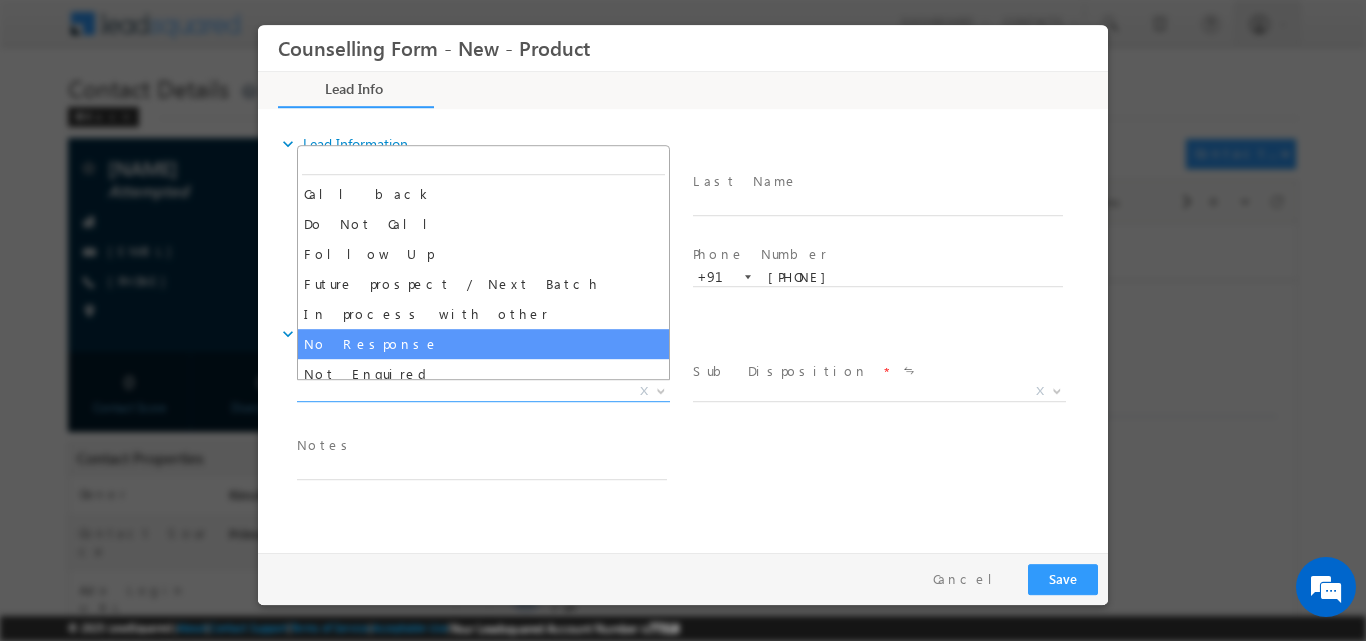 select on "No Response" 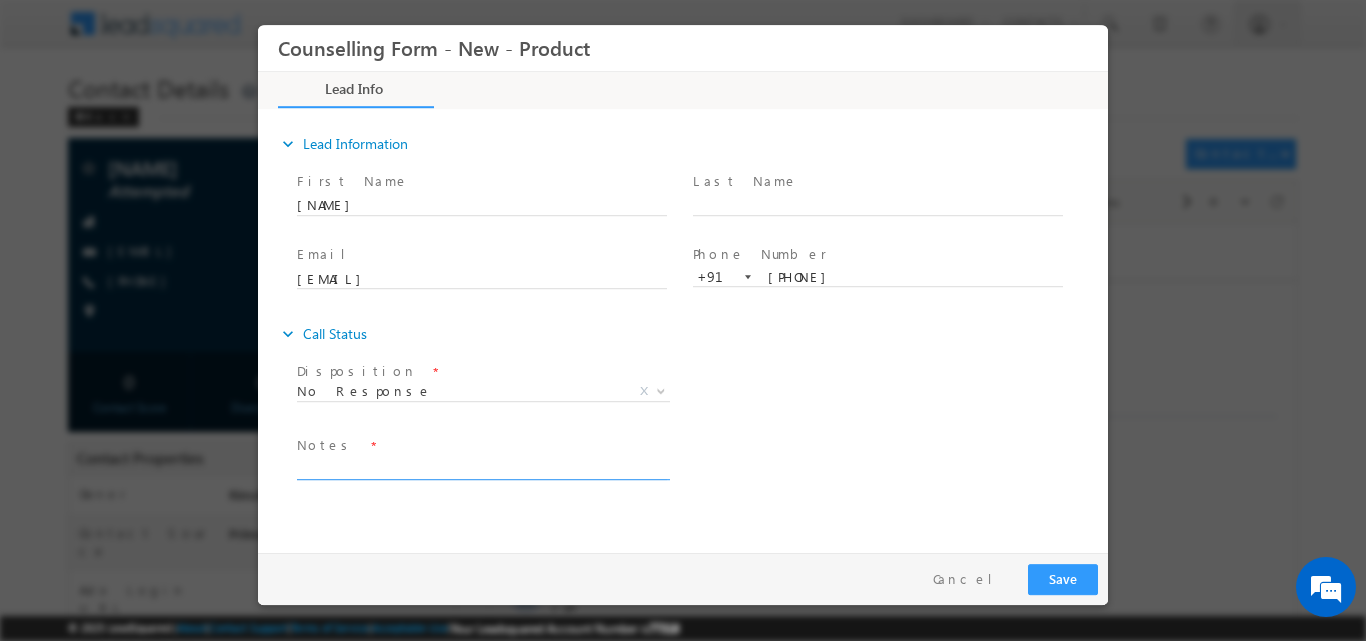click at bounding box center (482, 467) 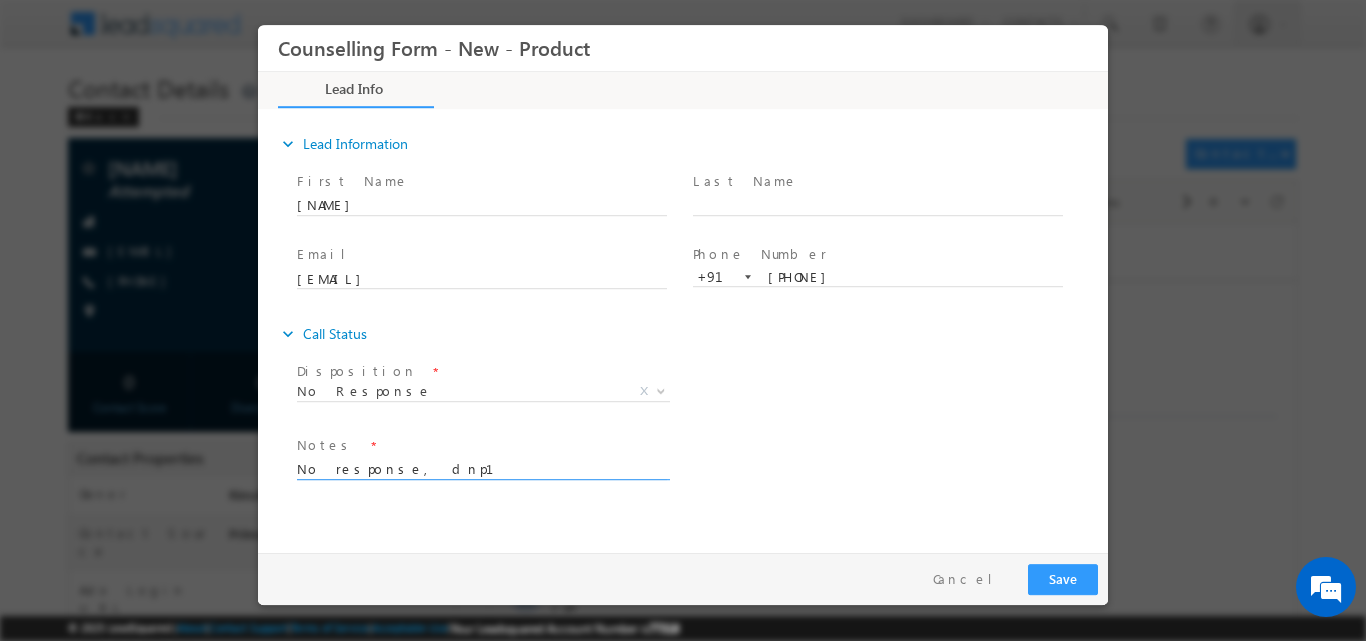 type on "No response, dnp1" 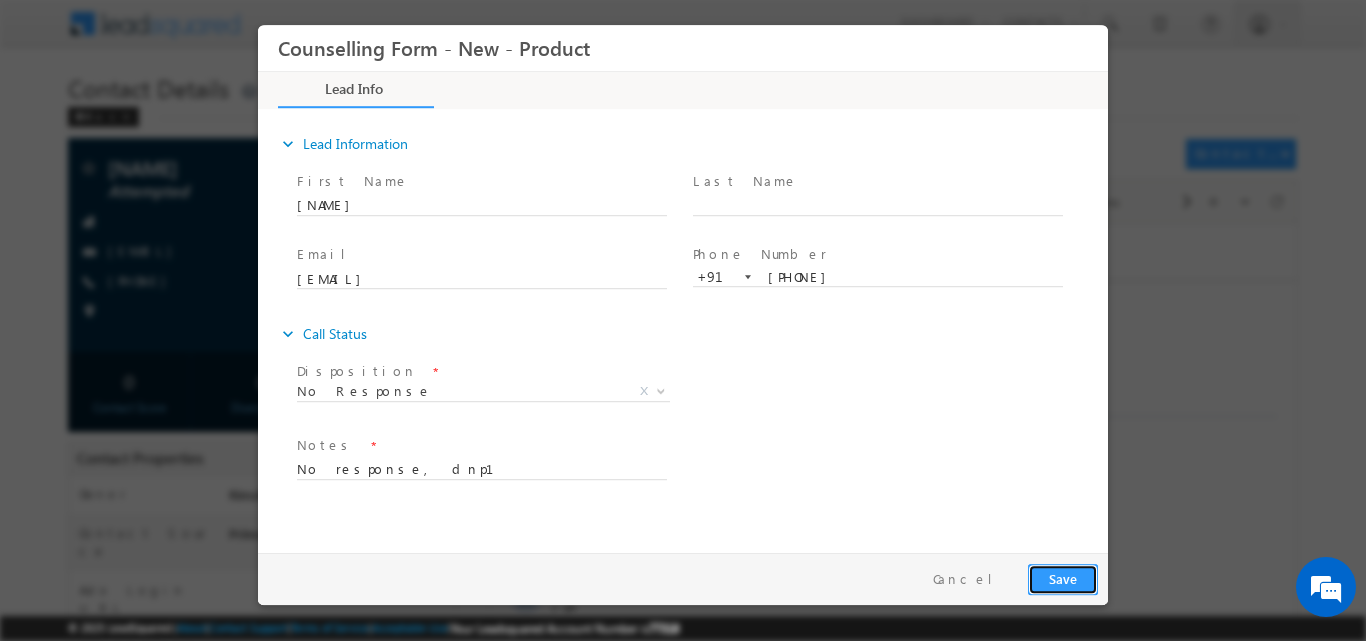 click on "Save" at bounding box center [1063, 578] 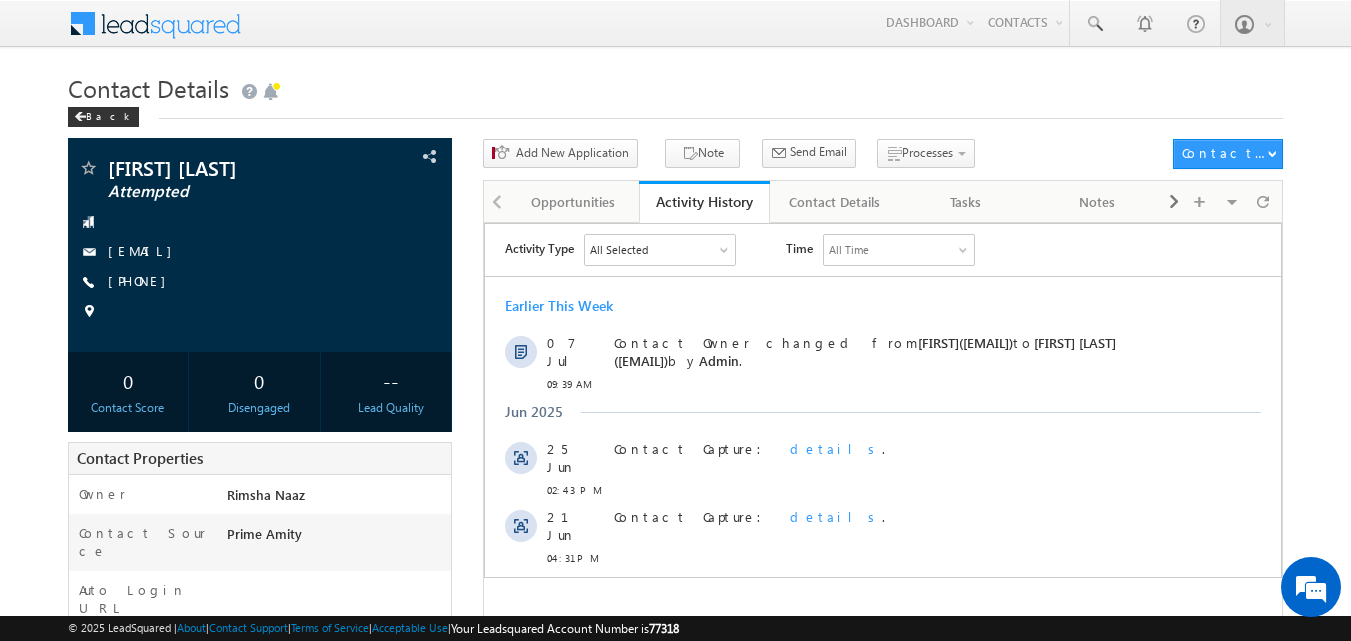 scroll, scrollTop: 0, scrollLeft: 0, axis: both 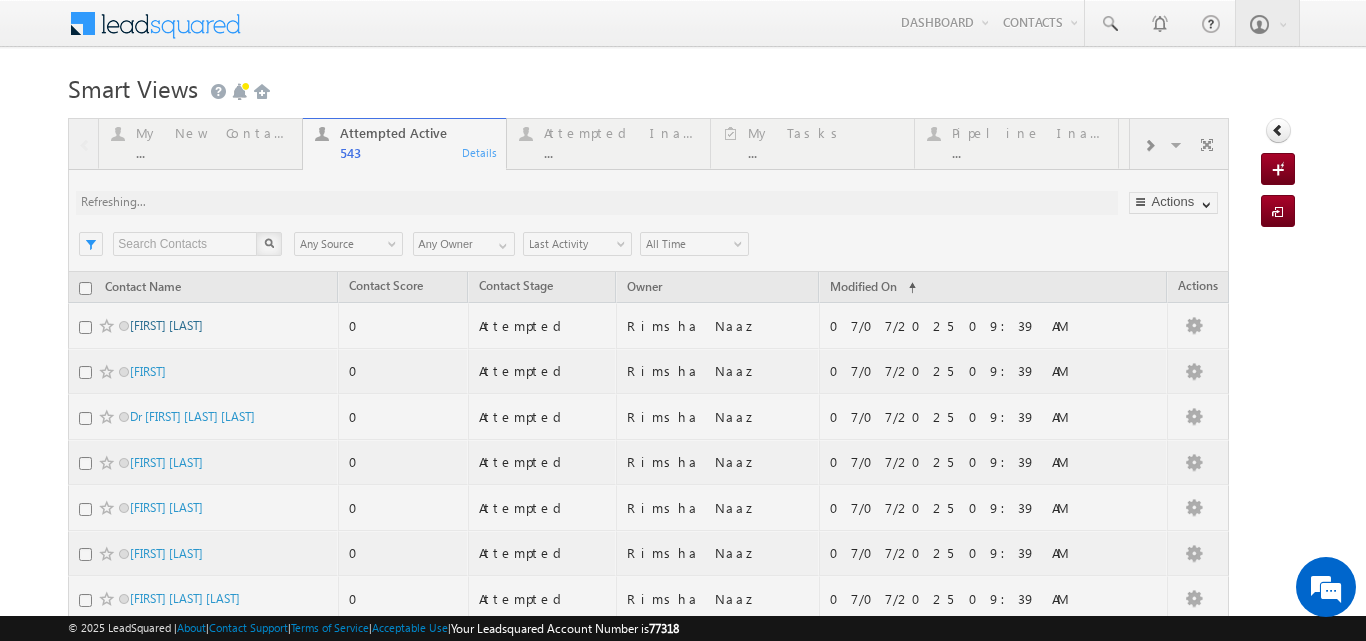 click at bounding box center (648, 834) 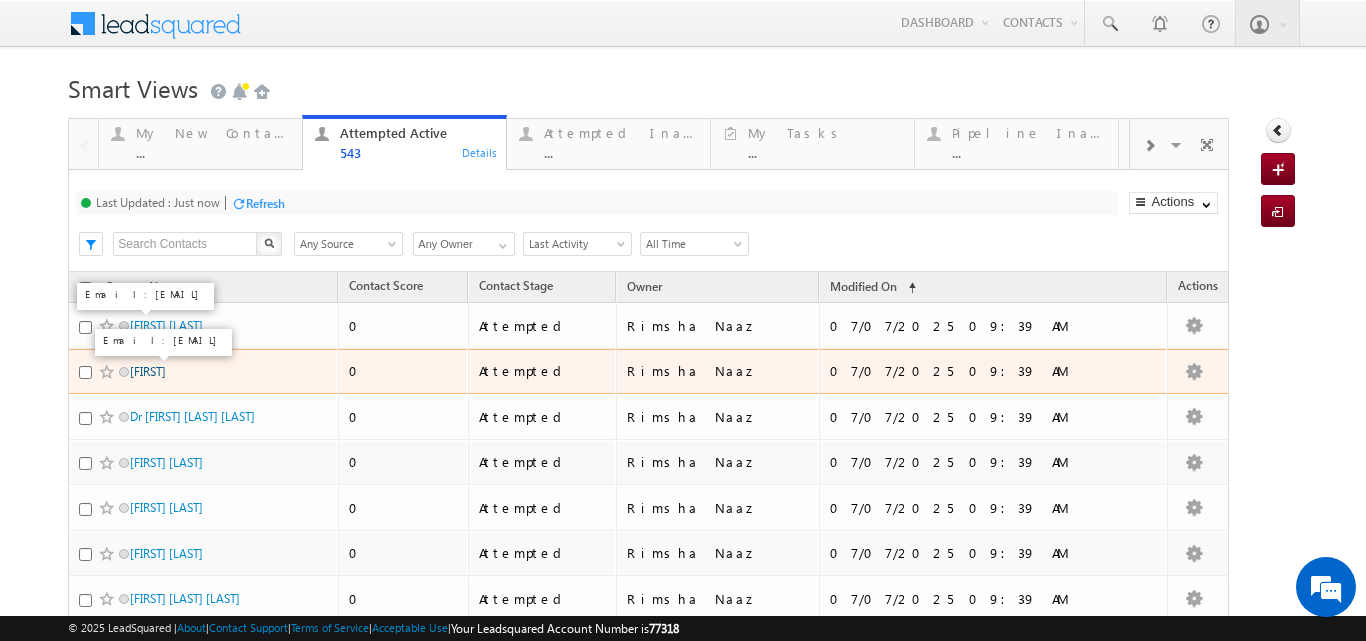 click on "[FIRST]" at bounding box center (148, 371) 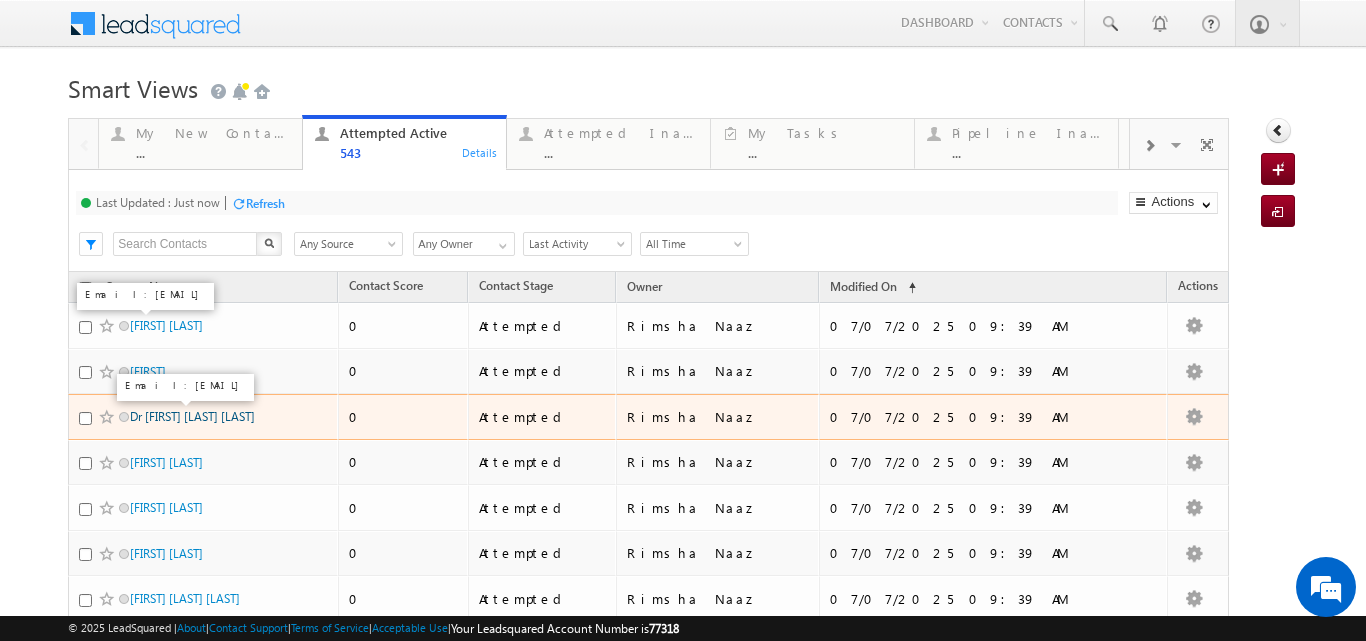 click on "Dr [FIRST] [LAST] [LAST]" at bounding box center [192, 416] 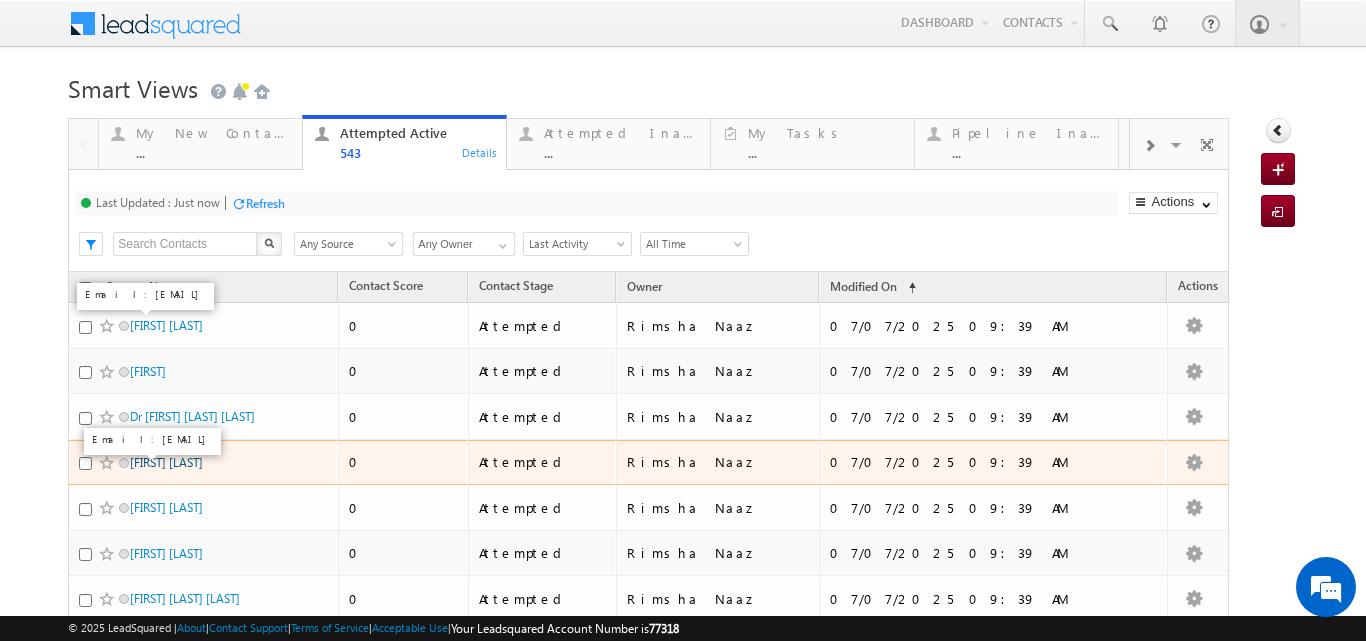 click on "[FIRST] [LAST]" at bounding box center [166, 462] 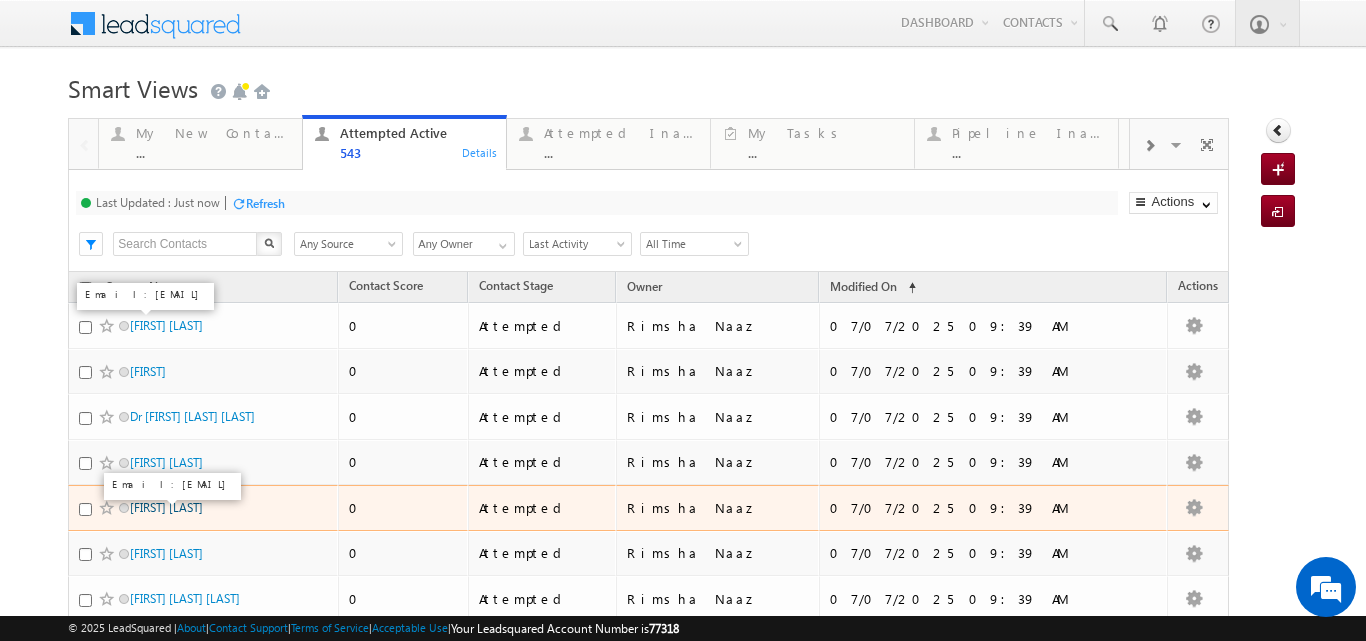 click on "[FIRST] [LAST]" at bounding box center (166, 507) 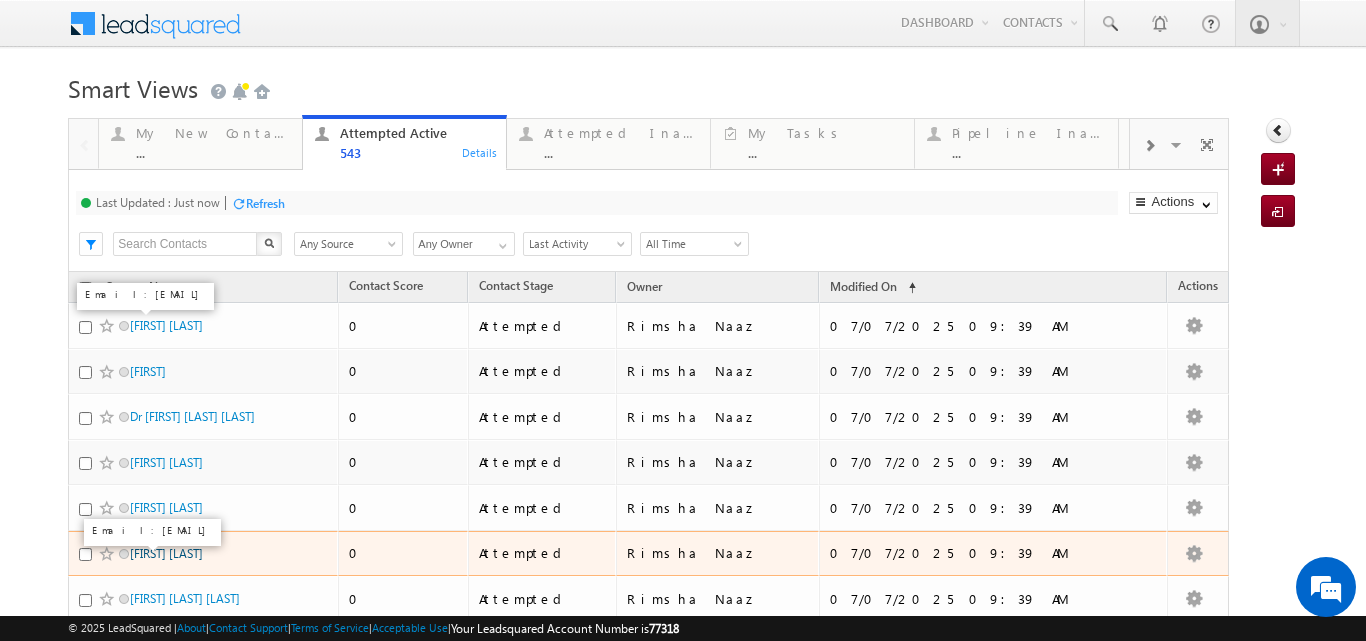 click on "[FIRST] [LAST]" at bounding box center [166, 553] 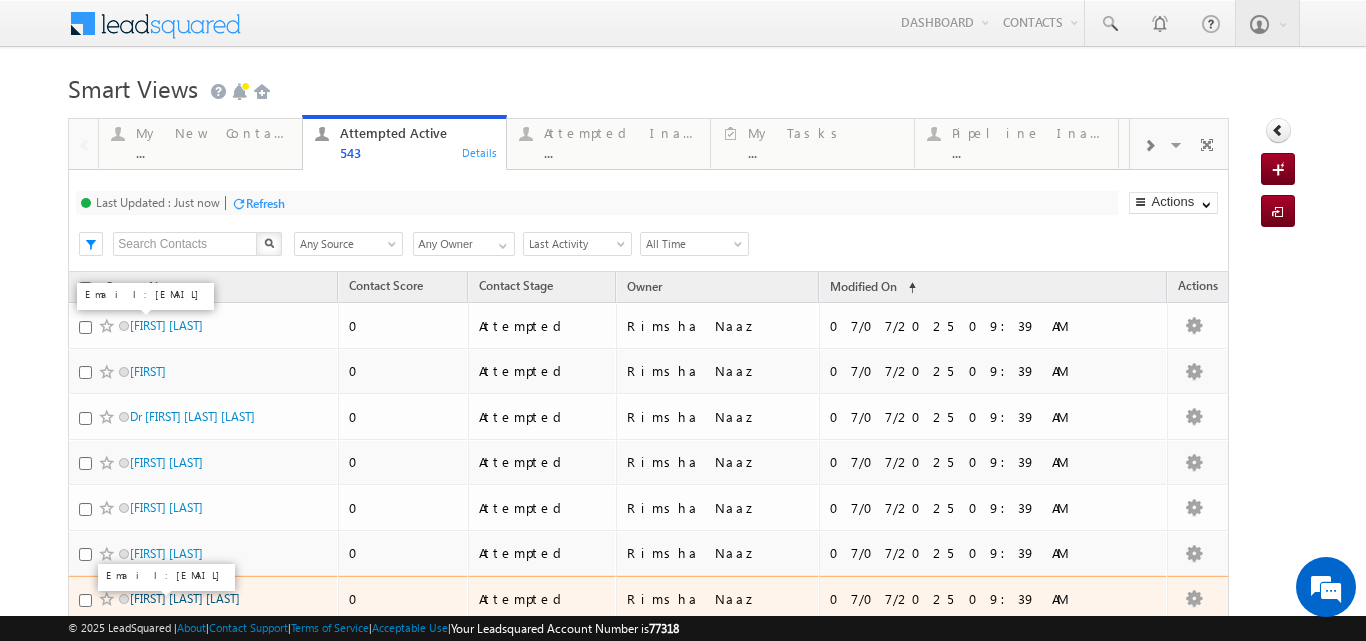 click on "[FIRST] [LAST] [LAST]" at bounding box center (185, 598) 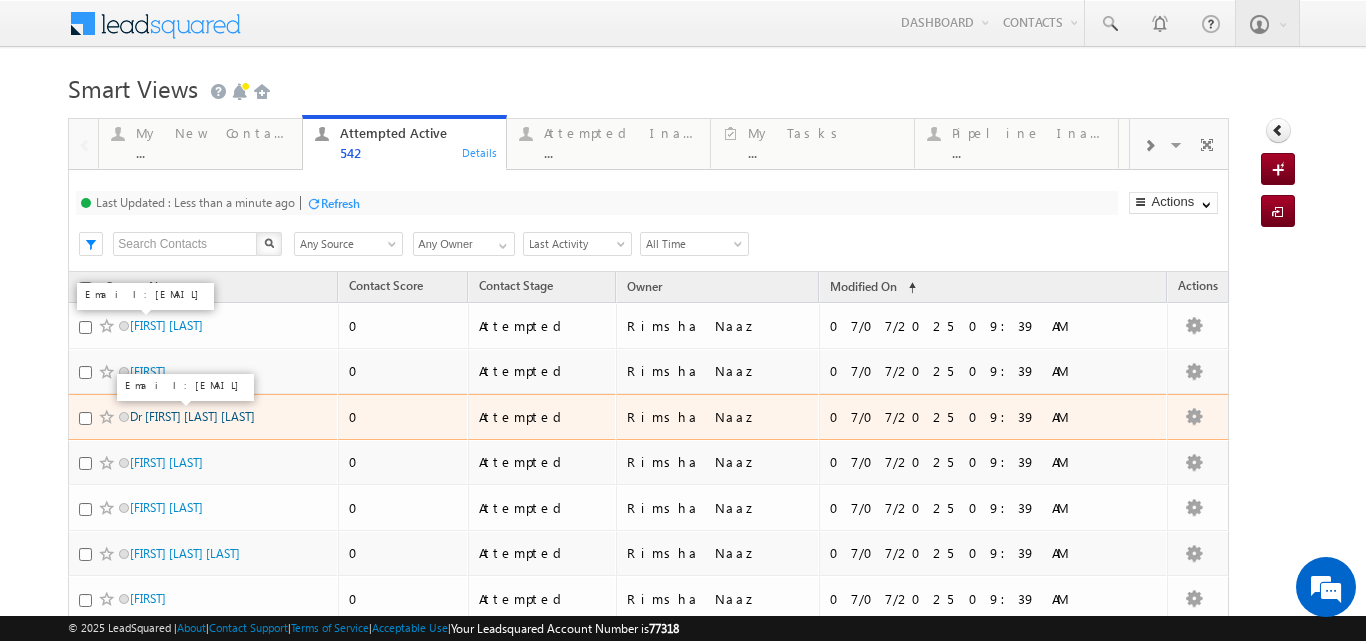 click on "Dr [FIRST] [LAST] [LAST]" at bounding box center [192, 416] 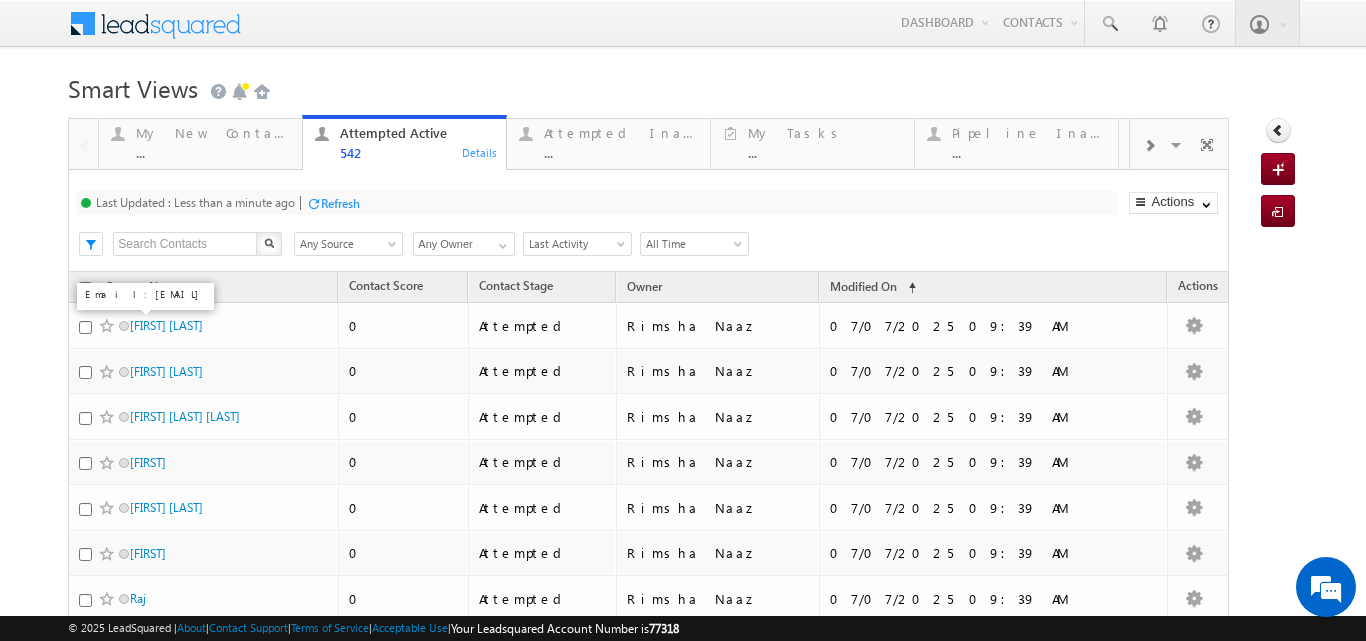 click on "Last Updated : Less than a minute ago Refresh Refreshing...
Search
X
Contact Source
Any Source Any Source
Owner
Any Owner Any Owner Any Owner
Date Range
Go maxdate mindate All Time
Custom
Yesterday
Today
Last Week
This Week
Last Month
This Month
Last Year
This Year
Last 7 Days
Last 30 Days
All Time
Last Activity
Created On
Modified On
Created On Old
Follow Up Date
Modified On Old
Old Last Activity Date
P2P Date
Last Activity
Actions Export Contacts Select Columns Reset all Filters" at bounding box center (648, 221) 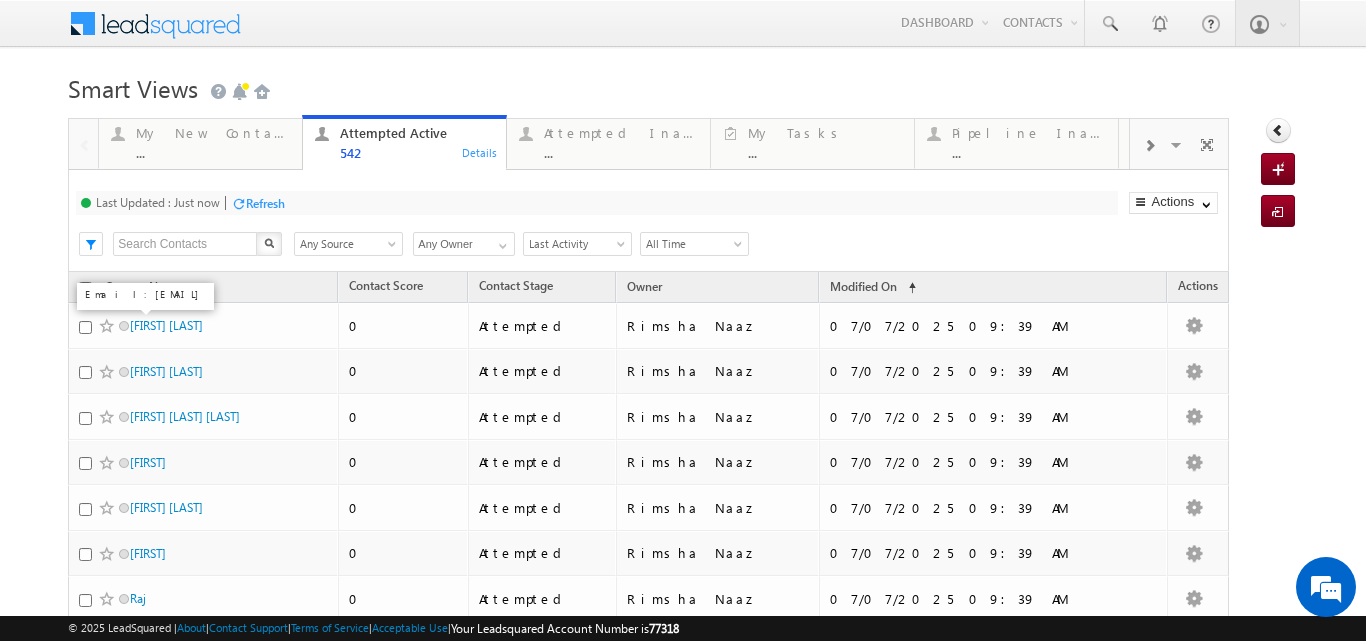 click at bounding box center (1149, 144) 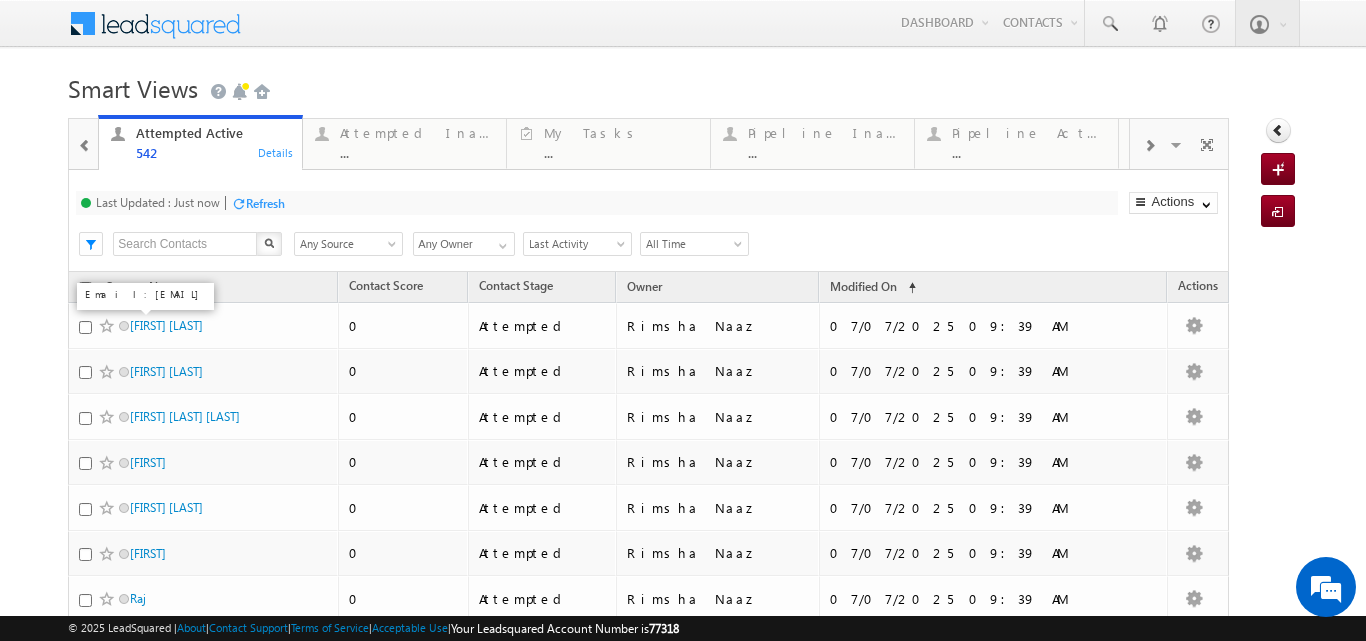 click at bounding box center (1149, 146) 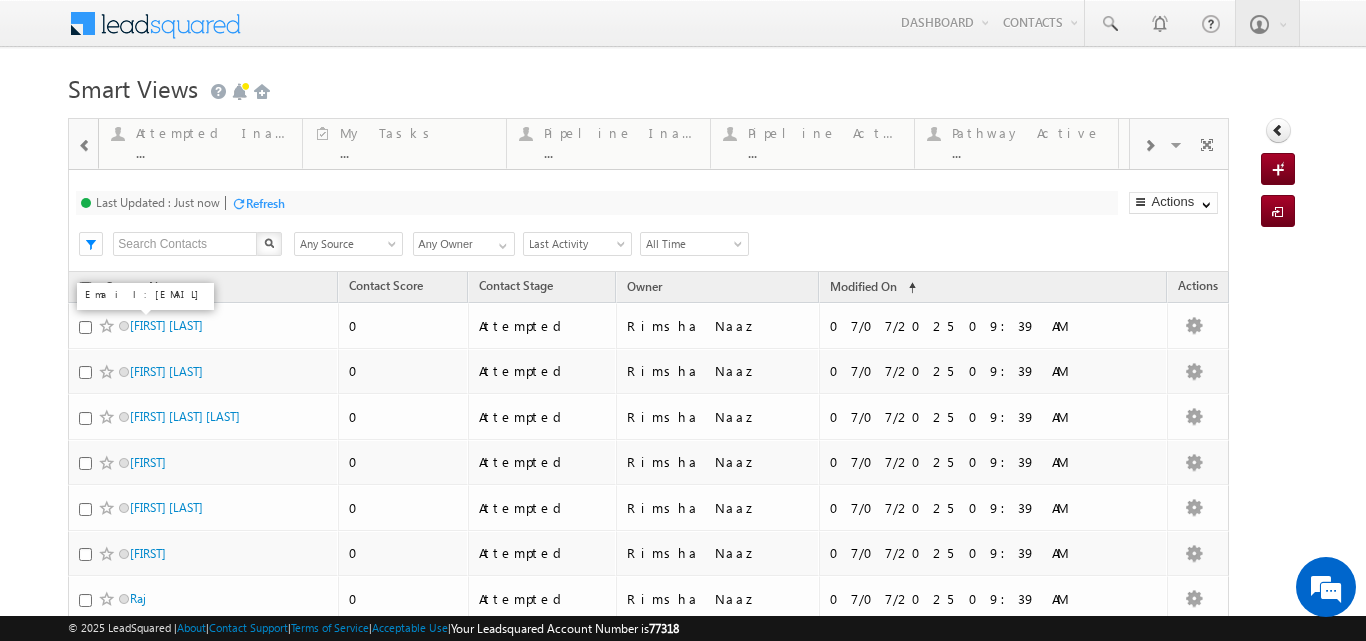 click at bounding box center [85, 144] 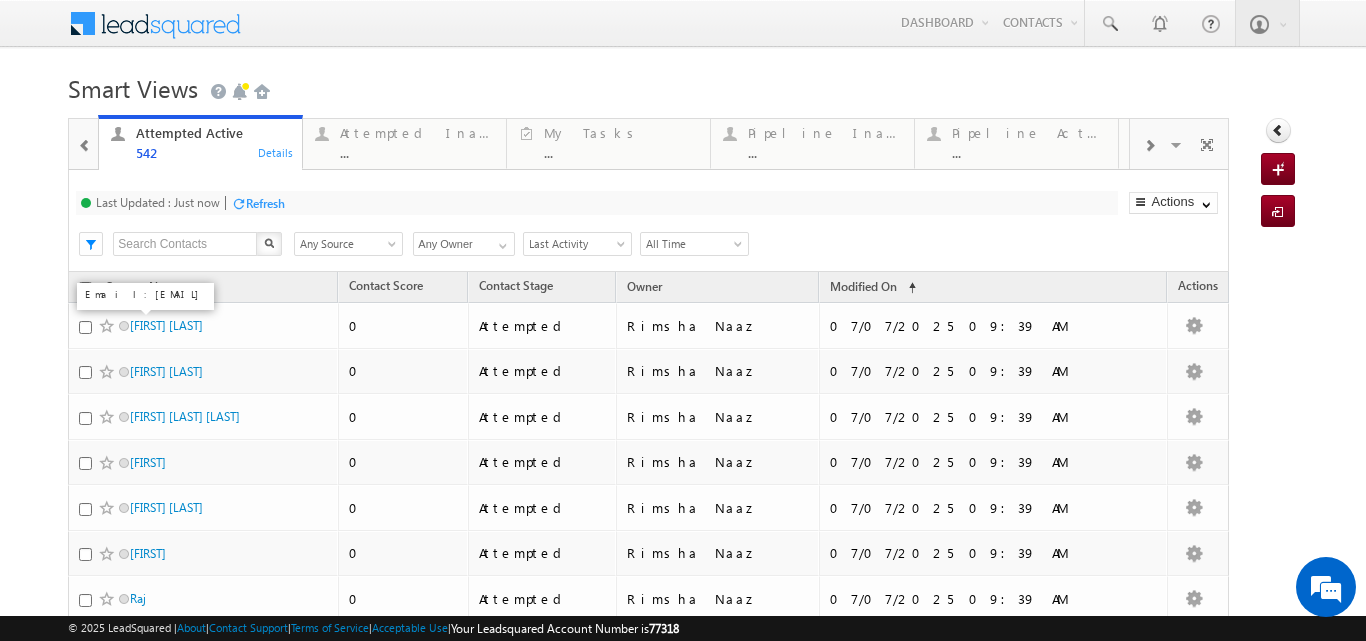 click at bounding box center (85, 144) 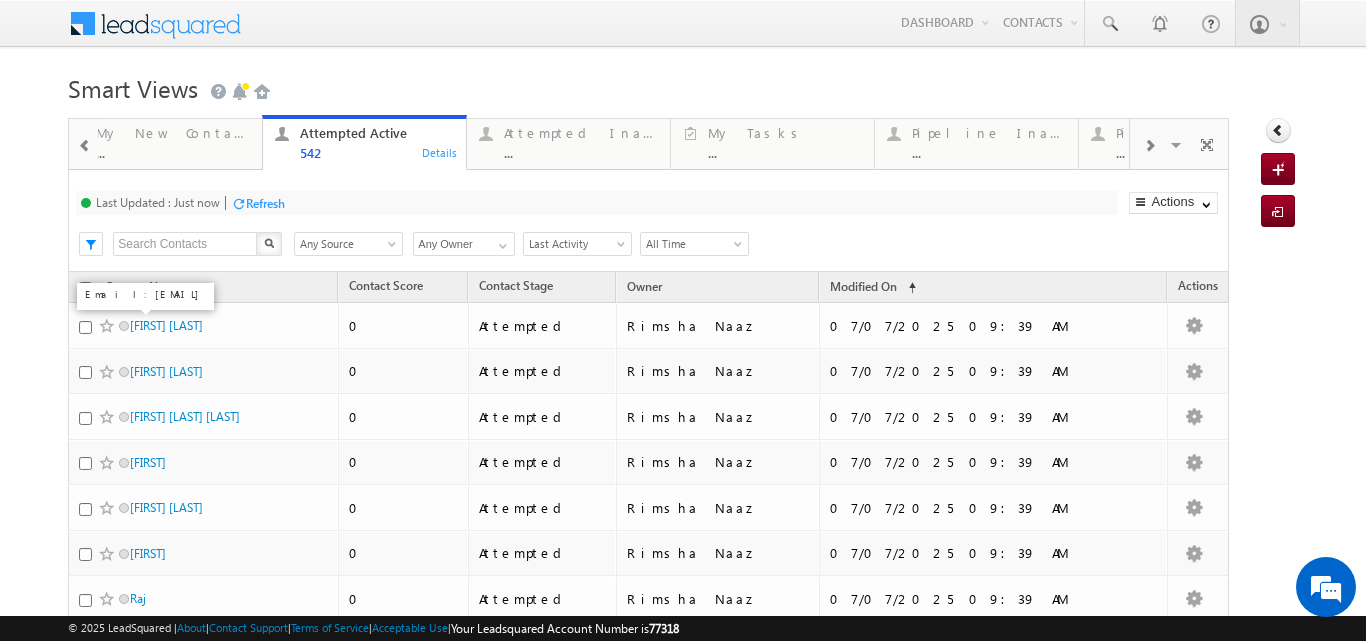 click at bounding box center [85, 144] 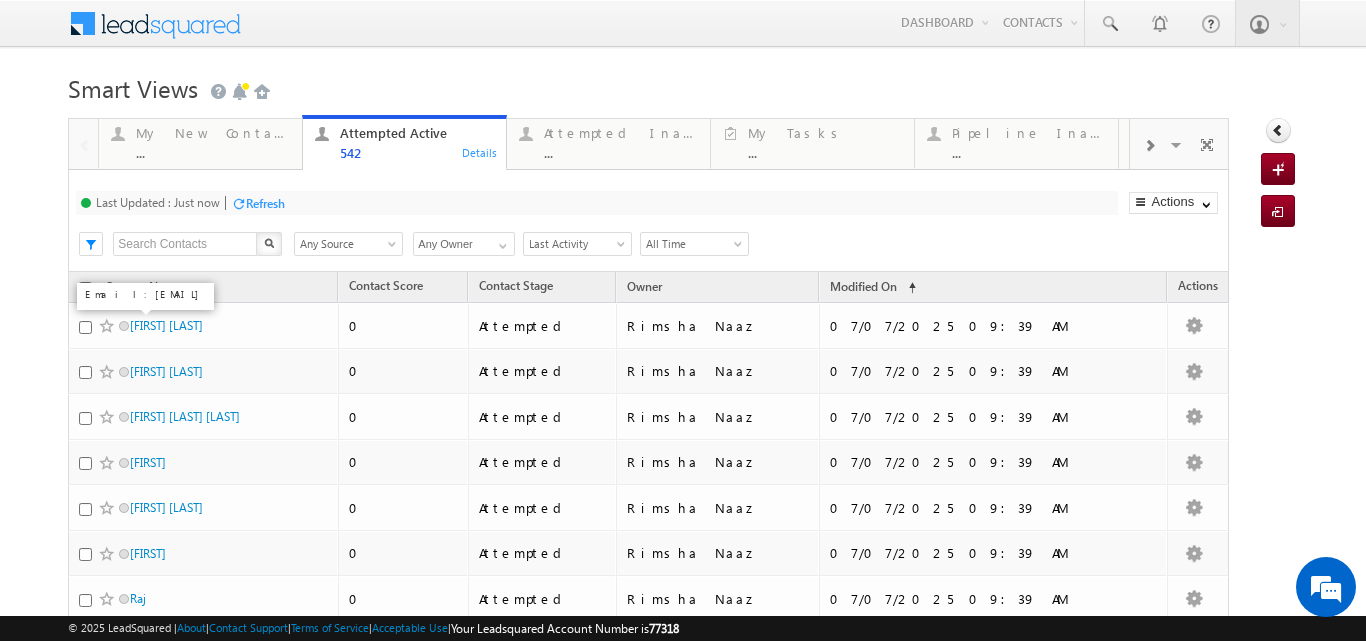 click at bounding box center [83, 143] 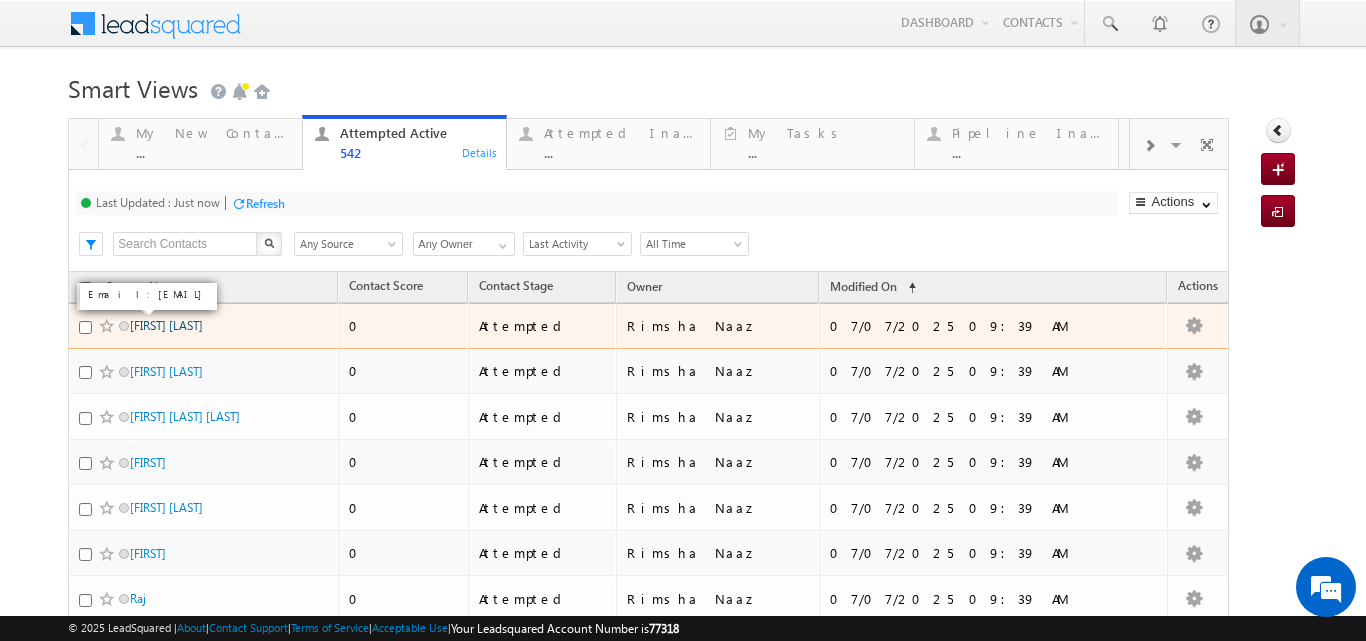 click on "Bishan Chowdhary" at bounding box center (166, 325) 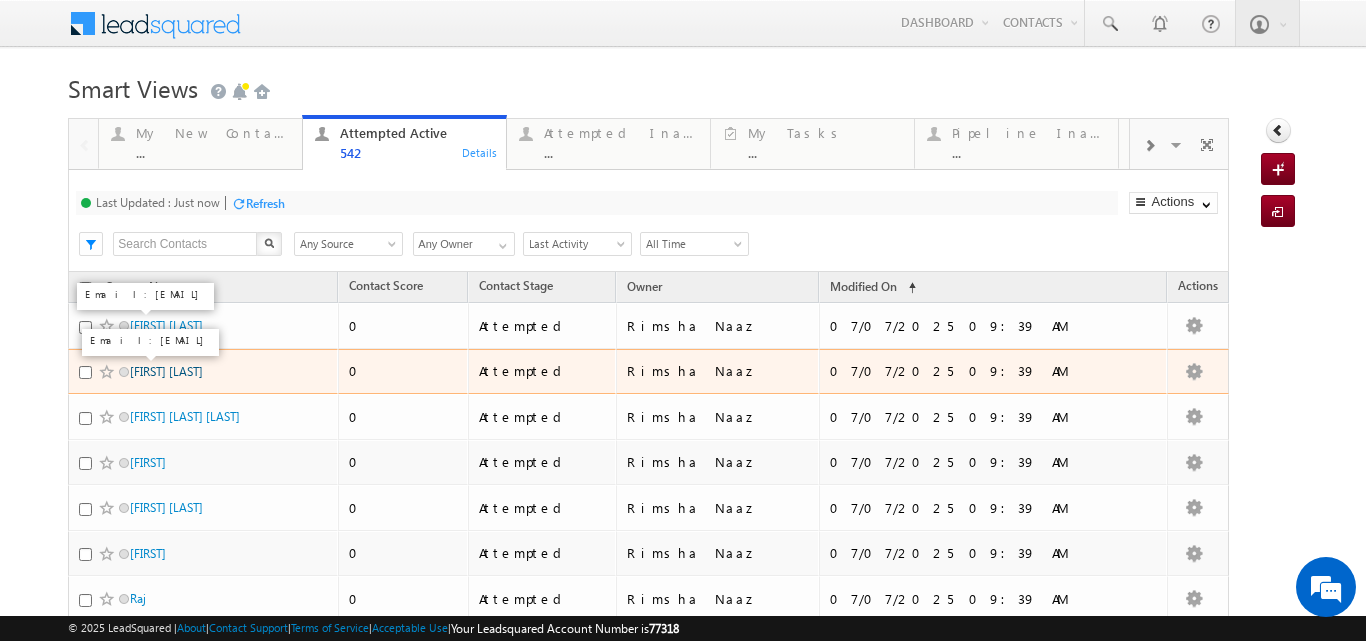 click on "Palanikumar G" at bounding box center [166, 371] 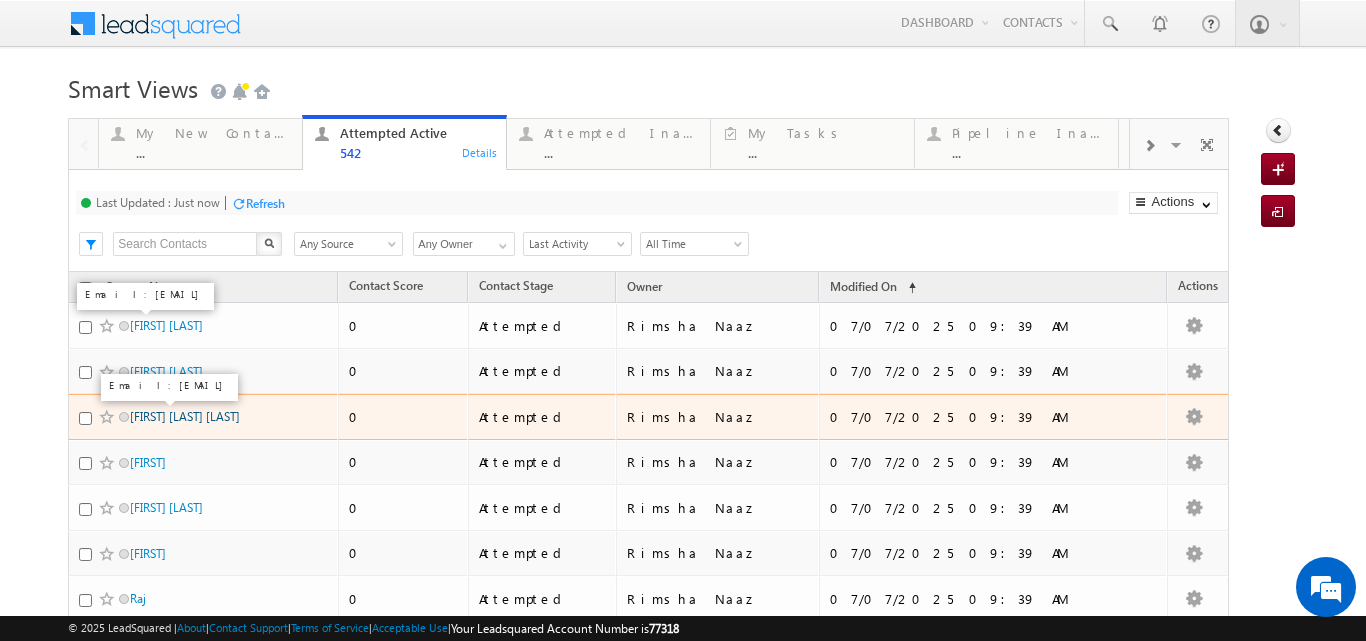 click on "Navneet Shah Dhurve" at bounding box center (185, 416) 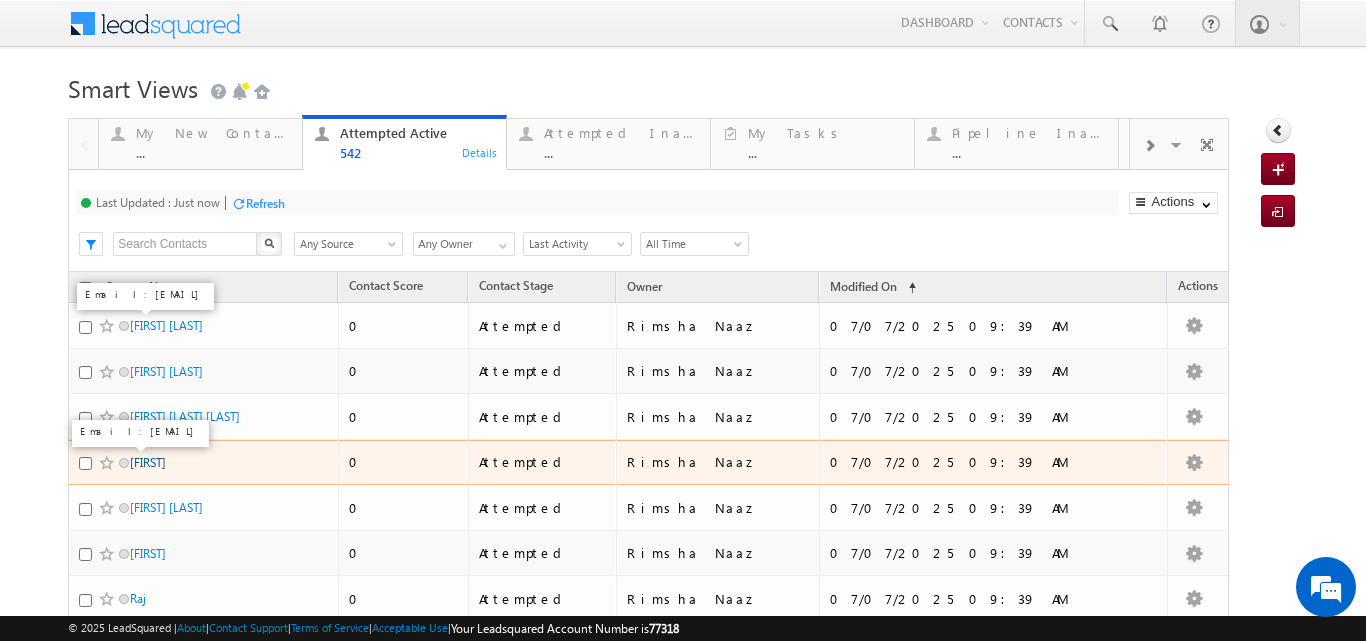 click on "Ketaki" at bounding box center (148, 462) 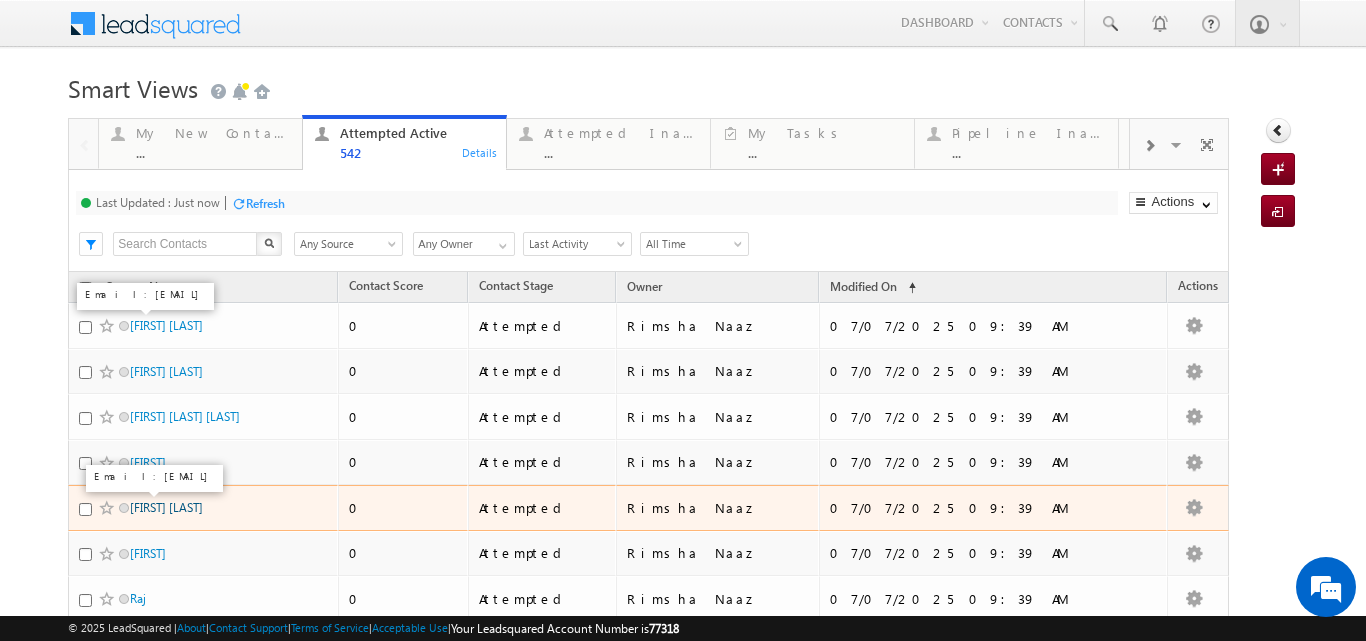 click on "Arshad Parvez" at bounding box center (166, 507) 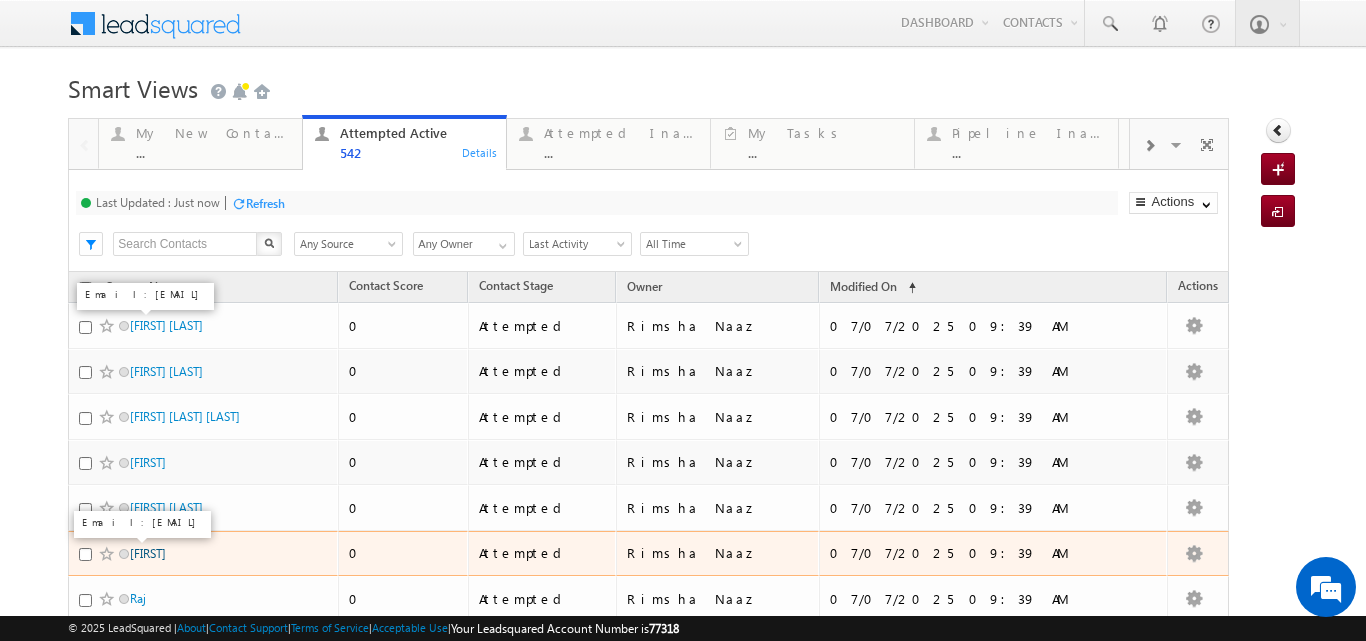 click on "Danish" at bounding box center [148, 553] 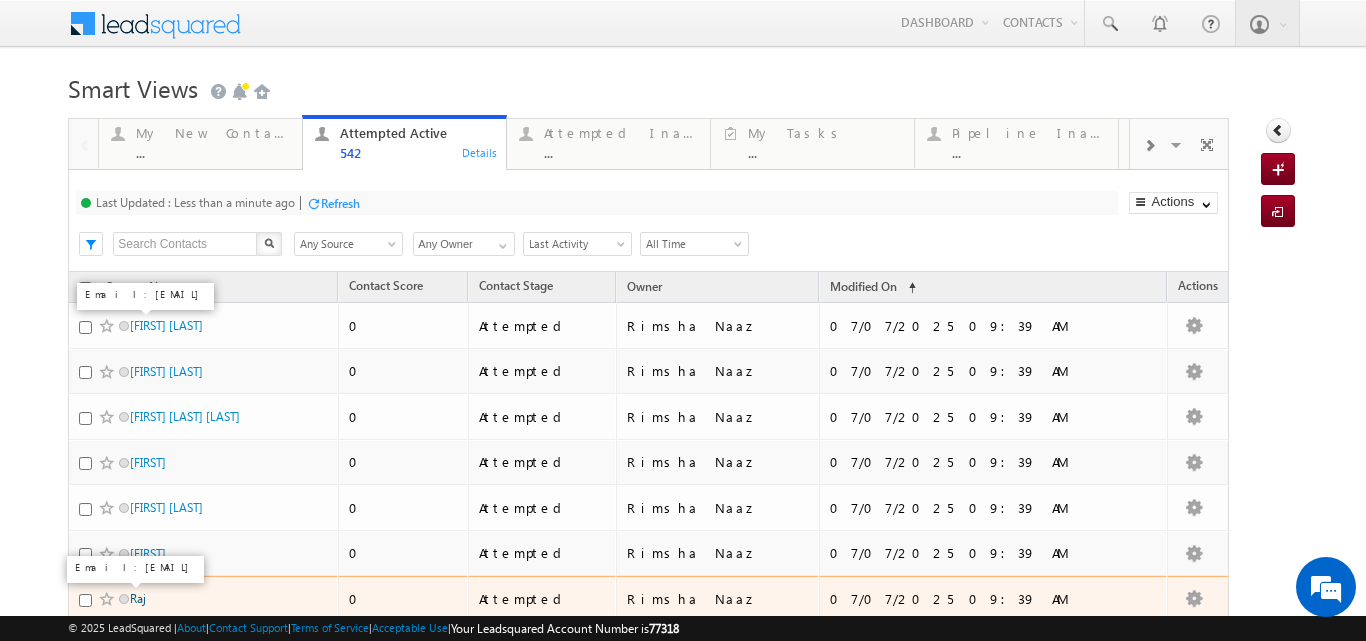 click on "Raj" at bounding box center (138, 598) 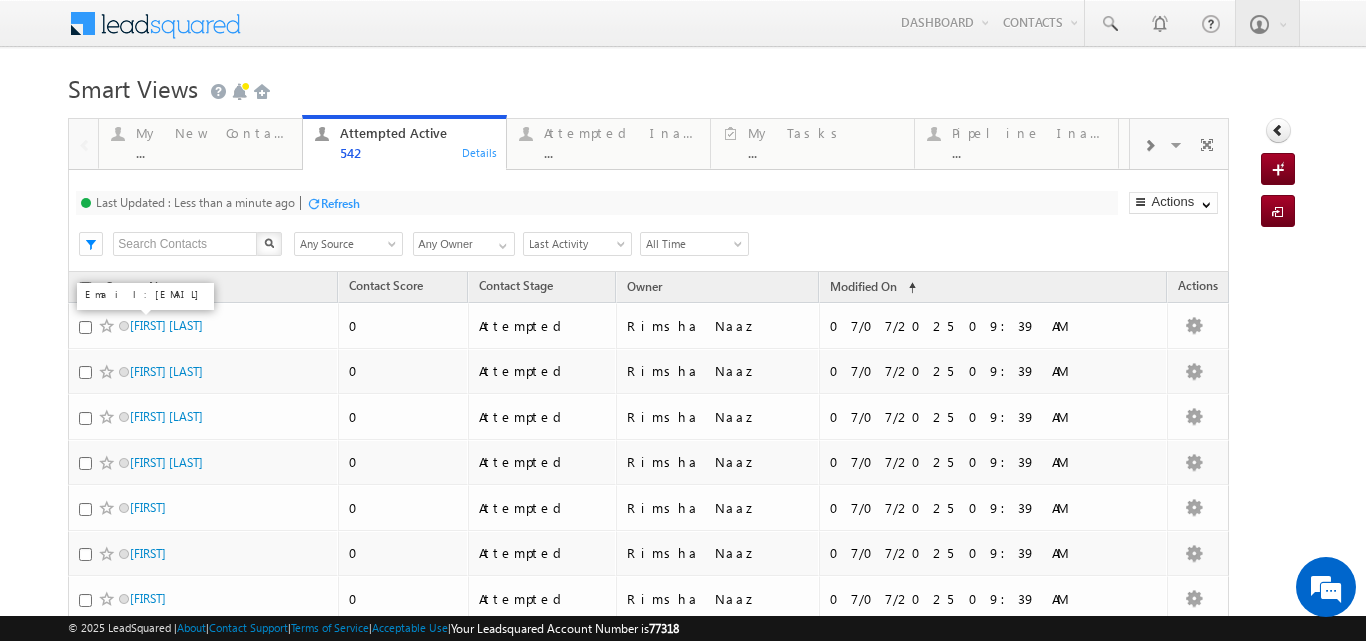click on "Smart Views Getting Started" at bounding box center [682, 86] 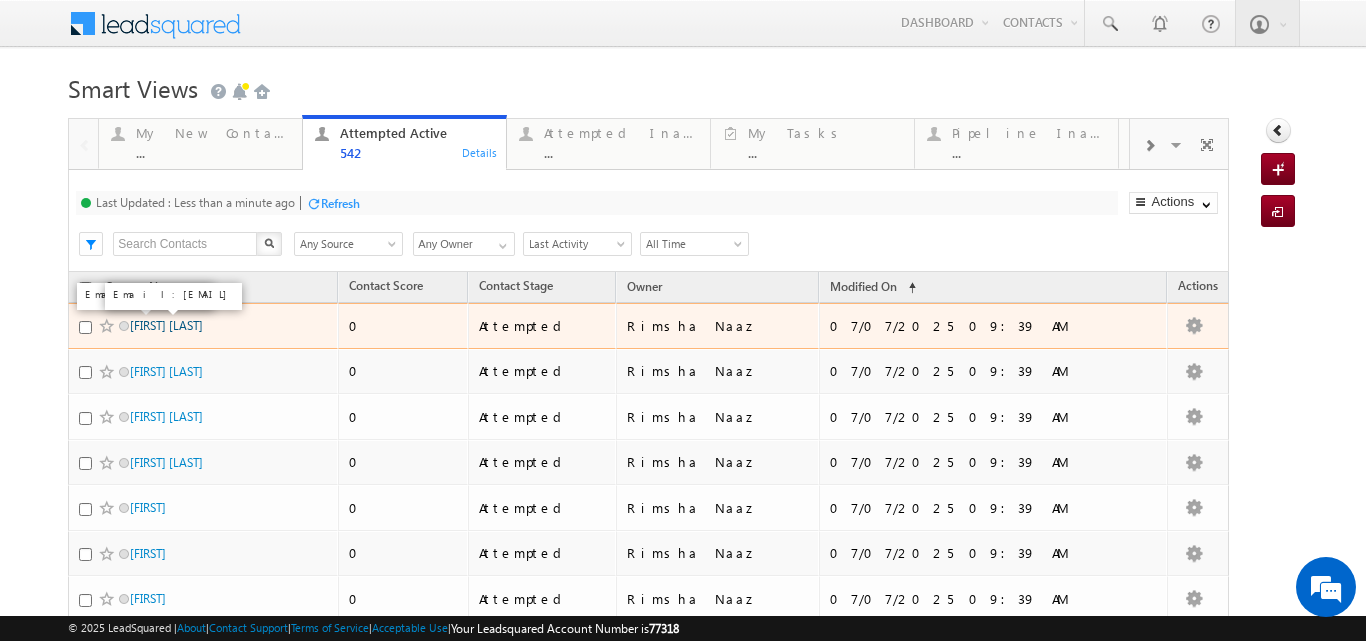 click on "Saunam Halder" at bounding box center [166, 325] 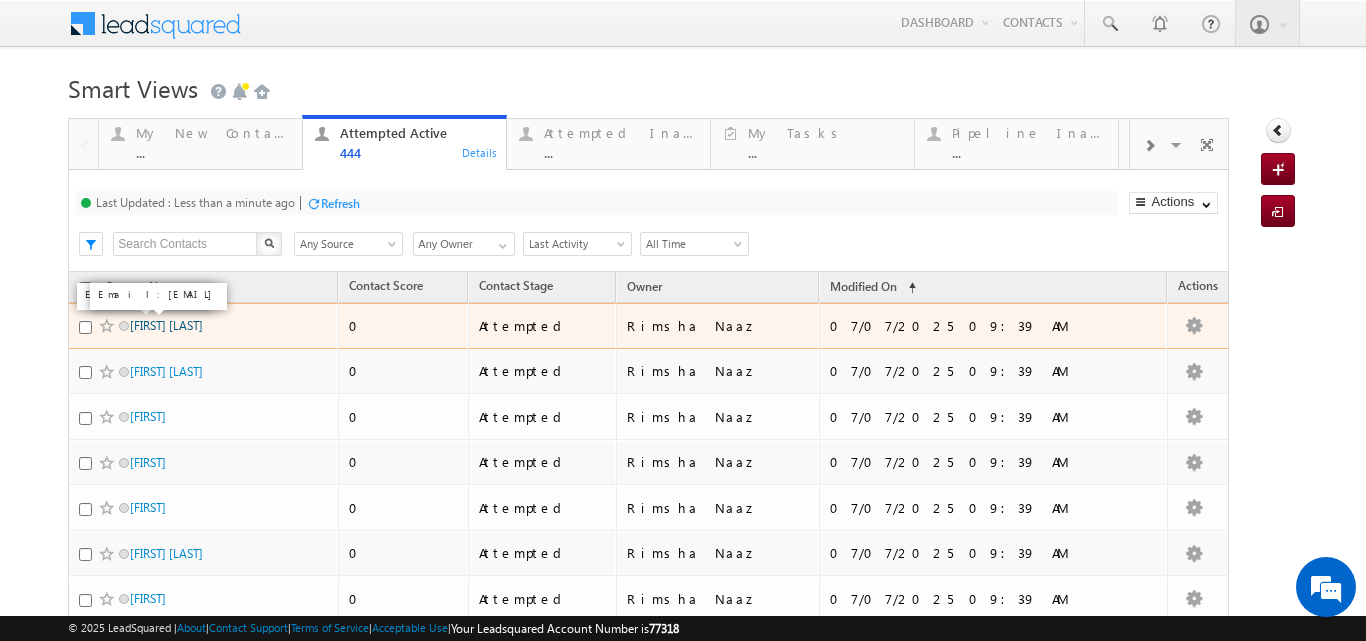 click on "Shivendra Trakroo" at bounding box center (166, 325) 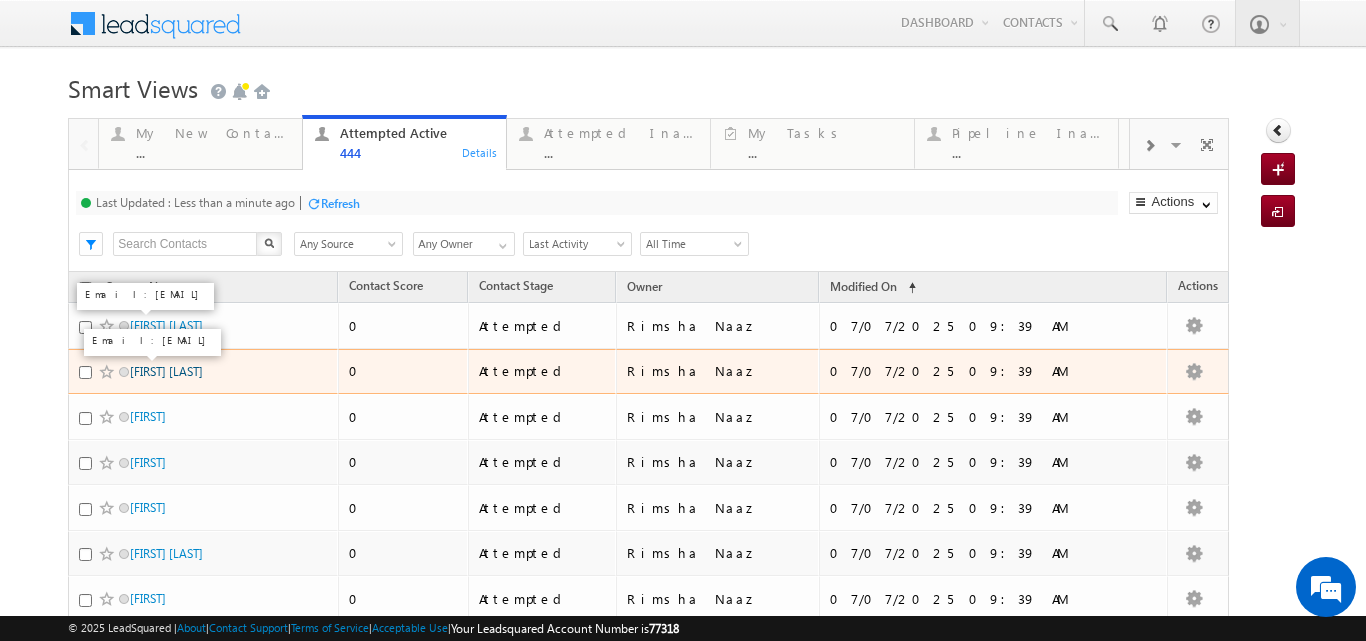 click on "Sruthi Thomas" at bounding box center [166, 371] 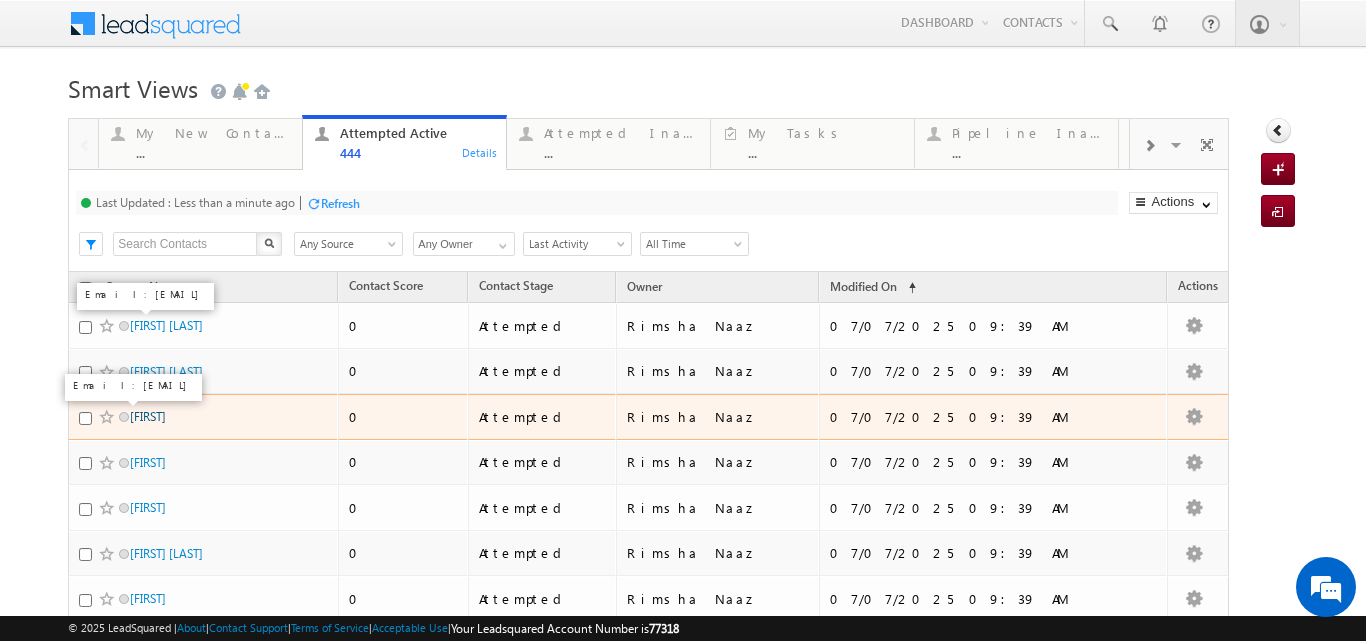click on "Prashant" at bounding box center [148, 416] 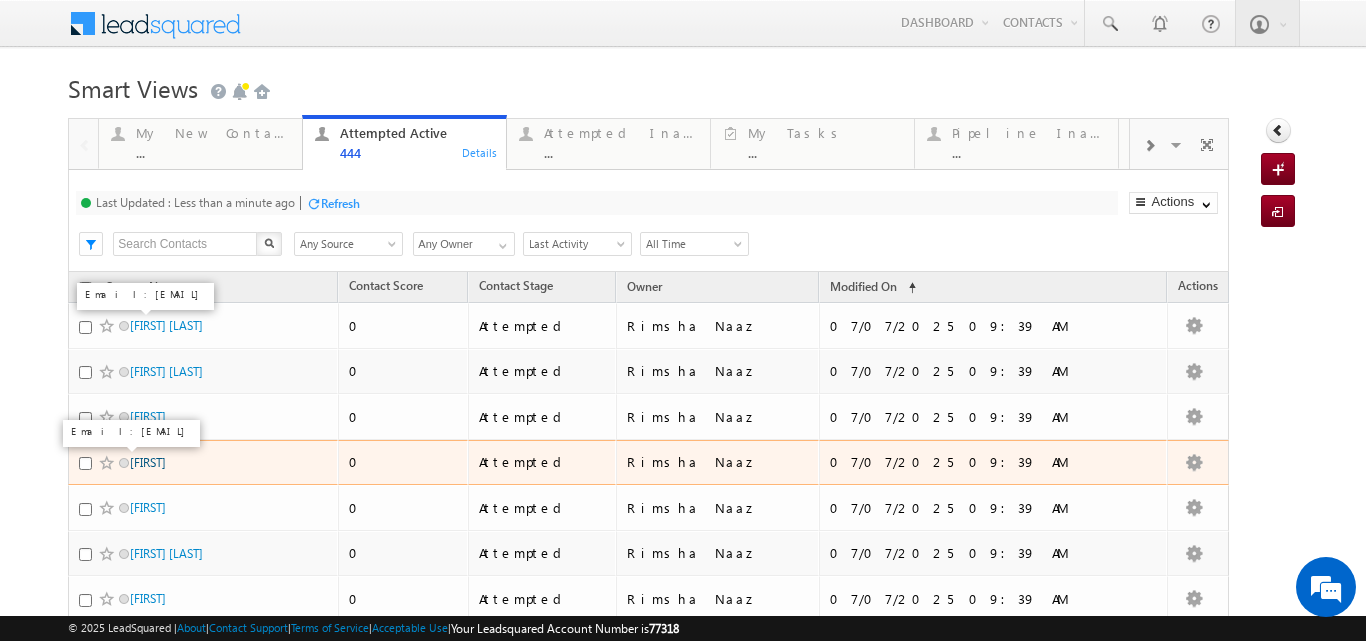 click on "Alex" at bounding box center [148, 462] 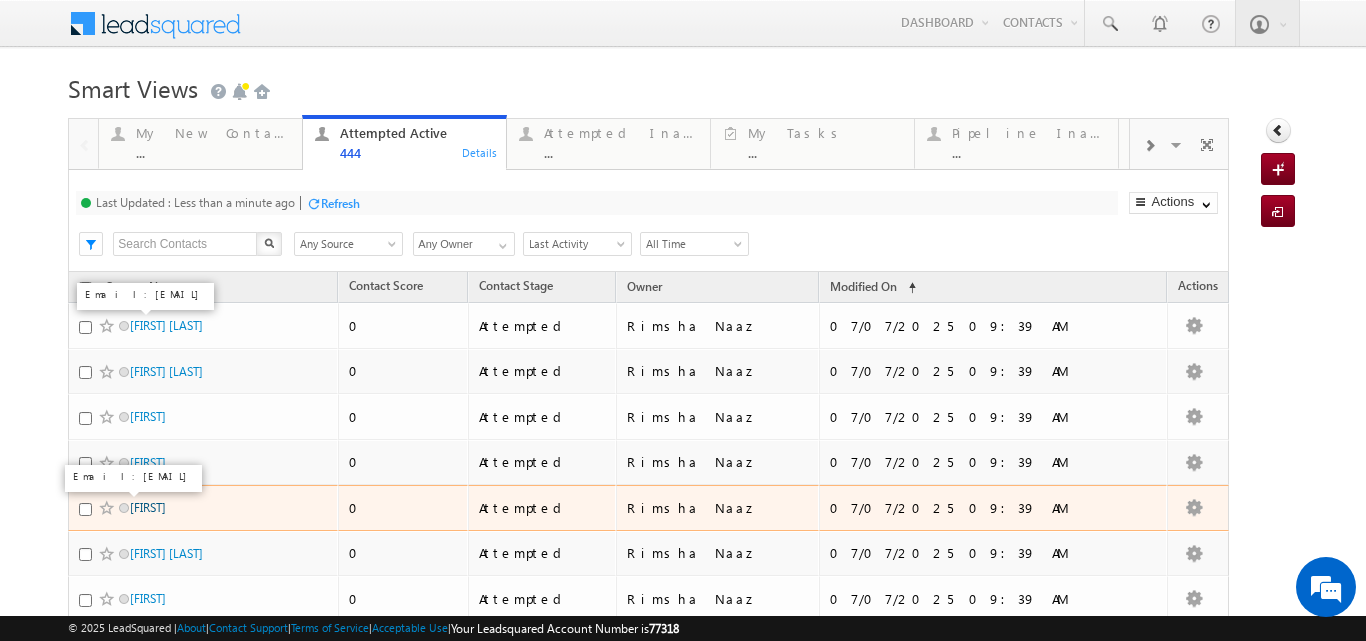click on "Aaditya" at bounding box center (148, 507) 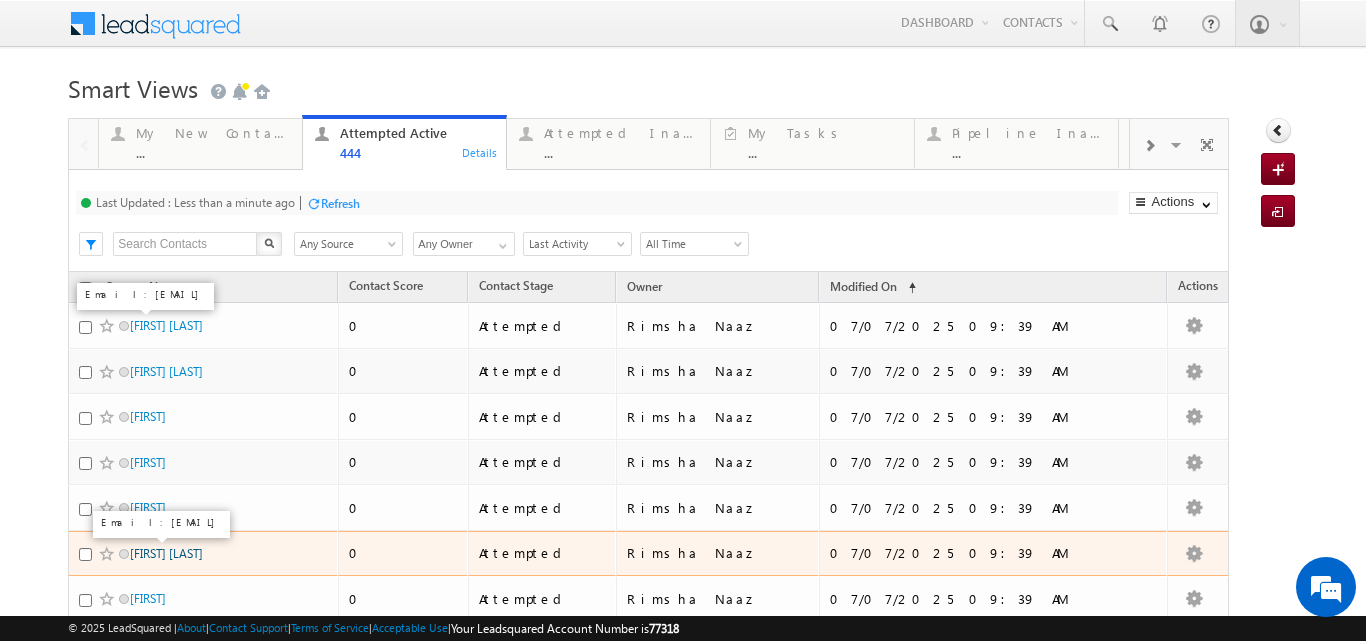 click on "Shaurya Singh Patel" at bounding box center [166, 553] 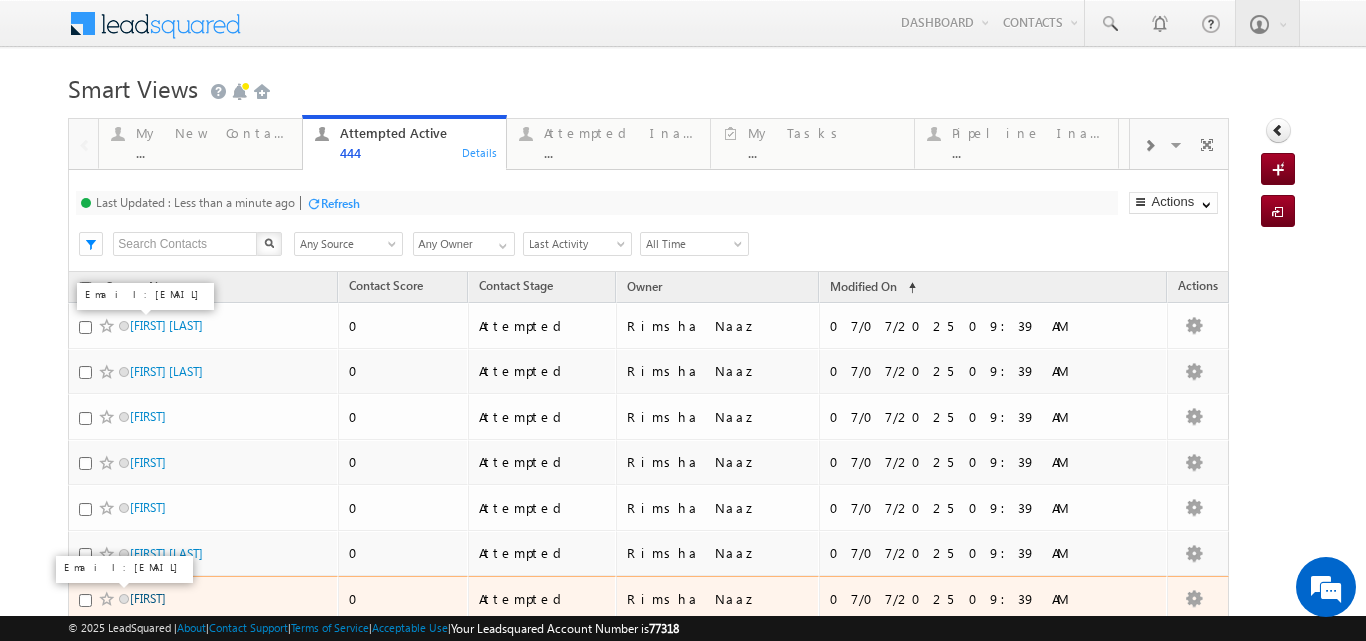 click on "Sajitha" at bounding box center [148, 598] 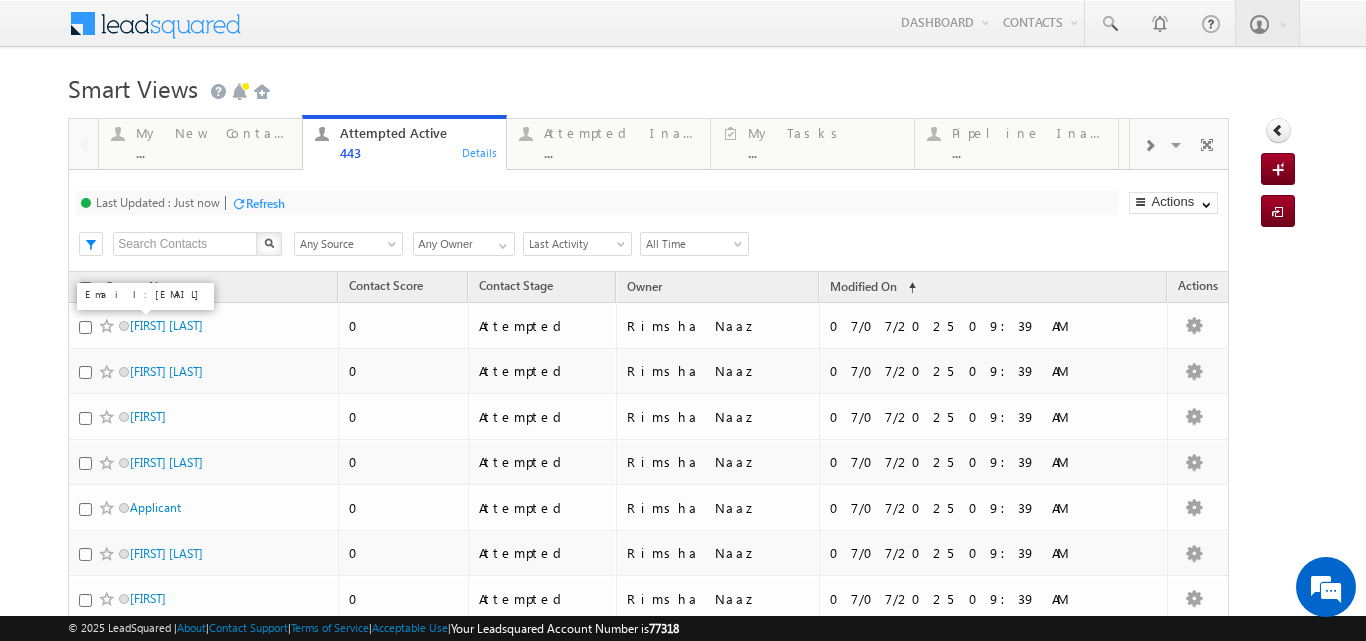click on "Refresh" at bounding box center (258, 202) 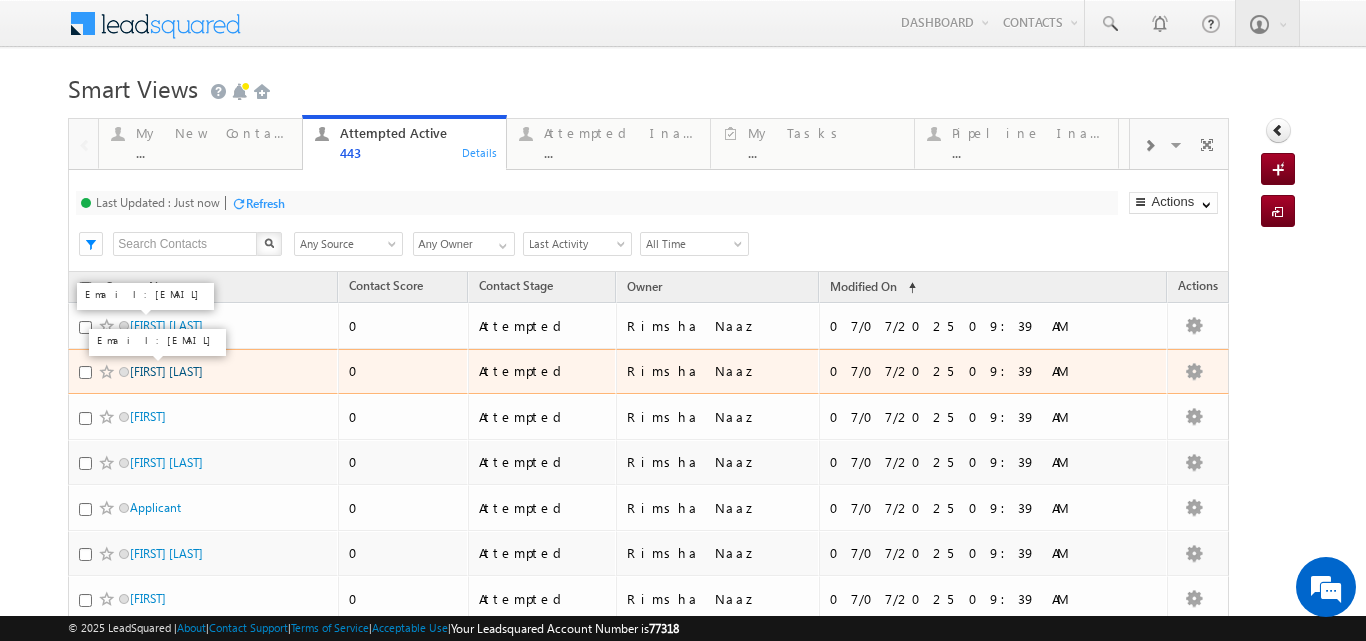 click on "Tarun mishra" at bounding box center [166, 371] 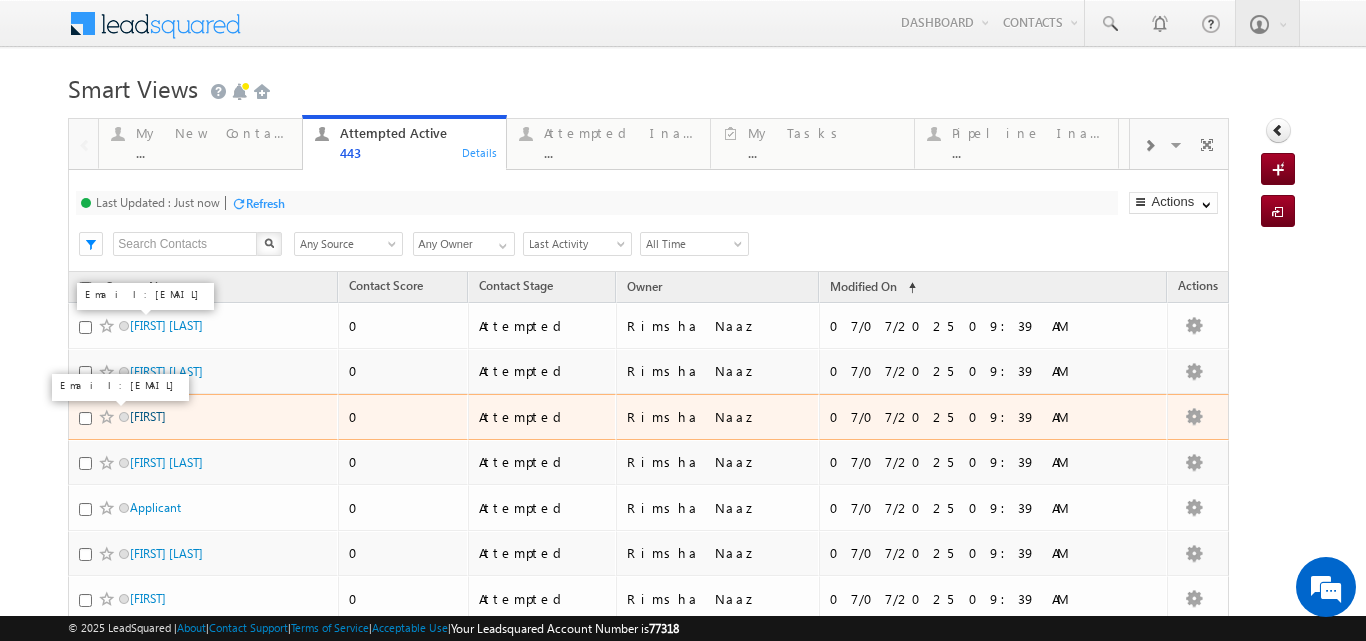 click on "taufeew" at bounding box center [148, 416] 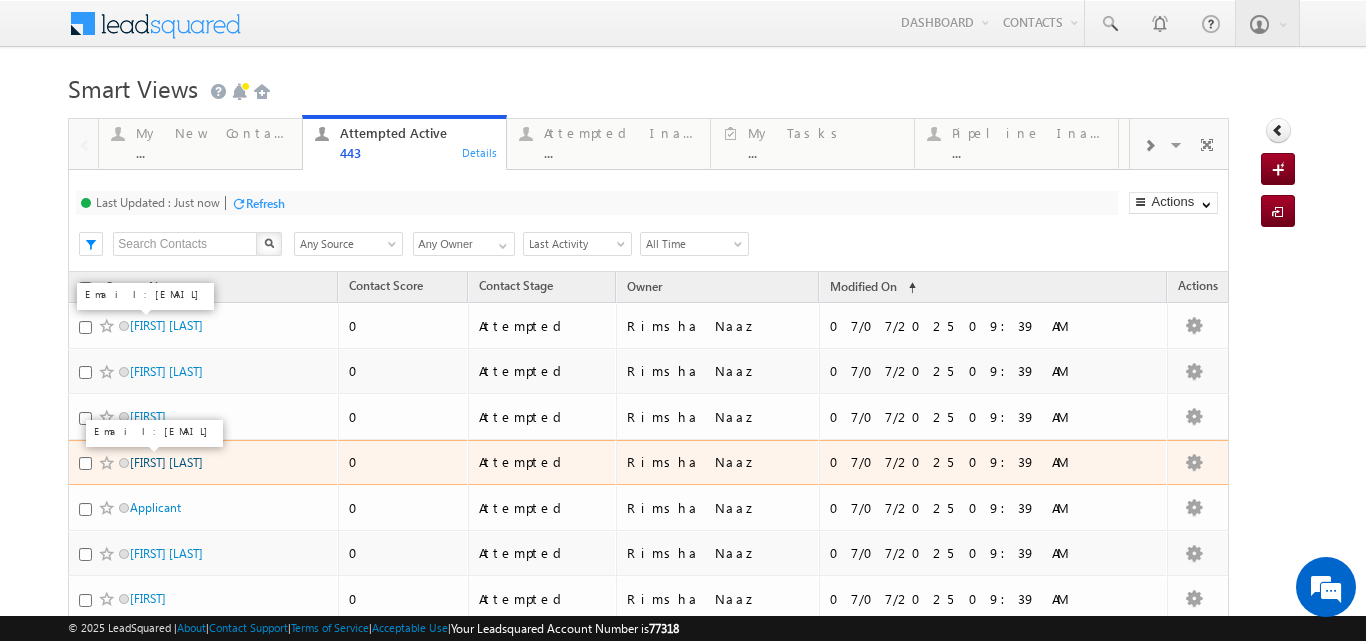 click on "Fayaz Bhat" at bounding box center (166, 462) 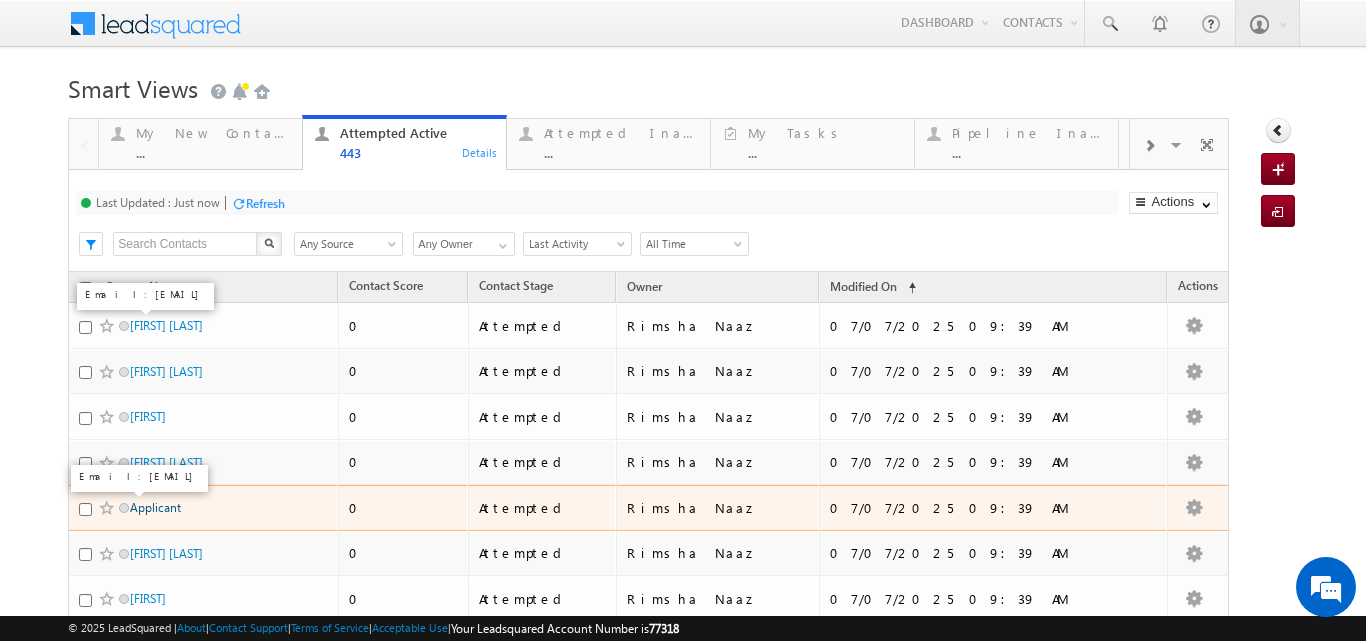 click on "Applicant" at bounding box center (155, 507) 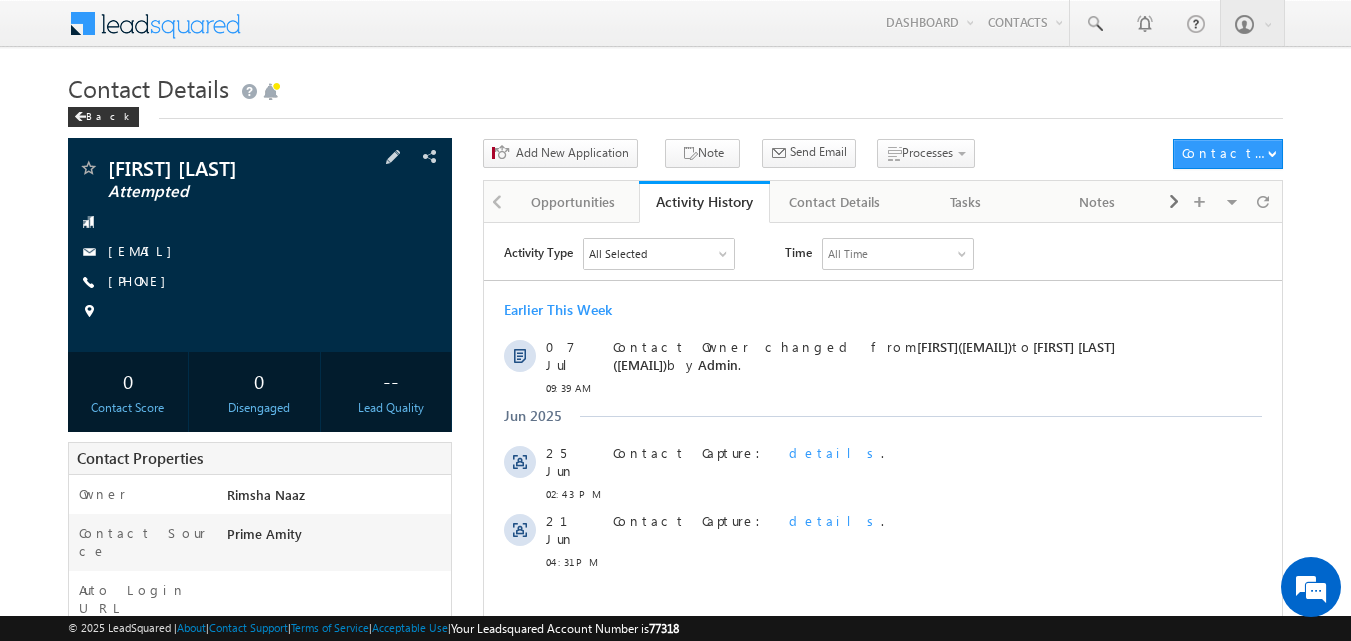 scroll, scrollTop: 0, scrollLeft: 0, axis: both 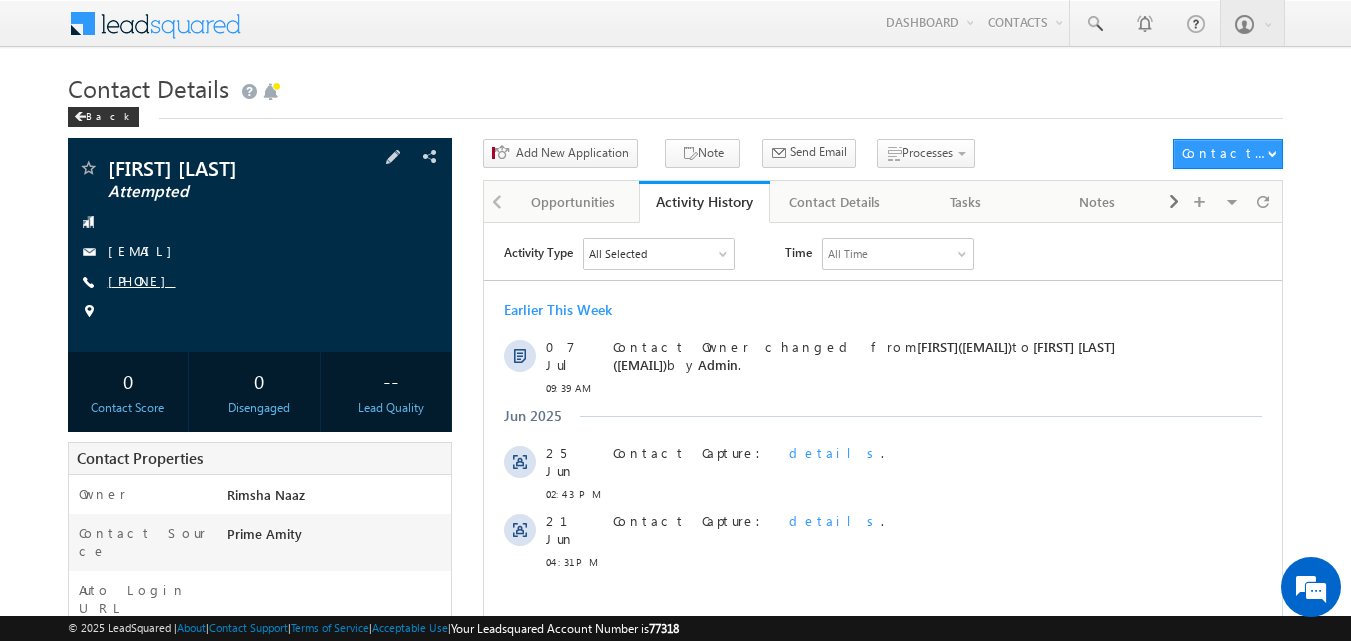 copy on "[PHONE]" 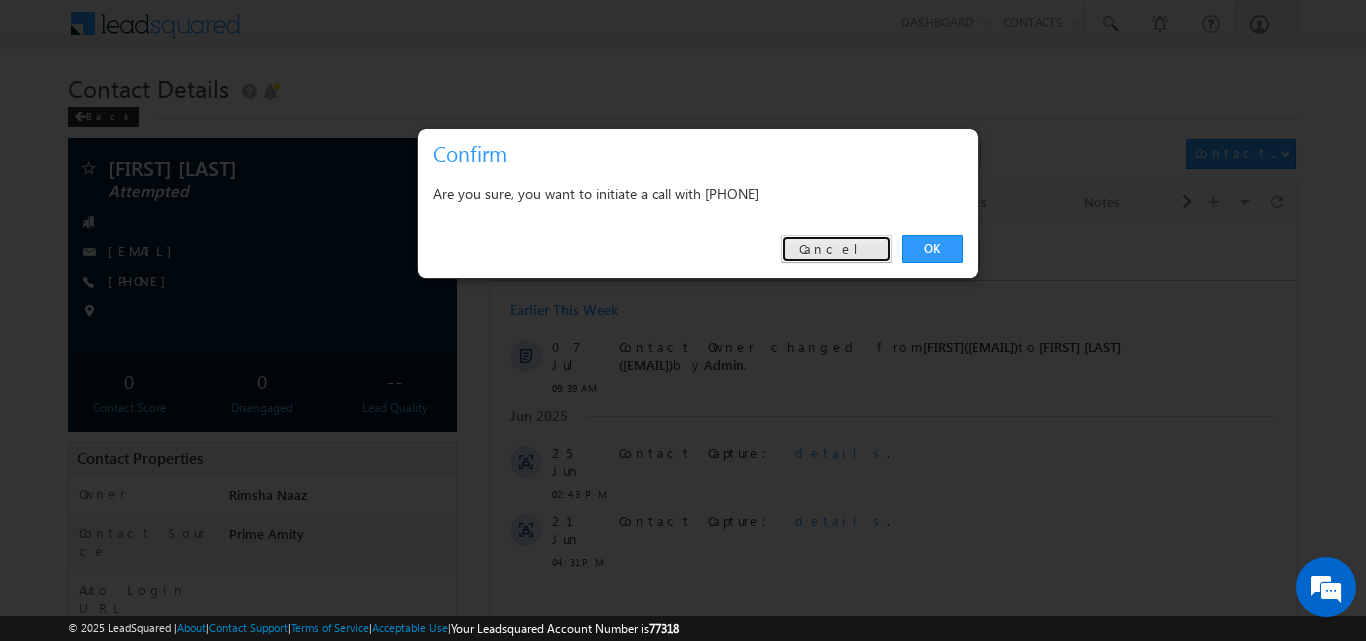 drag, startPoint x: 831, startPoint y: 248, endPoint x: 328, endPoint y: 8, distance: 557.32306 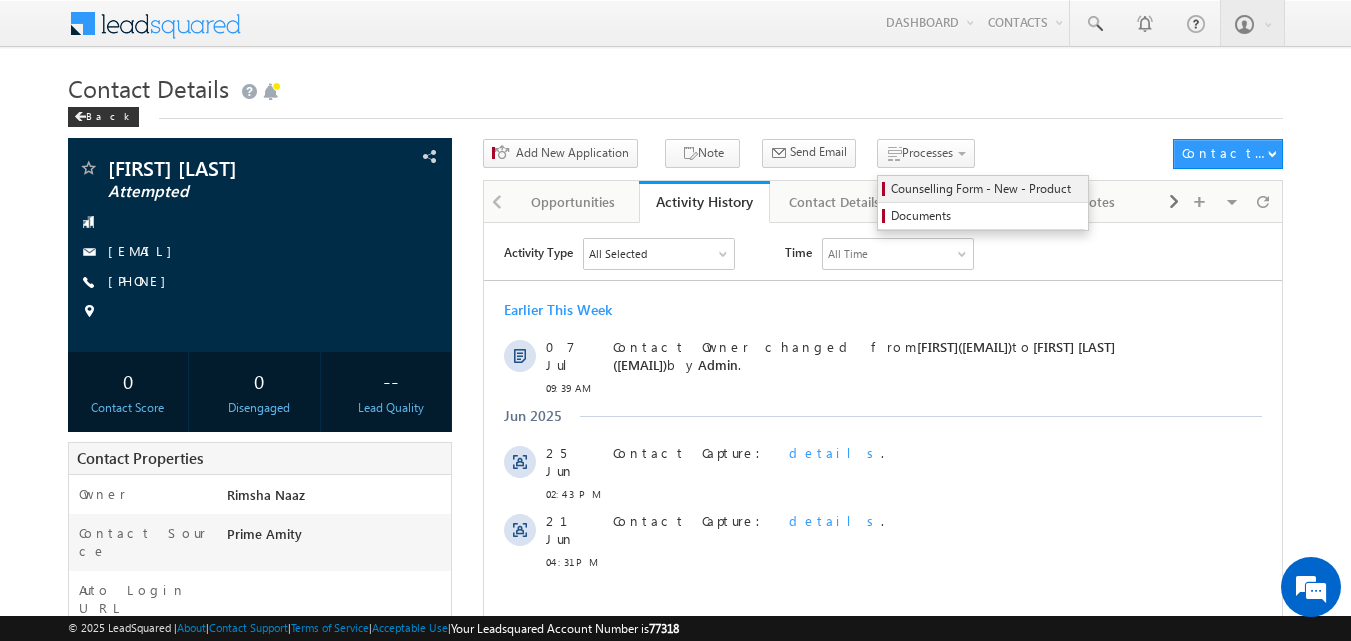 click on "Counselling Form - New - Product" at bounding box center [986, 189] 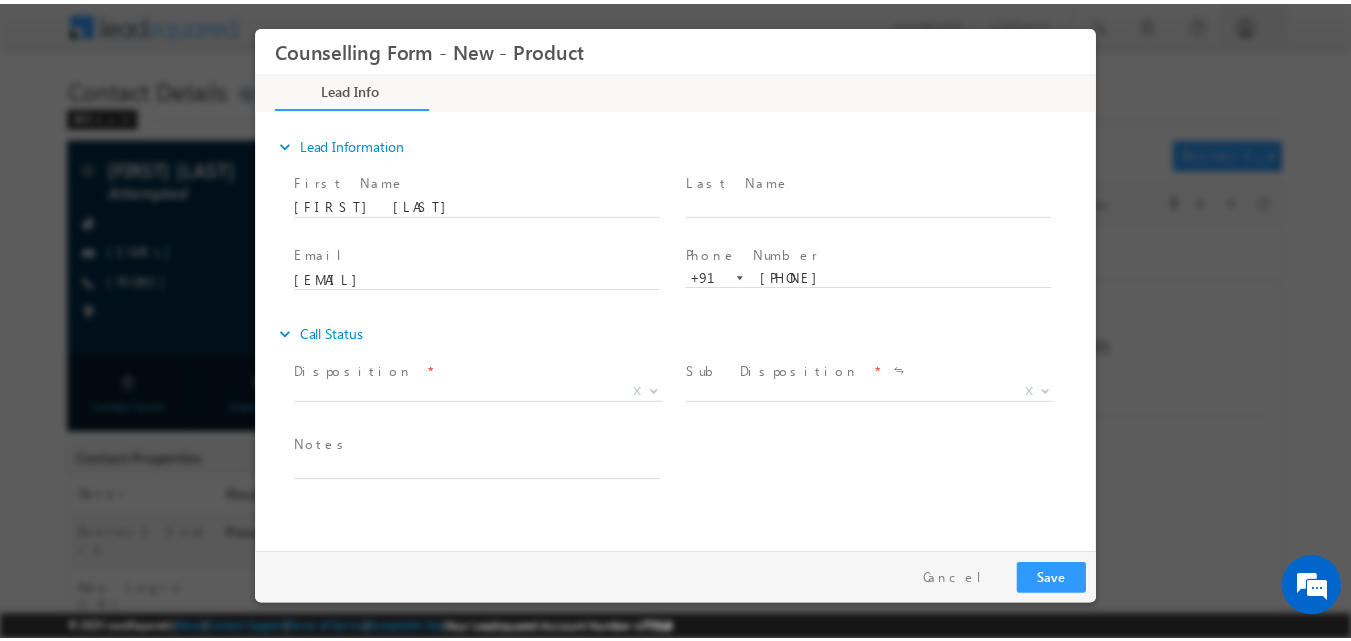 scroll, scrollTop: 0, scrollLeft: 0, axis: both 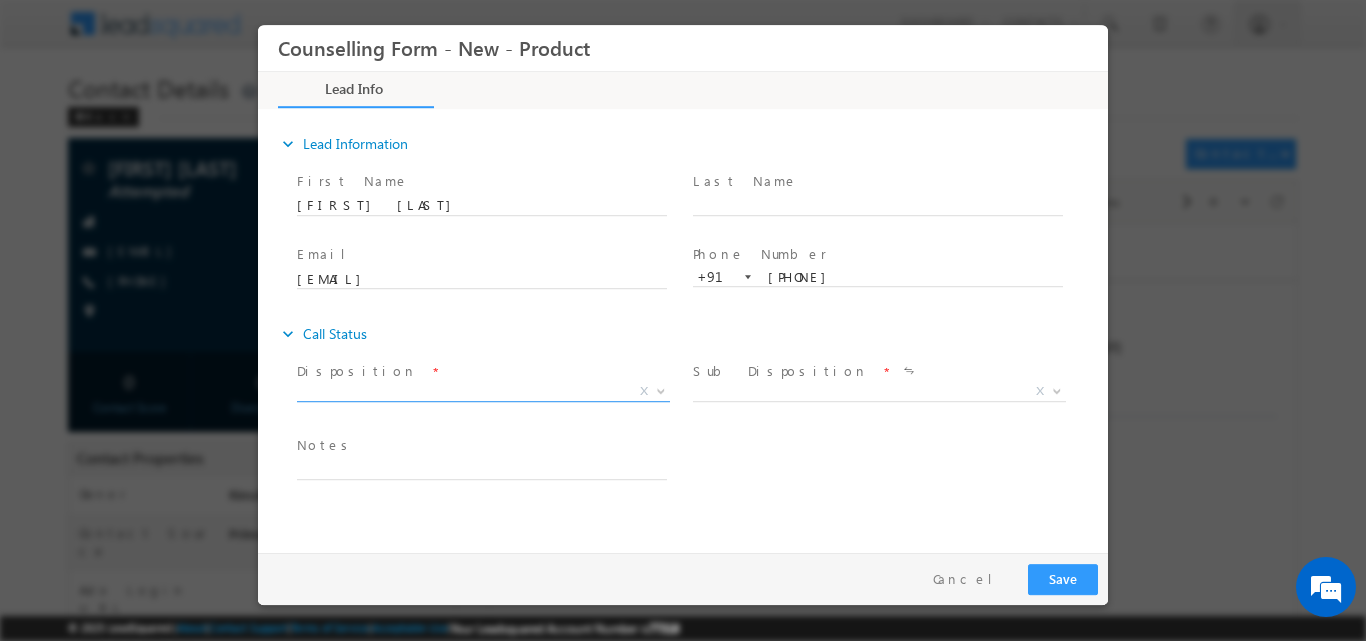 click at bounding box center [659, 390] 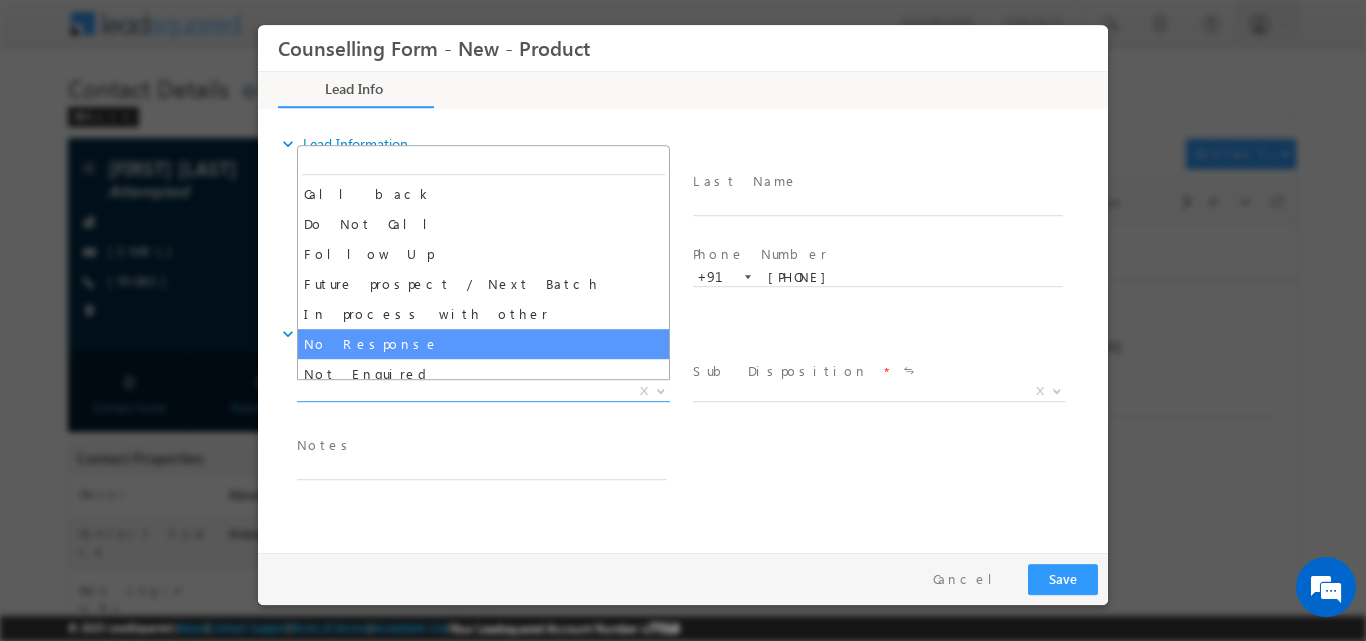 select on "No Response" 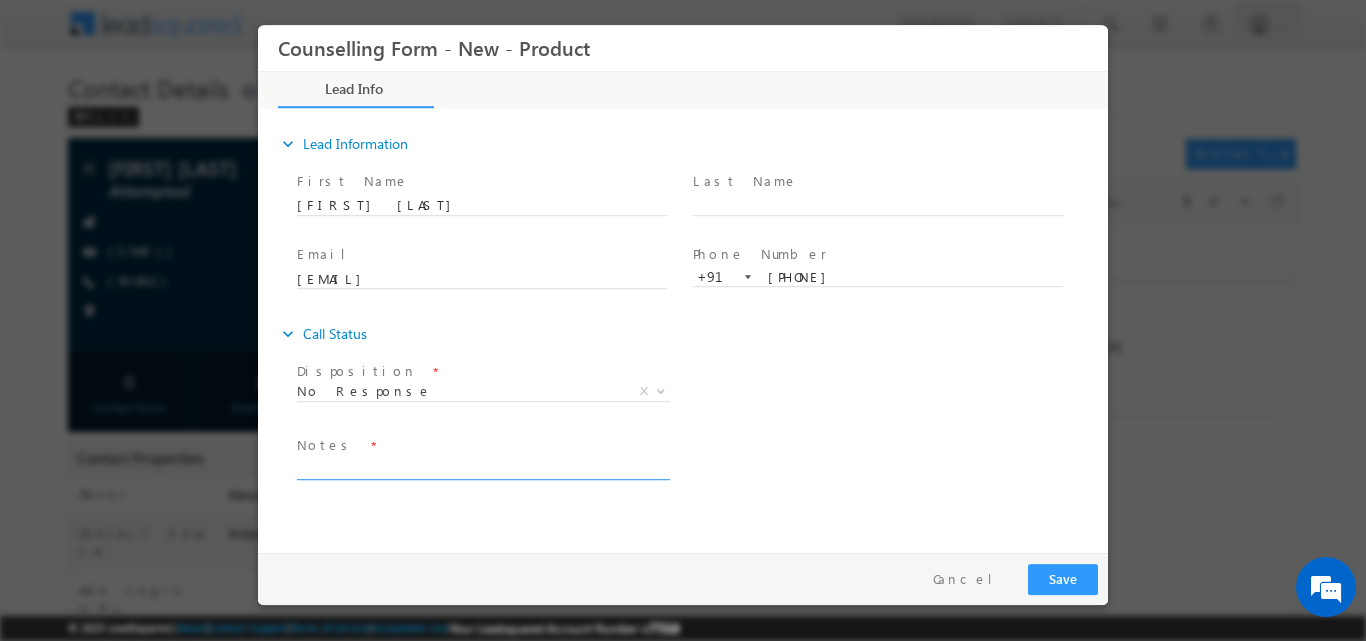 click at bounding box center [482, 467] 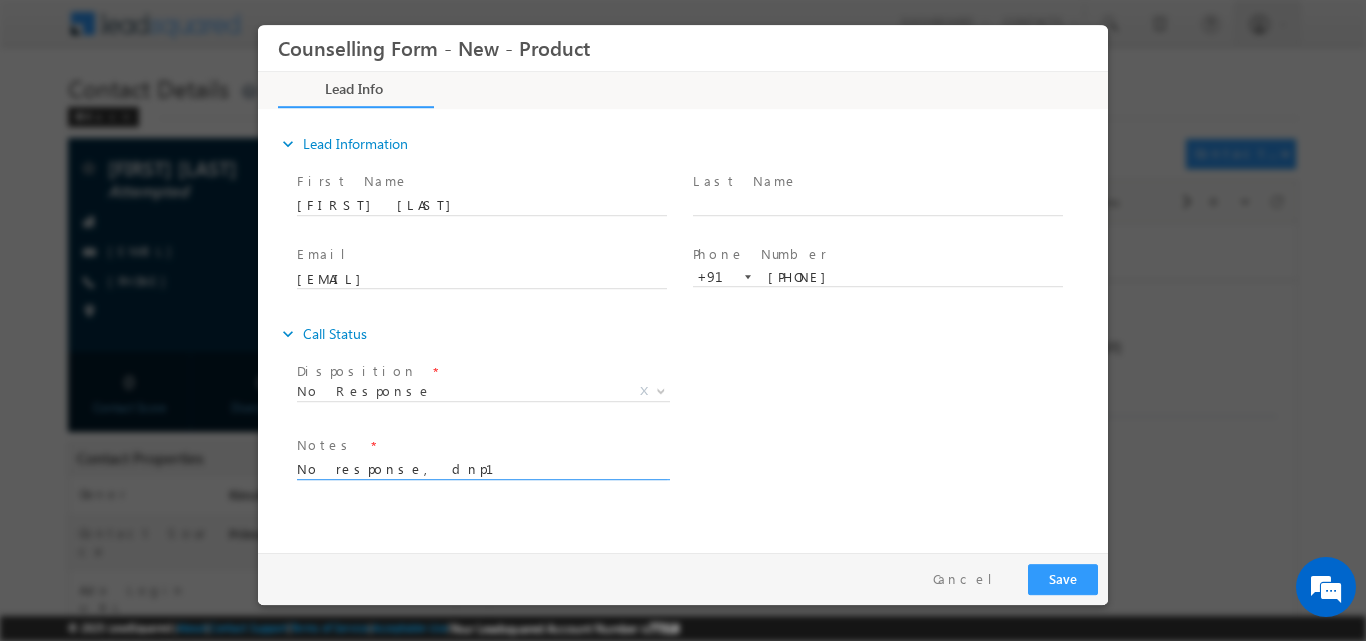 type on "No response, dnp1" 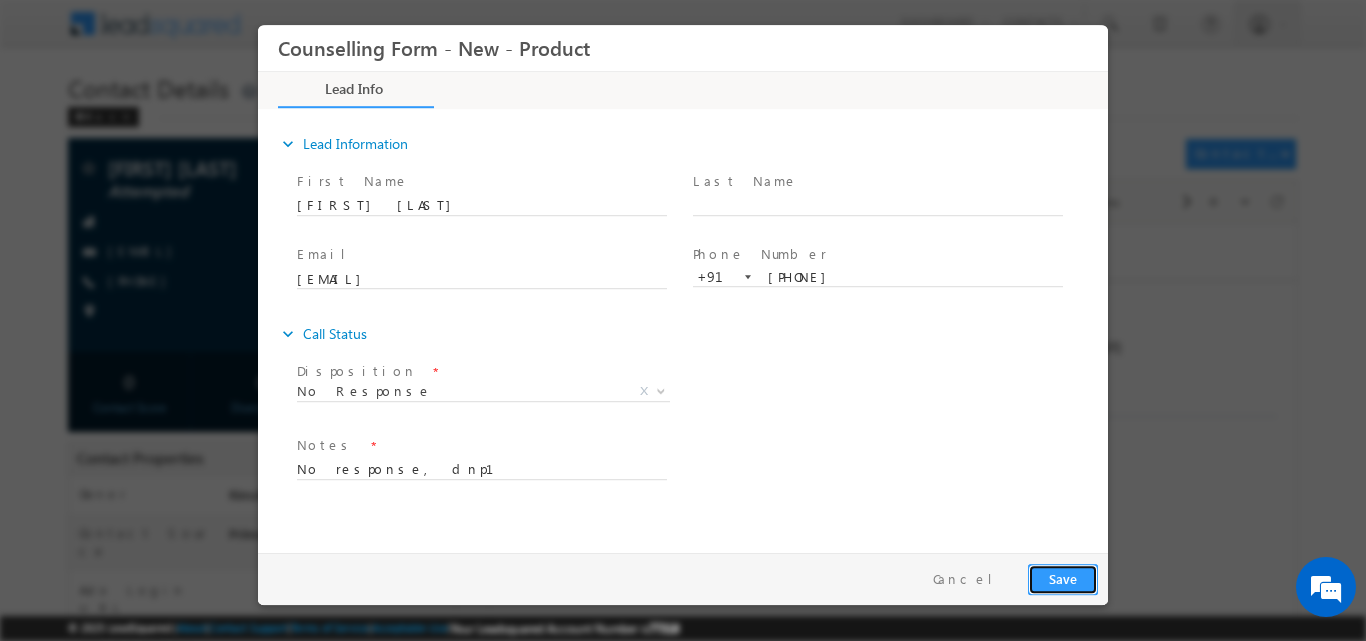 click on "Save" at bounding box center (1063, 578) 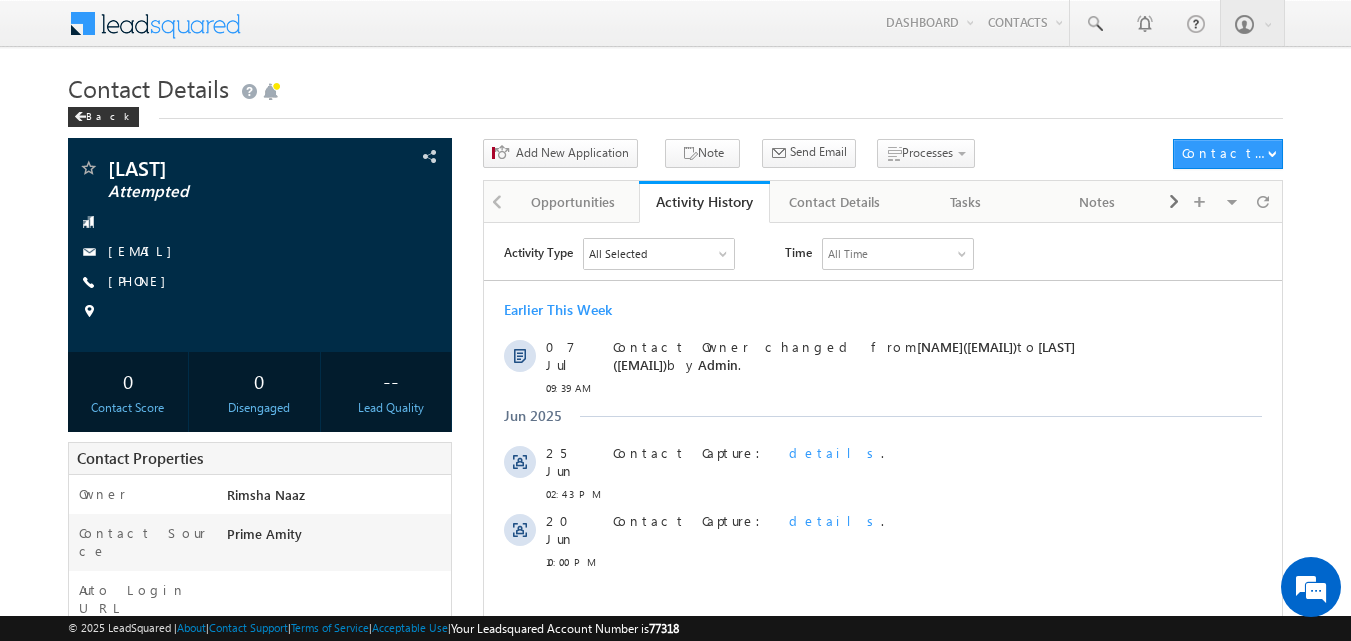 scroll, scrollTop: 0, scrollLeft: 0, axis: both 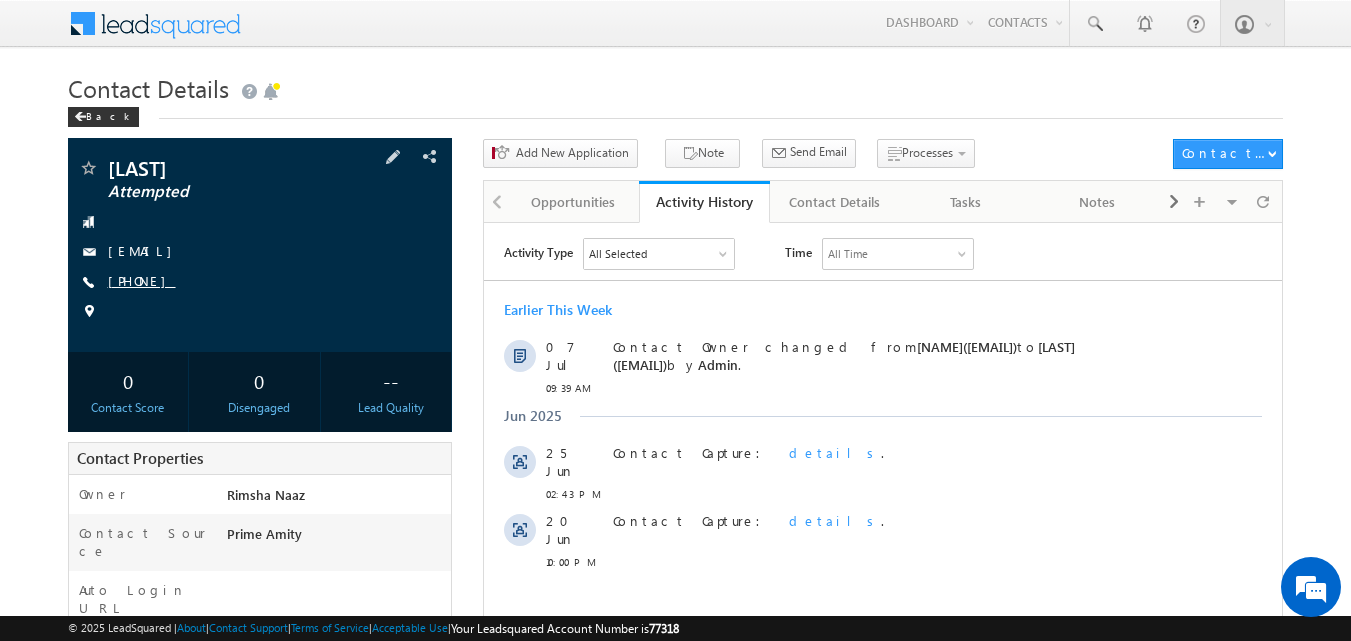 copy on "[PHONE]" 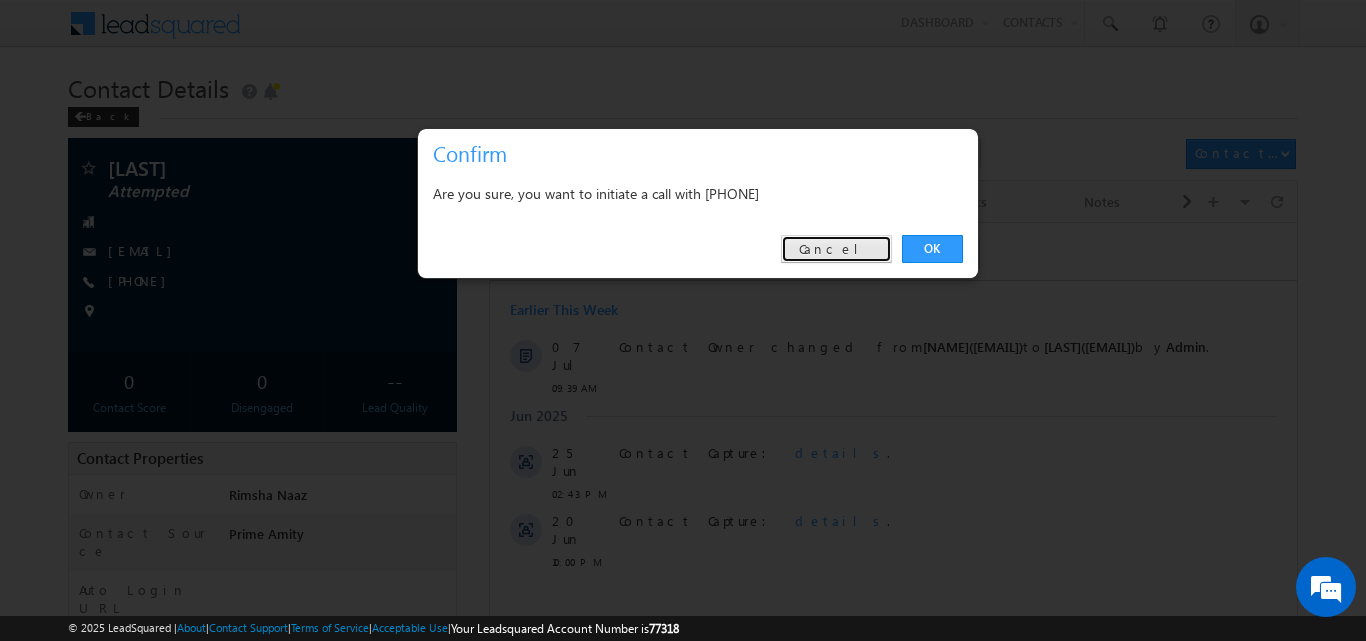 drag, startPoint x: 846, startPoint y: 251, endPoint x: 344, endPoint y: 9, distance: 557.28625 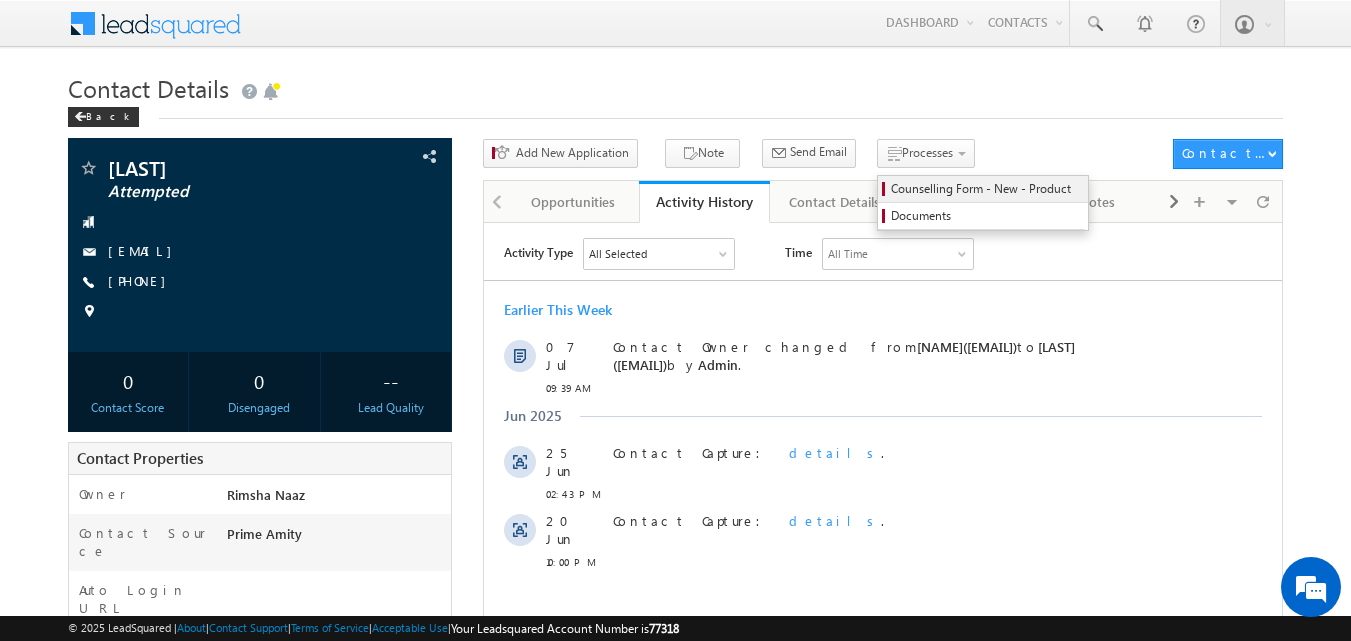 click on "Counselling Form - New - Product" at bounding box center [986, 189] 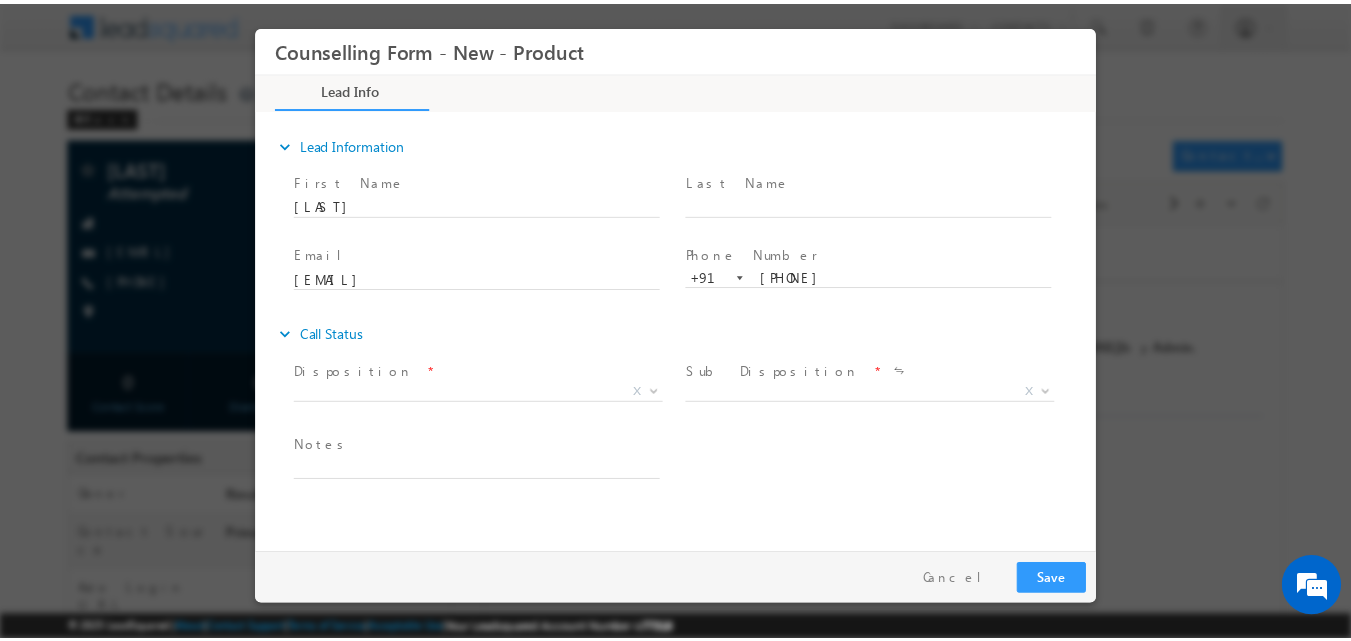 scroll, scrollTop: 0, scrollLeft: 0, axis: both 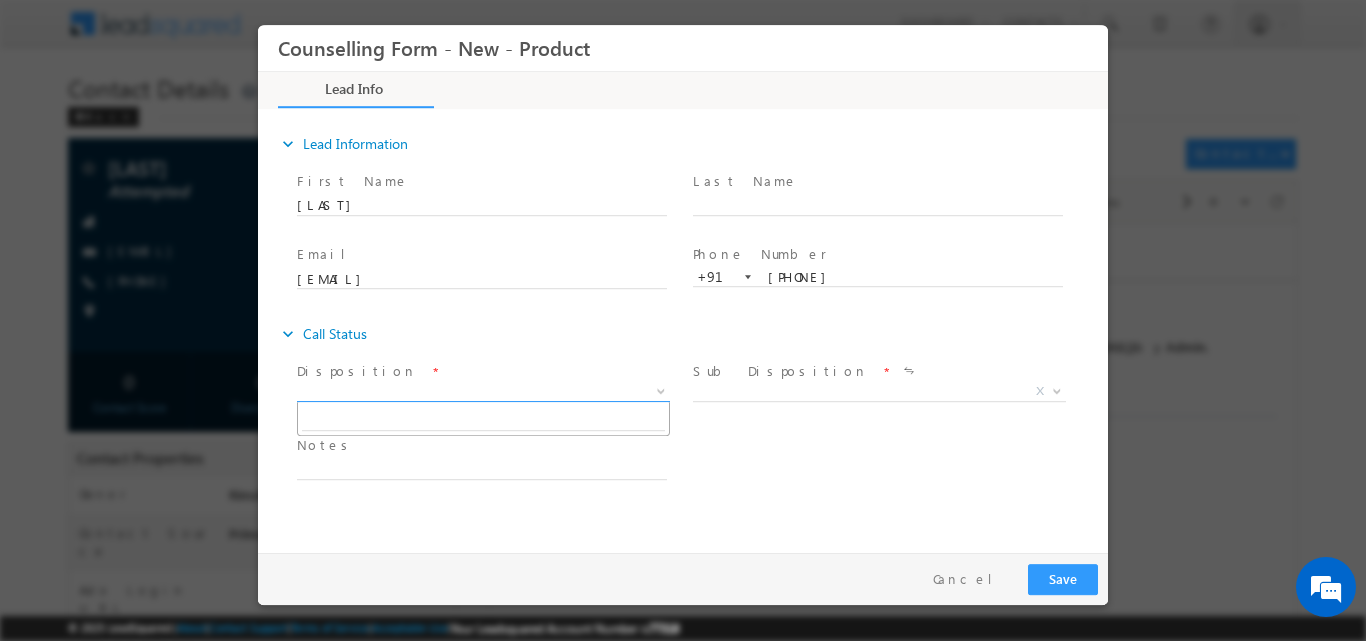 click at bounding box center (659, 390) 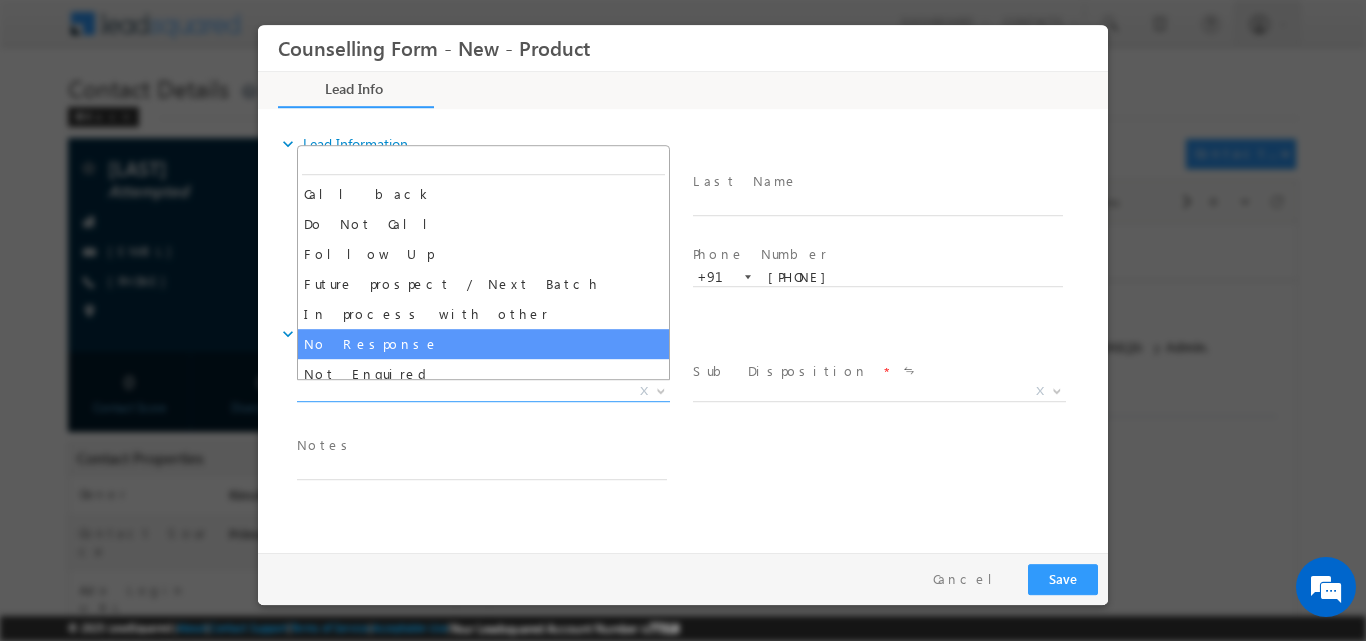 select on "No Response" 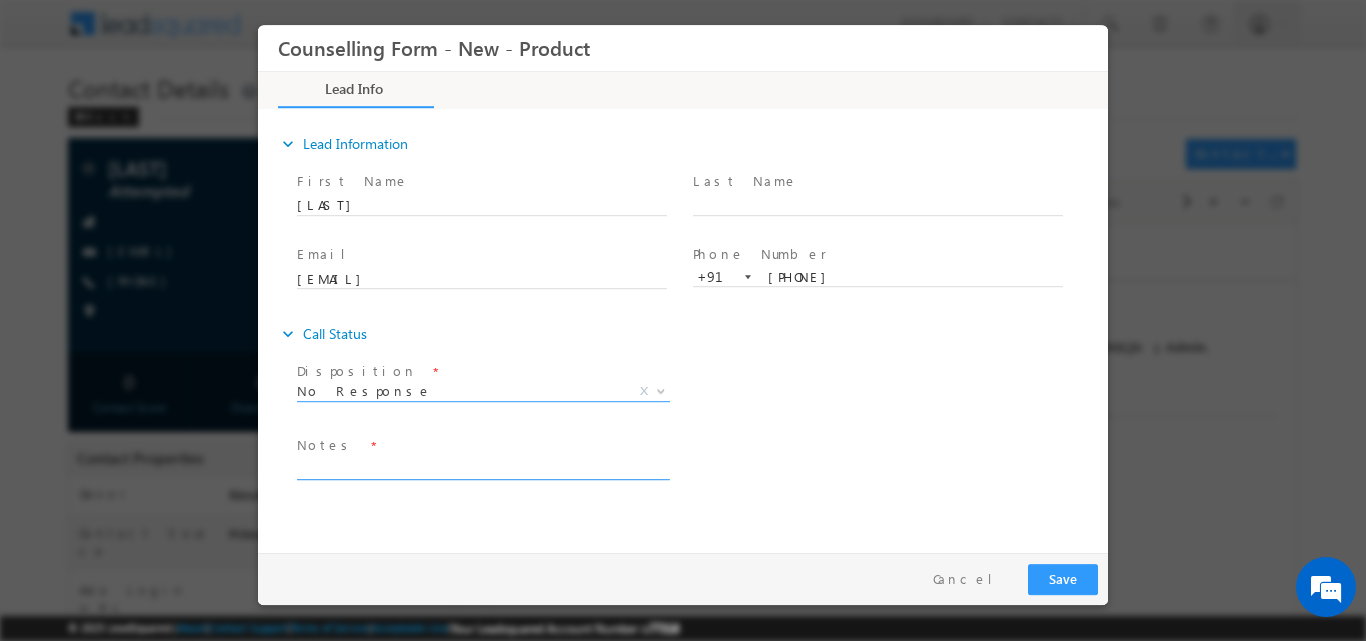 click at bounding box center (482, 467) 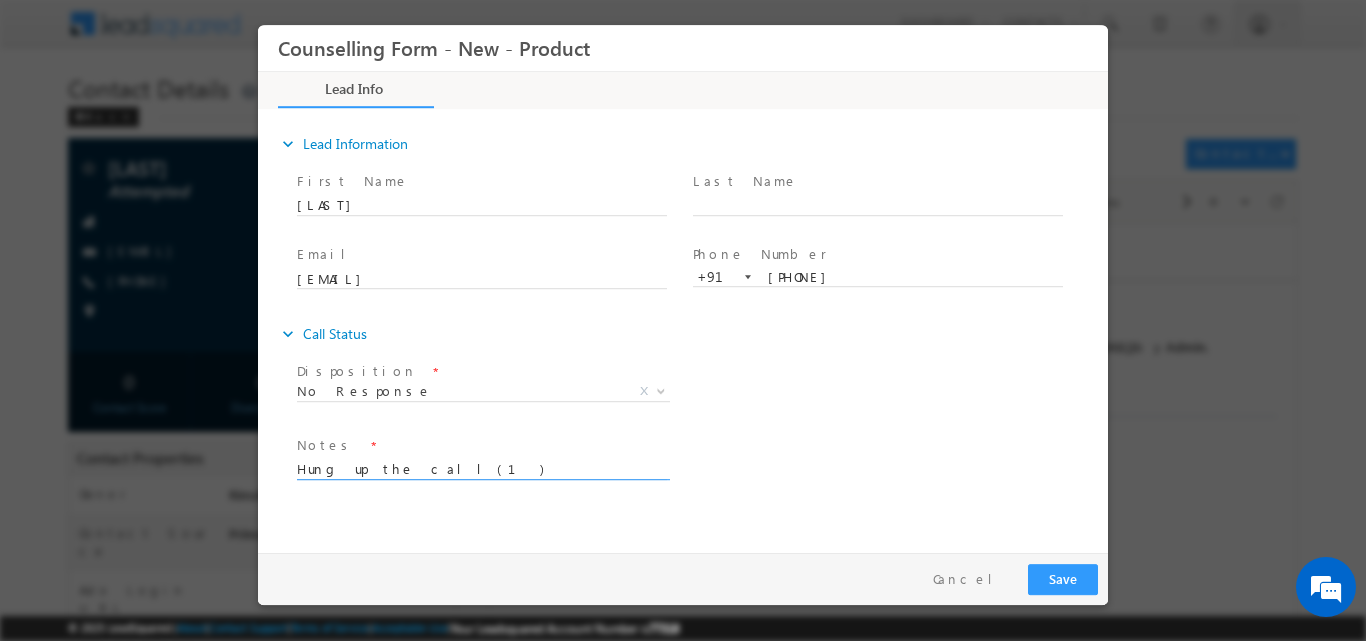 type on "Hung up the call(1)" 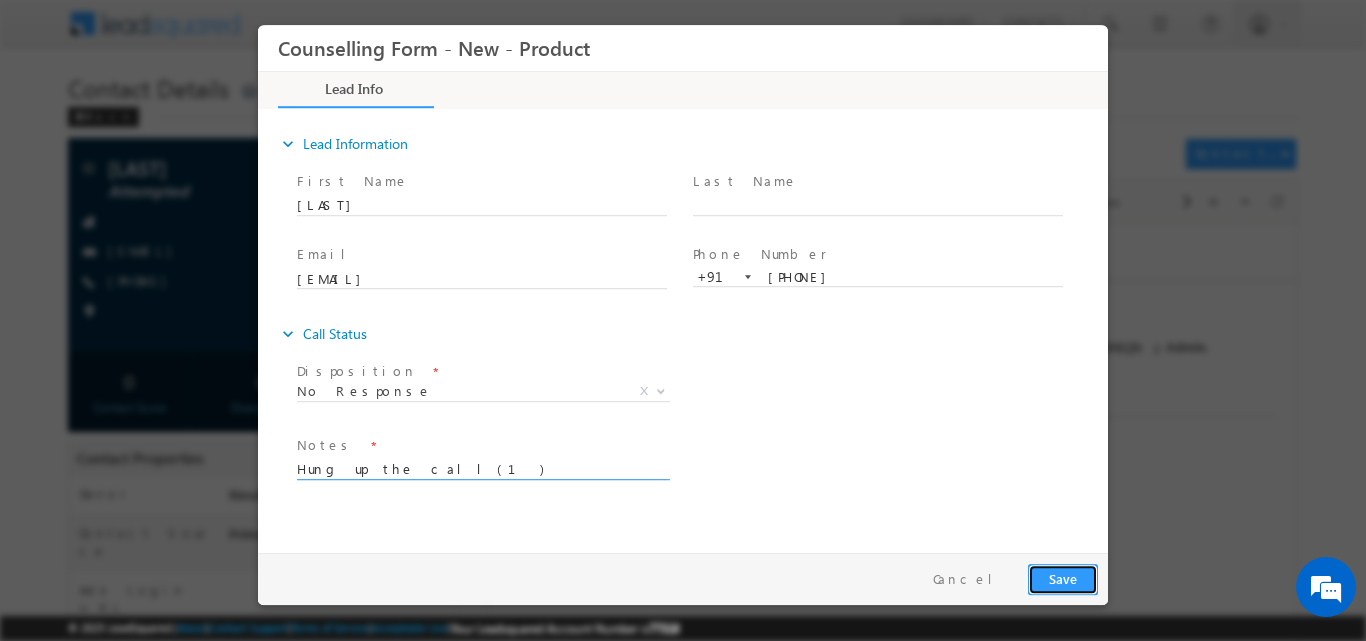 click on "Save" at bounding box center (1063, 578) 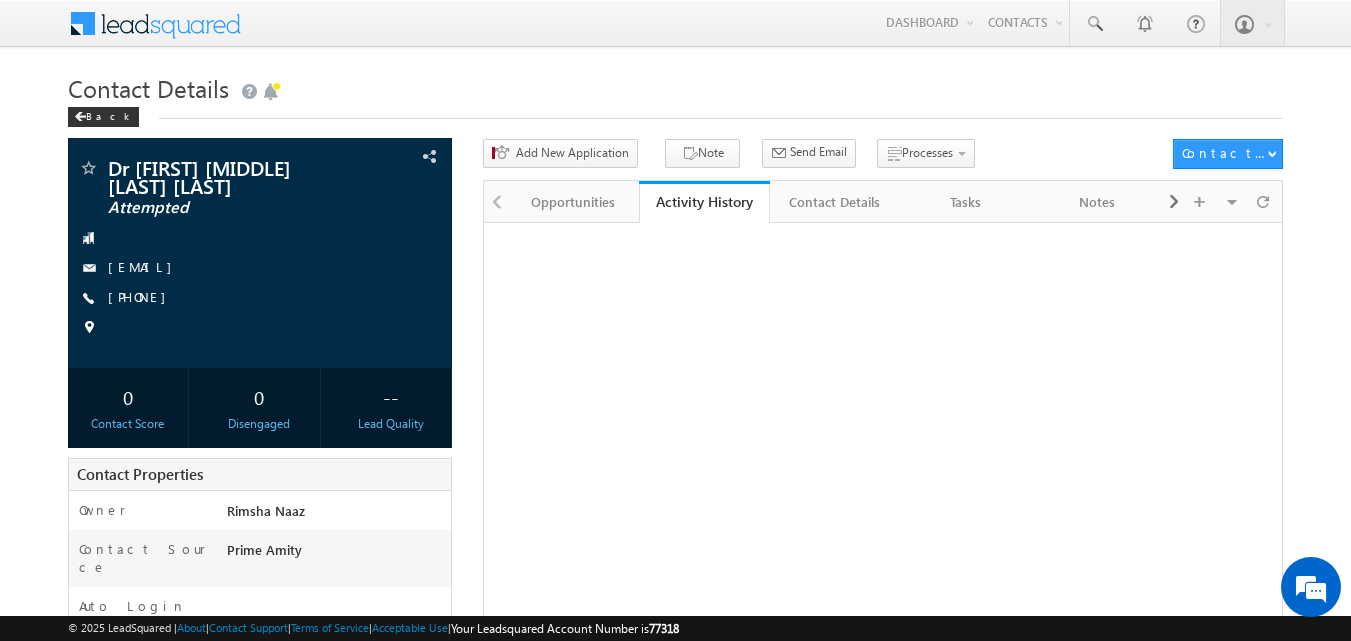 scroll, scrollTop: 0, scrollLeft: 0, axis: both 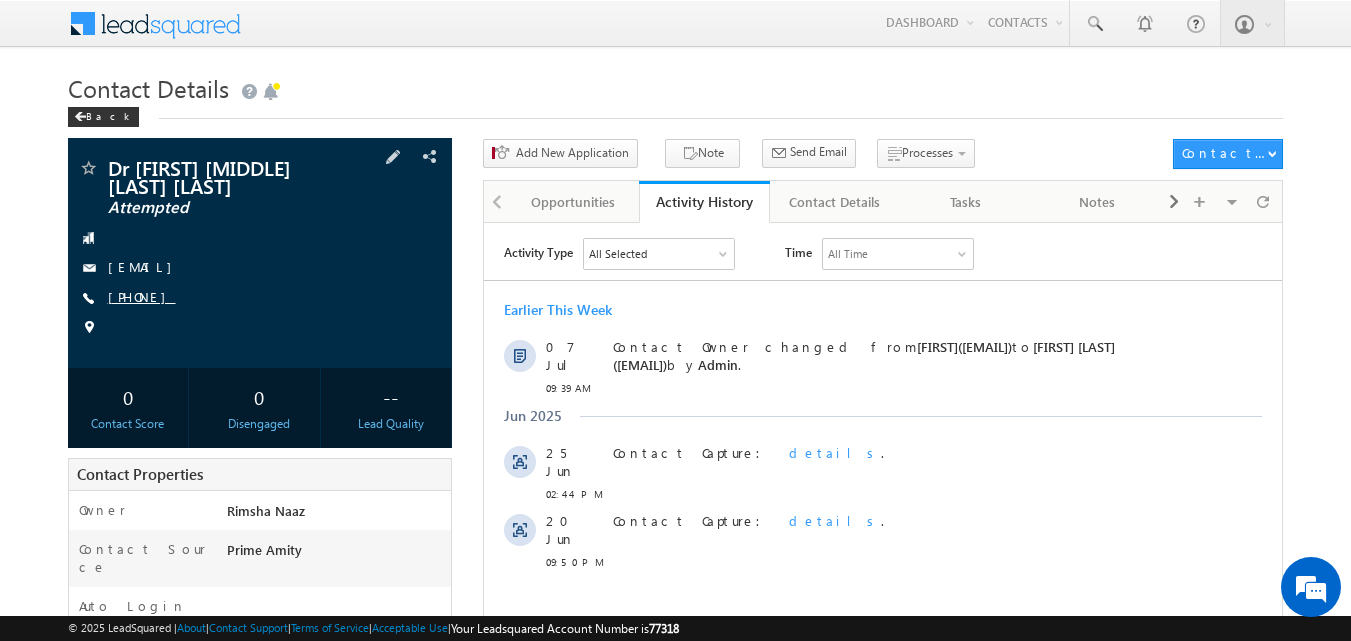 copy on "[PHONE]" 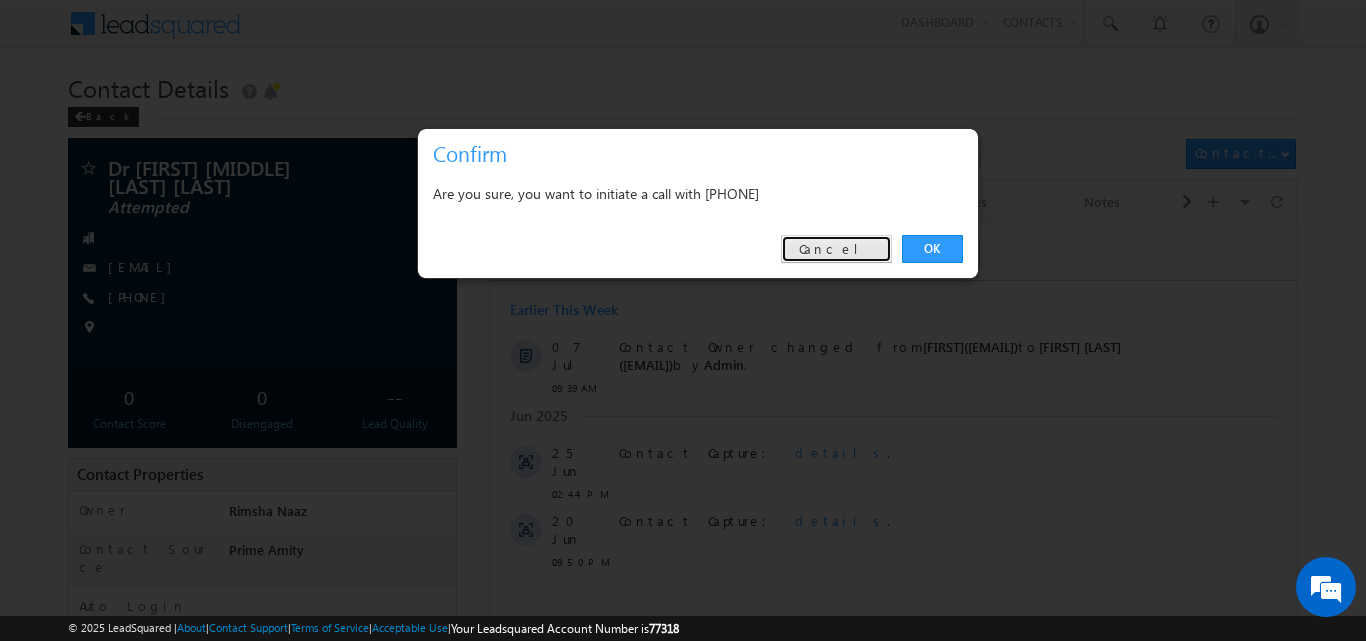 click on "Cancel" at bounding box center (836, 249) 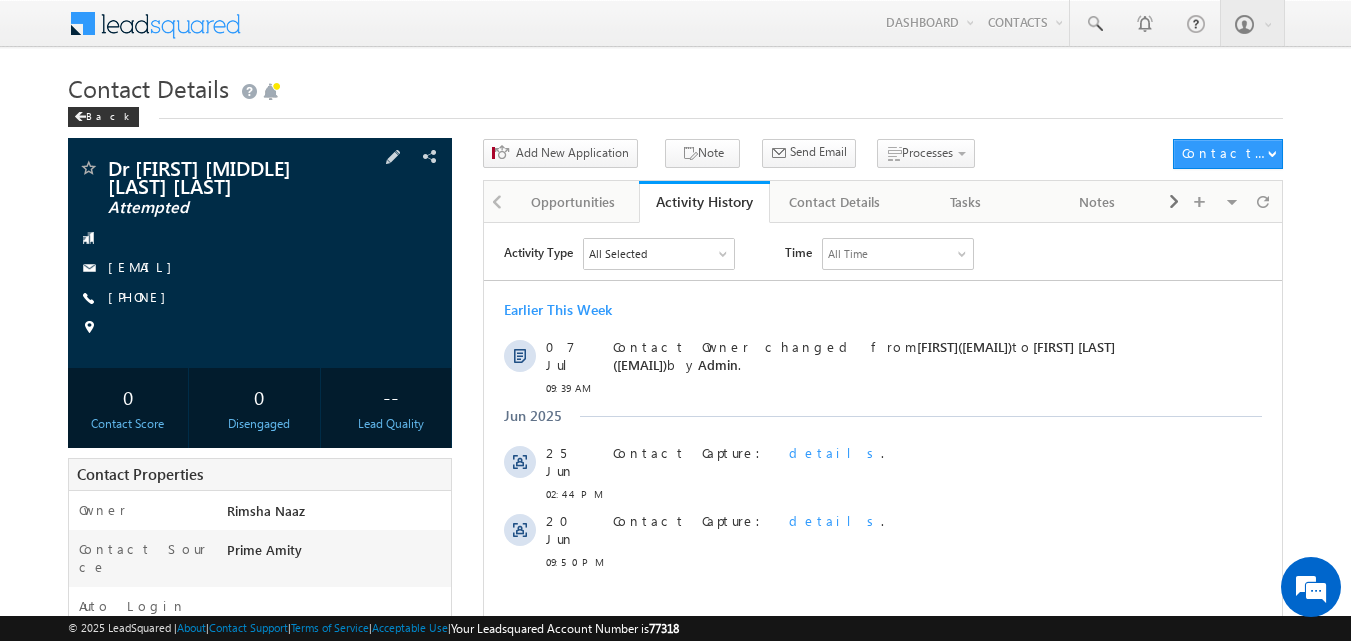 copy on "[PHONE]" 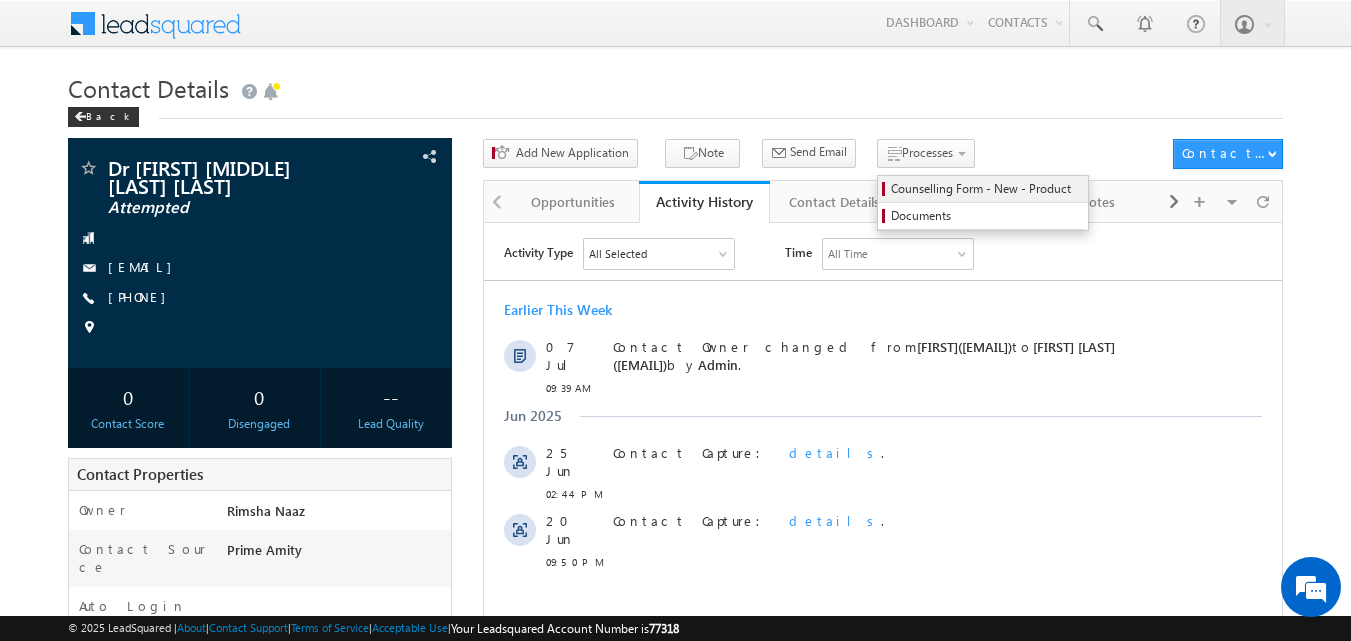 click on "Counselling Form - New - Product" at bounding box center [983, 189] 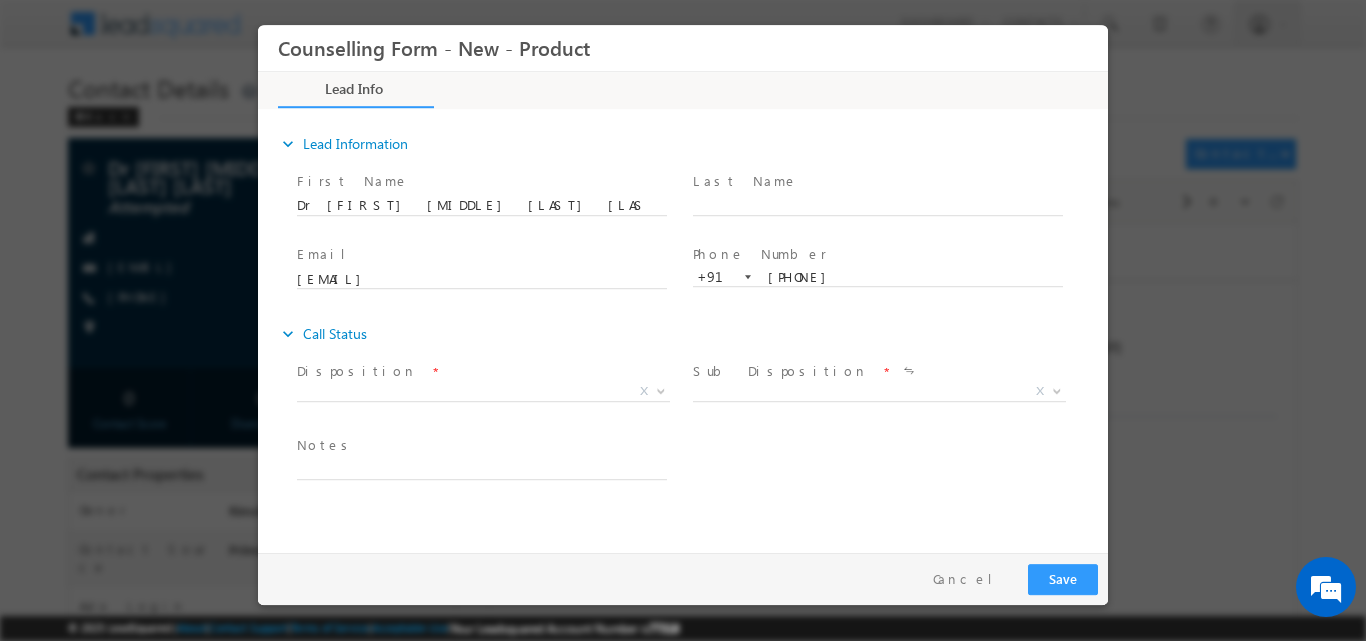 scroll, scrollTop: 0, scrollLeft: 0, axis: both 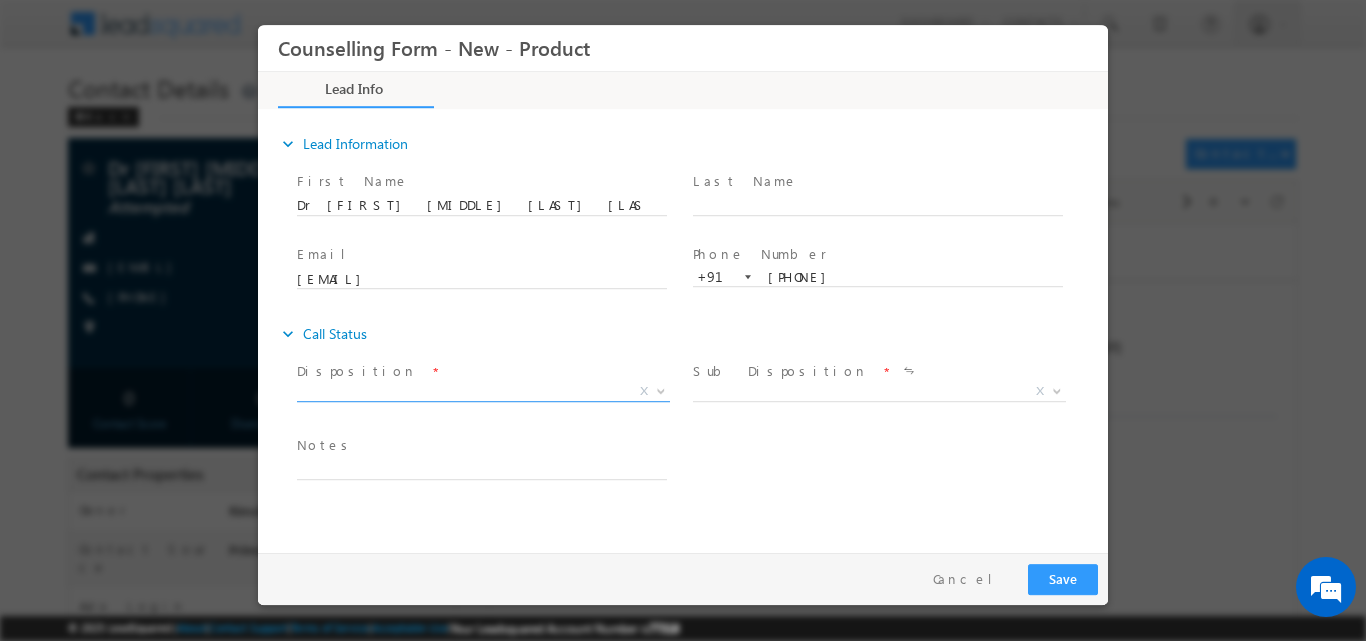 click at bounding box center [661, 389] 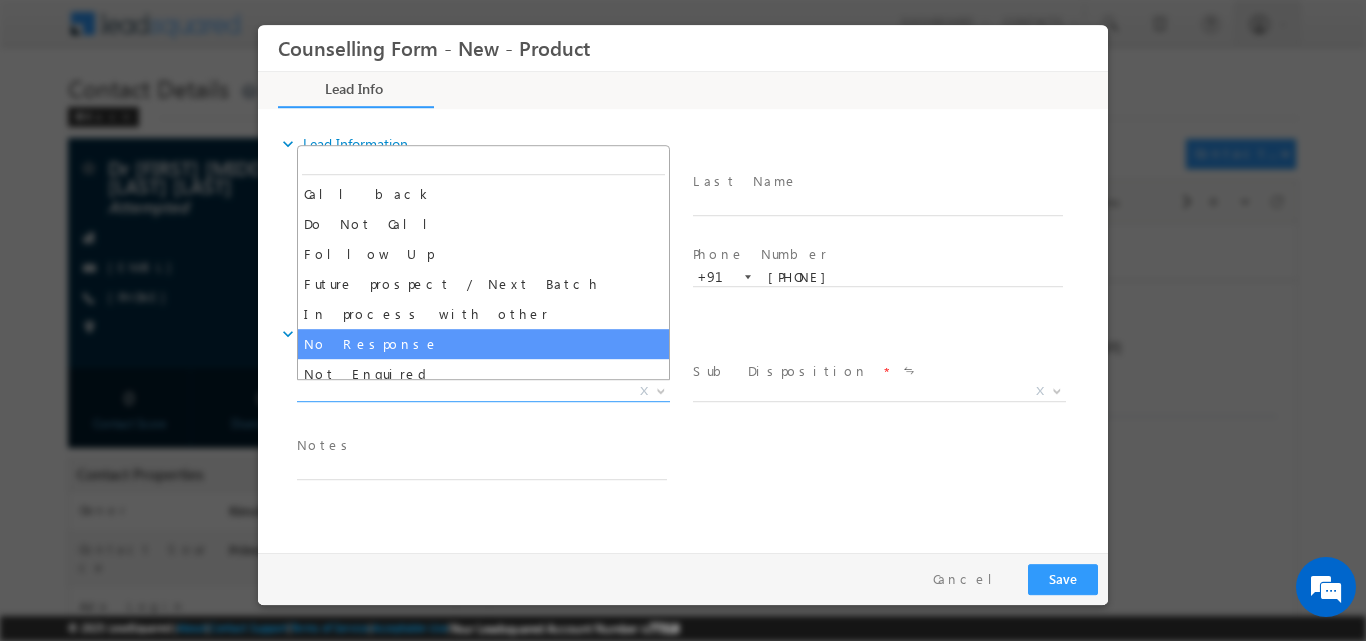 select on "No Response" 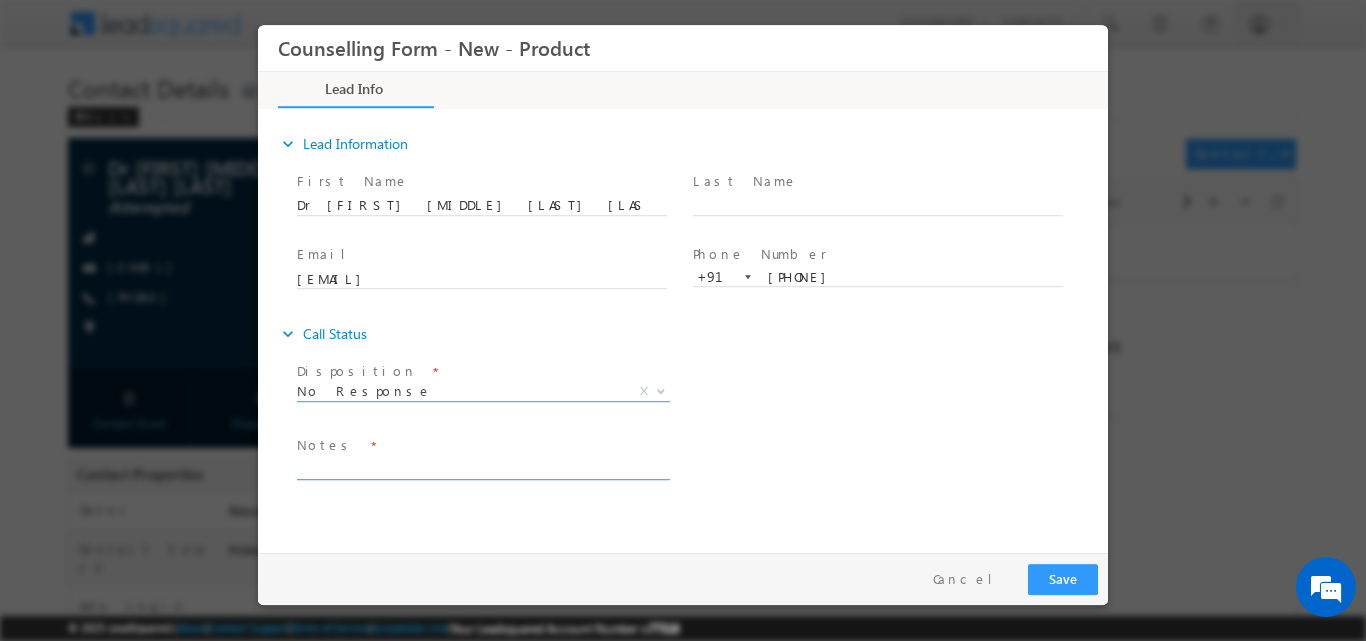 click at bounding box center (482, 467) 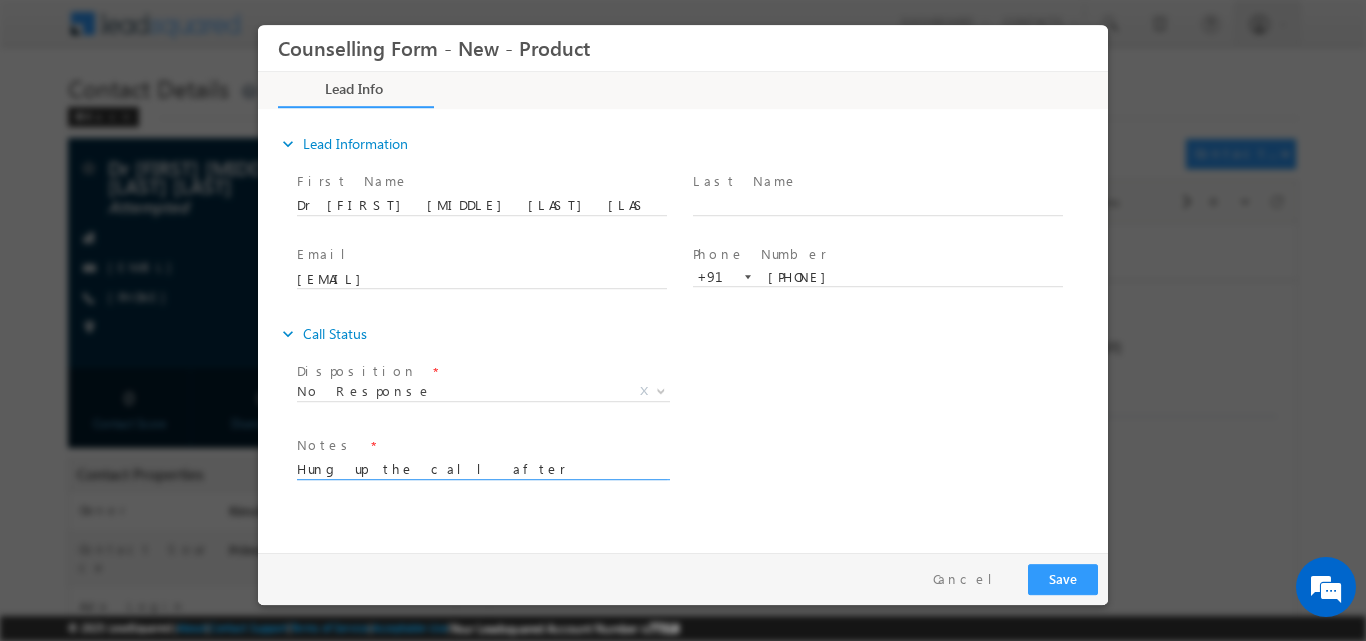 type on "Hung up the call after hearing amity university(1)" 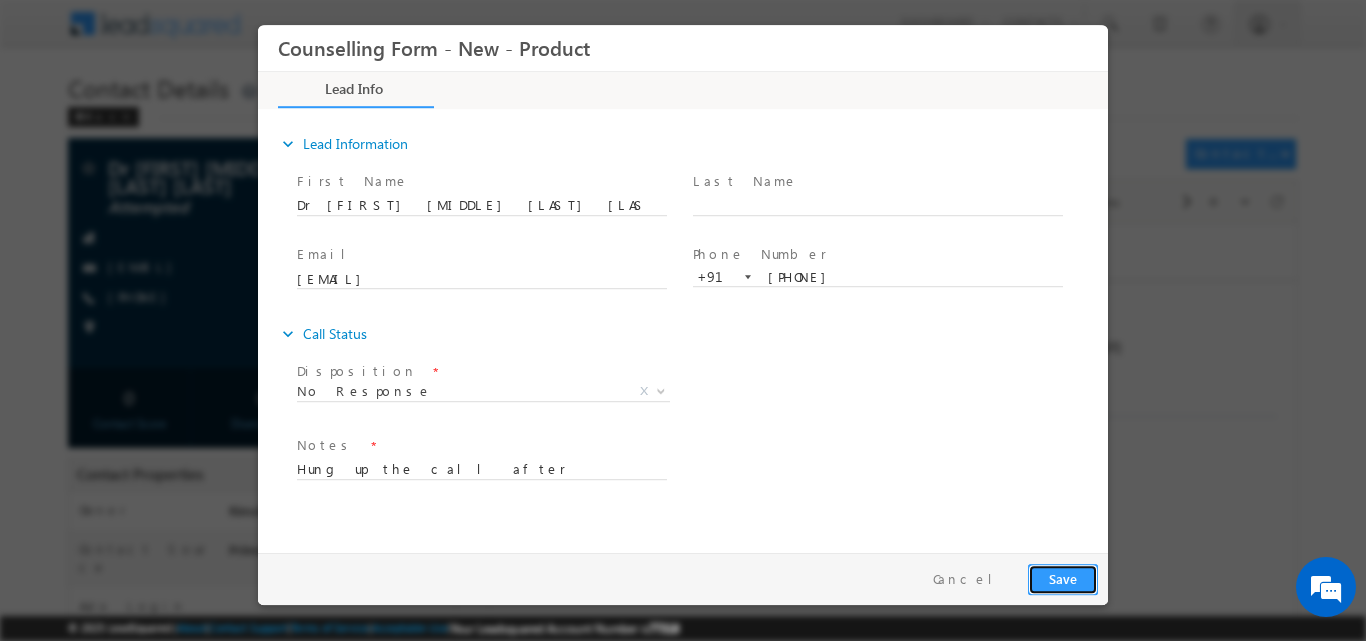 click on "Save" at bounding box center (1063, 578) 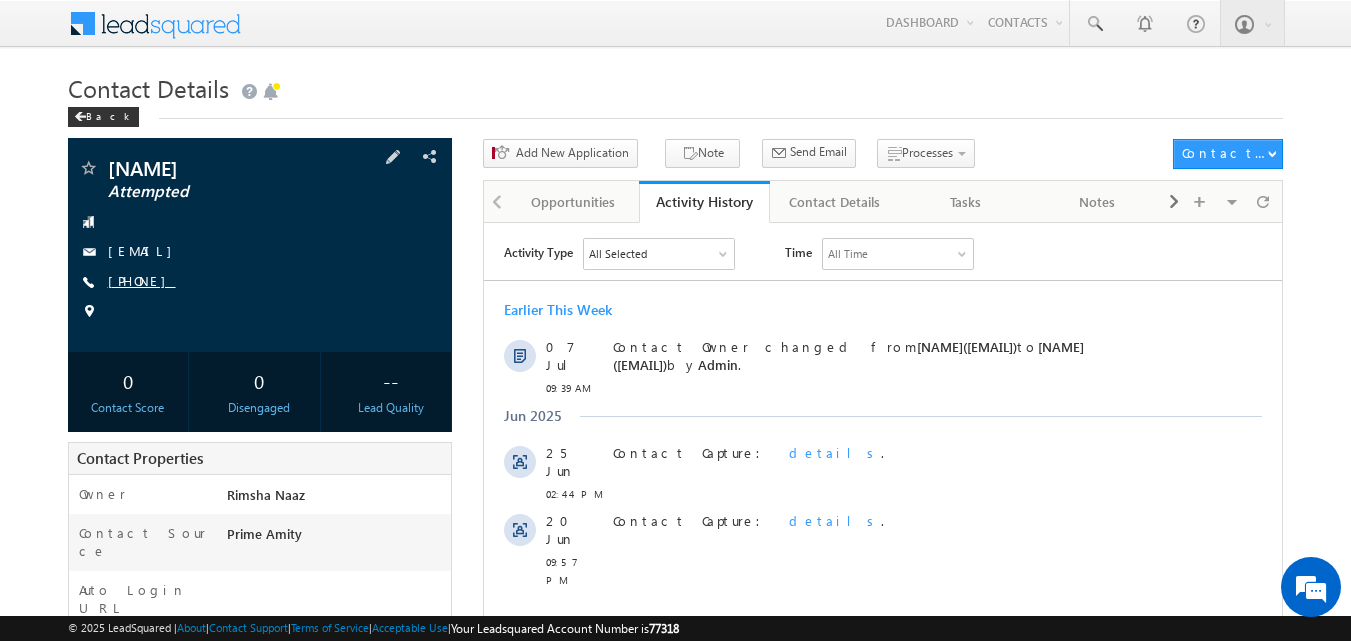 scroll, scrollTop: 0, scrollLeft: 0, axis: both 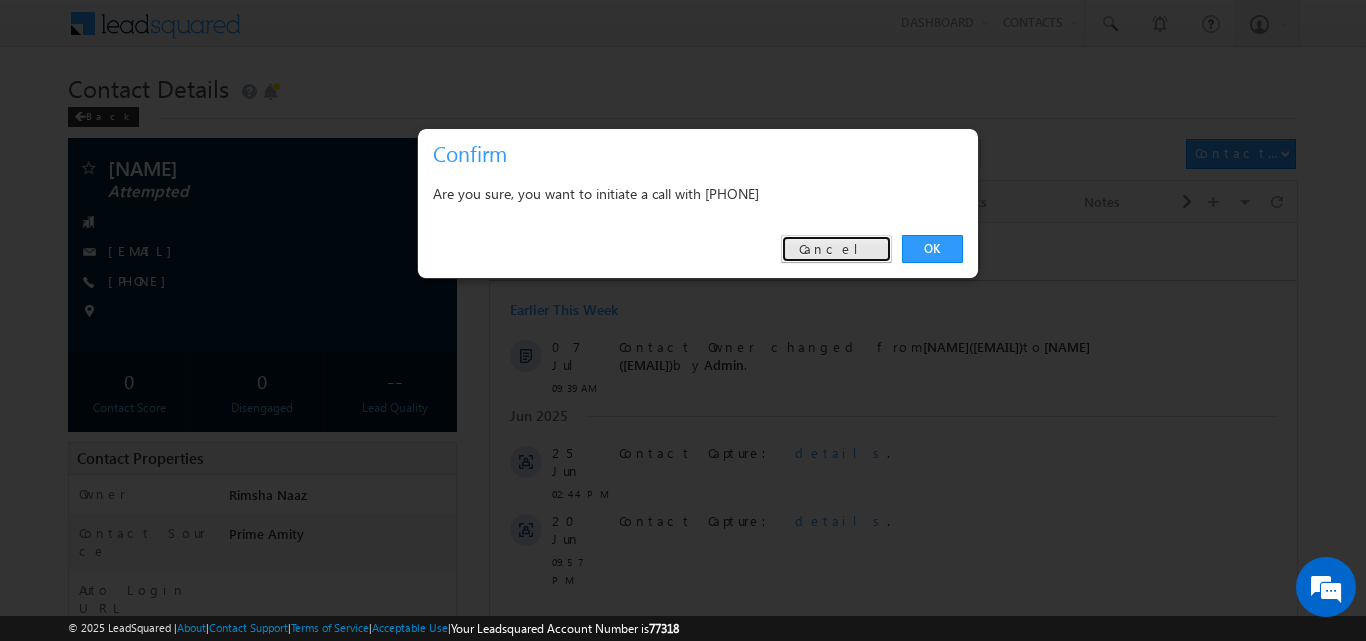 drag, startPoint x: 858, startPoint y: 239, endPoint x: 360, endPoint y: 2, distance: 551.5188 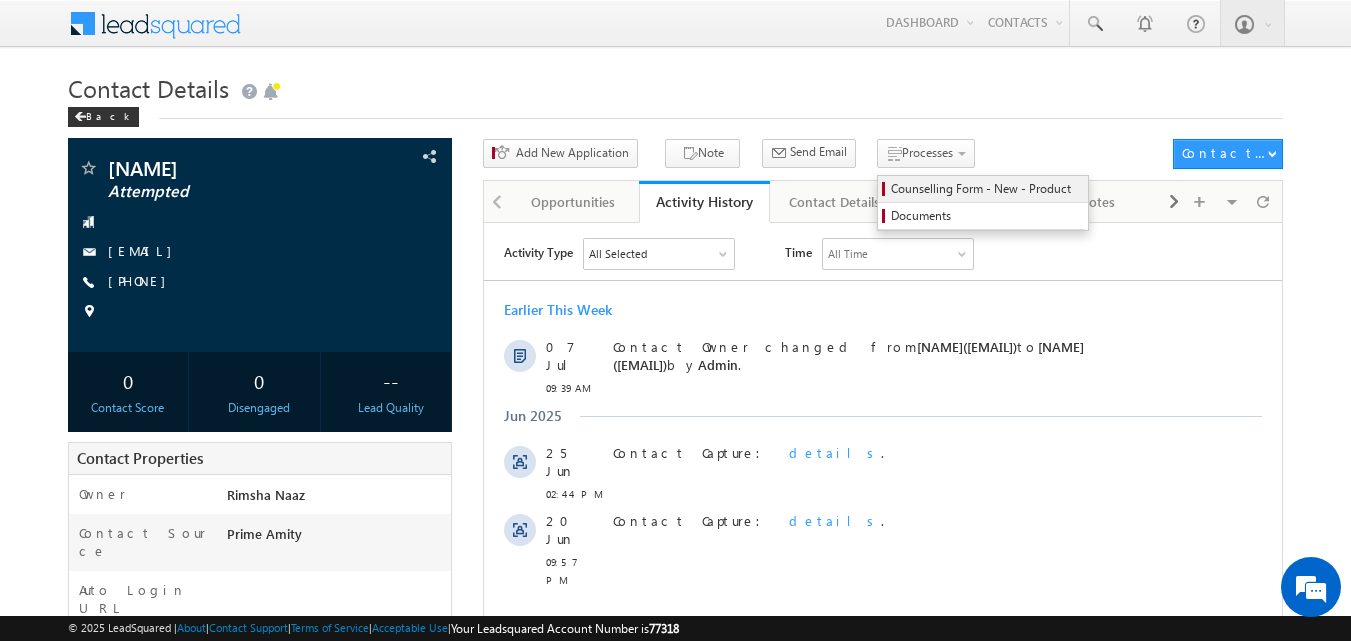 click on "Counselling Form - New - Product" at bounding box center (986, 189) 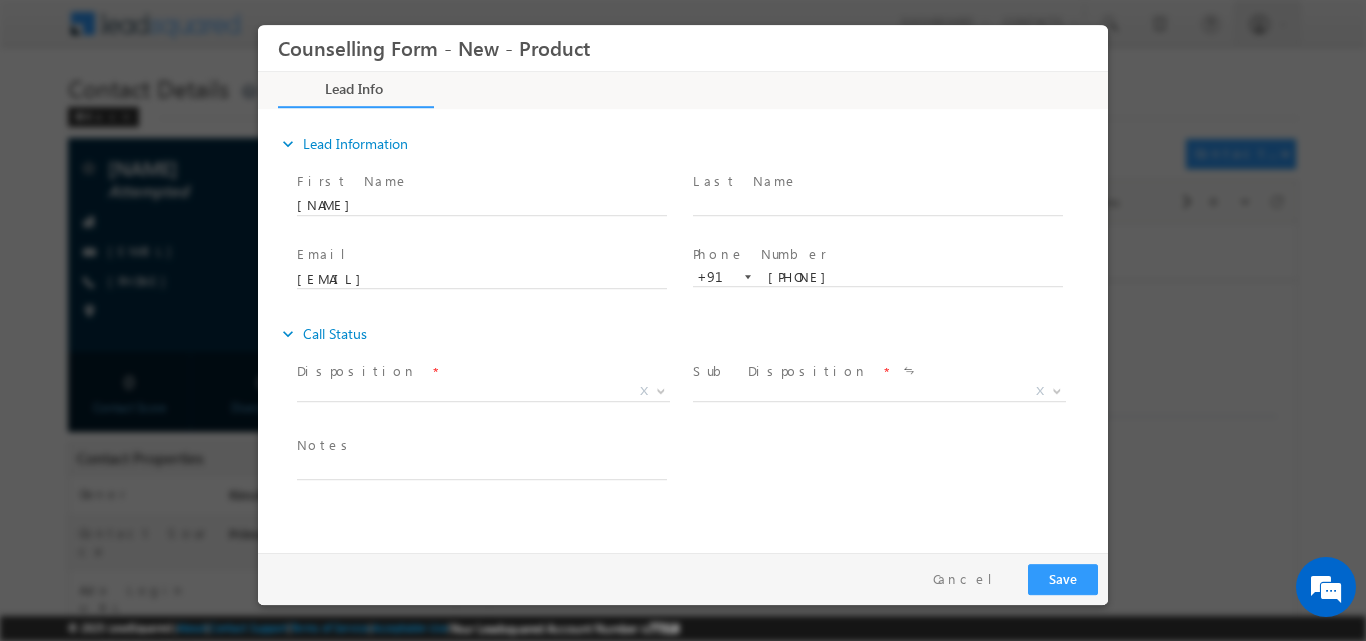 scroll, scrollTop: 0, scrollLeft: 0, axis: both 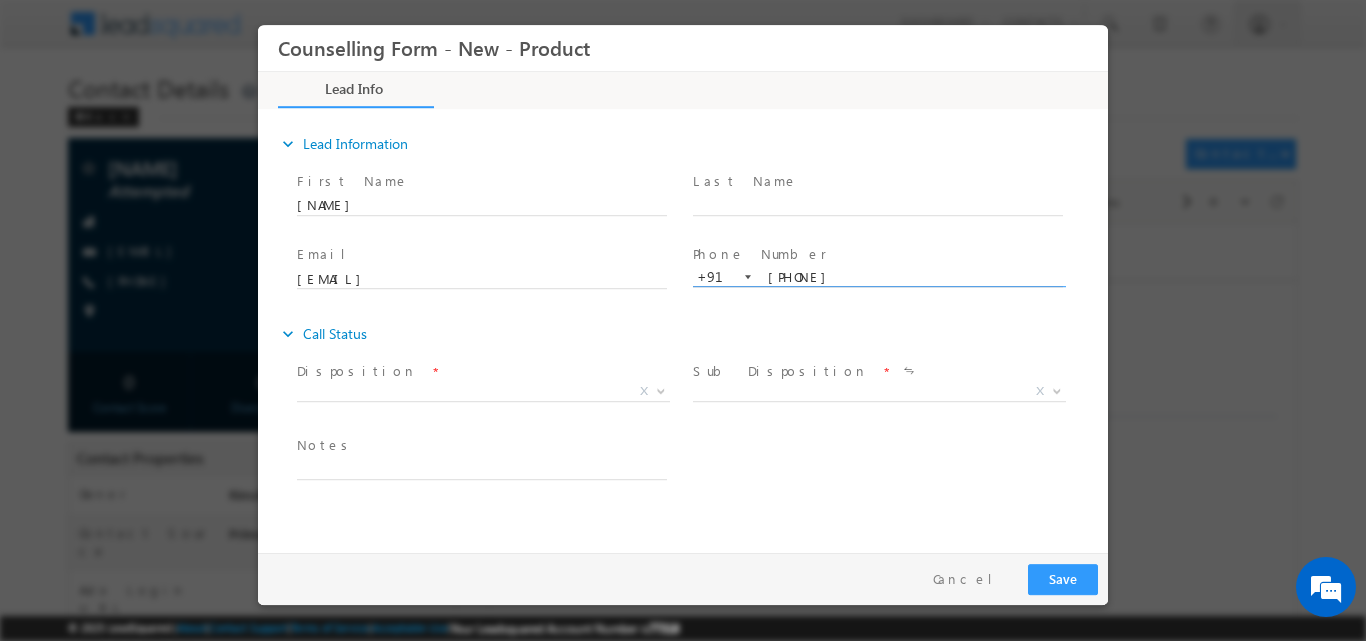 drag, startPoint x: 769, startPoint y: 278, endPoint x: 844, endPoint y: 272, distance: 75.23962 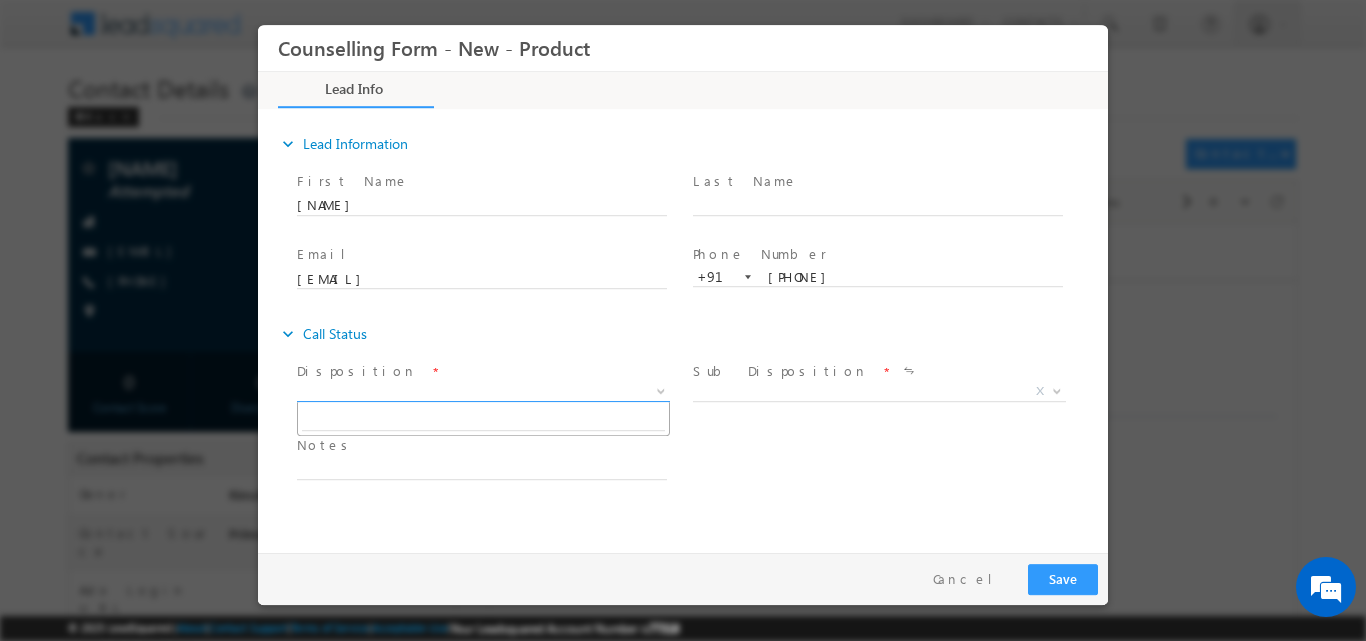 click at bounding box center [661, 389] 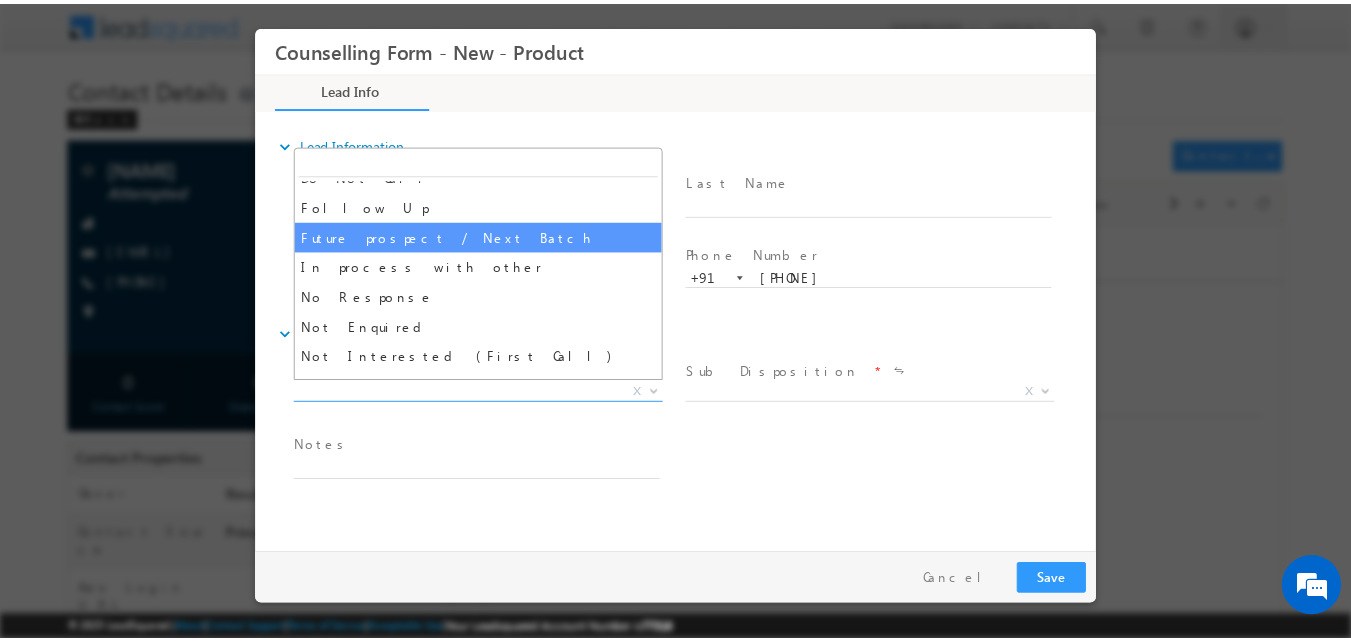 scroll, scrollTop: 130, scrollLeft: 0, axis: vertical 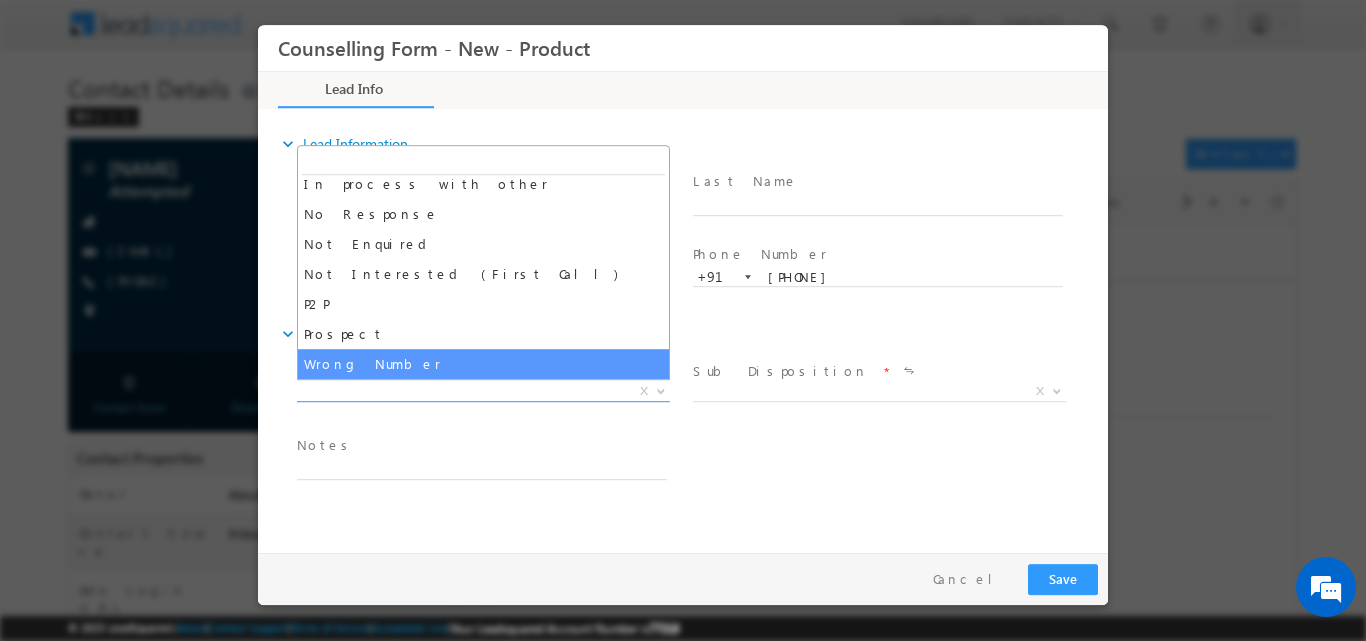 select on "Wrong Number" 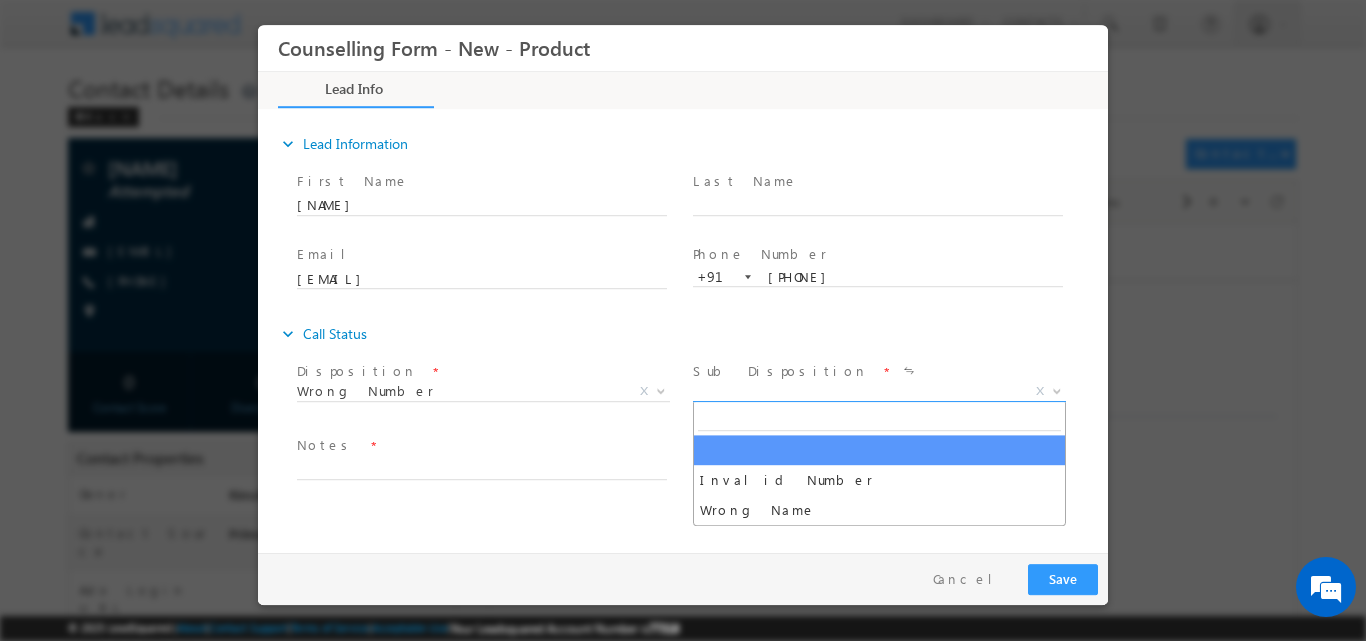 click at bounding box center (1057, 389) 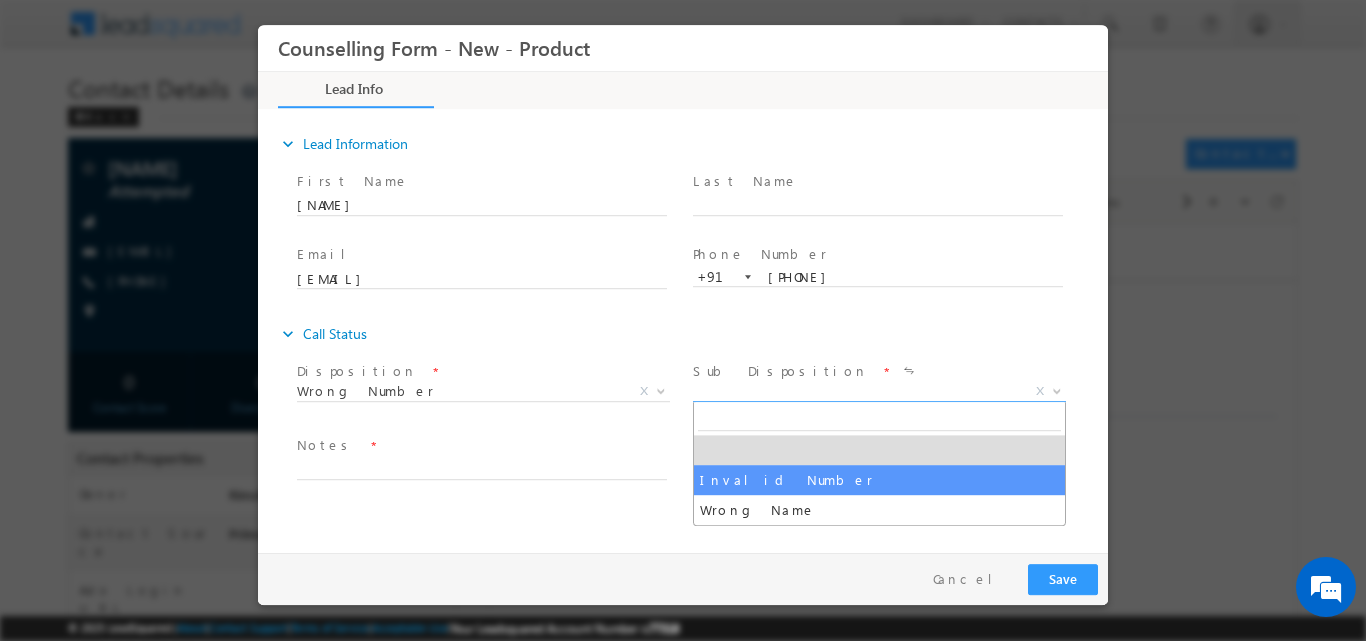 select on "Invalid Number" 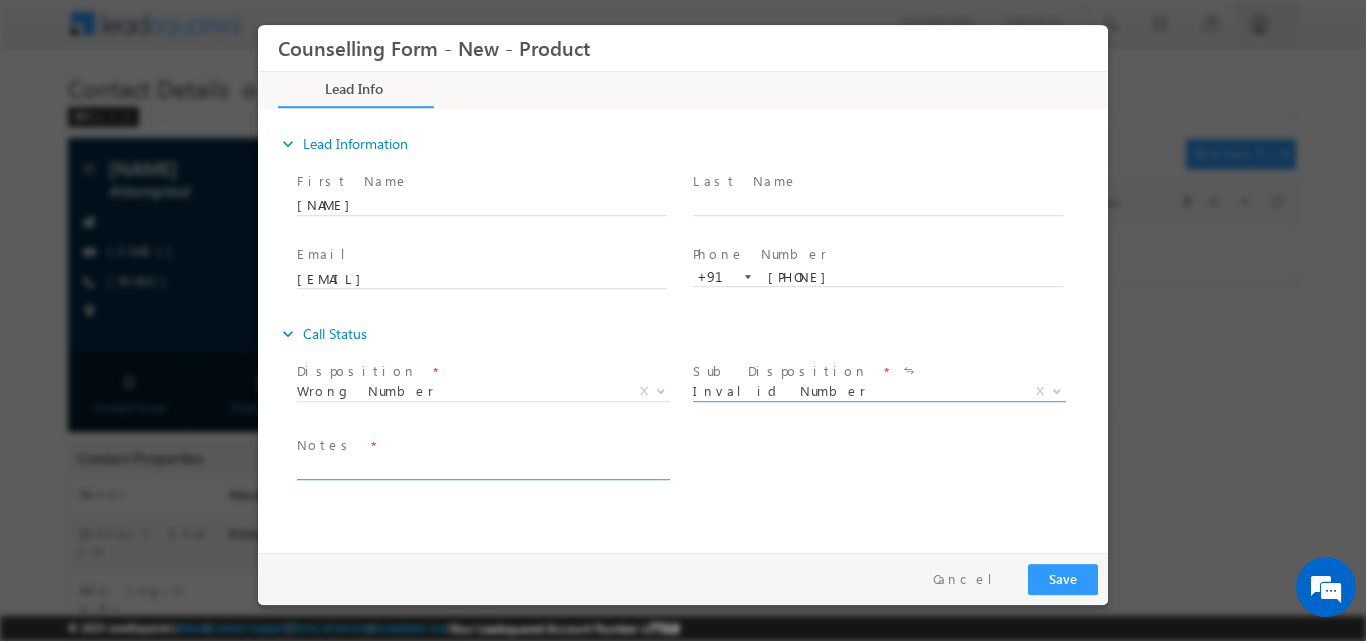 click at bounding box center (482, 467) 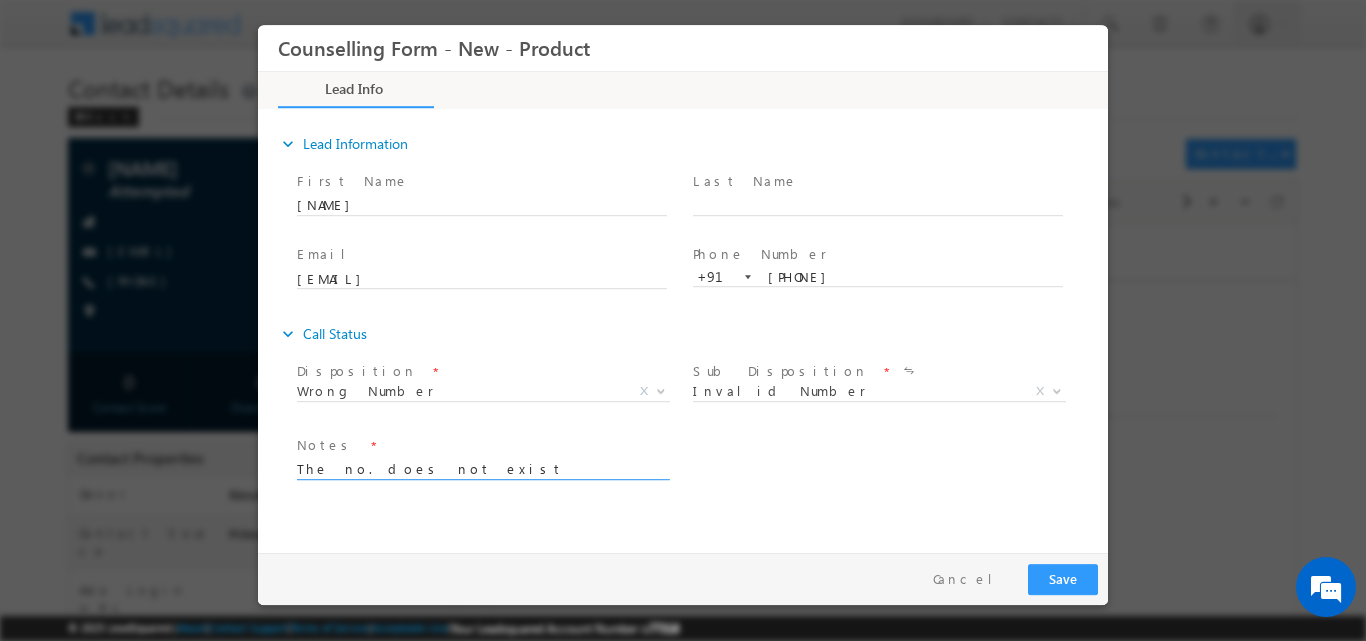 type on "The no. does not exist" 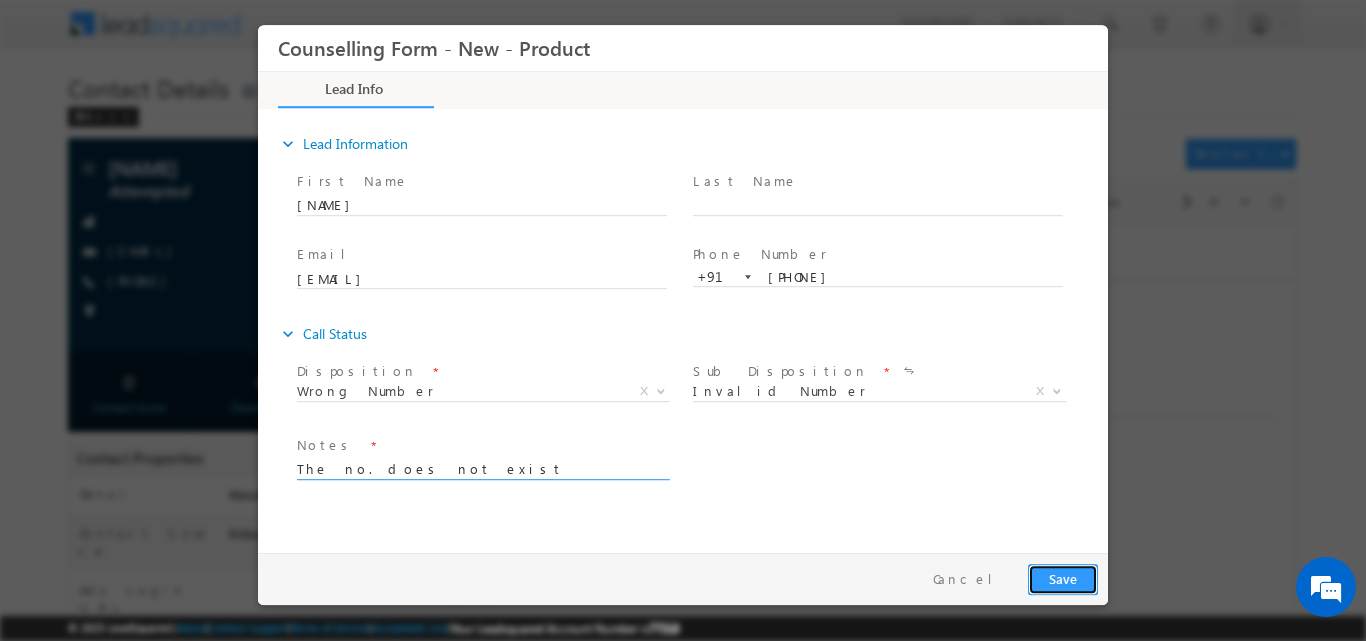 click on "Save" at bounding box center [1063, 578] 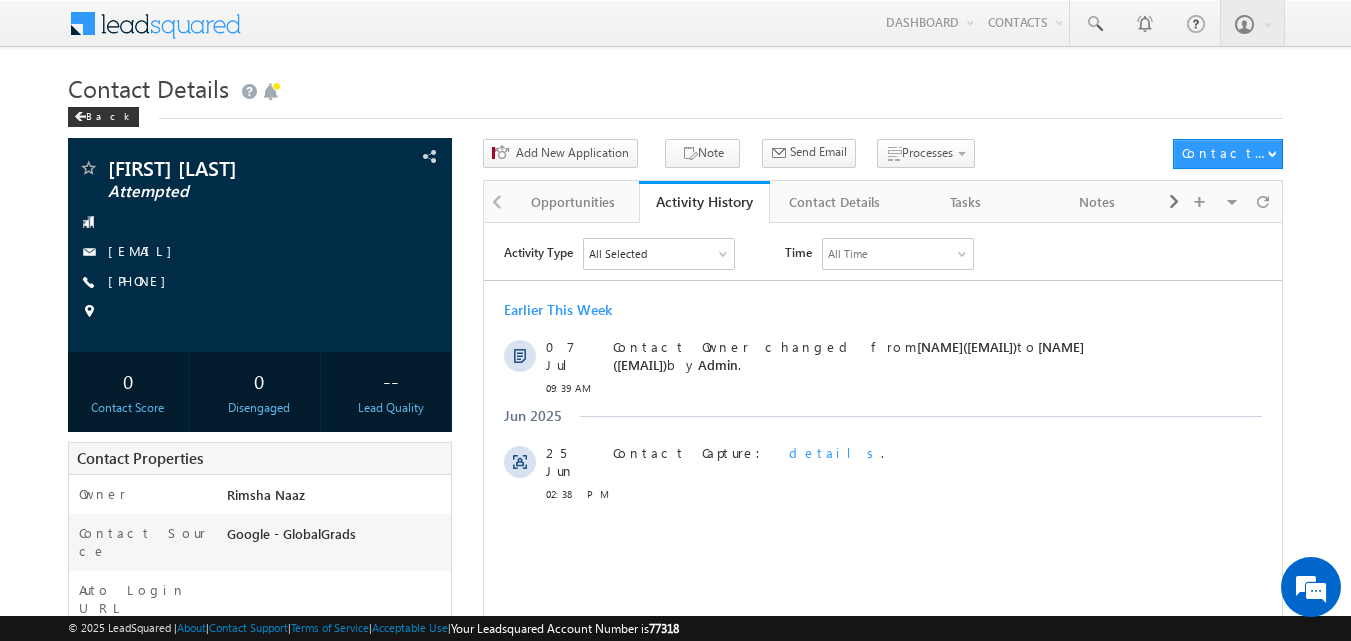 scroll, scrollTop: 0, scrollLeft: 0, axis: both 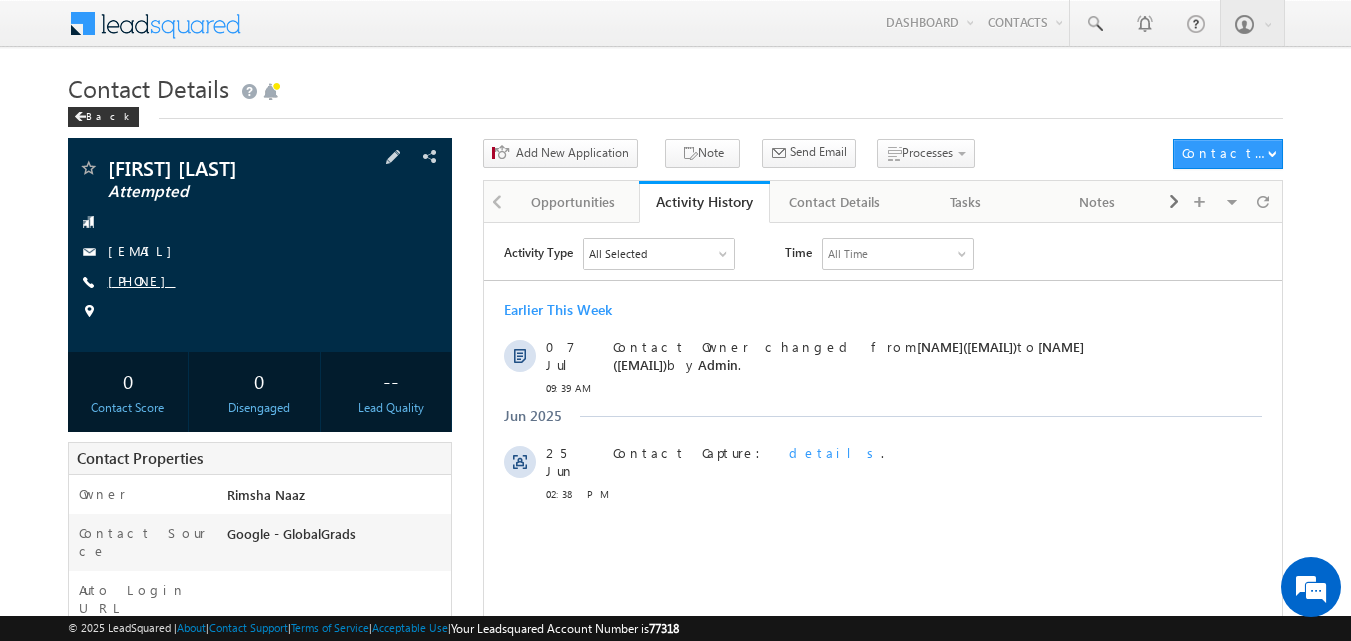 drag, startPoint x: 138, startPoint y: 280, endPoint x: 203, endPoint y: 284, distance: 65.12296 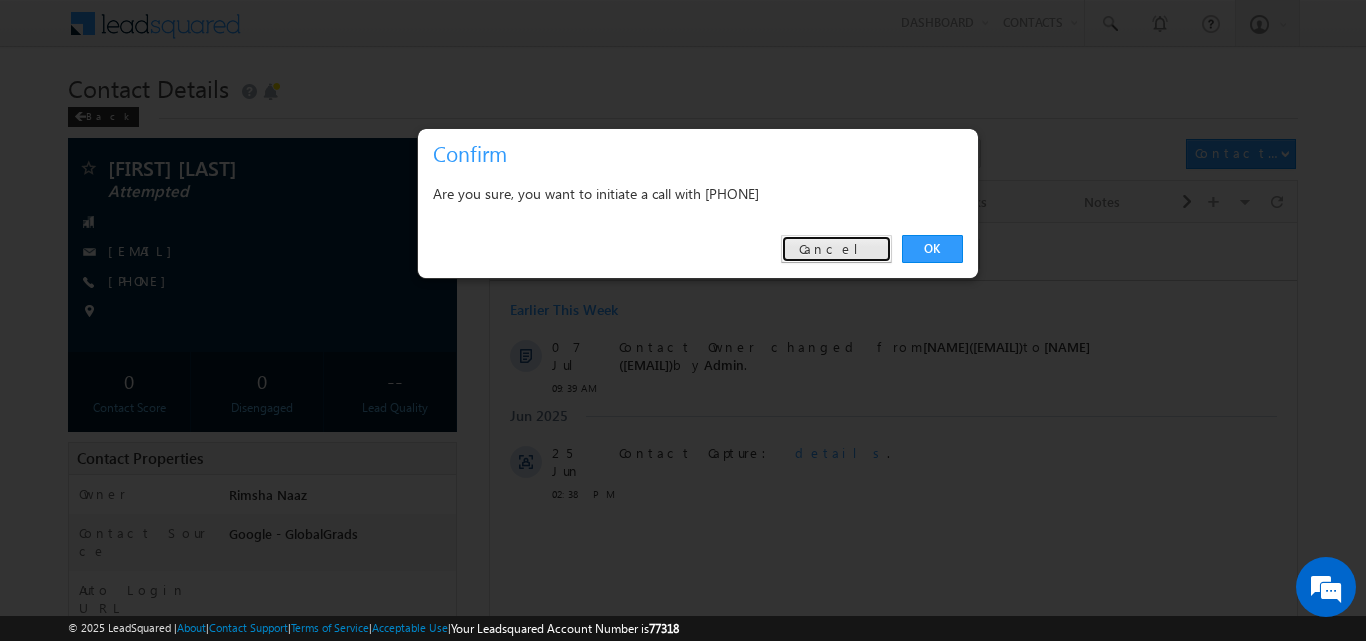 click on "Cancel" at bounding box center [836, 249] 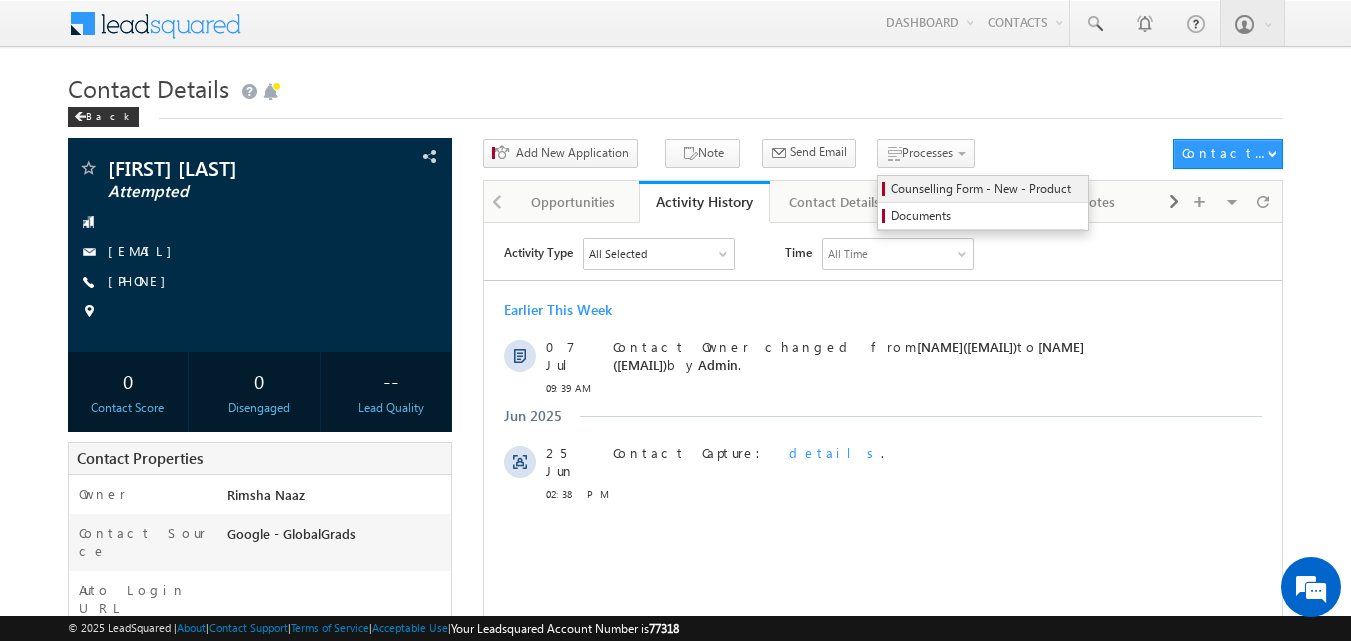 click on "Counselling Form - New - Product" at bounding box center [986, 189] 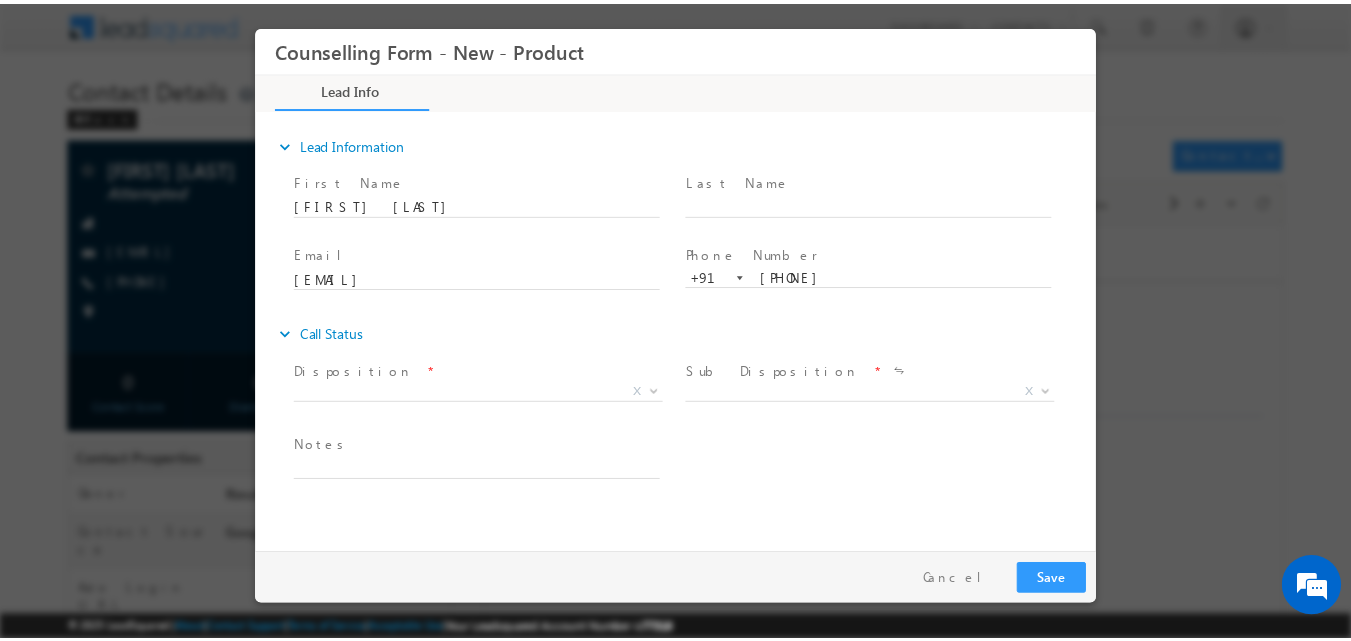 scroll, scrollTop: 0, scrollLeft: 0, axis: both 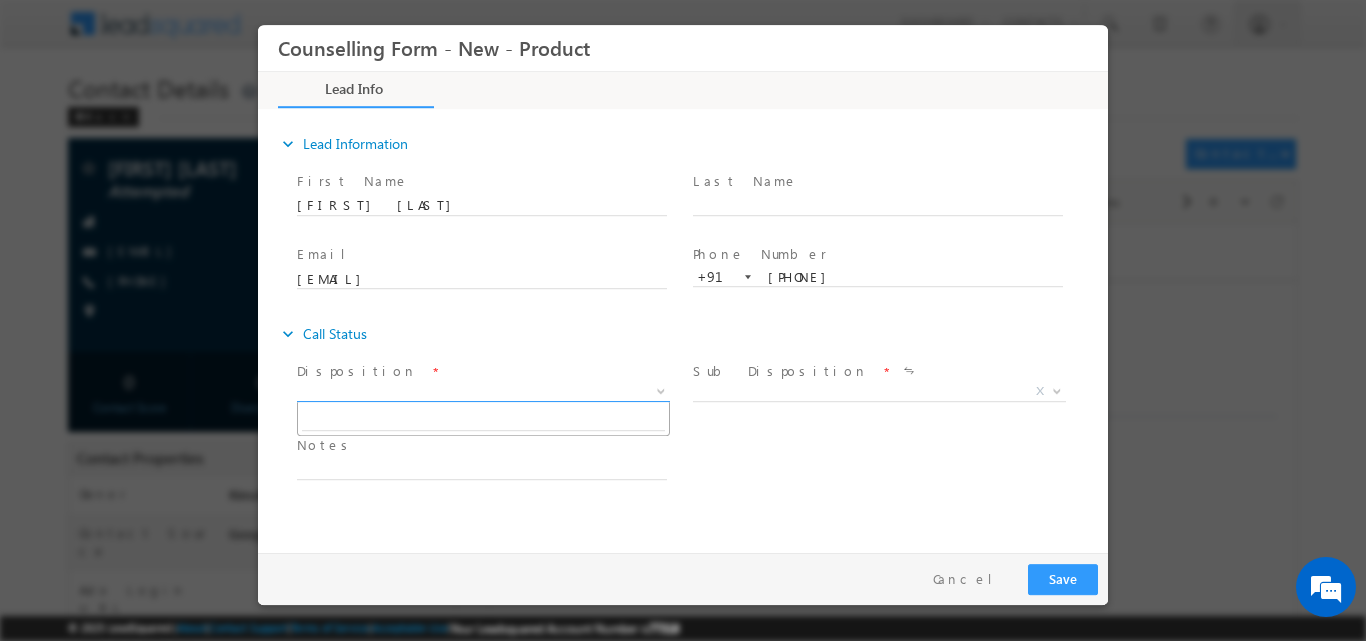 click at bounding box center (661, 389) 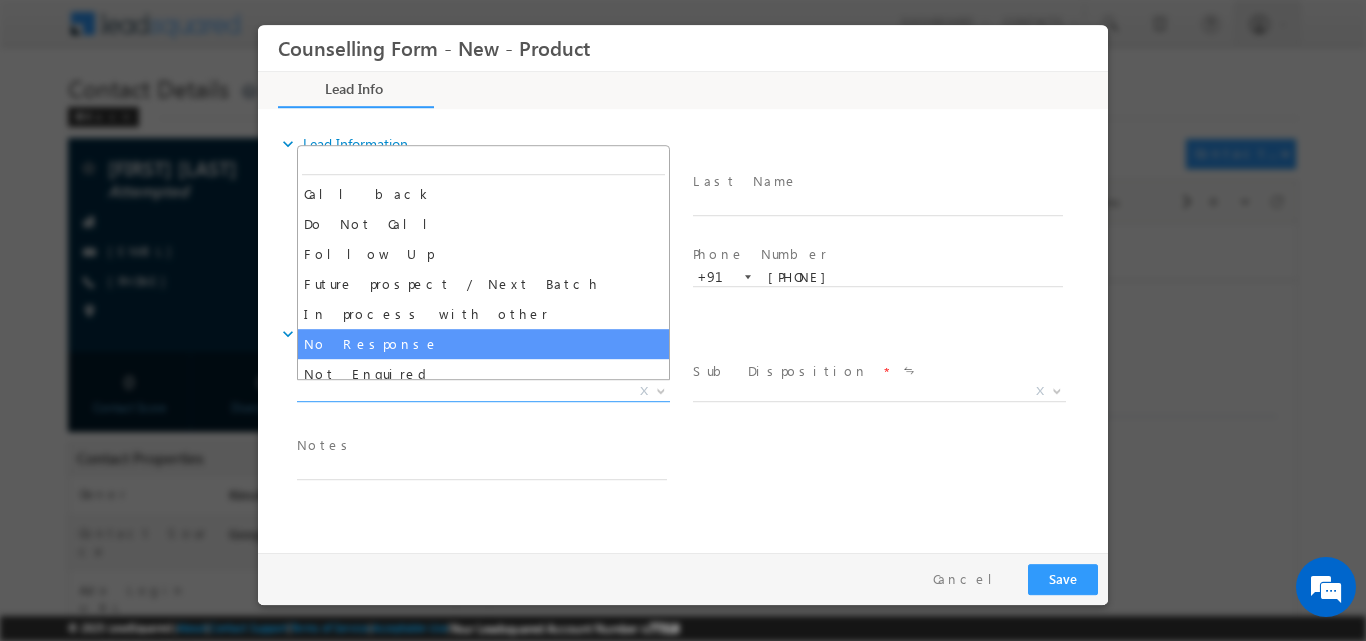 select on "No Response" 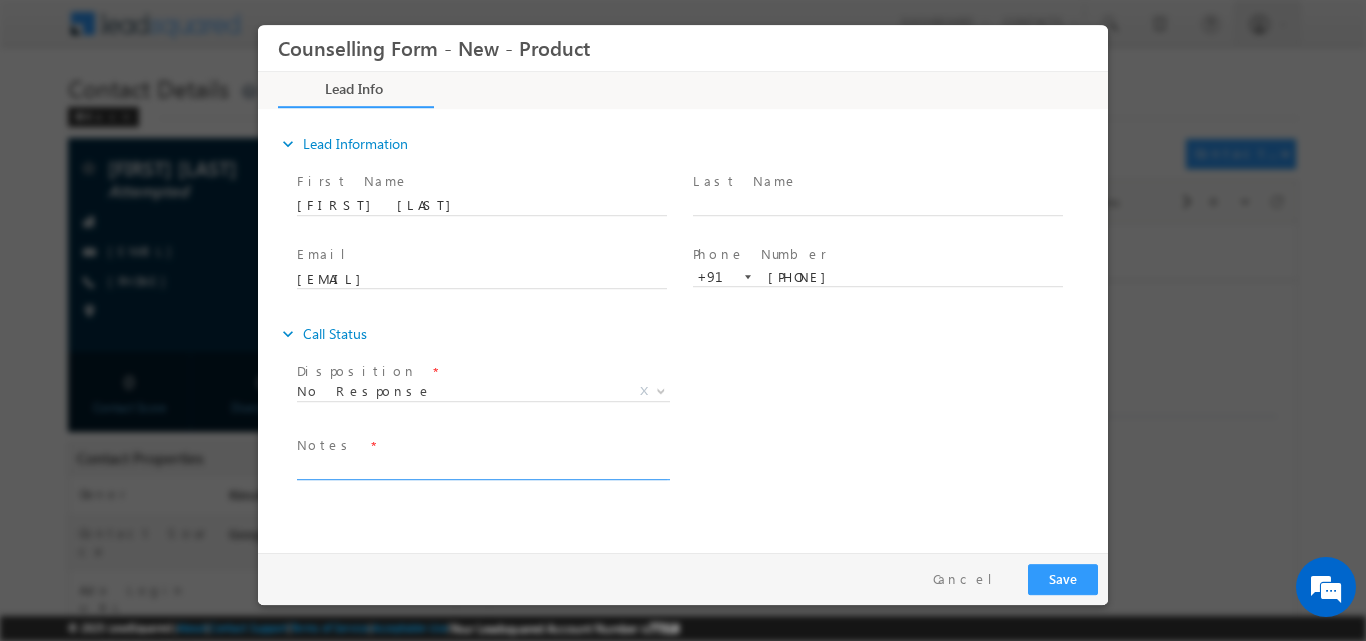 click at bounding box center (482, 467) 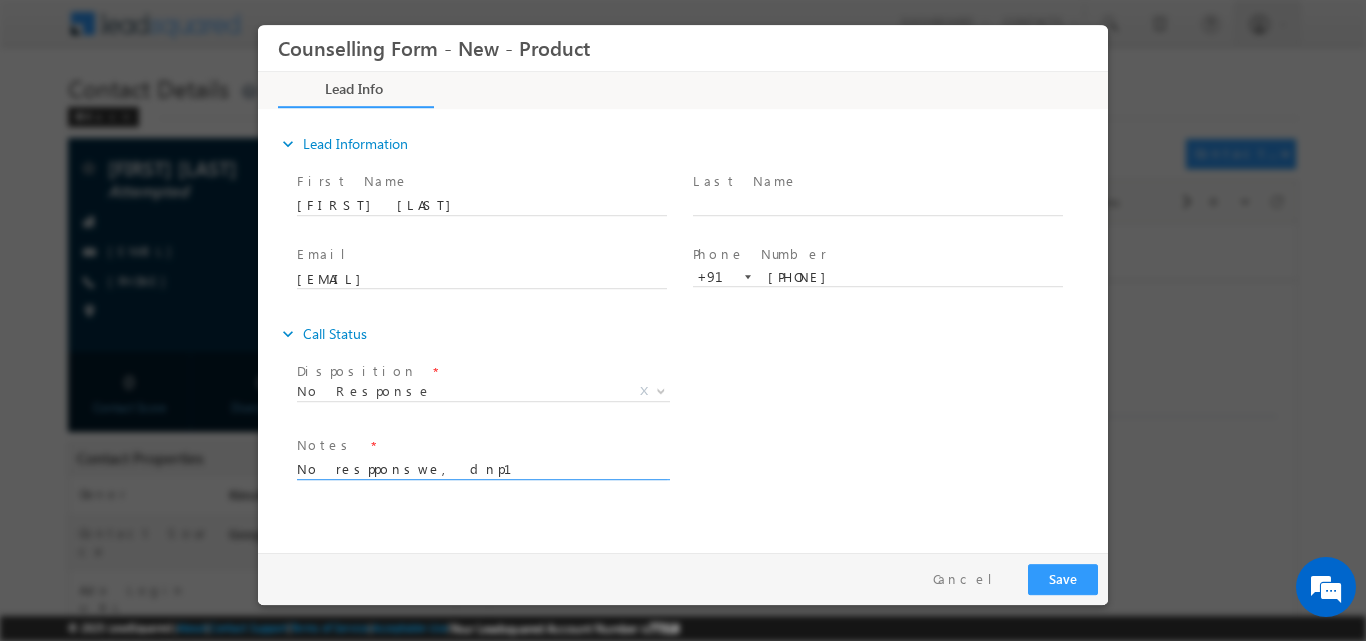 click on "No respponswe, dnp1" at bounding box center [482, 467] 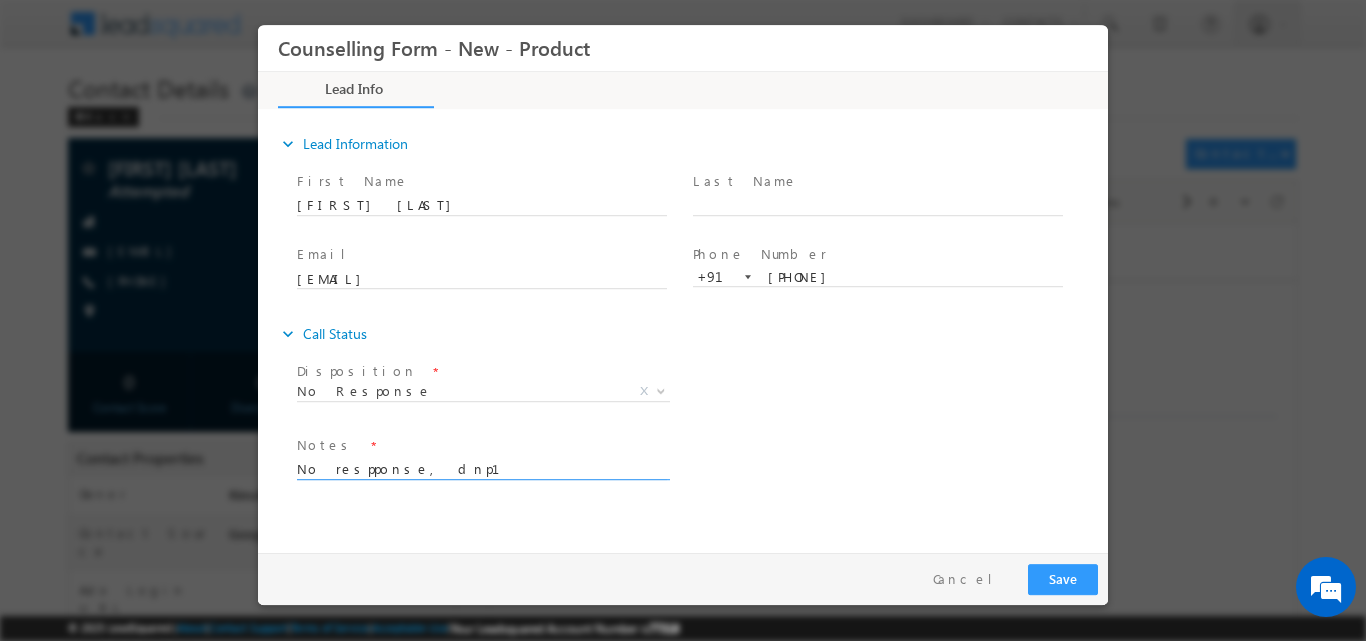 click on "No respponse, dnp1" at bounding box center (482, 467) 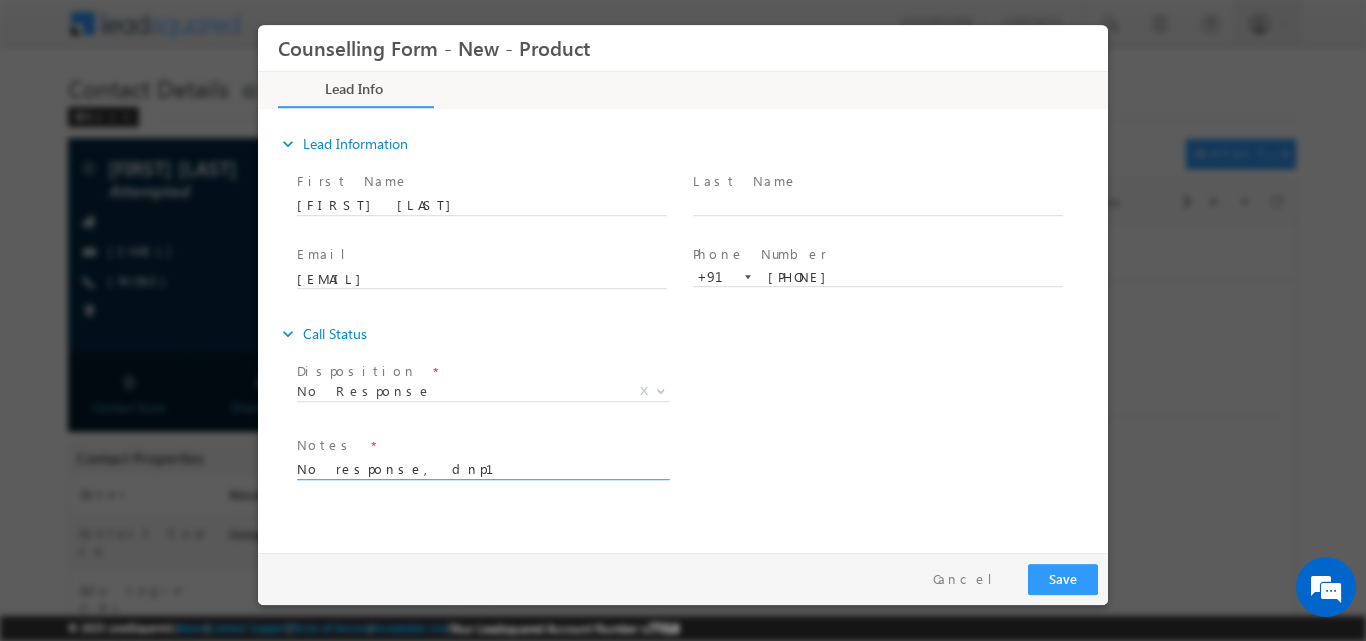 type on "No response, dnp1" 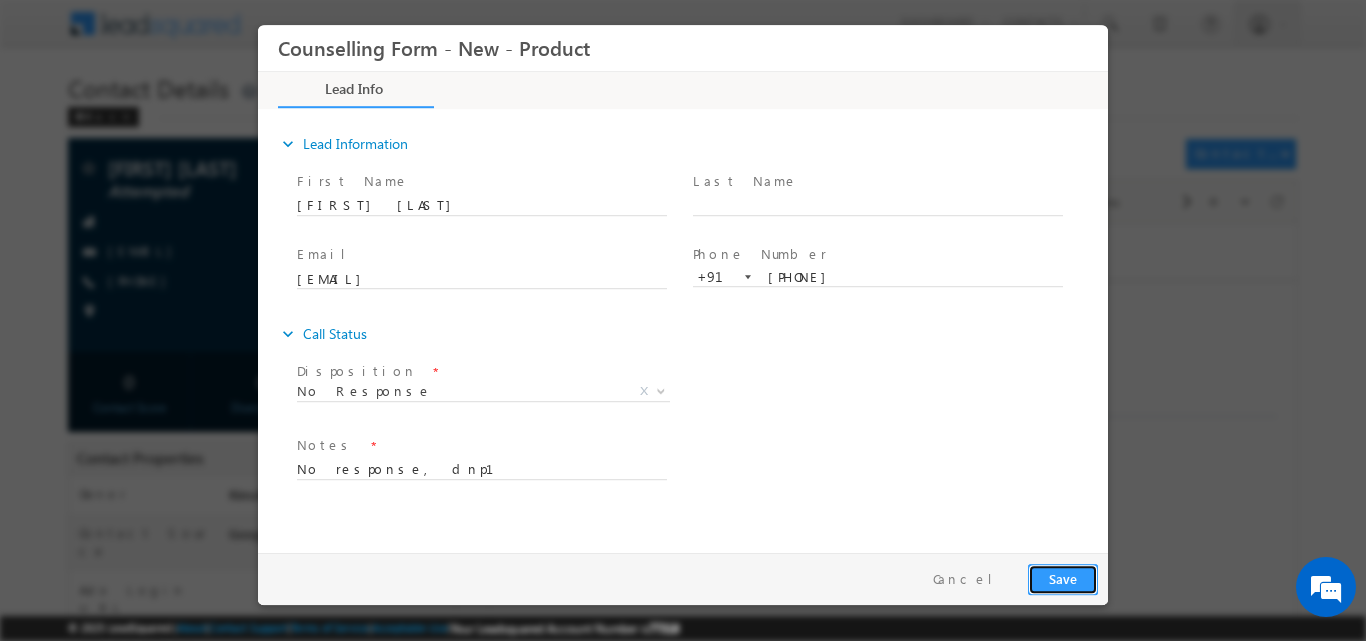 click on "Save" at bounding box center [1063, 578] 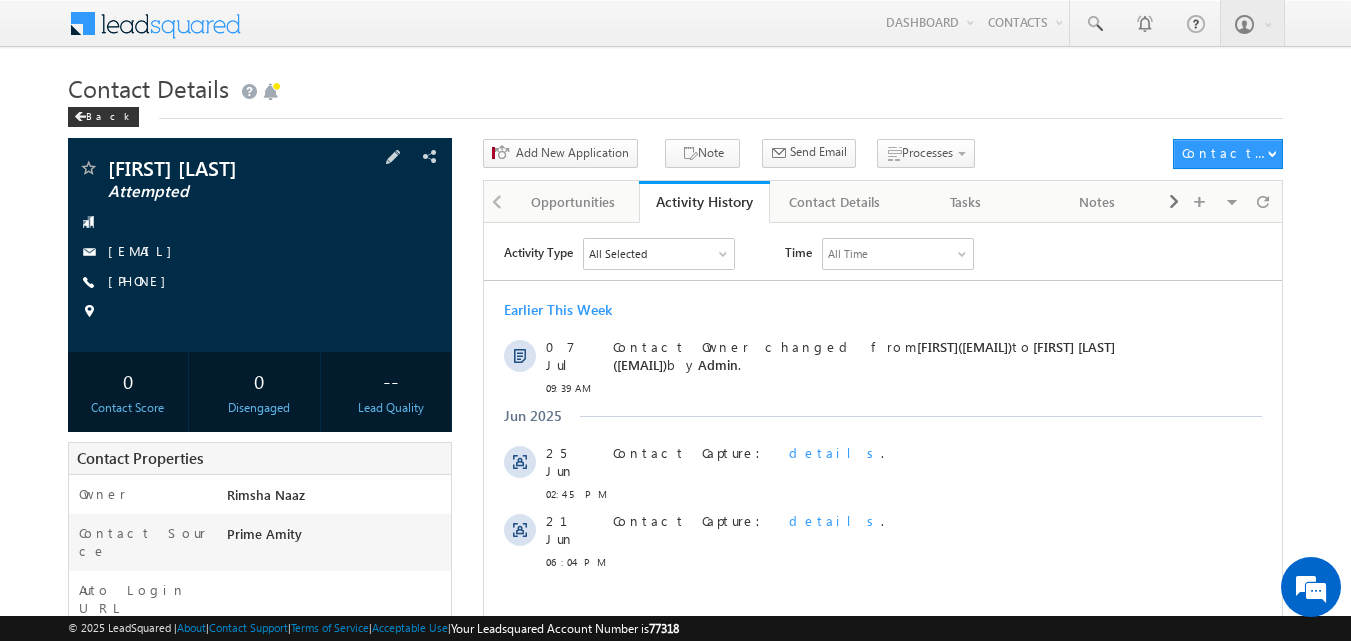 scroll, scrollTop: 0, scrollLeft: 0, axis: both 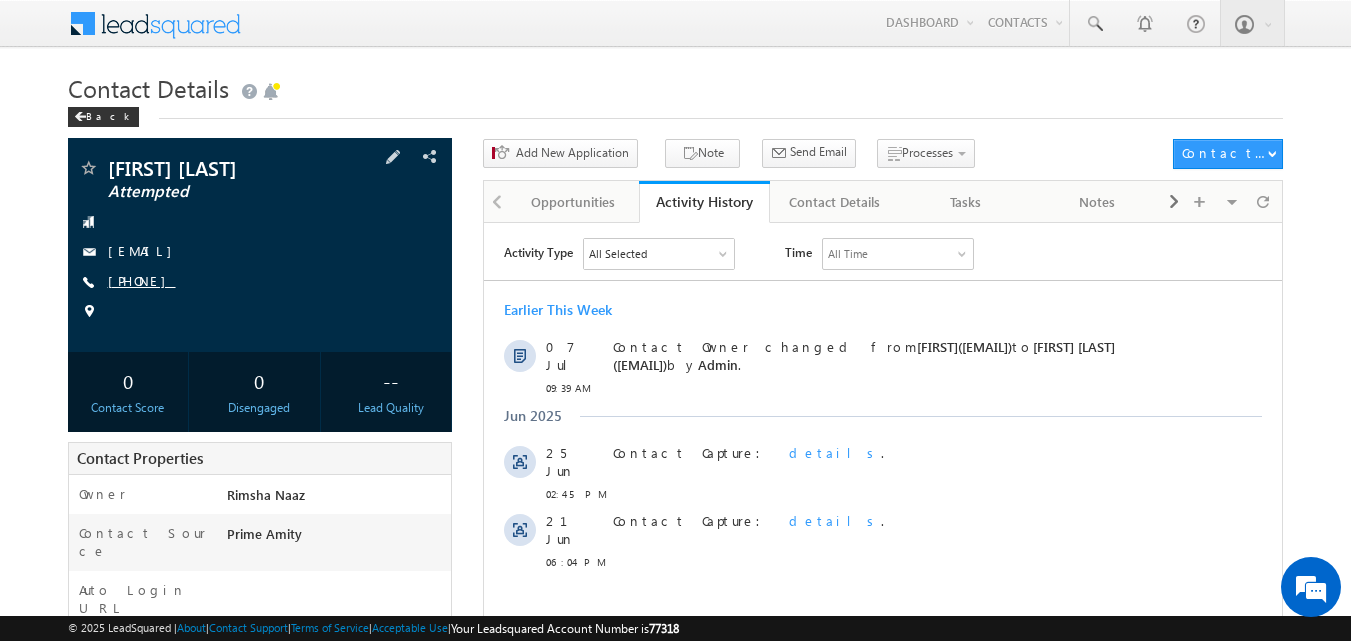 copy on "[PHONE]" 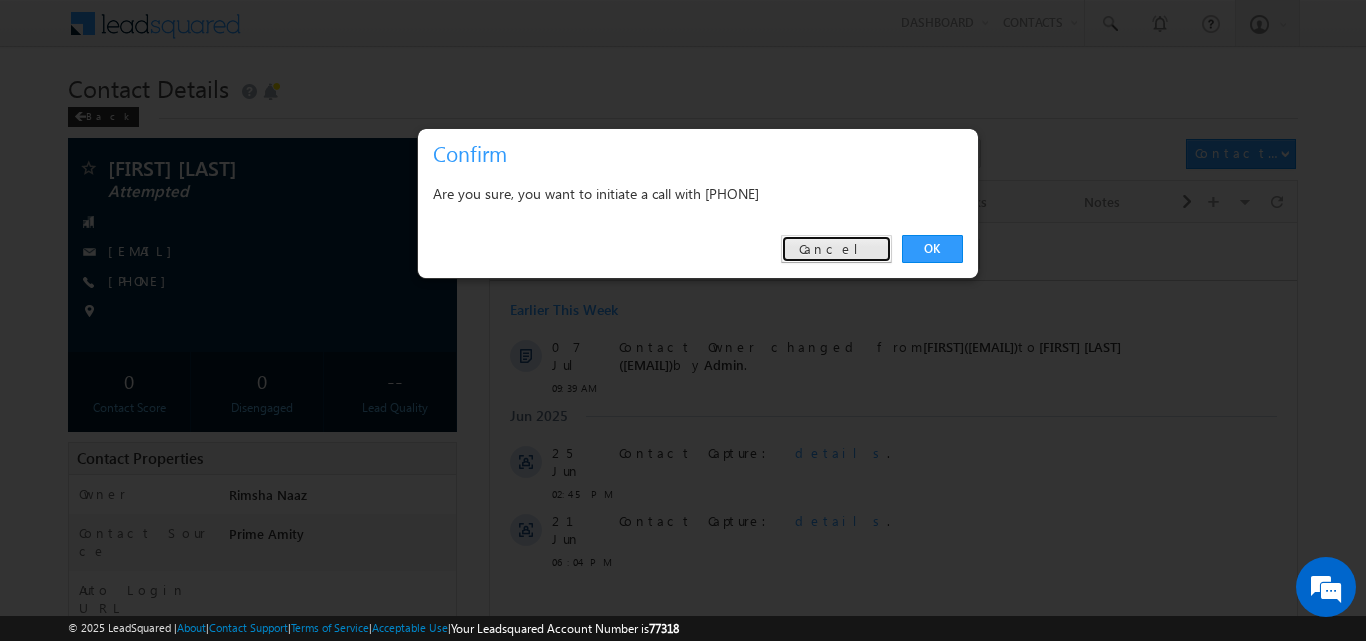 click on "Cancel" at bounding box center (836, 249) 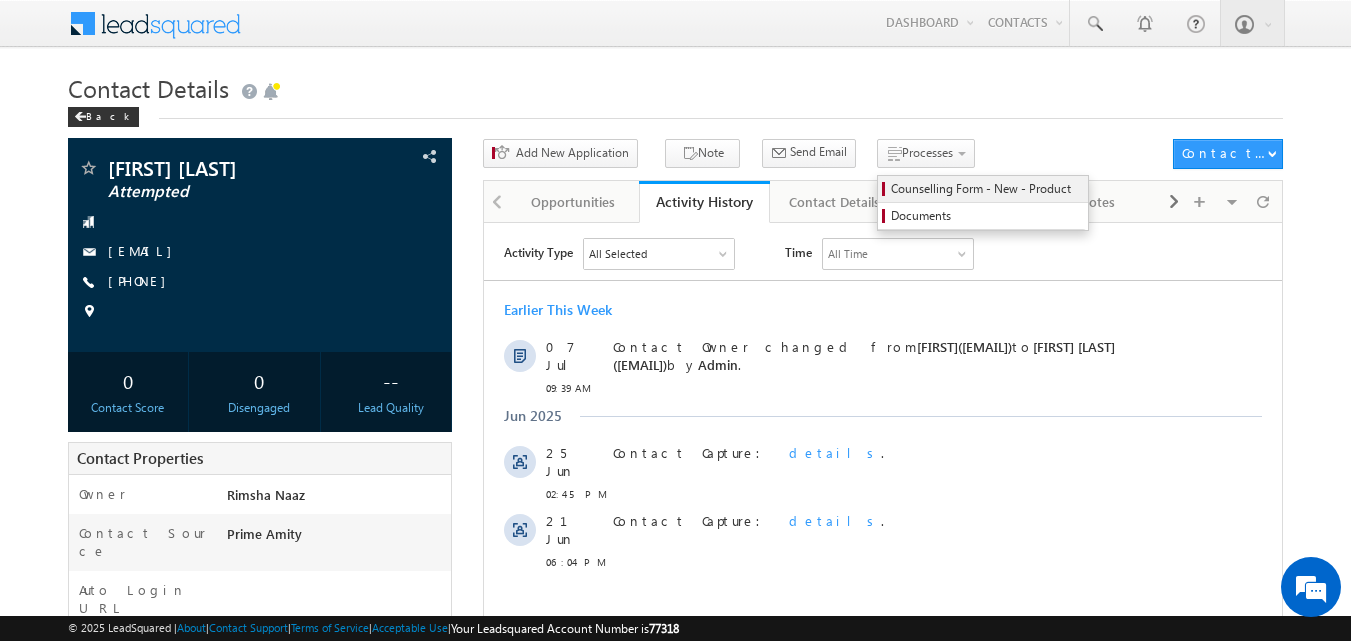 click on "Counselling Form - New - Product" at bounding box center [983, 189] 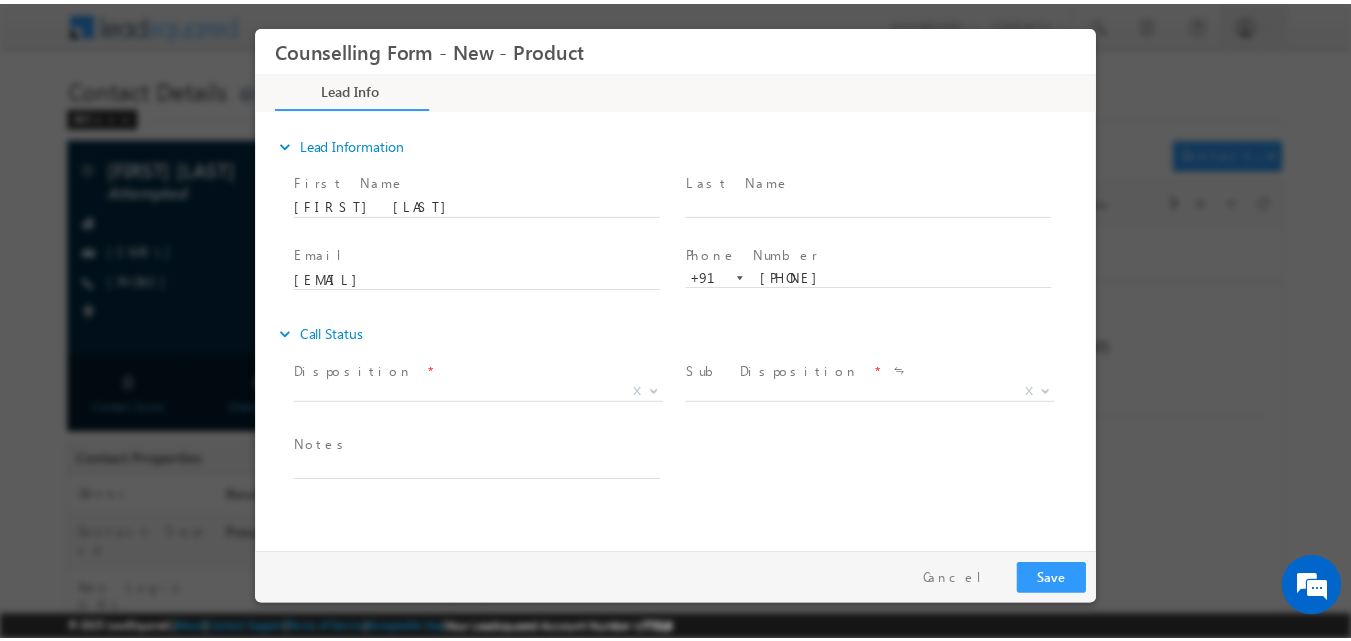 scroll, scrollTop: 0, scrollLeft: 0, axis: both 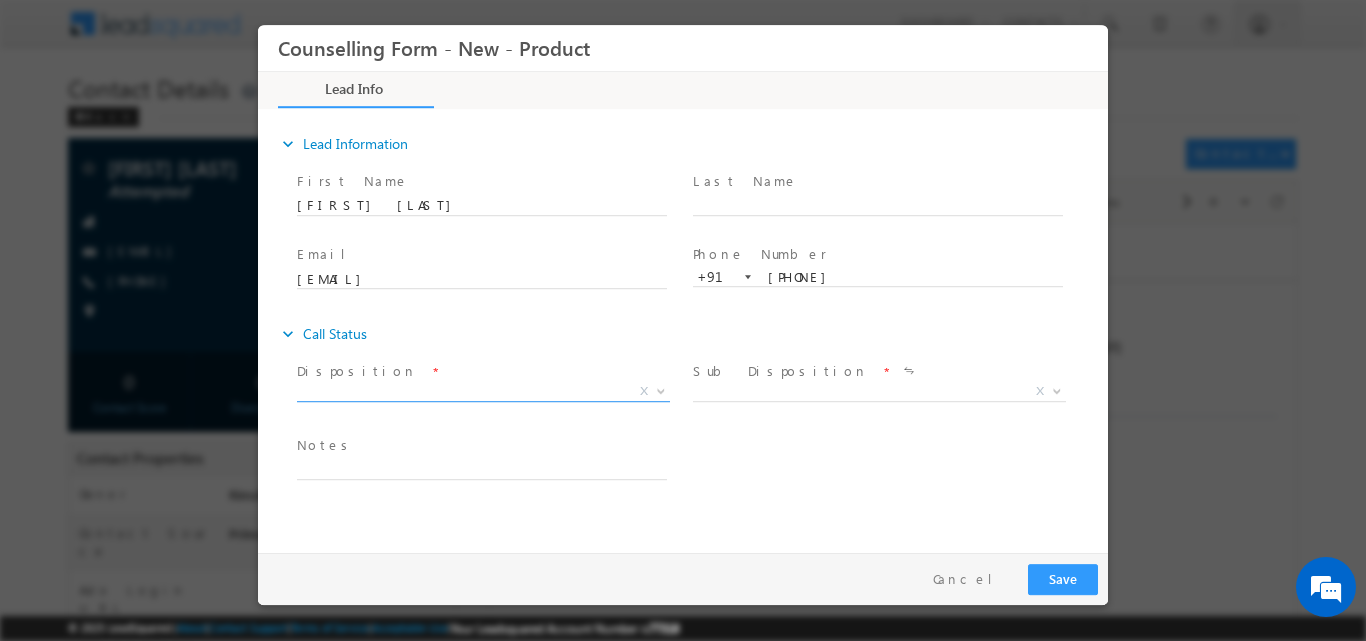 click at bounding box center [659, 390] 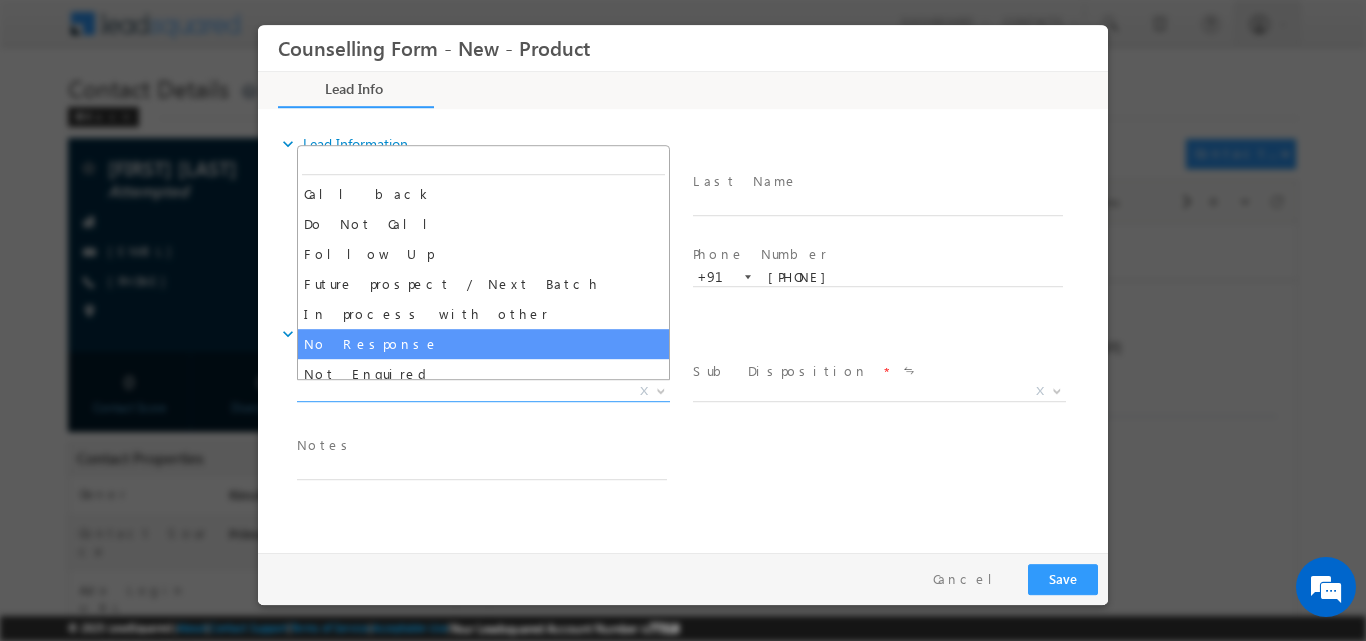 select on "No Response" 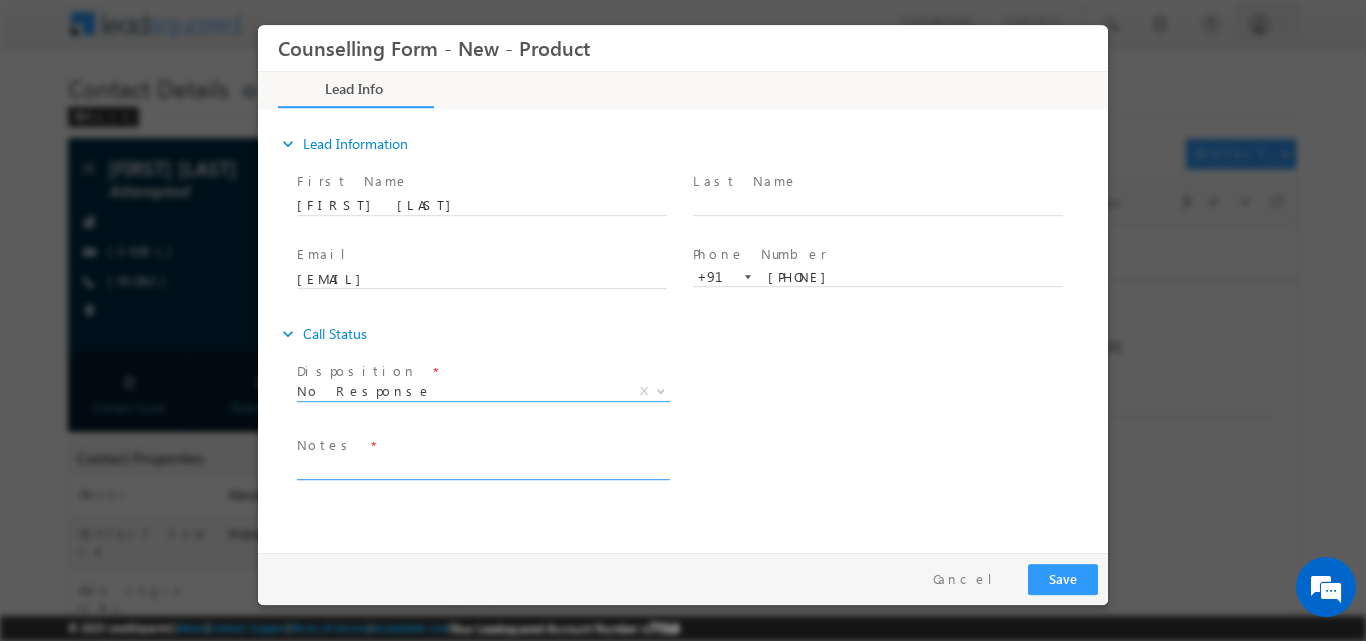 click at bounding box center (482, 467) 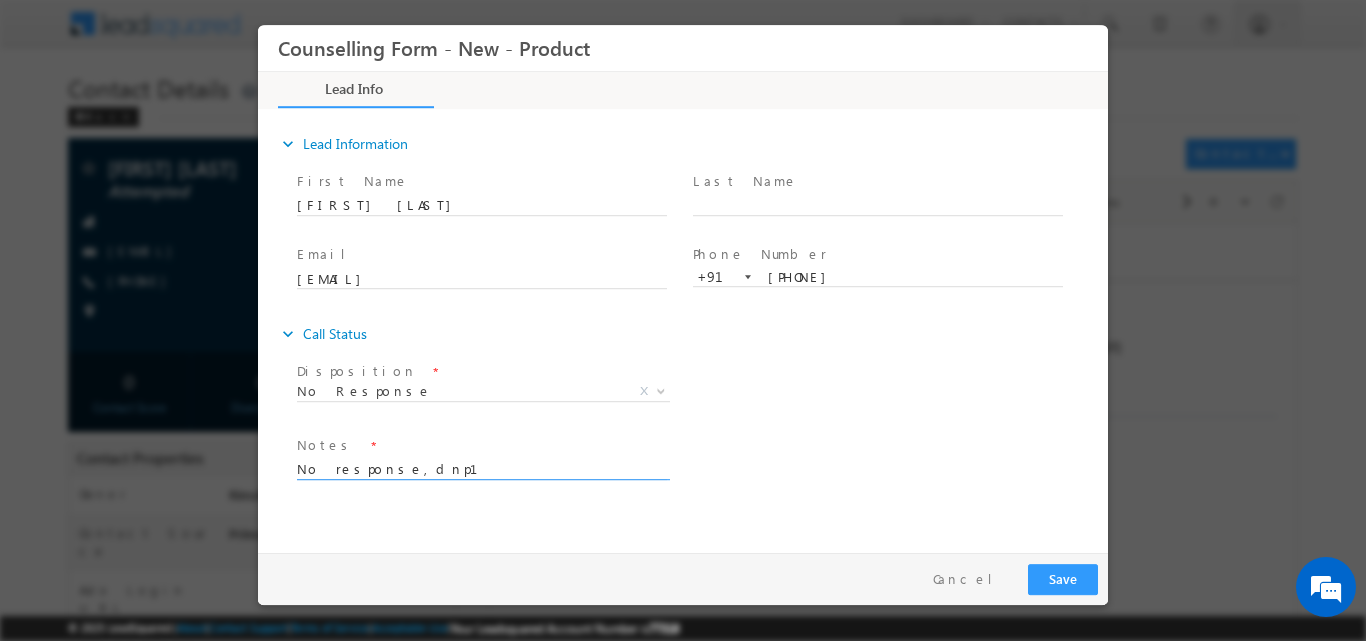 type on "No response,dnp1" 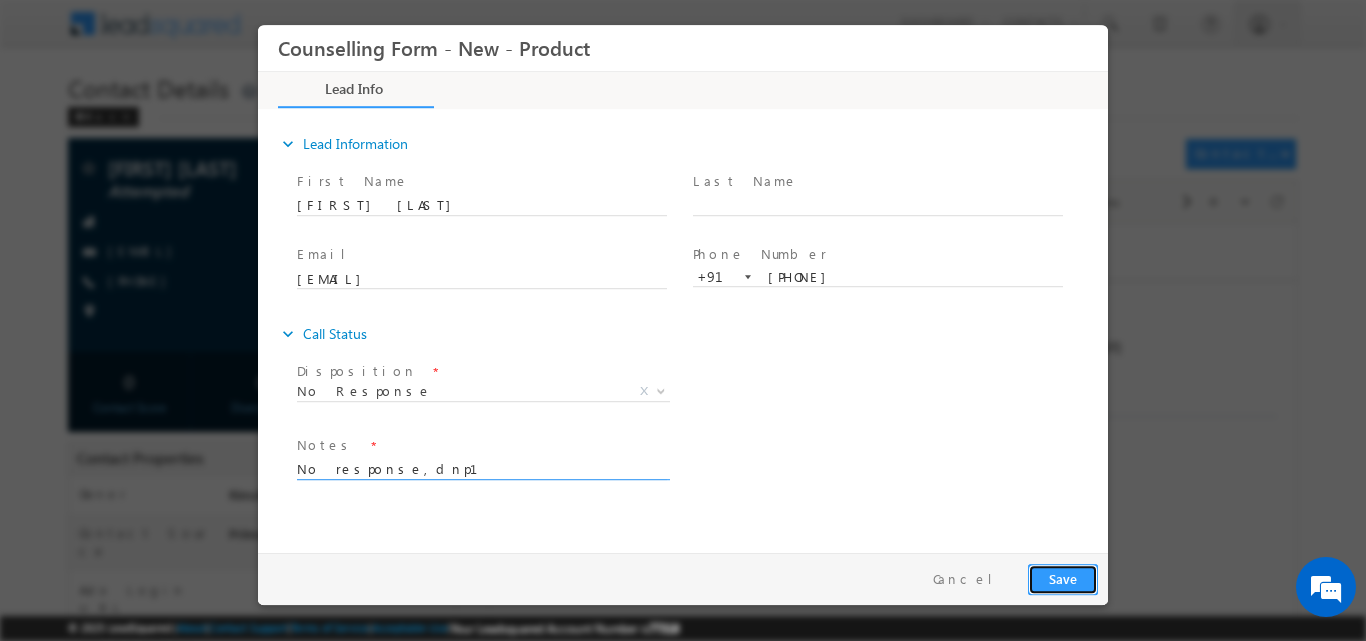click on "Save" at bounding box center [1063, 578] 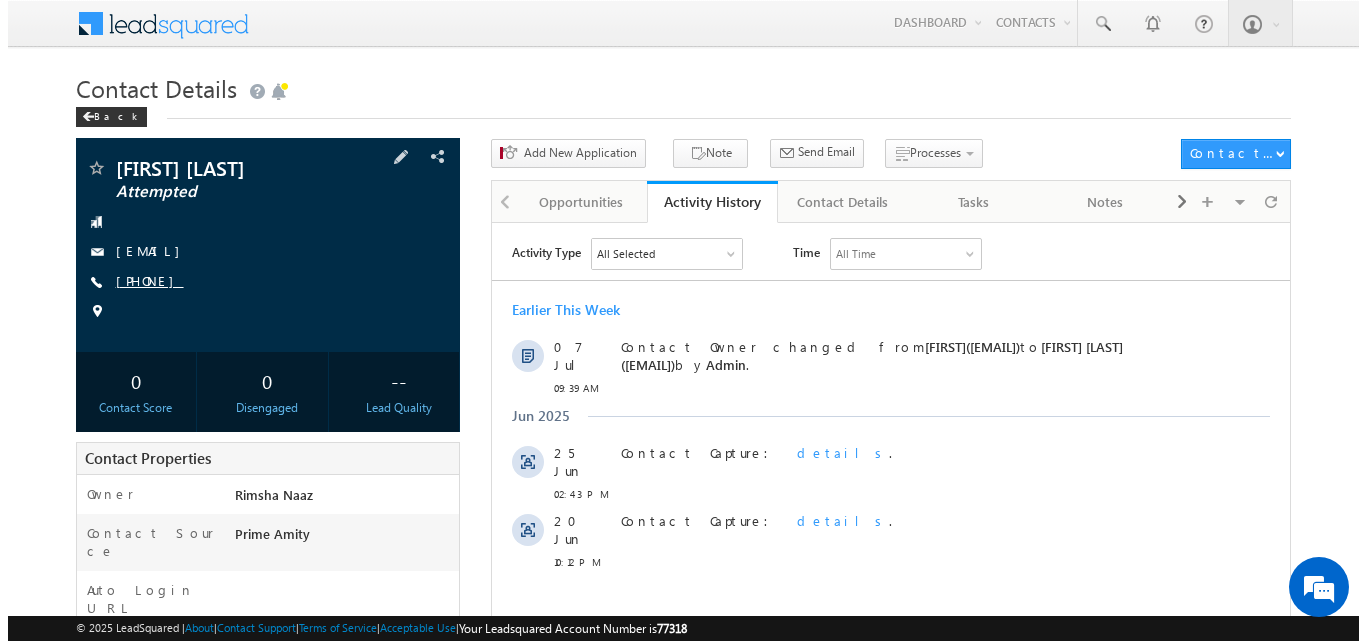 scroll, scrollTop: 0, scrollLeft: 0, axis: both 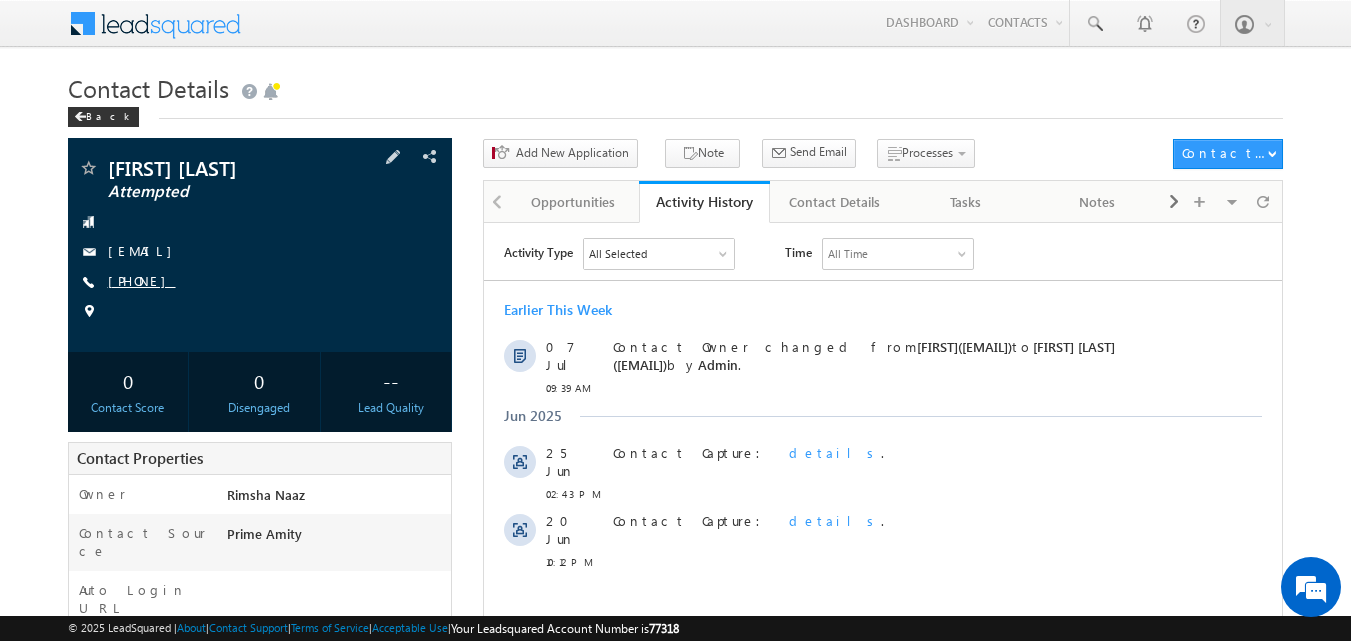 click on "[PHONE]" at bounding box center [142, 280] 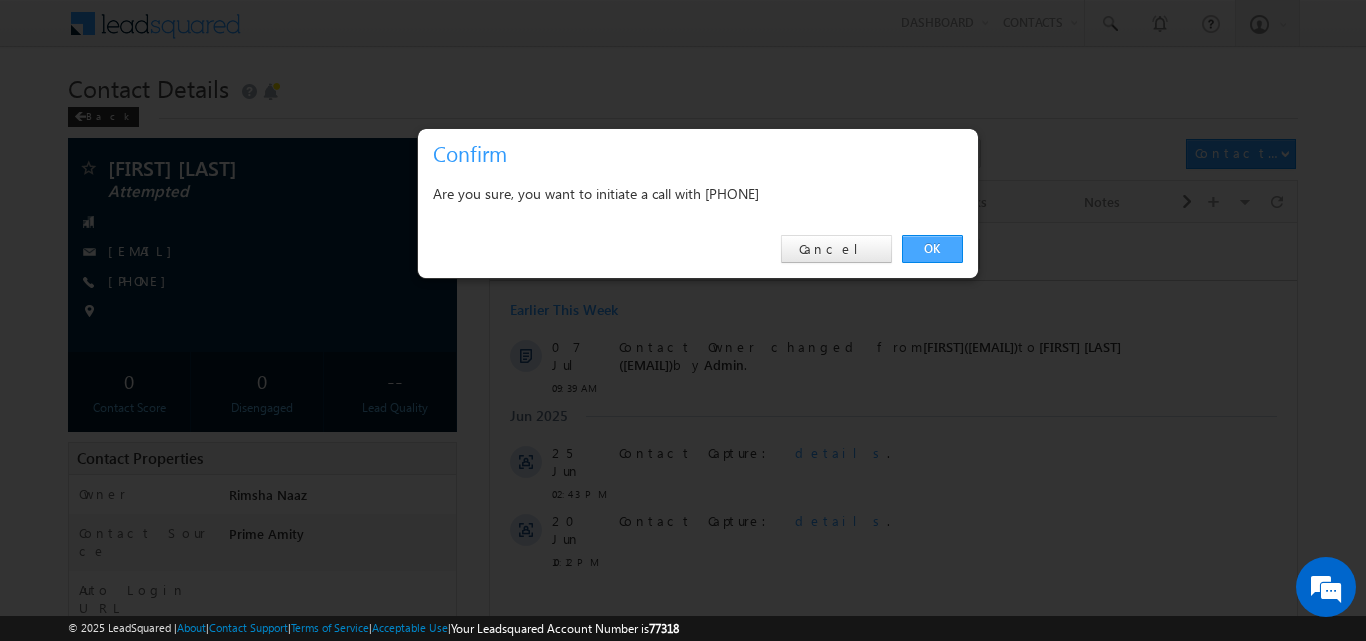 click on "OK" at bounding box center [932, 249] 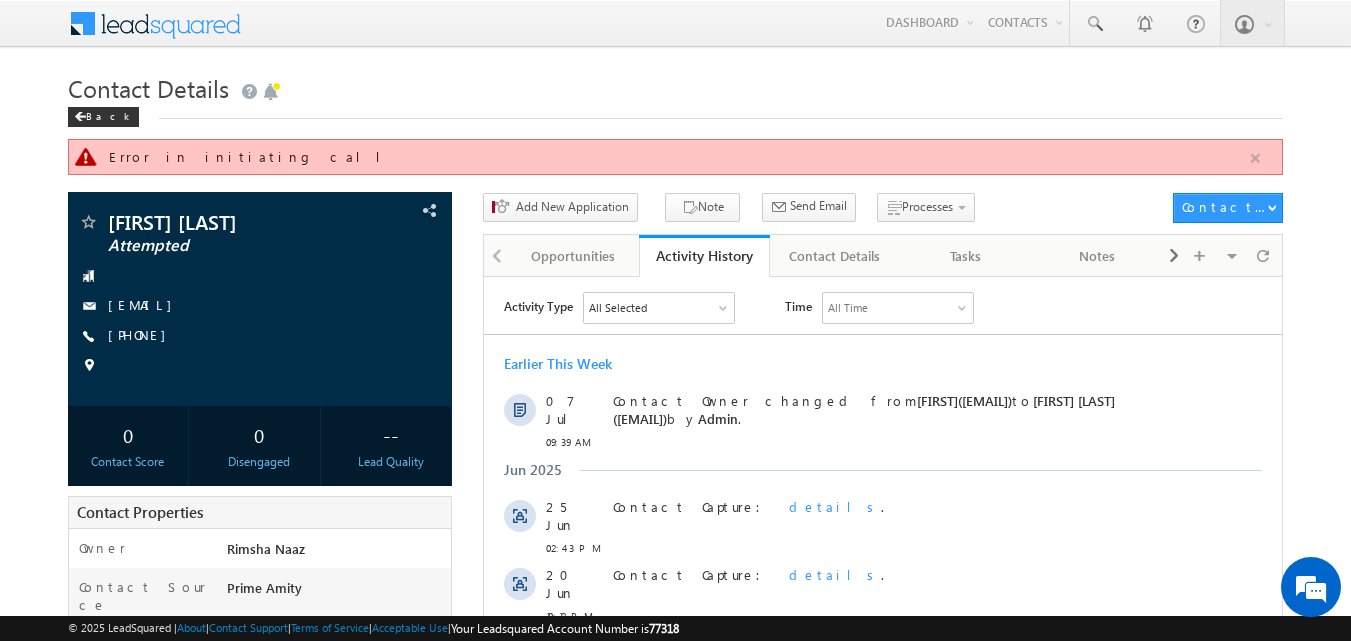 click at bounding box center (1255, 158) 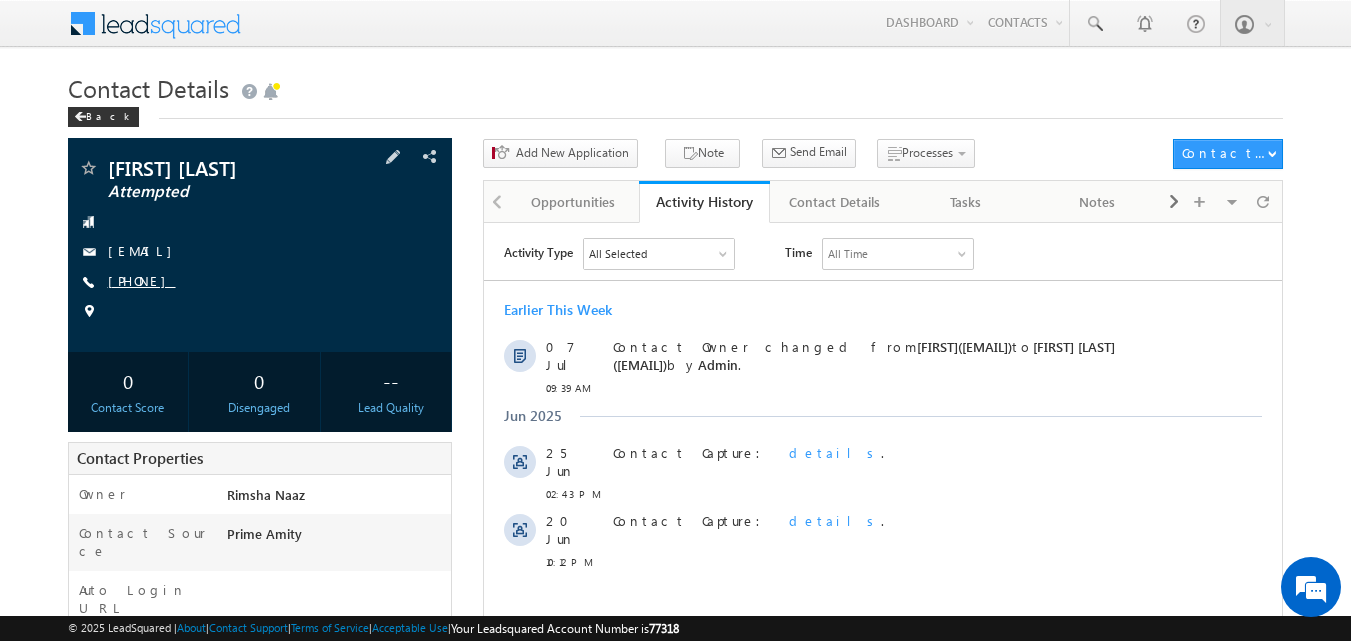 copy on "[PHONE]" 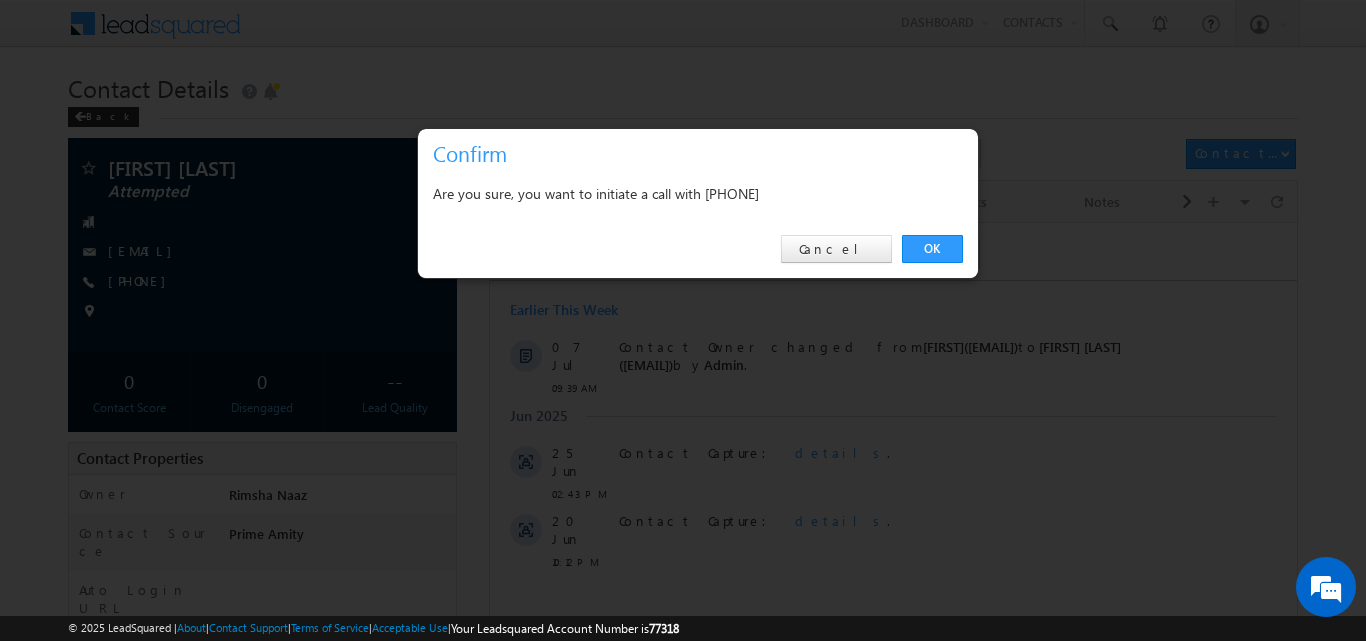 scroll, scrollTop: 0, scrollLeft: 0, axis: both 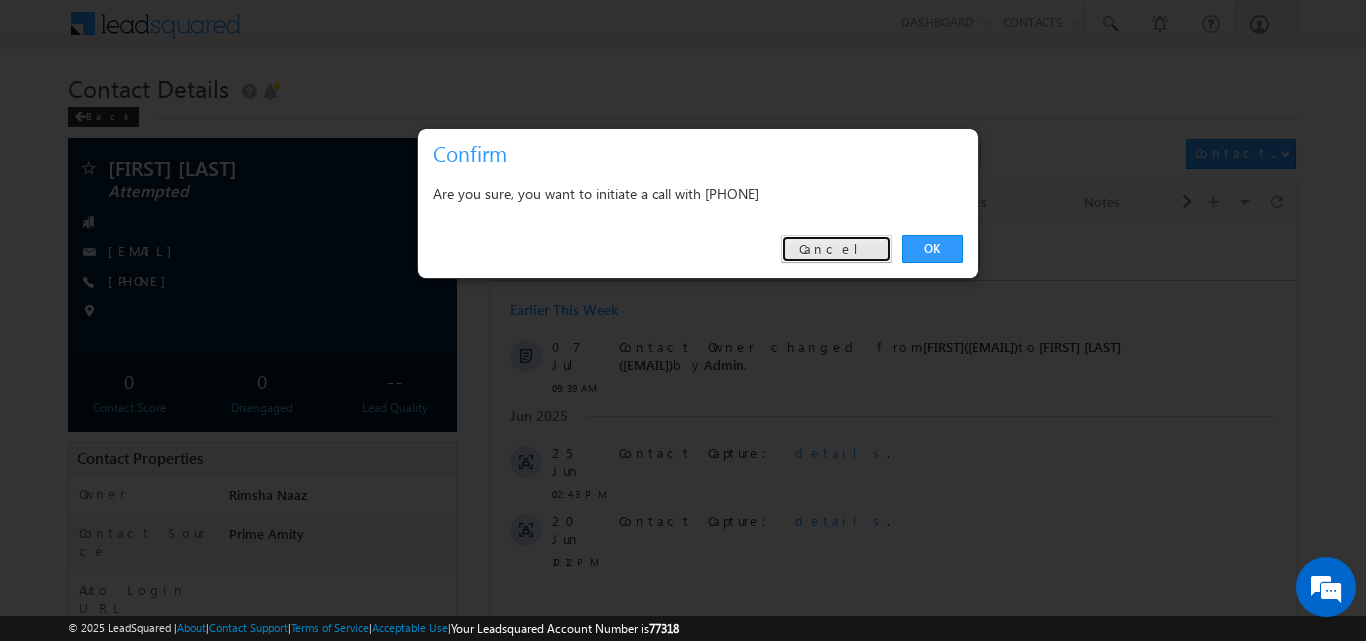 click on "Cancel" at bounding box center [836, 249] 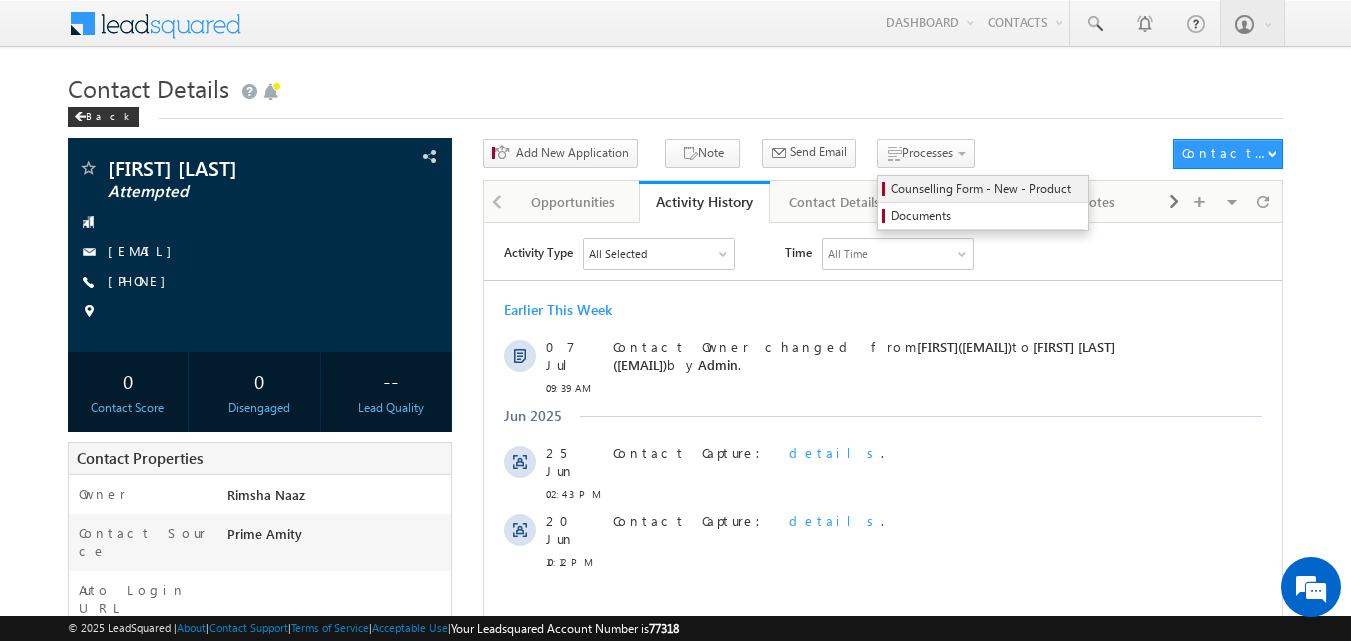 click on "Counselling Form - New - Product" at bounding box center (986, 189) 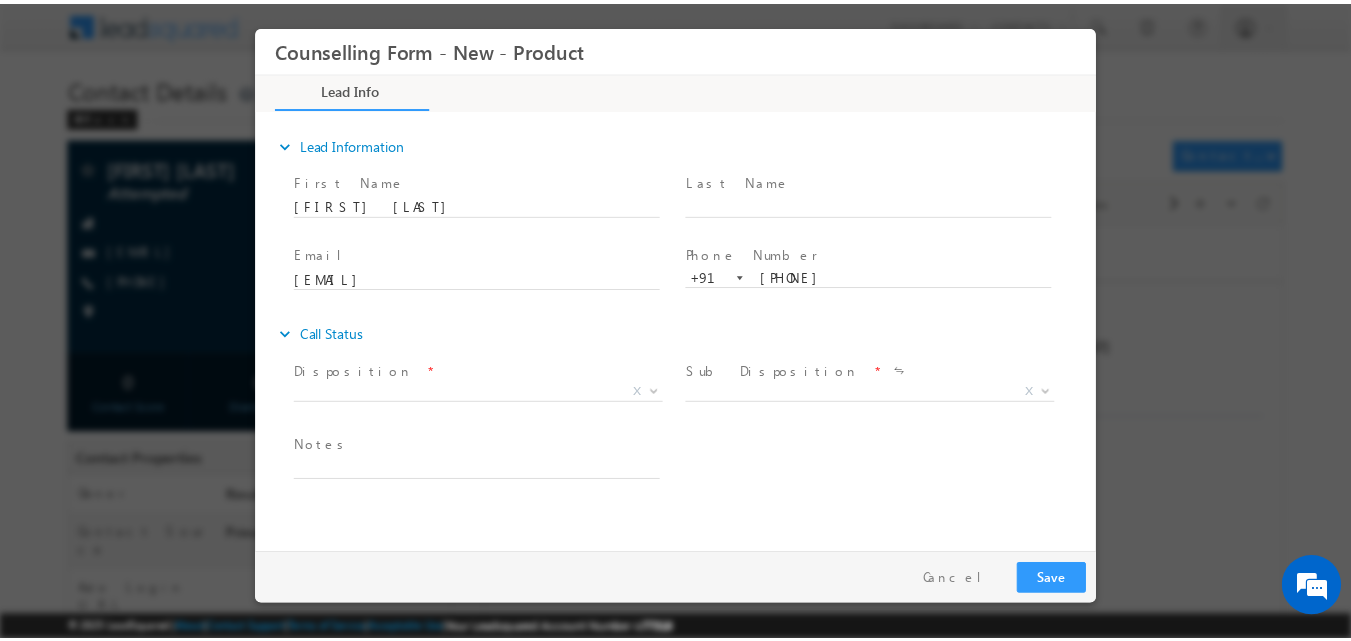 scroll, scrollTop: 0, scrollLeft: 0, axis: both 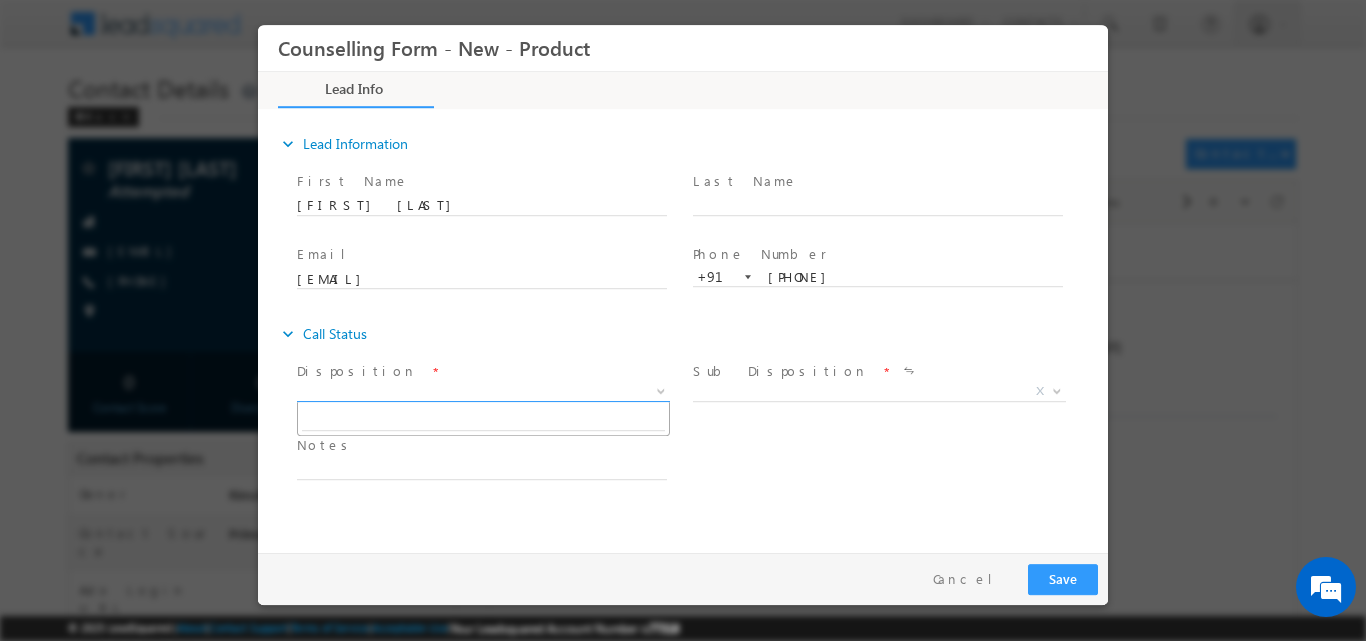 click at bounding box center (659, 390) 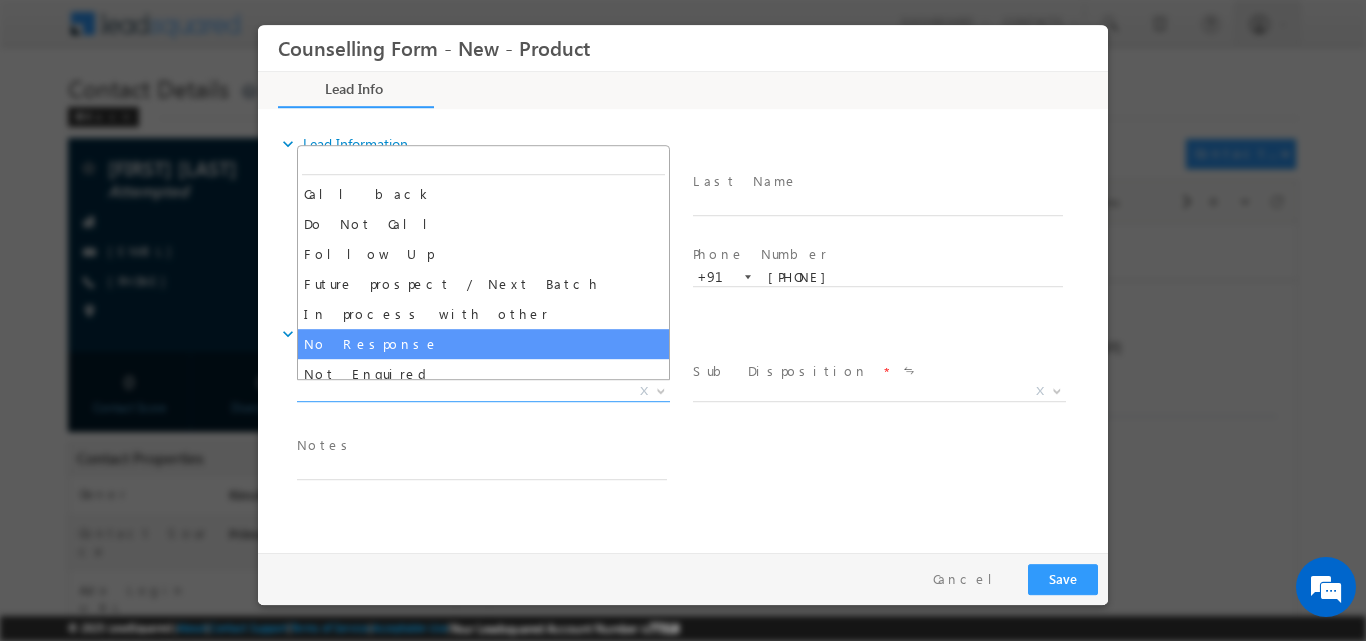select on "No Response" 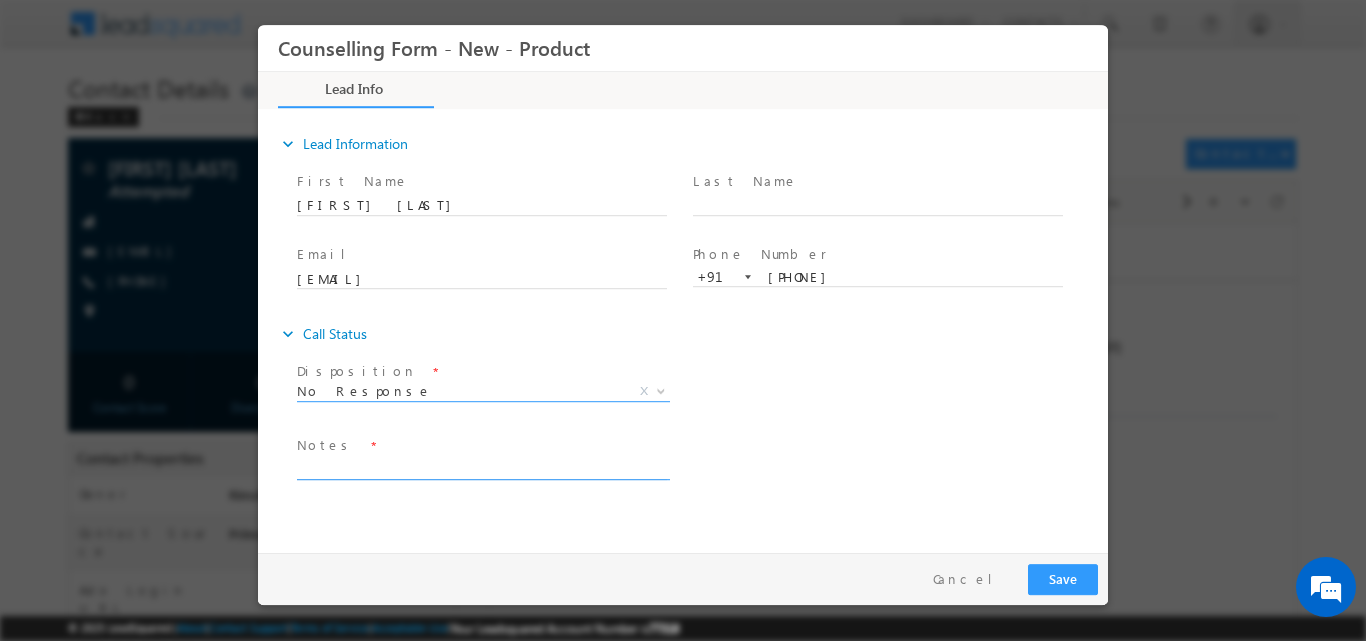 click at bounding box center (482, 467) 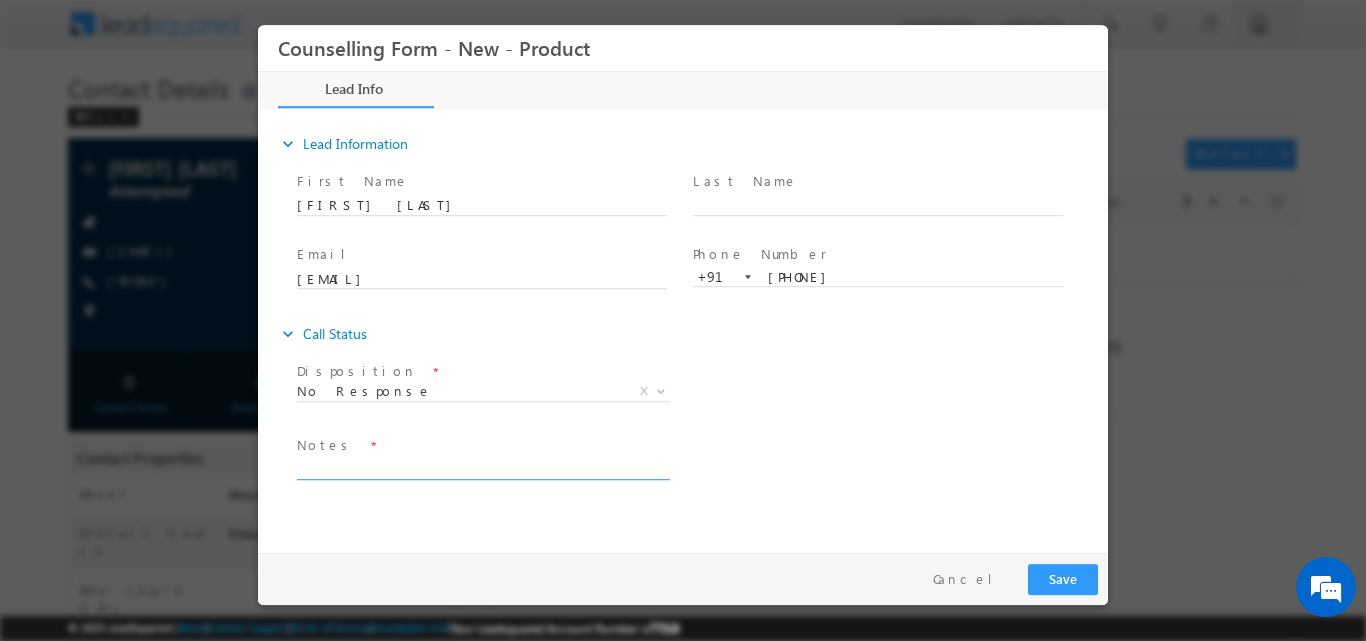 type on "B" 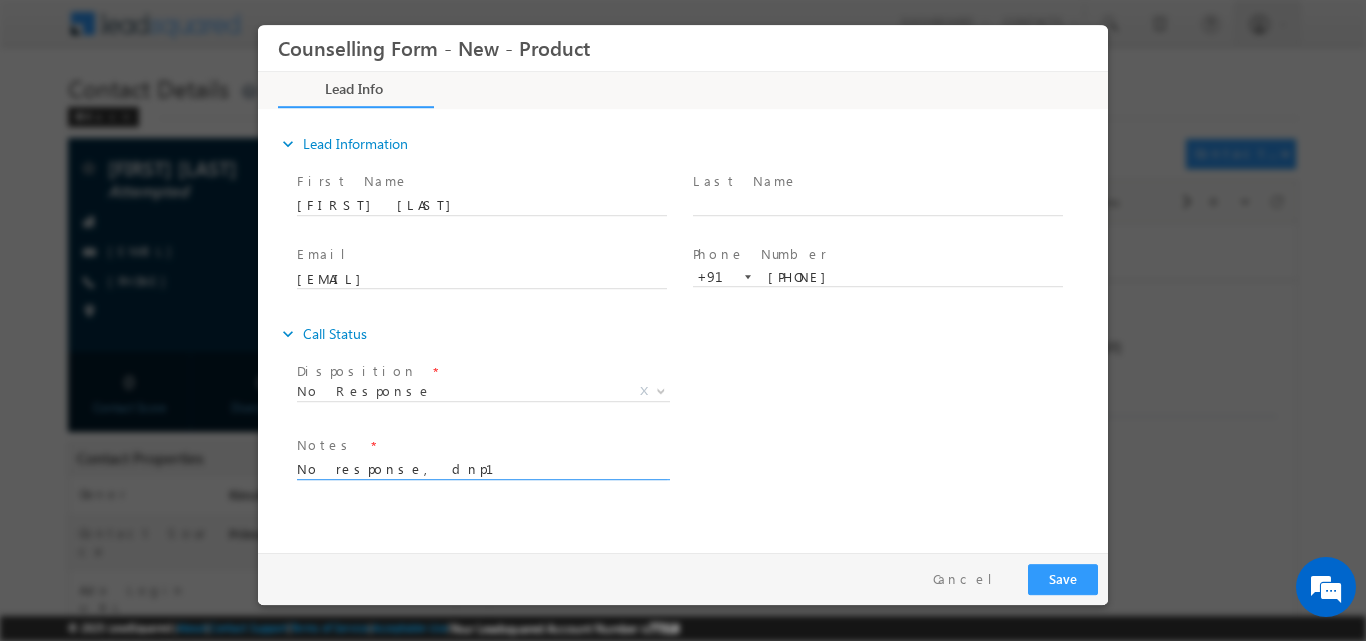 type on "No response, dnp1" 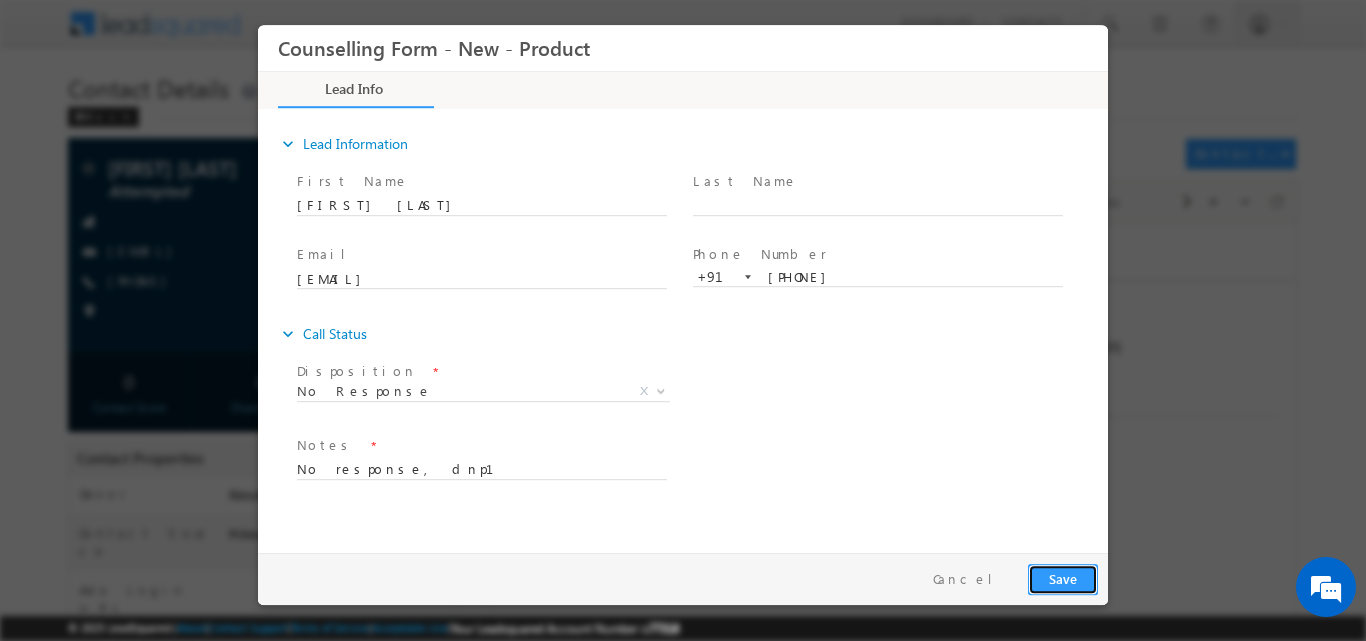 click on "Save" at bounding box center (1063, 578) 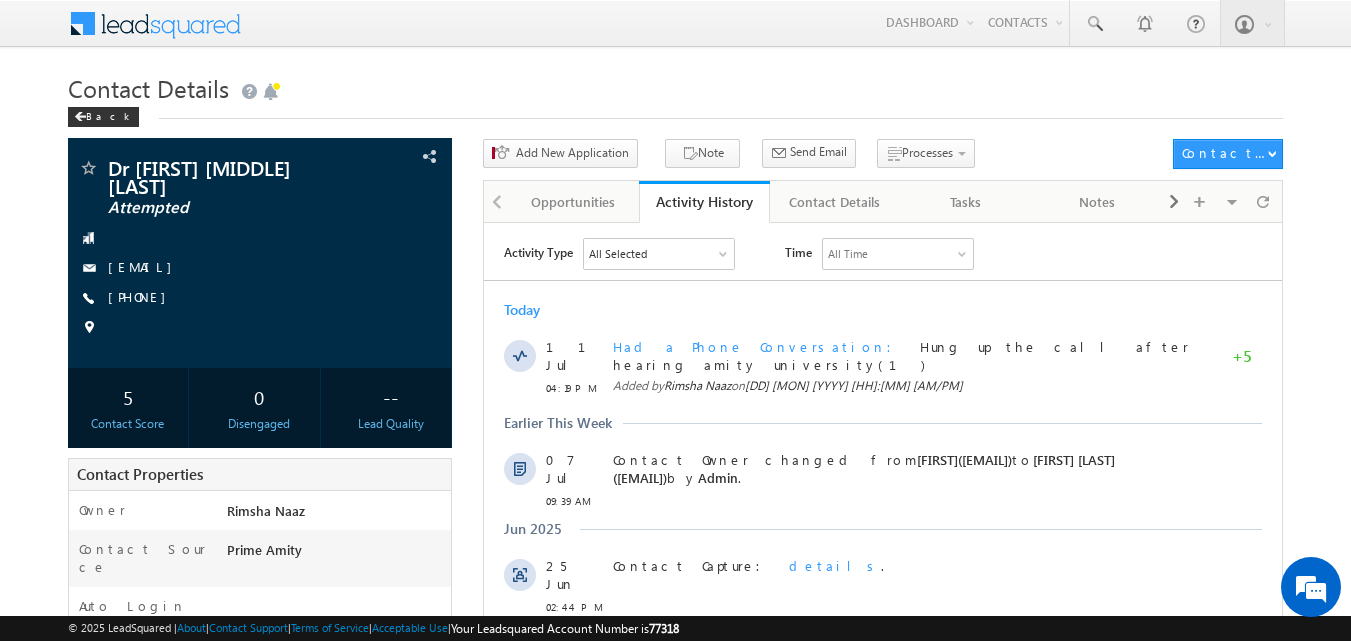 scroll, scrollTop: 0, scrollLeft: 0, axis: both 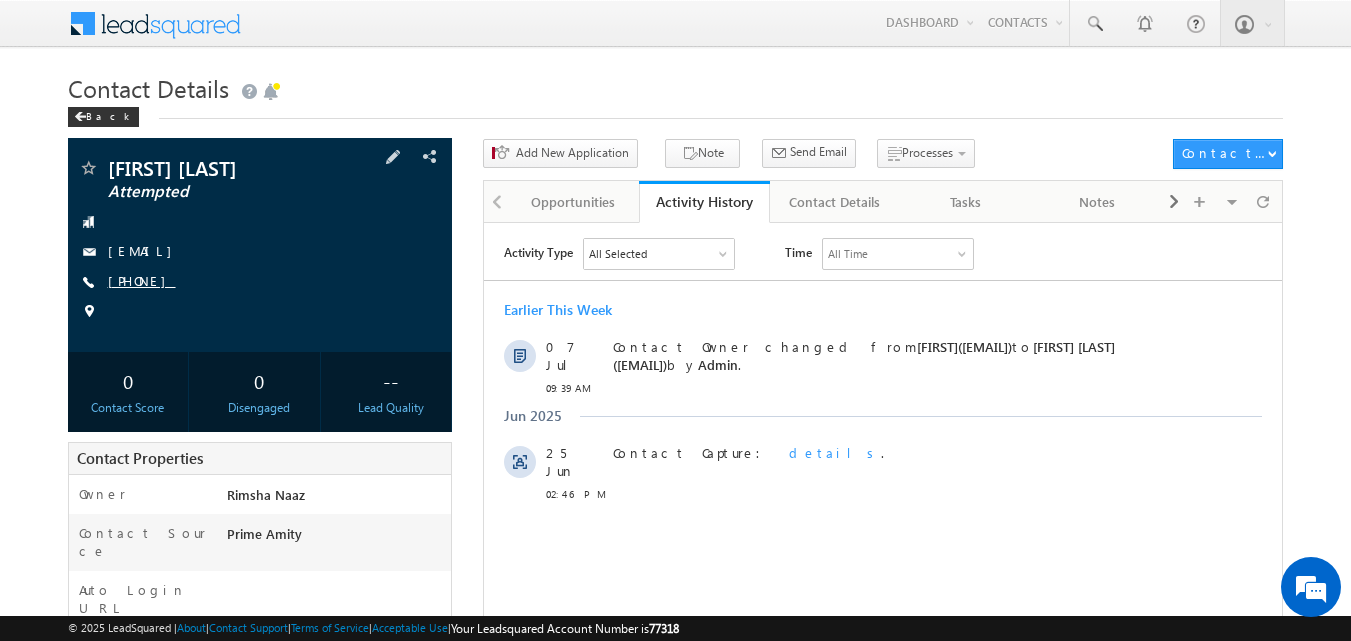 click on "[PHONE]" at bounding box center [142, 280] 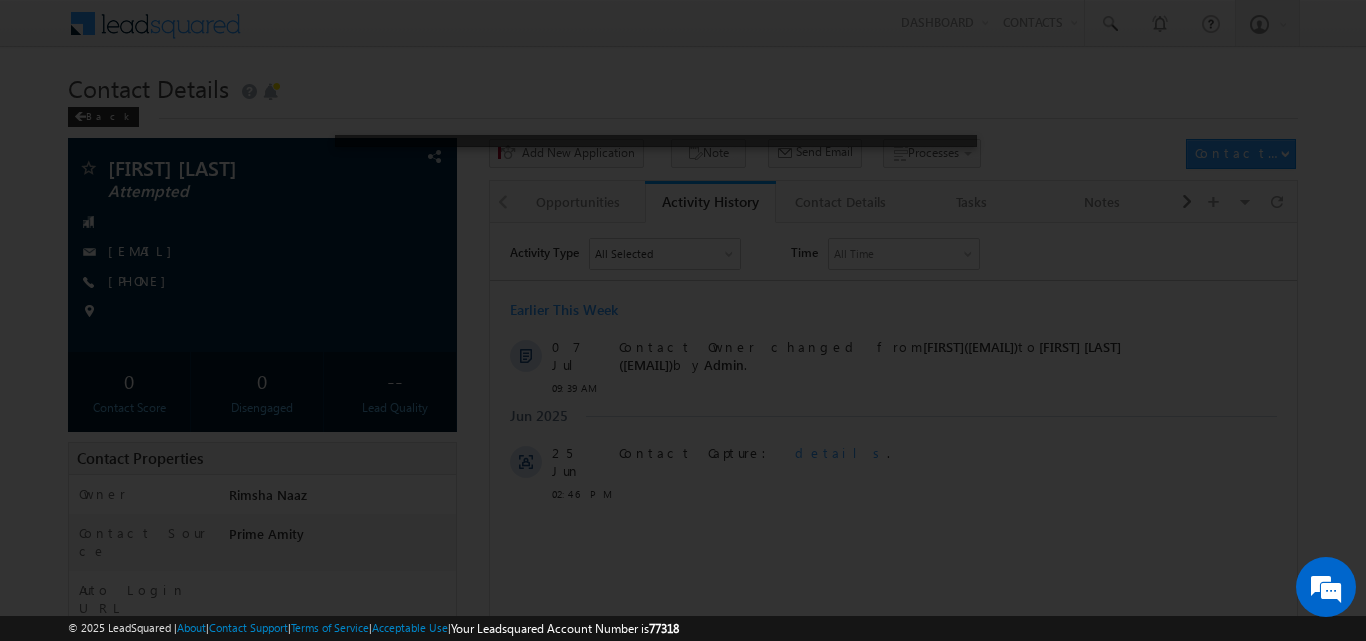 click at bounding box center (683, 320) 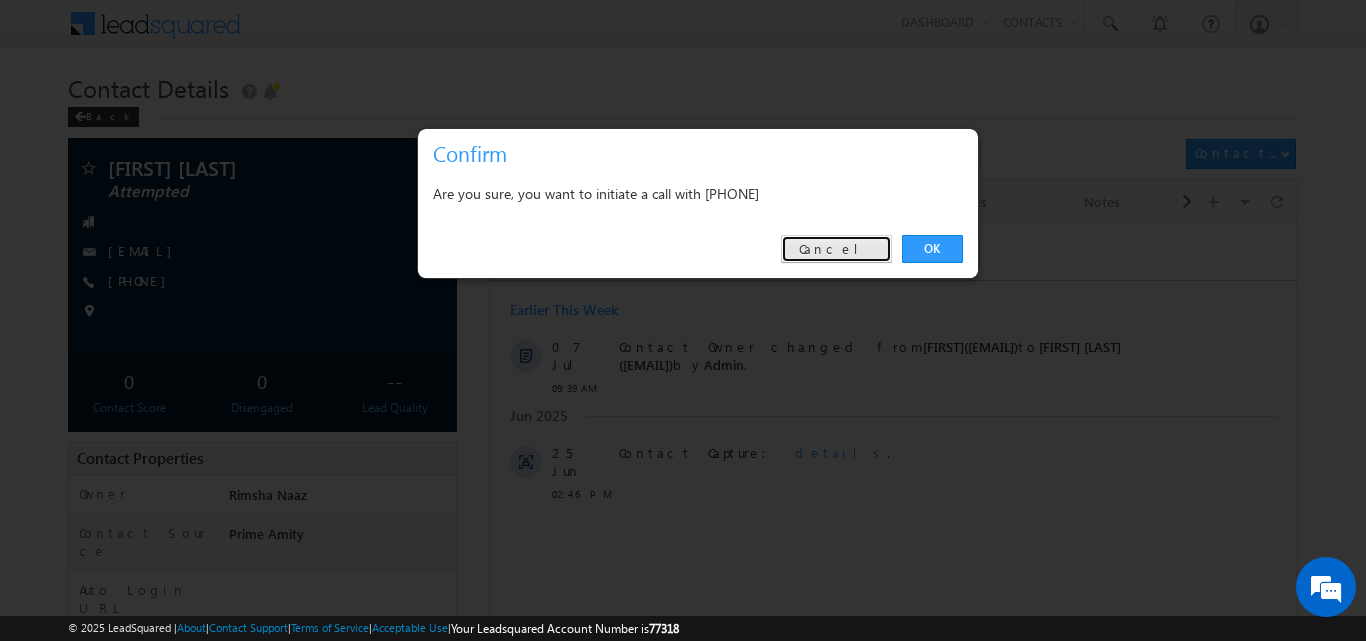 click on "Cancel" at bounding box center (836, 249) 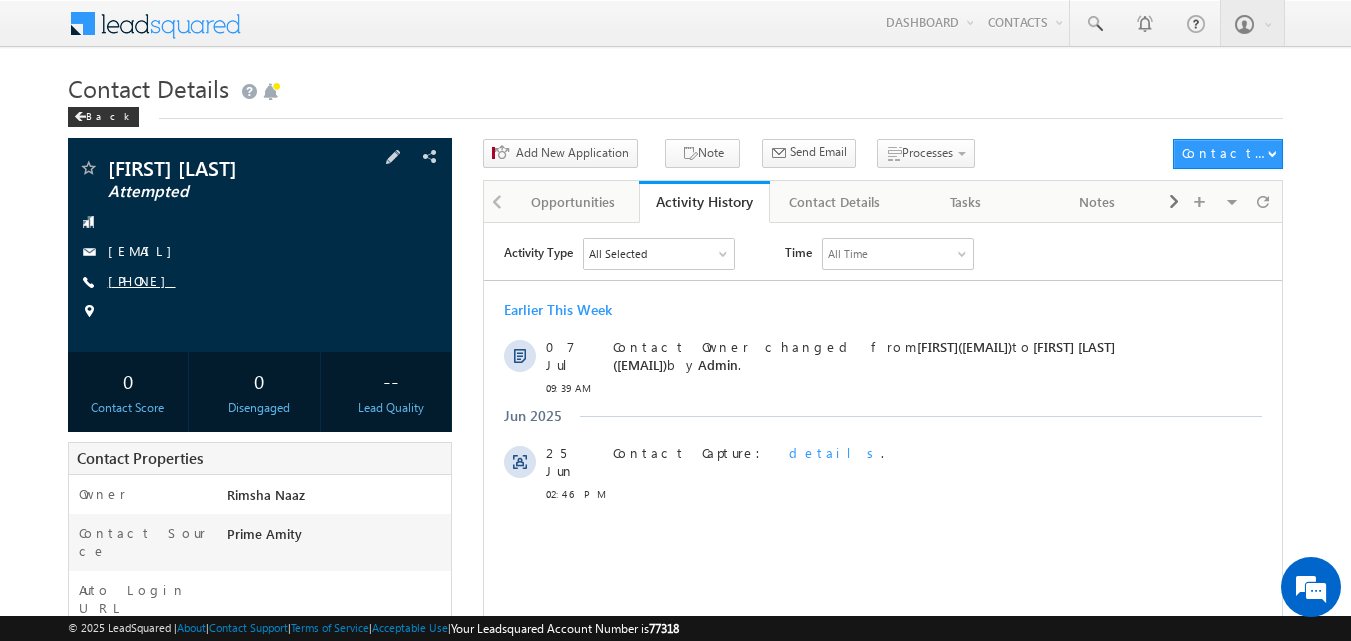 copy on "[PHONE]" 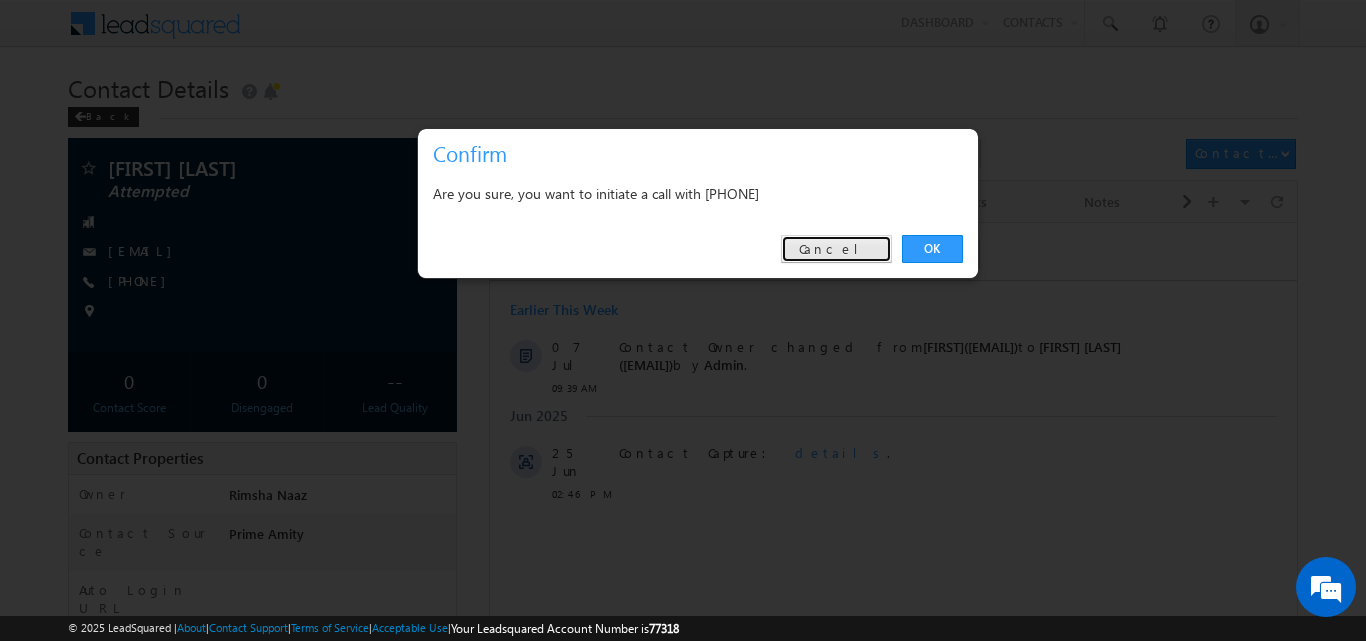 click on "Cancel" at bounding box center (836, 249) 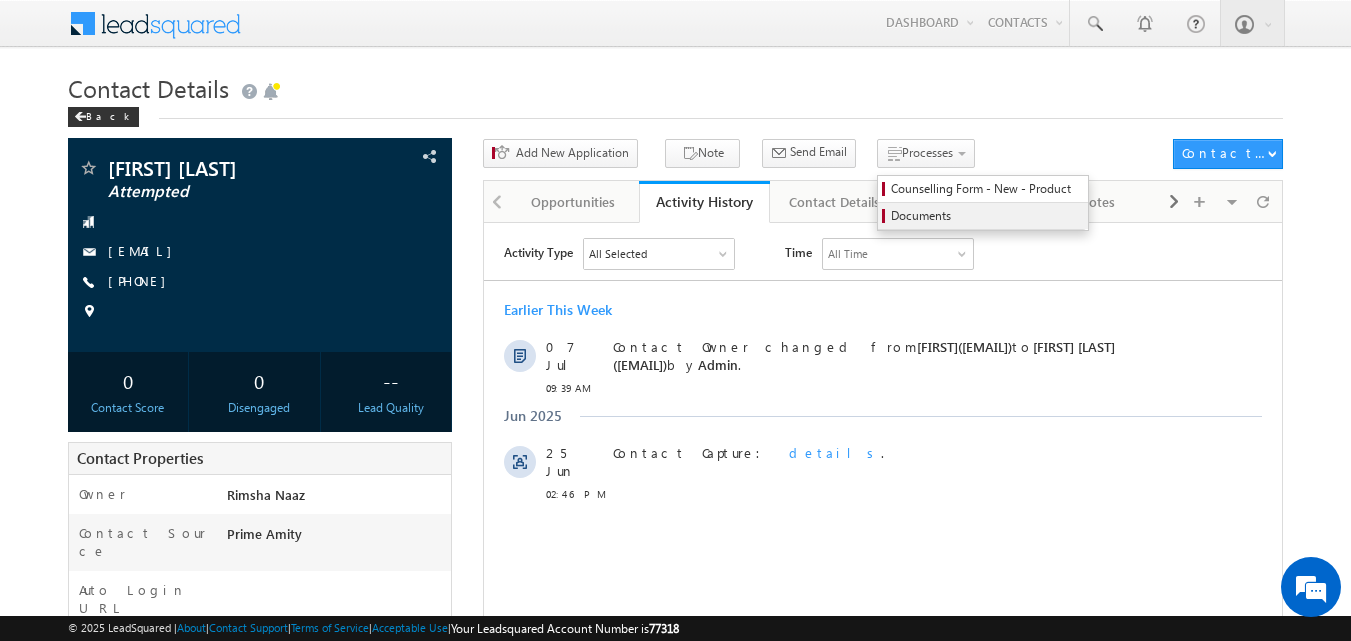 click on "Documents" at bounding box center [983, 216] 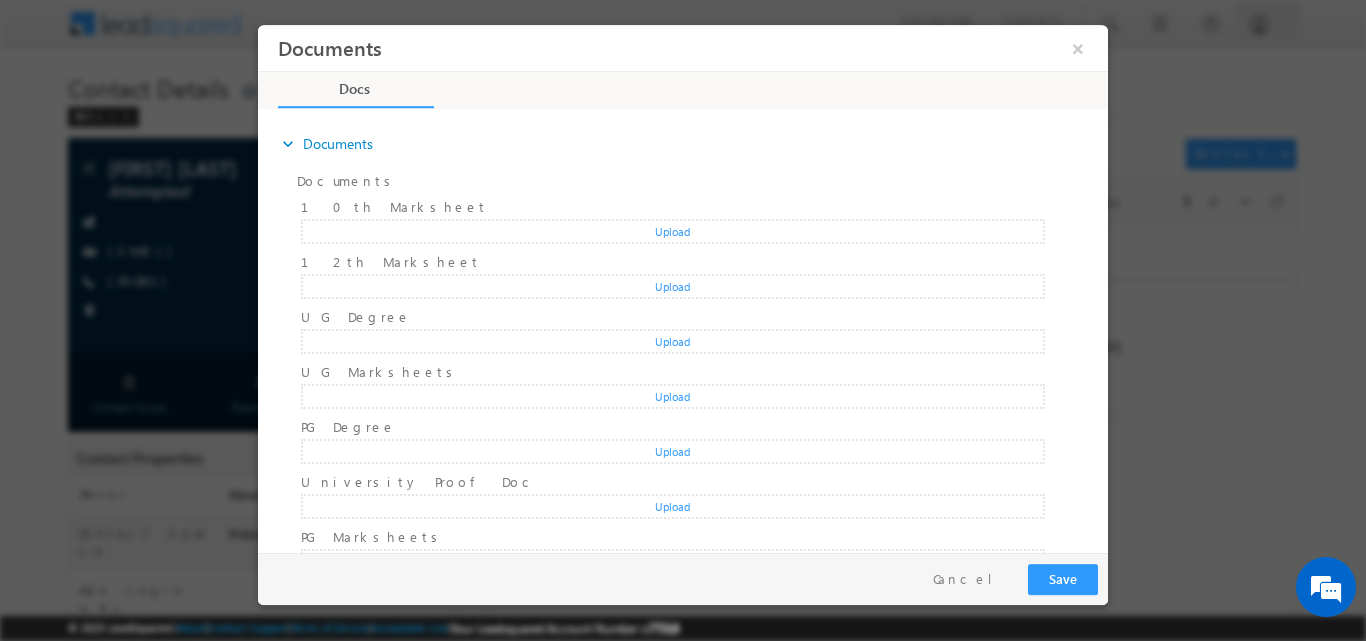 scroll, scrollTop: 0, scrollLeft: 0, axis: both 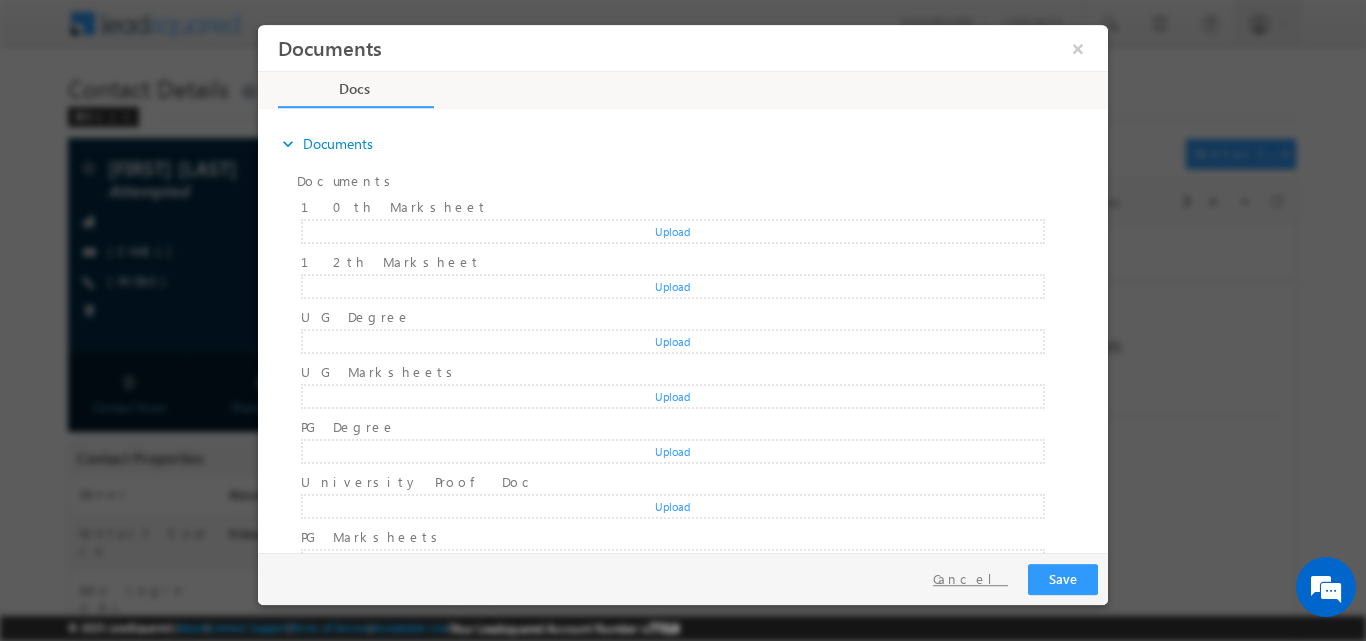 click on "Cancel" at bounding box center (970, 578) 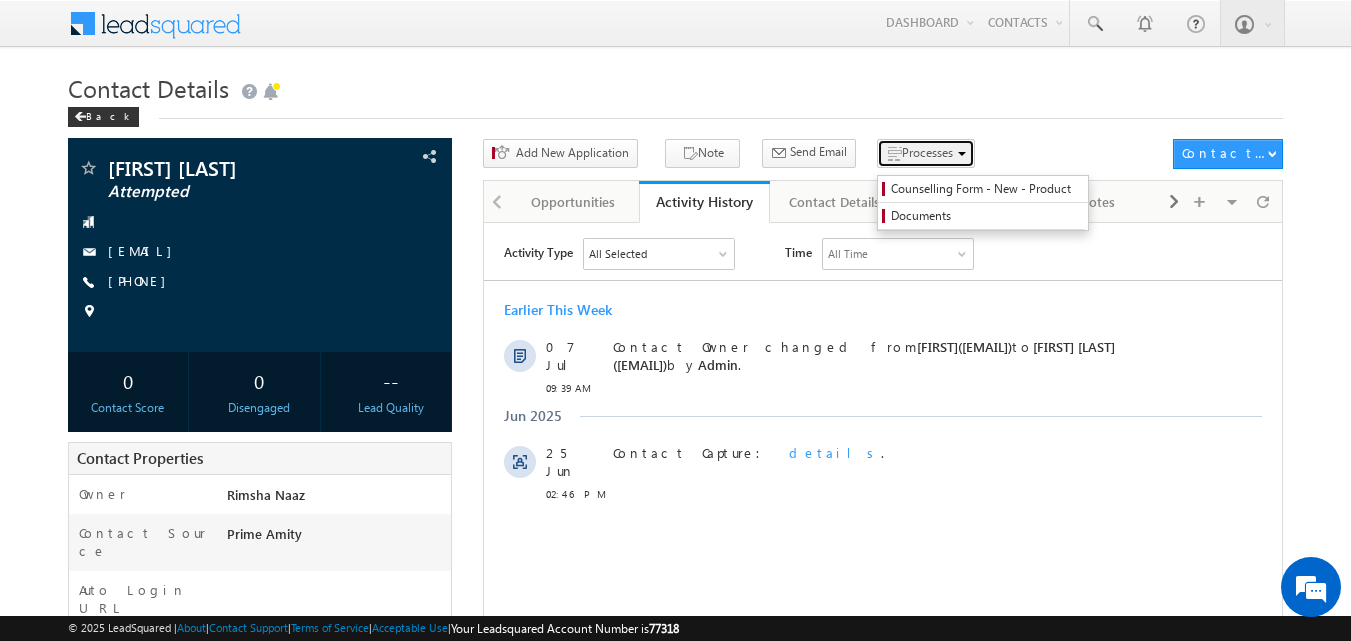 click on "Processes" at bounding box center (927, 152) 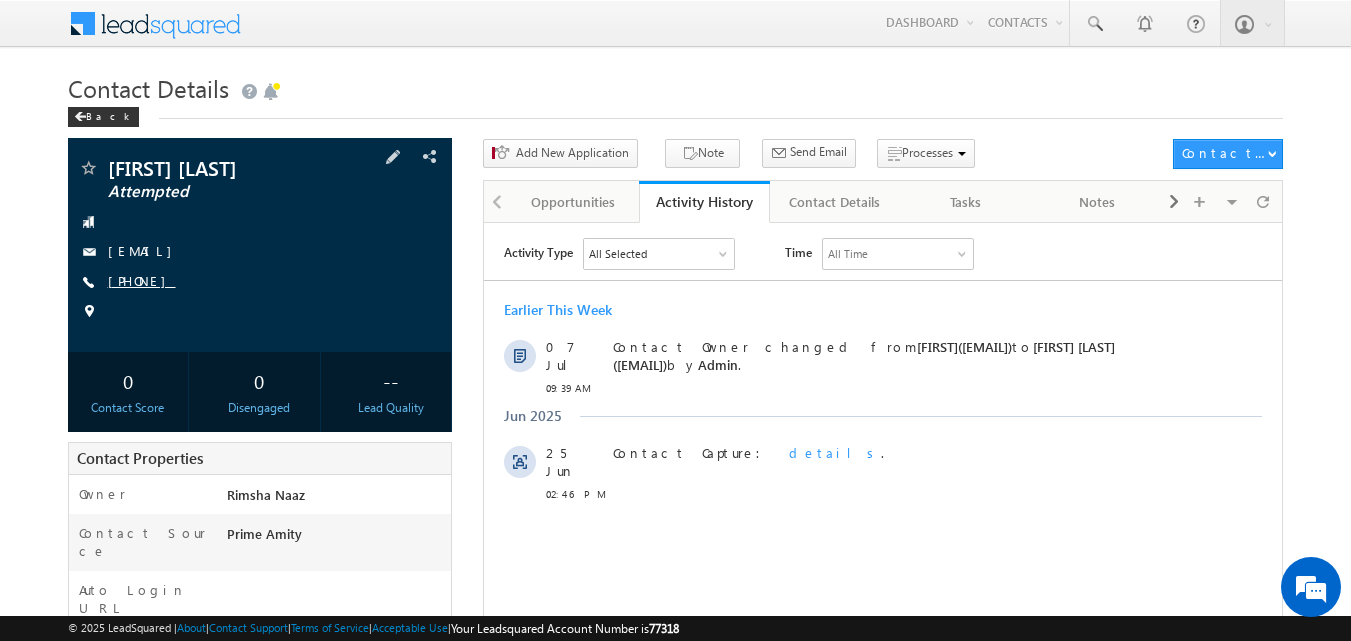 copy on "[PHONE]" 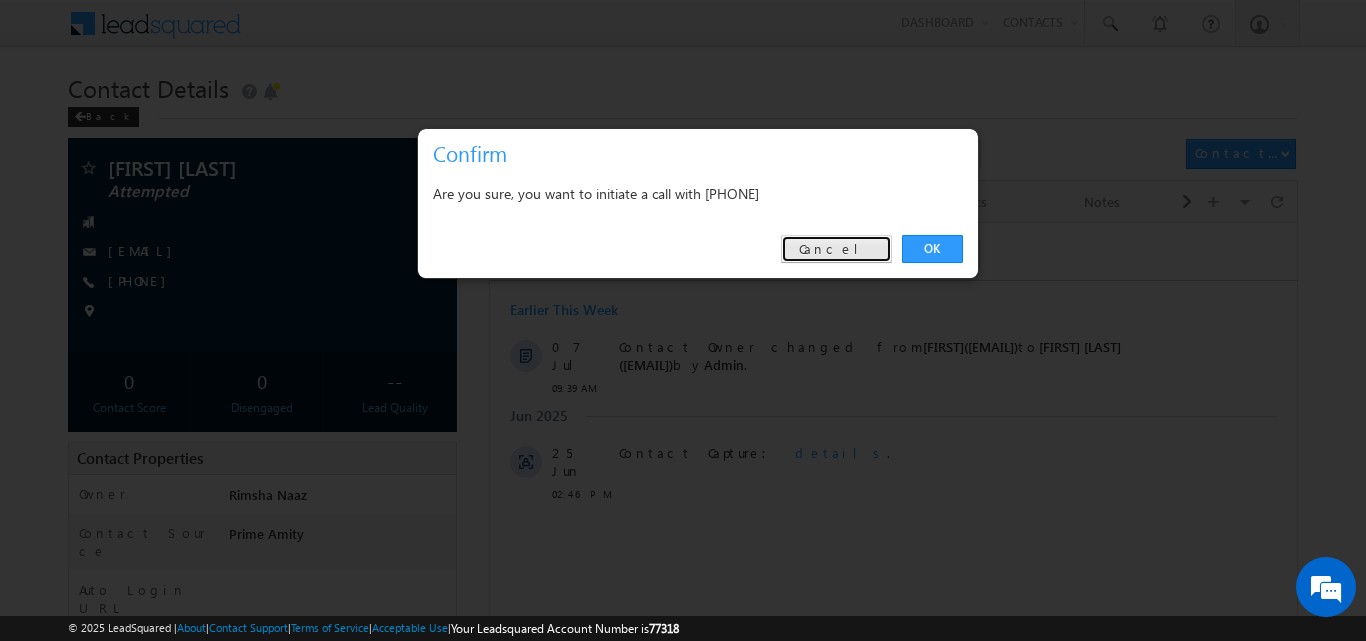 click on "Cancel" at bounding box center (836, 249) 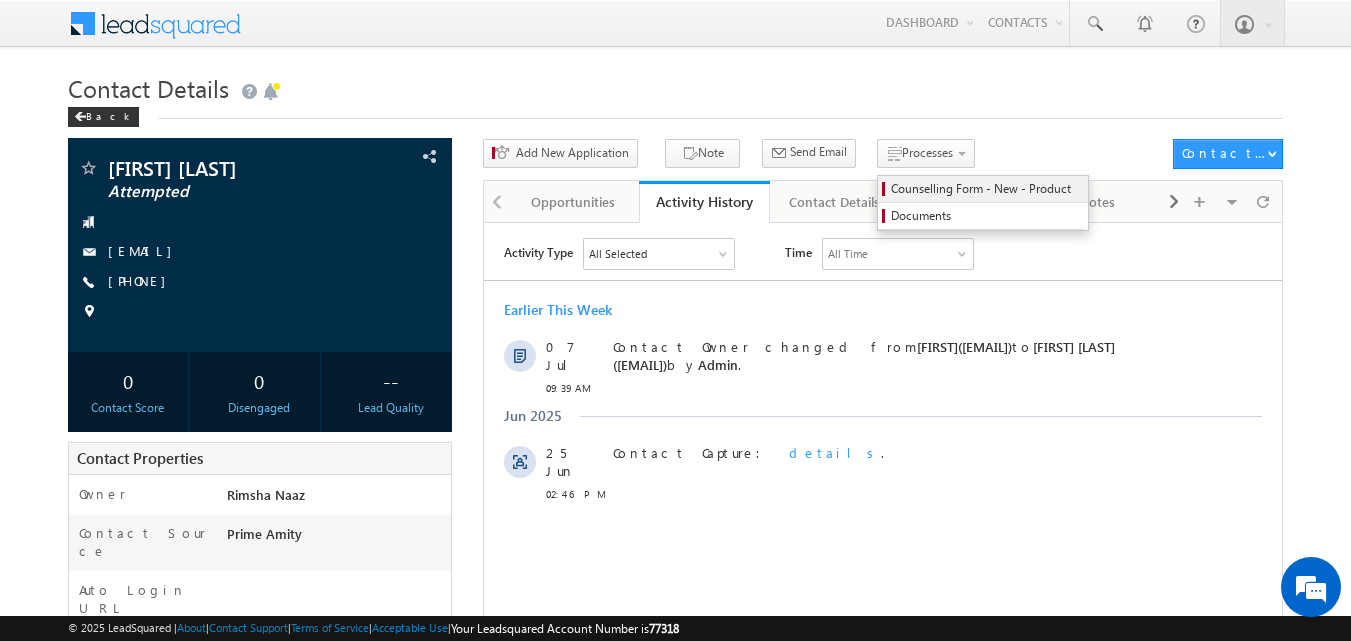 click on "Counselling Form - New - Product" at bounding box center (986, 189) 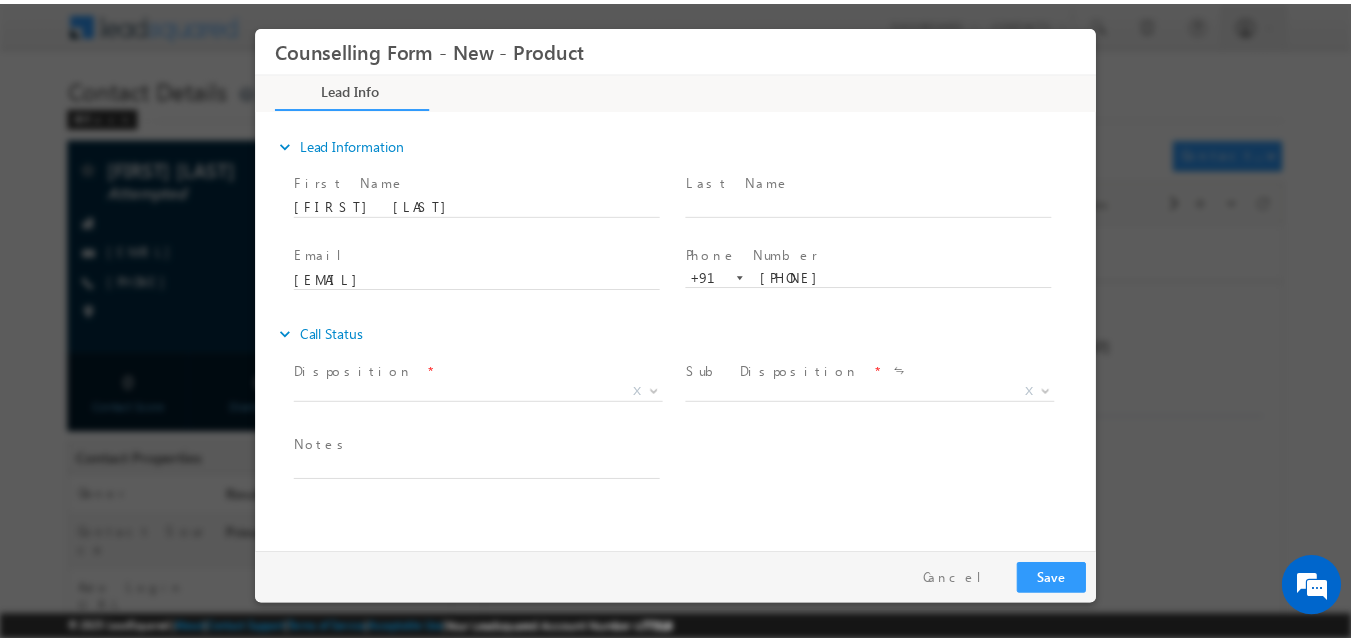 scroll, scrollTop: 0, scrollLeft: 0, axis: both 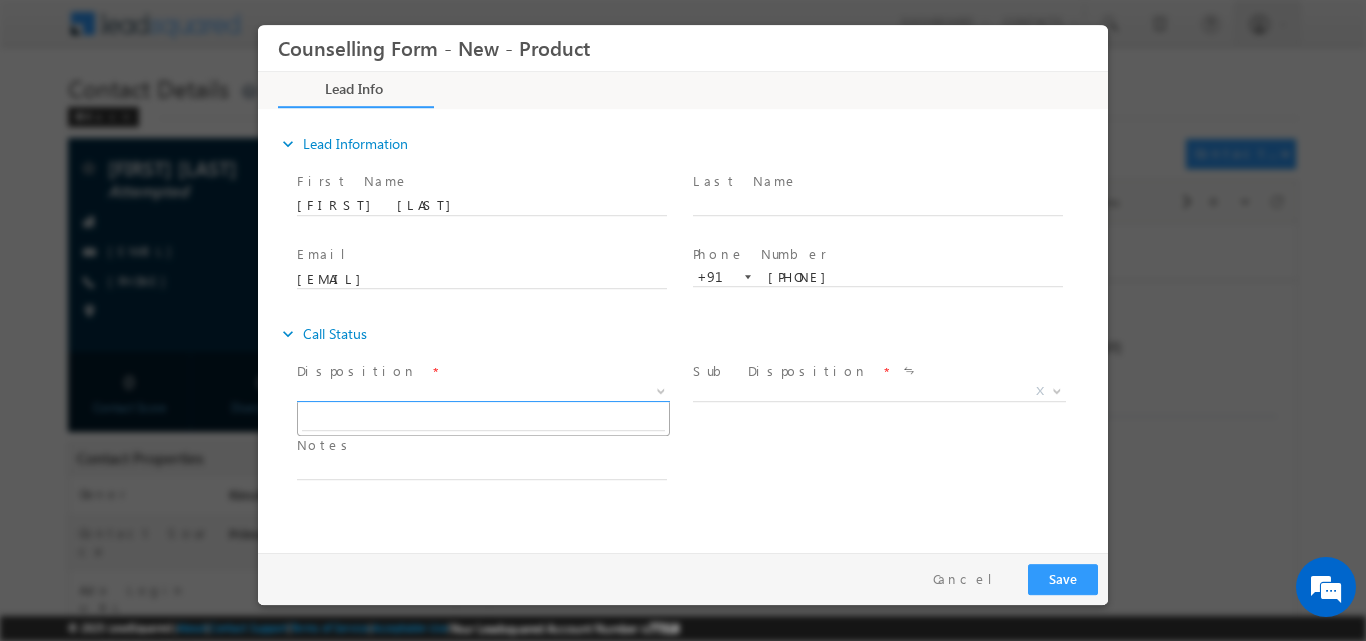click at bounding box center [659, 390] 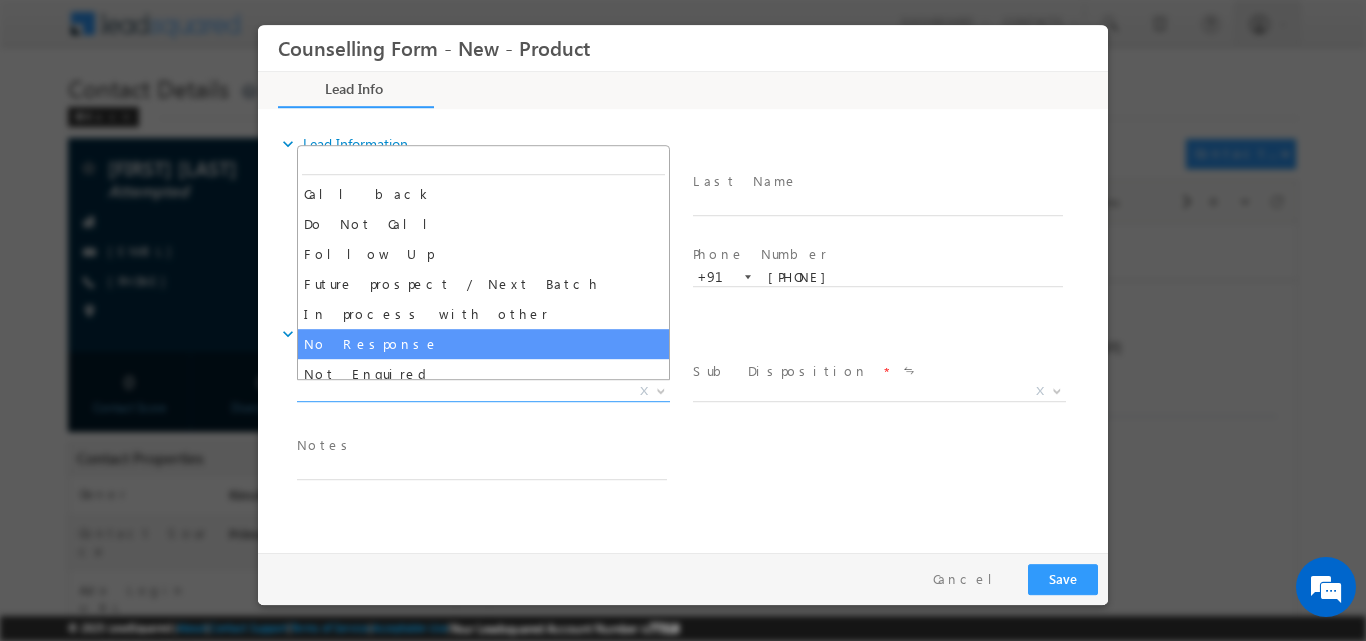 select on "No Response" 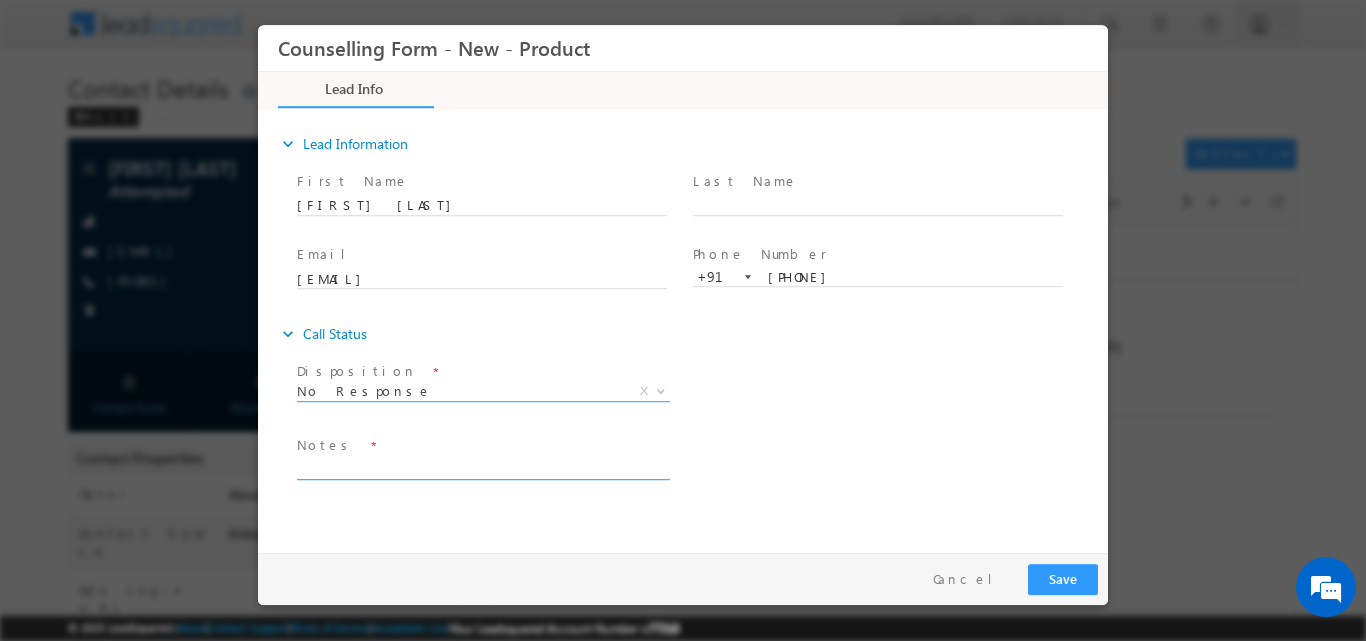 click at bounding box center (482, 467) 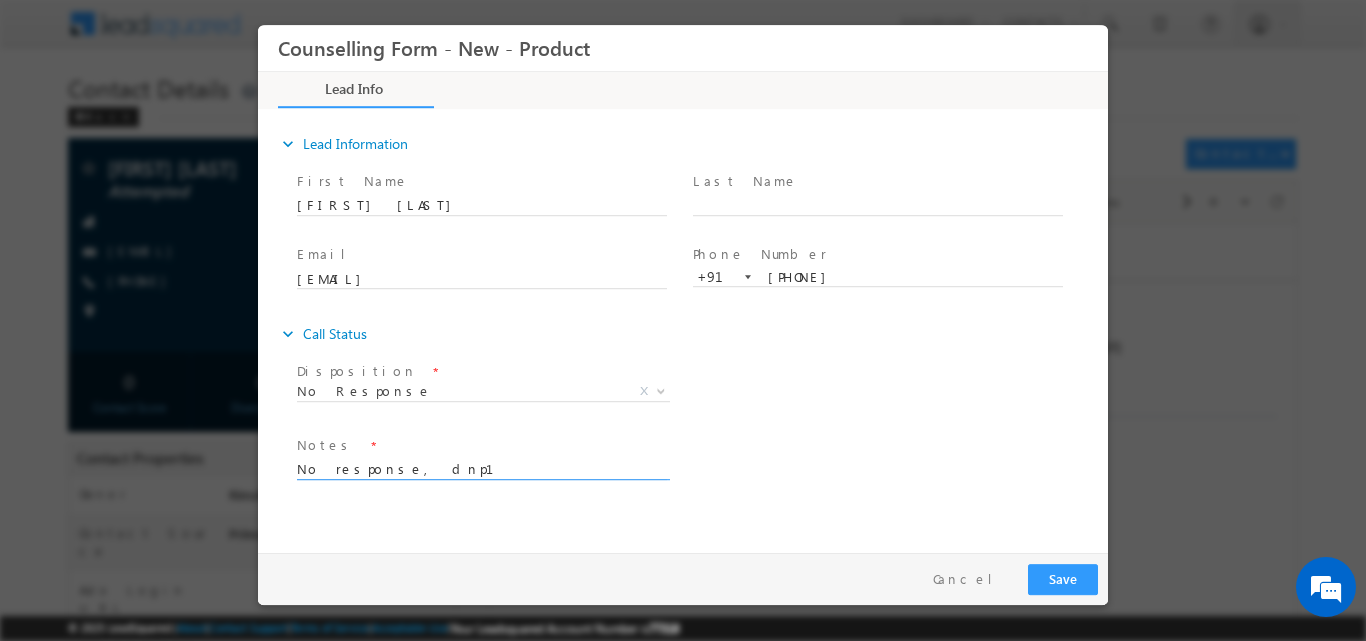 type on "No response, dnp1" 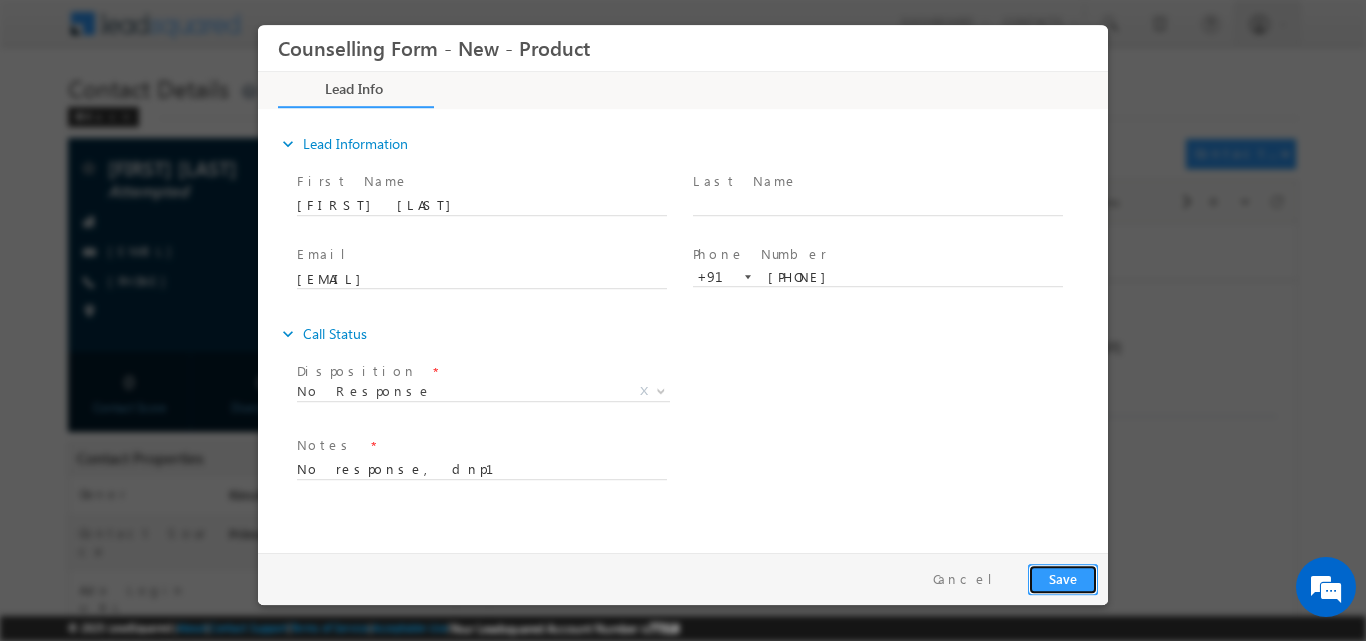 click on "Save" at bounding box center (1063, 578) 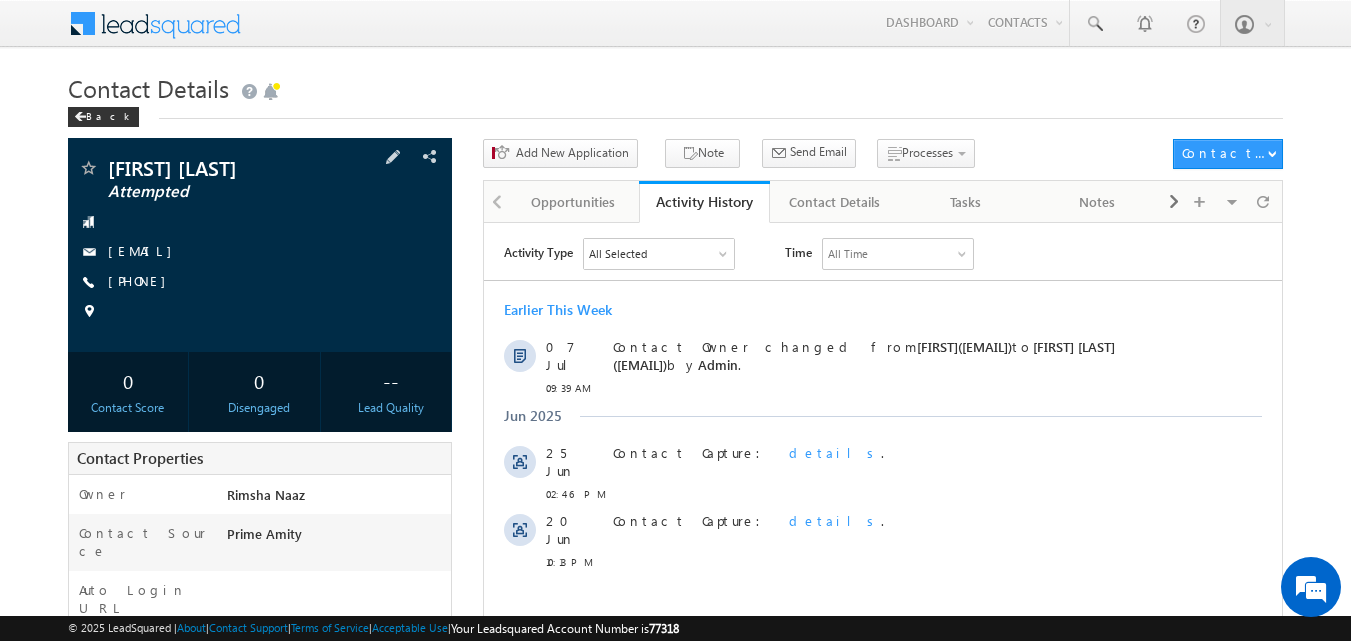scroll, scrollTop: 0, scrollLeft: 0, axis: both 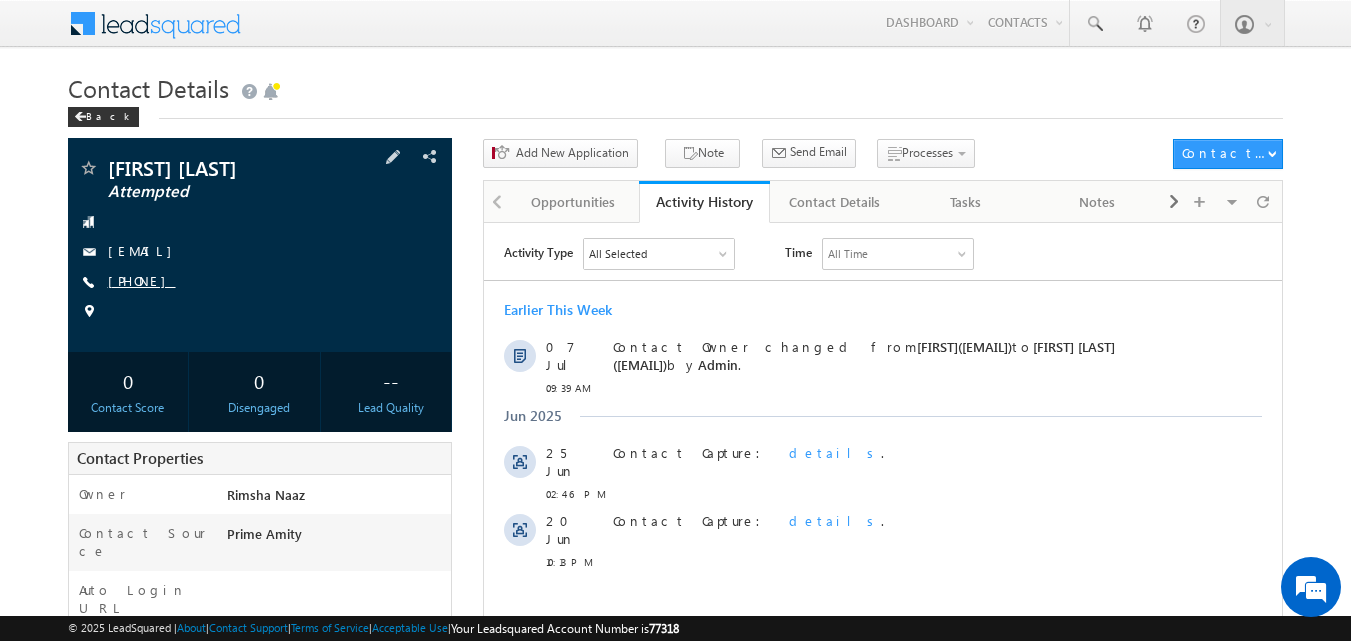 drag, startPoint x: 140, startPoint y: 279, endPoint x: 193, endPoint y: 278, distance: 53.009434 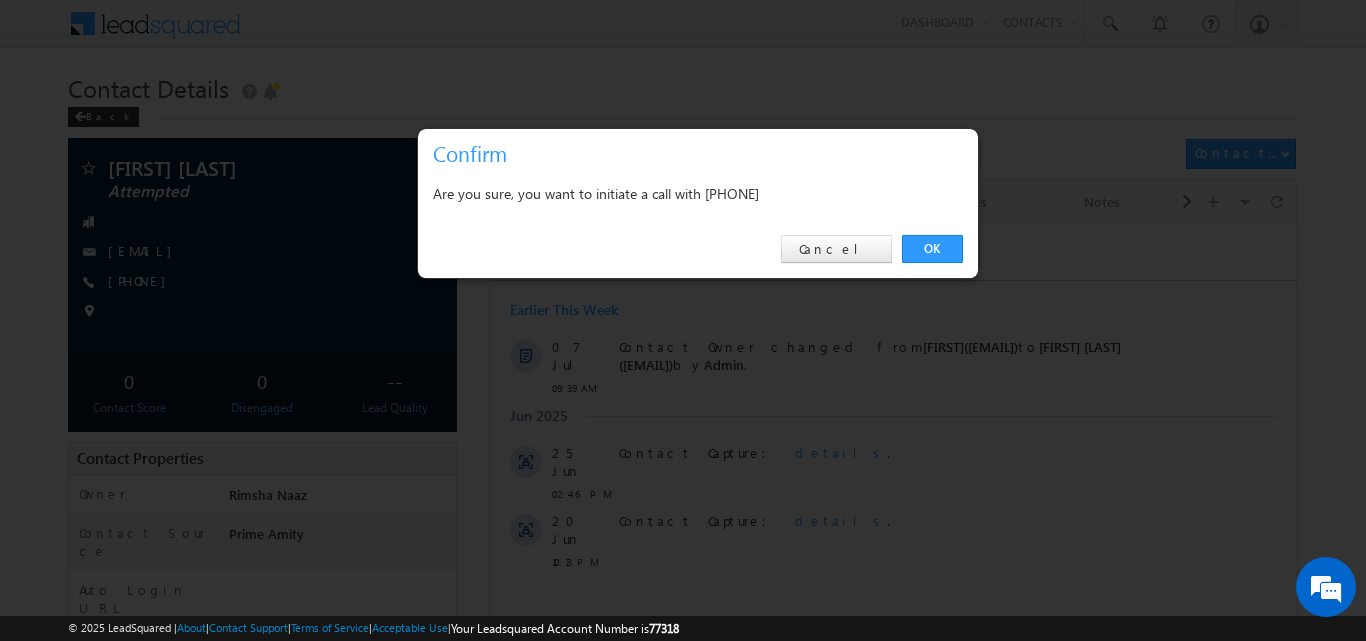 drag, startPoint x: 271, startPoint y: 298, endPoint x: 626, endPoint y: 345, distance: 358.09775 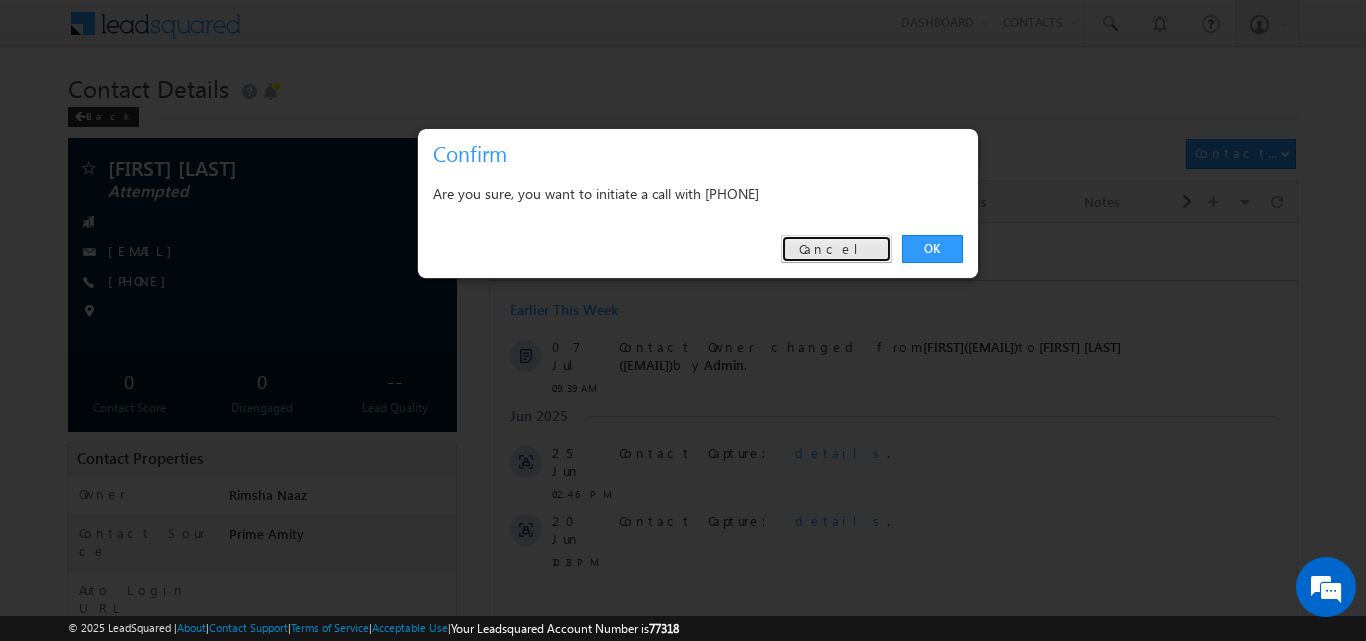 drag, startPoint x: 854, startPoint y: 247, endPoint x: 101, endPoint y: 75, distance: 772.39435 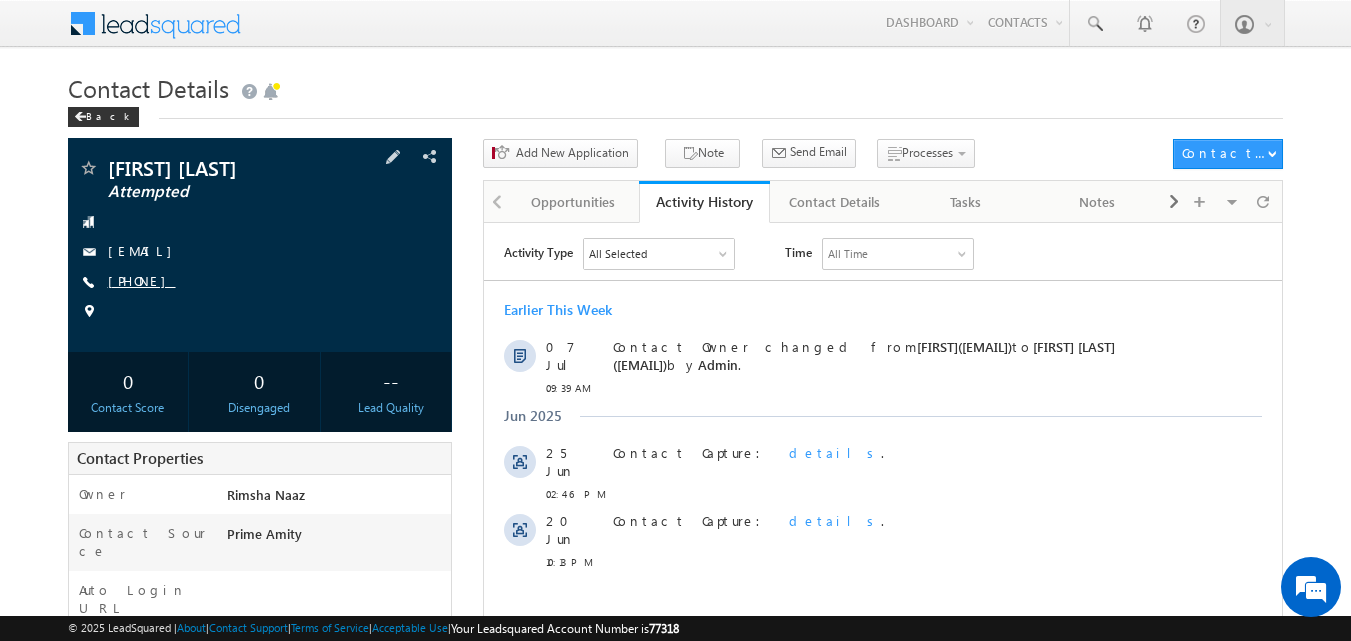 copy on "[PHONE]" 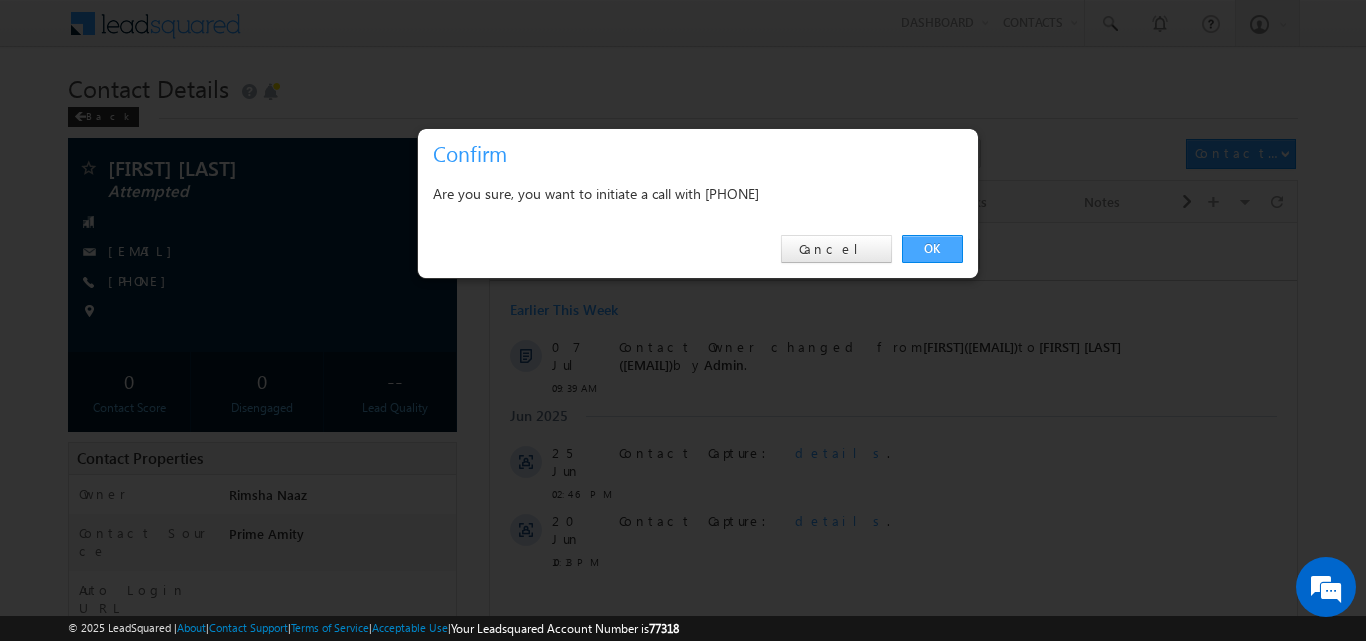 click on "OK" at bounding box center [932, 249] 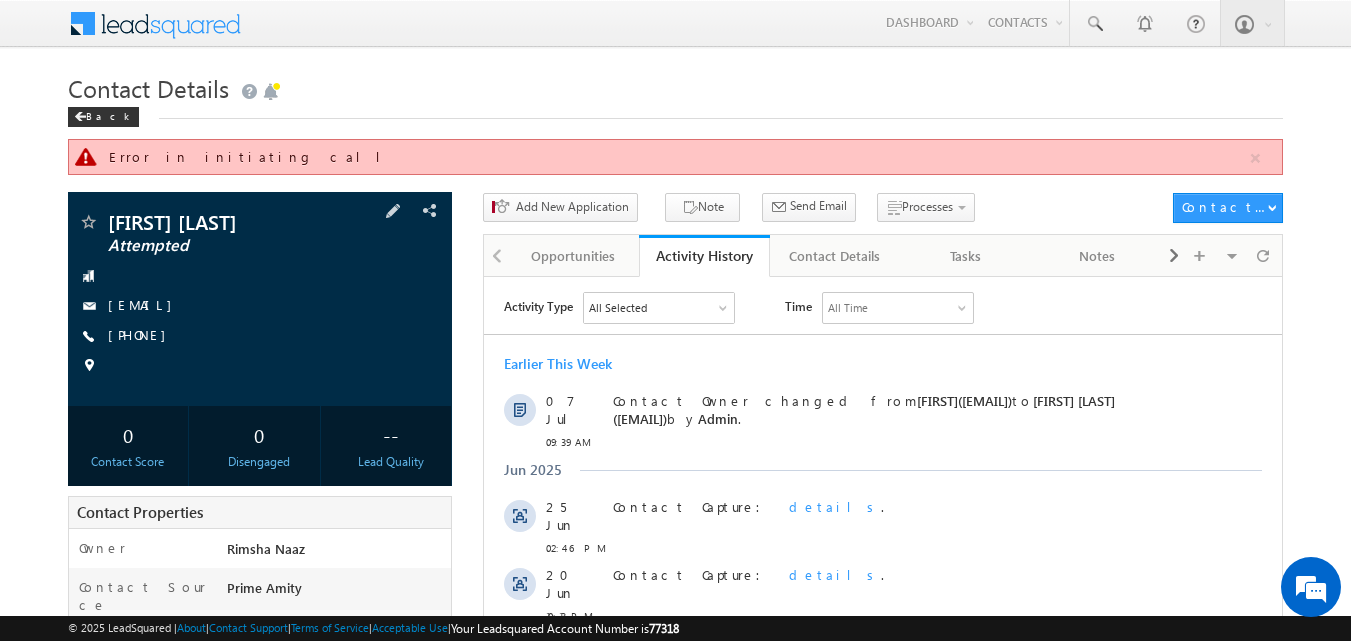 copy on "[PHONE]" 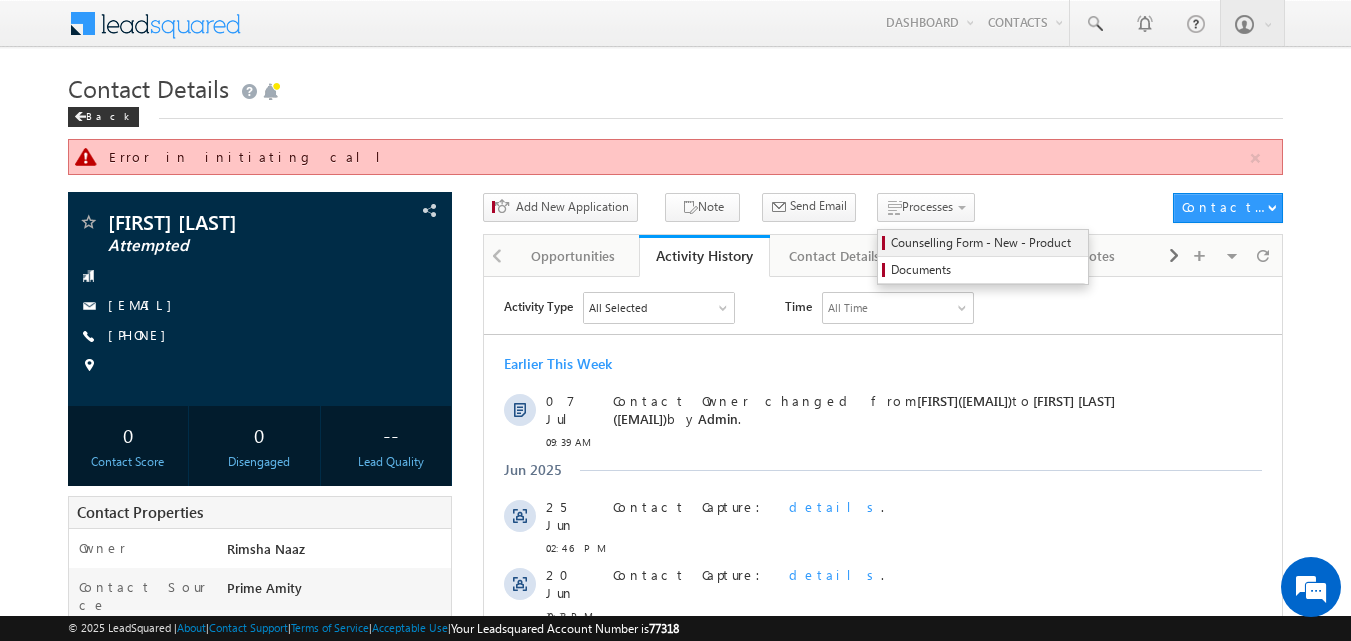 click on "Counselling Form - New - Product" at bounding box center (986, 243) 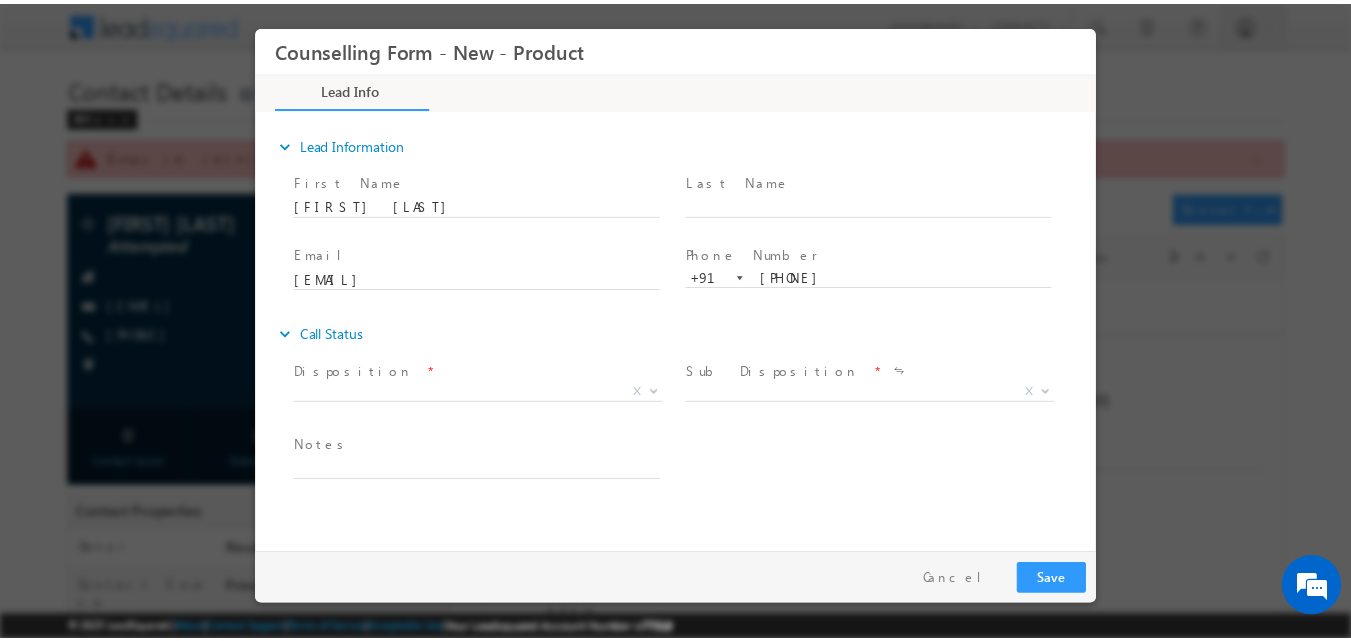 scroll, scrollTop: 0, scrollLeft: 0, axis: both 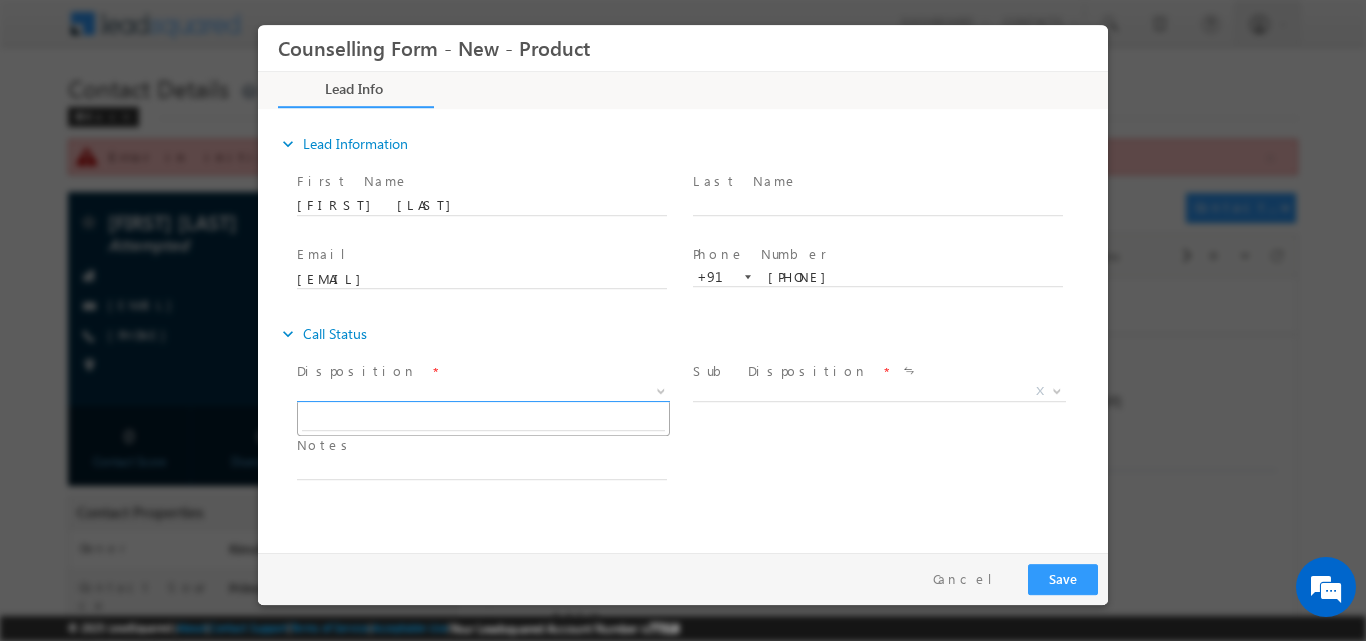 click at bounding box center (661, 389) 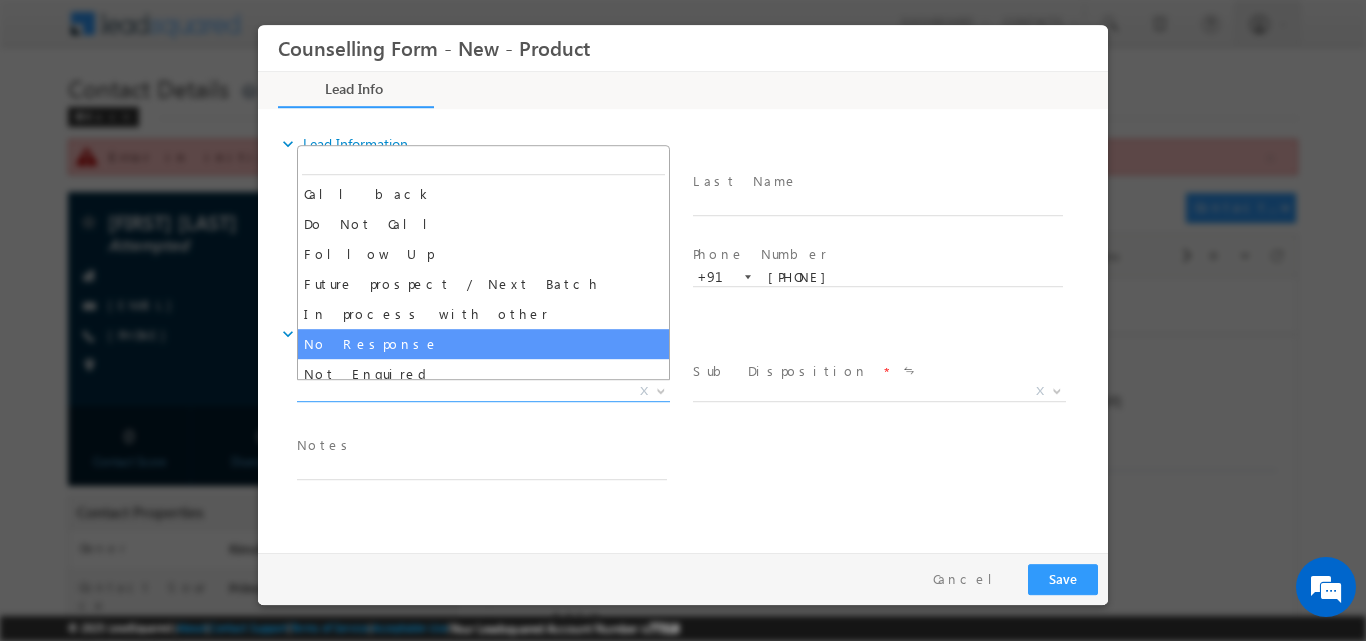 select on "No Response" 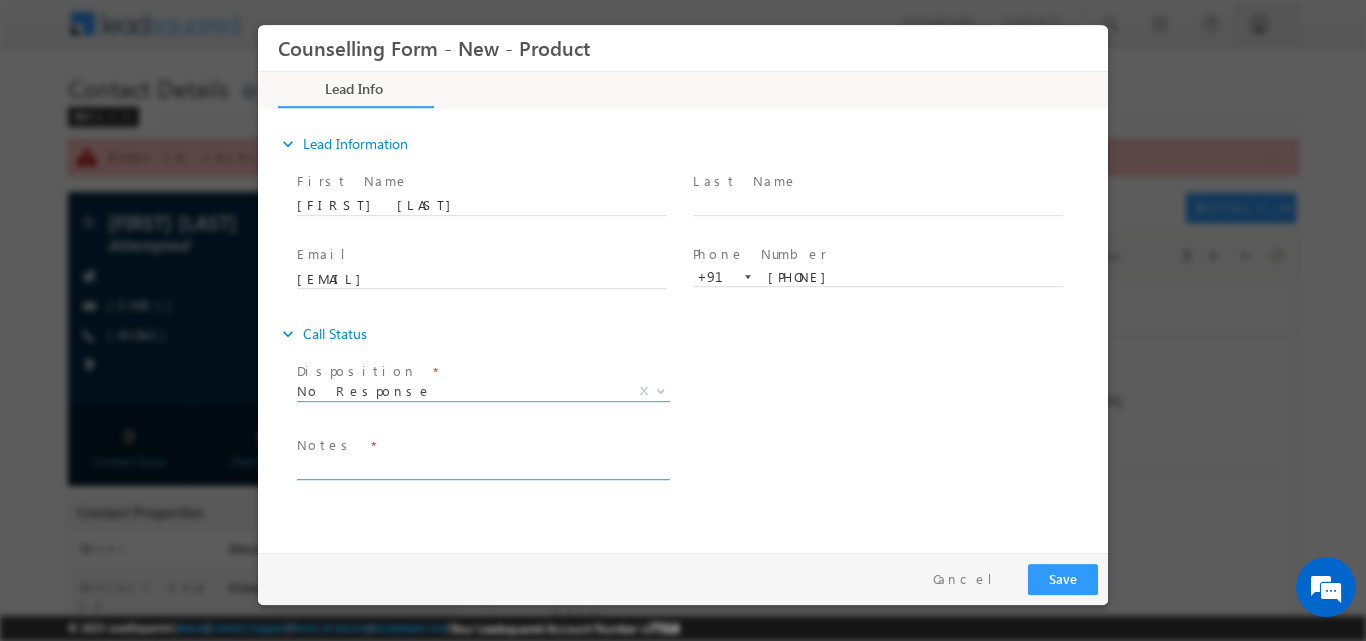 click at bounding box center [482, 467] 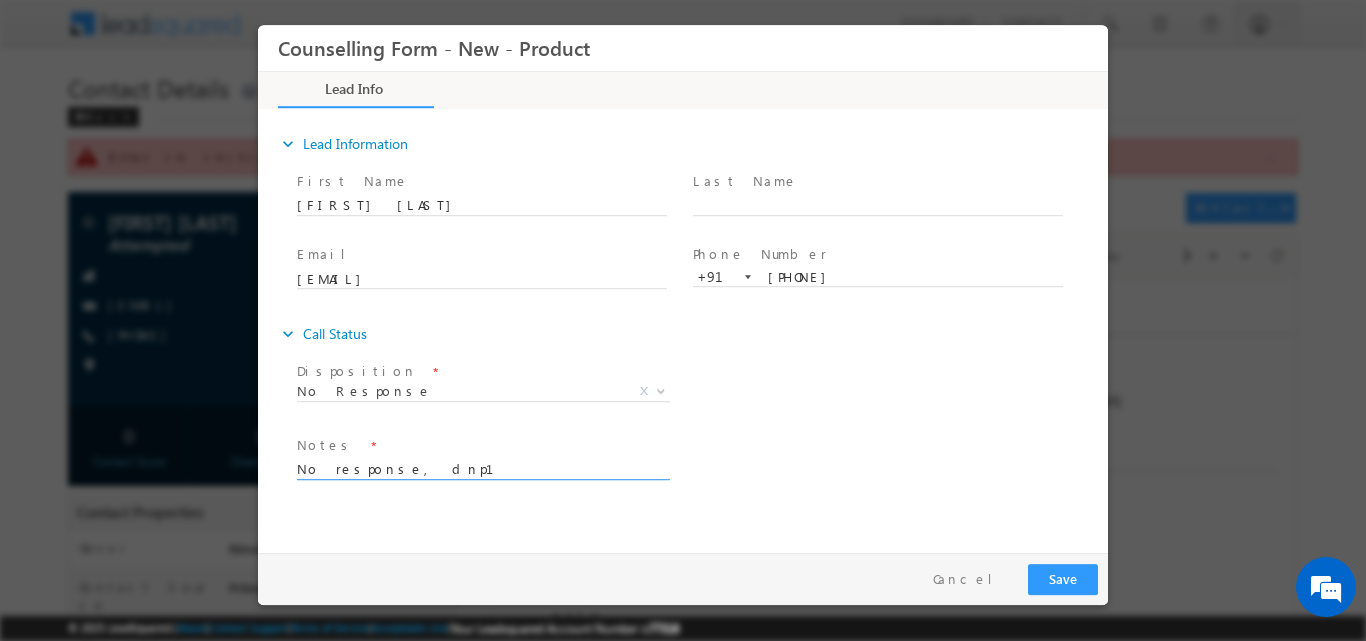 type on "No response, dnp1" 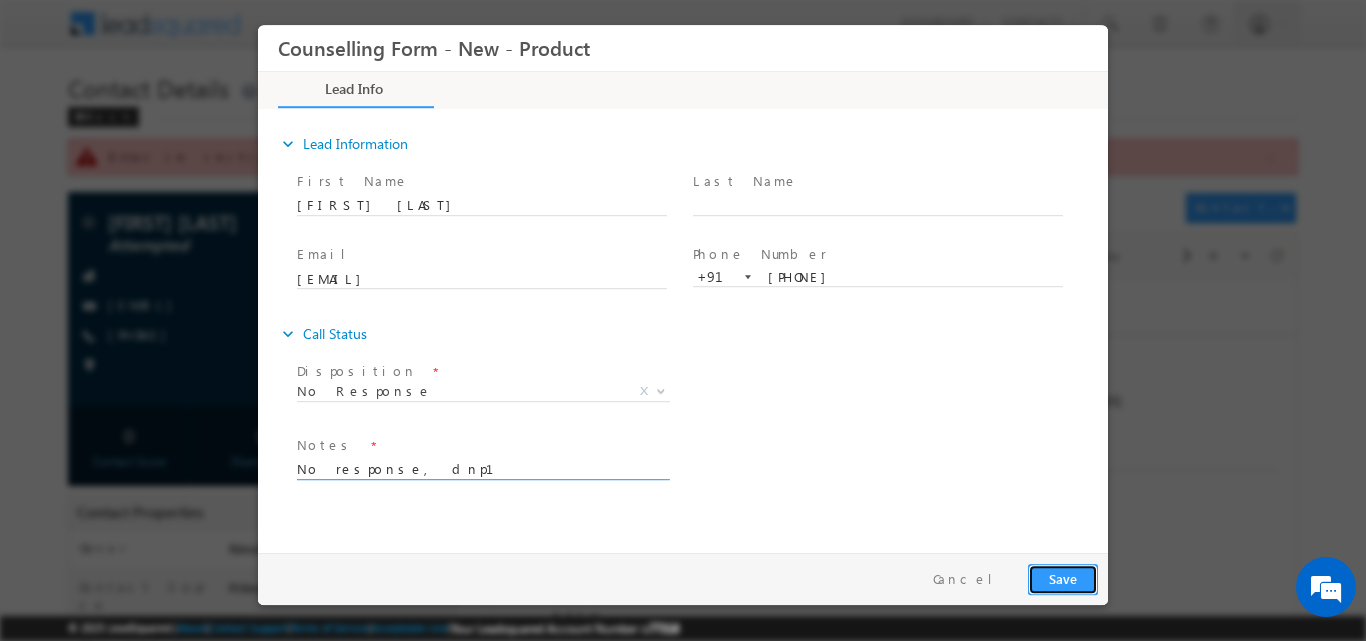 click on "Save" at bounding box center [1063, 578] 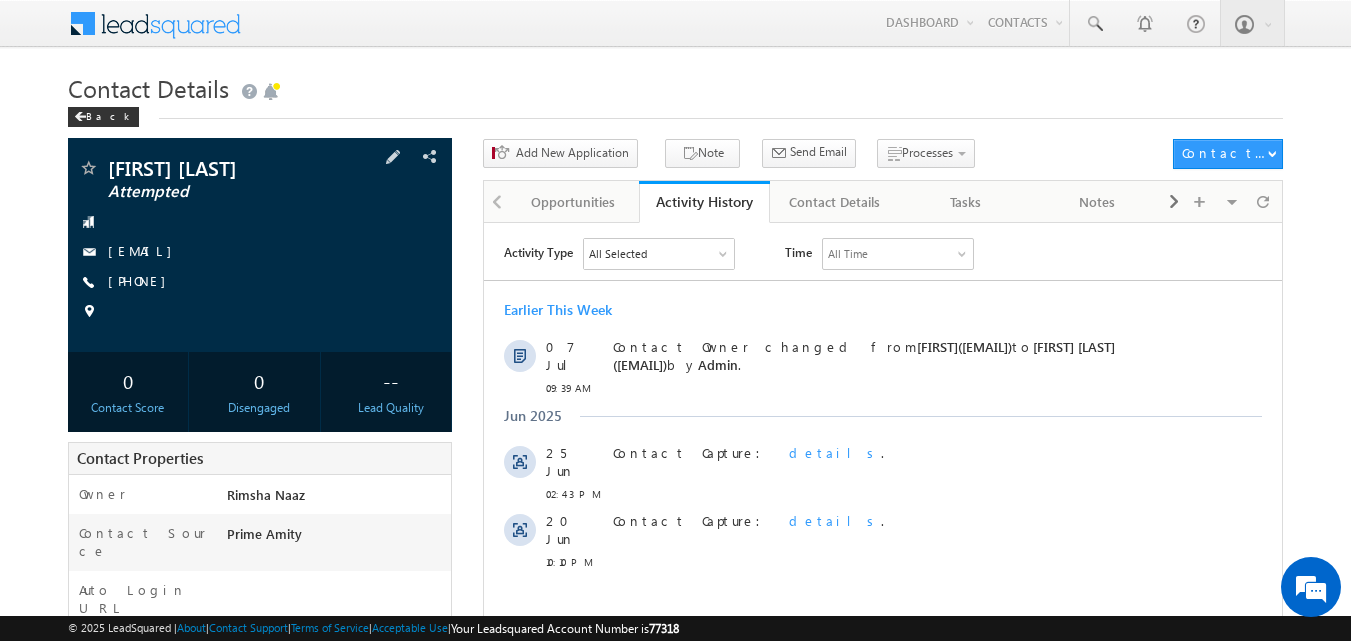scroll, scrollTop: 0, scrollLeft: 0, axis: both 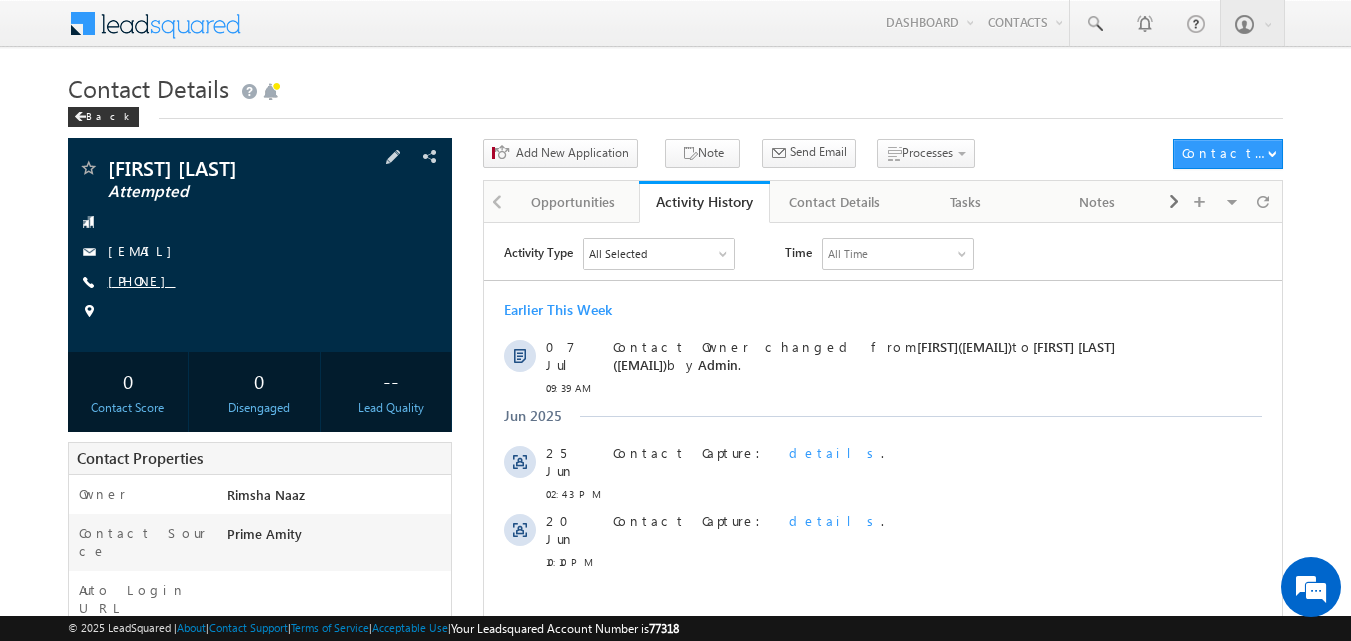 copy on "9354108962" 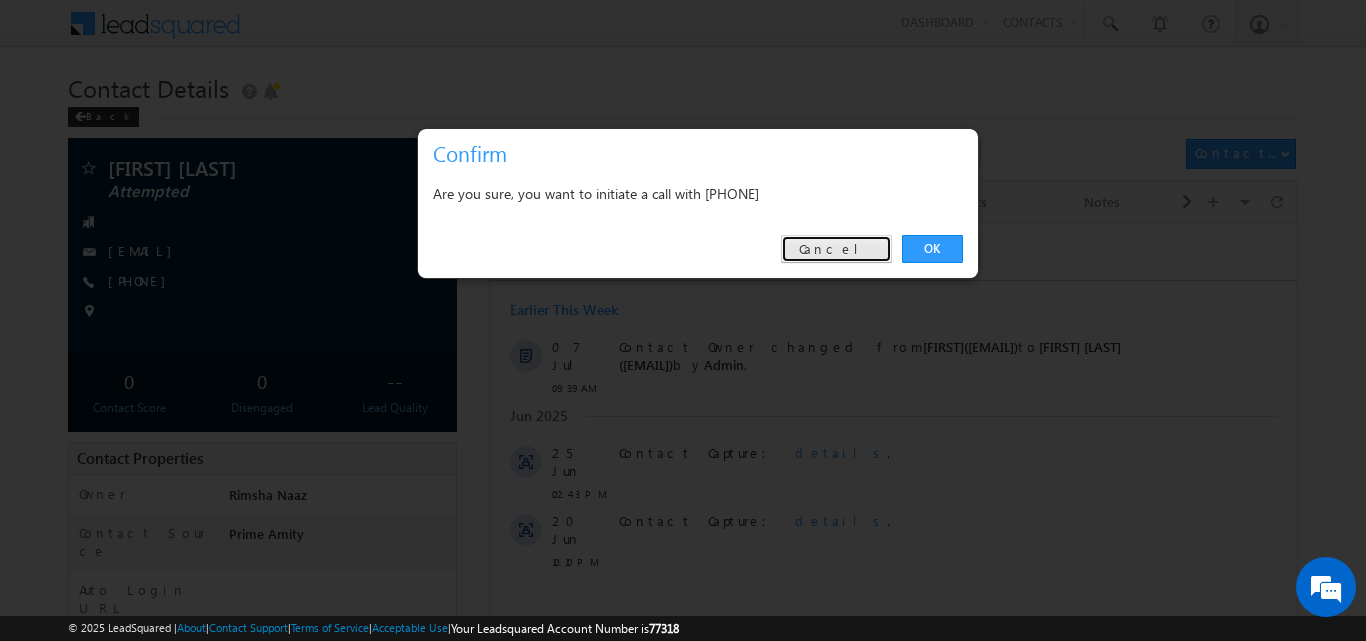 click on "Cancel" at bounding box center (836, 249) 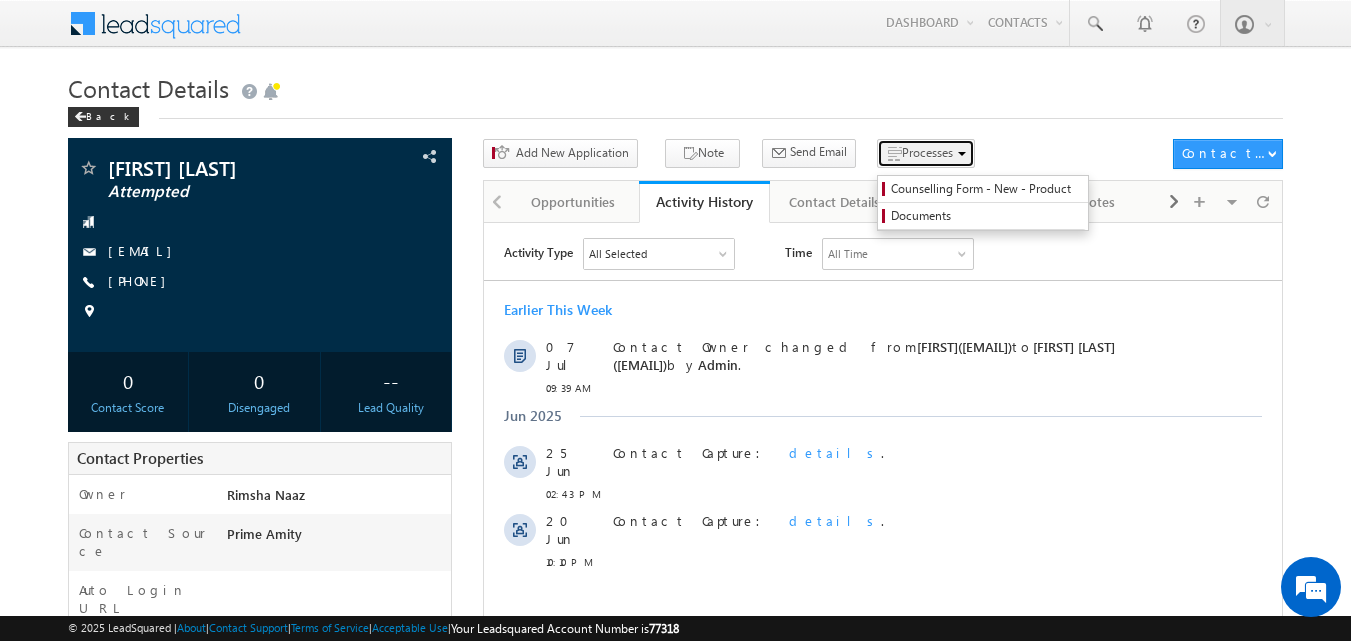 click on "Processes" at bounding box center (926, 153) 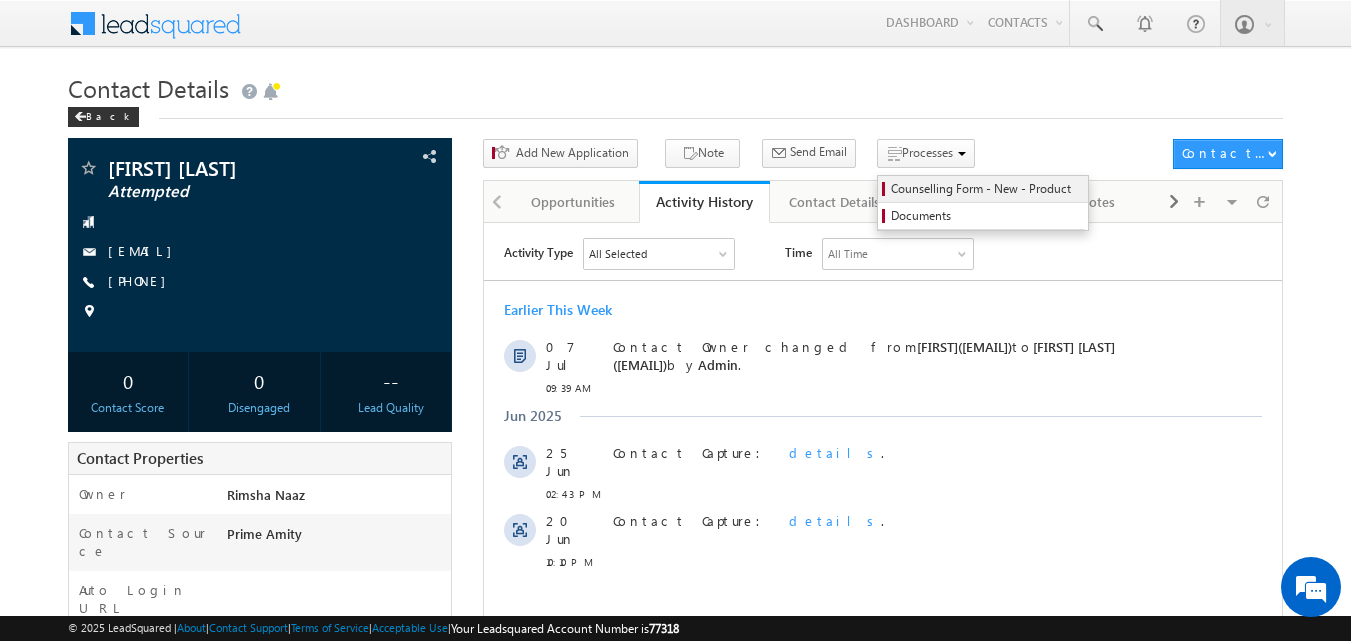 click on "Counselling Form - New - Product" at bounding box center (986, 189) 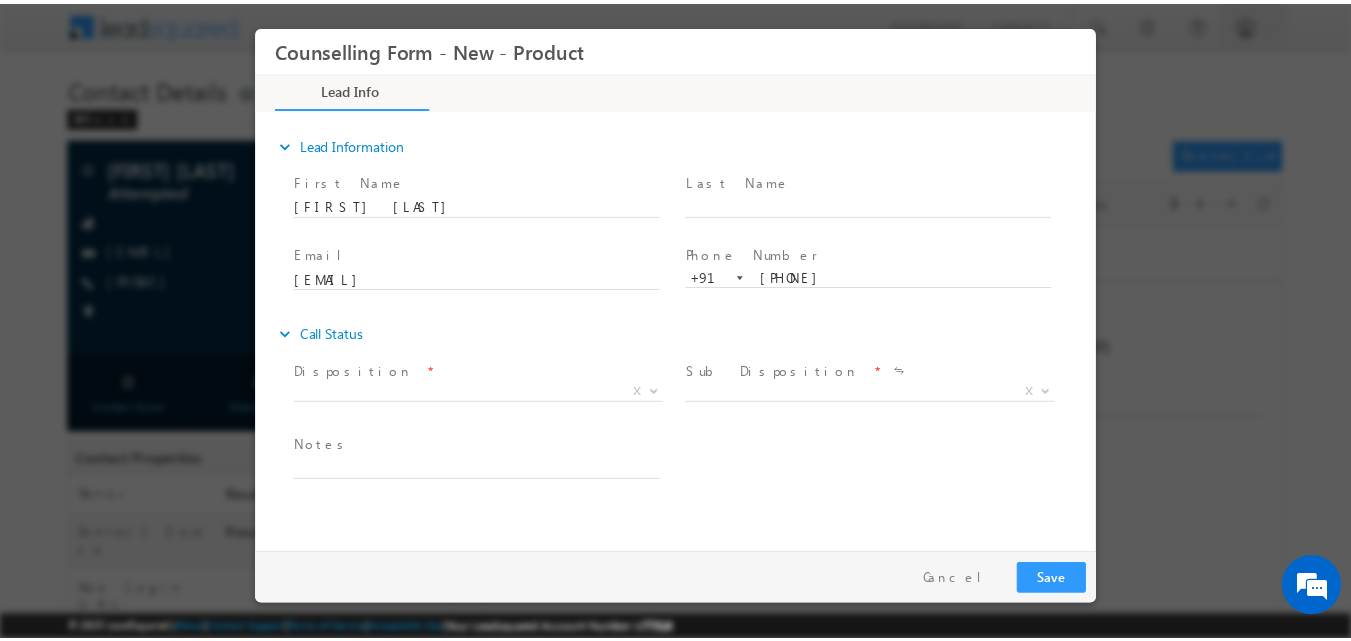 scroll, scrollTop: 0, scrollLeft: 0, axis: both 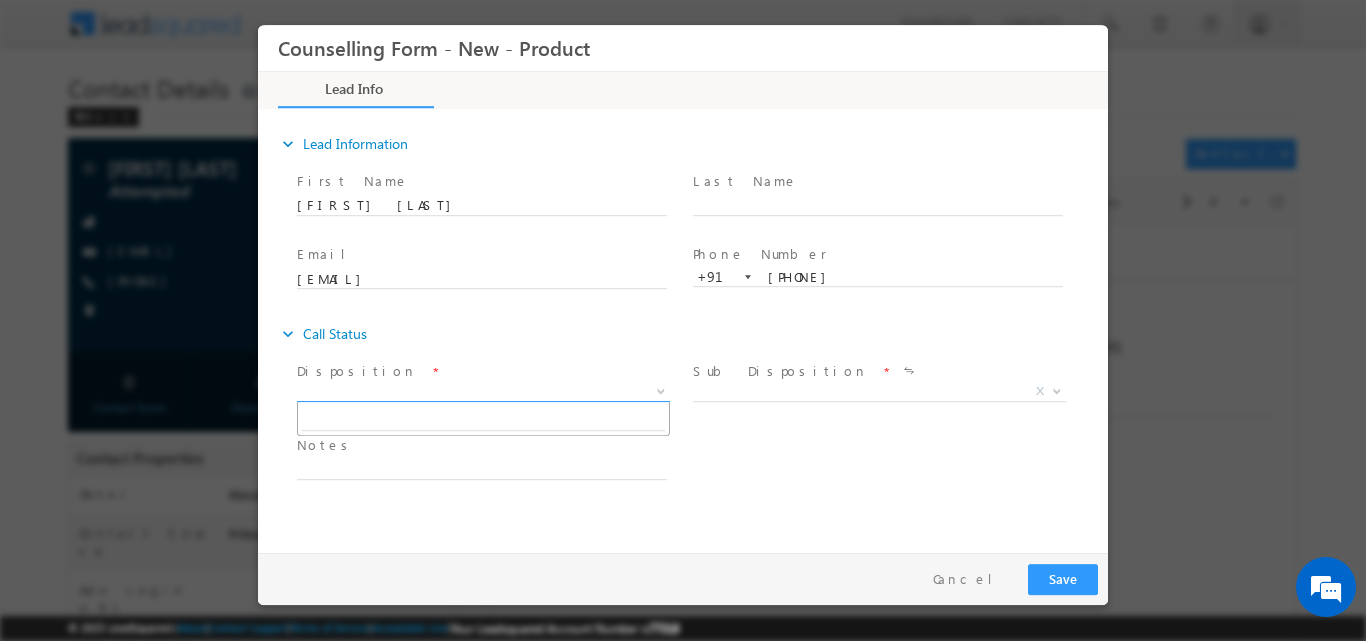 click at bounding box center [661, 389] 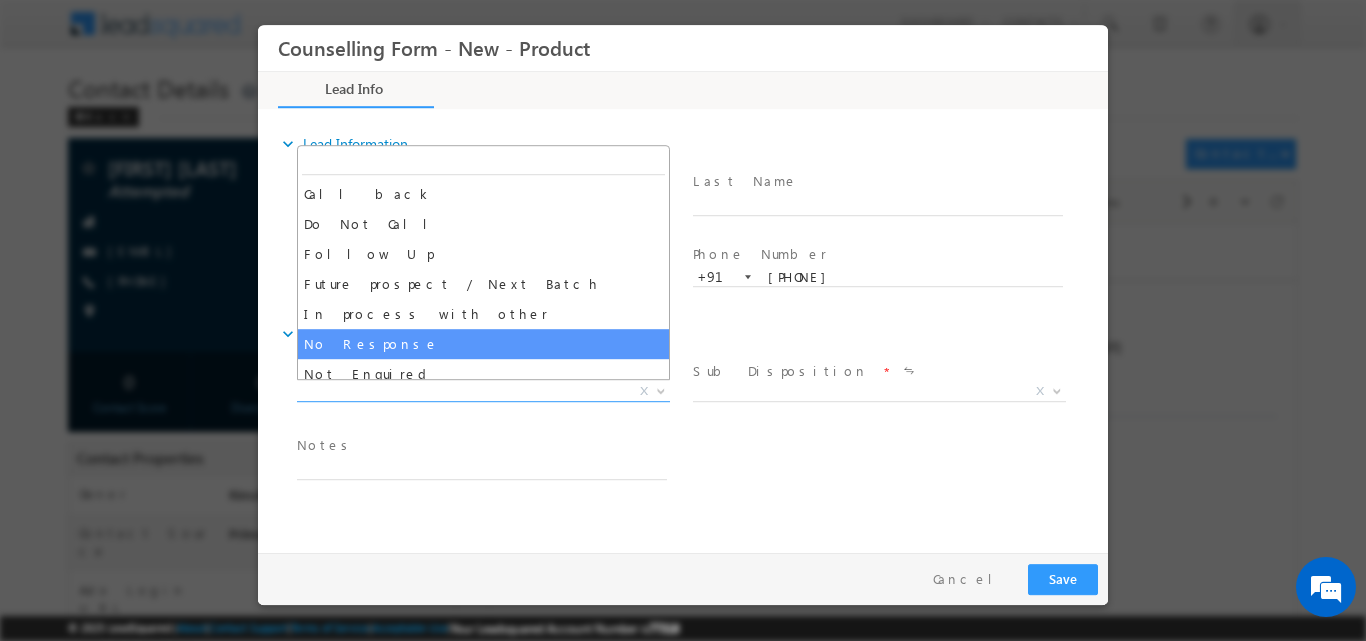 select on "No Response" 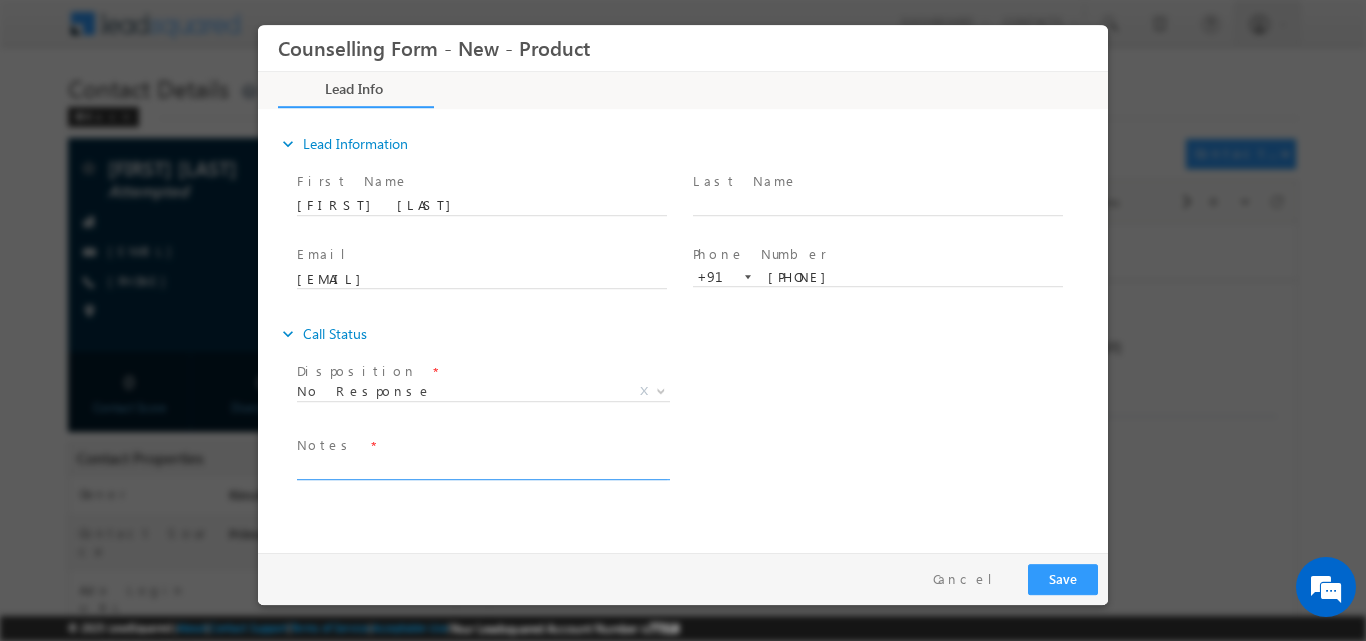 click at bounding box center [482, 467] 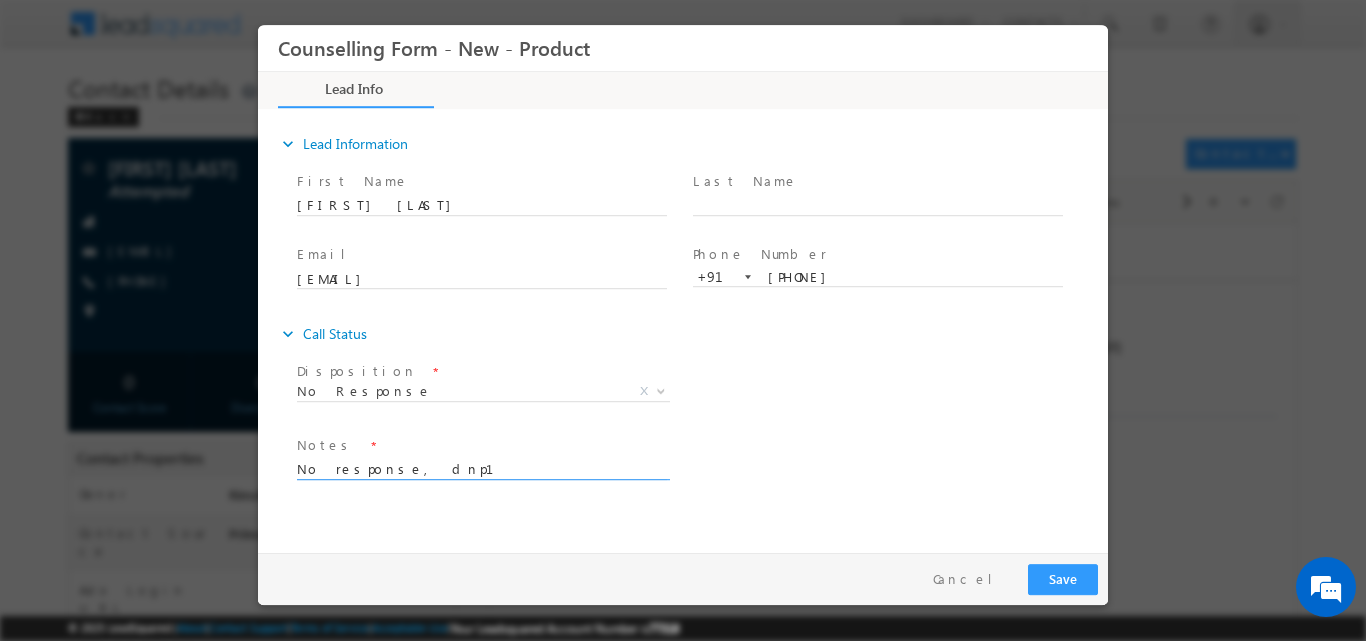 type on "No response, dnp1" 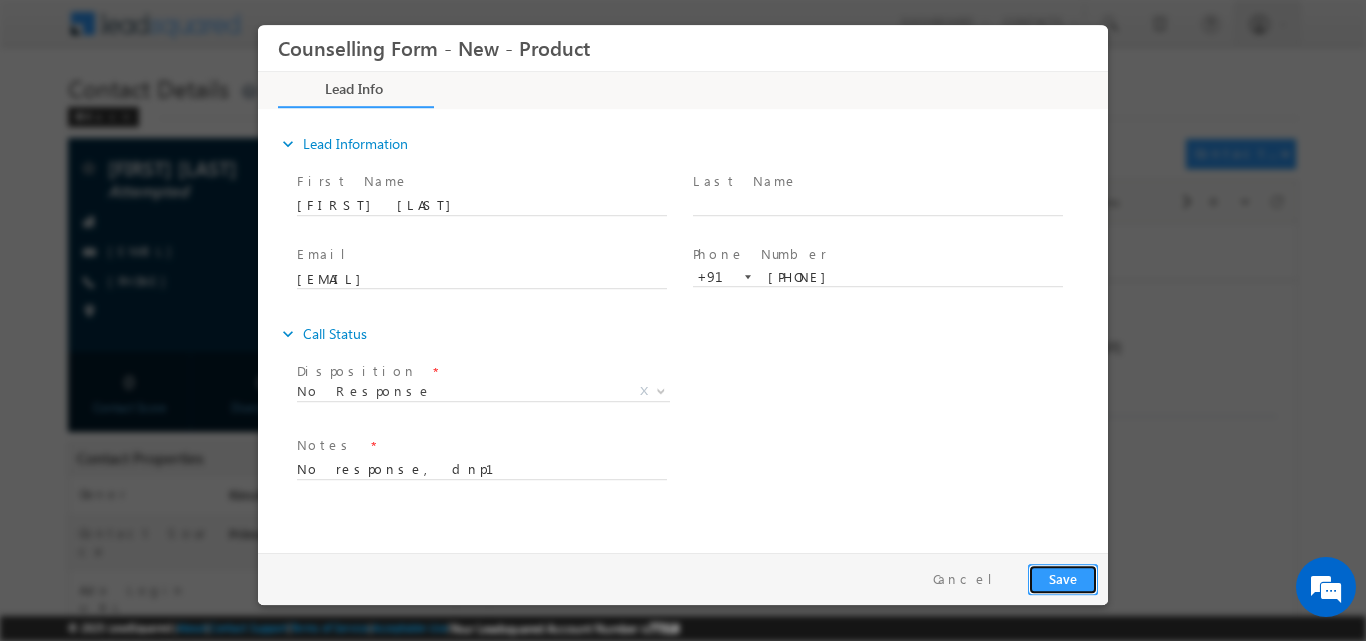 click on "Save" at bounding box center [1063, 578] 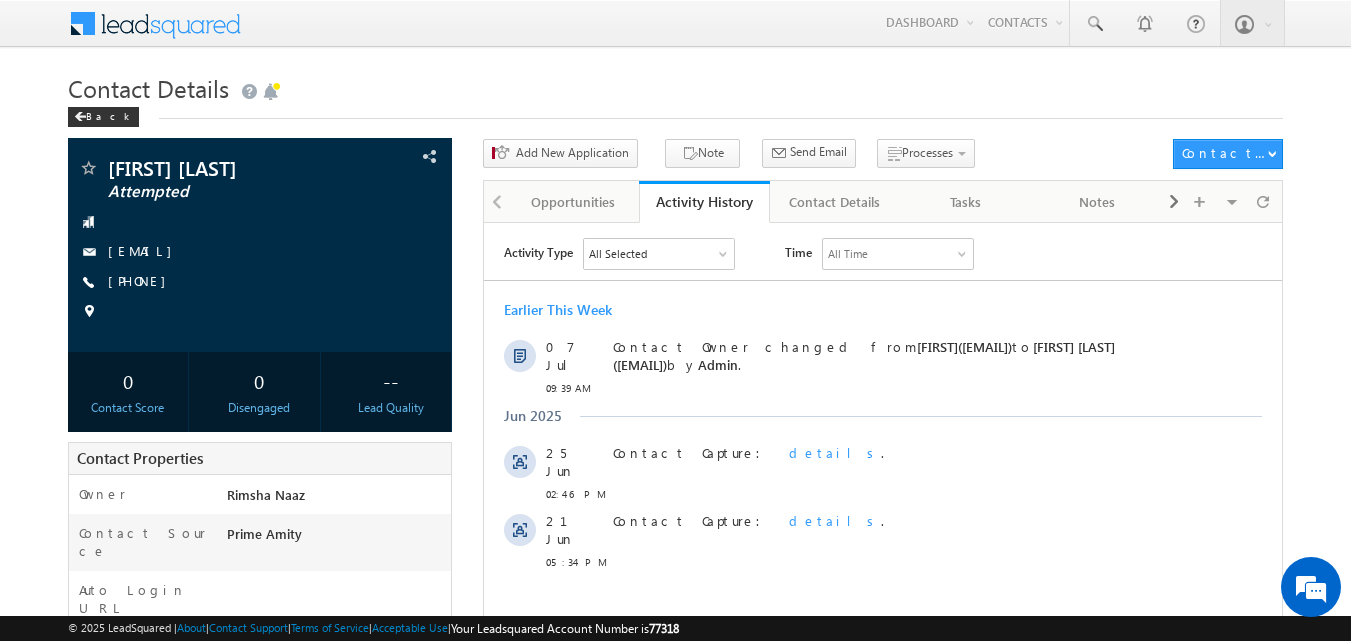 scroll, scrollTop: 0, scrollLeft: 0, axis: both 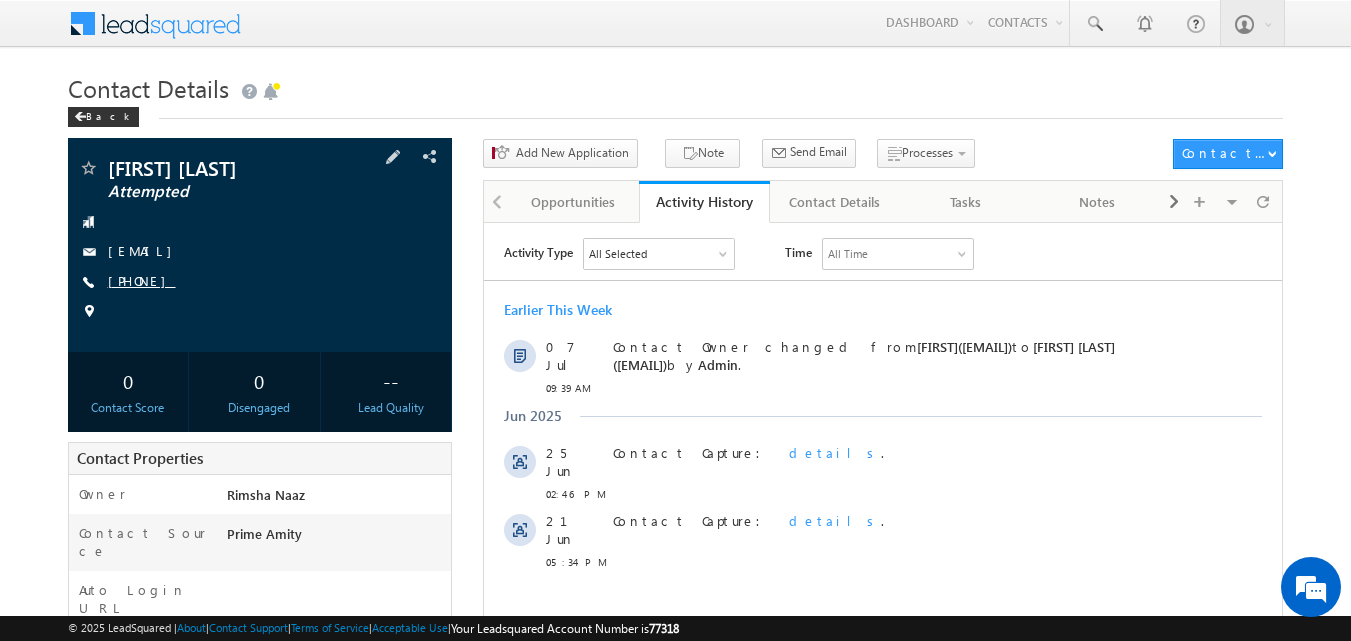 copy on "[PHONE]" 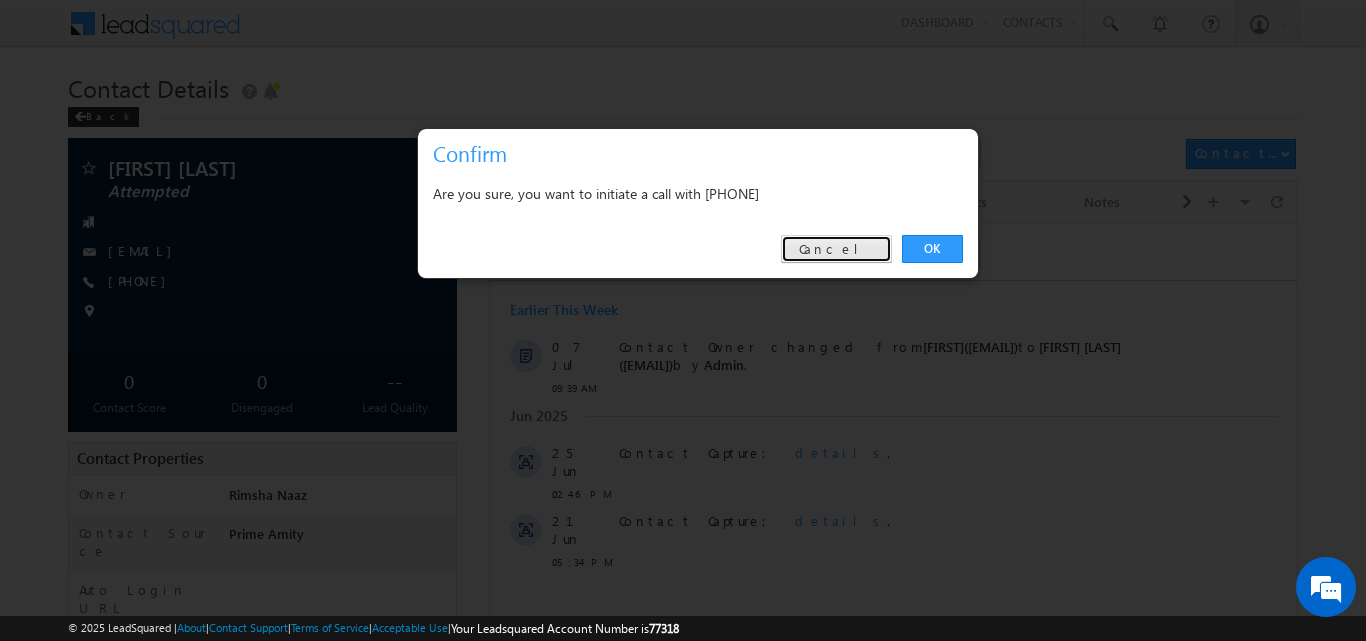 click on "Cancel" at bounding box center [836, 249] 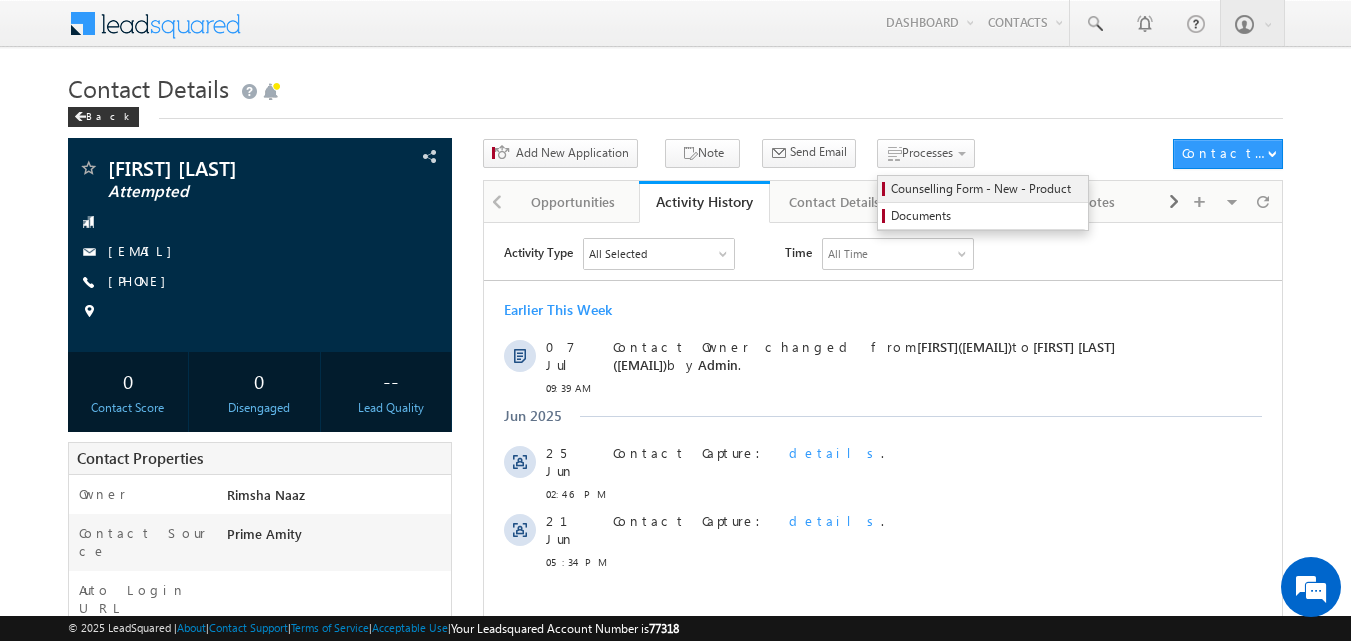 click on "Counselling Form - New - Product" at bounding box center [983, 189] 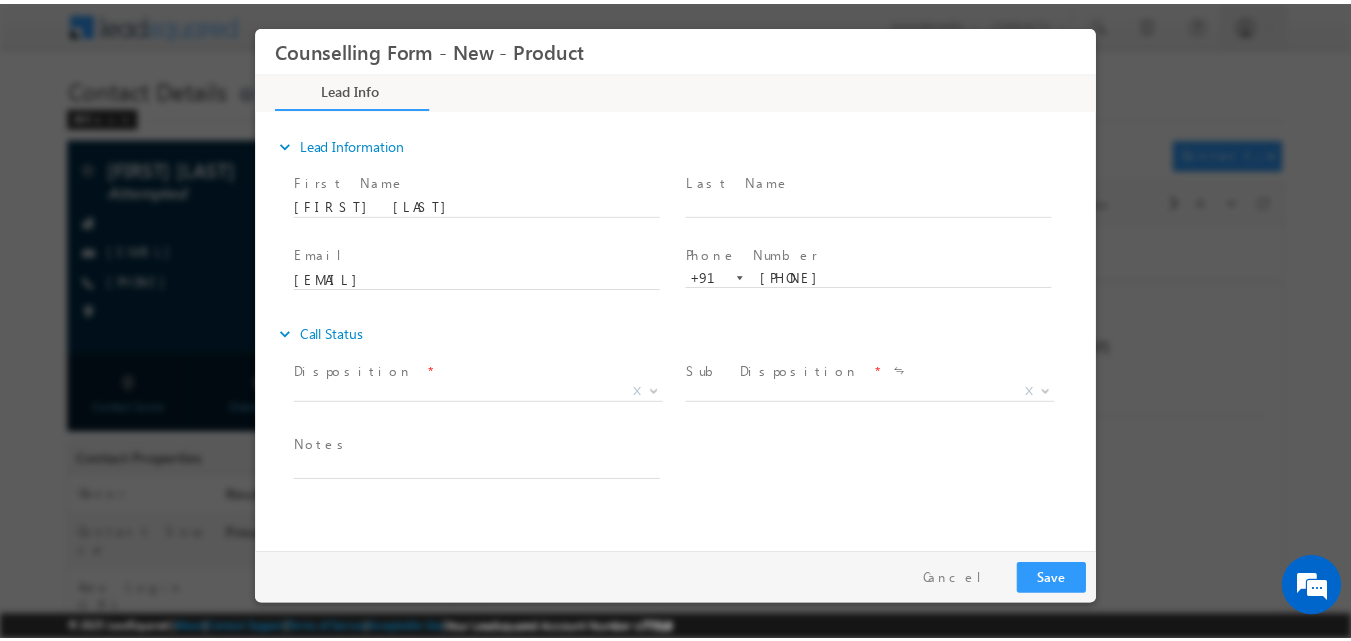 scroll, scrollTop: 0, scrollLeft: 0, axis: both 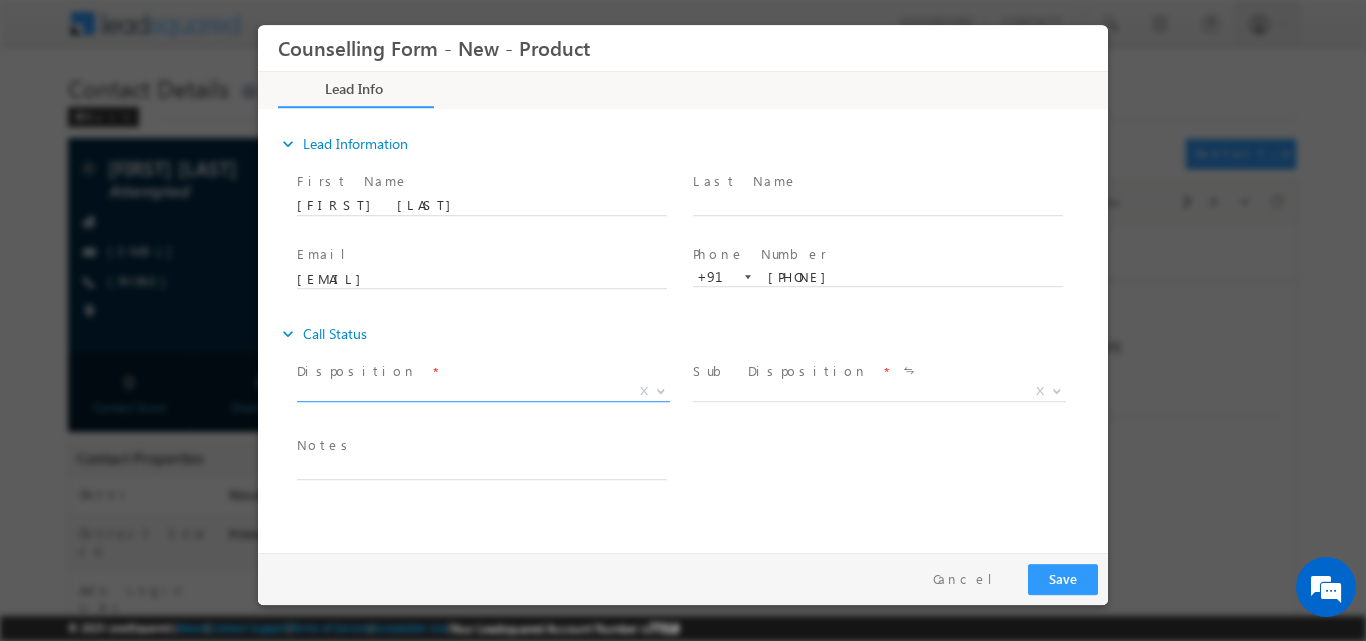 click at bounding box center [661, 389] 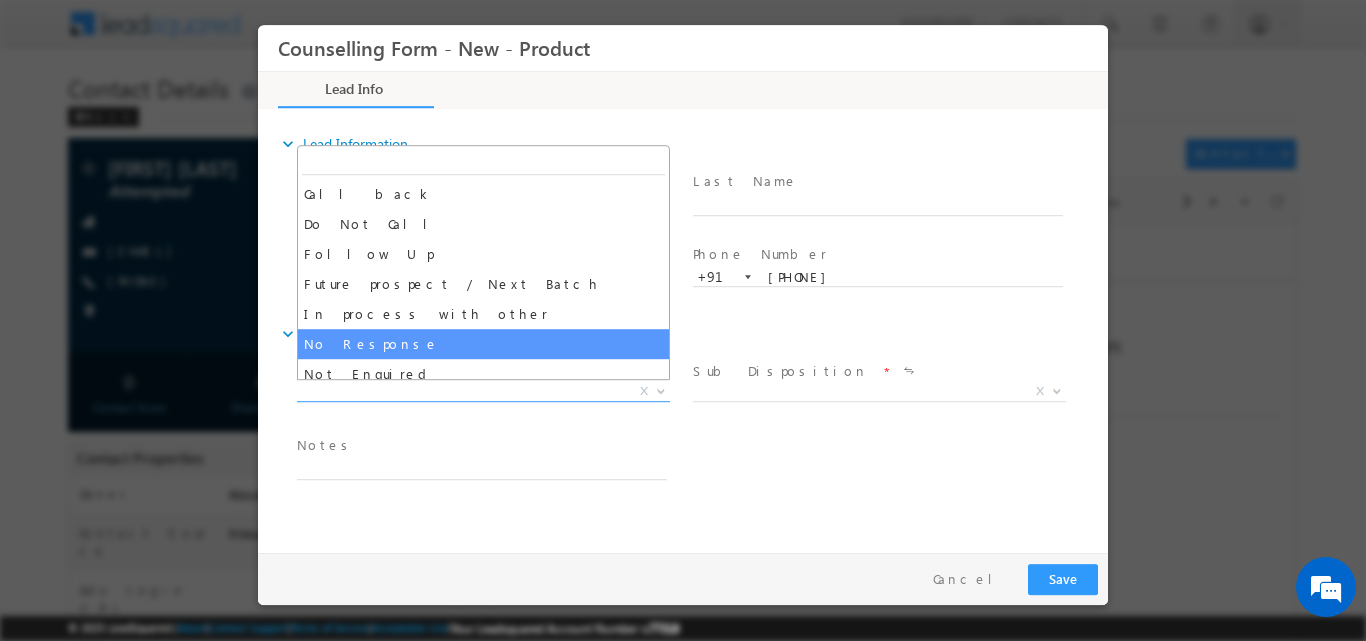 select on "No Response" 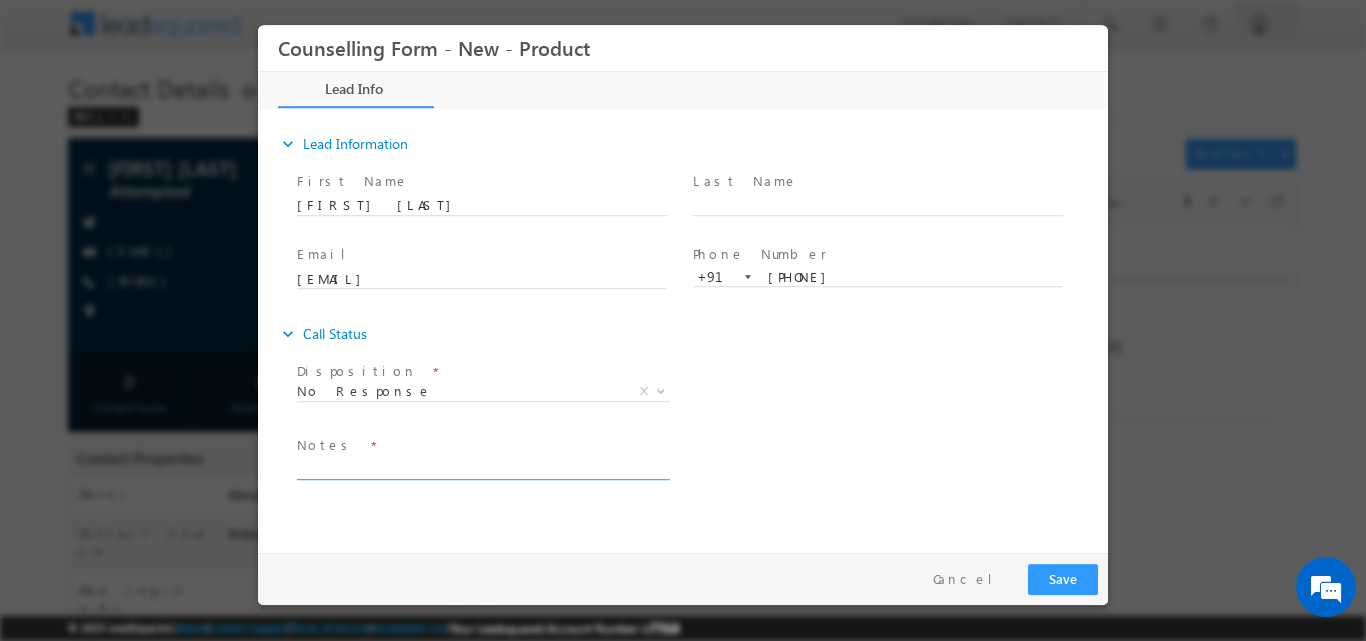 click at bounding box center (482, 467) 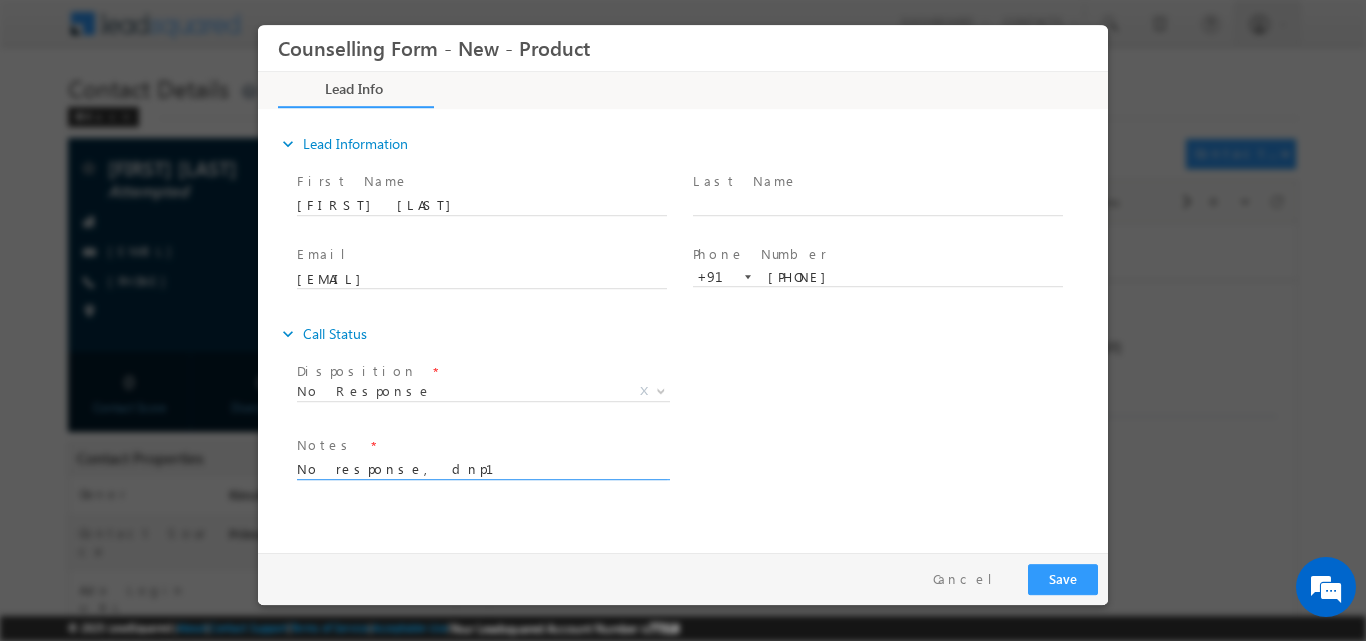 drag, startPoint x: 369, startPoint y: 466, endPoint x: 272, endPoint y: 471, distance: 97.128784 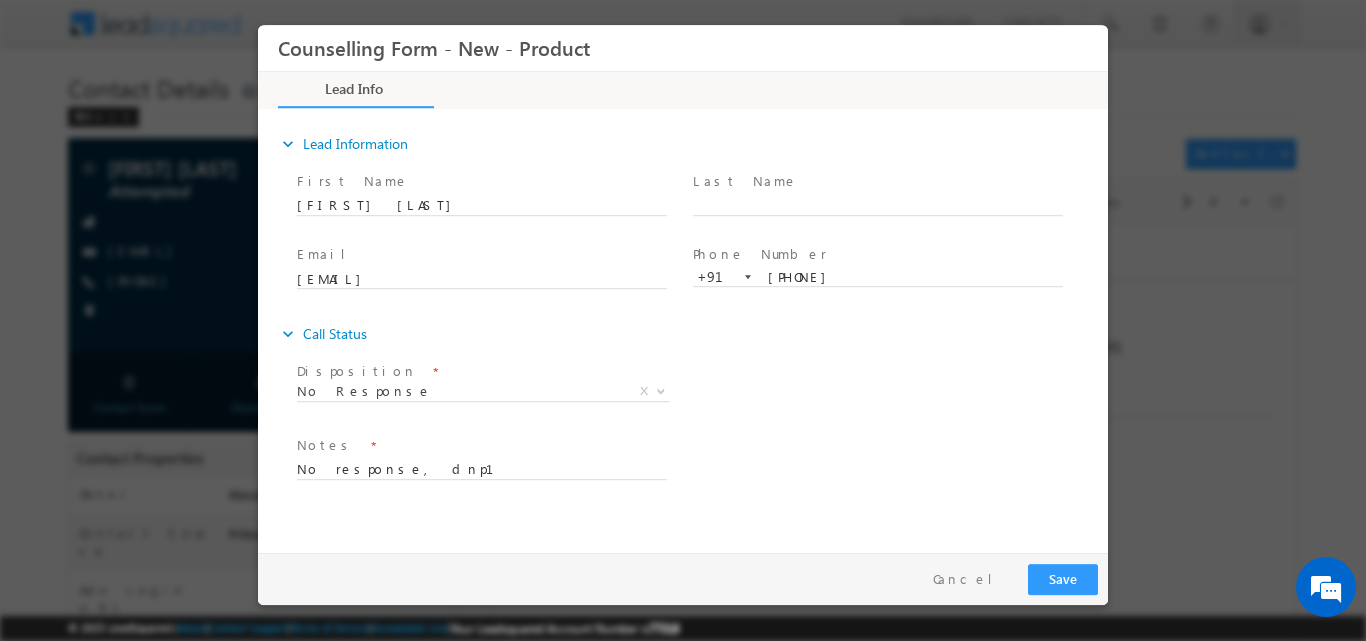 click on "Follow Up Date
*
Notes
*
No response, dnp1" at bounding box center [700, 467] 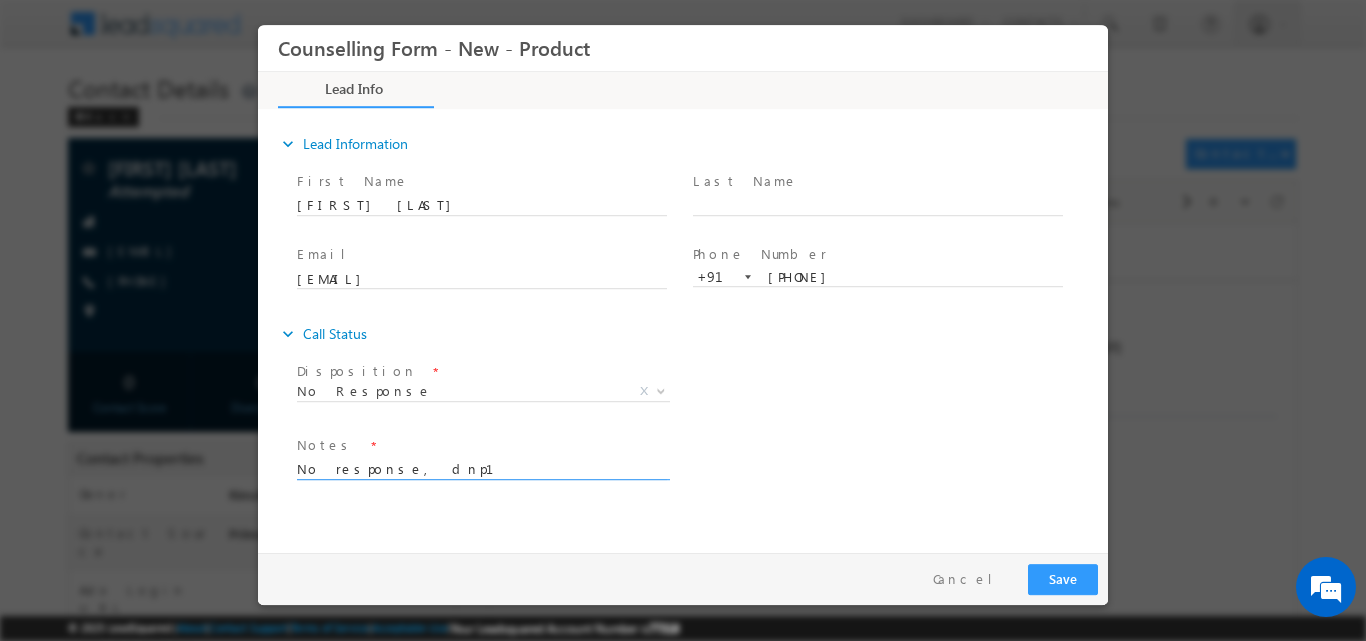 drag, startPoint x: 298, startPoint y: 469, endPoint x: 368, endPoint y: 465, distance: 70.11419 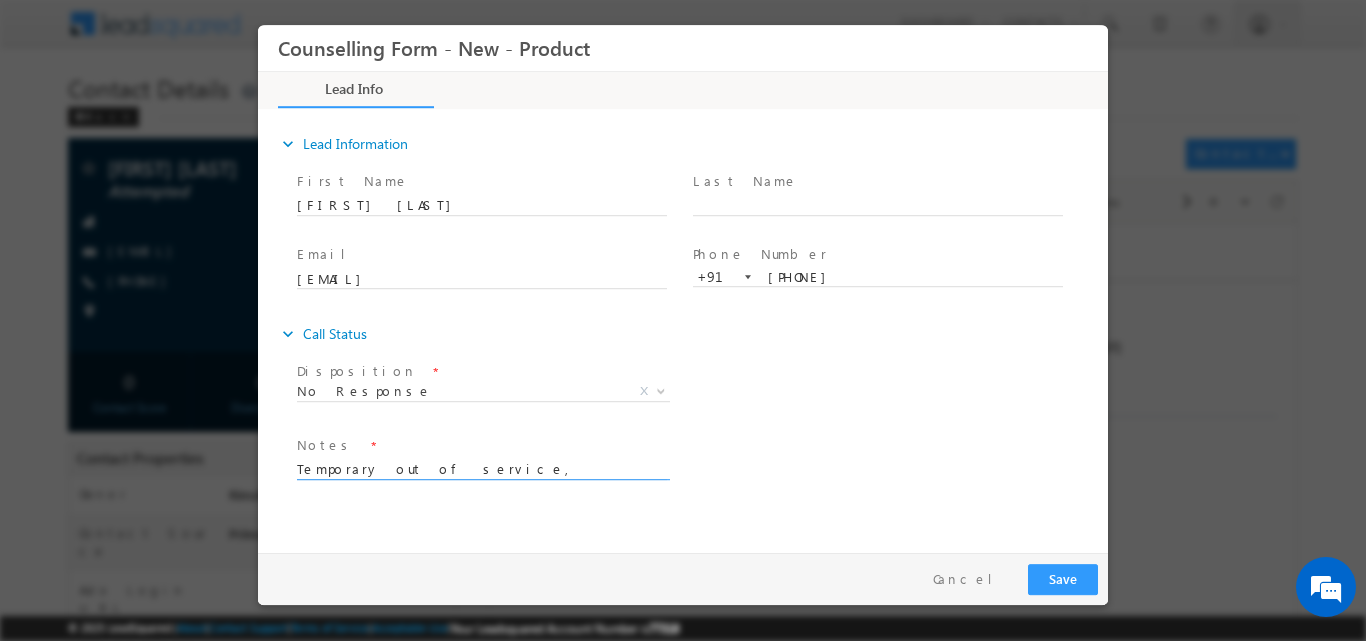 type on "Temporary out of service, dnp1" 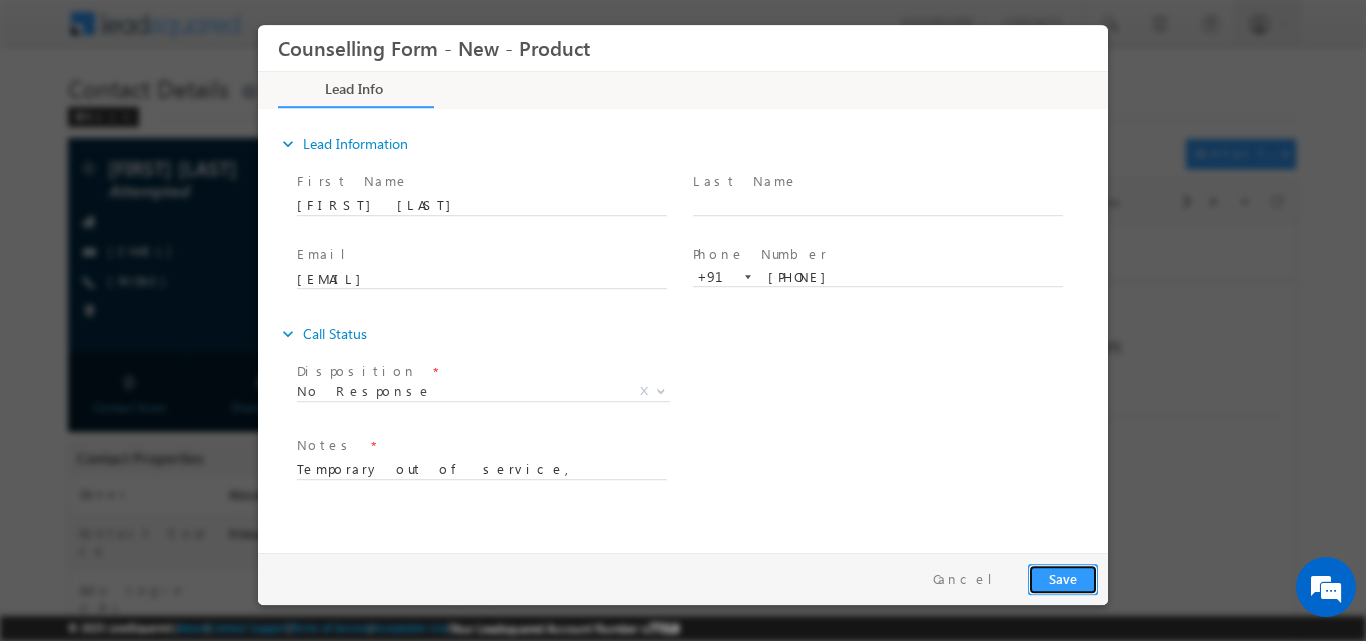 click on "Save" at bounding box center (1063, 578) 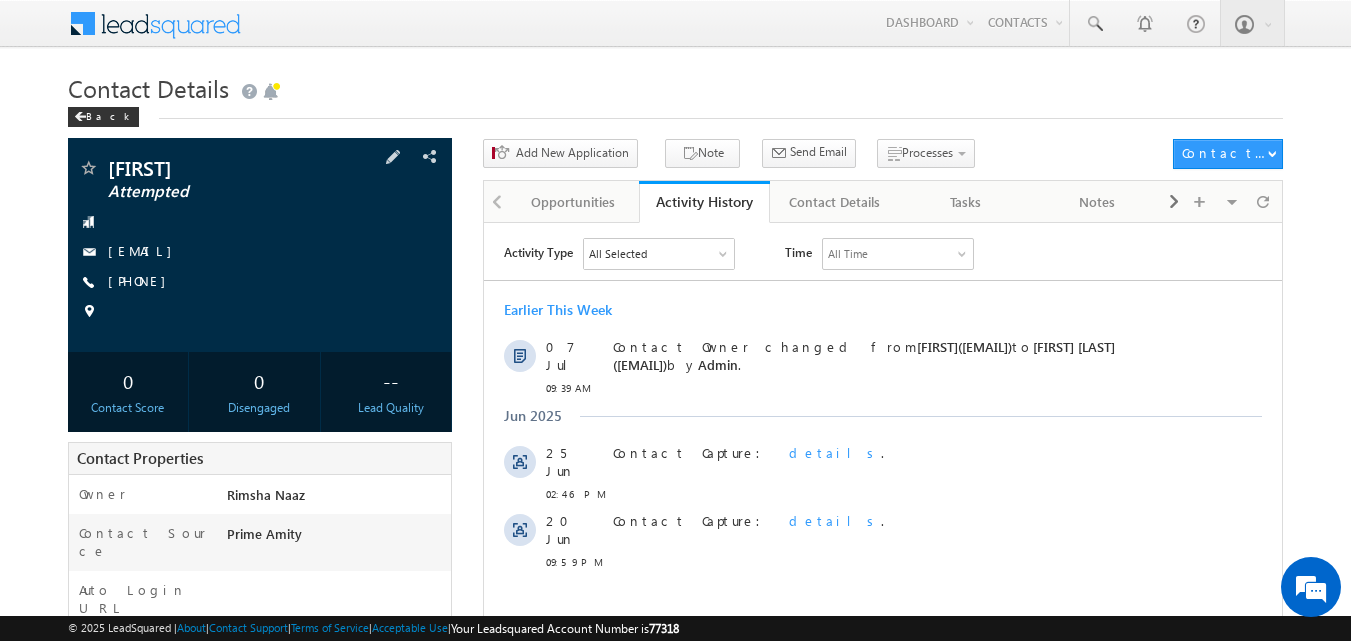 scroll, scrollTop: 0, scrollLeft: 0, axis: both 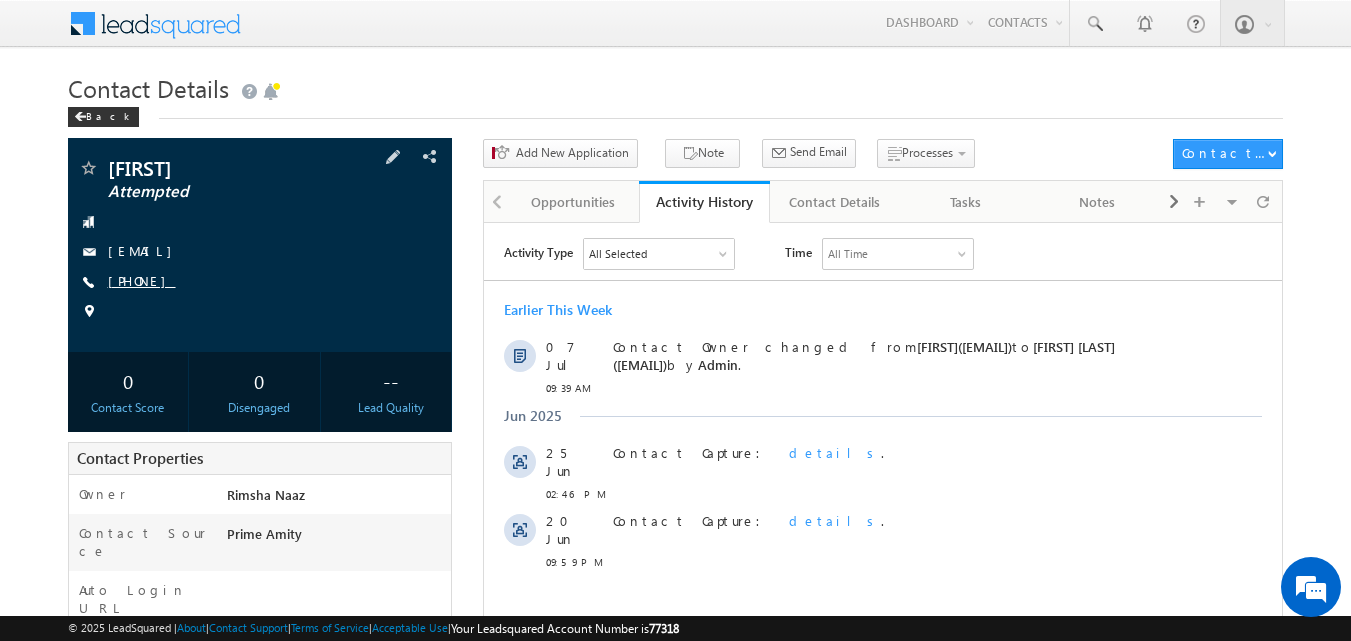copy on "[PHONE]" 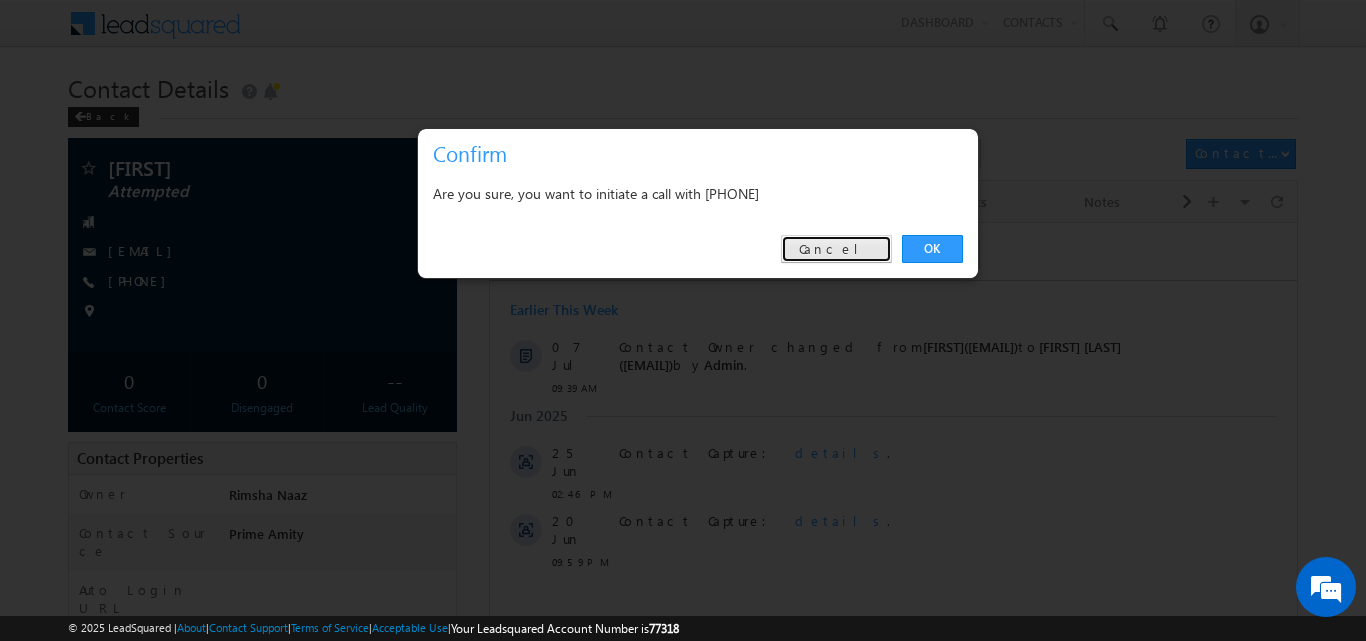 click on "Cancel" at bounding box center (836, 249) 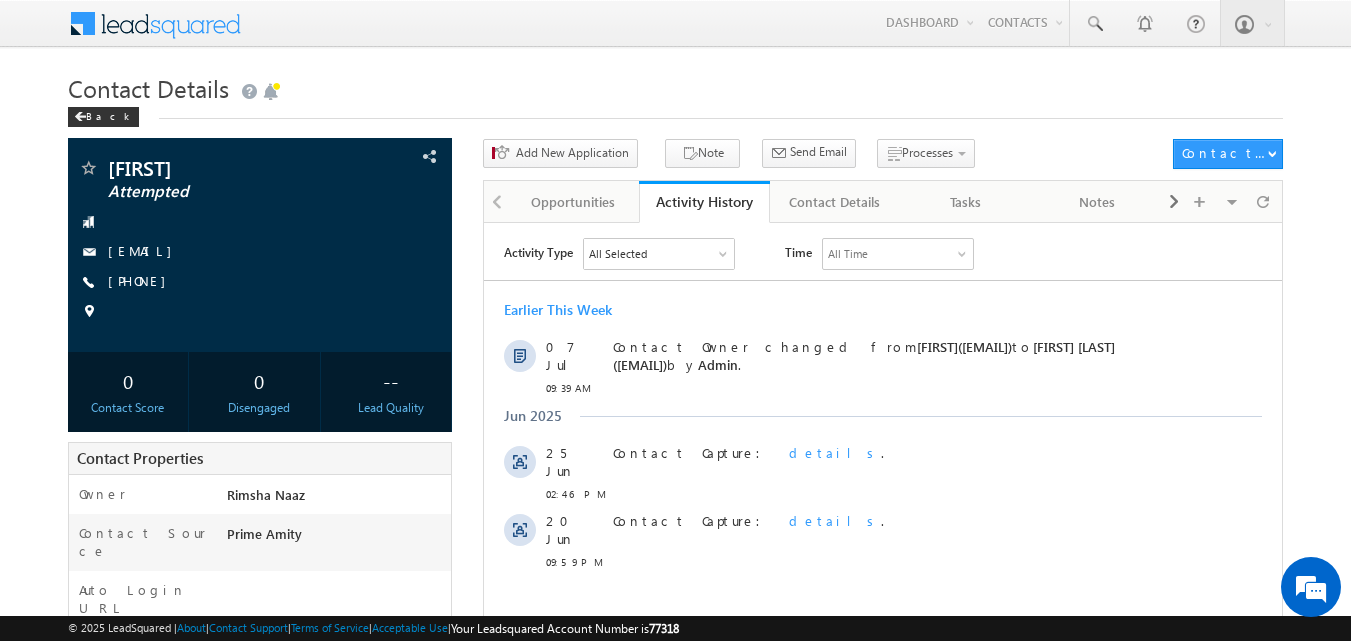 drag, startPoint x: 957, startPoint y: 510, endPoint x: 795, endPoint y: 312, distance: 255.82806 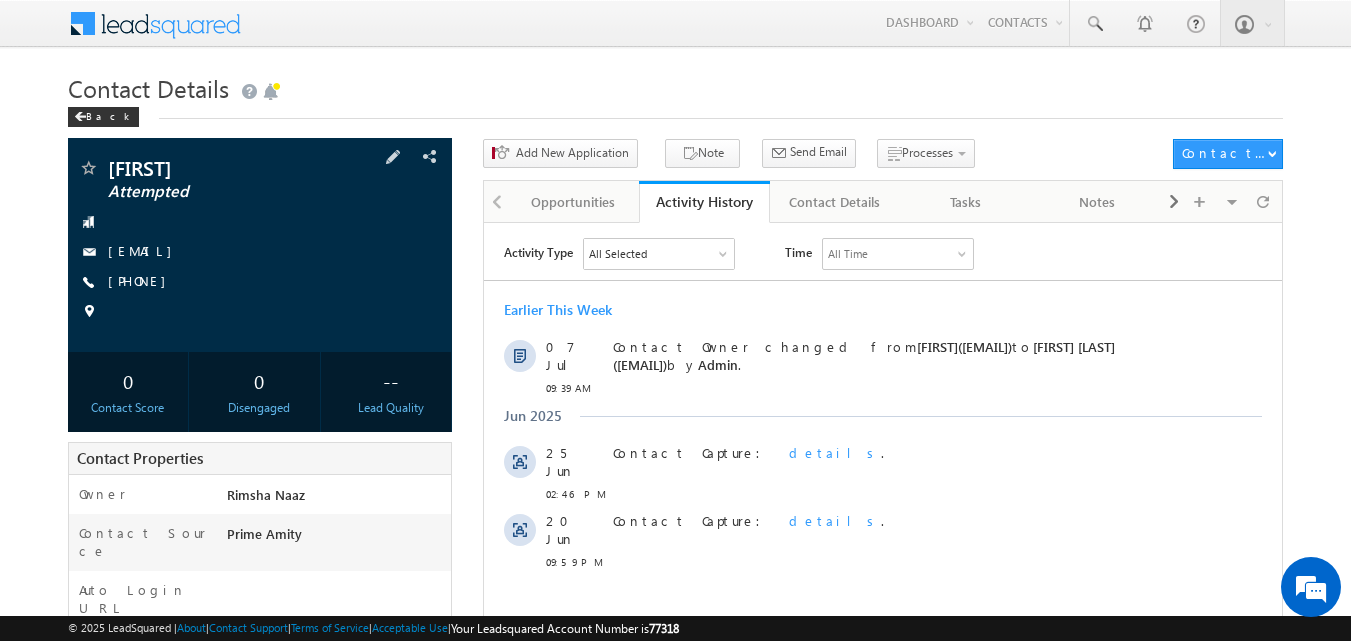 click on "Ketaki
Attempted
ketaki7789@gmail.com
+91-9623591267" at bounding box center [260, 245] 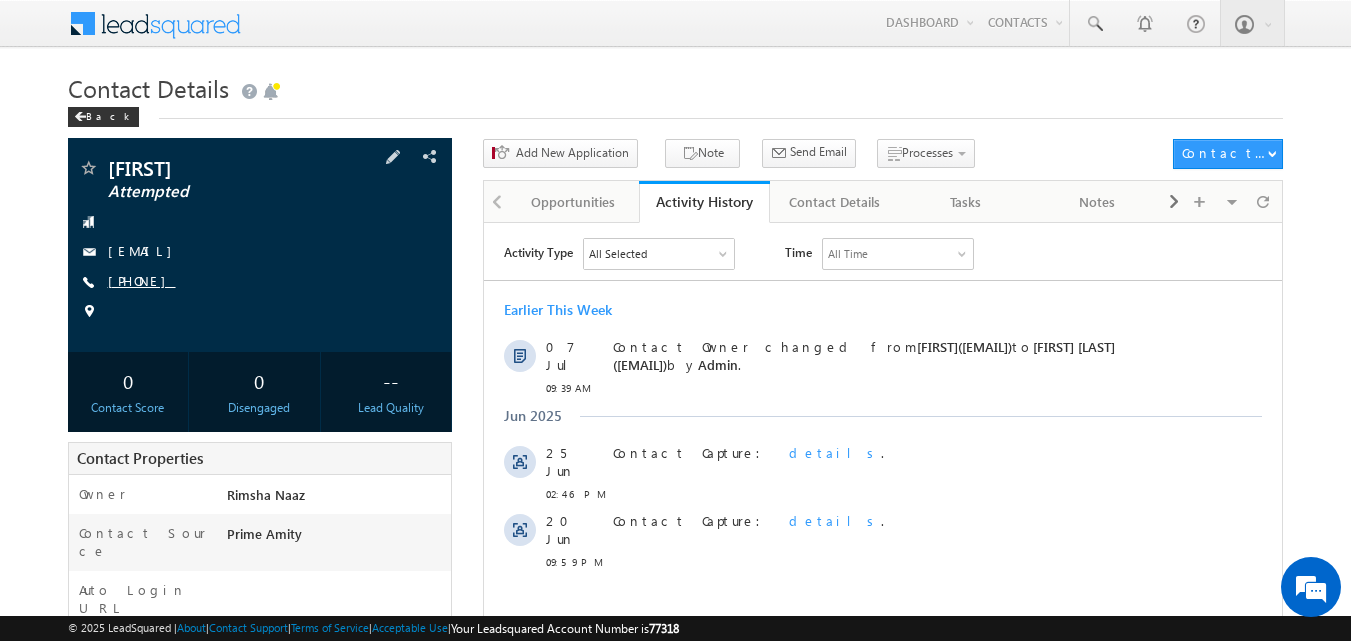 drag, startPoint x: 137, startPoint y: 277, endPoint x: 204, endPoint y: 280, distance: 67.06713 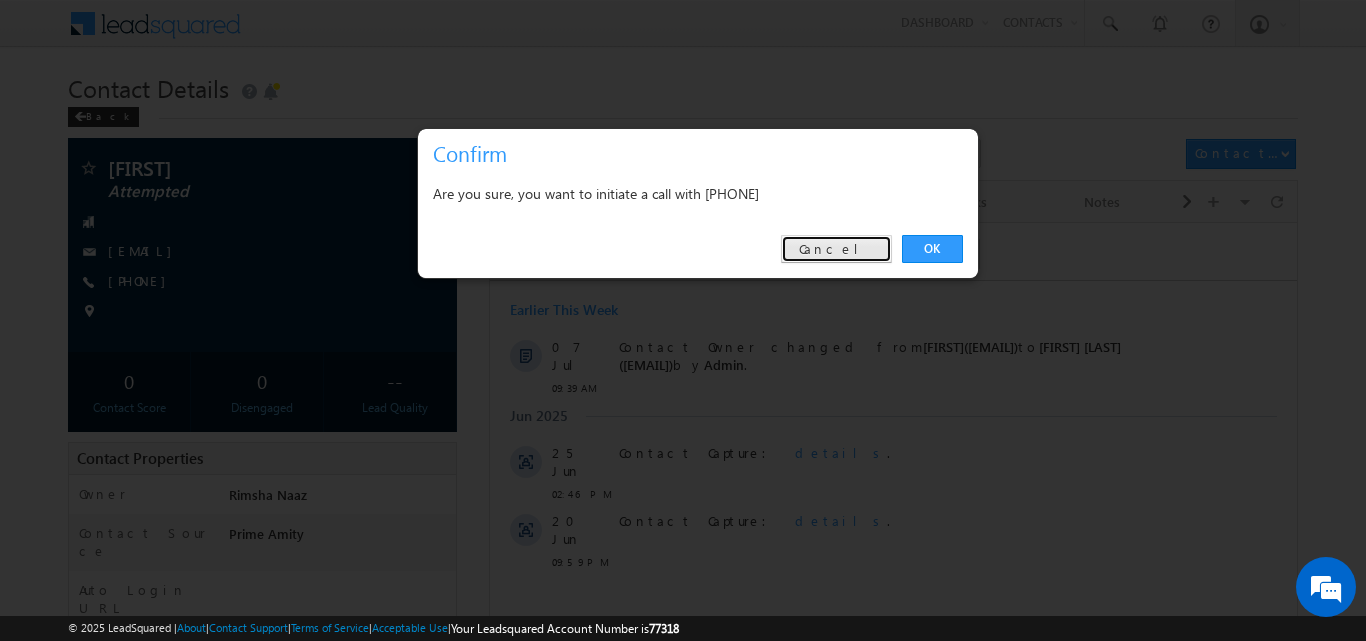 click on "Cancel" at bounding box center [836, 249] 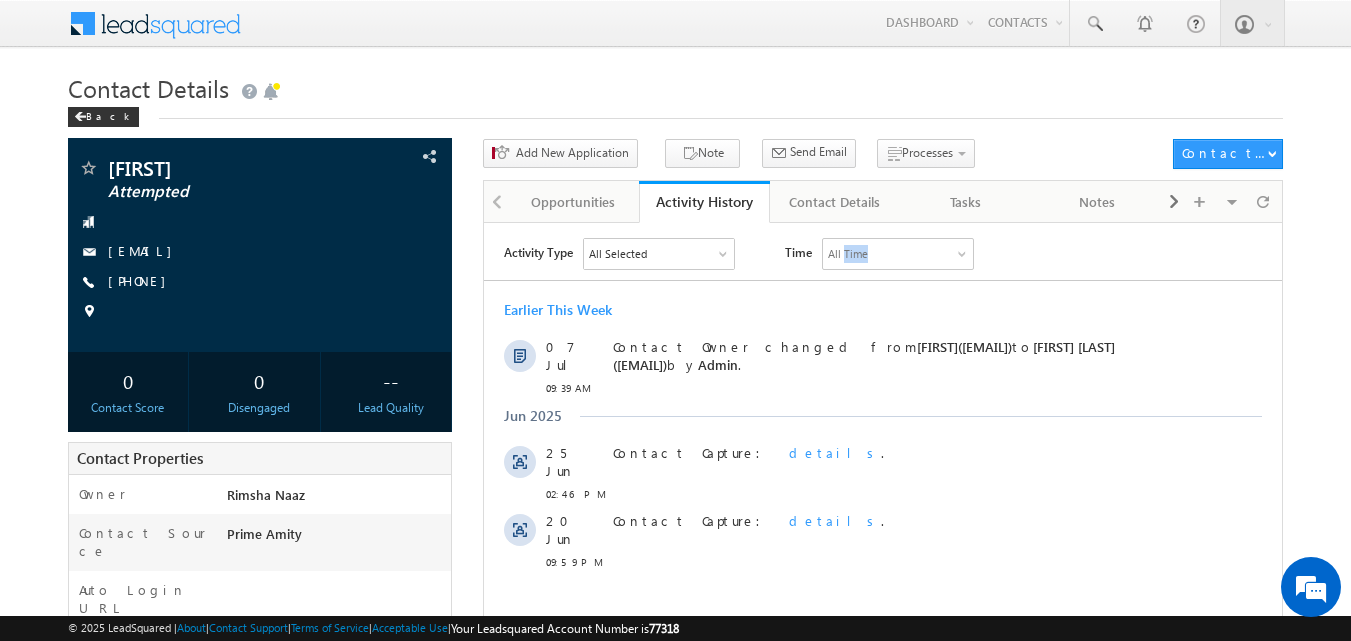 click on "All Time" at bounding box center [898, 253] 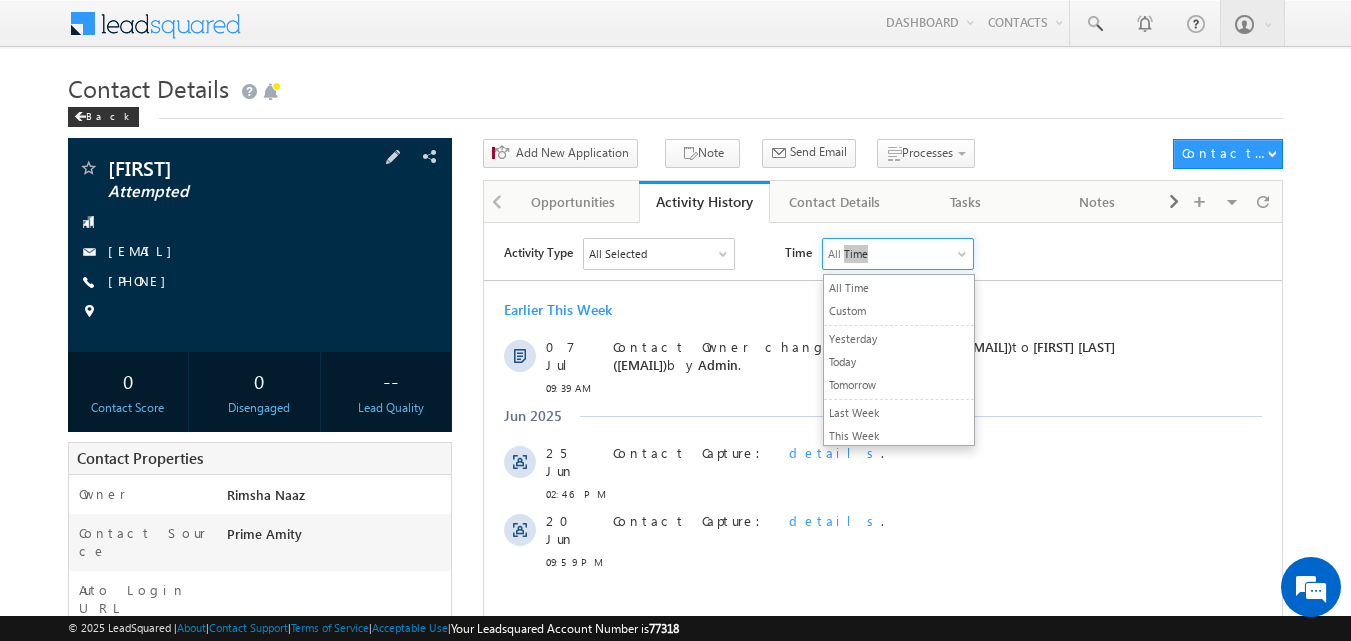 click at bounding box center (260, 312) 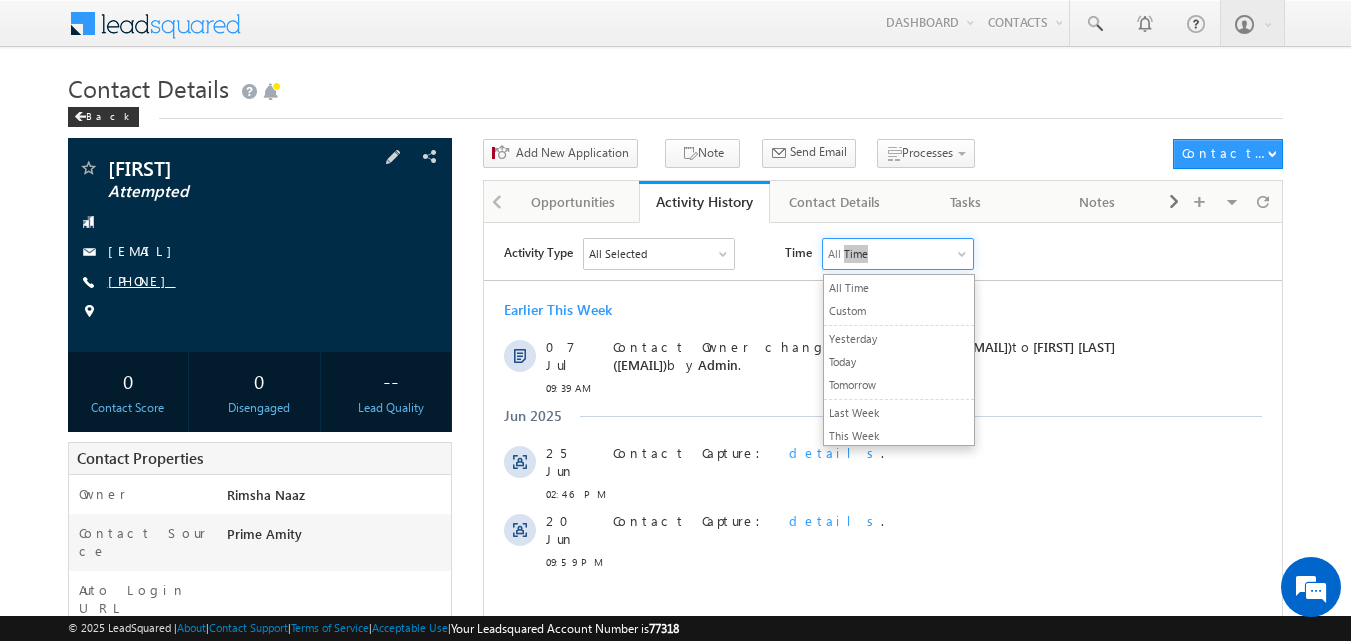 copy on "9623591267" 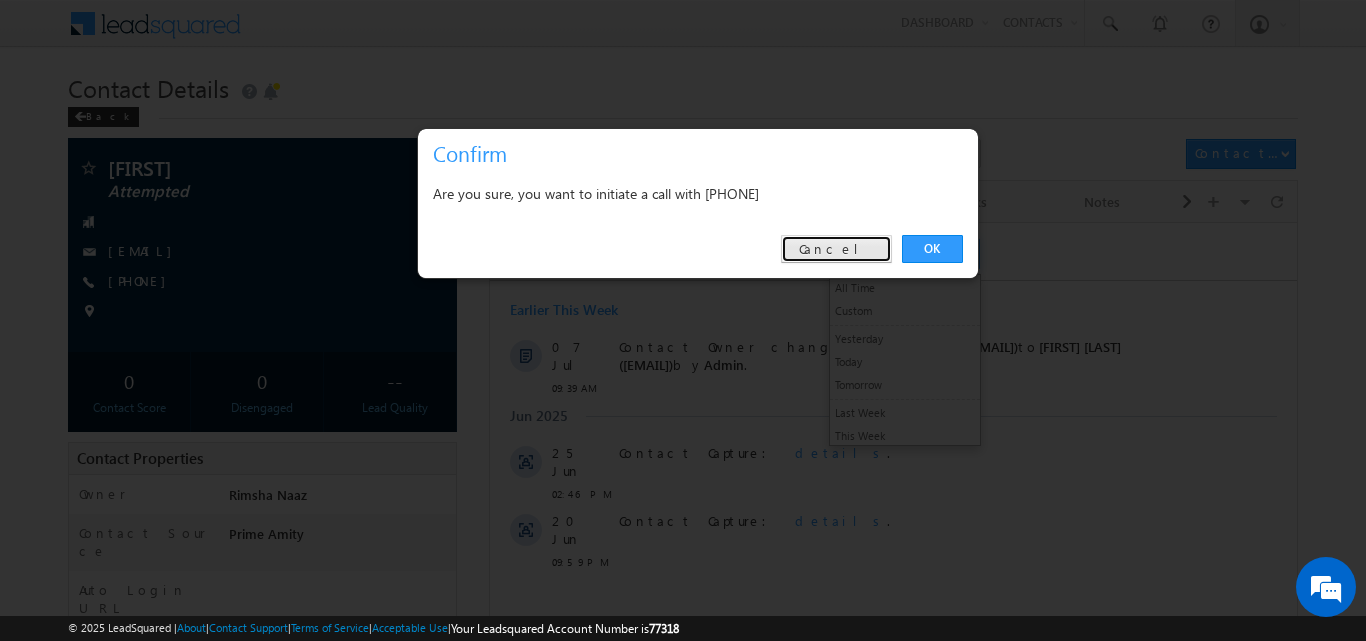 click on "Cancel" at bounding box center (836, 249) 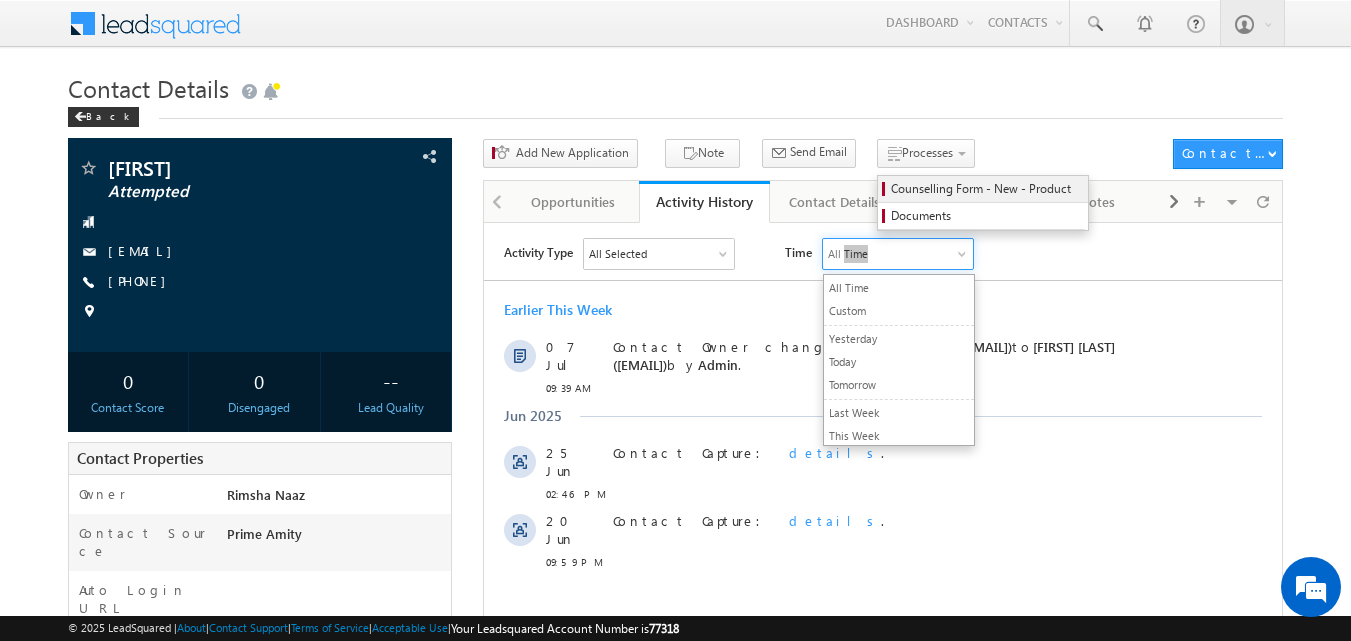 click on "Counselling Form - New - Product" at bounding box center [986, 189] 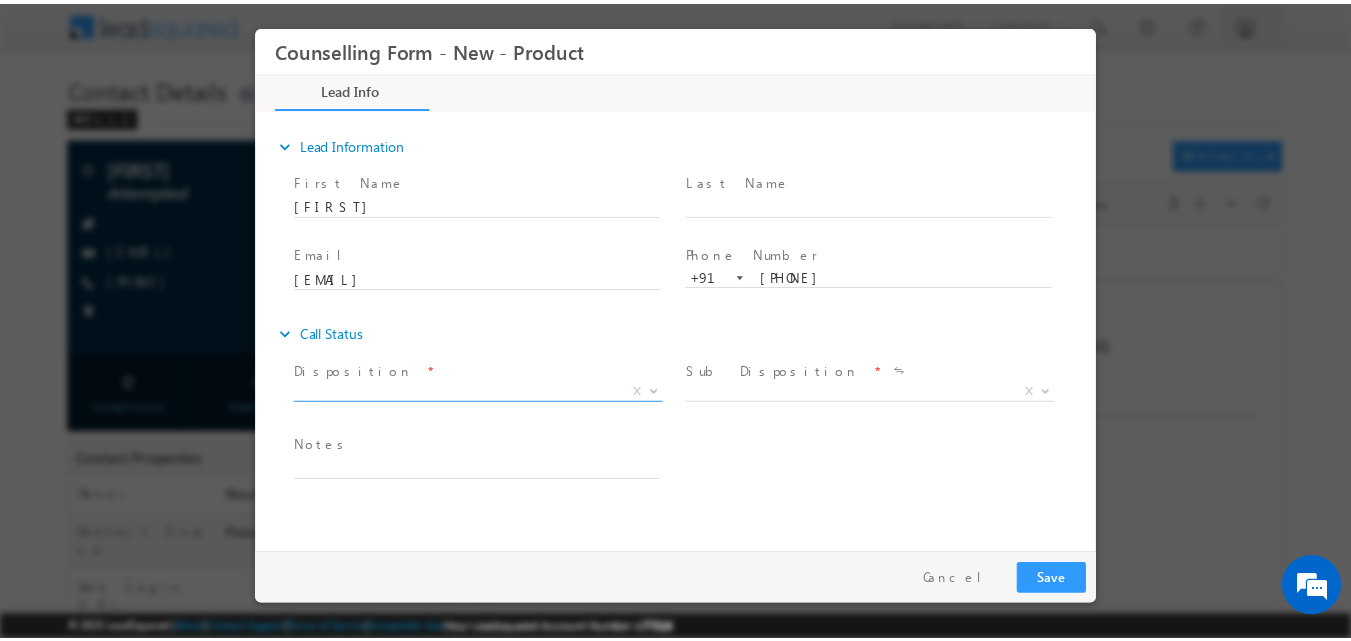 scroll, scrollTop: 0, scrollLeft: 0, axis: both 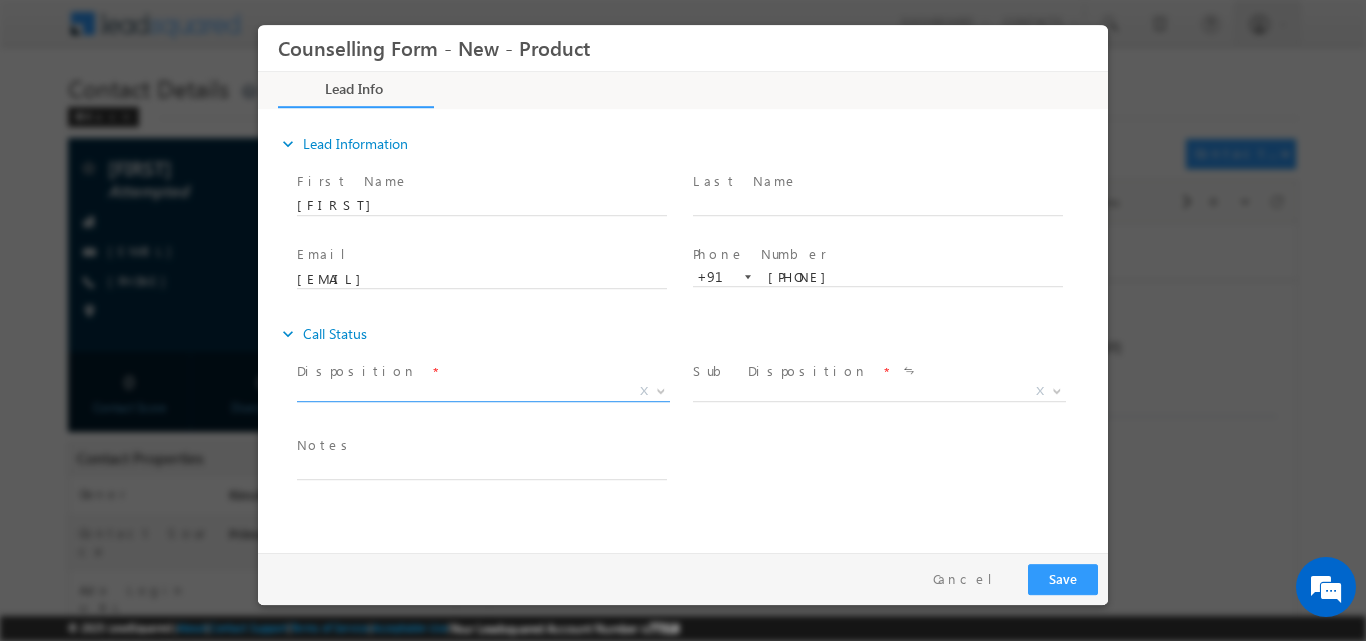 click at bounding box center (659, 390) 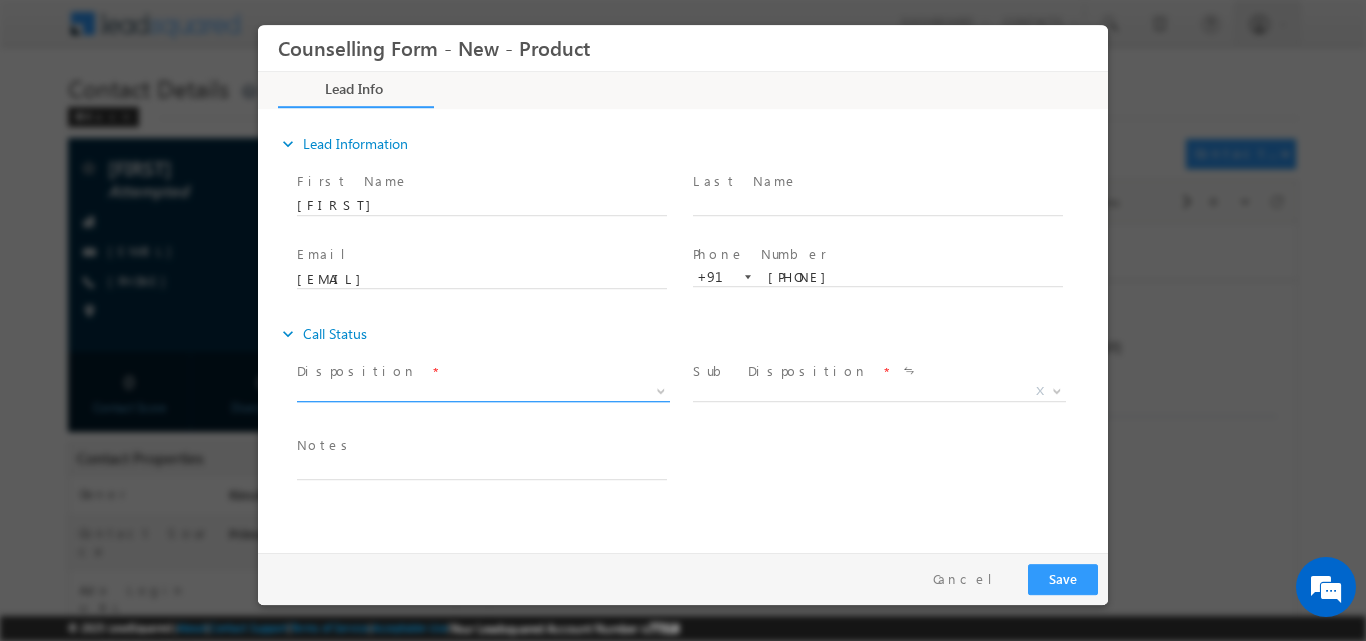 click at bounding box center (659, 390) 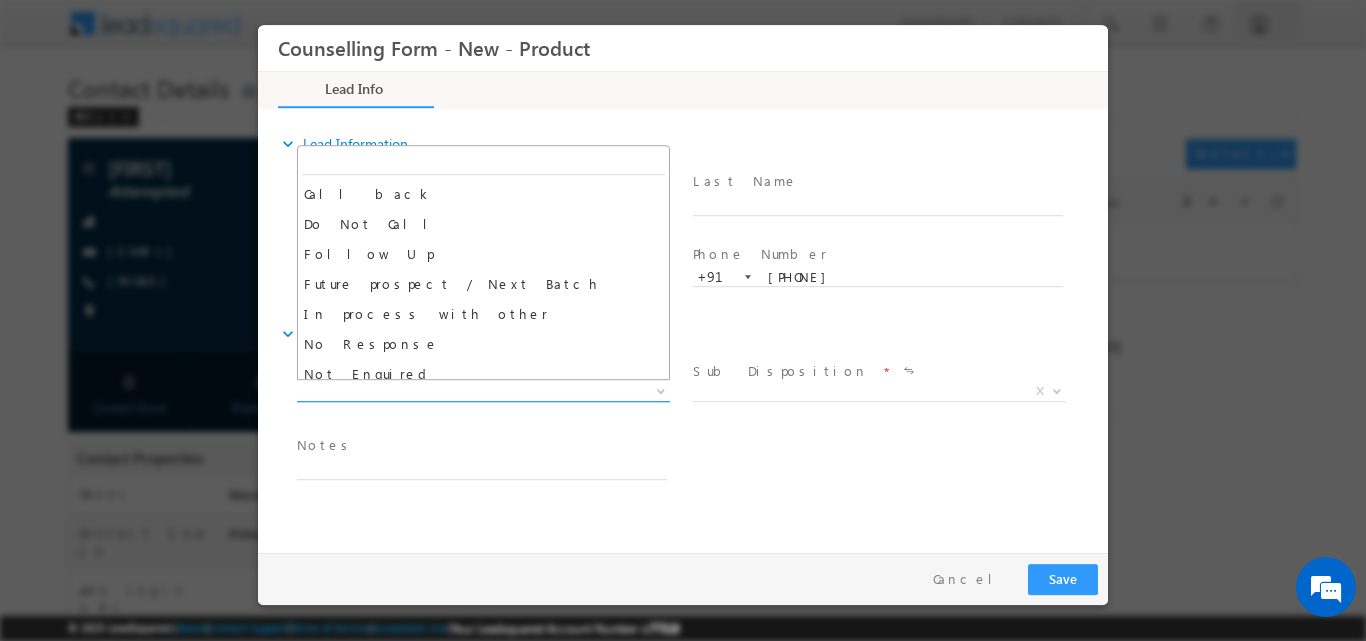 click at bounding box center [659, 390] 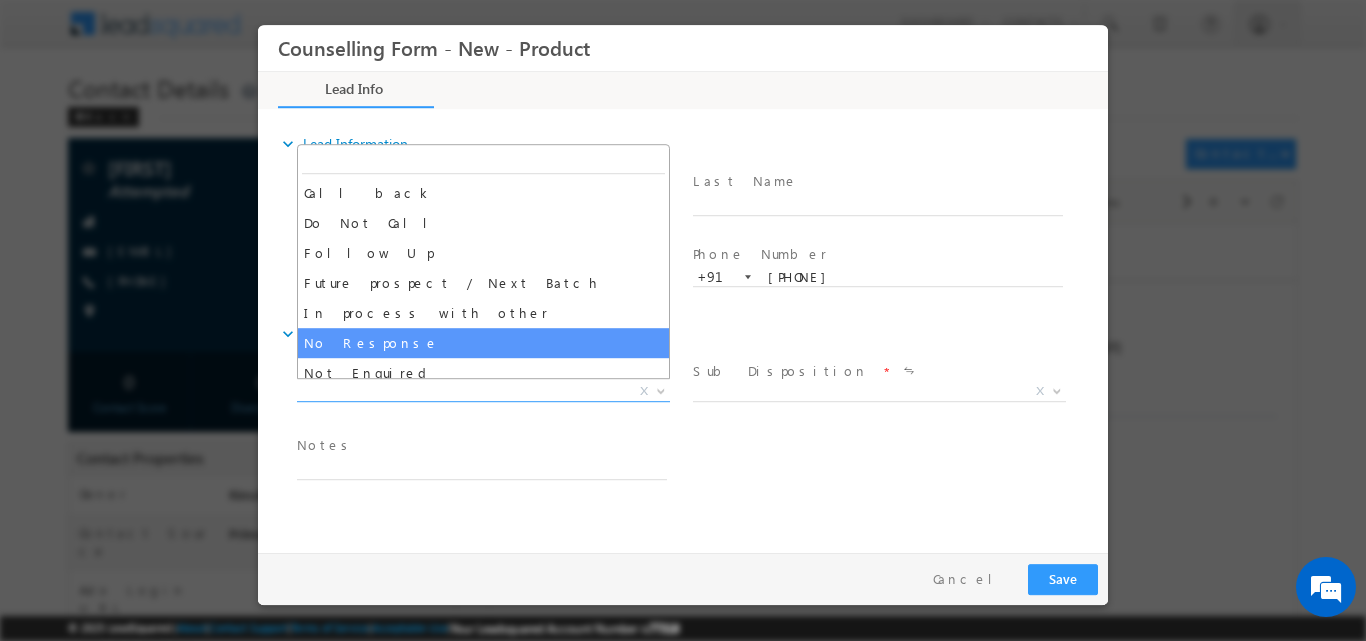 select on "No Response" 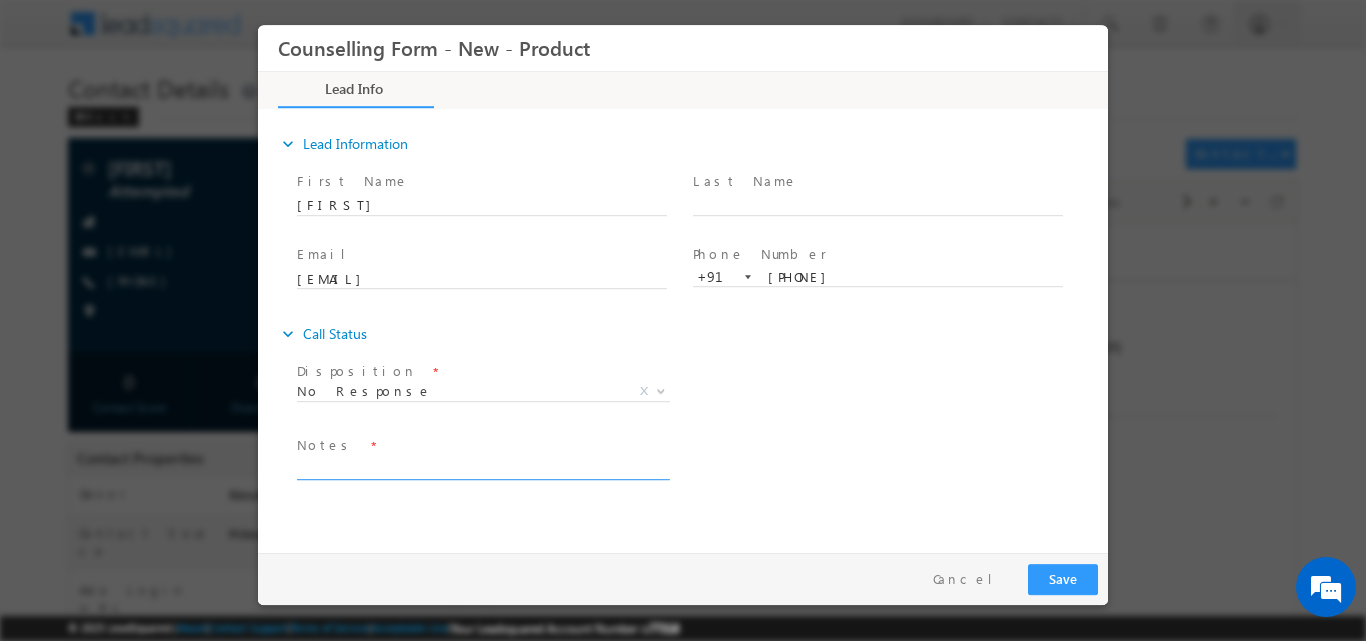 click at bounding box center (482, 467) 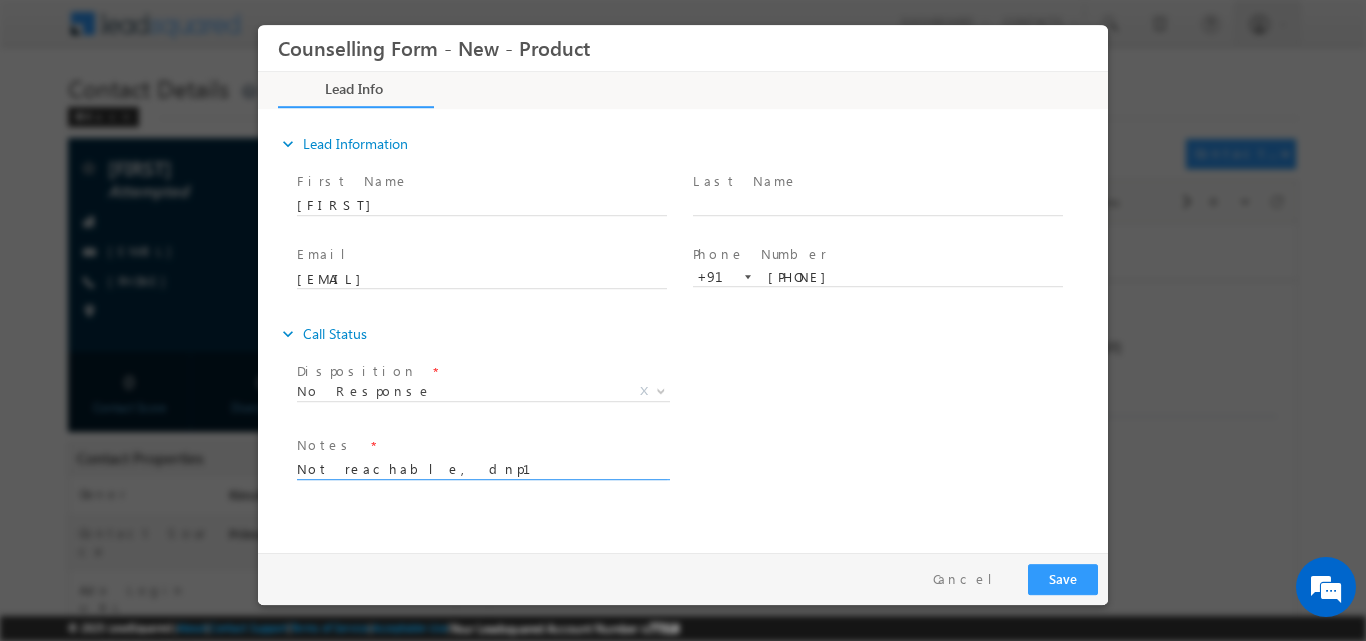 type on "Not reachable, dnp1" 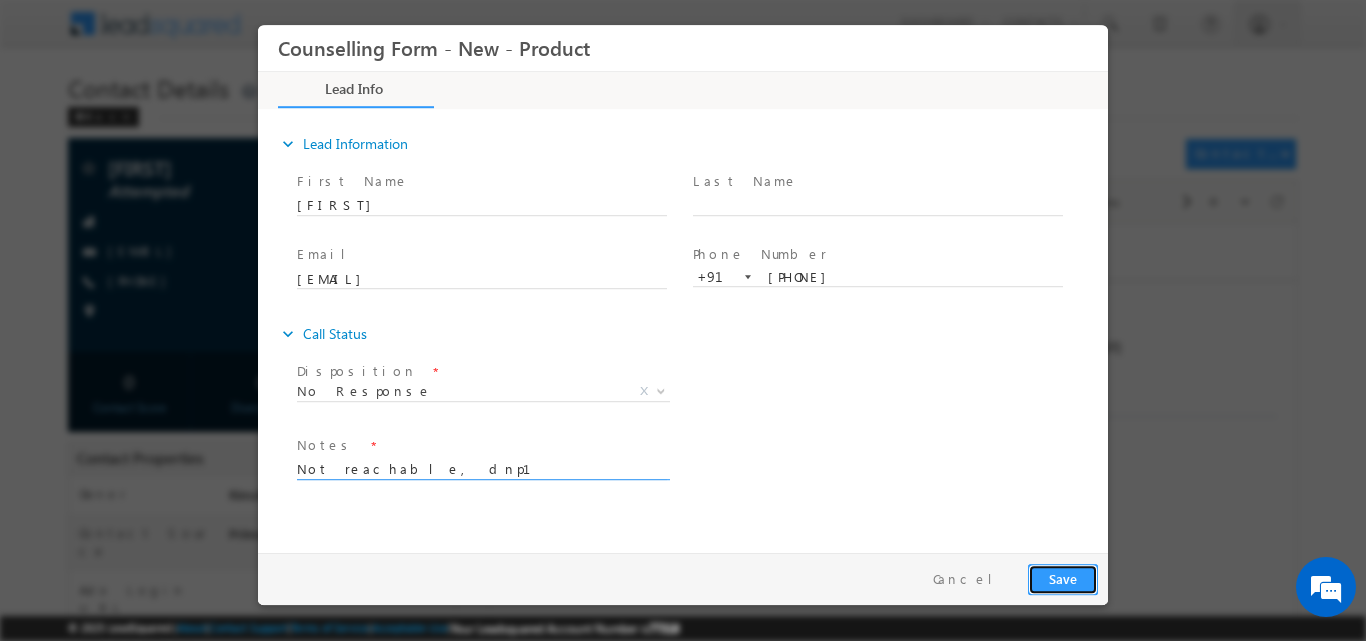 click on "Save" at bounding box center (1063, 578) 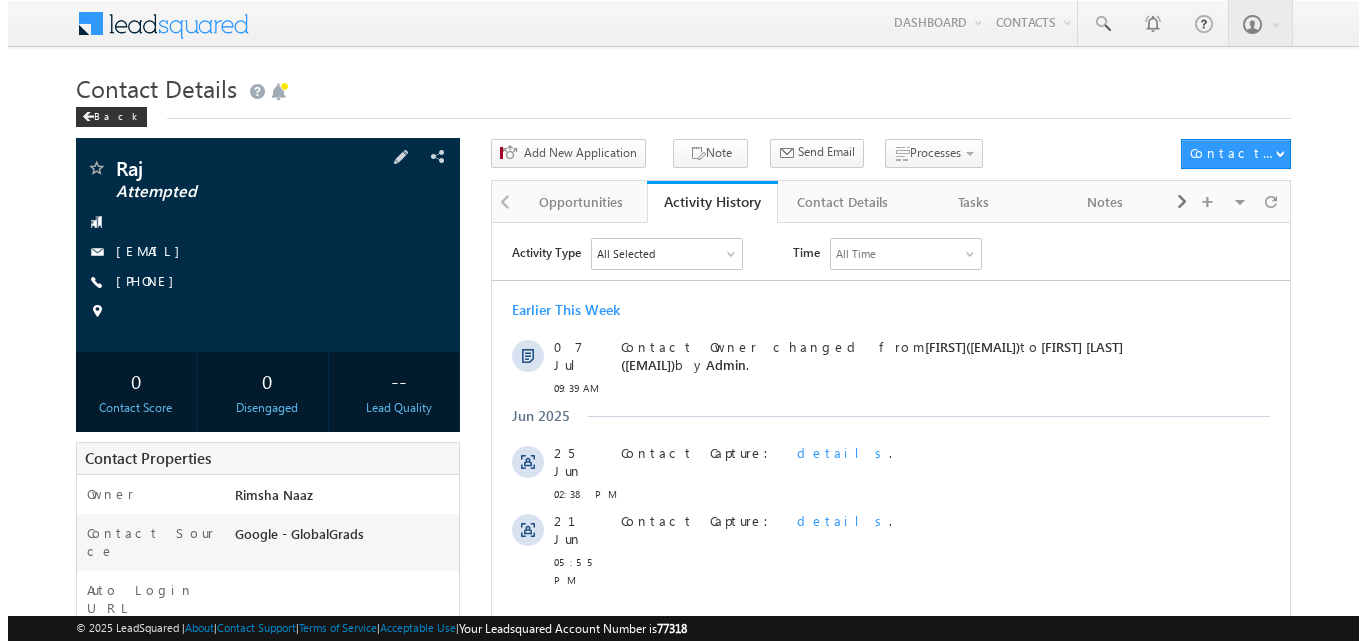 scroll, scrollTop: 0, scrollLeft: 0, axis: both 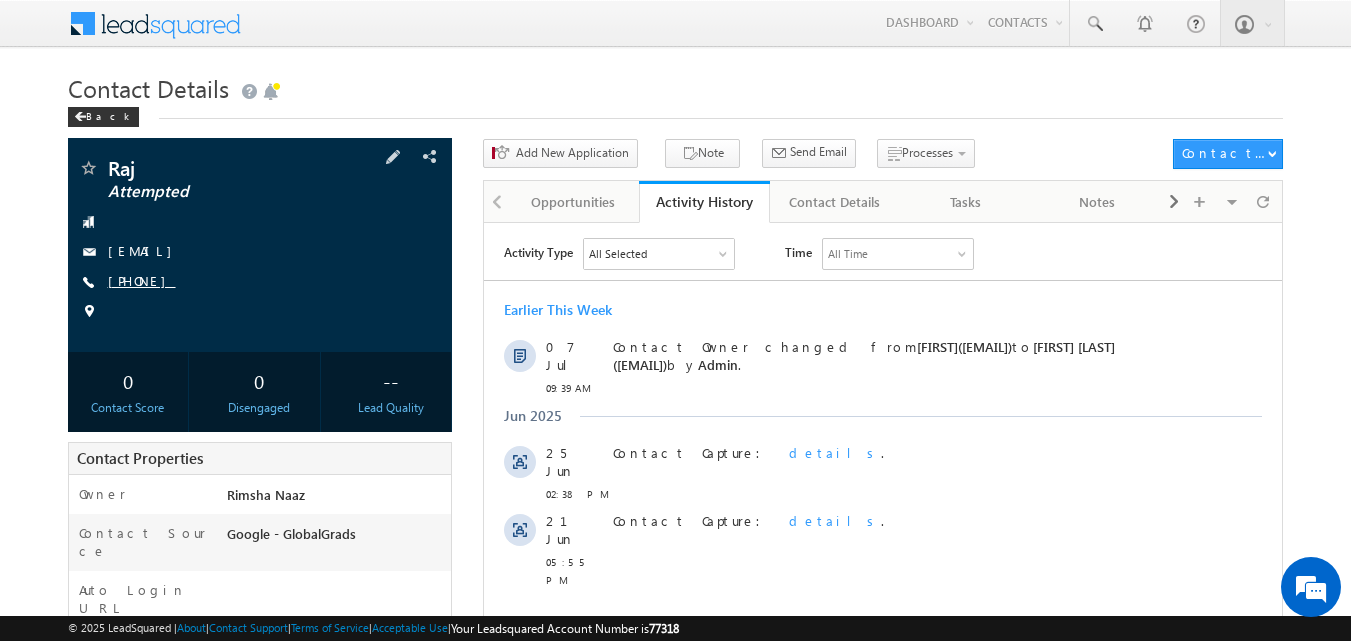 drag, startPoint x: 182, startPoint y: 280, endPoint x: 203, endPoint y: 283, distance: 21.213203 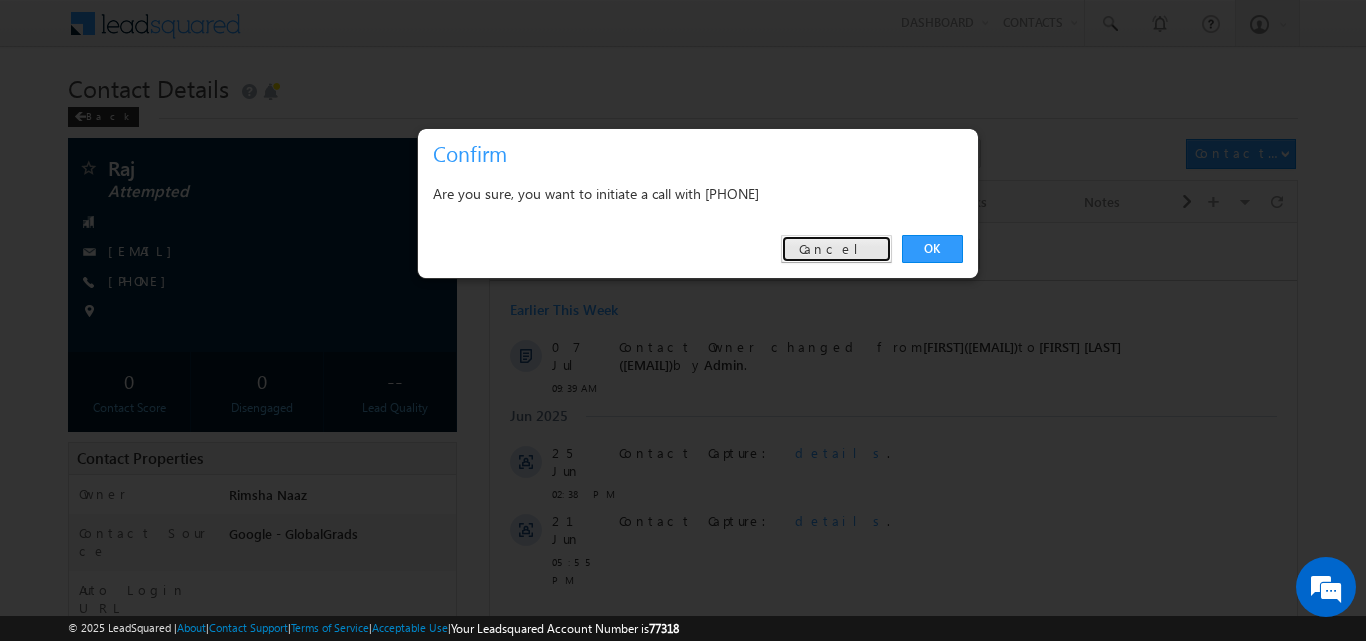 click on "Cancel" at bounding box center (836, 249) 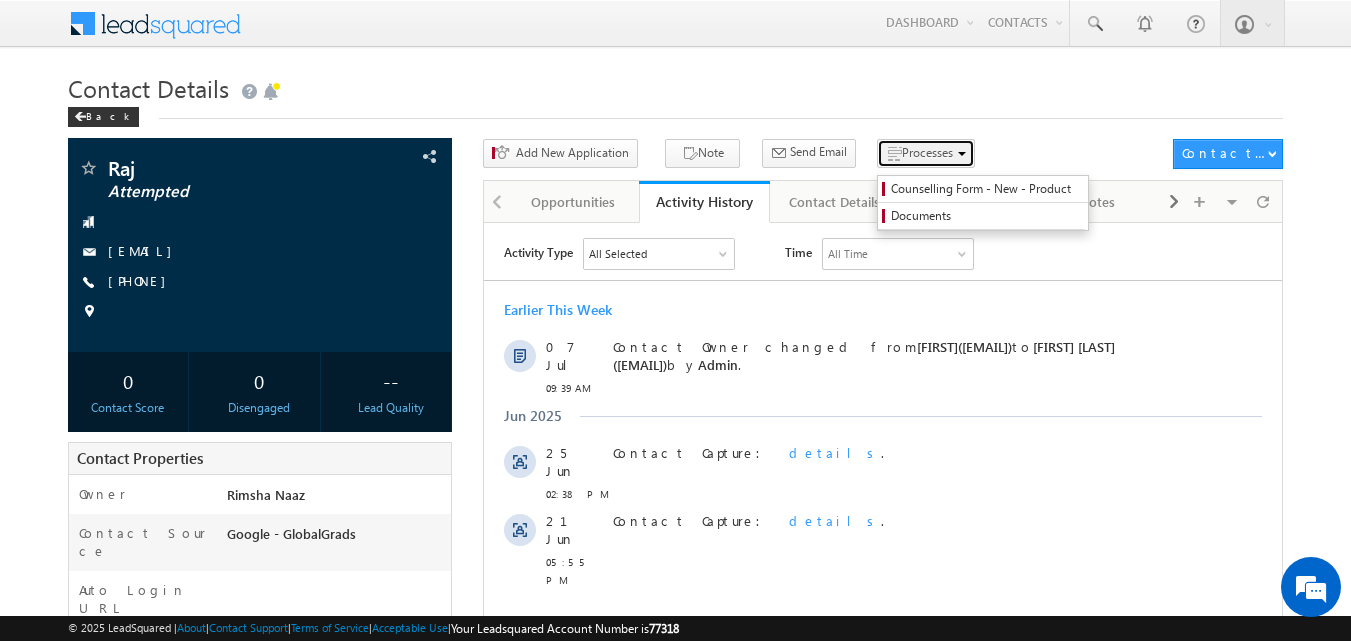 click on "Processes" at bounding box center (927, 152) 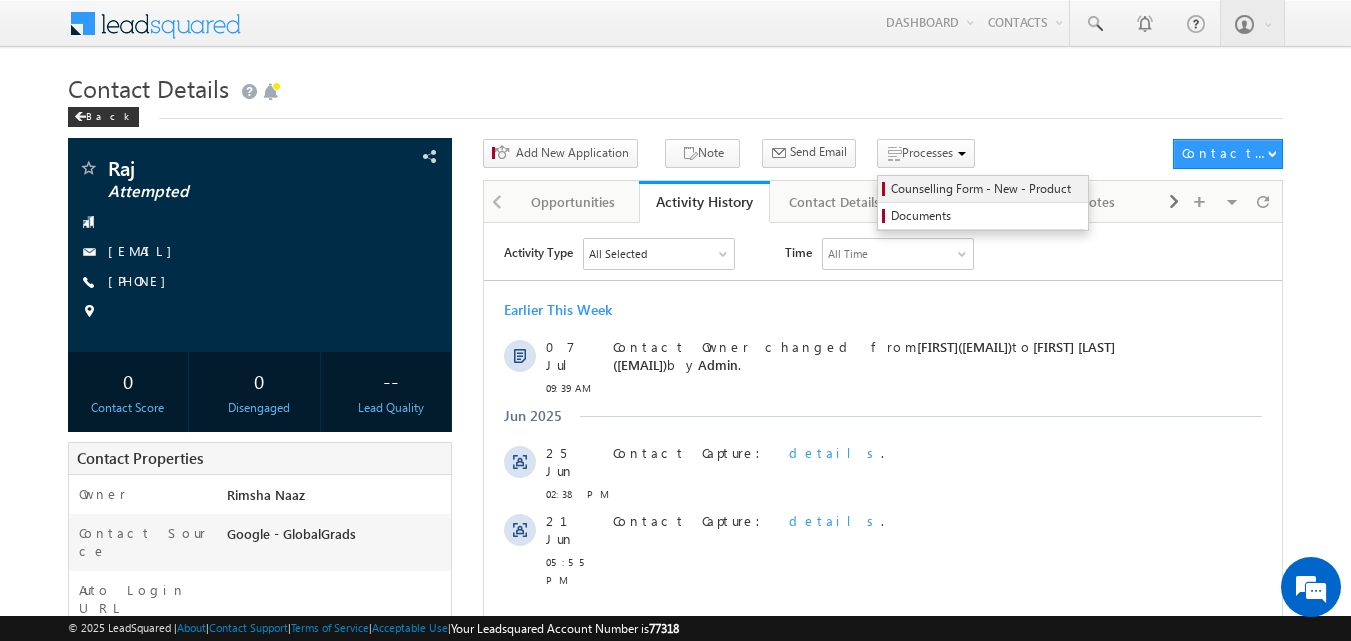 click on "Counselling Form - New - Product" at bounding box center [986, 189] 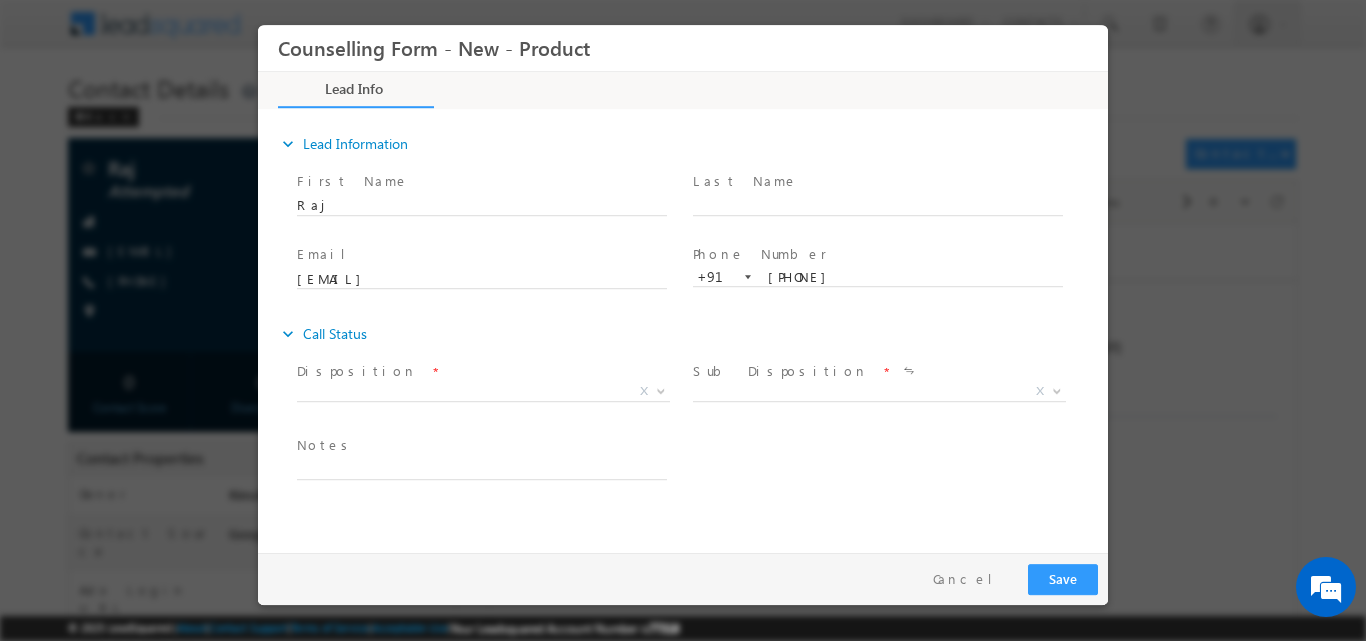 scroll, scrollTop: 0, scrollLeft: 0, axis: both 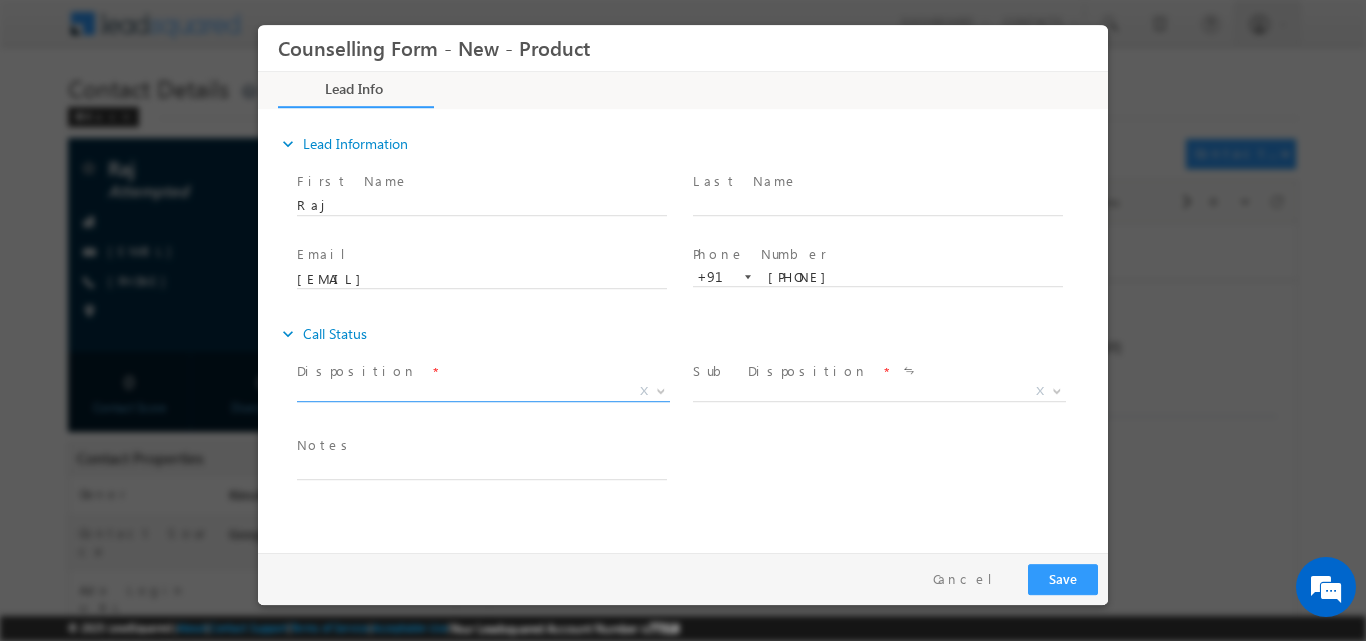 click at bounding box center [659, 390] 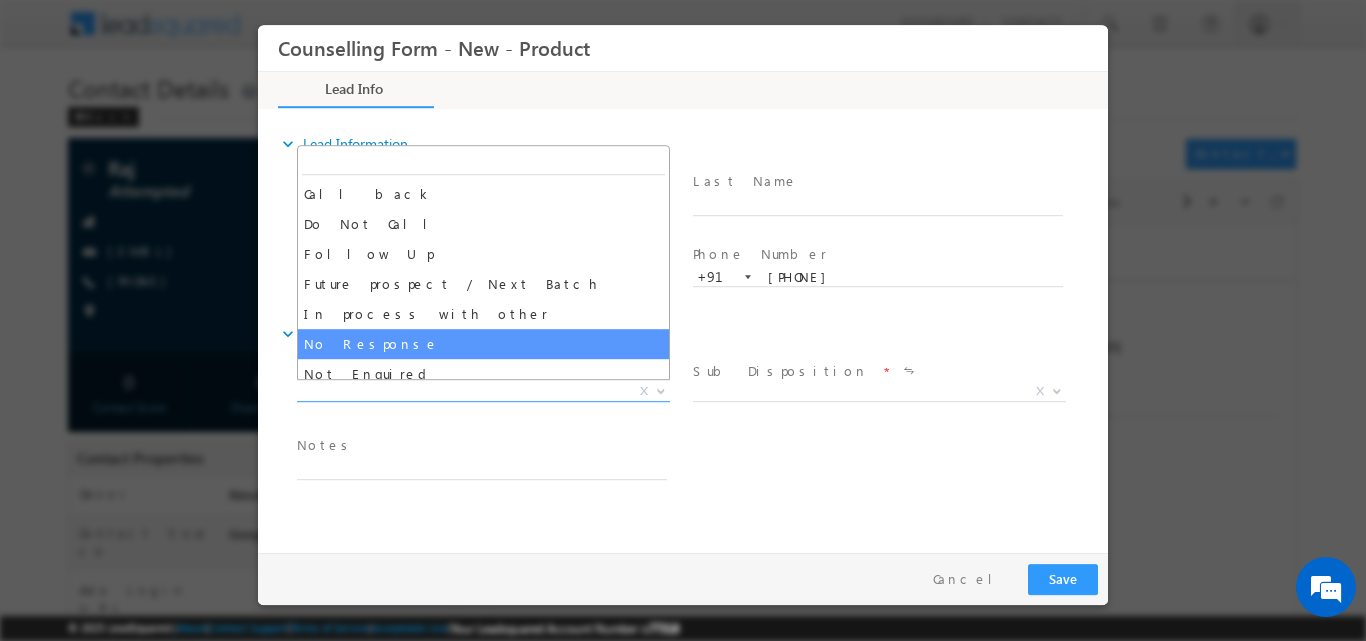 select on "No Response" 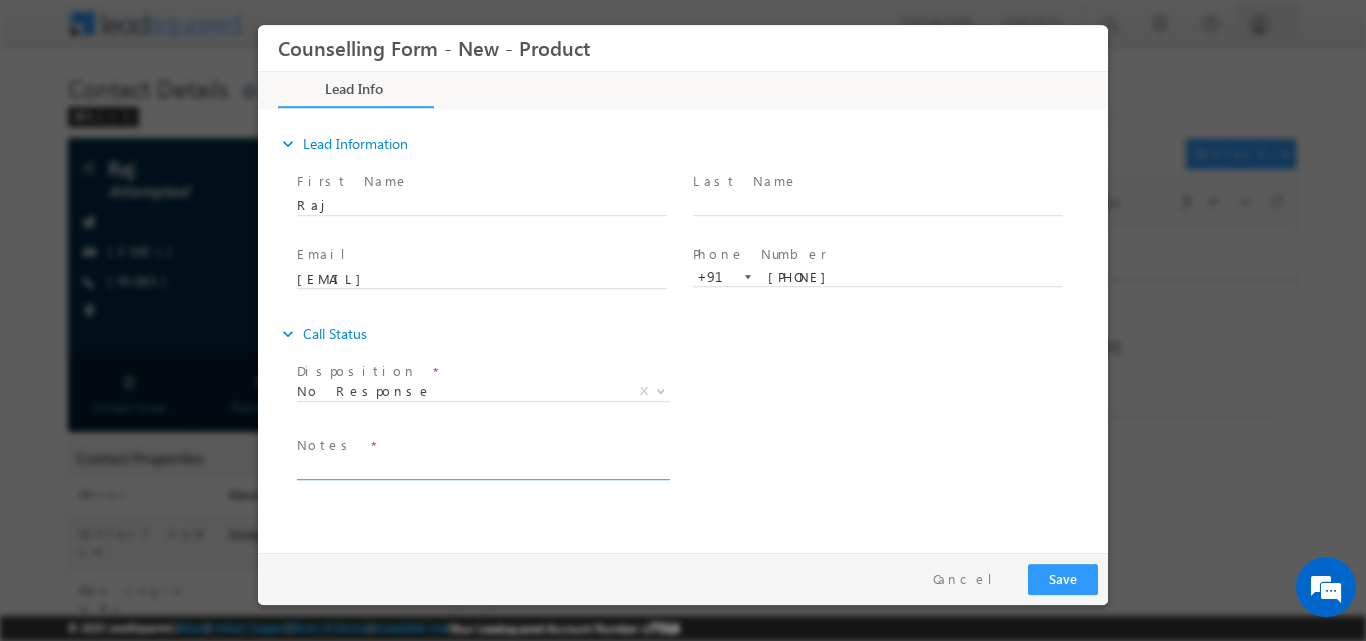 click at bounding box center [482, 467] 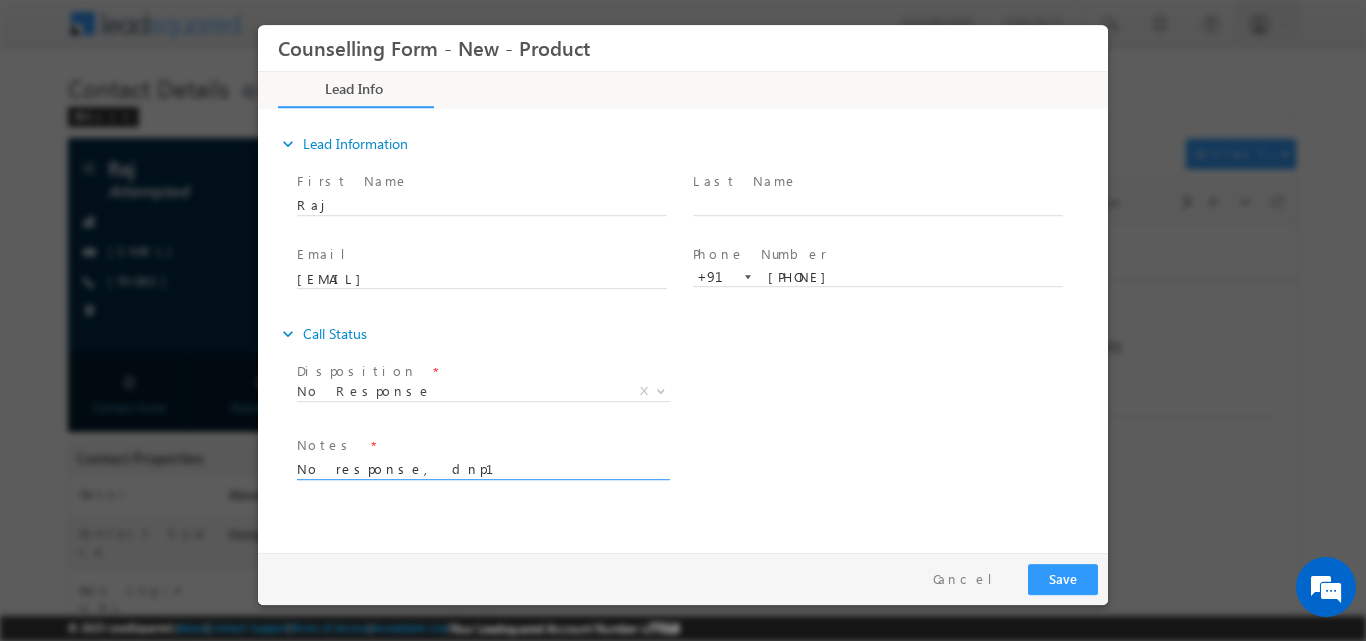 drag, startPoint x: 369, startPoint y: 466, endPoint x: 217, endPoint y: 479, distance: 152.5549 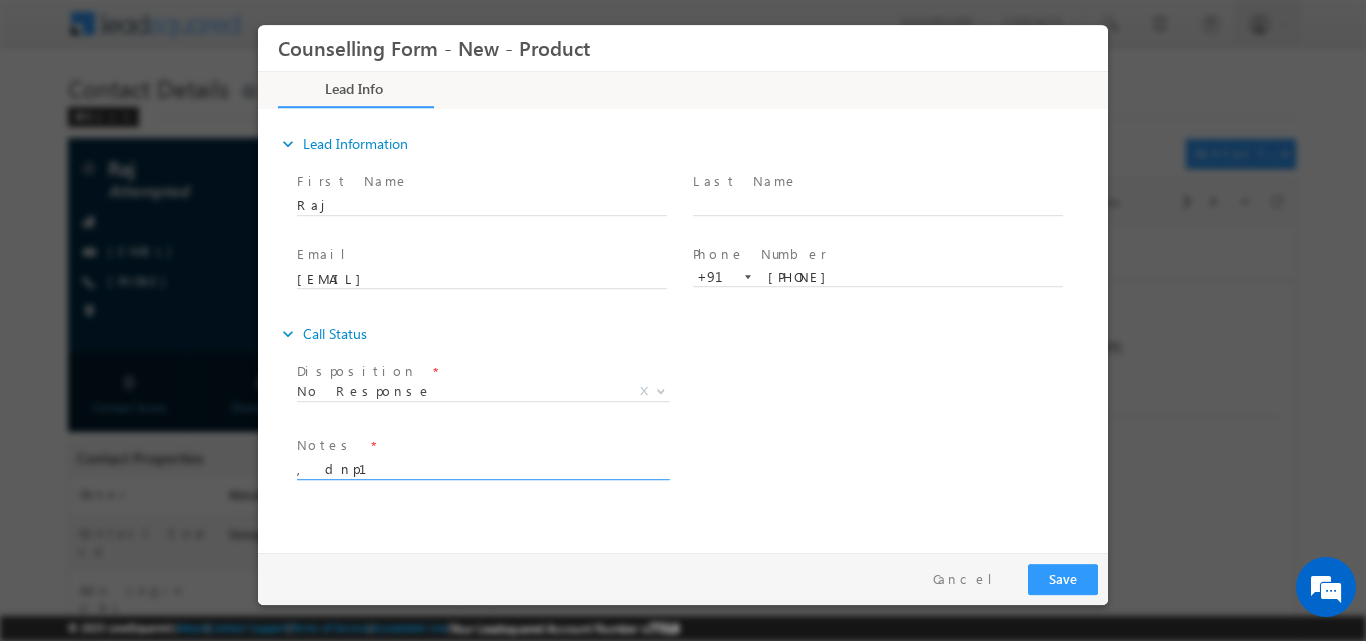 drag, startPoint x: 357, startPoint y: 468, endPoint x: 447, endPoint y: 506, distance: 97.6934 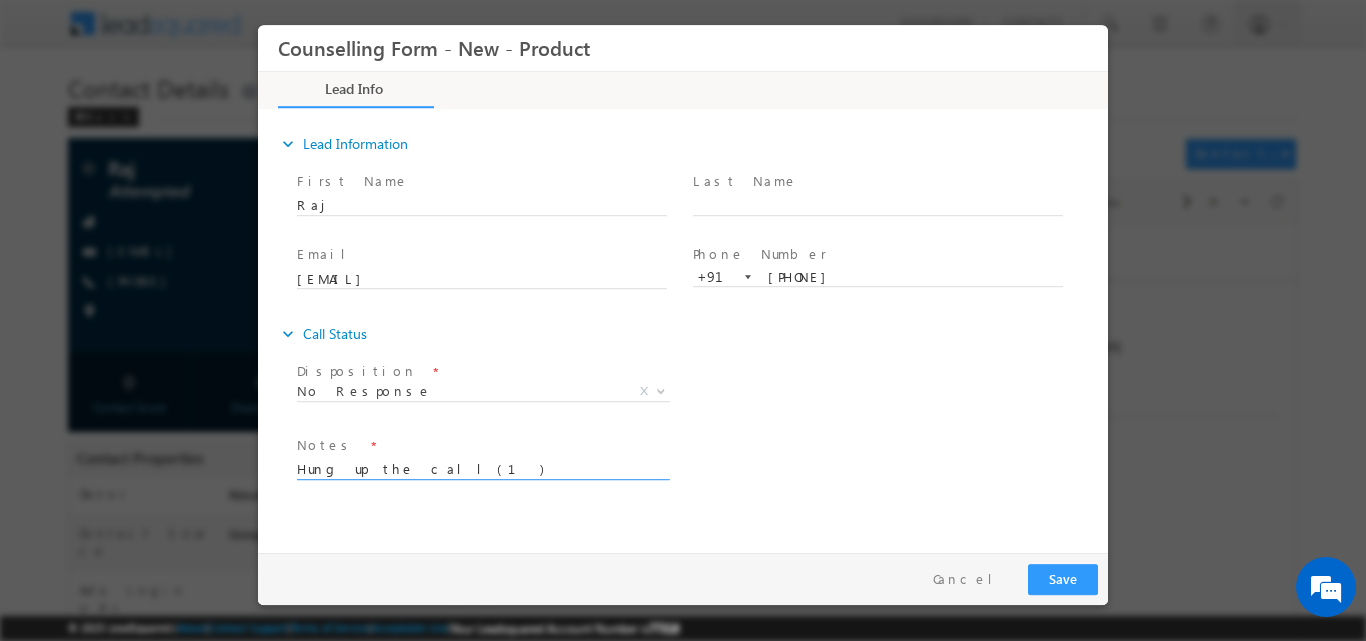 type on "Hung up the call(1)" 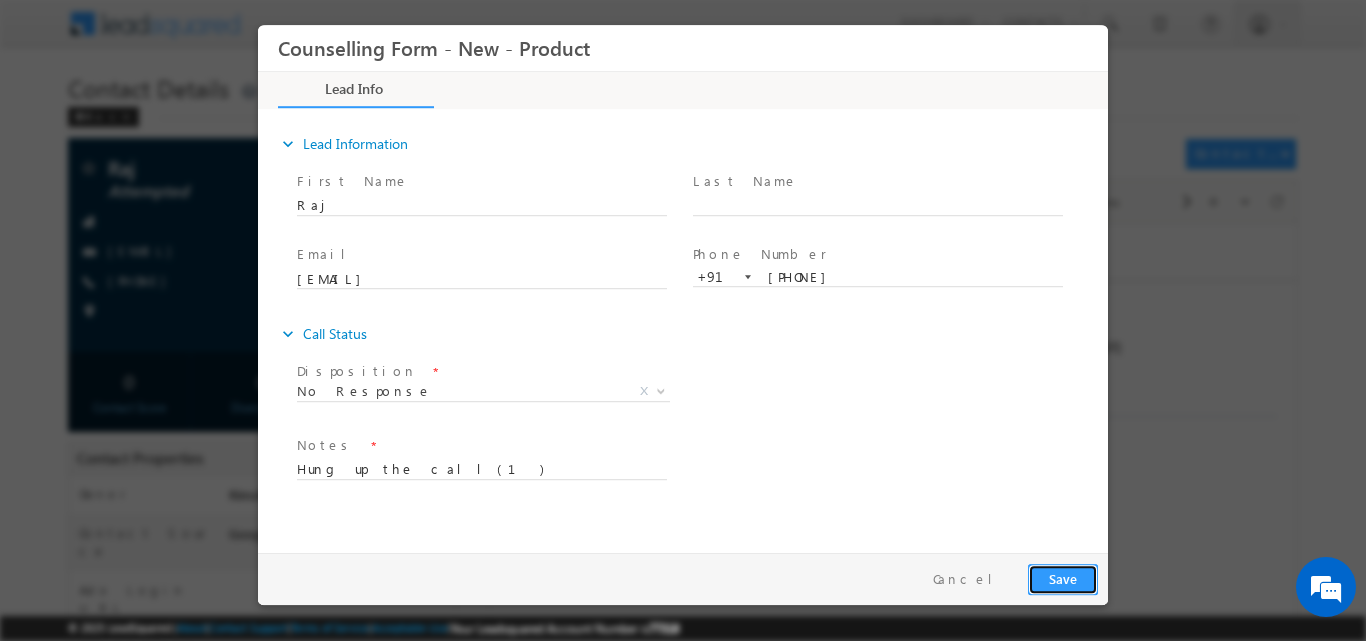 drag, startPoint x: 1066, startPoint y: 575, endPoint x: 1086, endPoint y: 33, distance: 542.3689 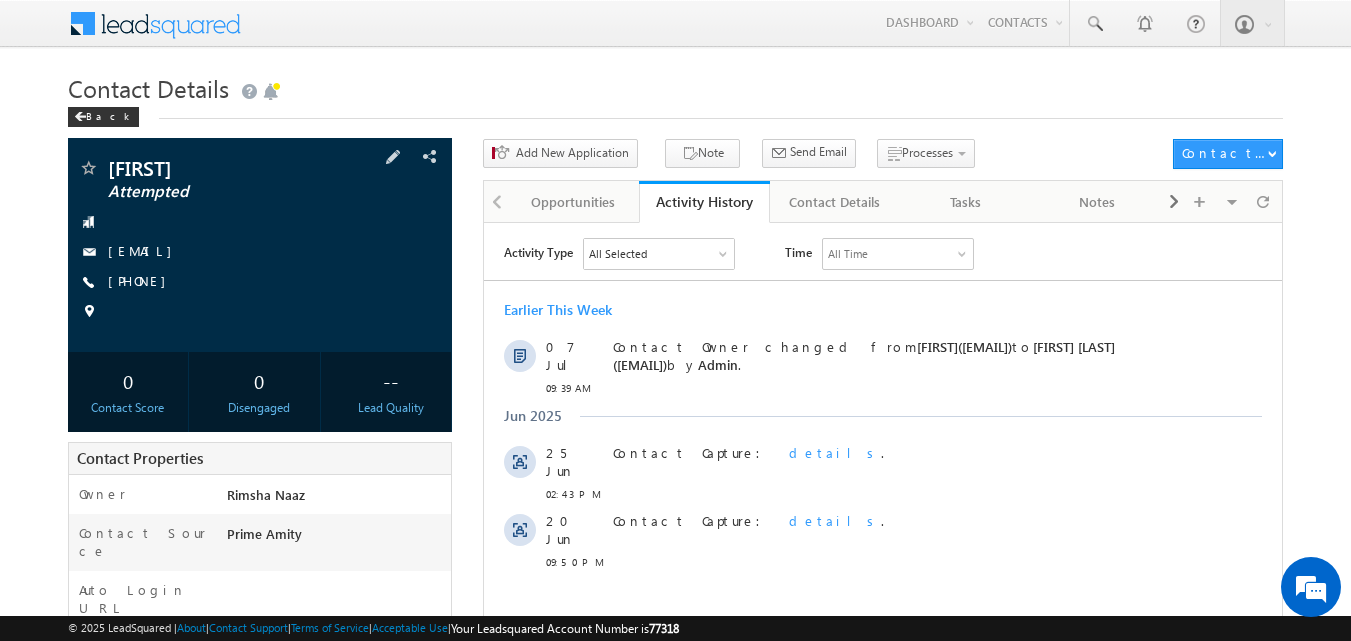 scroll, scrollTop: 0, scrollLeft: 0, axis: both 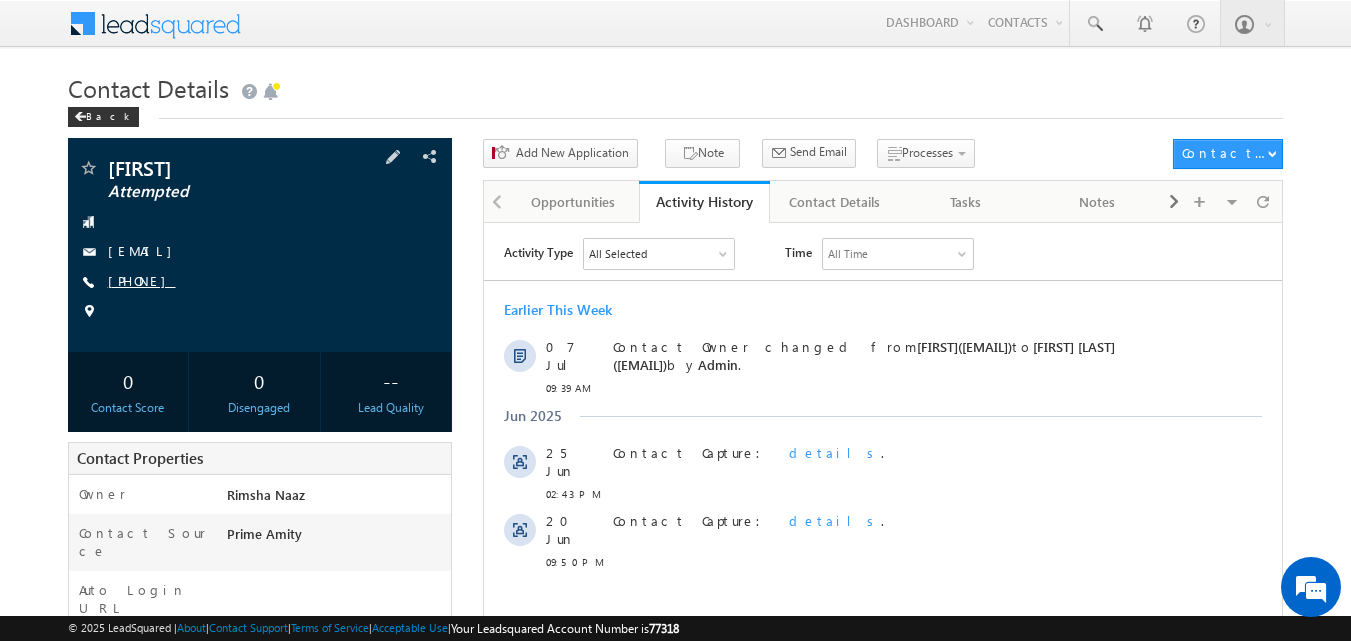 copy on "[PHONE]" 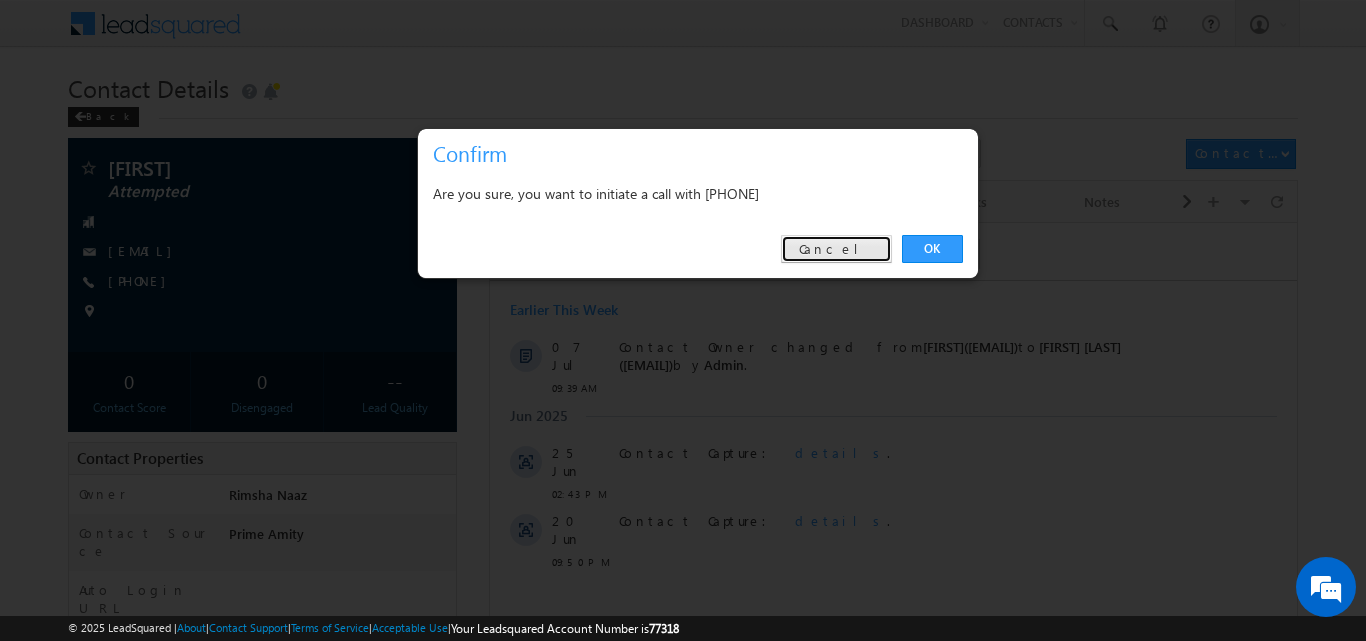 click on "Cancel" at bounding box center (836, 249) 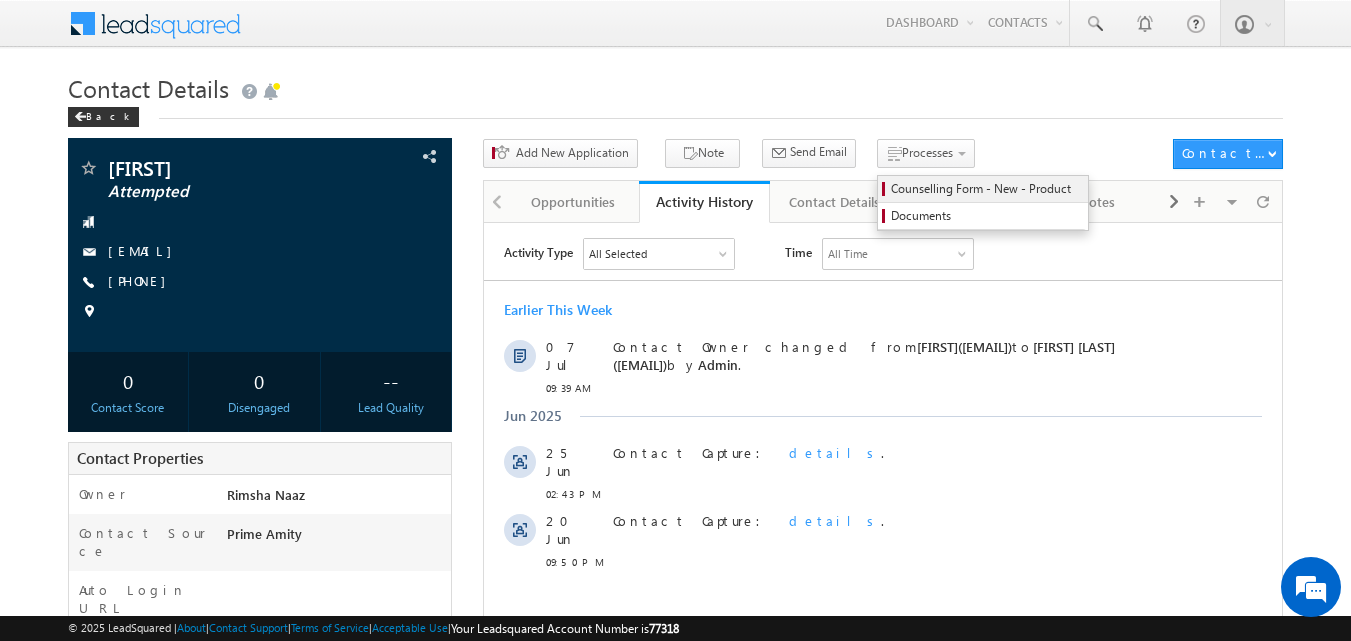 click on "Counselling Form - New - Product" at bounding box center [986, 189] 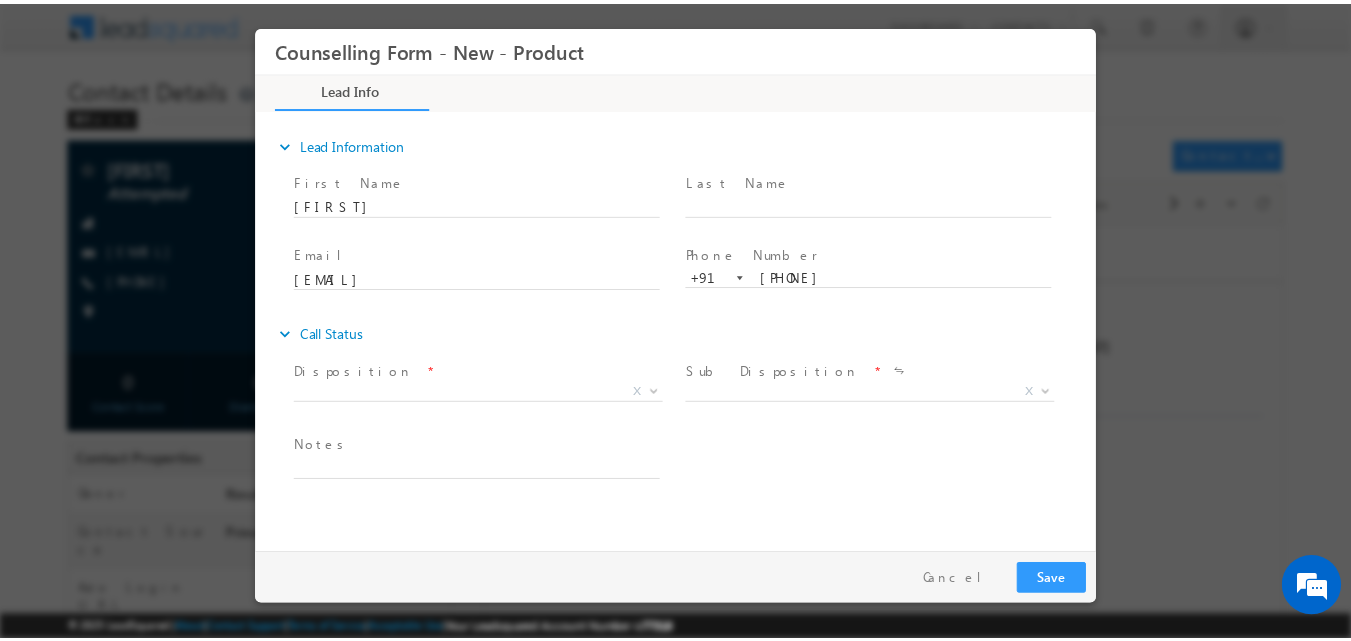 scroll, scrollTop: 0, scrollLeft: 0, axis: both 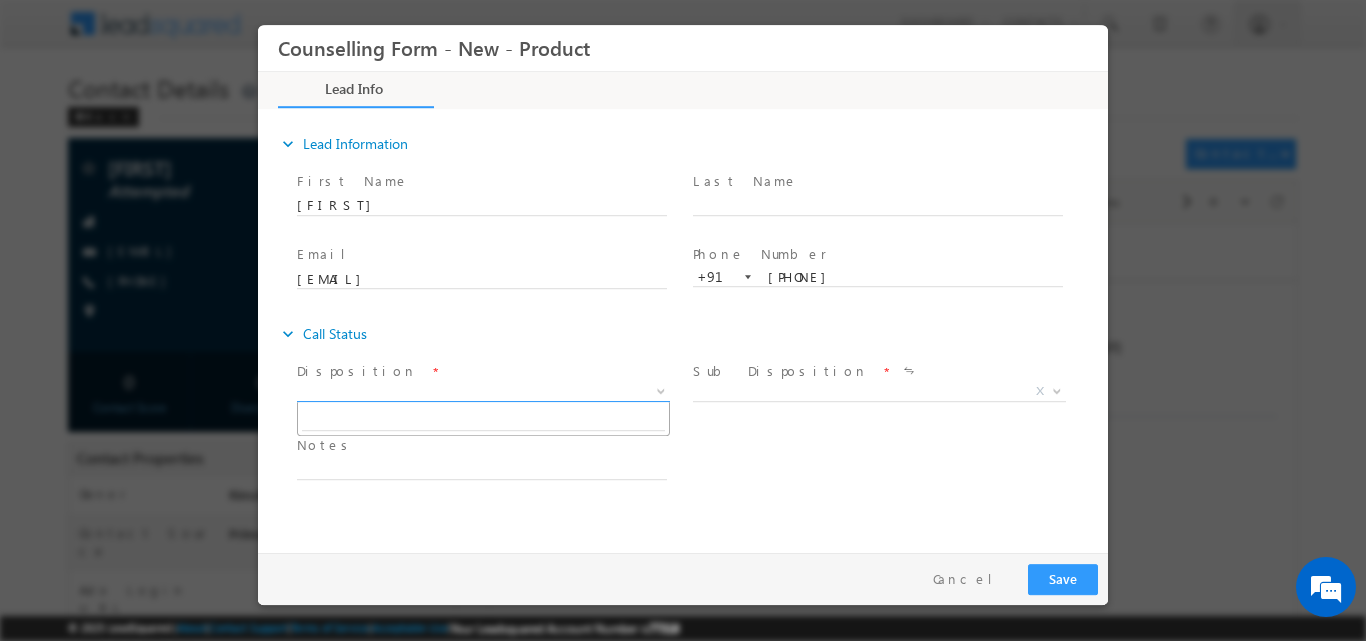 click at bounding box center [659, 390] 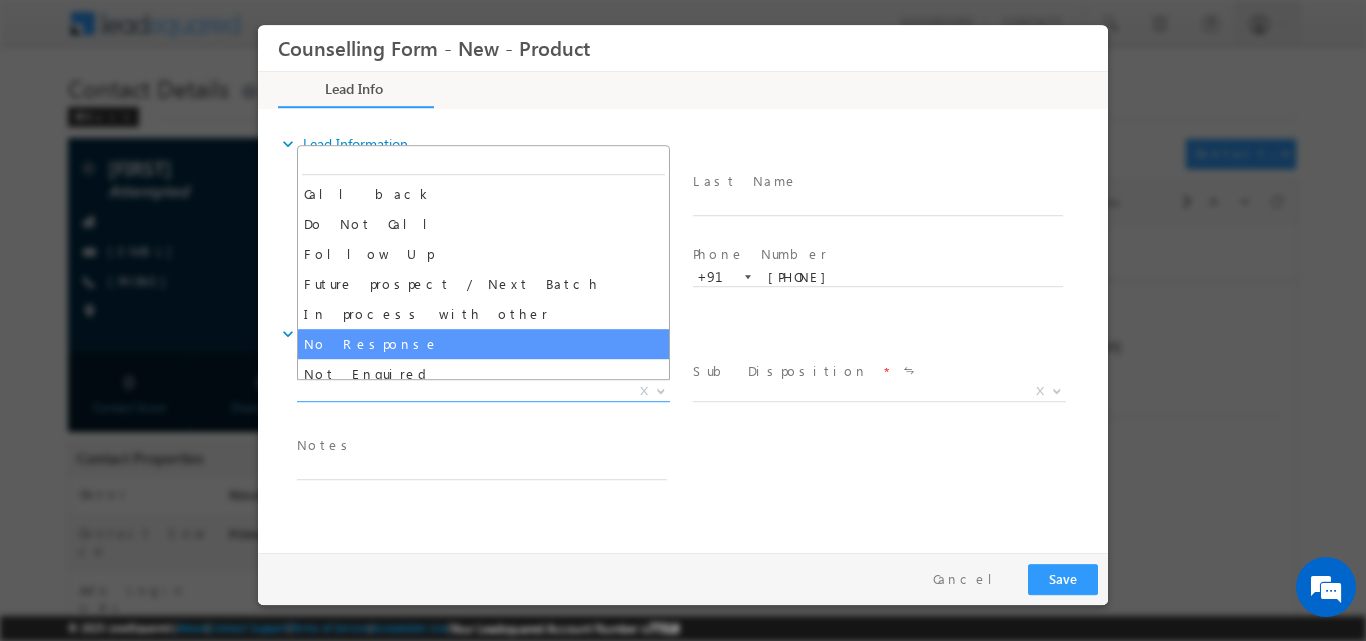 select on "No Response" 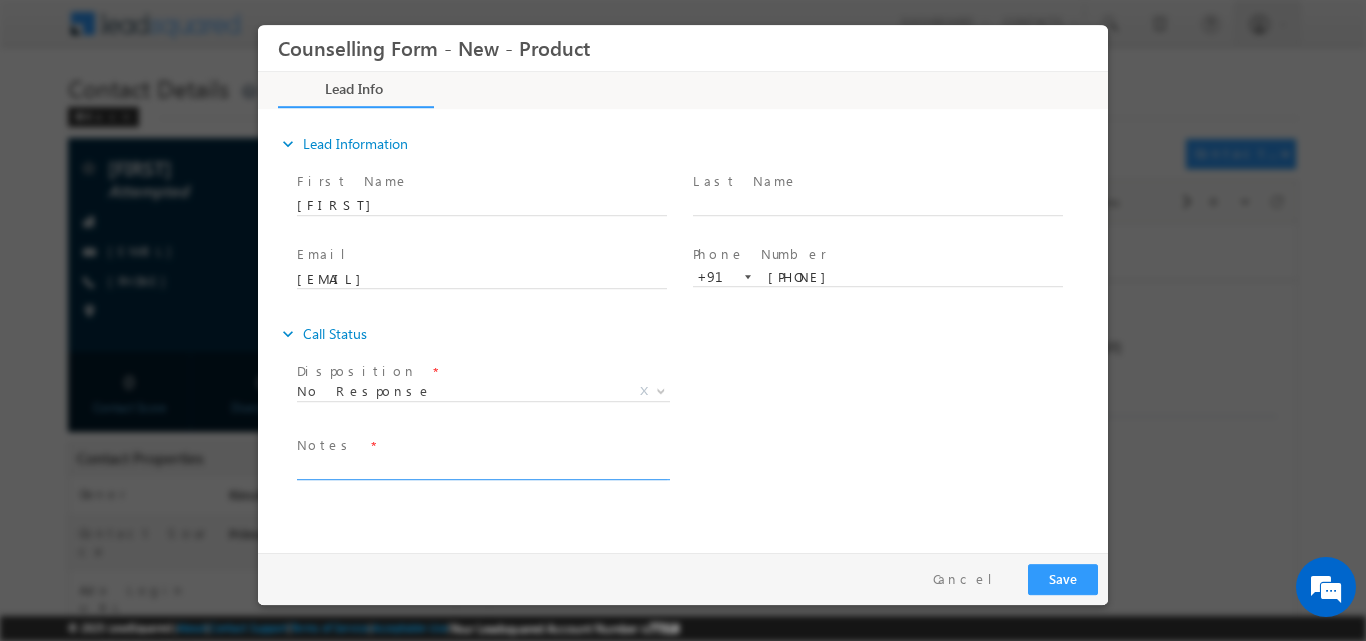 click at bounding box center (482, 467) 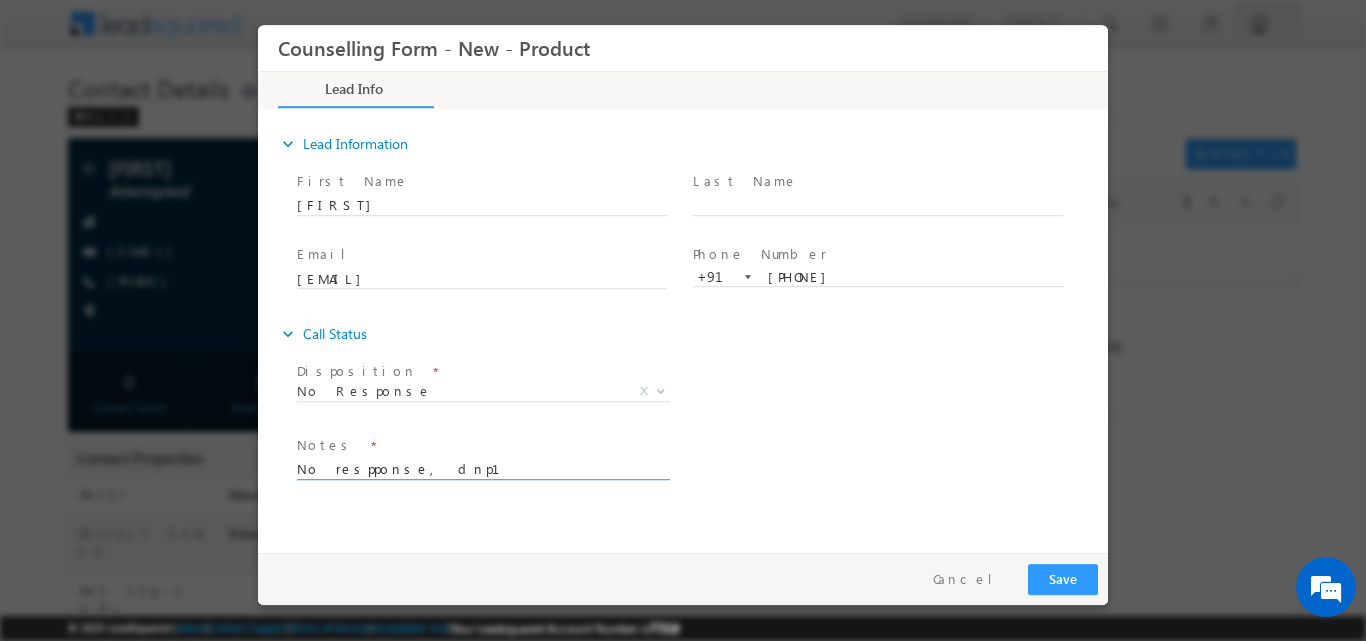 click on "No respponse, dnp1" at bounding box center [482, 467] 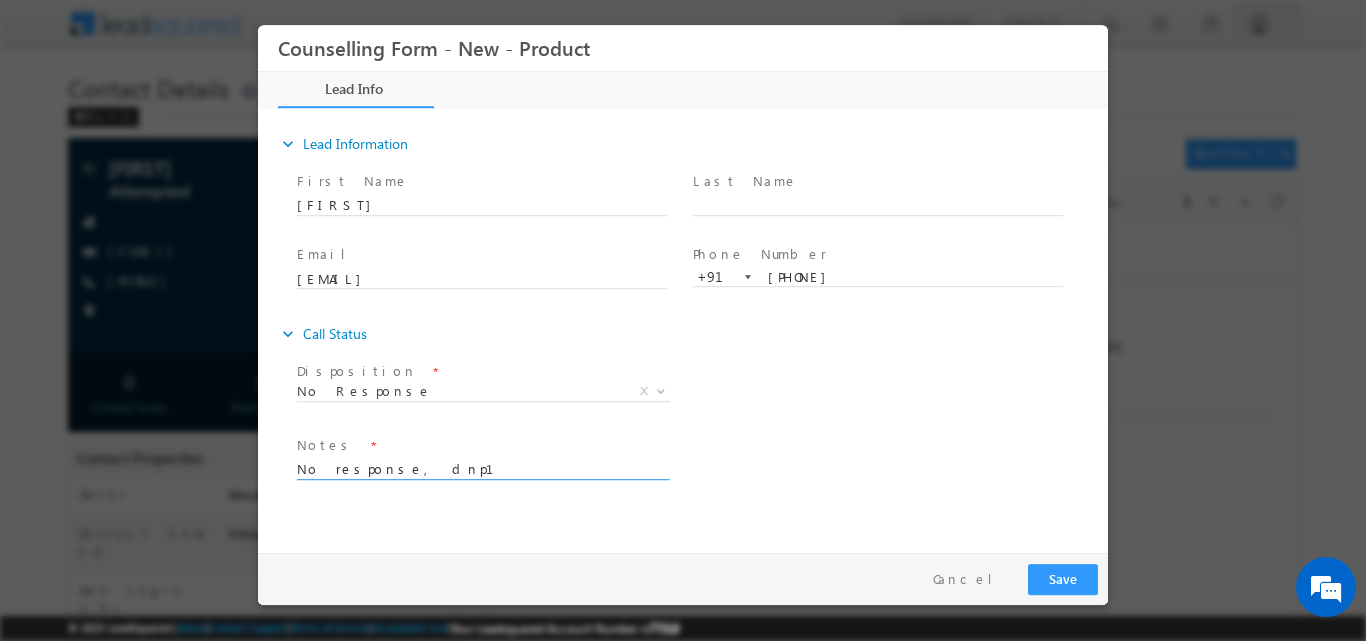 type on "No response, dnp1" 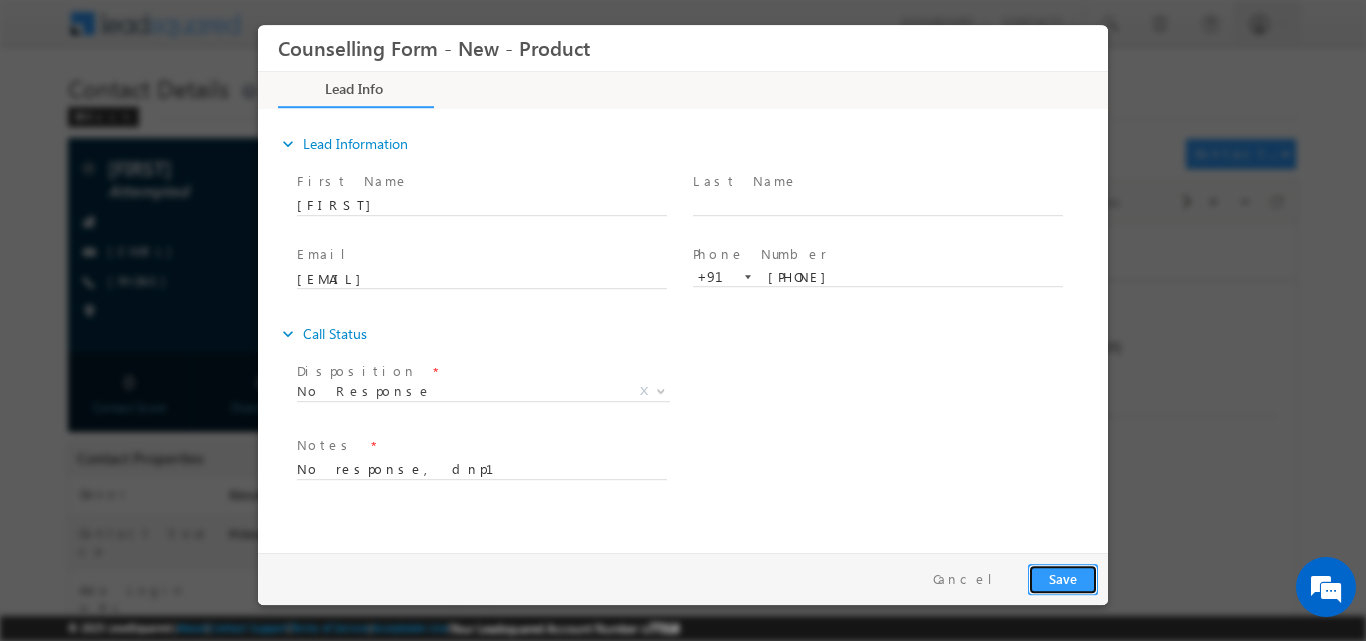 click on "Save" at bounding box center (1063, 578) 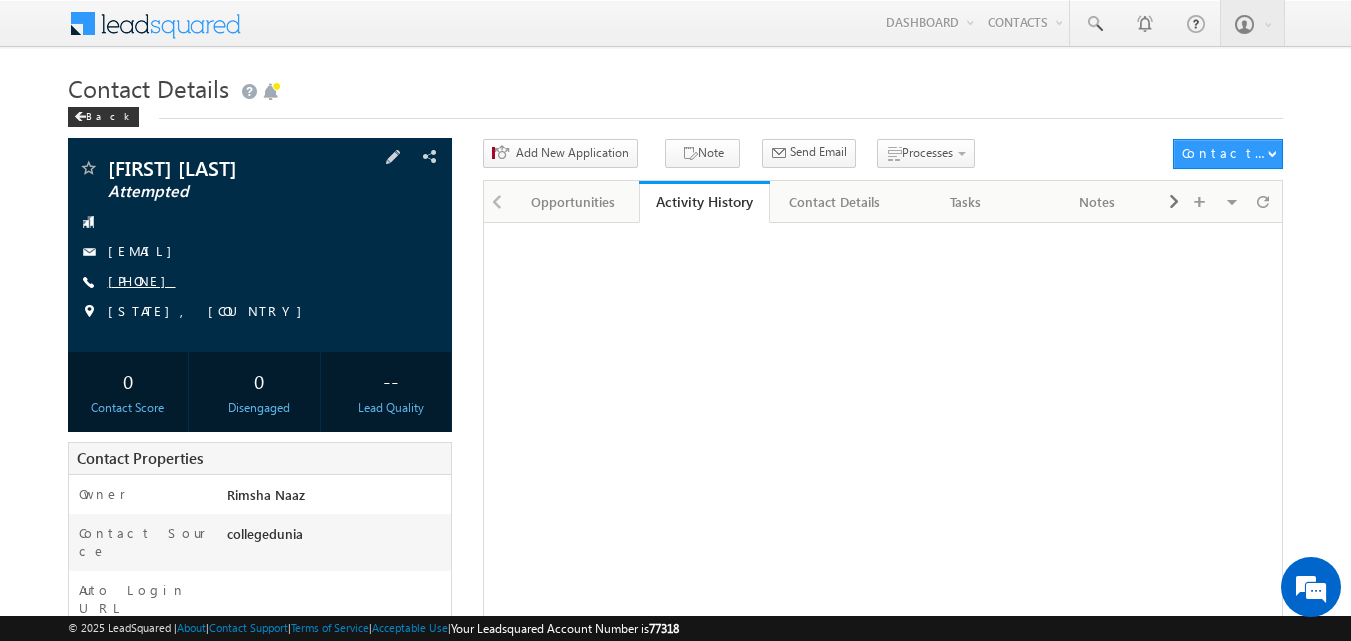 scroll, scrollTop: 0, scrollLeft: 0, axis: both 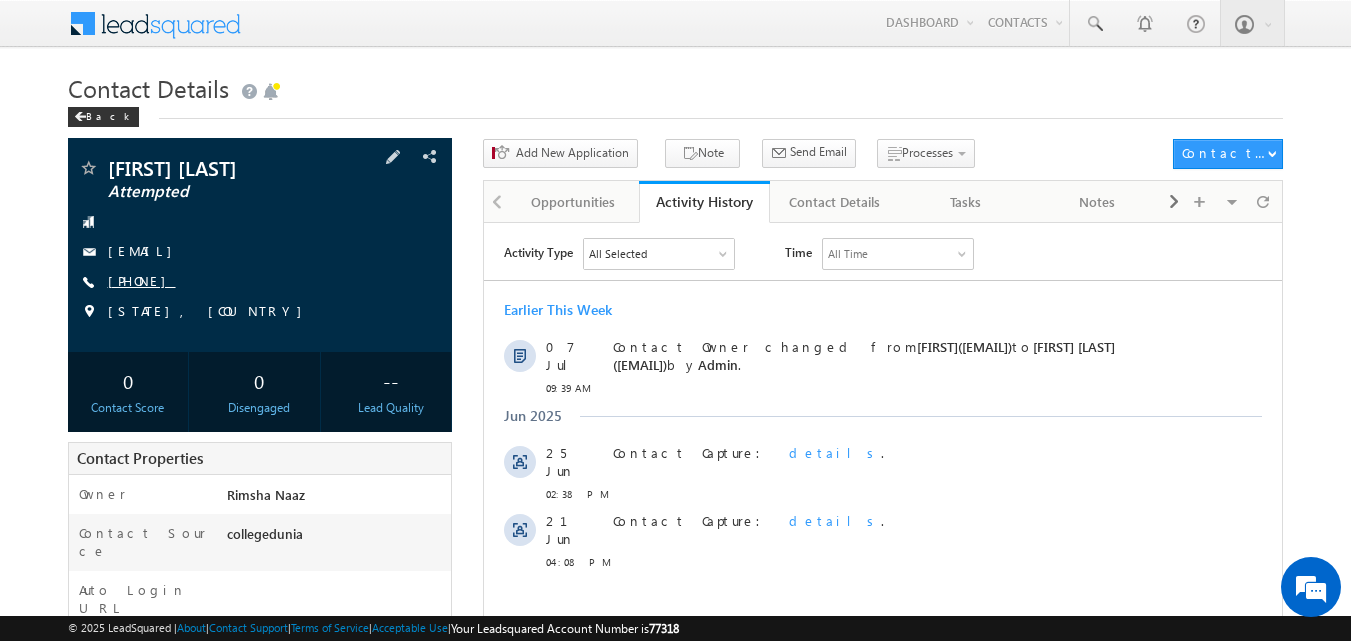 drag, startPoint x: 138, startPoint y: 278, endPoint x: 203, endPoint y: 279, distance: 65.00769 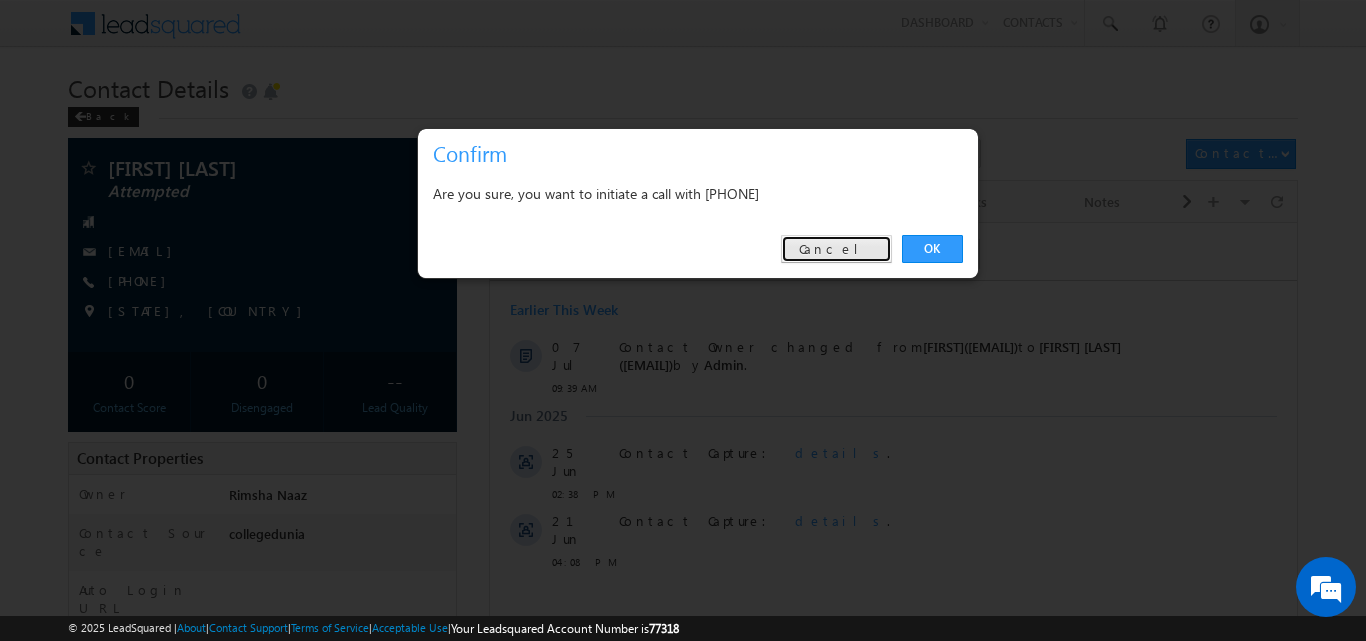 click on "Cancel" at bounding box center [836, 249] 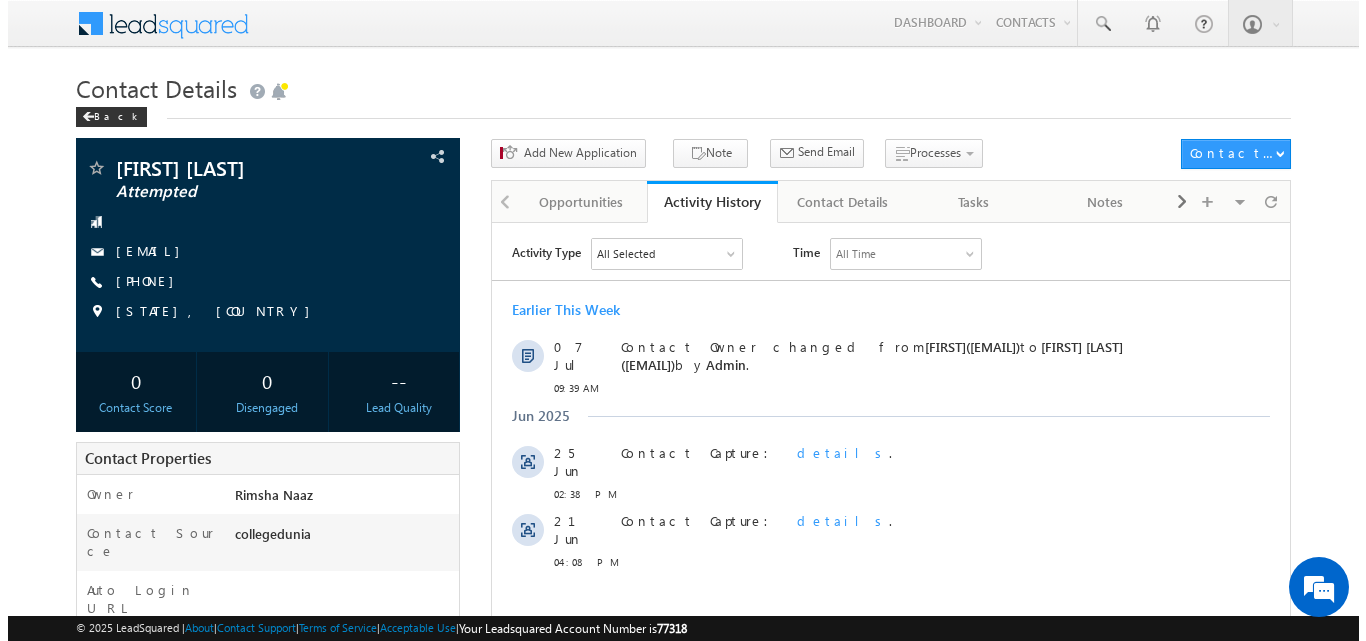 scroll, scrollTop: 0, scrollLeft: 0, axis: both 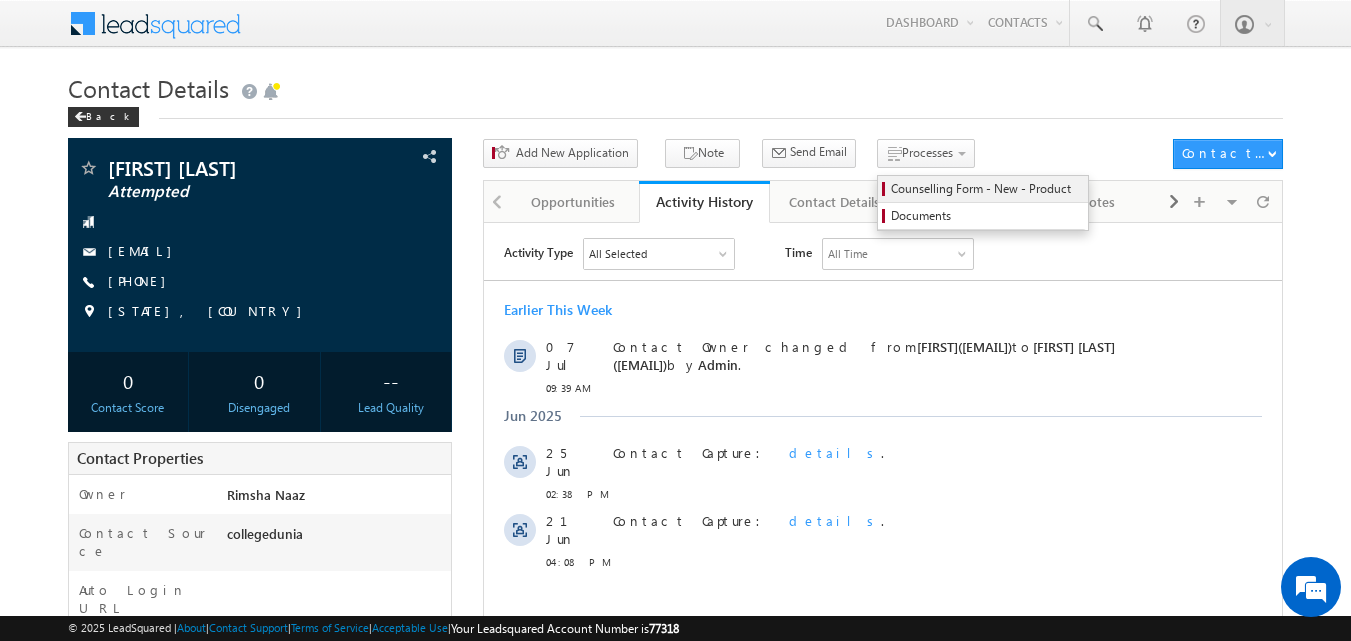 click on "Counselling Form - New - Product" at bounding box center (986, 189) 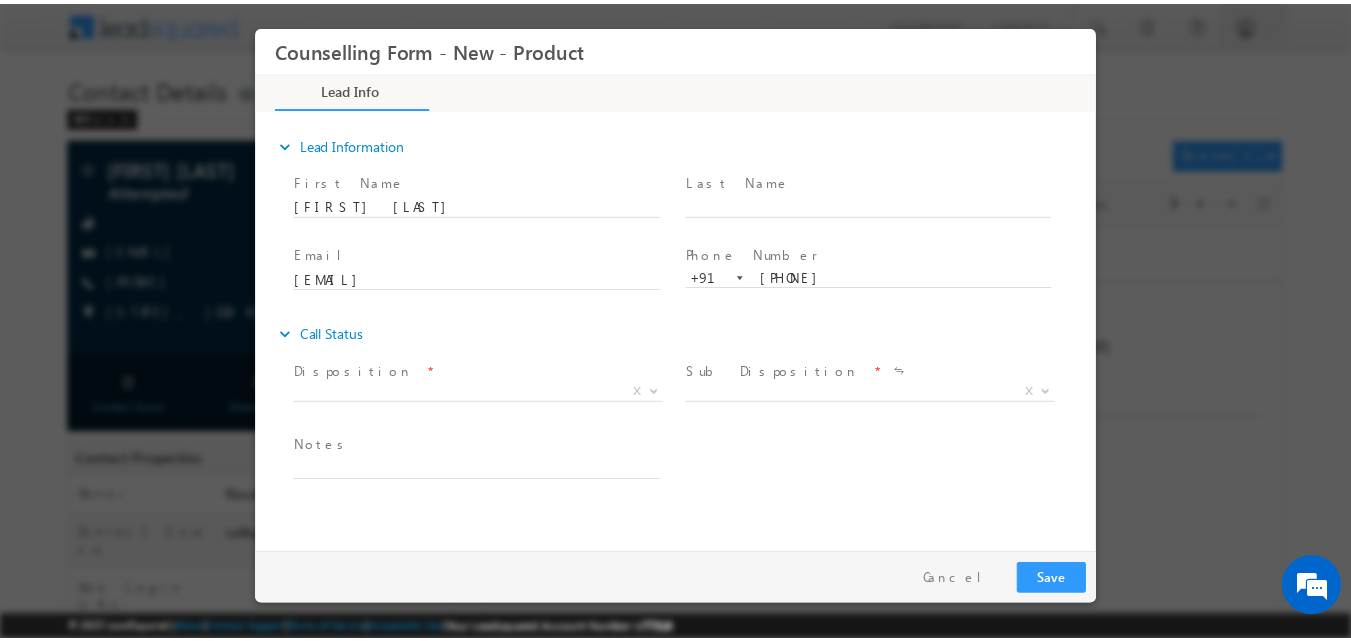 scroll, scrollTop: 0, scrollLeft: 0, axis: both 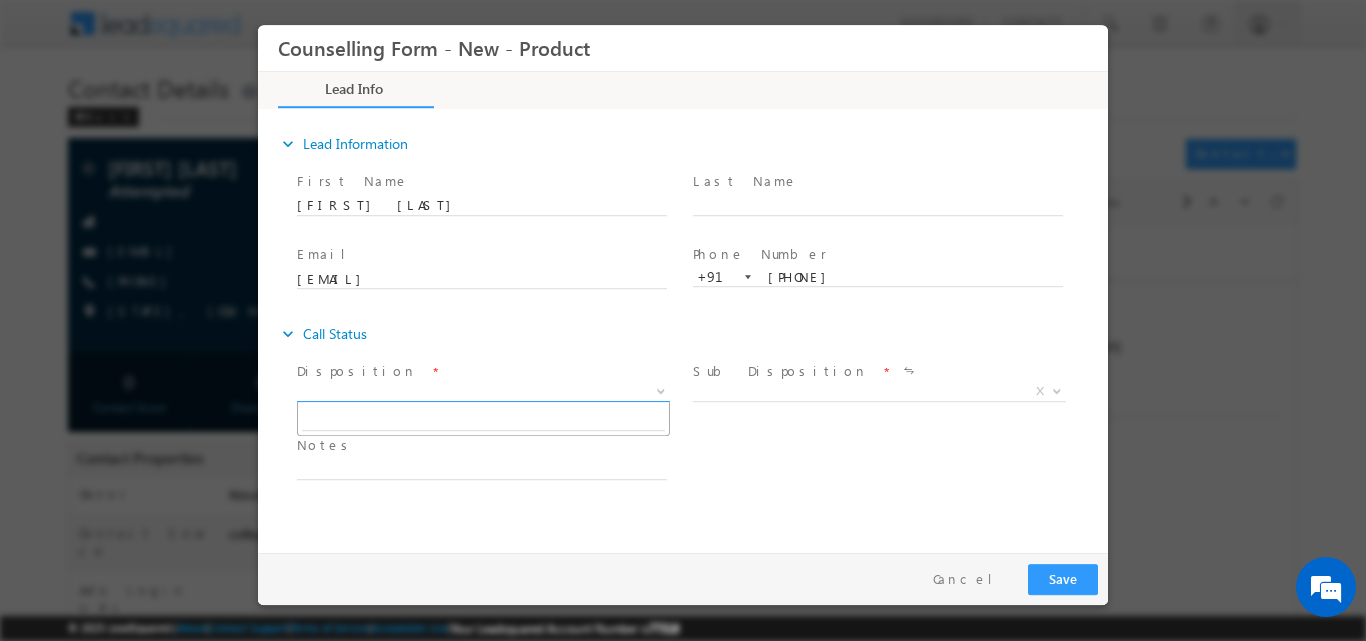 click at bounding box center (661, 389) 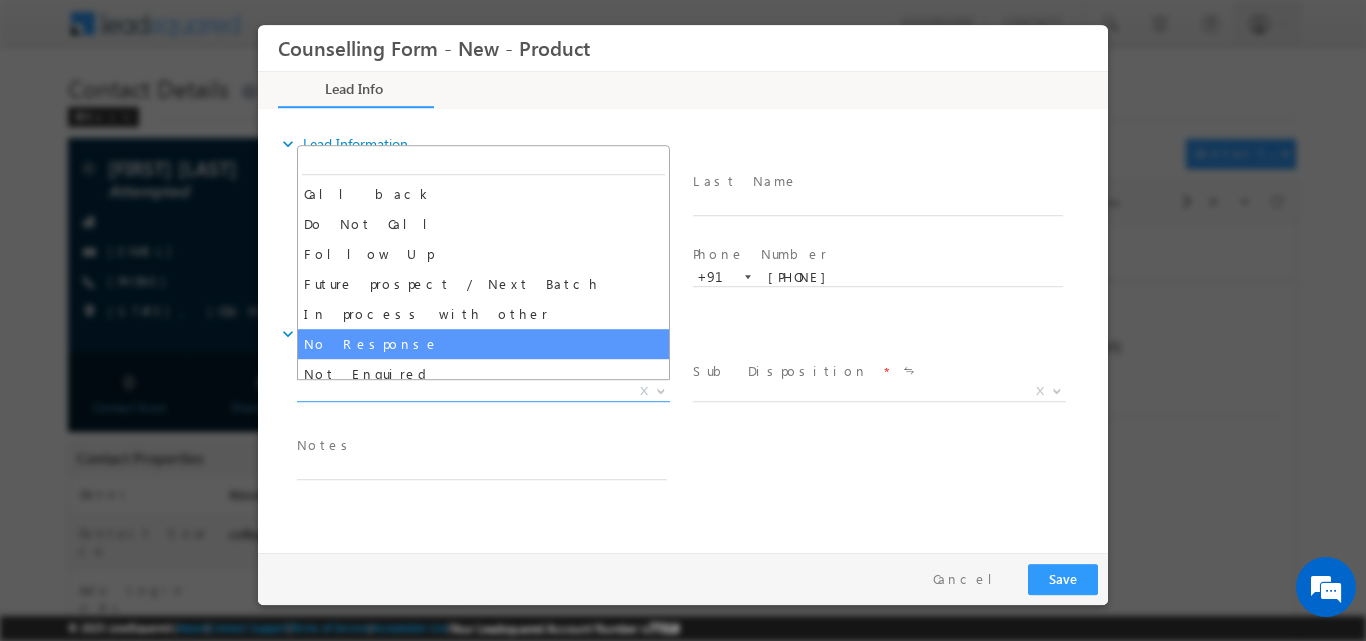 select on "No Response" 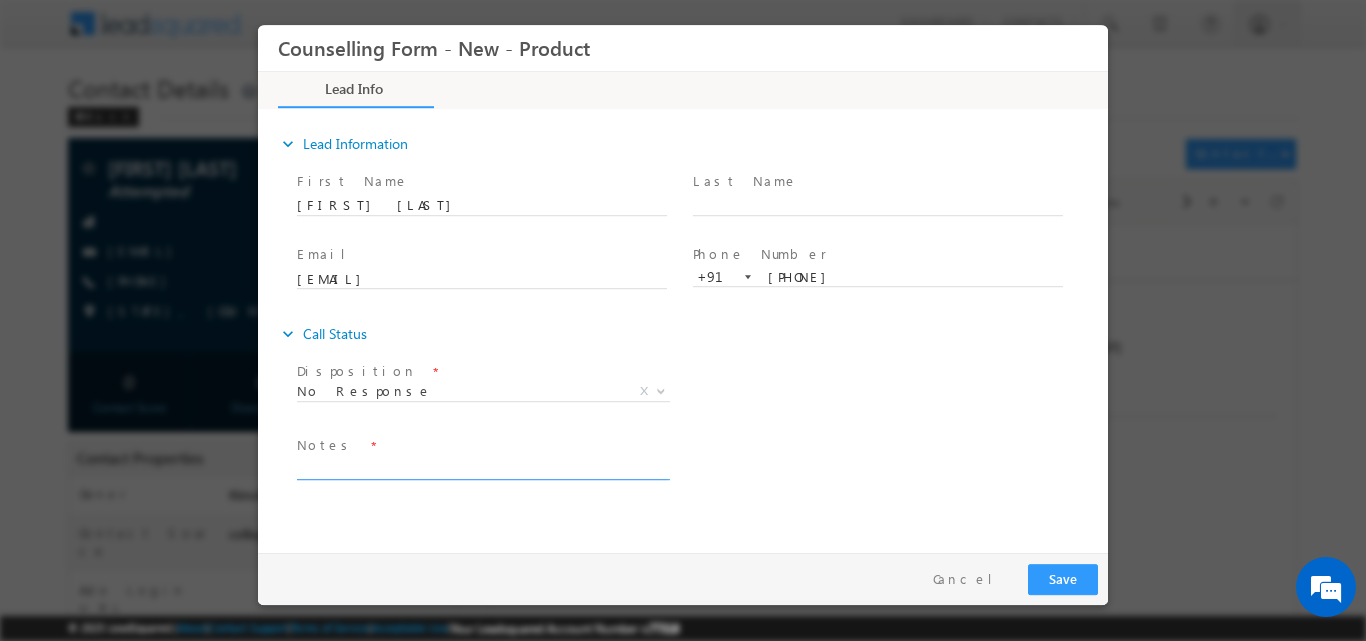 click at bounding box center (482, 467) 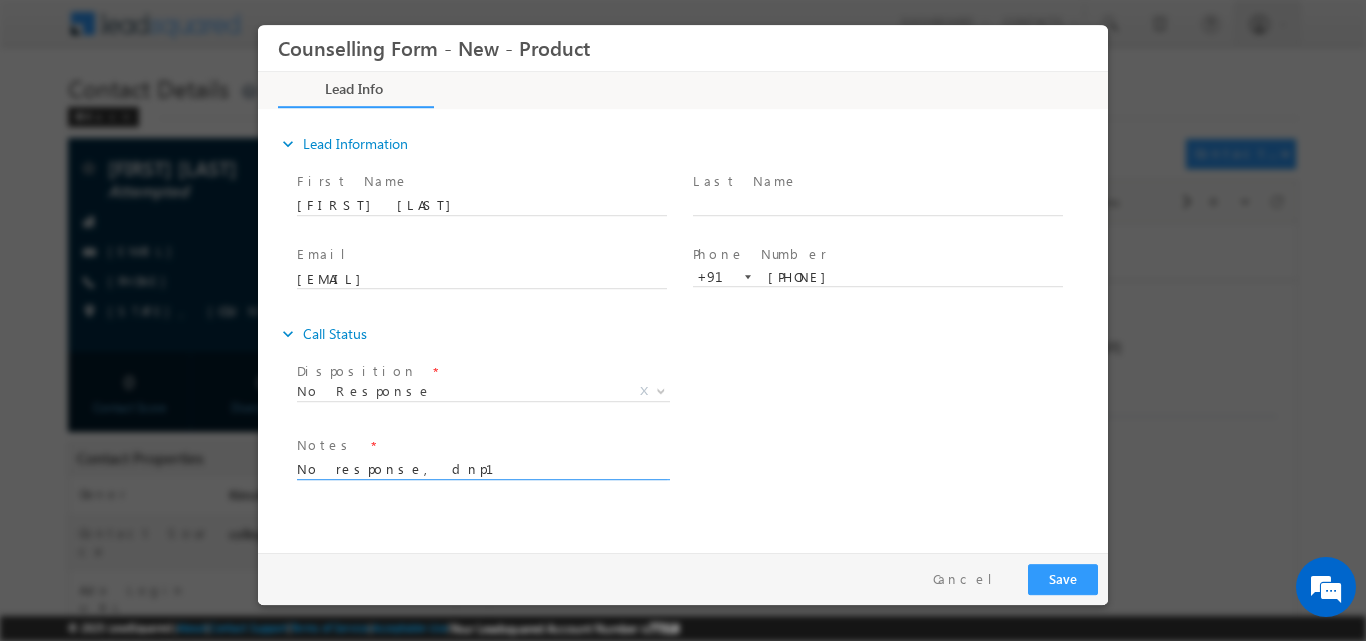 type on "No response, dnp1" 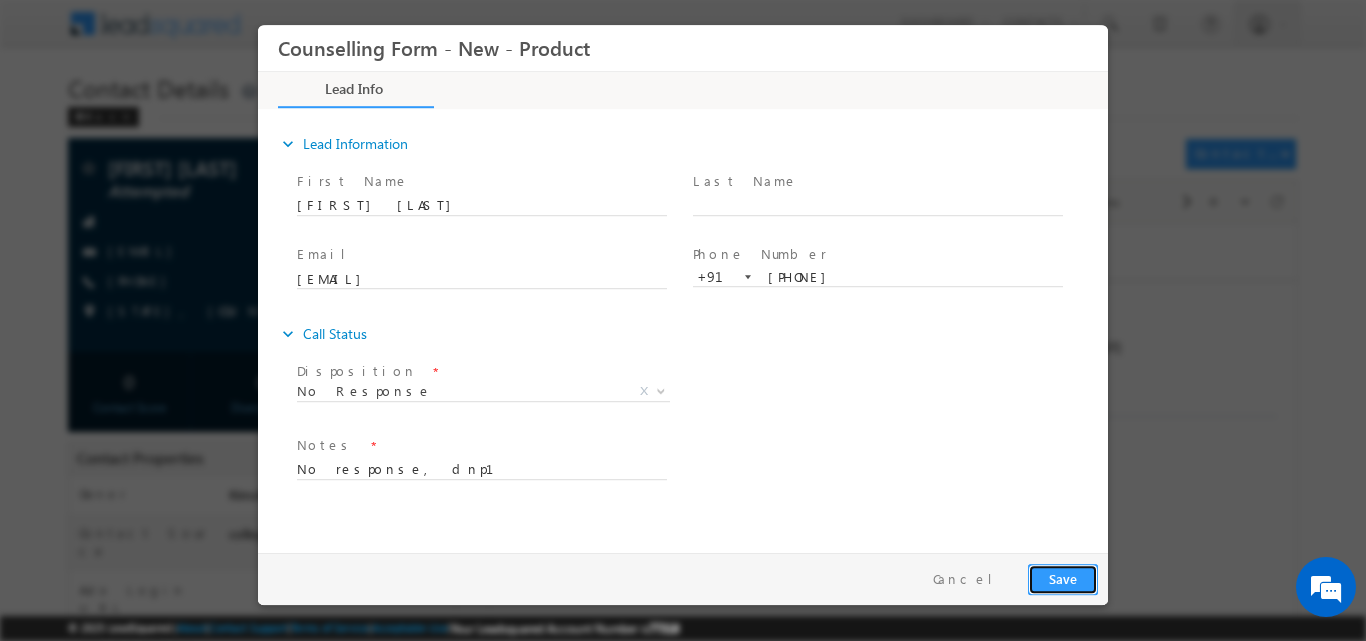 click on "Save" at bounding box center [1063, 578] 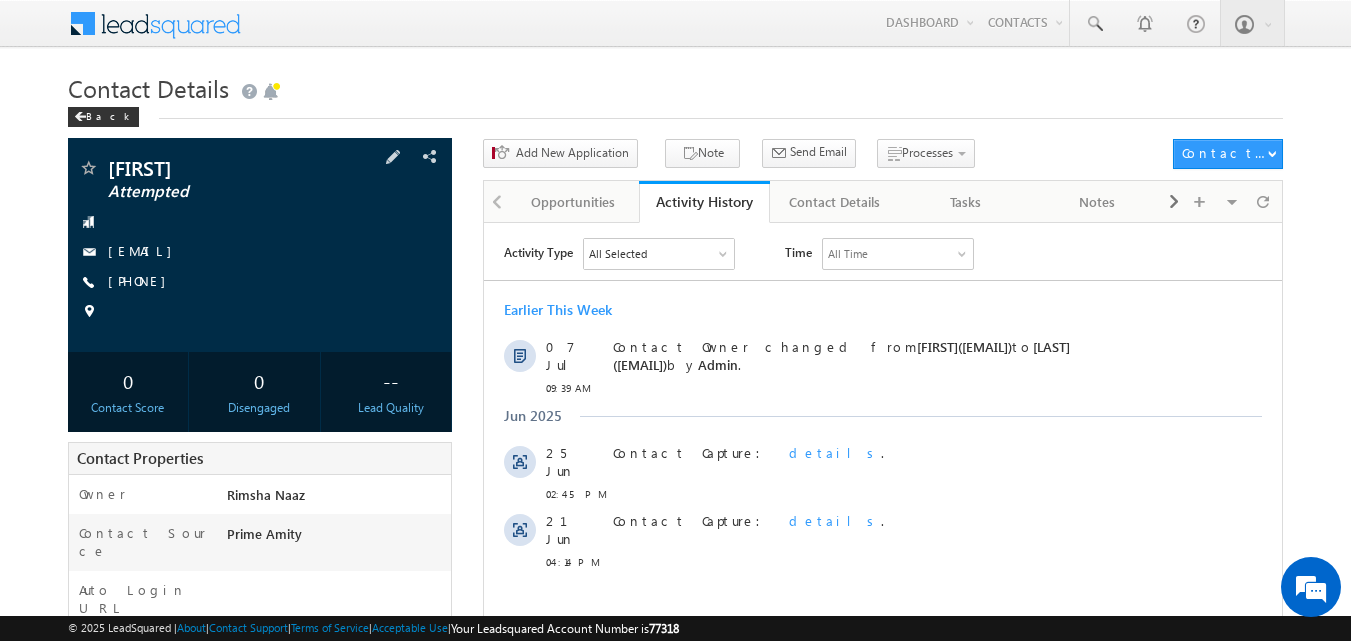 scroll, scrollTop: 0, scrollLeft: 0, axis: both 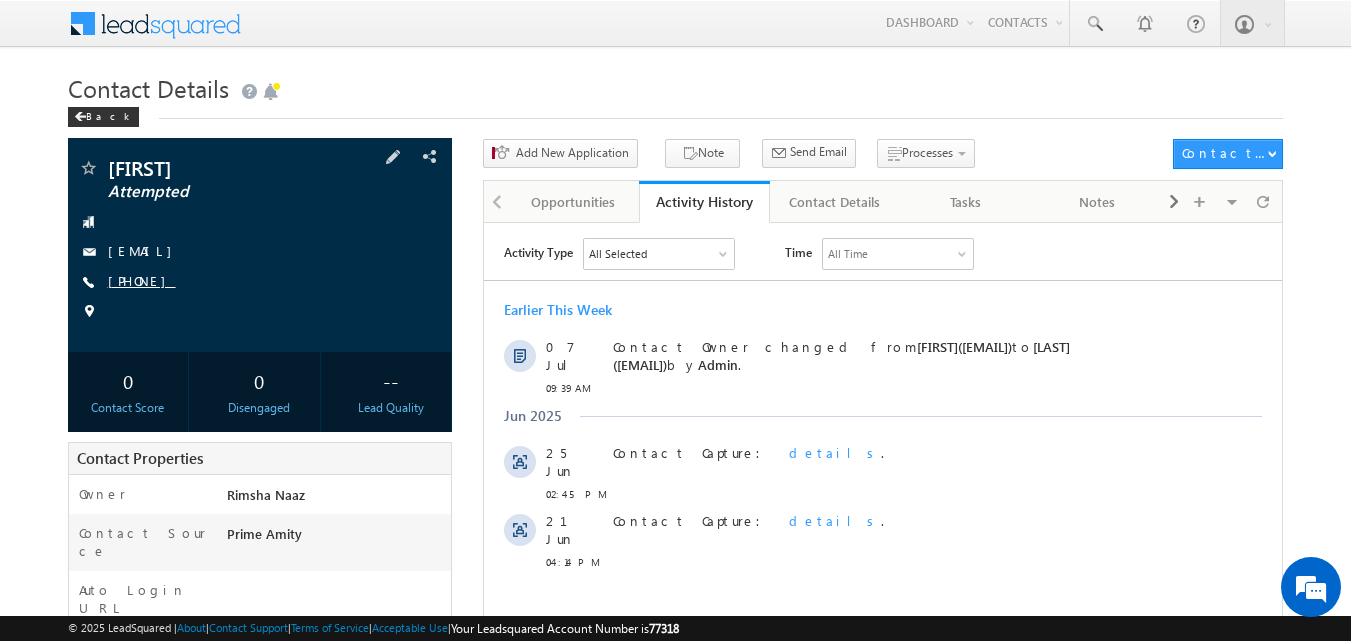 copy on "[PHONE]" 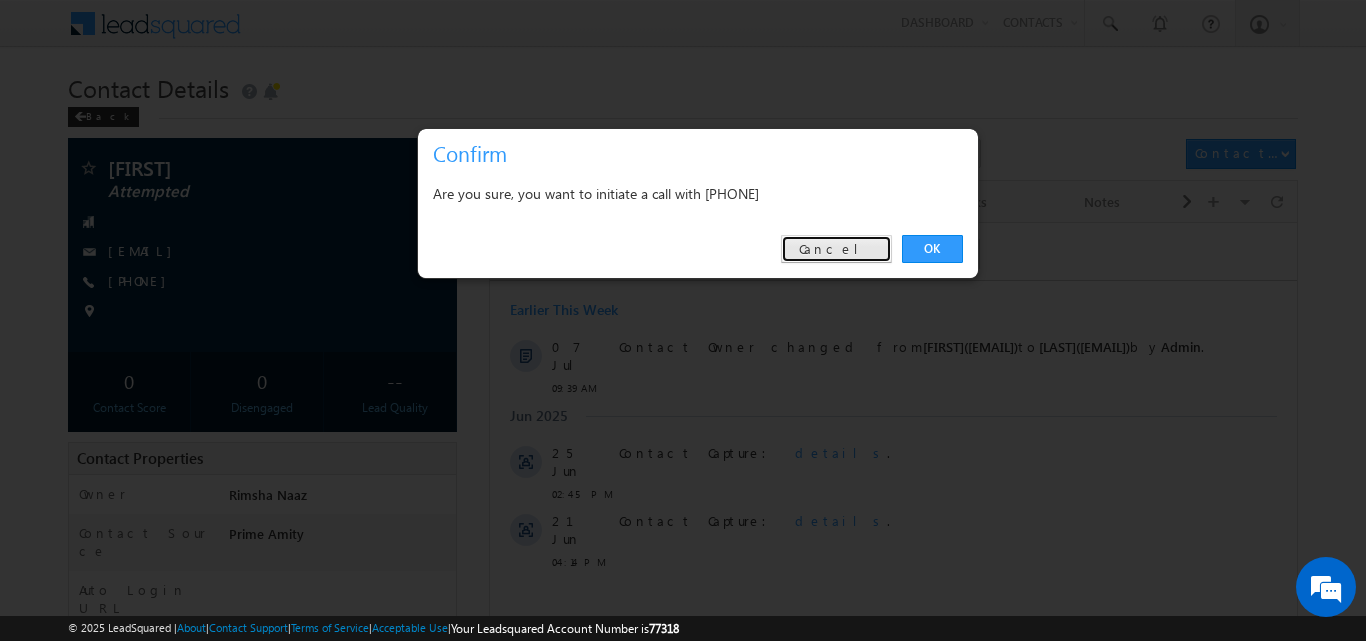 click on "Cancel" at bounding box center (836, 249) 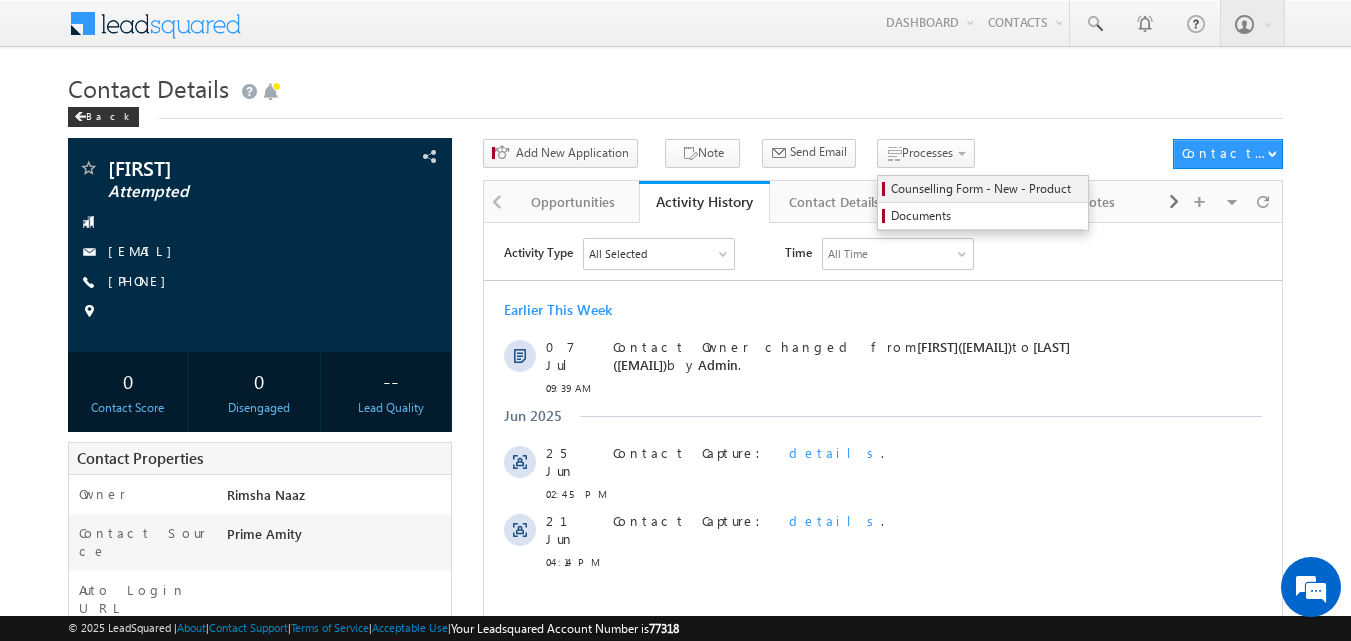 click on "Counselling Form - New - Product" at bounding box center (986, 189) 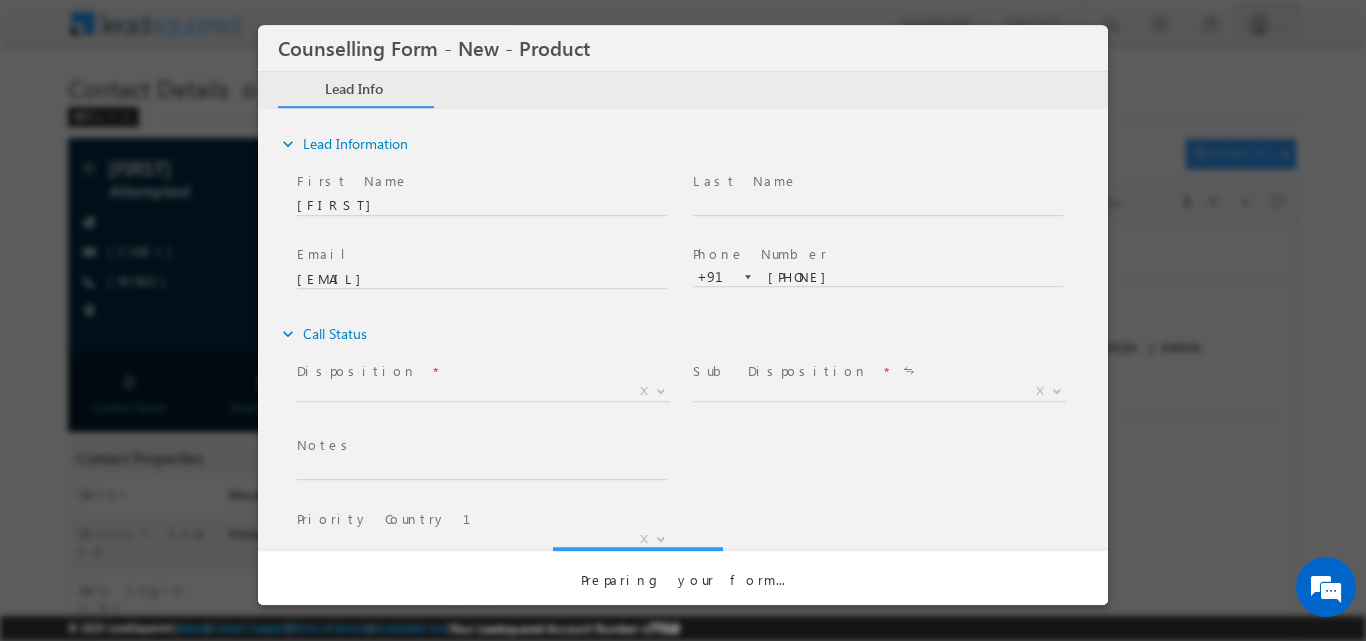 scroll, scrollTop: 0, scrollLeft: 0, axis: both 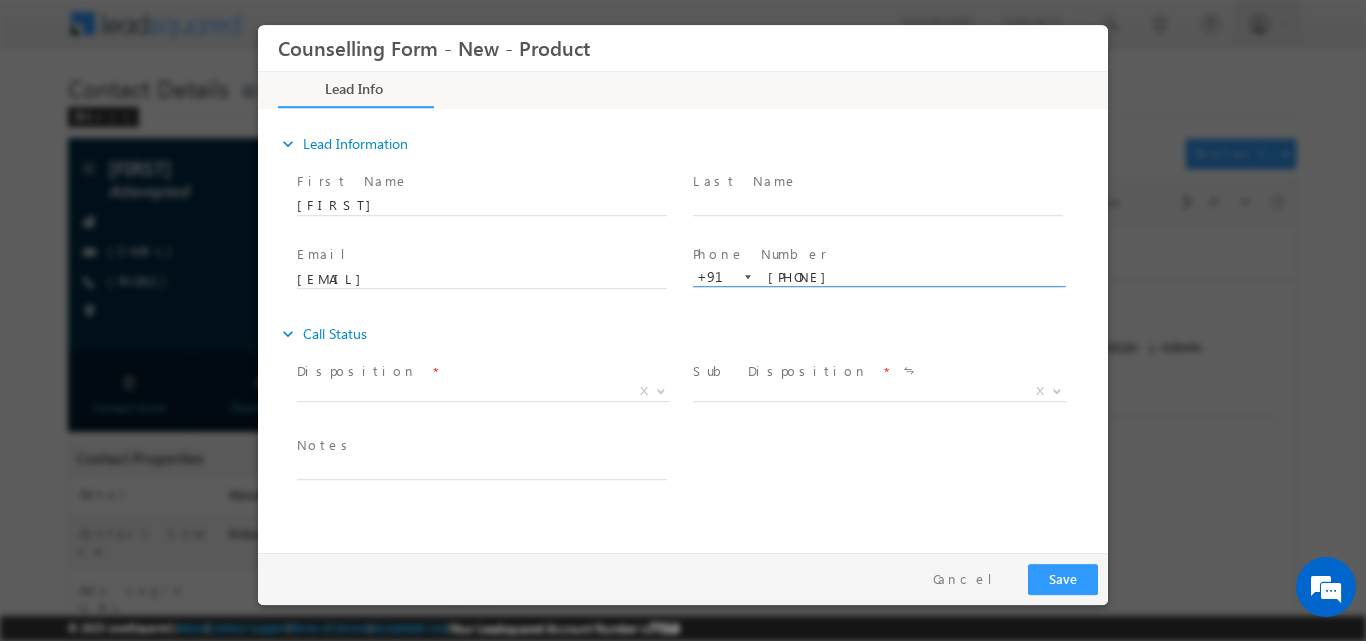 drag, startPoint x: 769, startPoint y: 275, endPoint x: 873, endPoint y: 275, distance: 104 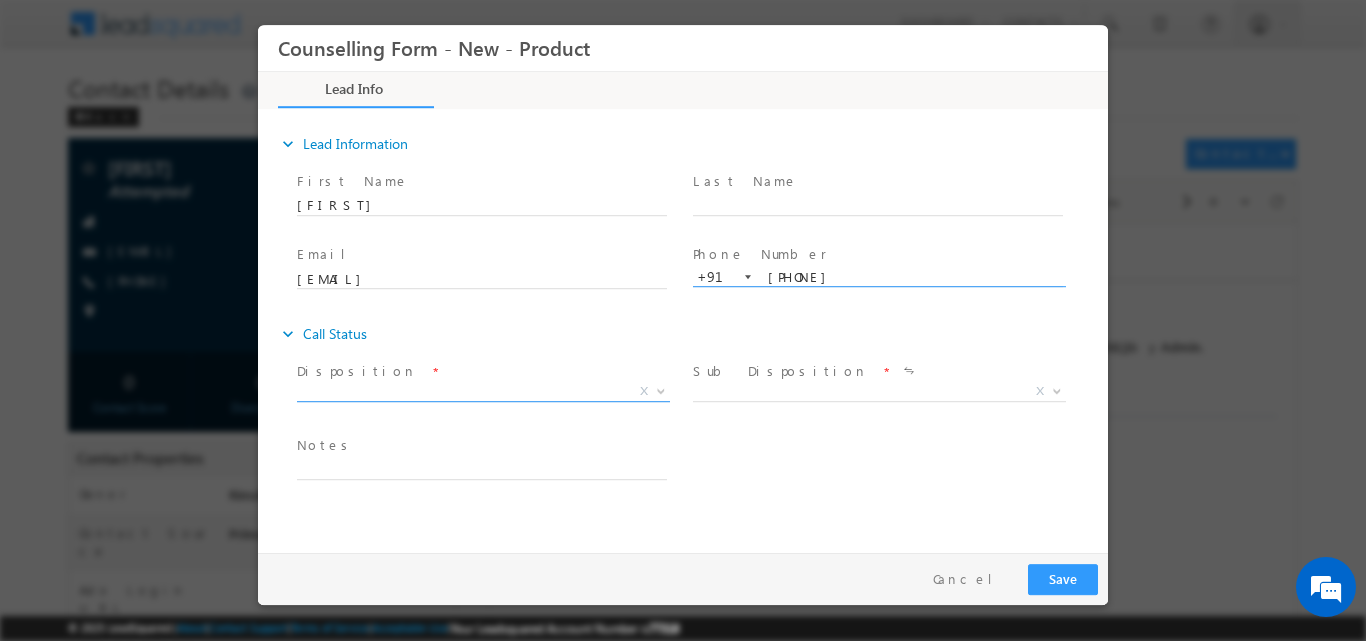 click at bounding box center [659, 390] 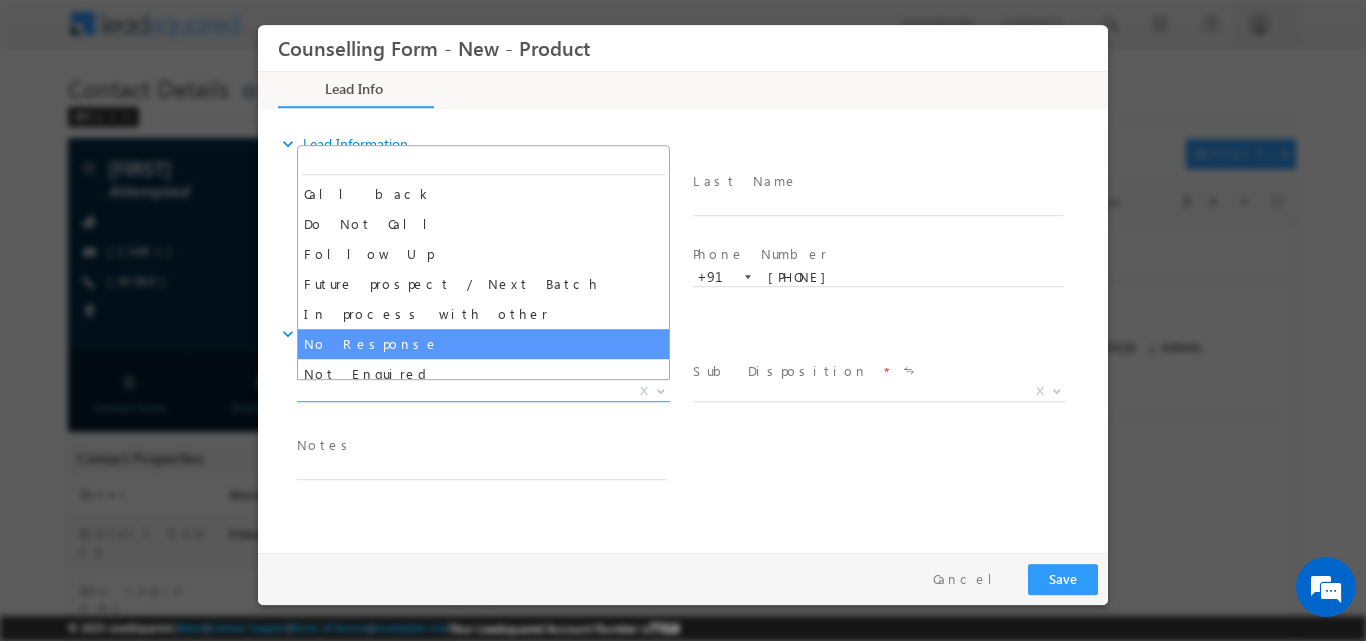 drag, startPoint x: 511, startPoint y: 318, endPoint x: 517, endPoint y: 337, distance: 19.924858 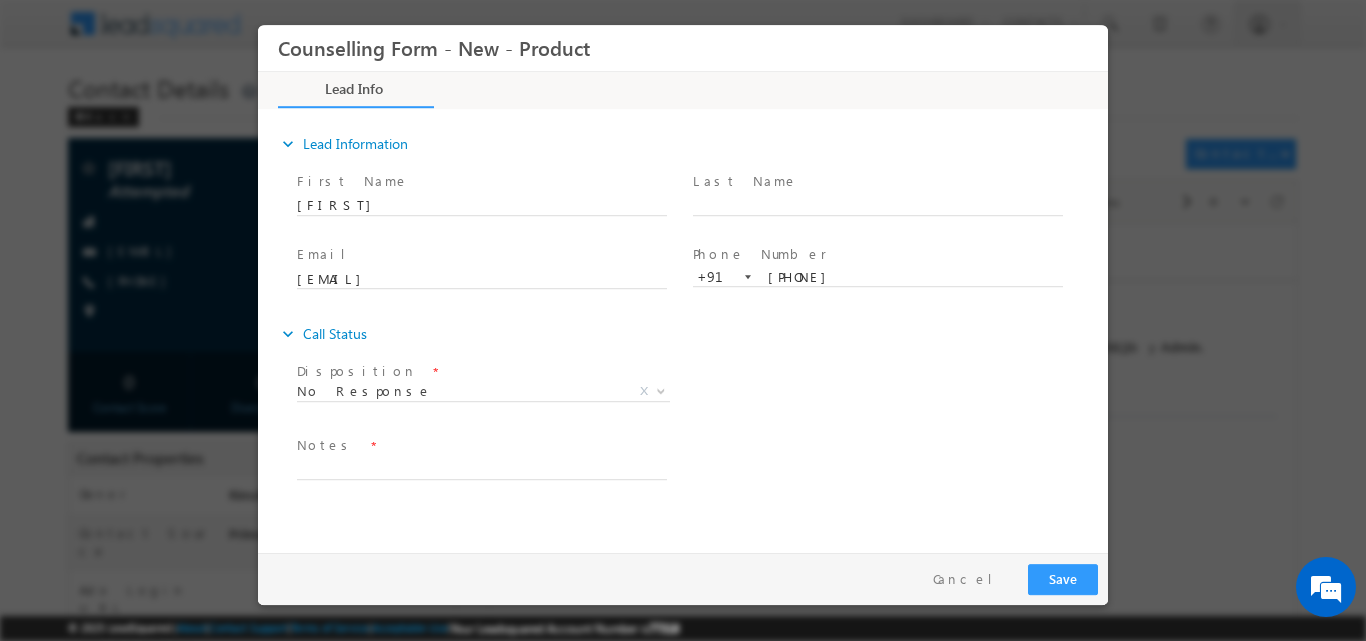 click on "expand_more Call Status" at bounding box center [693, 333] 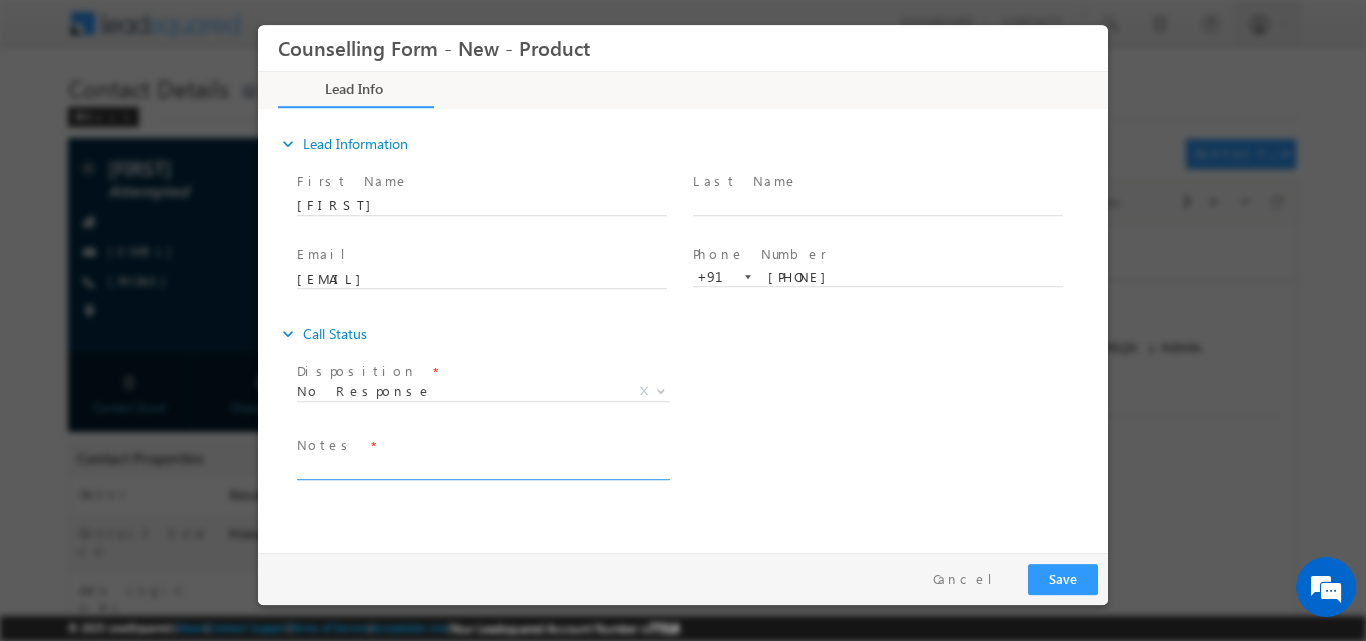 click at bounding box center [482, 467] 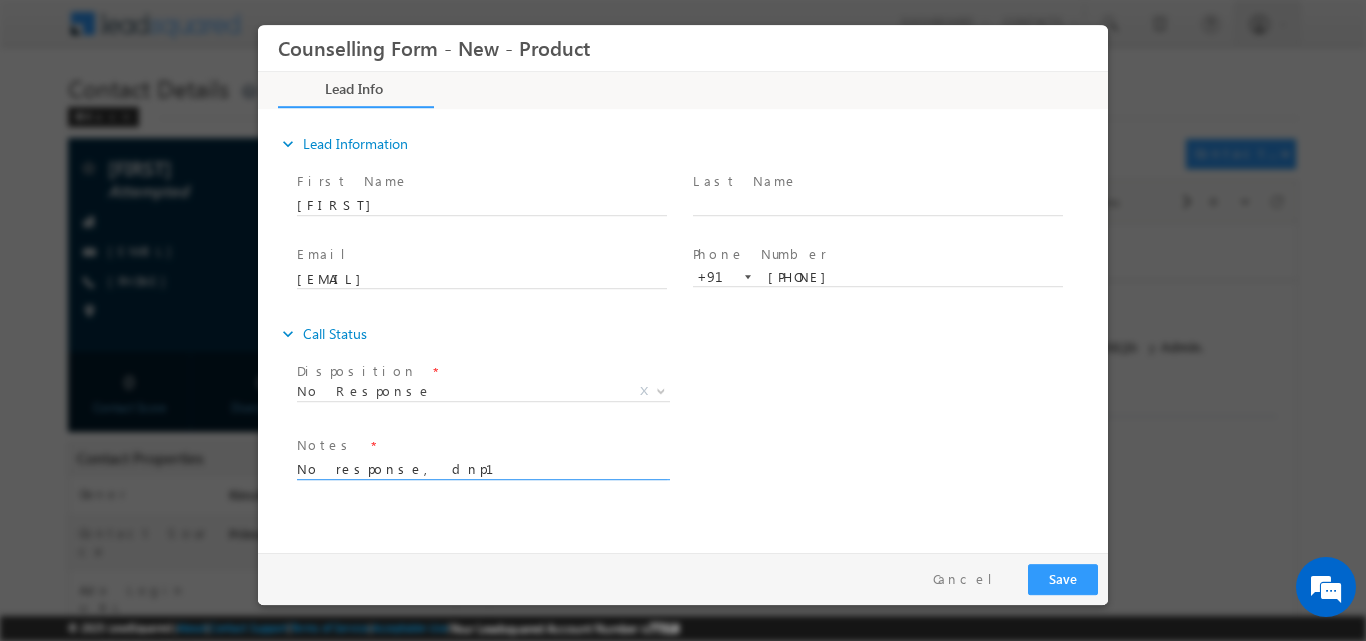 type on "No response, dnp1" 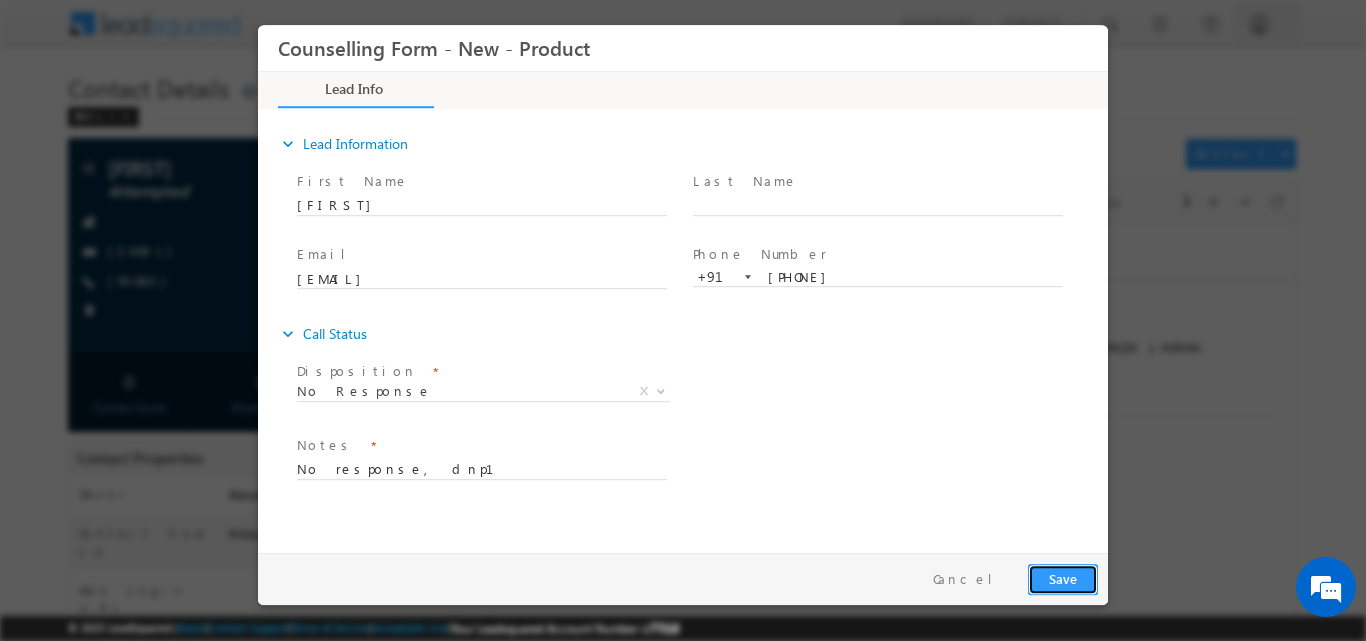 click on "Save" at bounding box center (1063, 578) 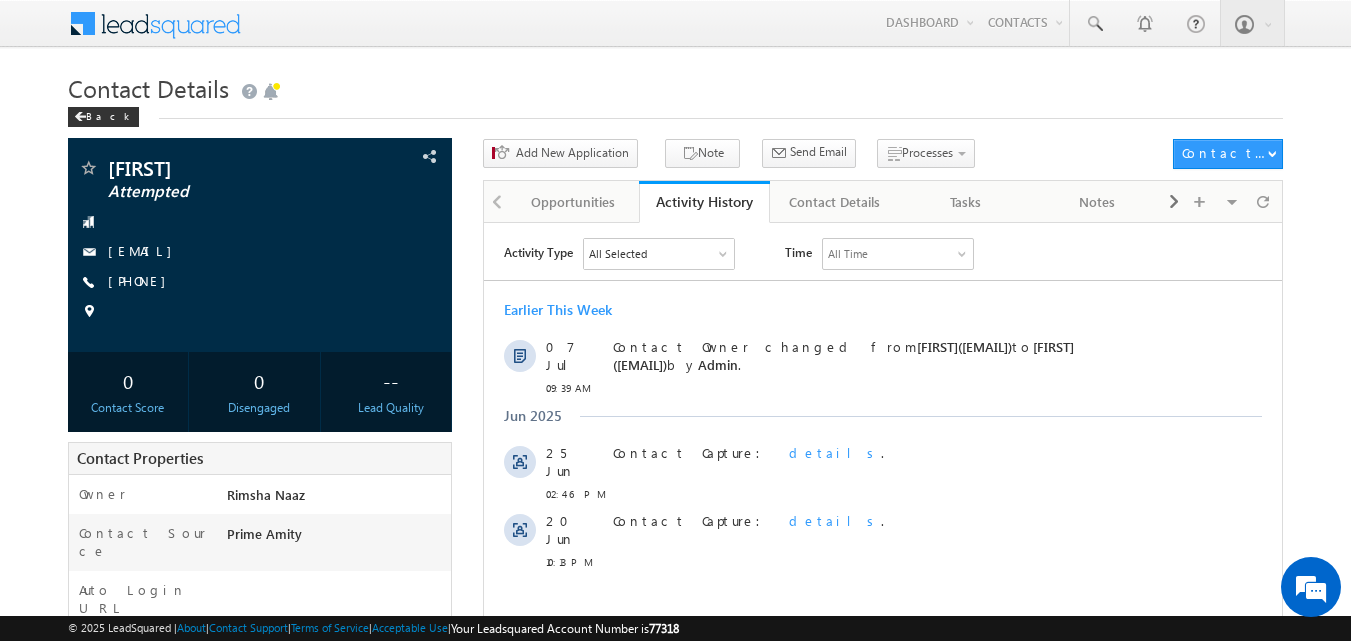 scroll, scrollTop: 0, scrollLeft: 0, axis: both 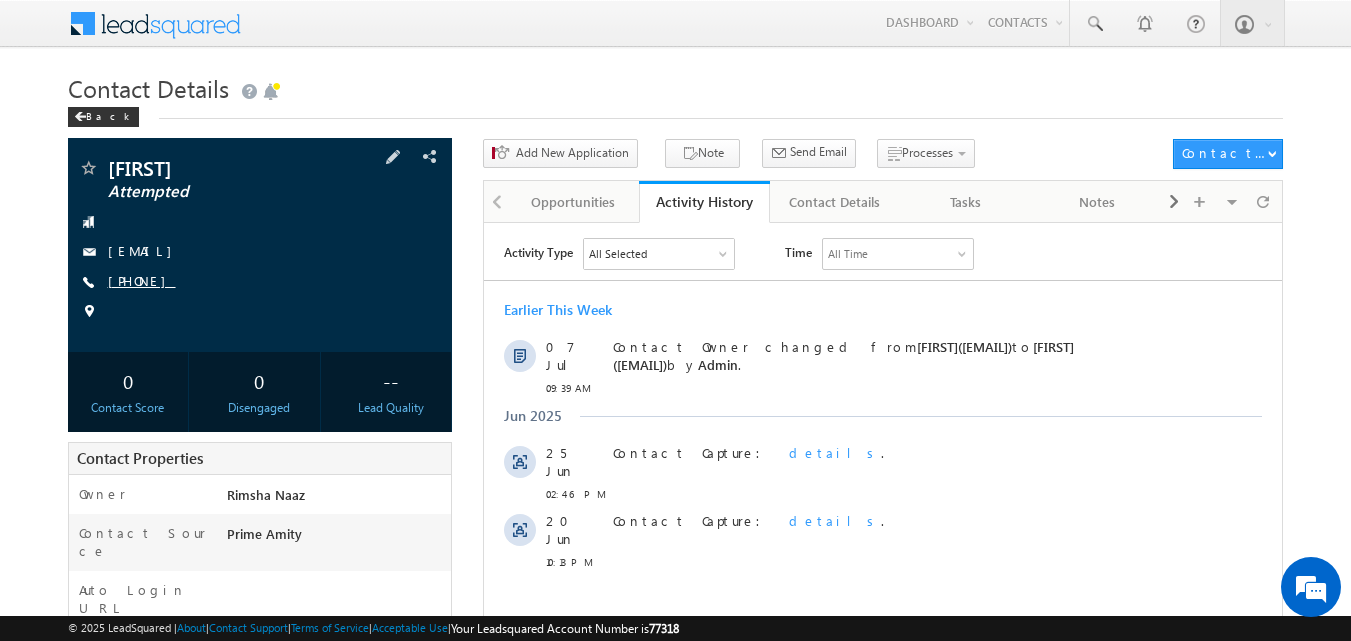 copy on "[PHONE]" 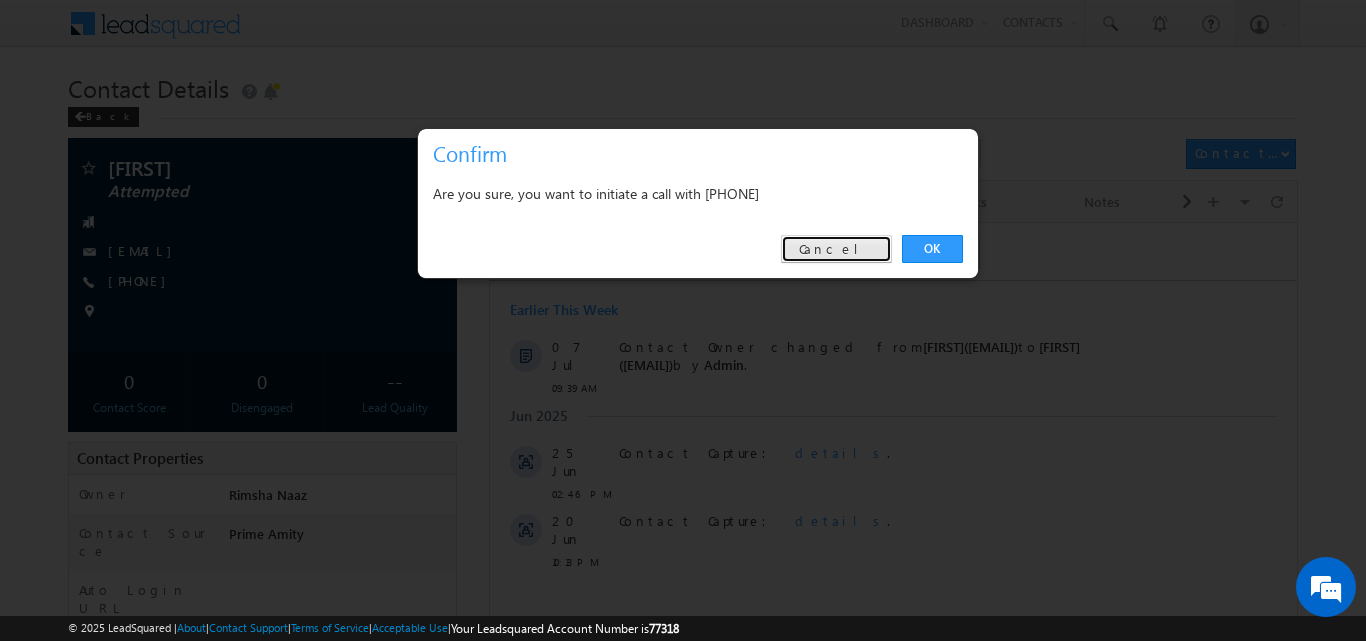 click on "Cancel" at bounding box center (836, 249) 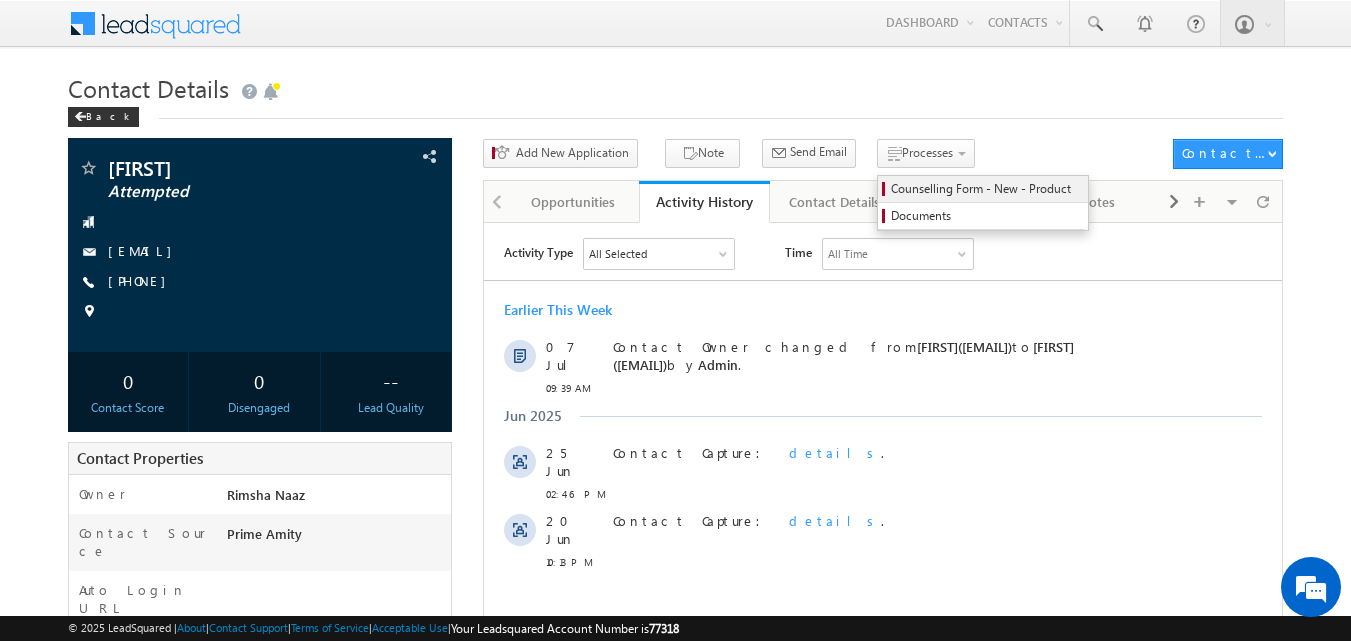 click on "Counselling Form - New - Product" at bounding box center [983, 189] 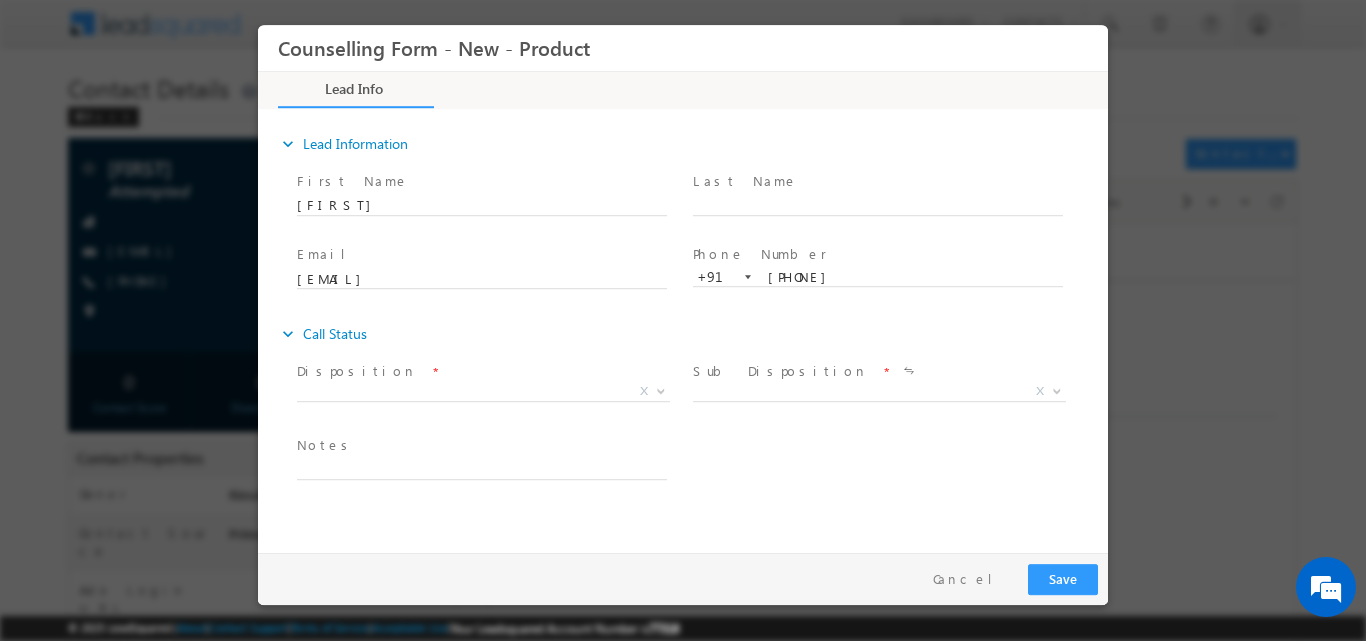 scroll, scrollTop: 0, scrollLeft: 0, axis: both 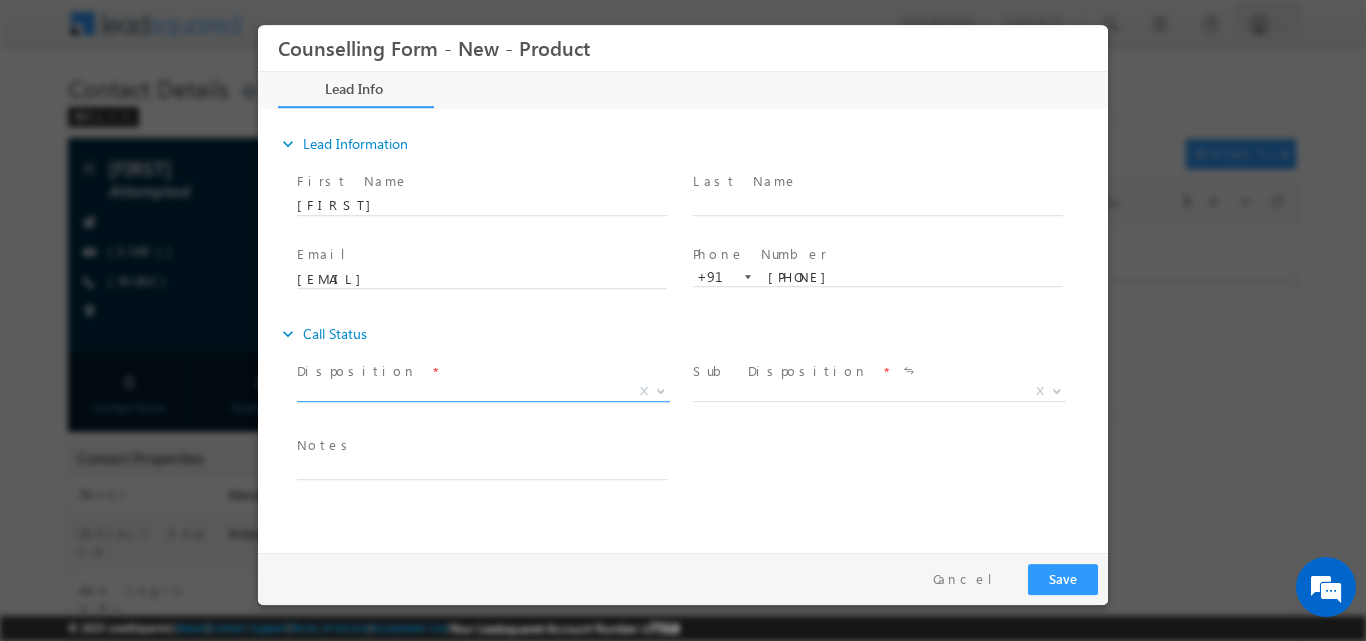 click at bounding box center (659, 390) 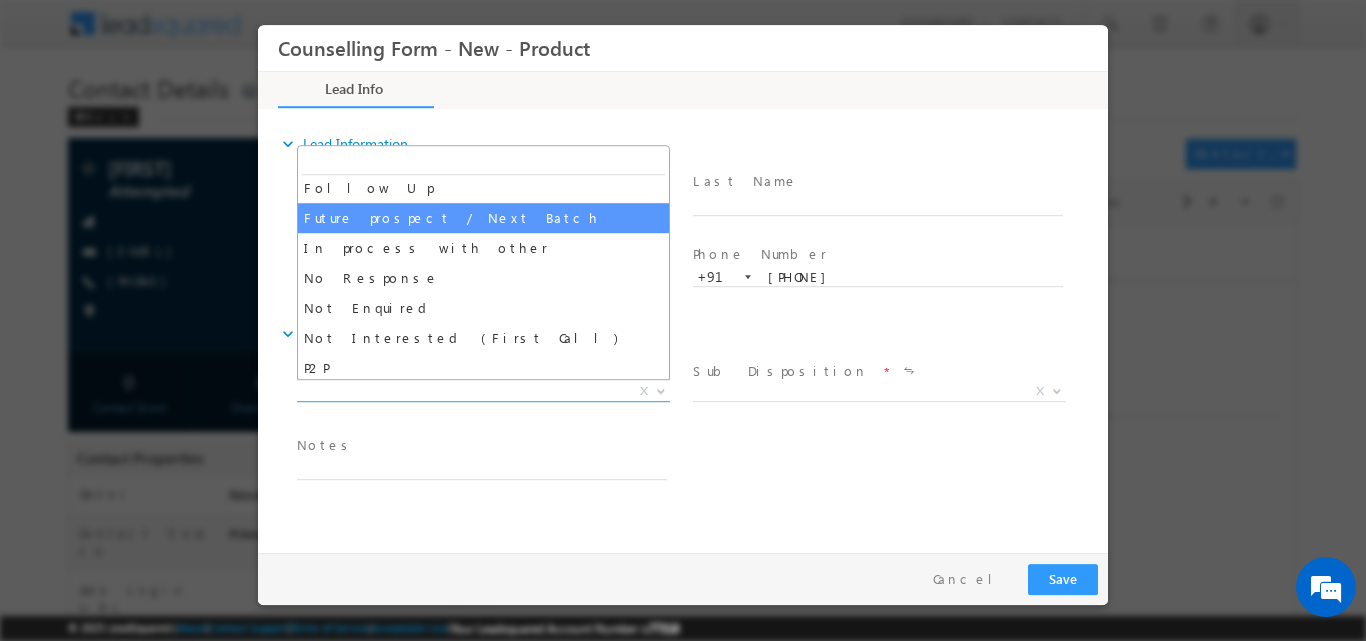 scroll, scrollTop: 67, scrollLeft: 0, axis: vertical 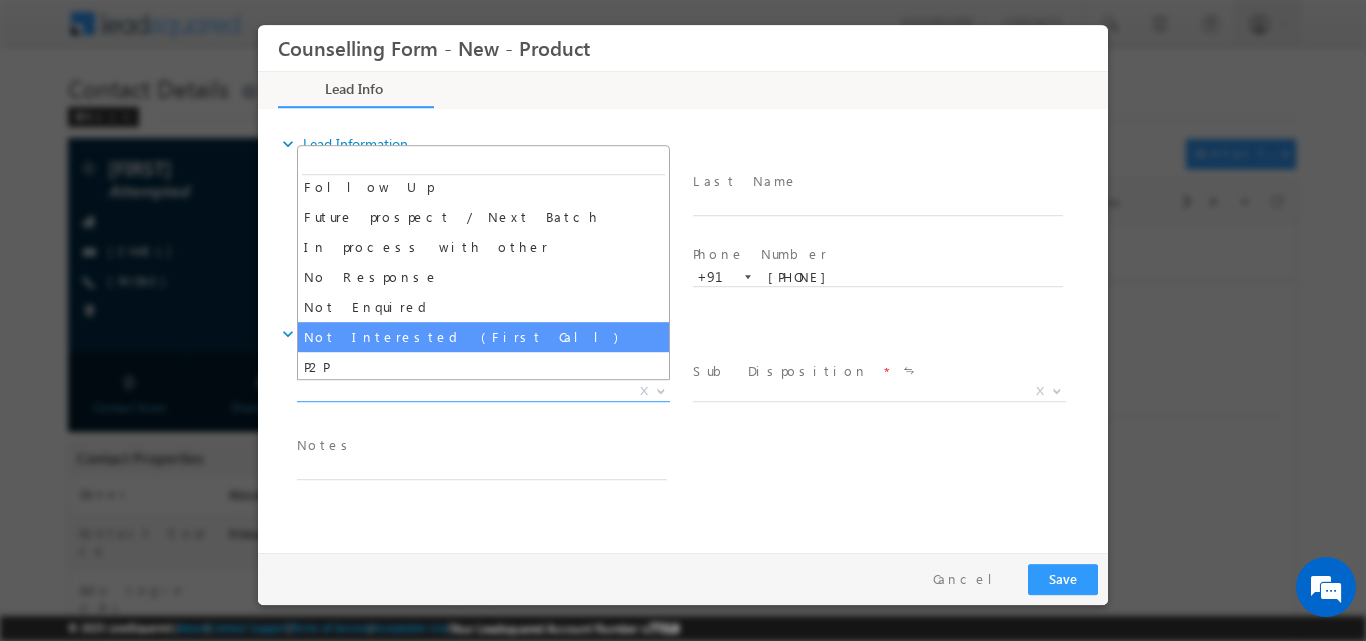 select on "Not Interested (First Call)" 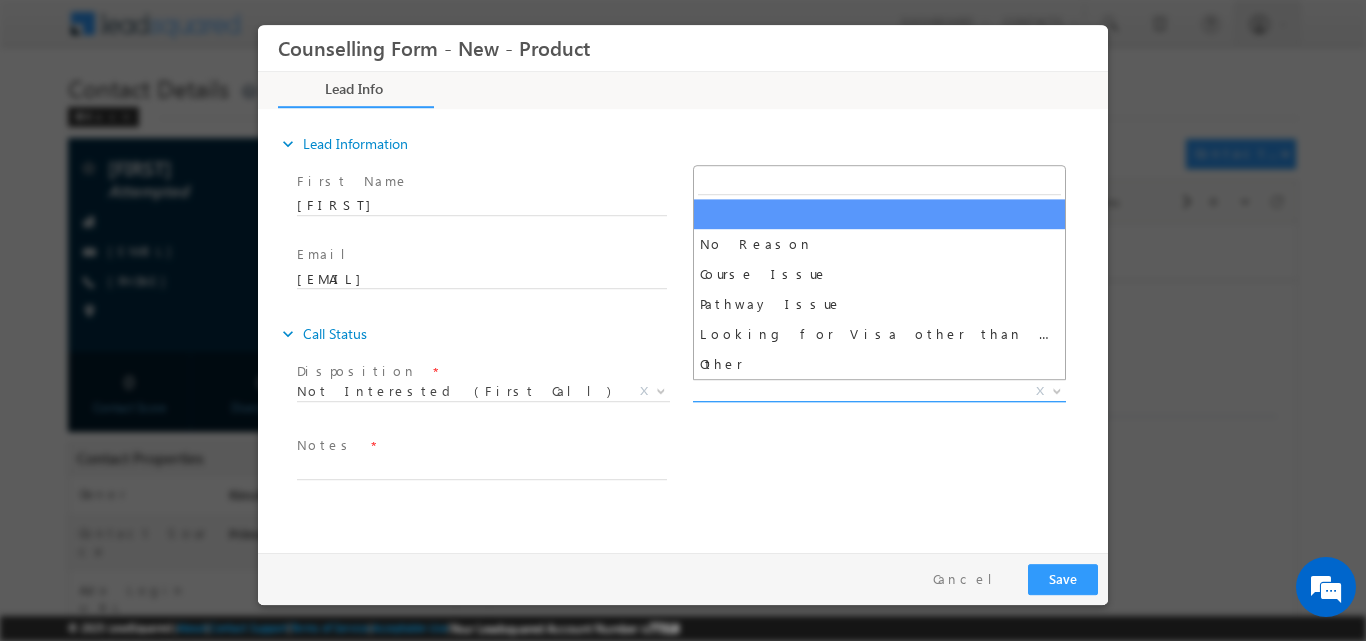 click at bounding box center (1057, 389) 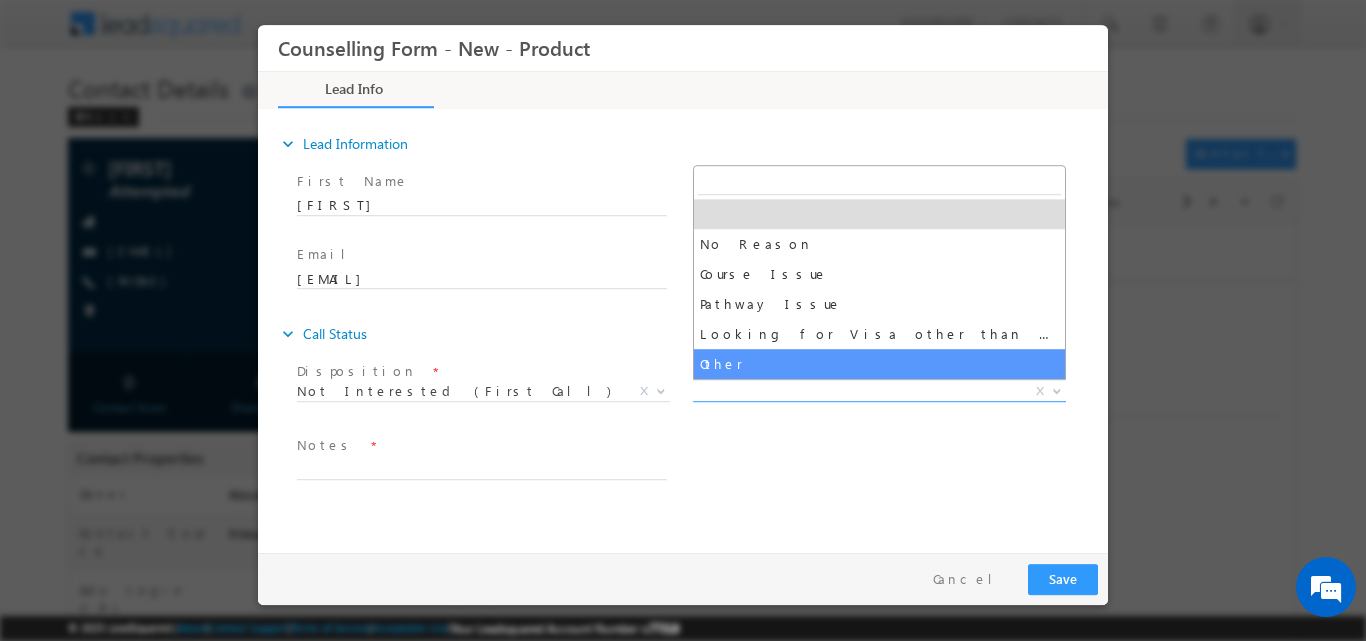 select on "Other" 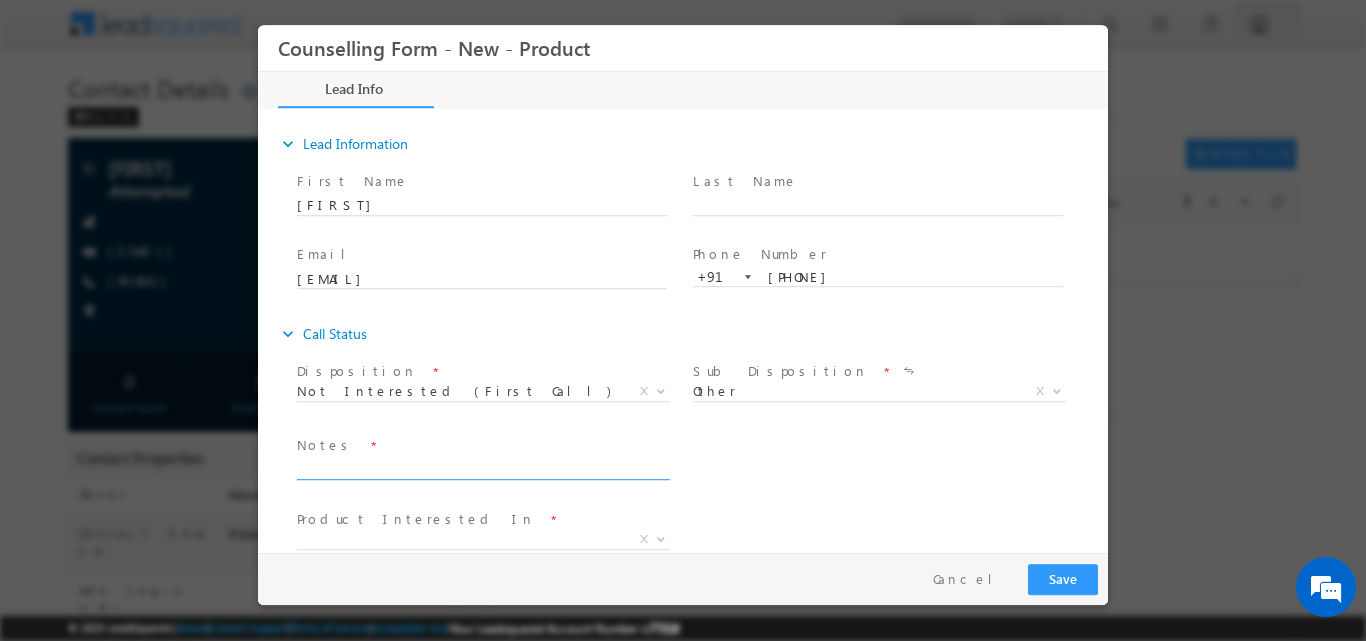 click at bounding box center (482, 467) 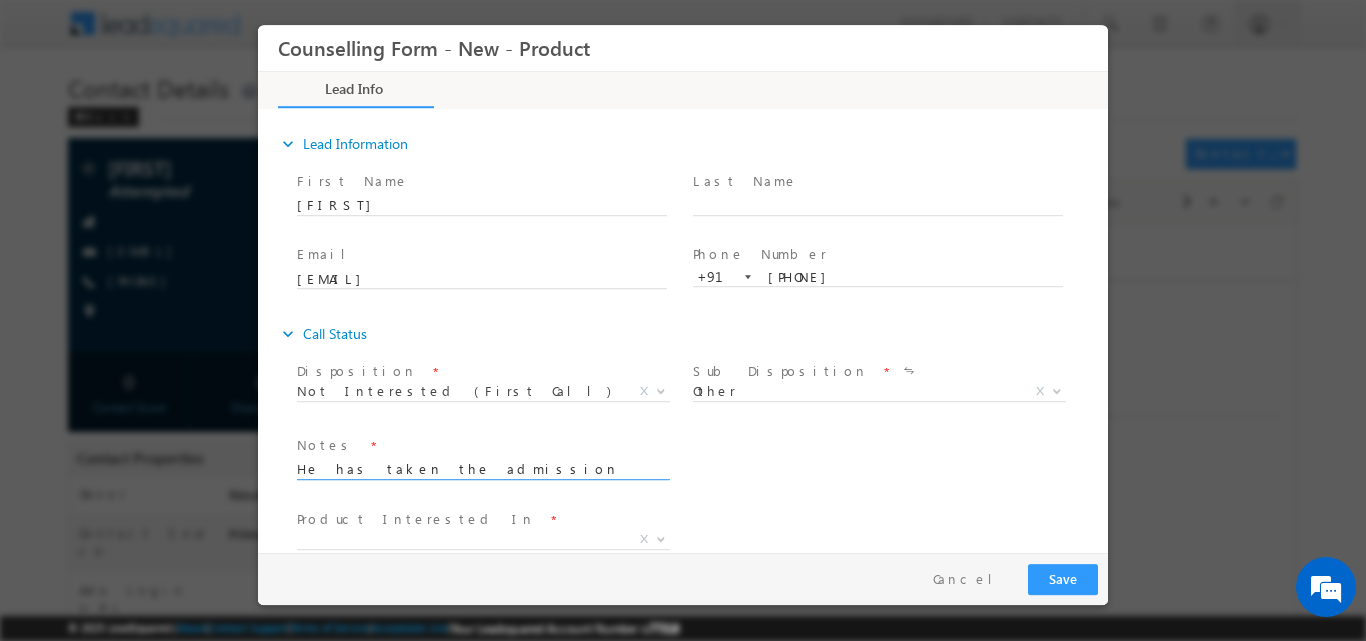 click on "He has taken the admission and then" at bounding box center (482, 467) 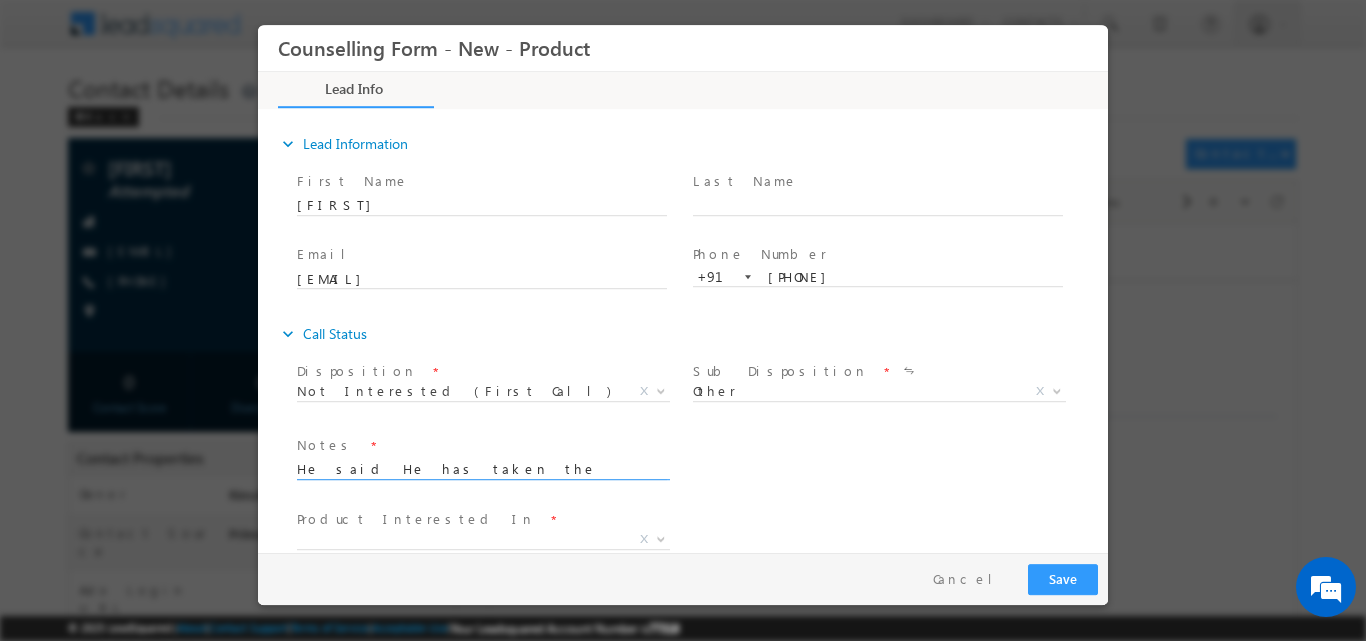 click on "He said He has taken the admission and then" at bounding box center [482, 467] 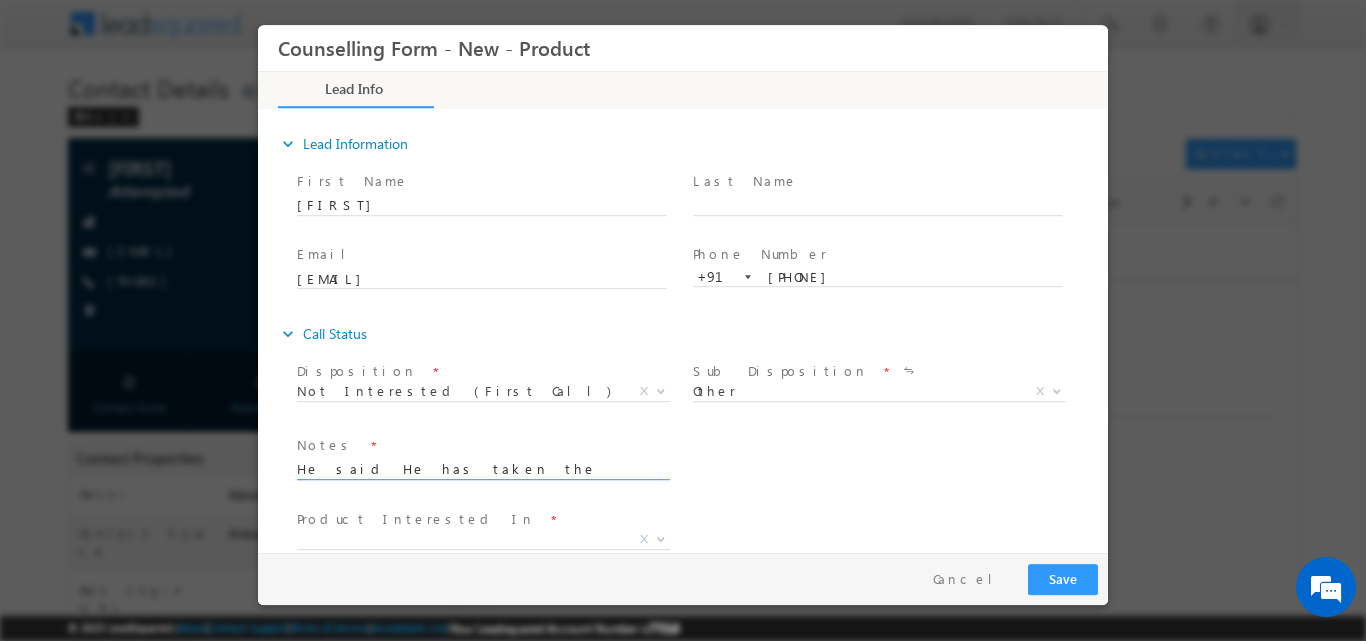 scroll, scrollTop: 4, scrollLeft: 0, axis: vertical 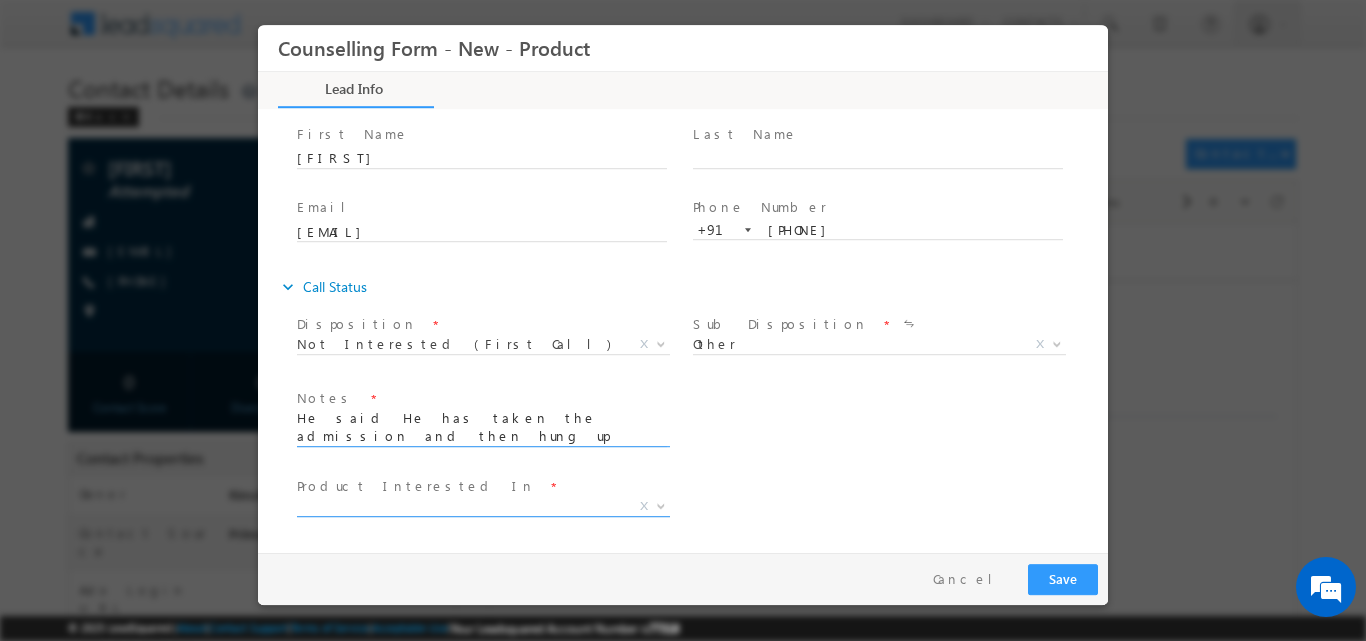 type on "He said He has taken the admission and then hung up the call" 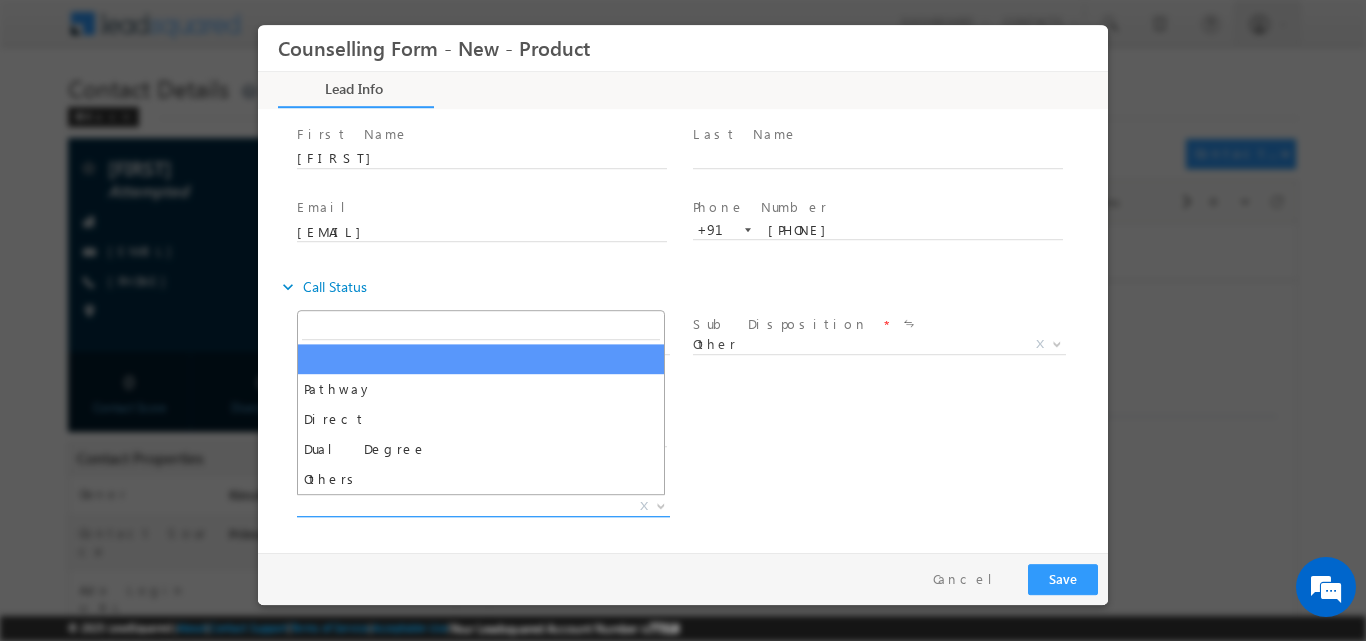 click at bounding box center (661, 504) 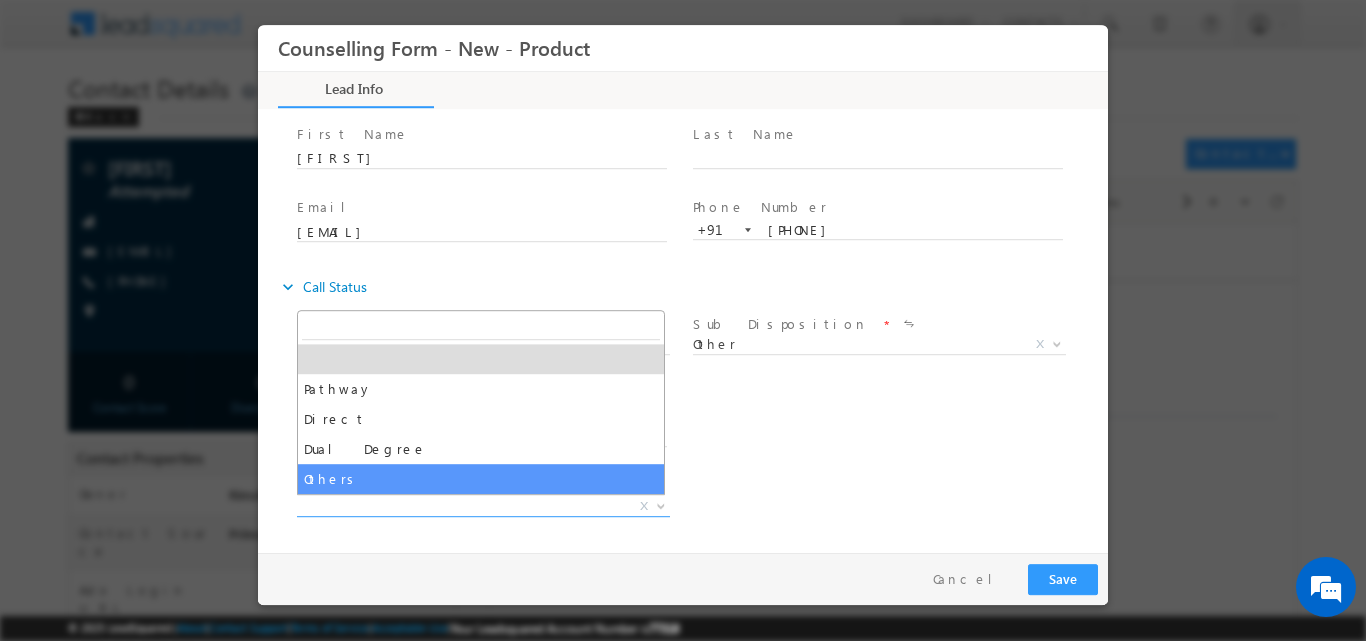 select on "Others" 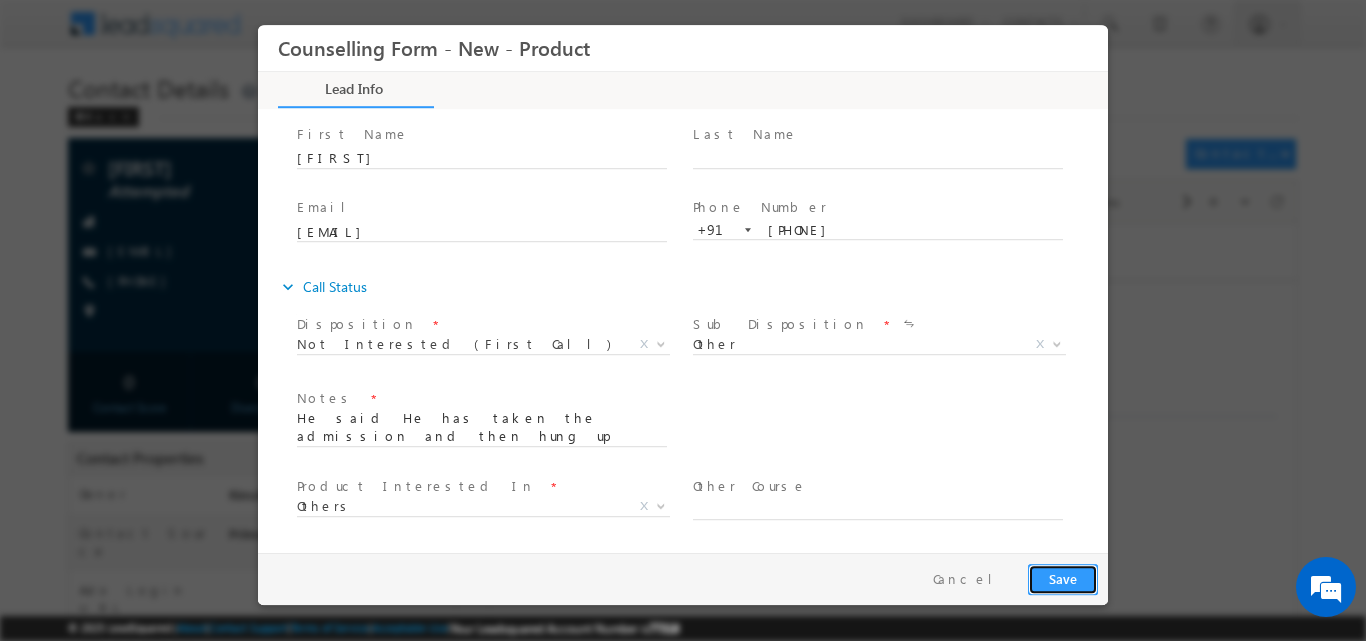 drag, startPoint x: 1070, startPoint y: 577, endPoint x: 1091, endPoint y: 54, distance: 523.42145 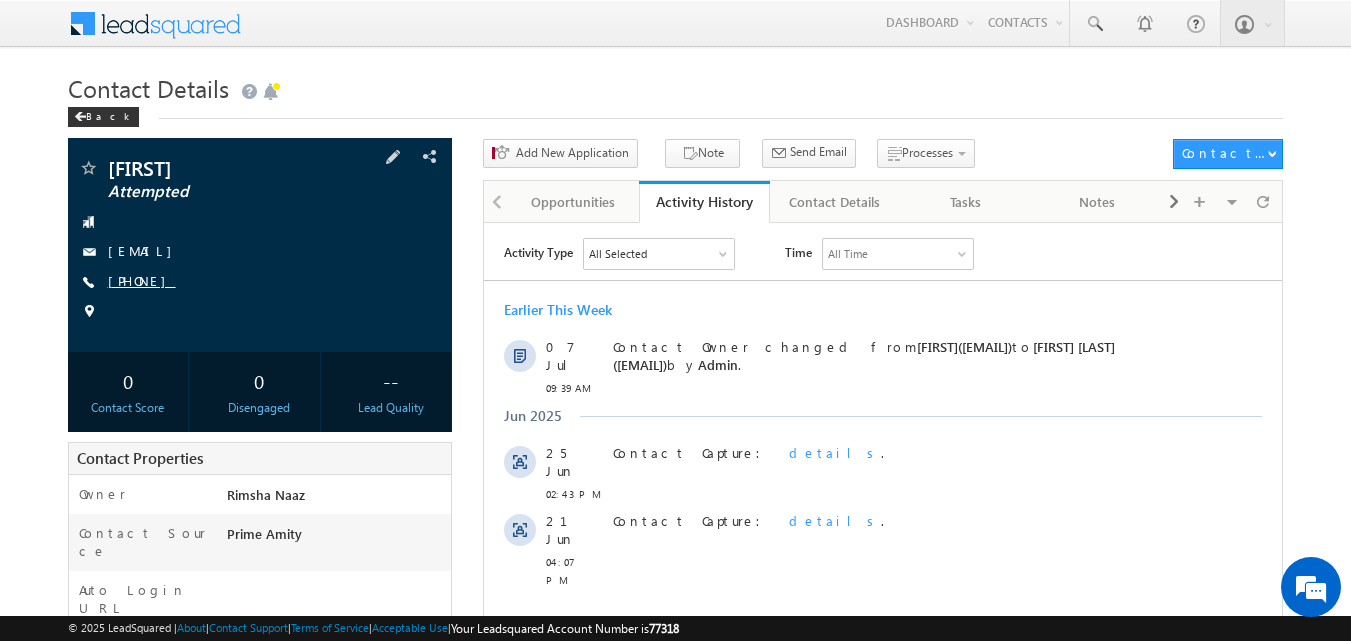 scroll, scrollTop: 0, scrollLeft: 0, axis: both 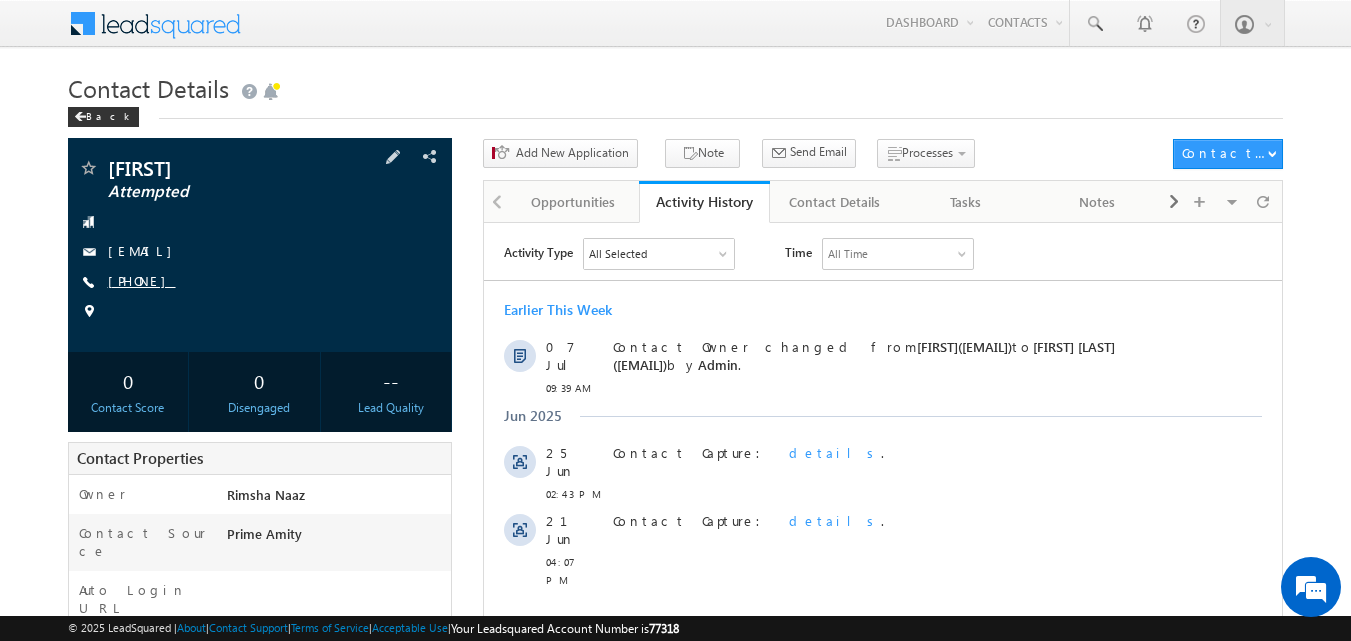copy on "[PHONE]" 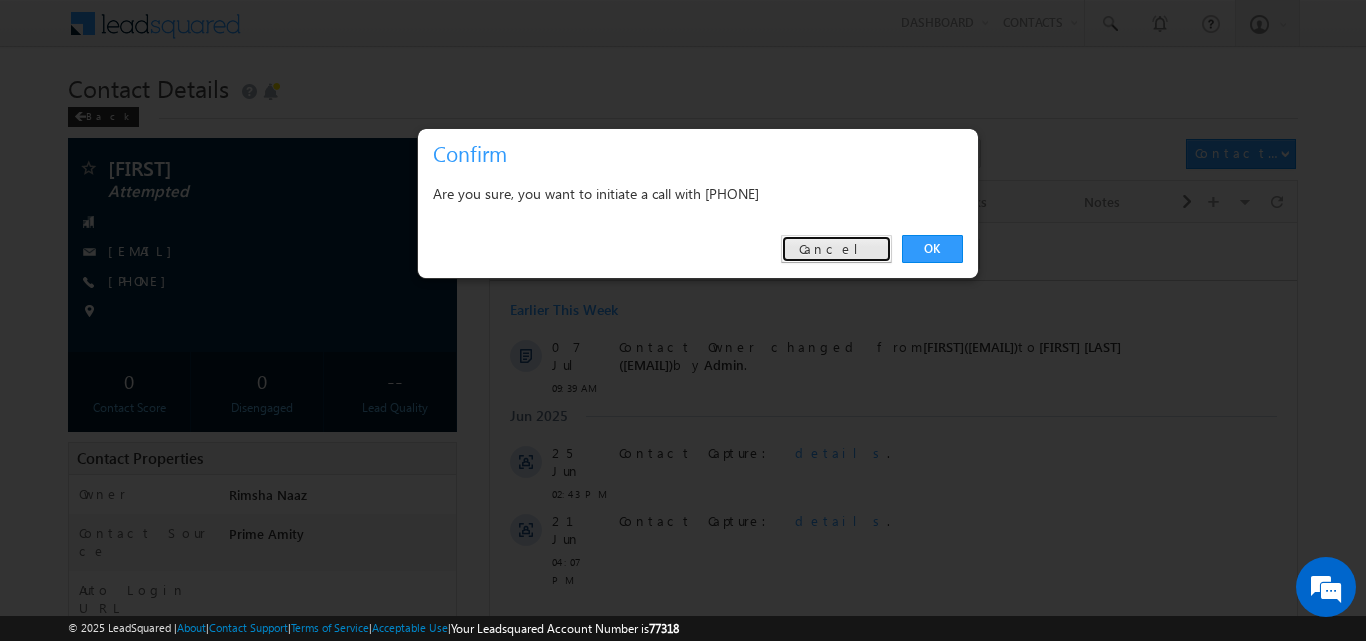 click on "Cancel" at bounding box center (836, 249) 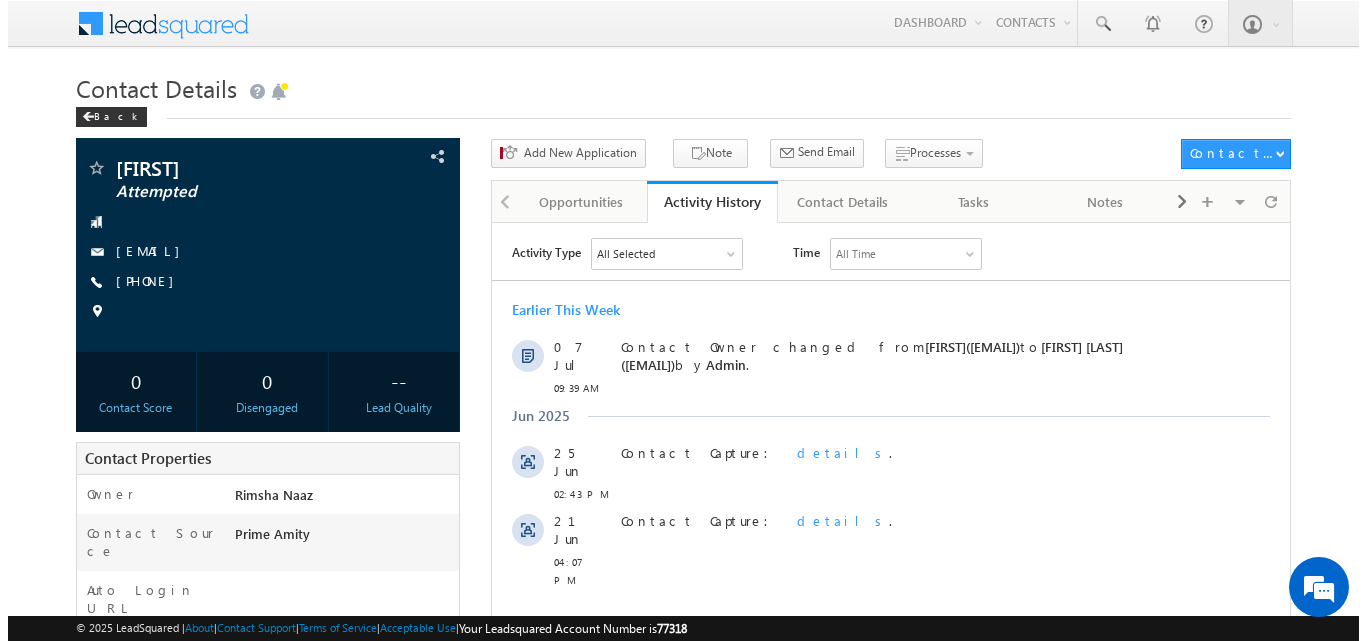 scroll, scrollTop: 0, scrollLeft: 0, axis: both 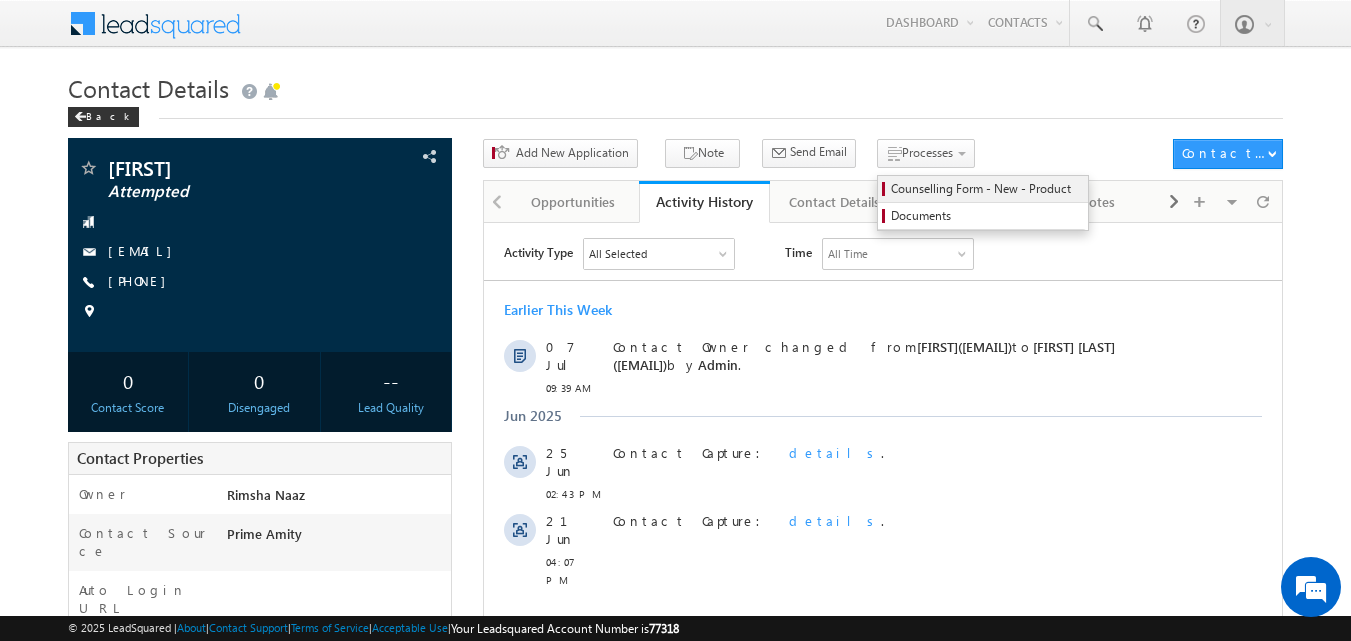 click on "Counselling Form - New - Product" at bounding box center (986, 189) 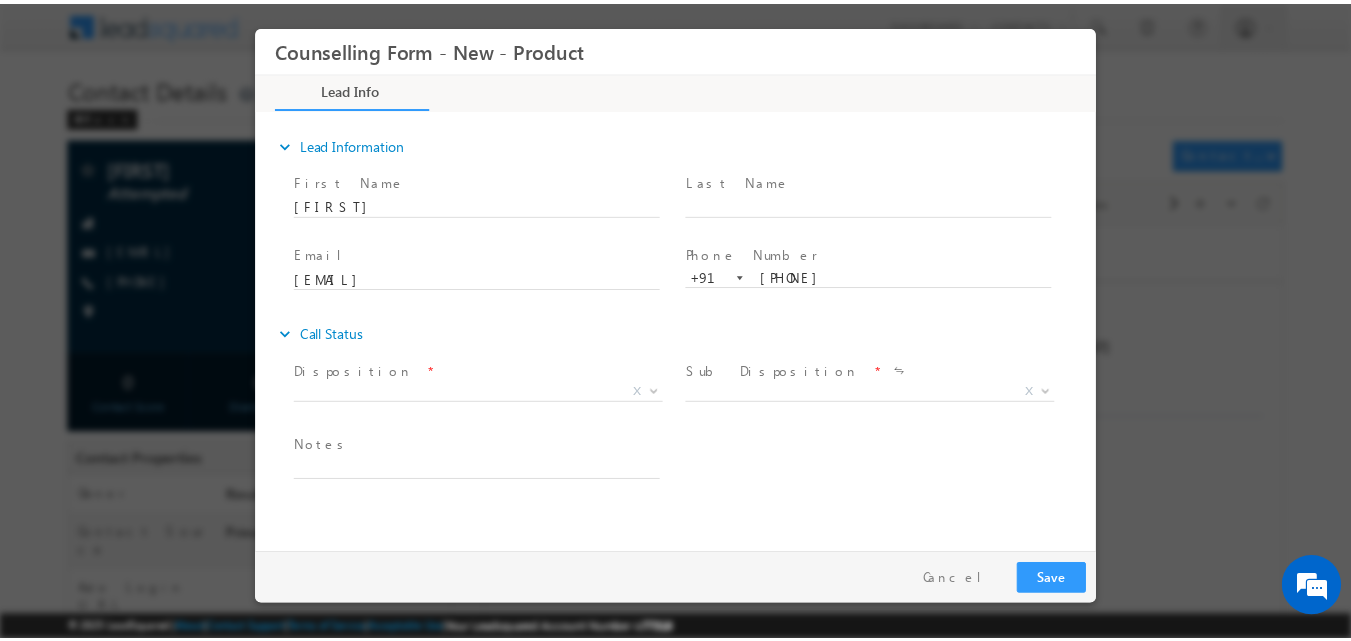 scroll, scrollTop: 0, scrollLeft: 0, axis: both 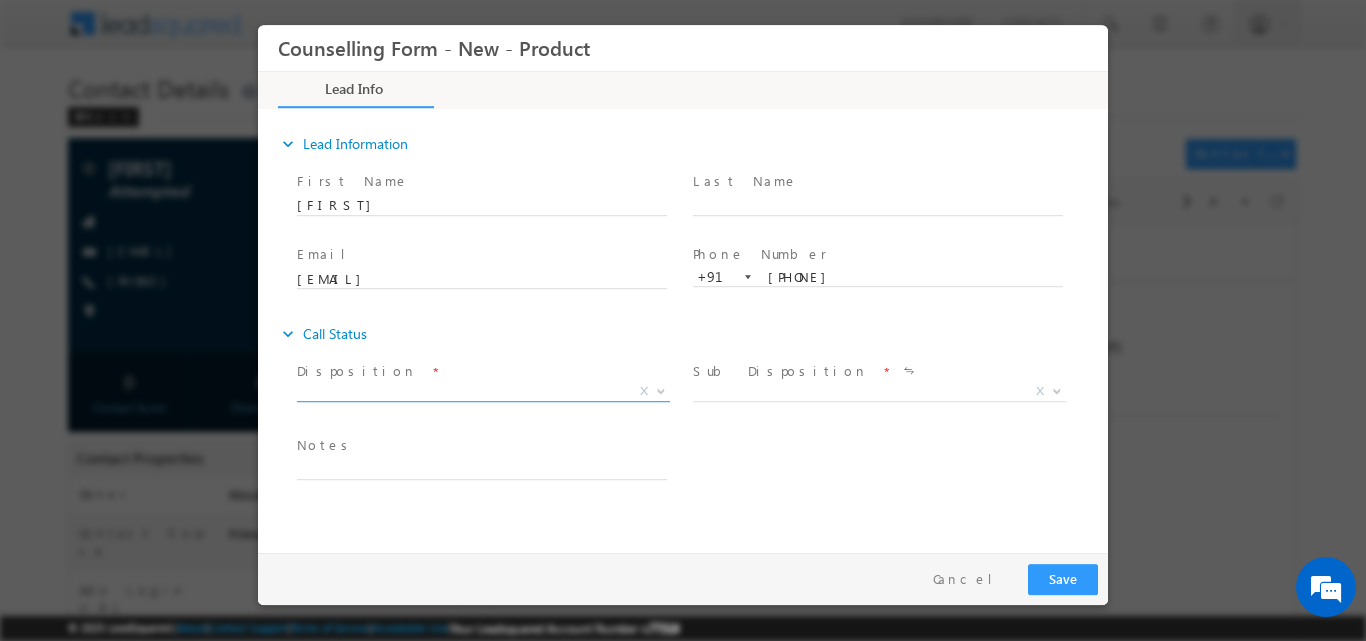 click at bounding box center (659, 390) 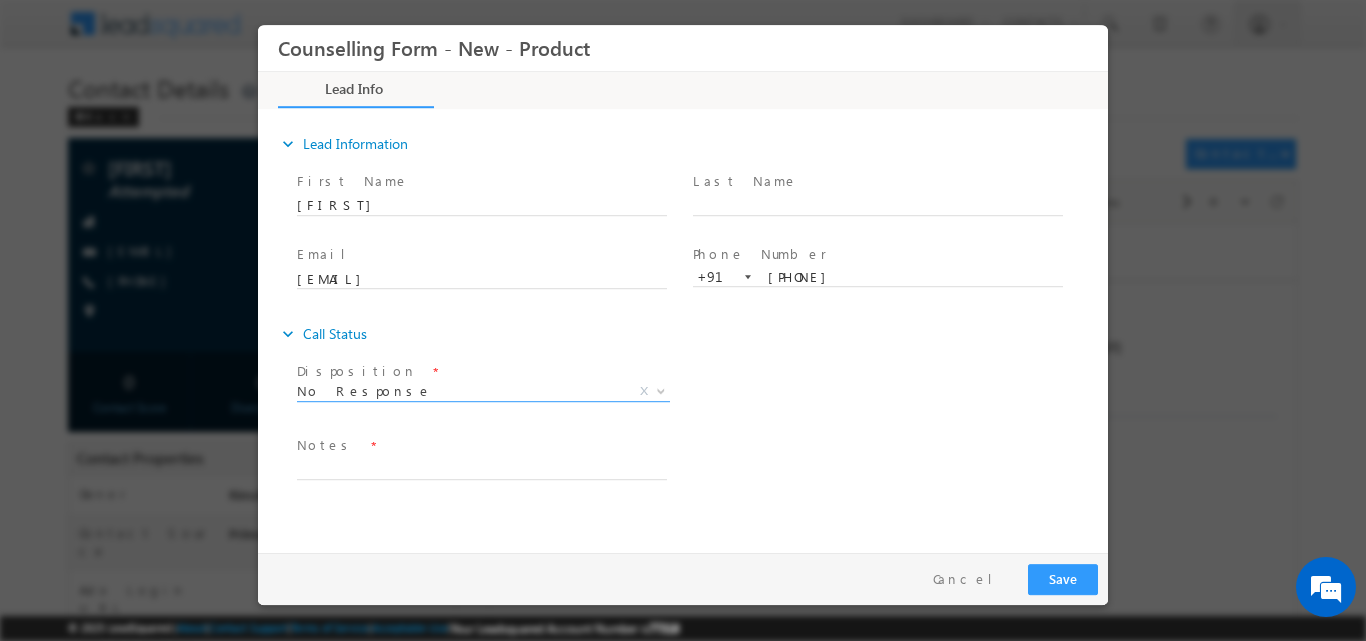 select on "No Response" 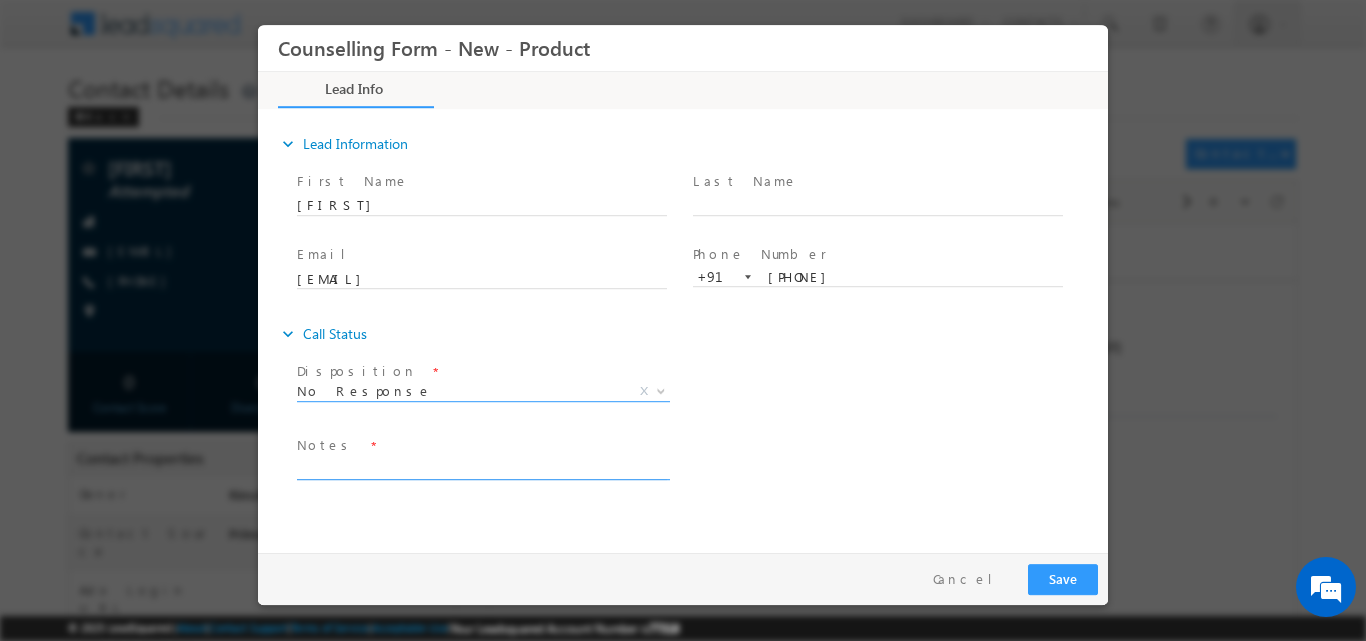 click at bounding box center (482, 467) 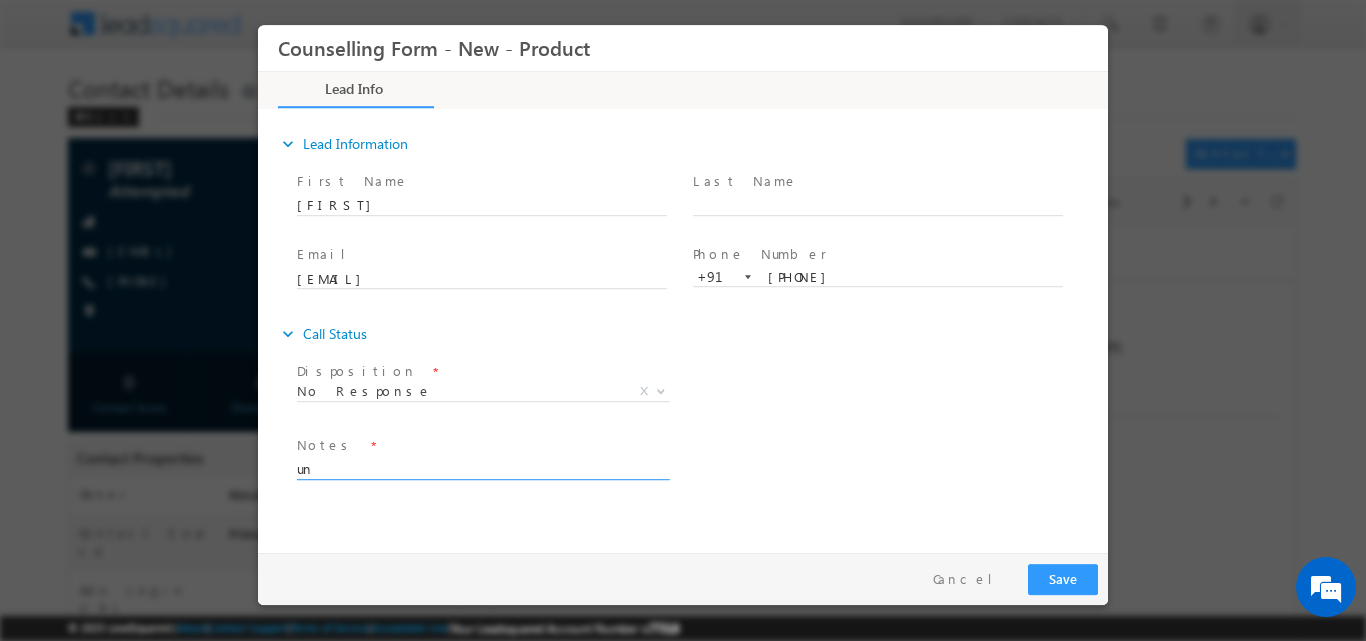 type on "u" 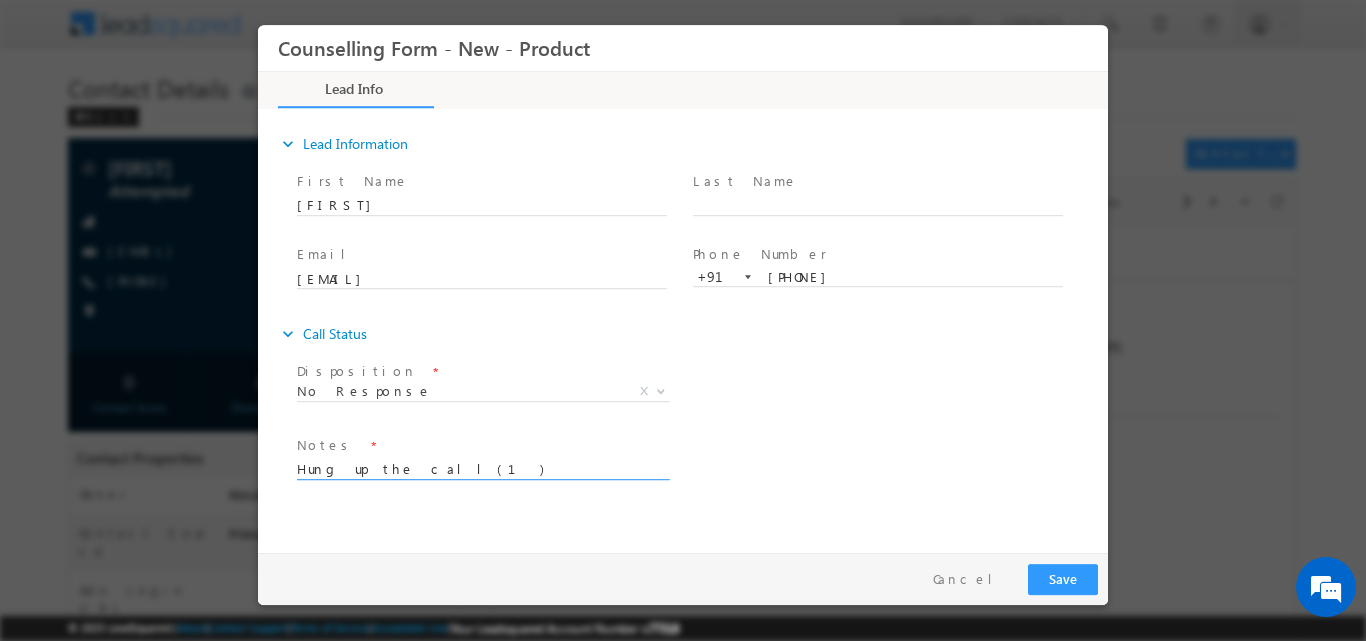 type on "Hung up the call(1)" 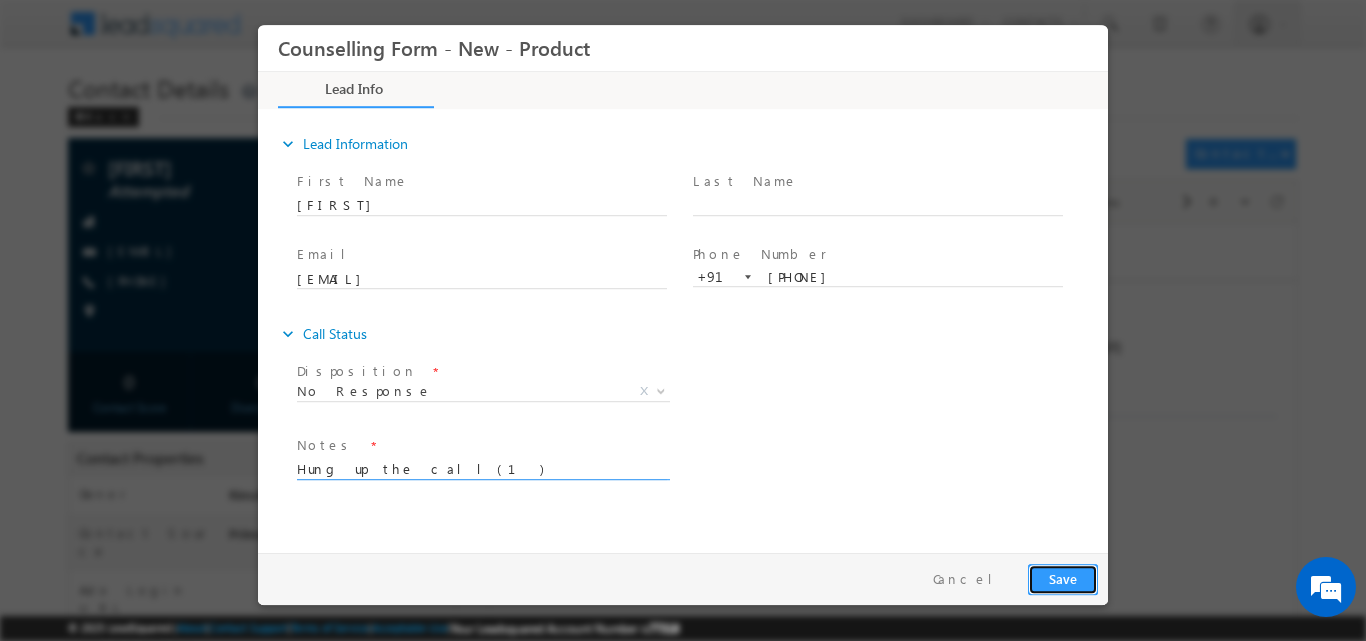 click on "Save" at bounding box center (1063, 578) 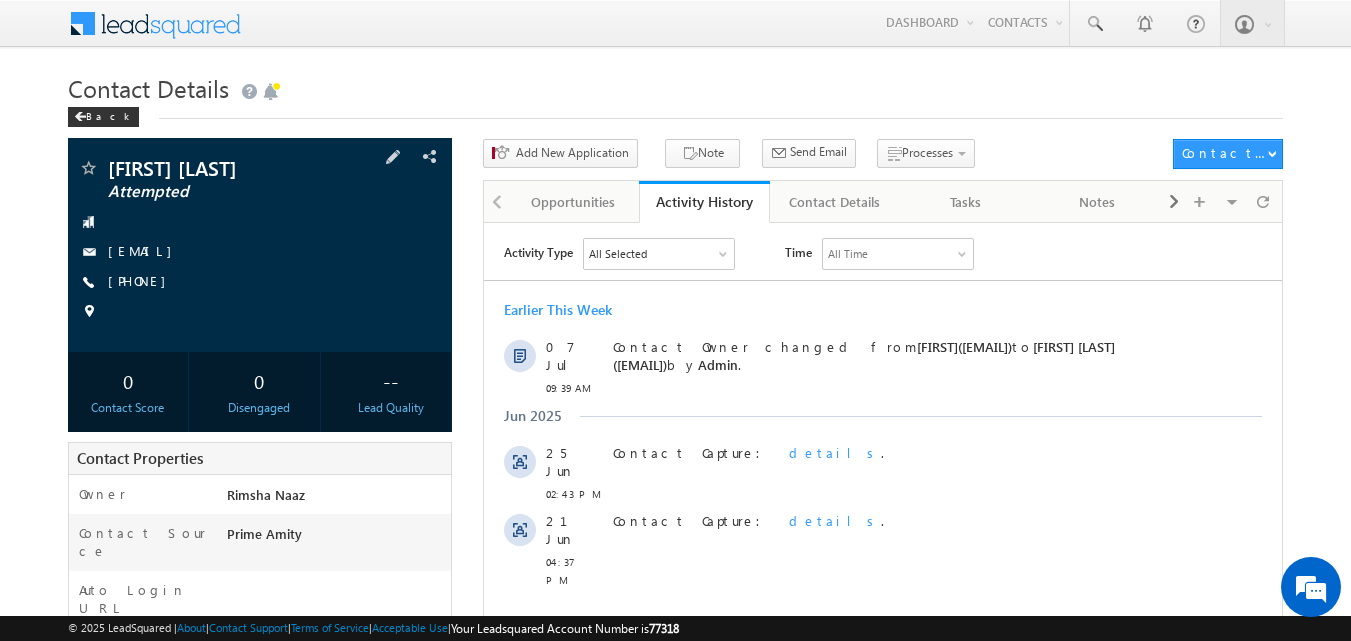 scroll, scrollTop: 0, scrollLeft: 0, axis: both 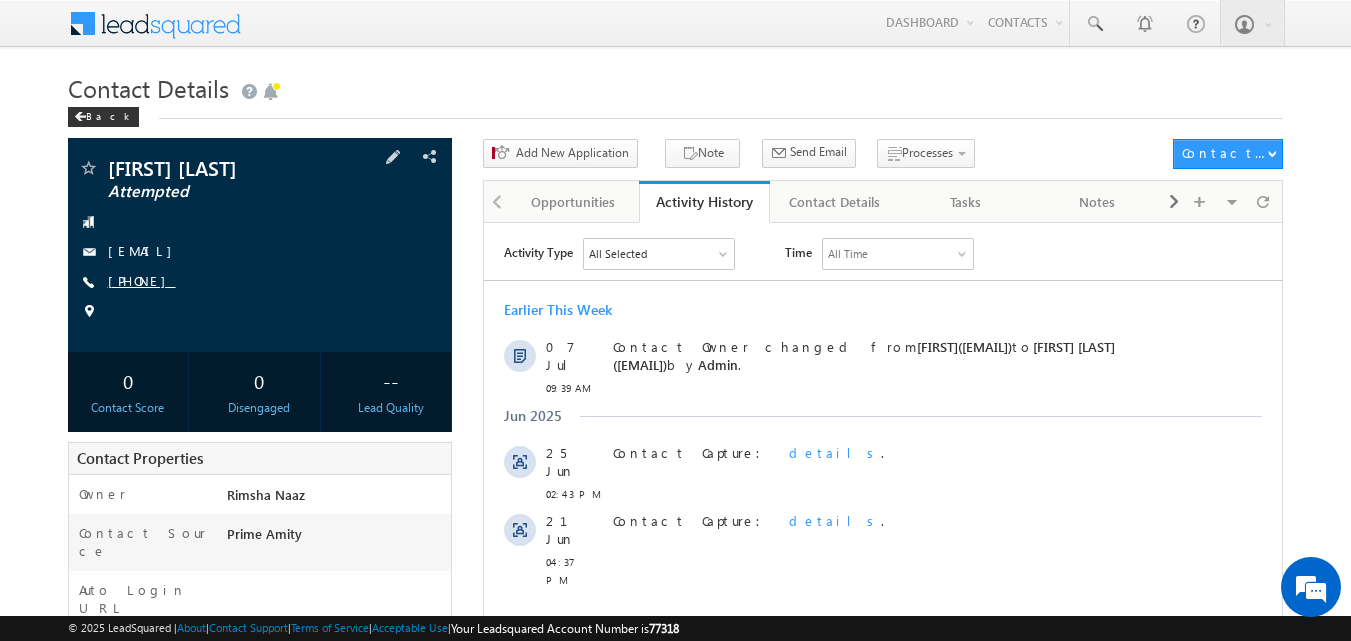 copy on "9956948965" 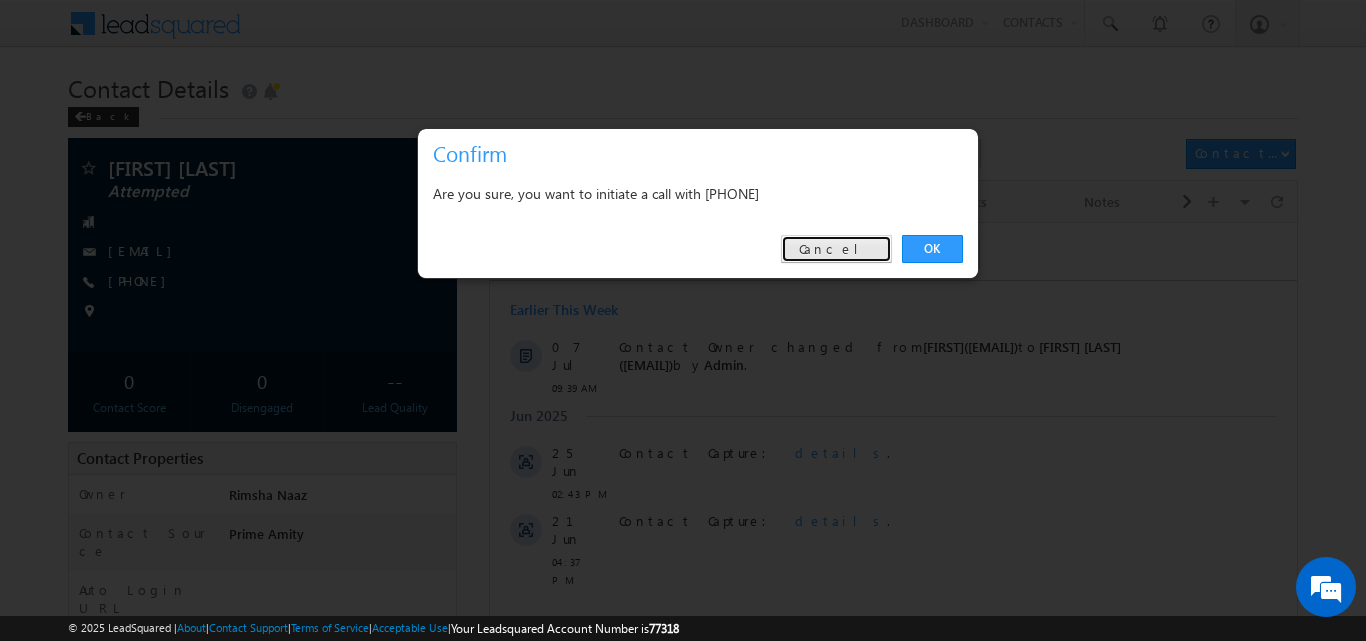 click on "Cancel" at bounding box center (836, 249) 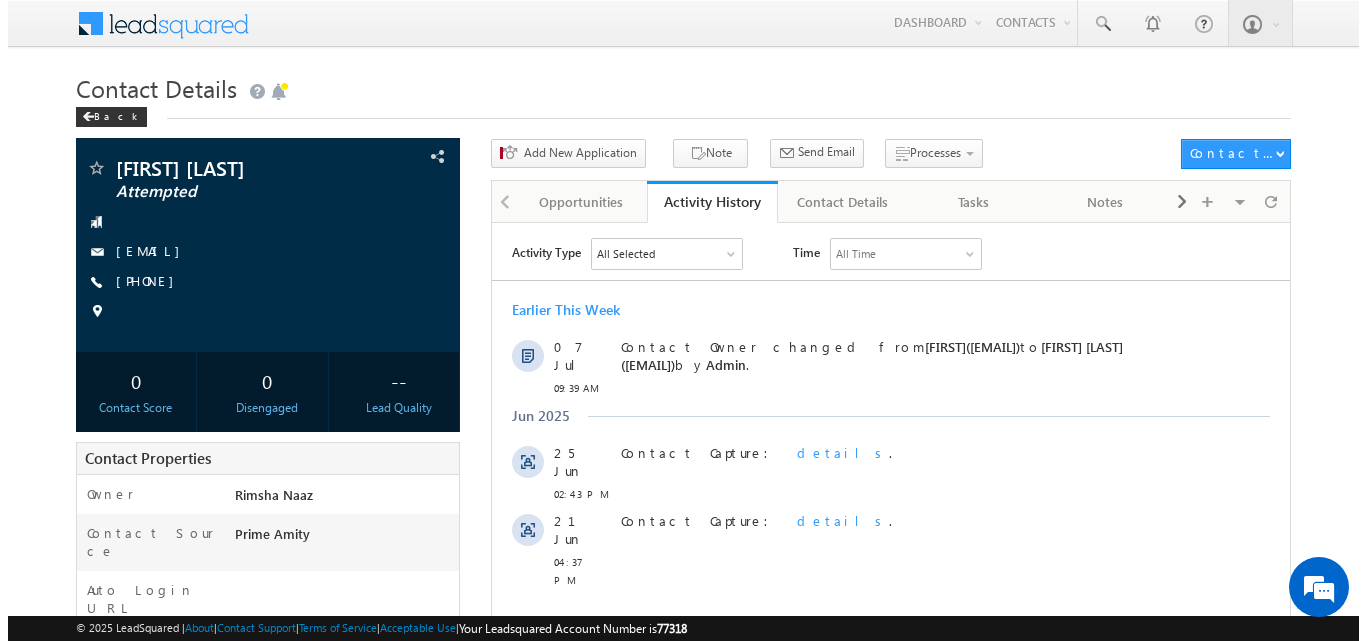 click on "All Time" at bounding box center (855, 253) 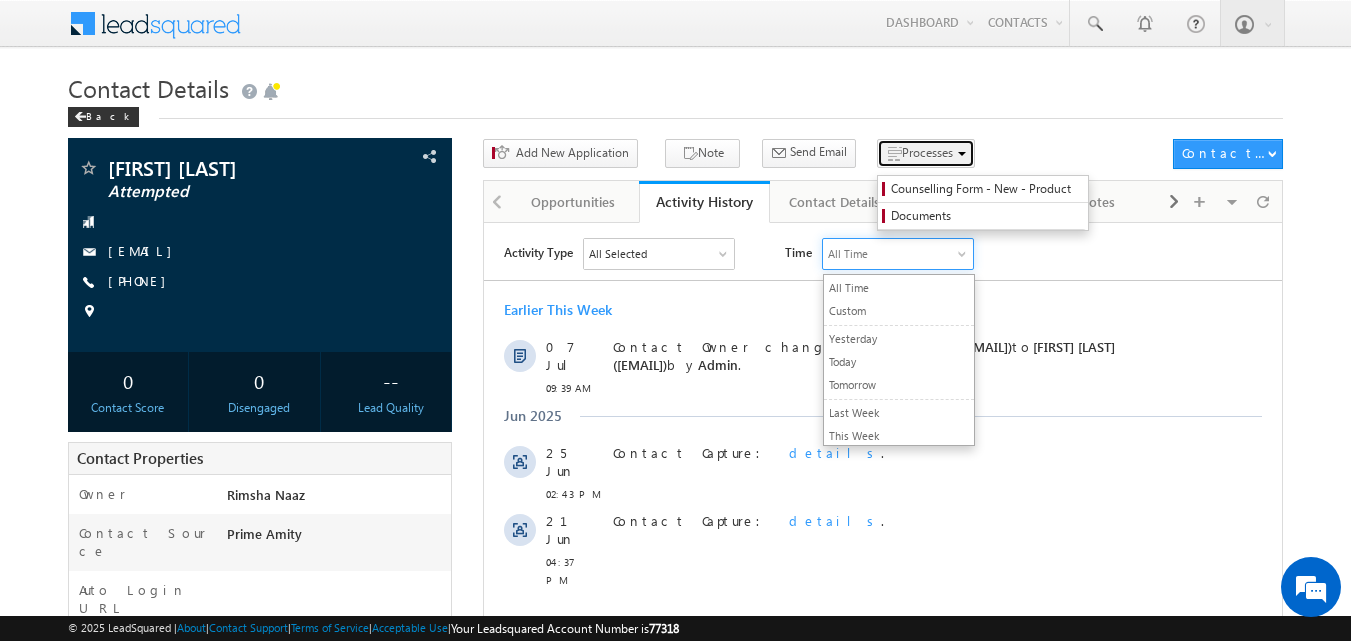 click on "Processes" at bounding box center [927, 152] 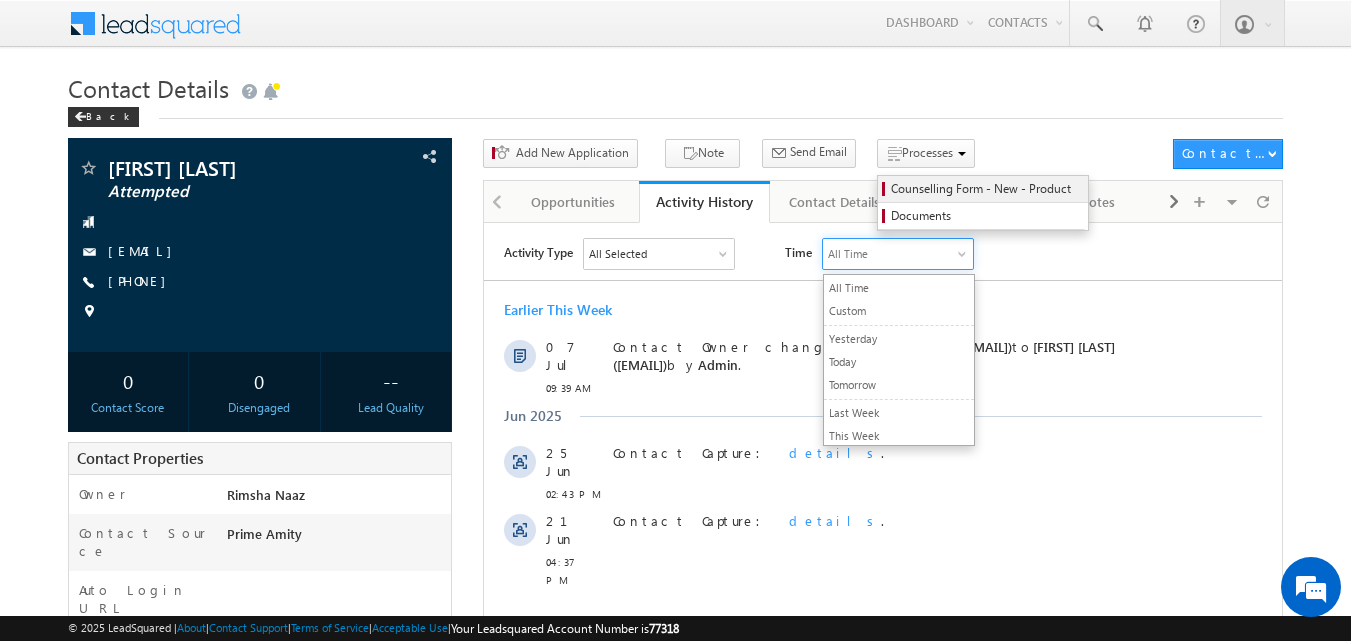 click on "Counselling Form - New - Product" at bounding box center (983, 189) 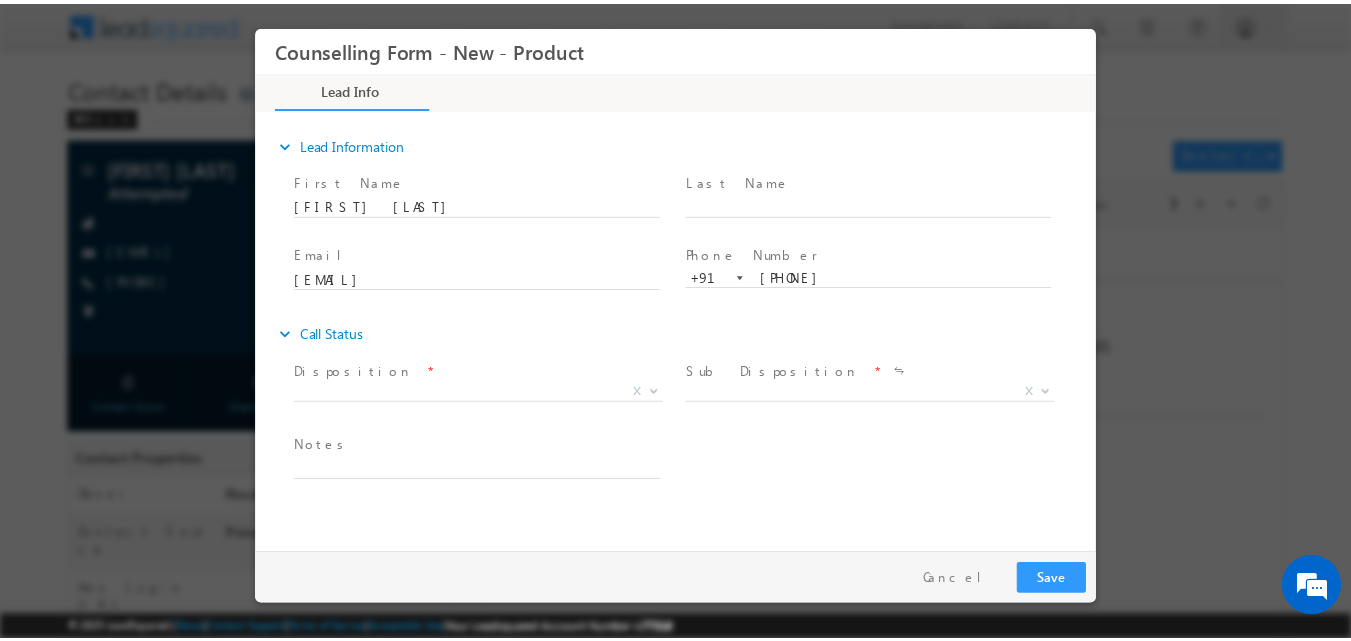 scroll, scrollTop: 0, scrollLeft: 0, axis: both 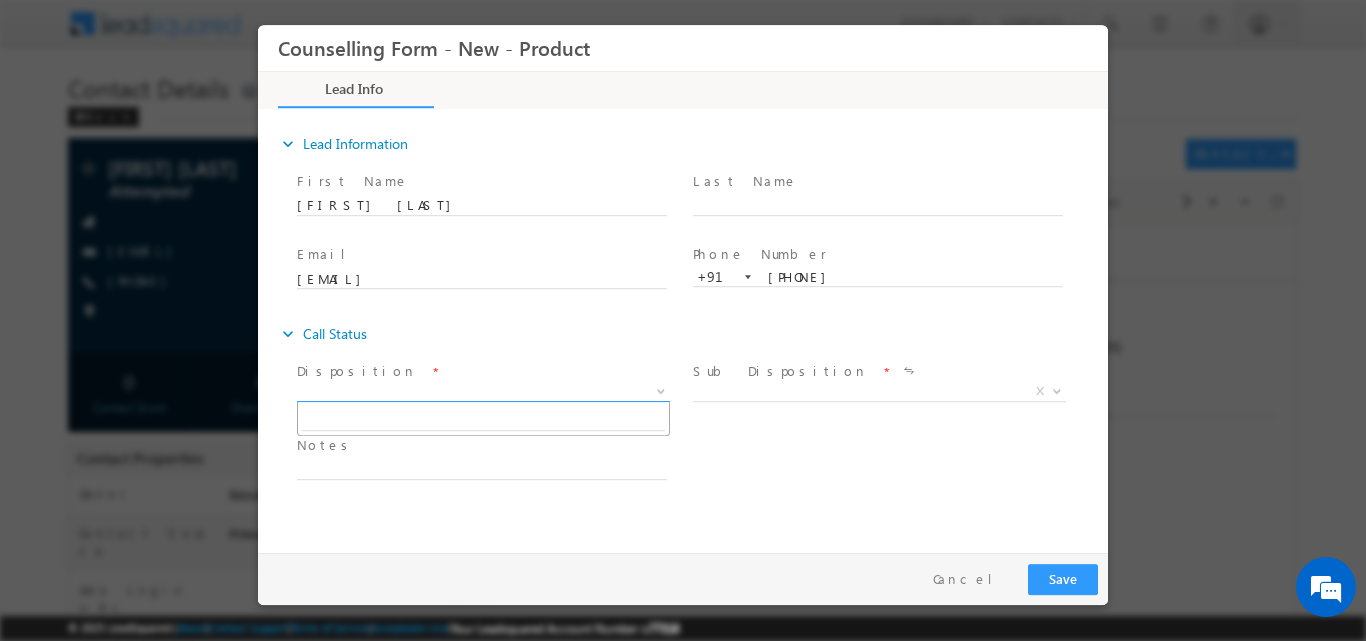click at bounding box center (661, 389) 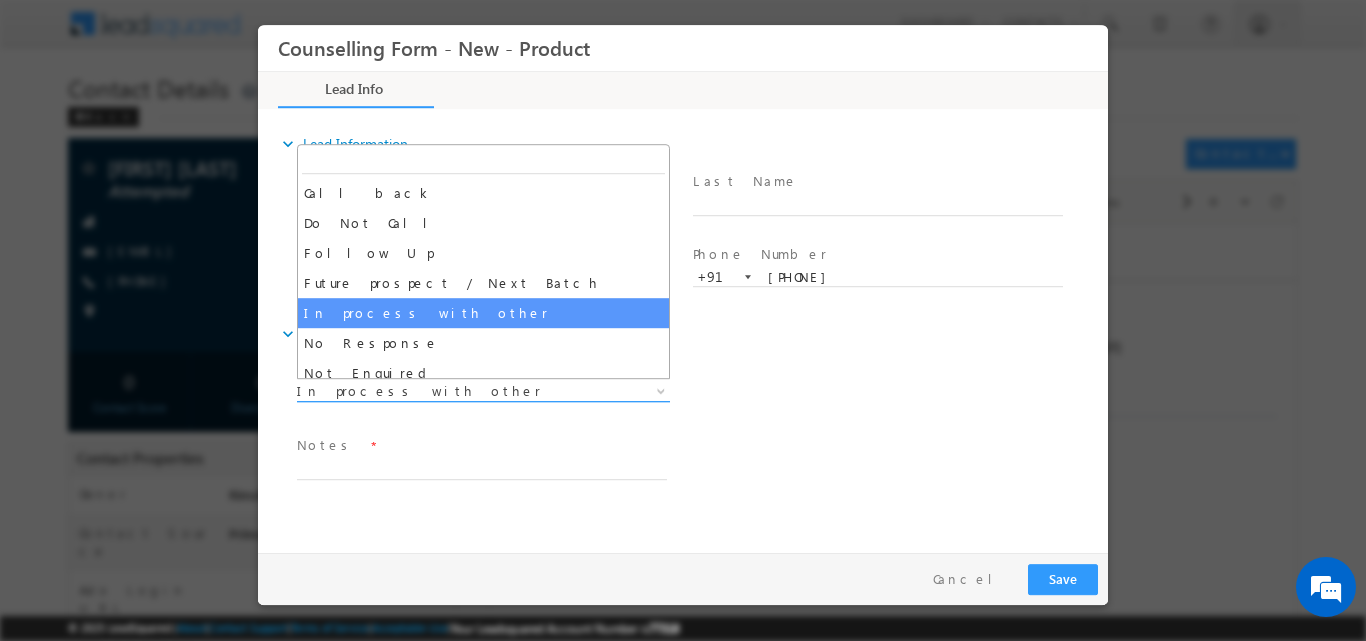 click at bounding box center [661, 389] 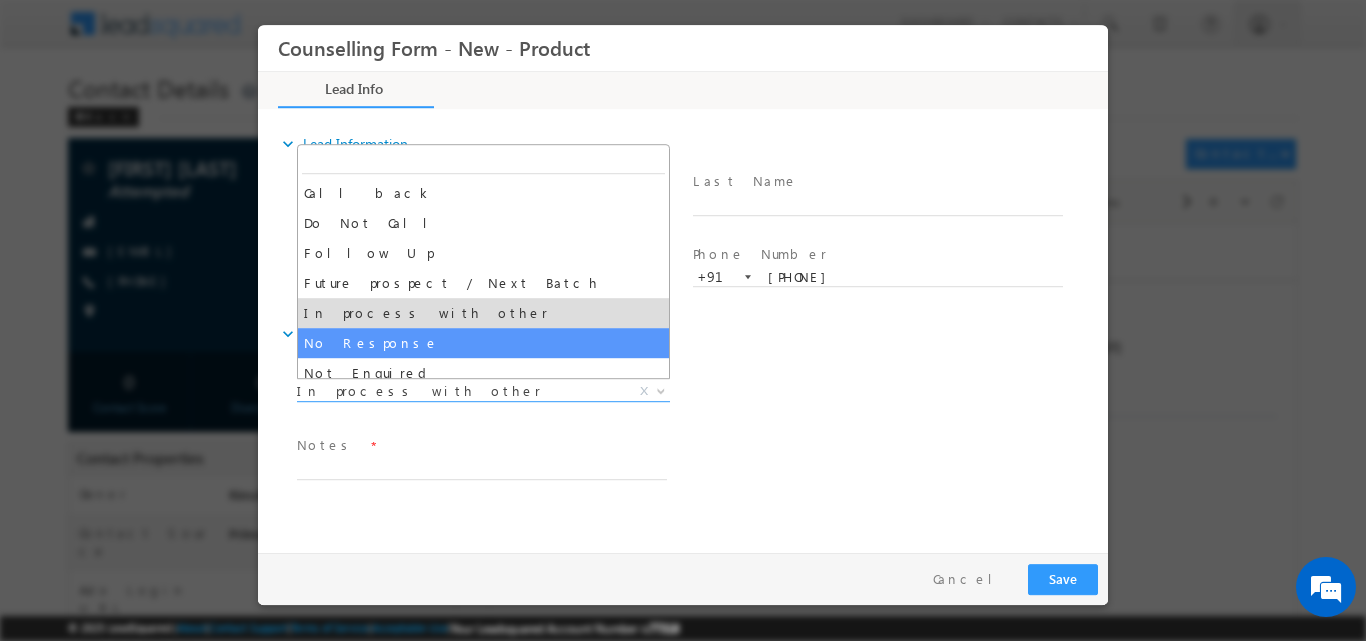 select on "No Response" 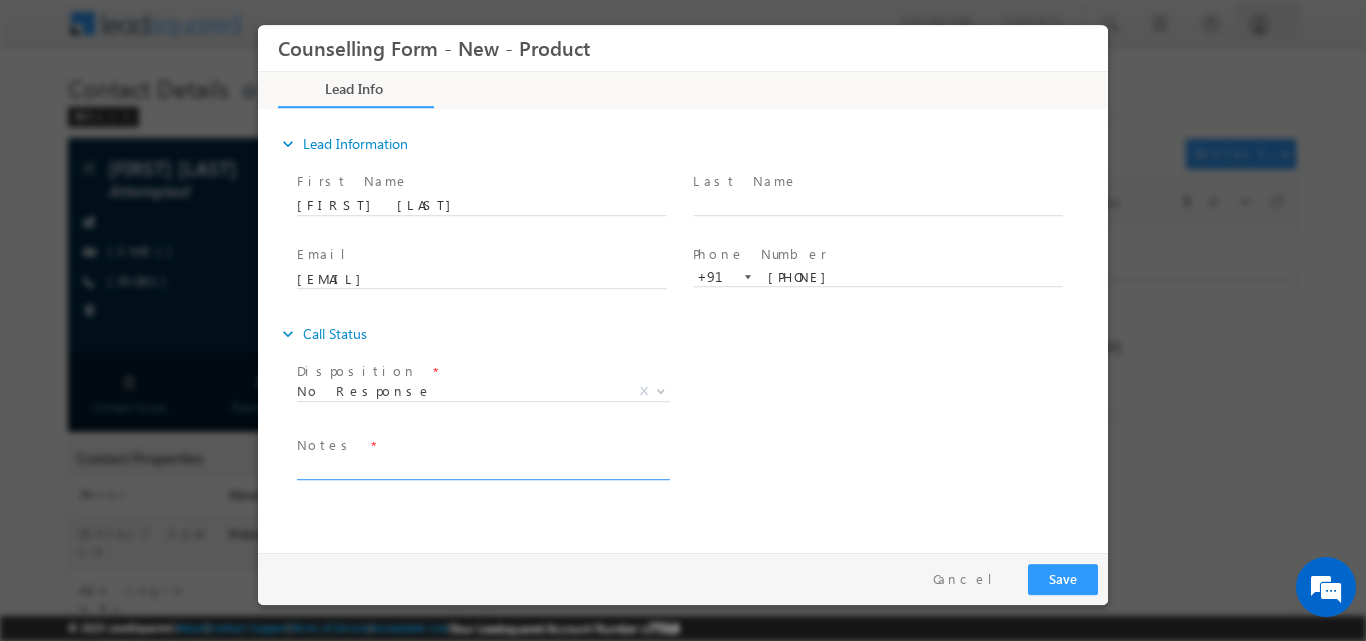 click at bounding box center [482, 467] 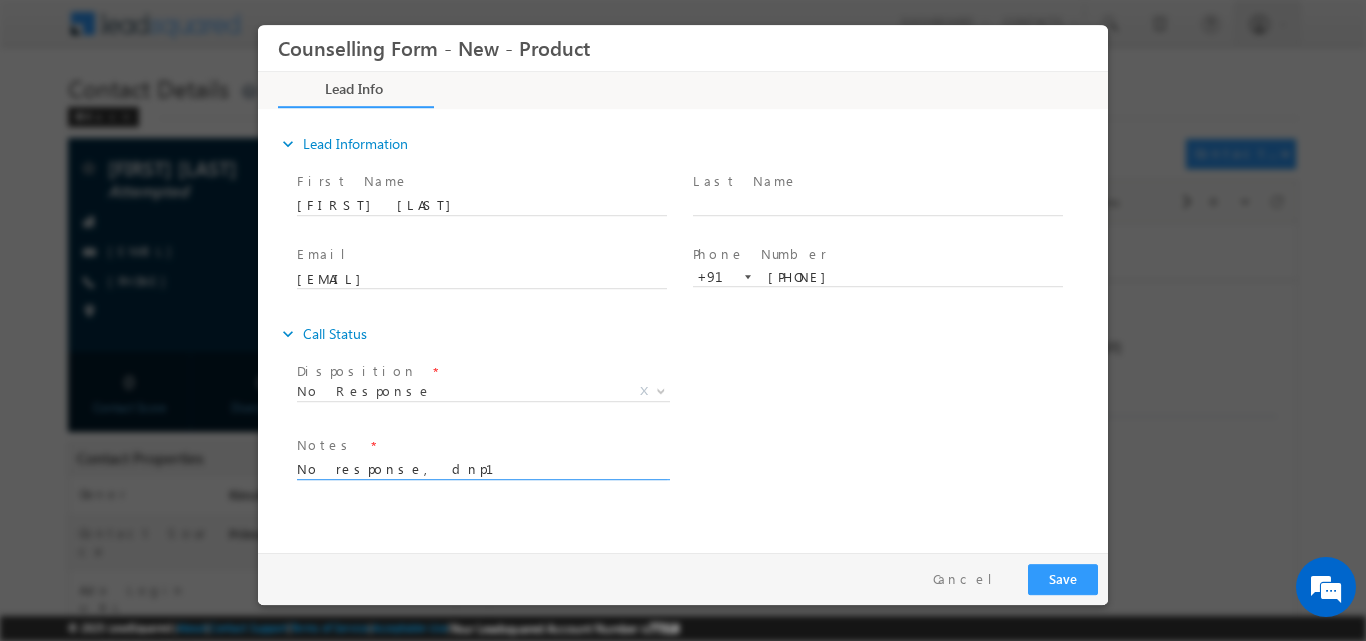 type on "No response, dnp1" 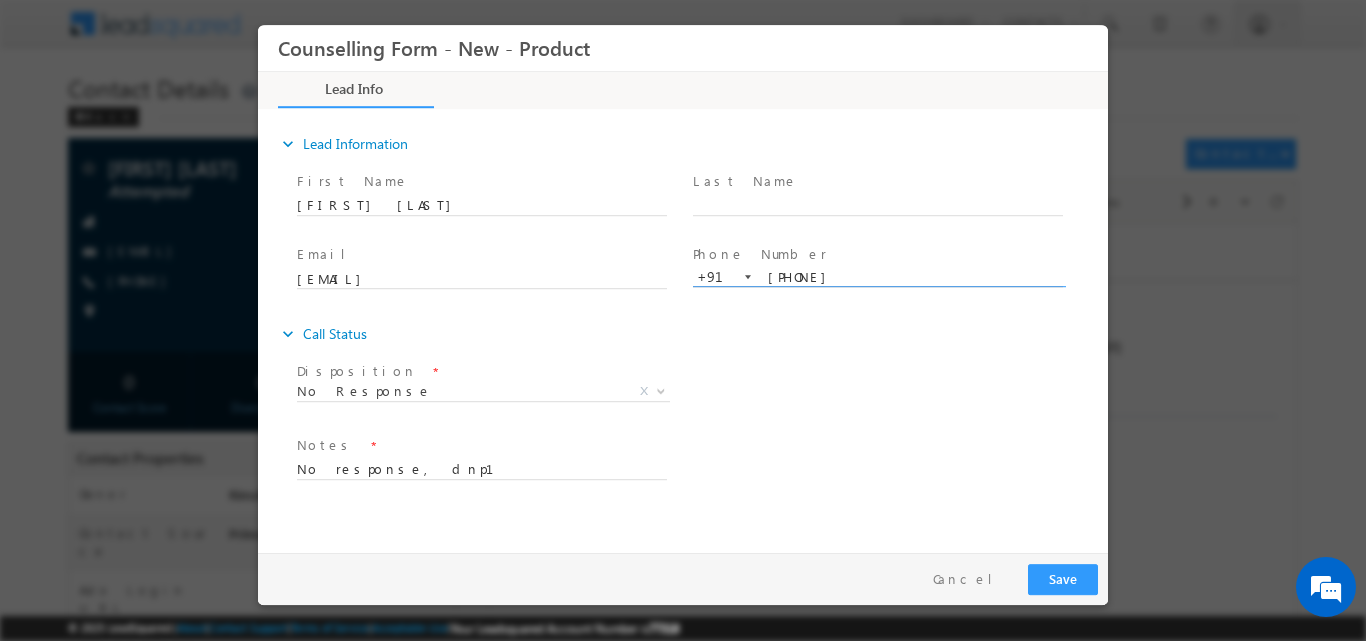drag, startPoint x: 766, startPoint y: 274, endPoint x: 838, endPoint y: 274, distance: 72 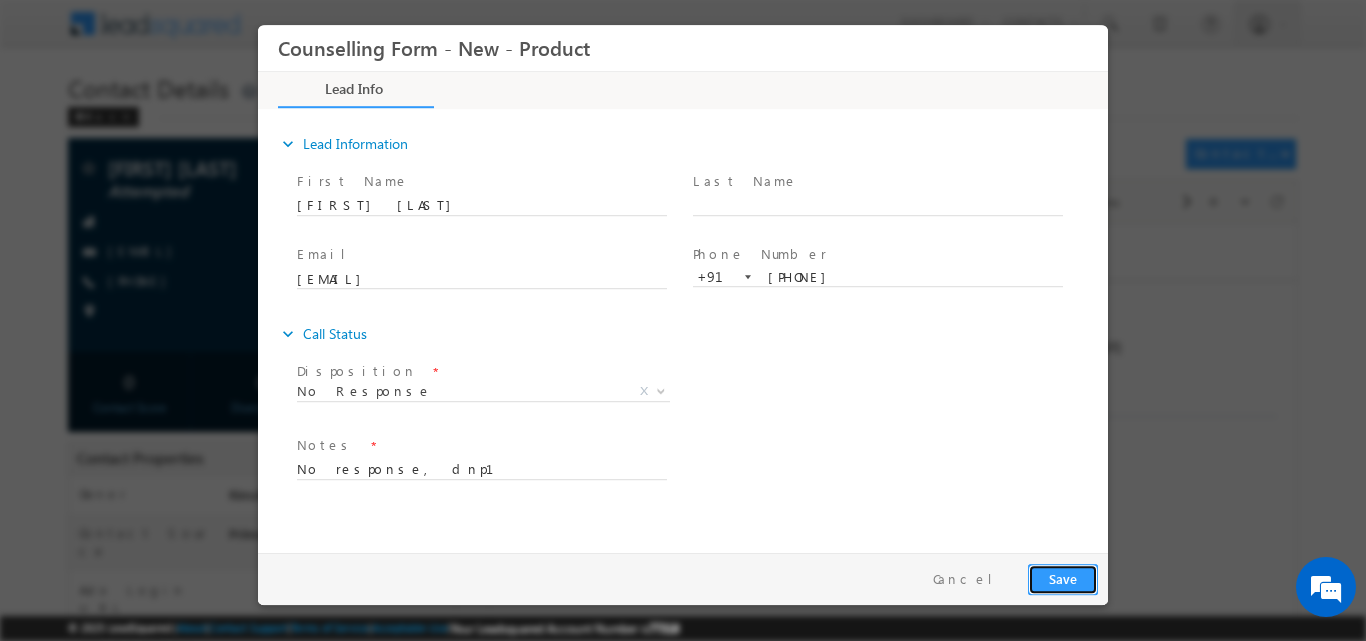 click on "Save" at bounding box center (1063, 578) 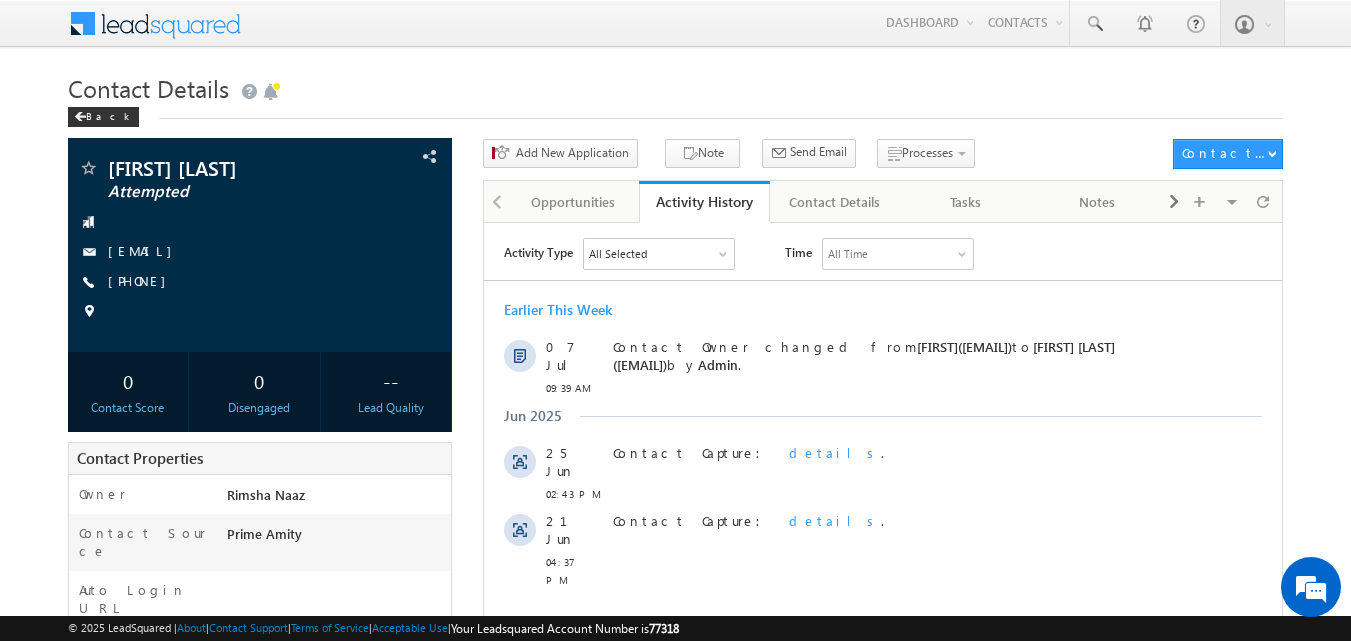 scroll, scrollTop: 0, scrollLeft: 0, axis: both 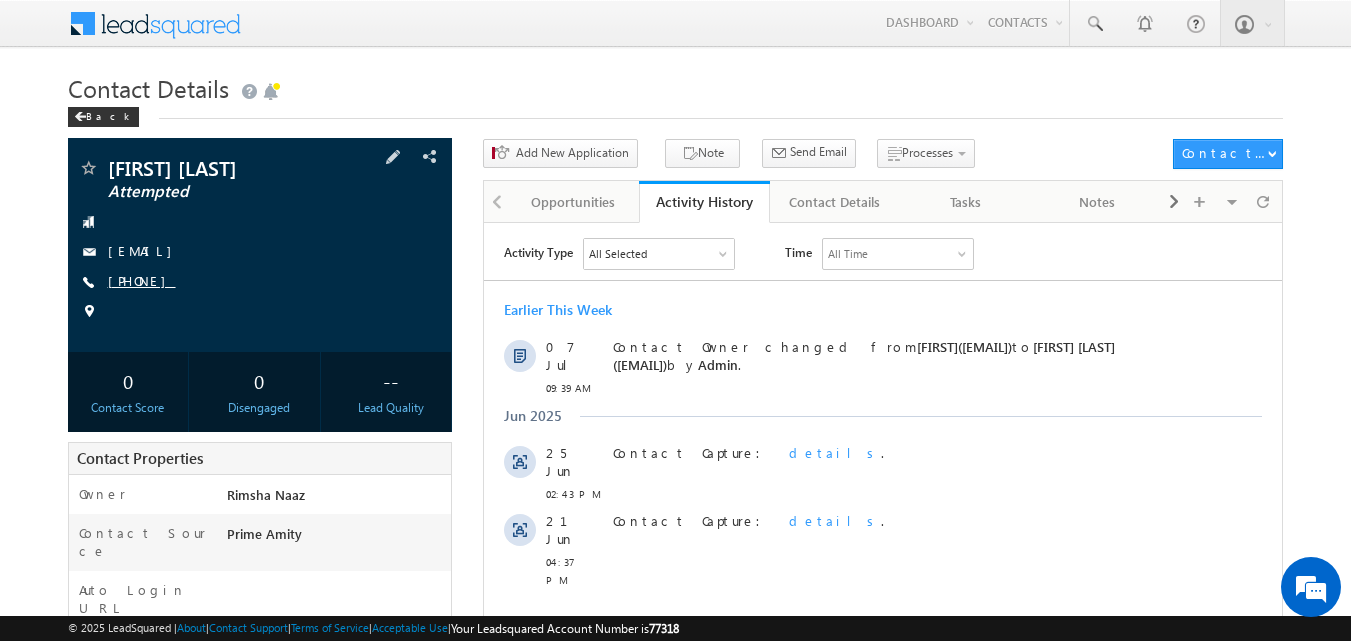 copy on "9809845246" 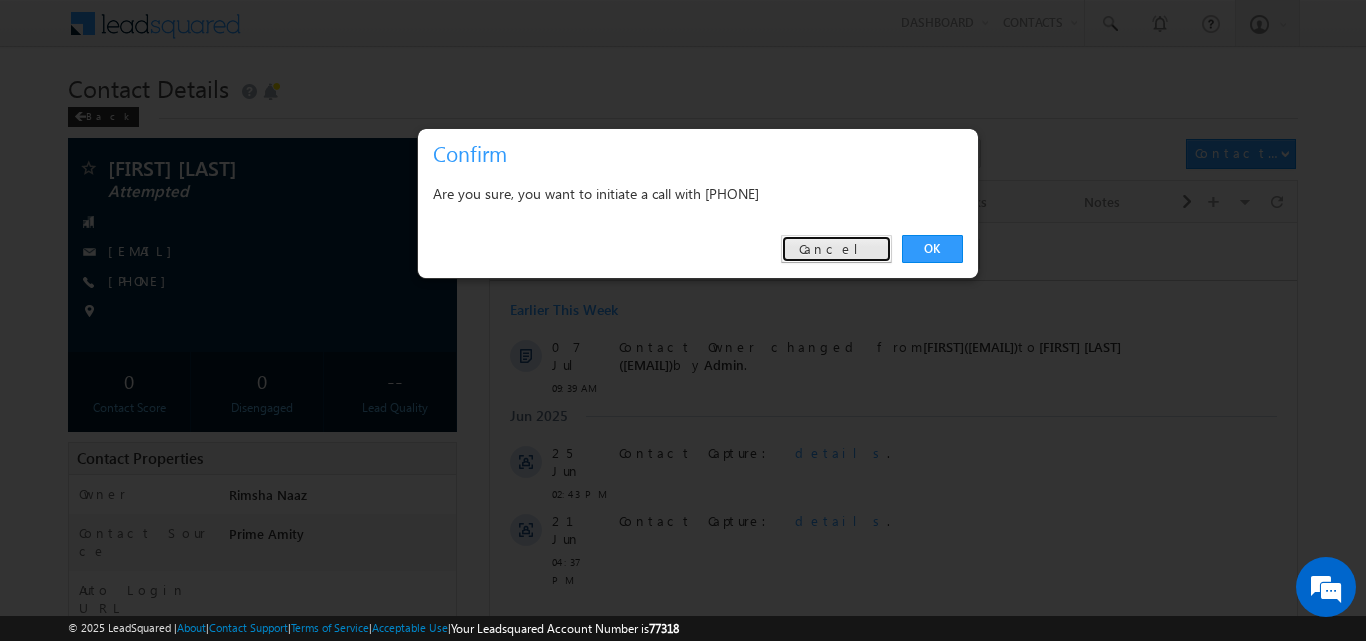 click on "Cancel" at bounding box center [836, 249] 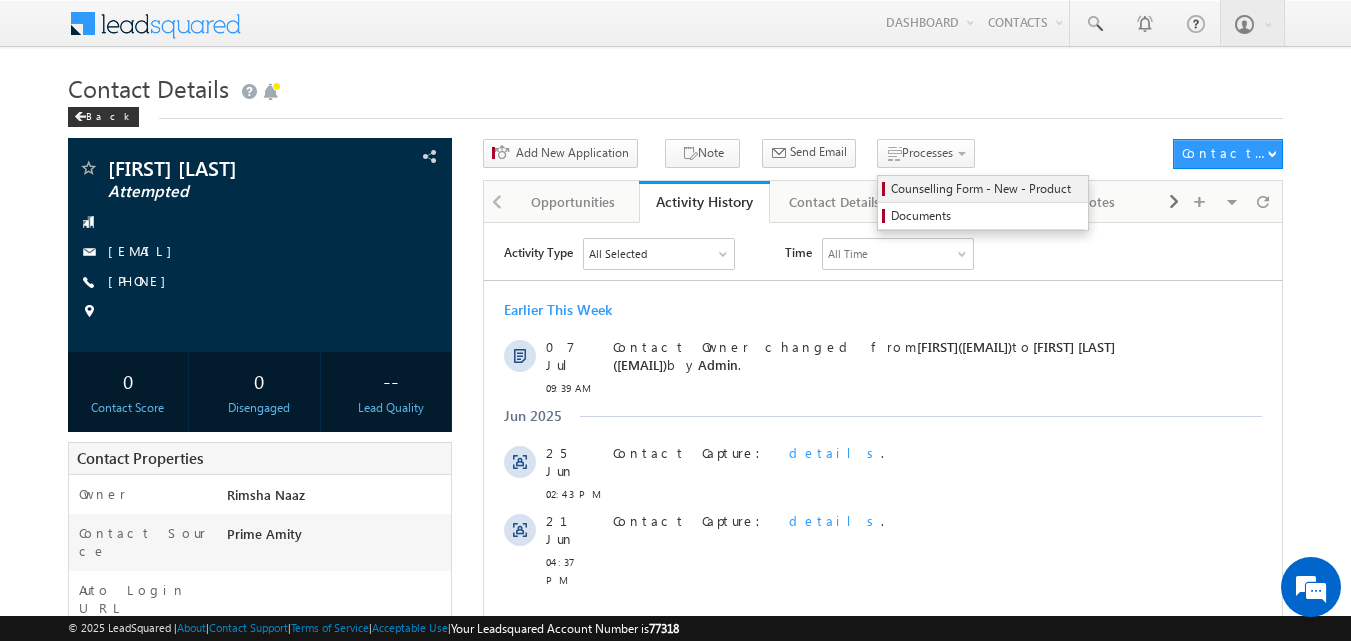 click on "Counselling Form - New - Product" at bounding box center (986, 189) 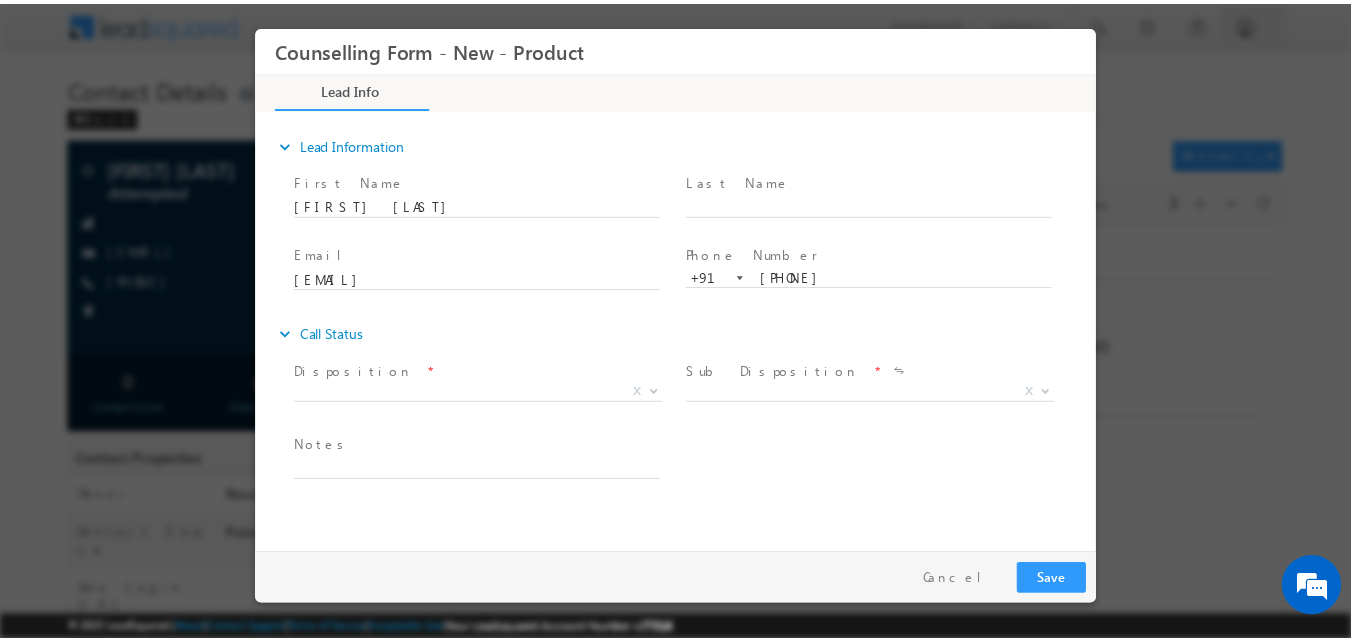 scroll, scrollTop: 0, scrollLeft: 0, axis: both 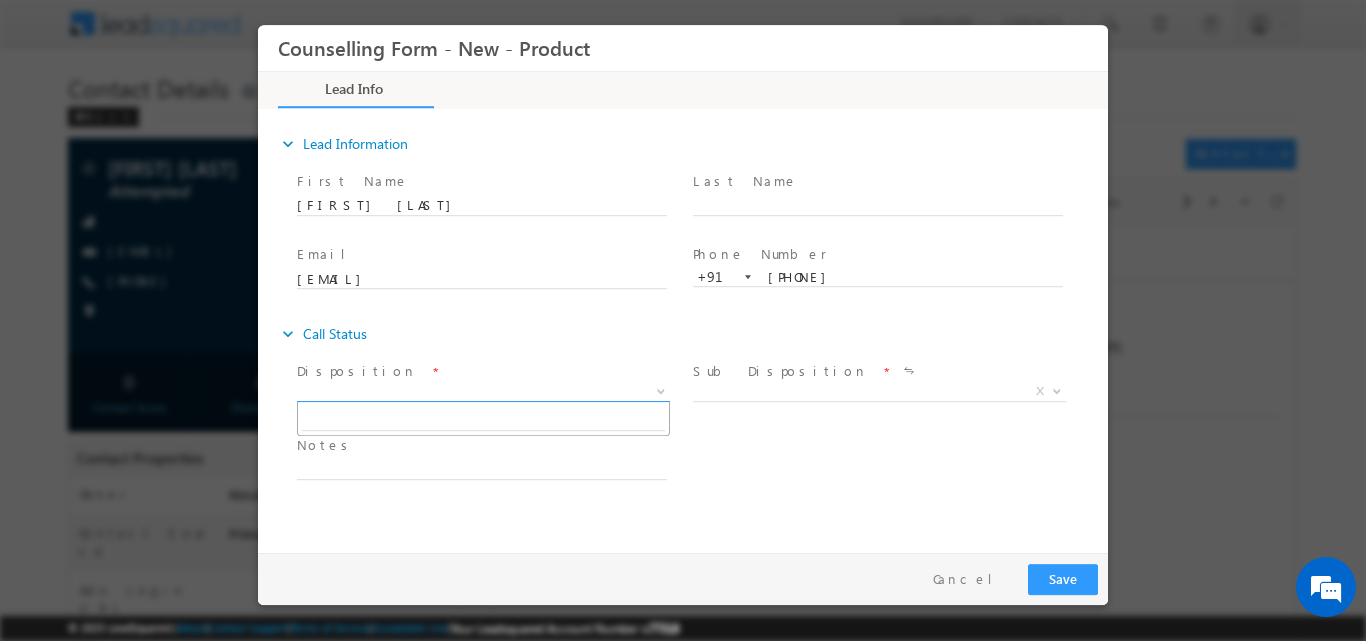 click at bounding box center [661, 389] 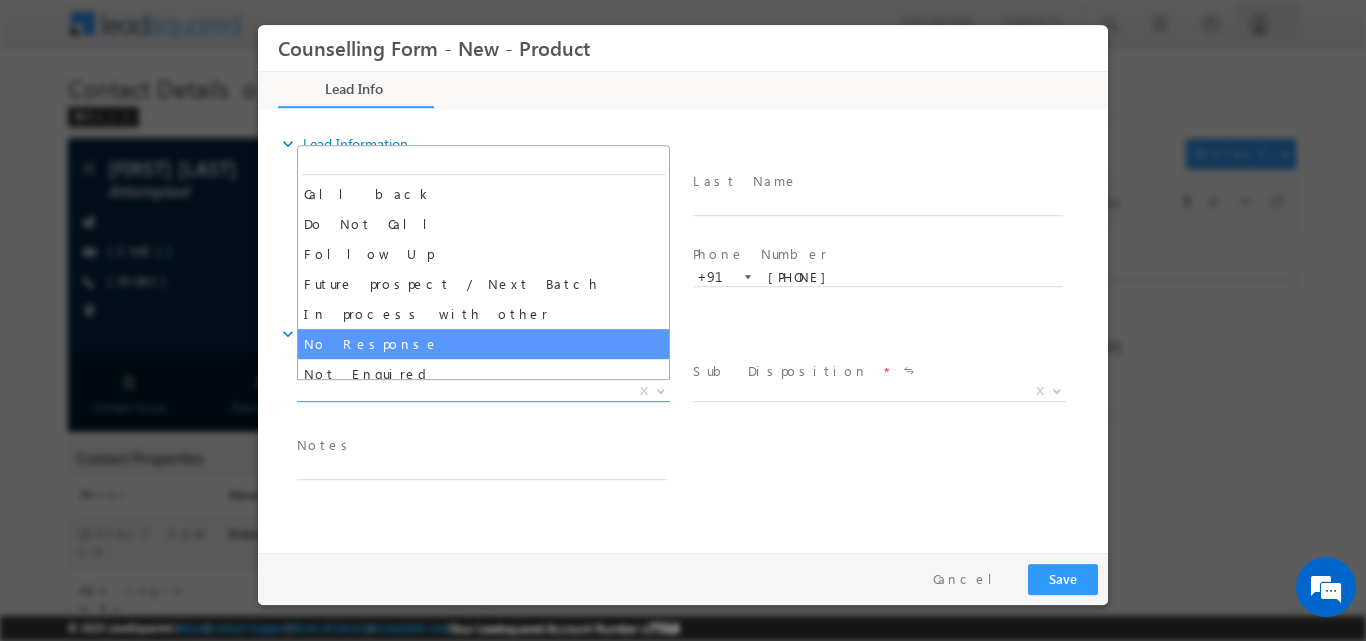 select on "No Response" 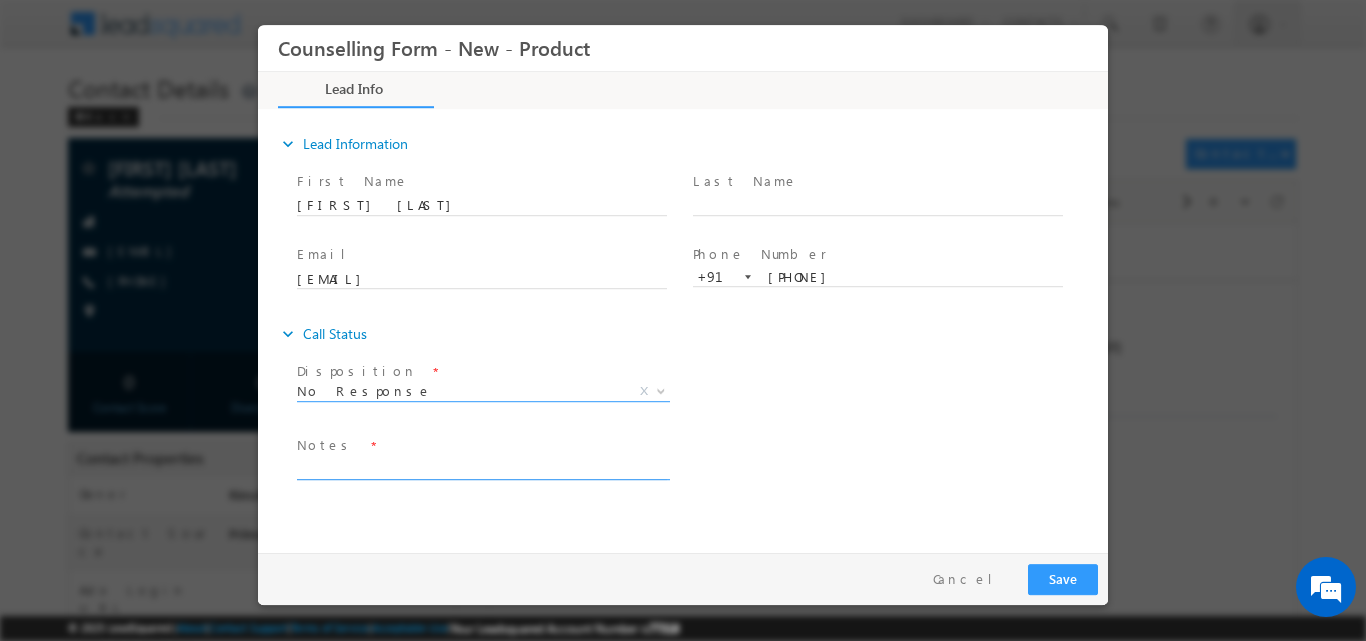 click at bounding box center (482, 467) 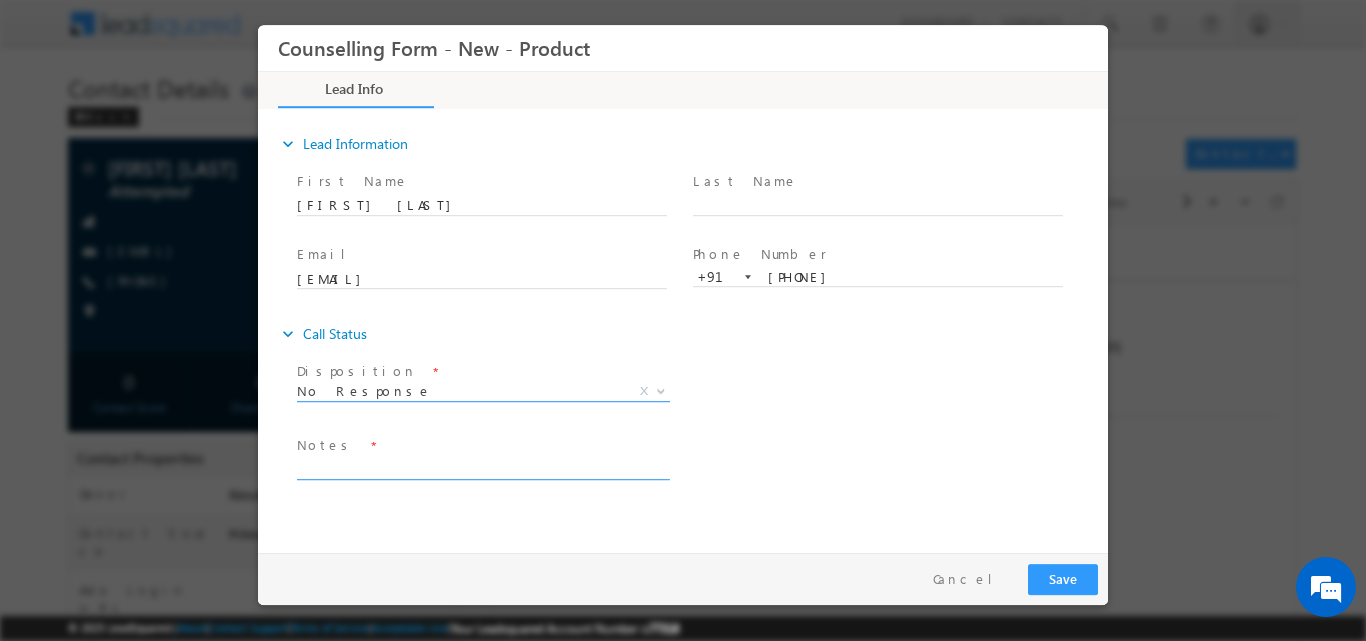 click at bounding box center [659, 390] 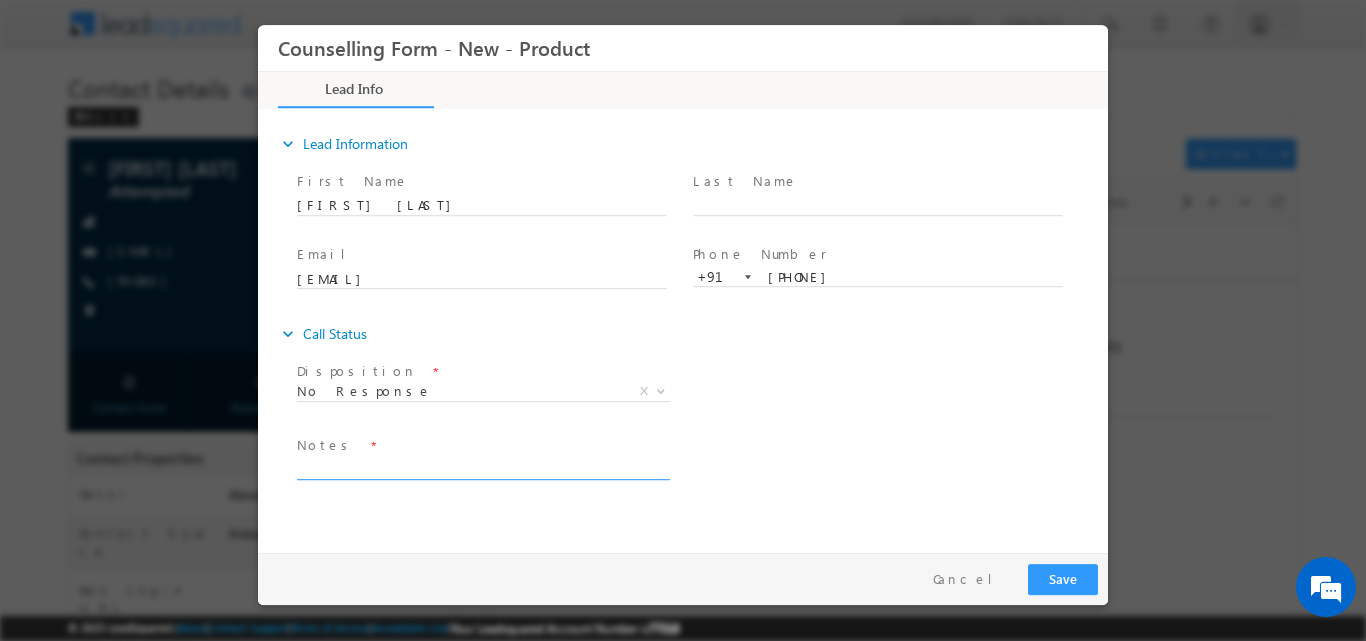 click at bounding box center [482, 467] 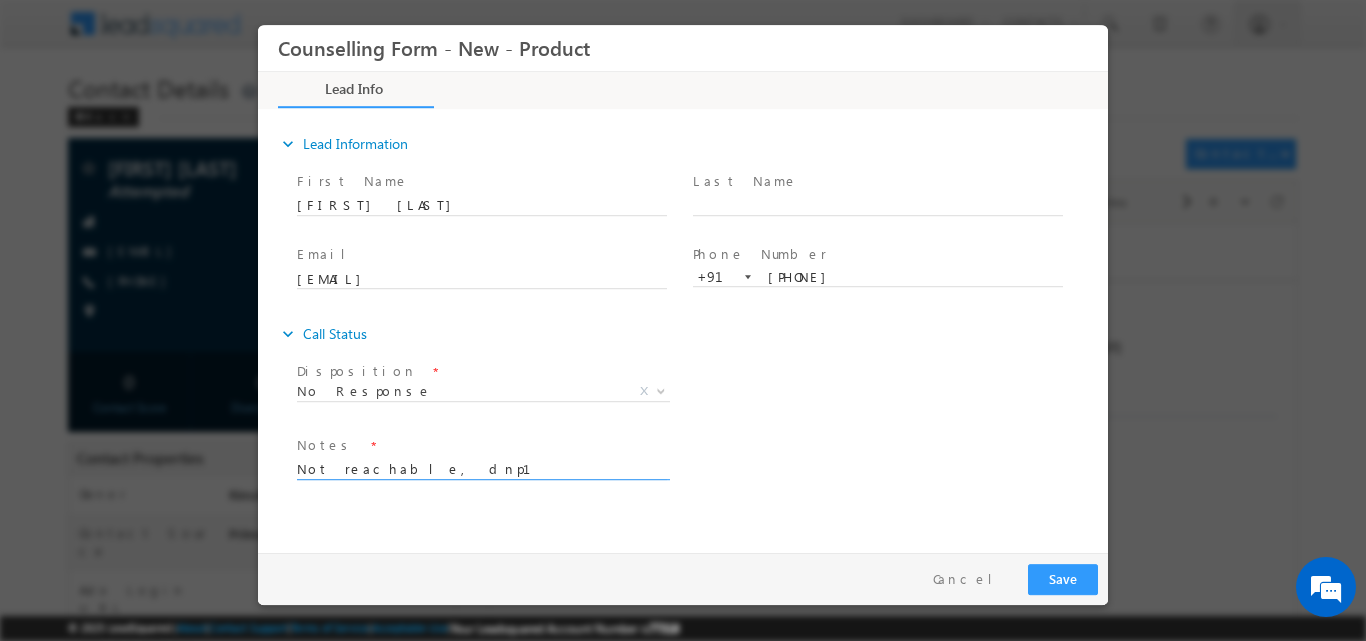 type on "Not reachable, dnp1" 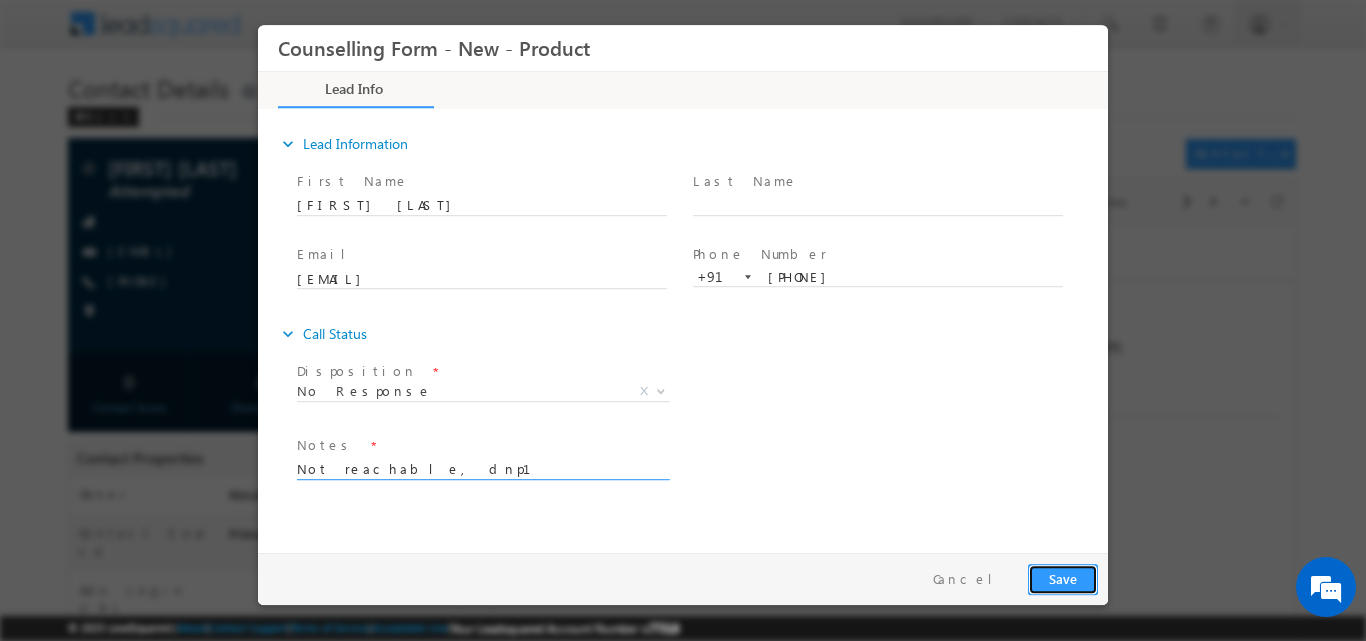 click on "Save" at bounding box center [1063, 578] 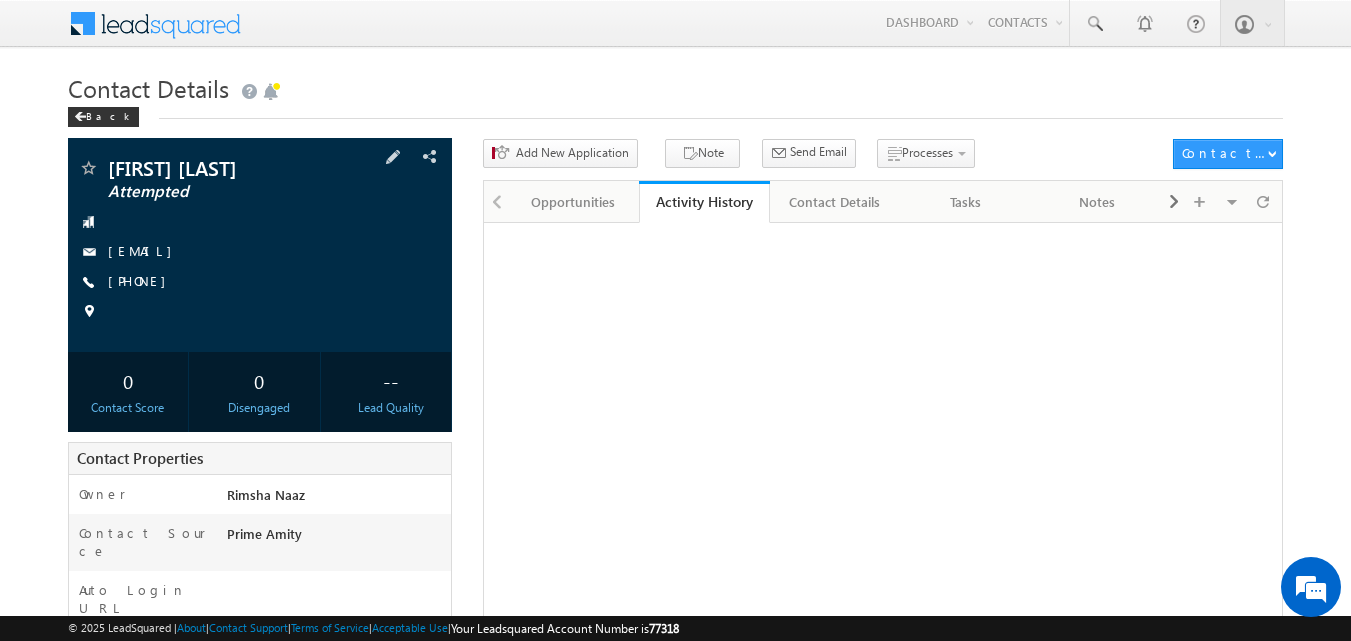 scroll, scrollTop: 0, scrollLeft: 0, axis: both 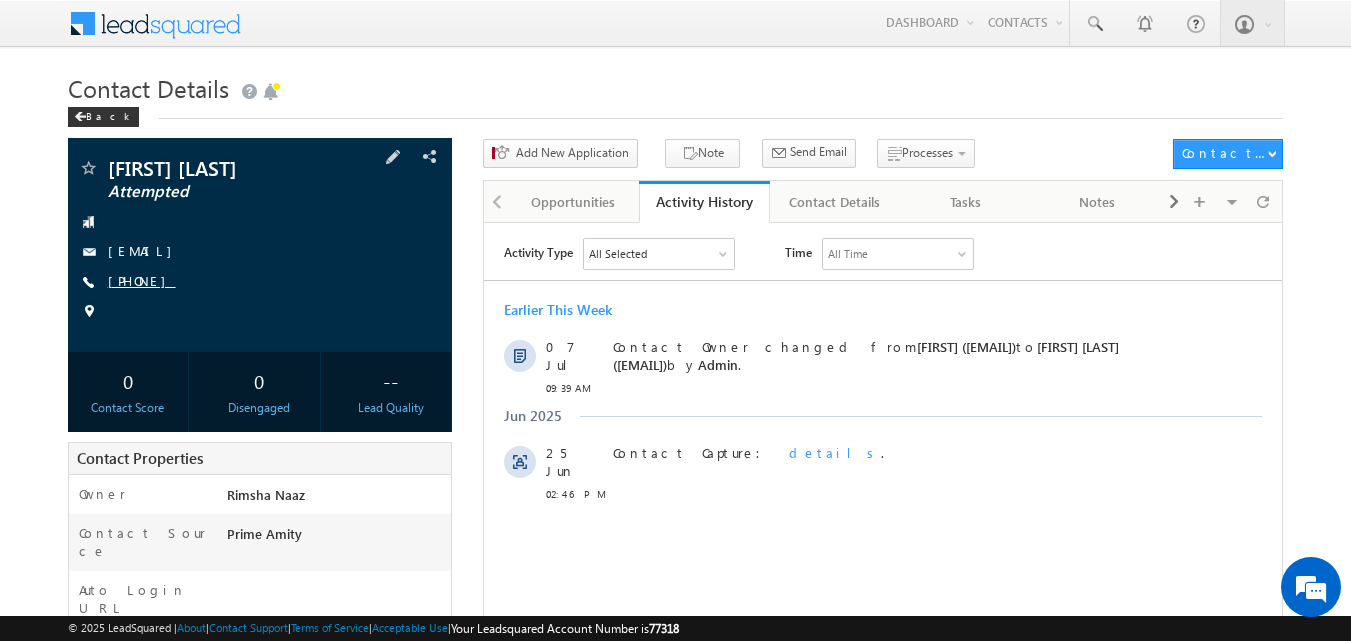 drag, startPoint x: 137, startPoint y: 278, endPoint x: 205, endPoint y: 280, distance: 68.0294 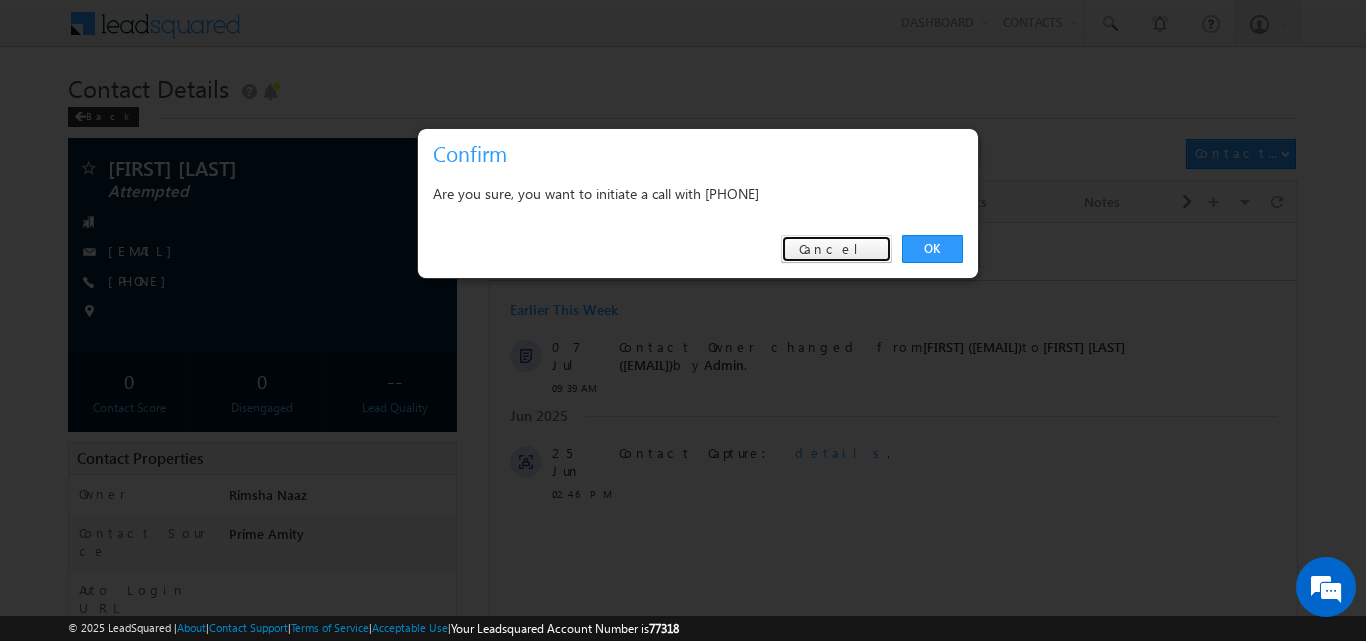 drag, startPoint x: 841, startPoint y: 253, endPoint x: 684, endPoint y: 0, distance: 297.75494 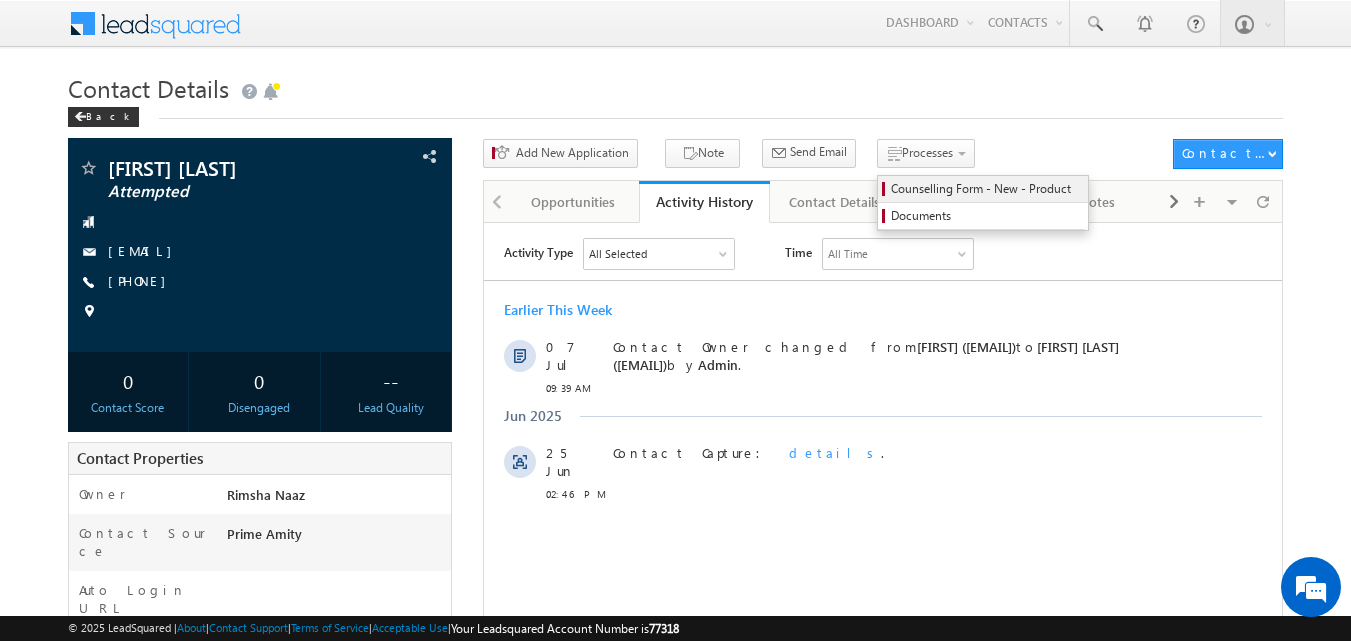 click on "Counselling Form - New - Product" at bounding box center (986, 189) 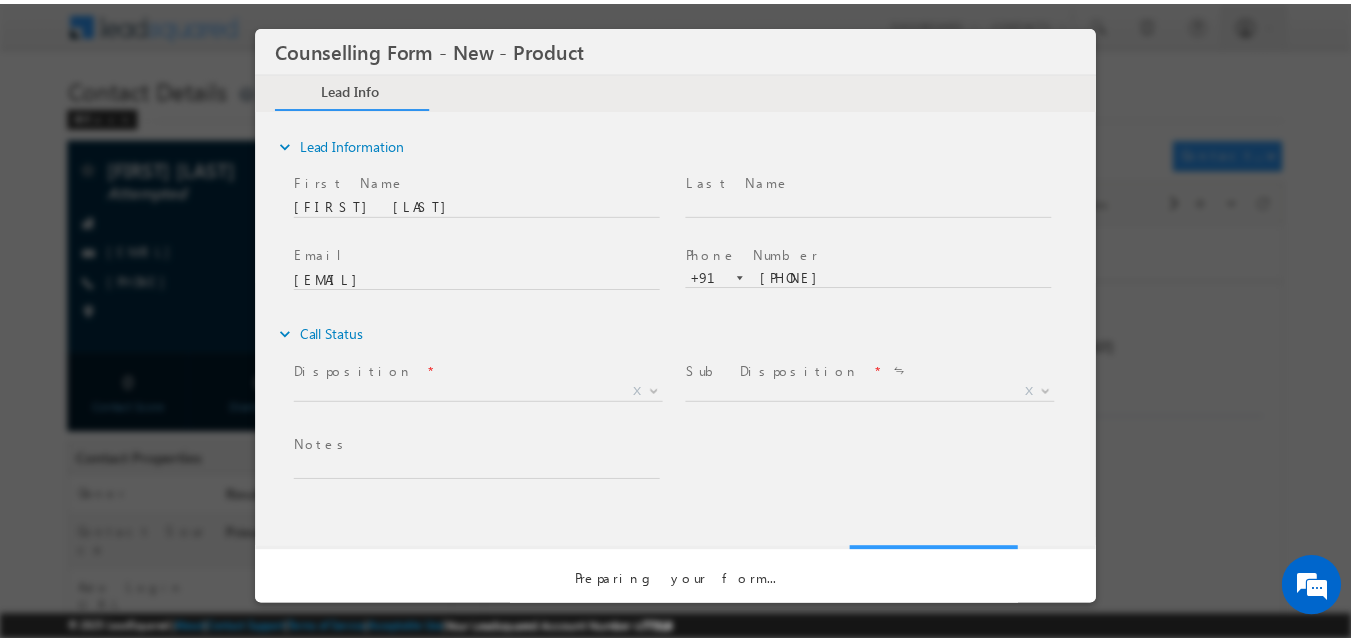 scroll, scrollTop: 0, scrollLeft: 0, axis: both 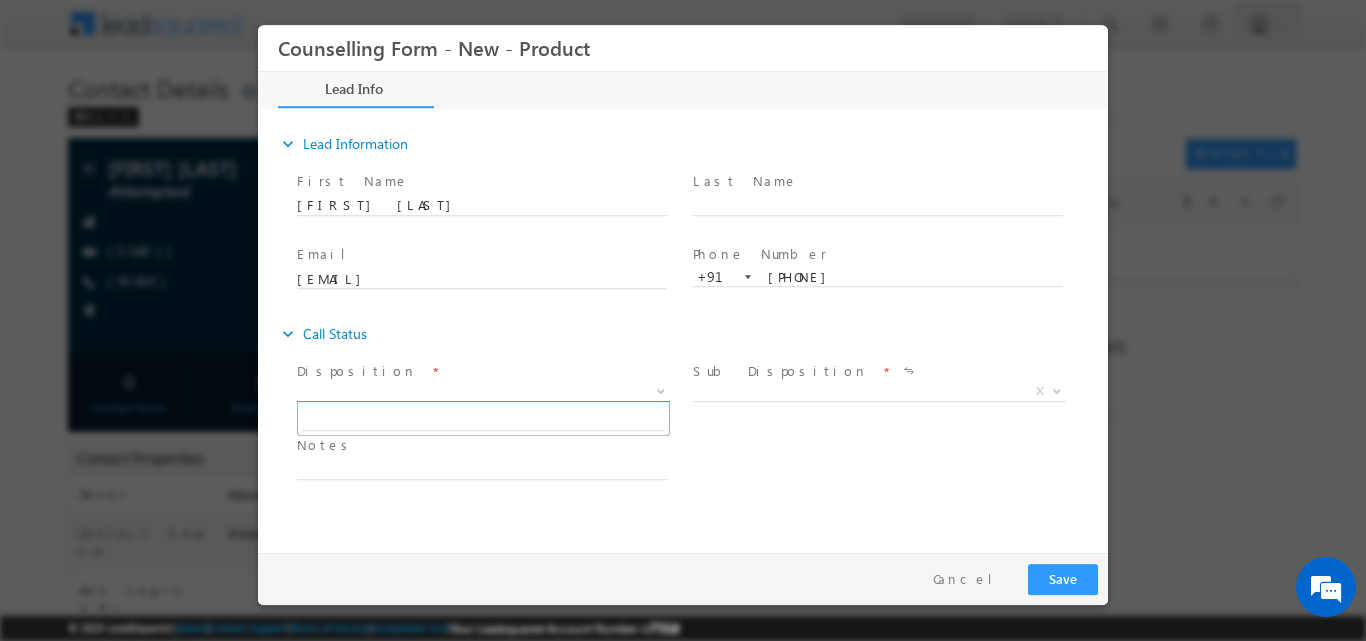 click at bounding box center (659, 390) 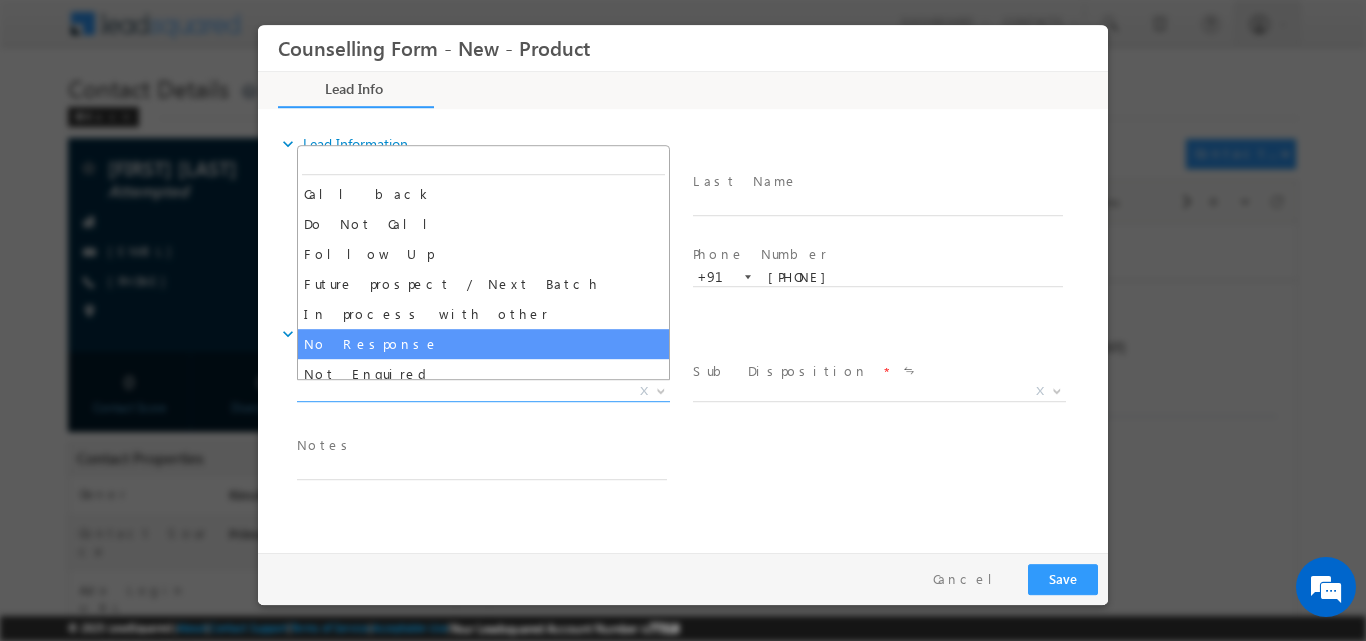 select on "No Response" 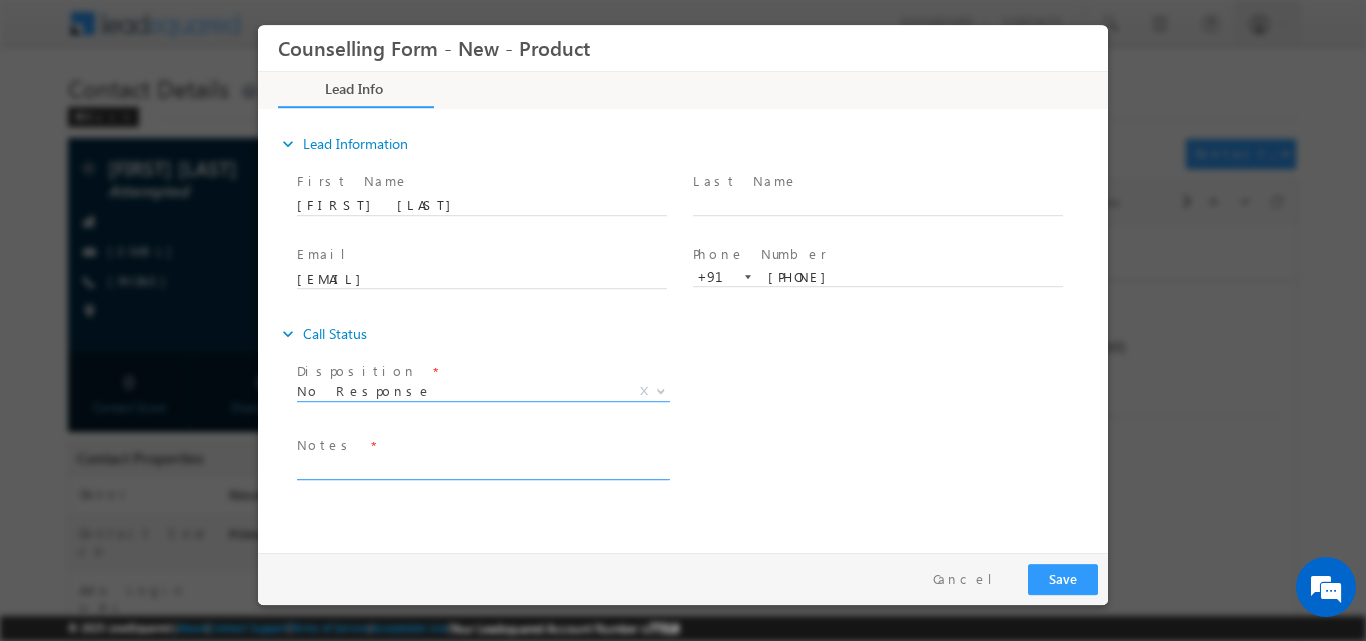 click at bounding box center [482, 467] 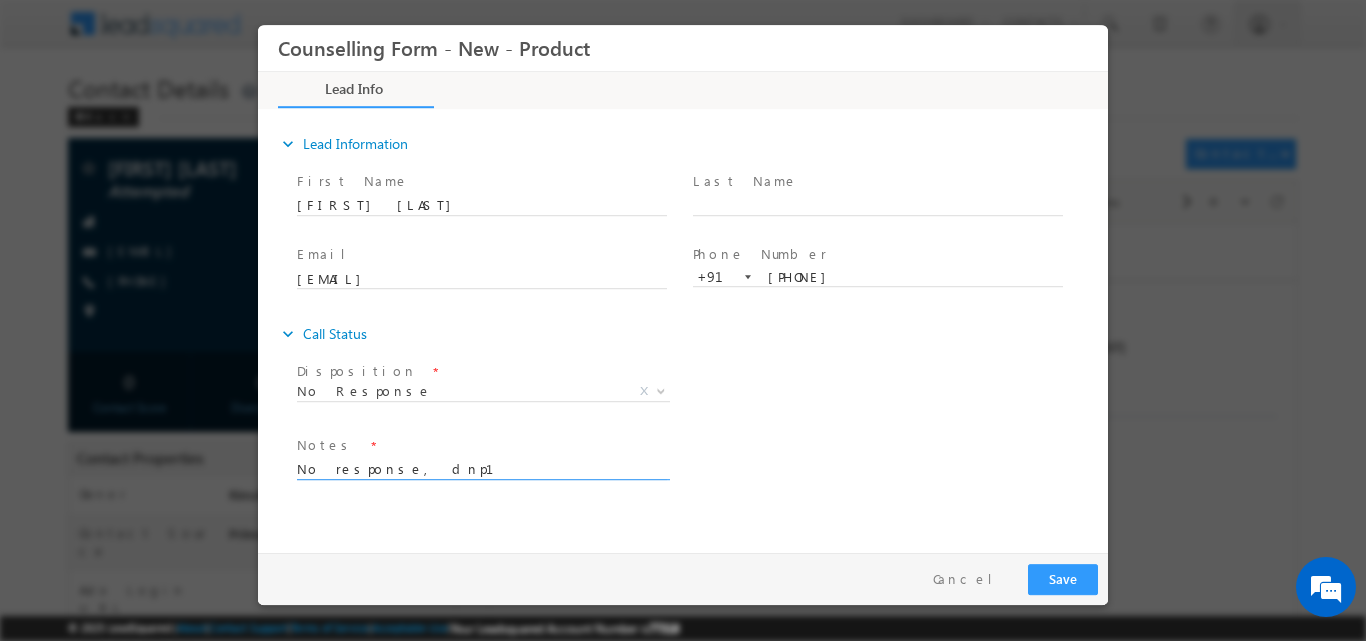 type on "No response, dnp1" 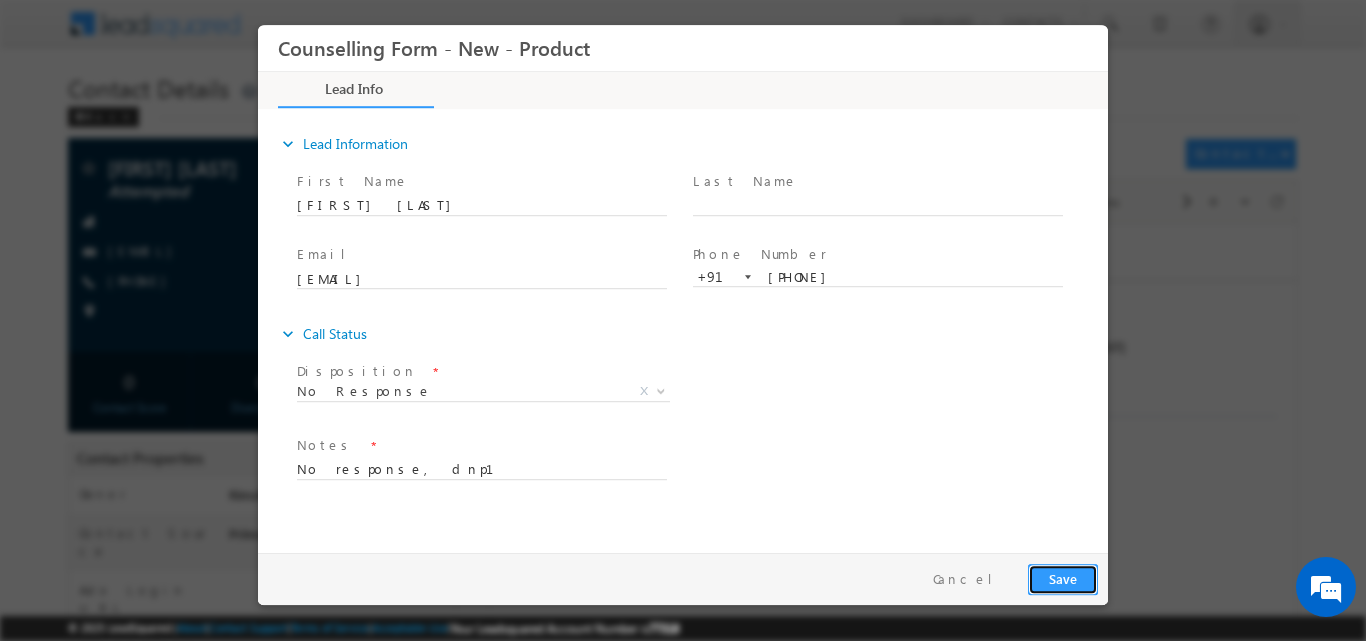 drag, startPoint x: 1041, startPoint y: 567, endPoint x: 999, endPoint y: 28, distance: 540.6339 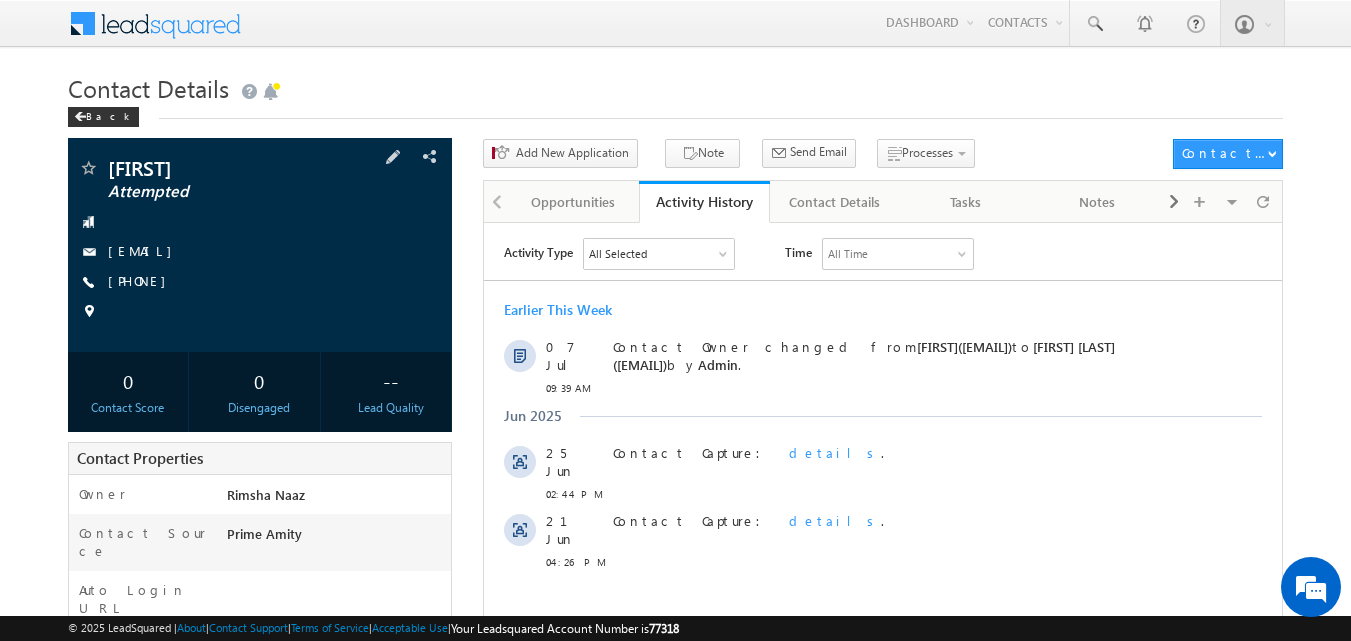 scroll, scrollTop: 0, scrollLeft: 0, axis: both 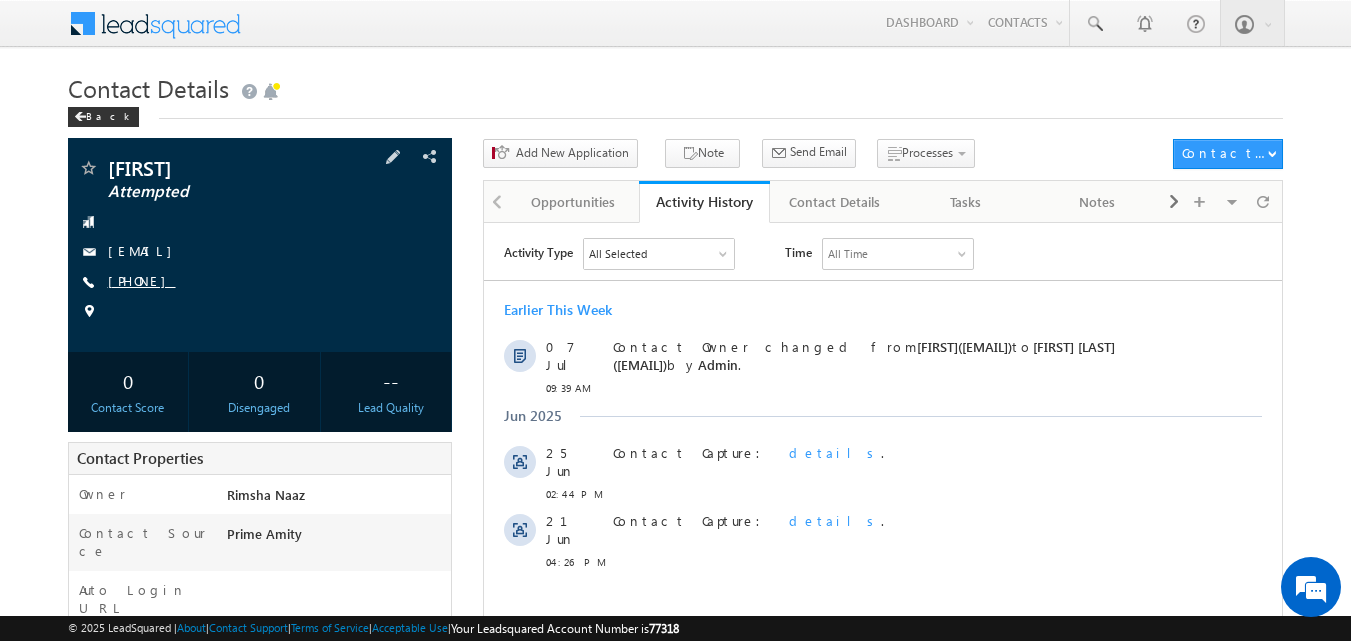 drag, startPoint x: 137, startPoint y: 280, endPoint x: 205, endPoint y: 279, distance: 68.007355 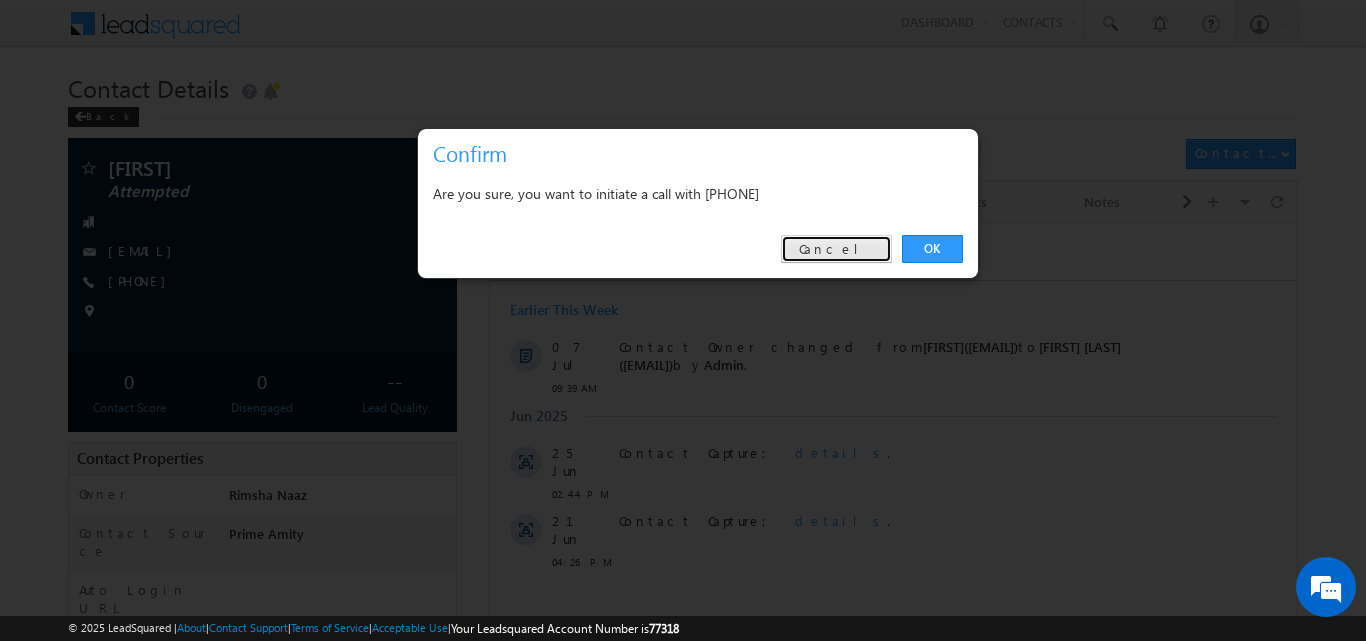 click on "Cancel" at bounding box center [836, 249] 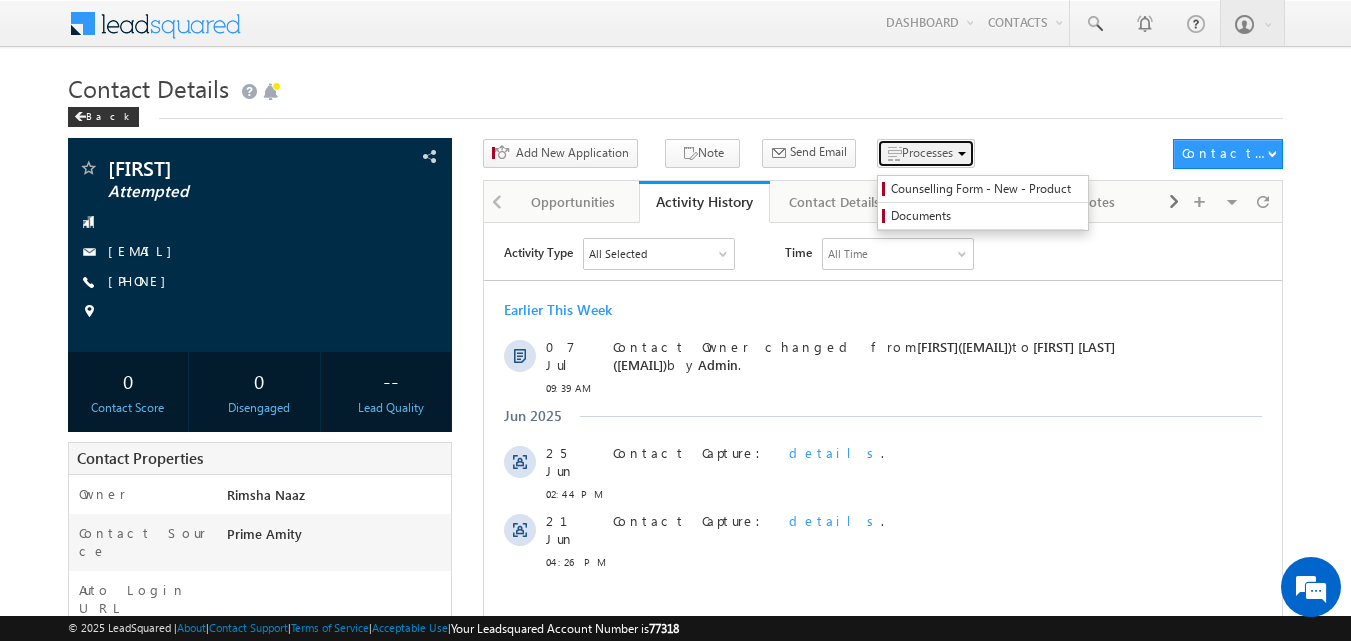 click on "Processes" at bounding box center [926, 153] 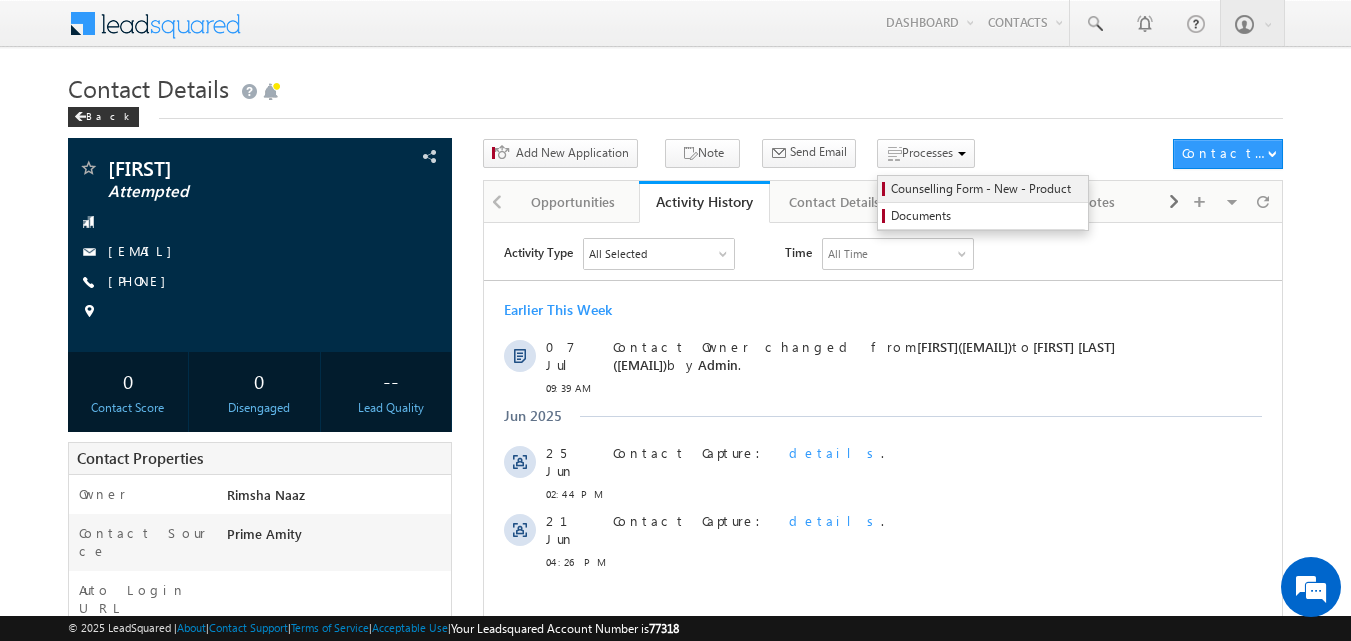 click on "Counselling Form - New - Product" at bounding box center [986, 189] 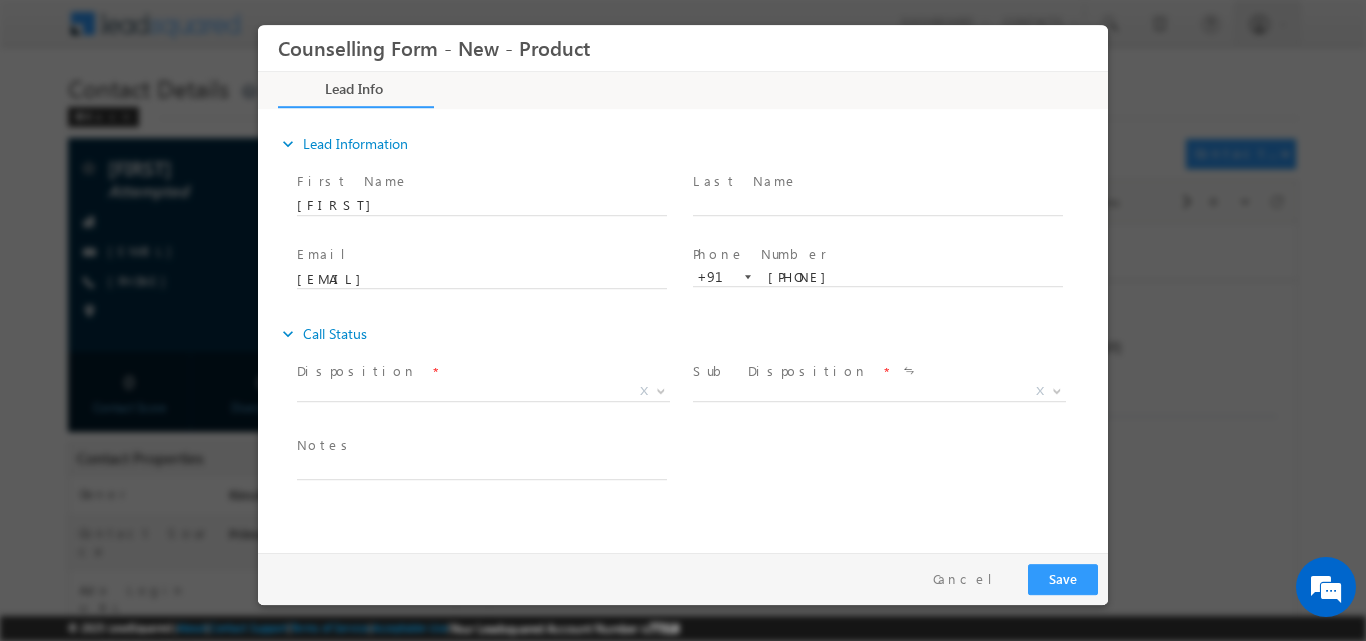 scroll, scrollTop: 0, scrollLeft: 0, axis: both 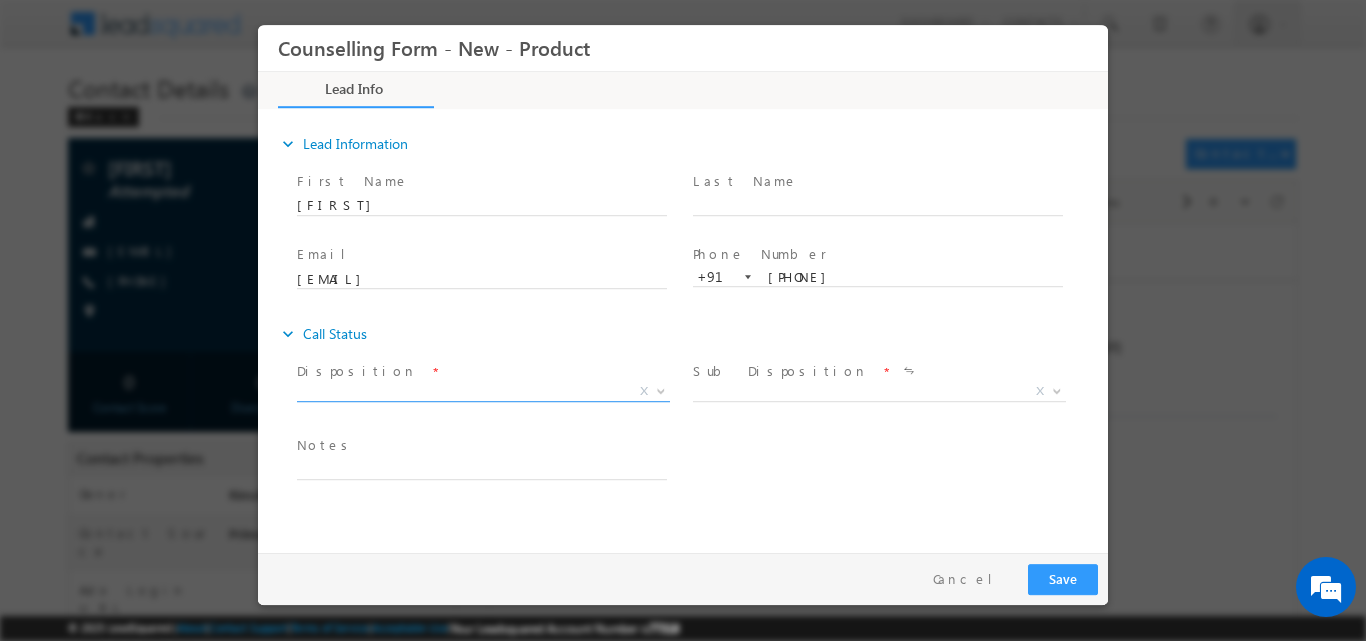 click at bounding box center [661, 389] 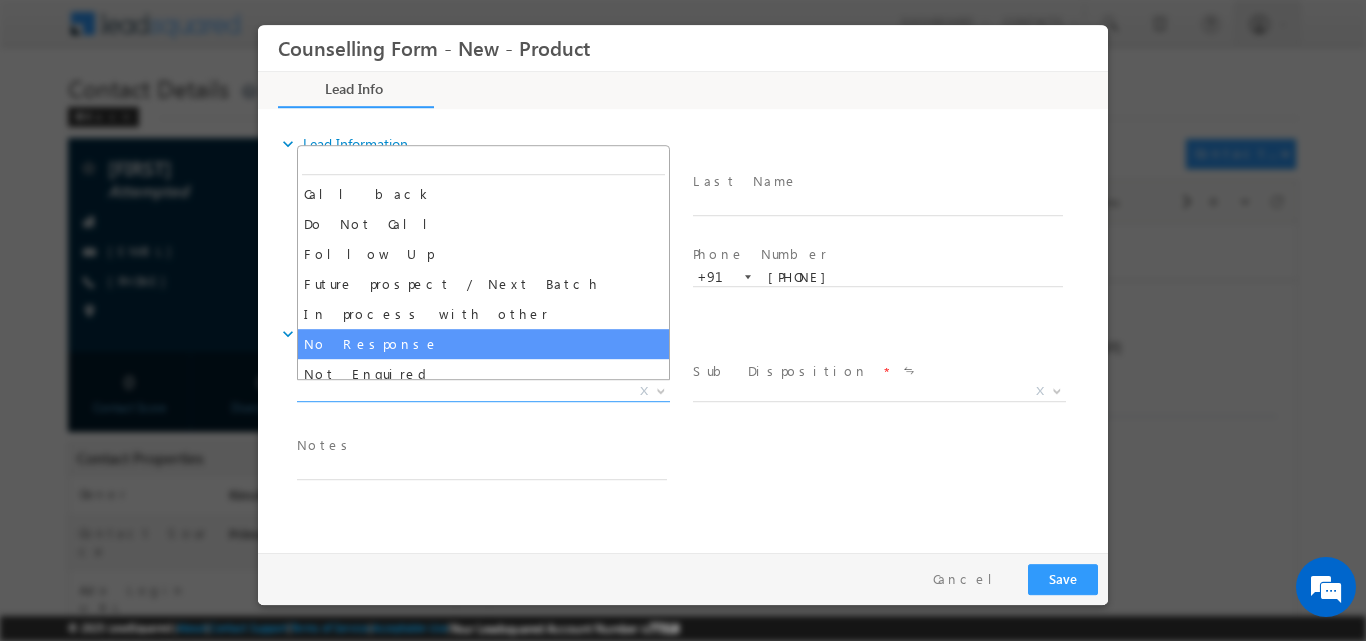 select on "No Response" 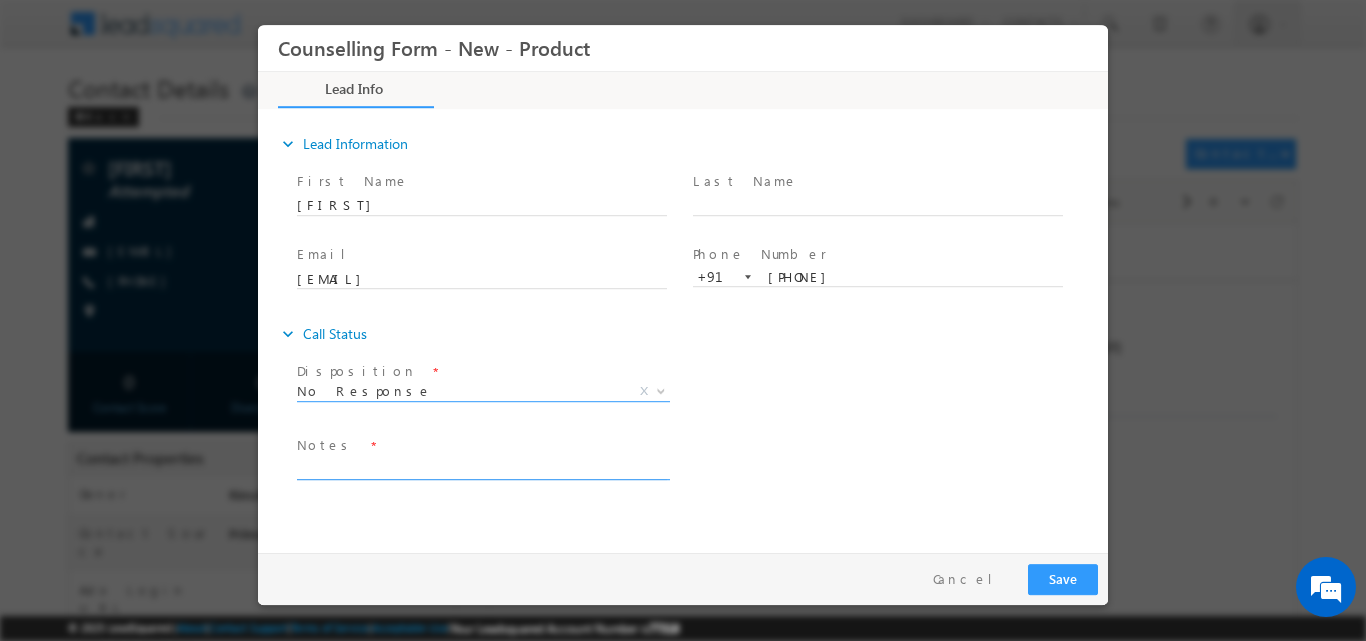 click at bounding box center (482, 467) 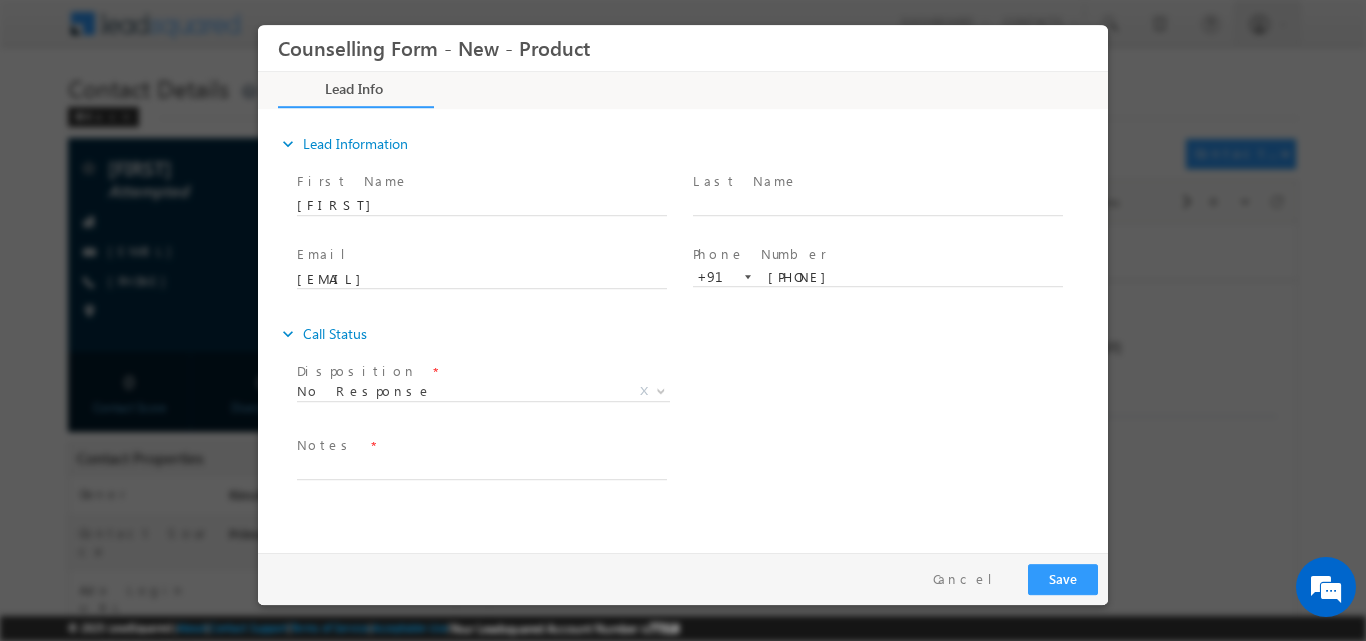 drag, startPoint x: 926, startPoint y: 397, endPoint x: 580, endPoint y: 370, distance: 347.05188 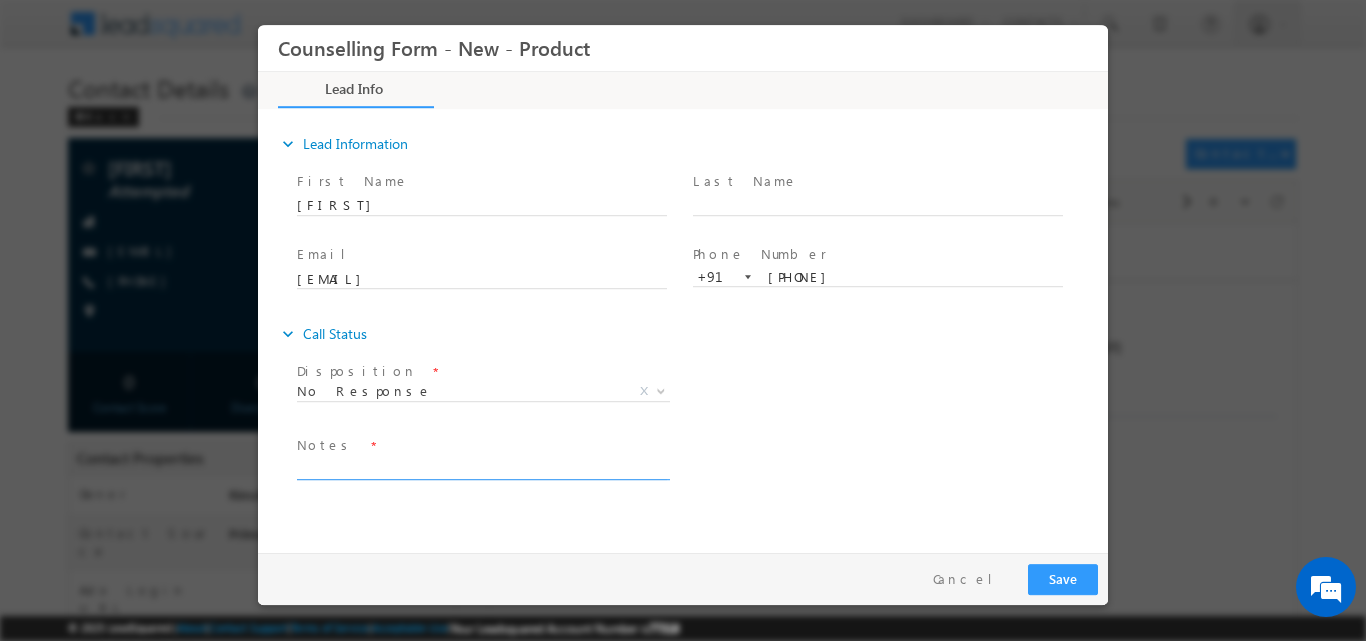 click at bounding box center [482, 467] 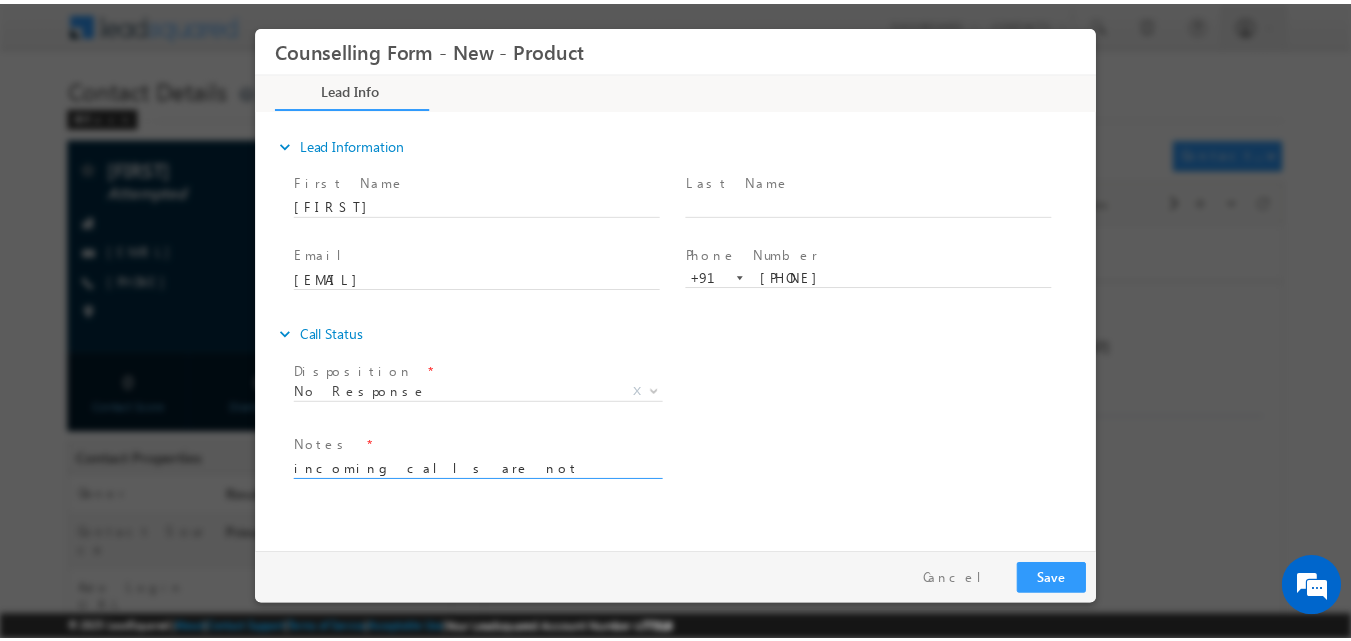 scroll, scrollTop: 4, scrollLeft: 0, axis: vertical 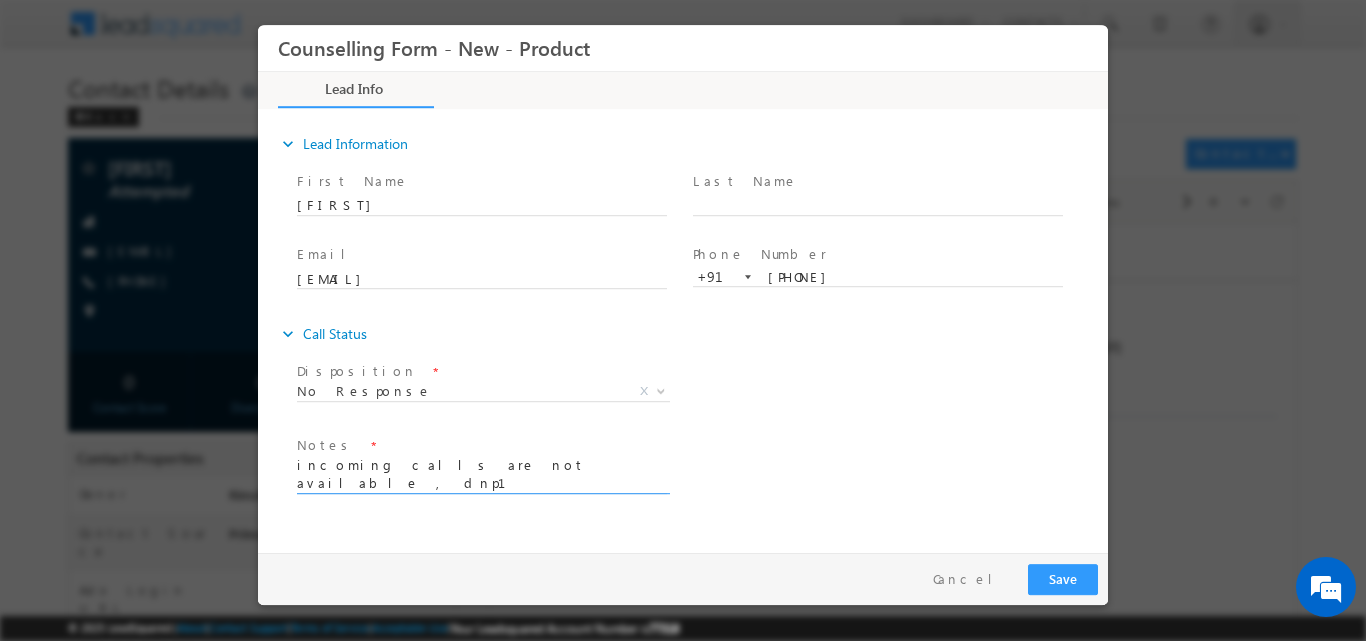 type on "incoming calls are not available , dnp1" 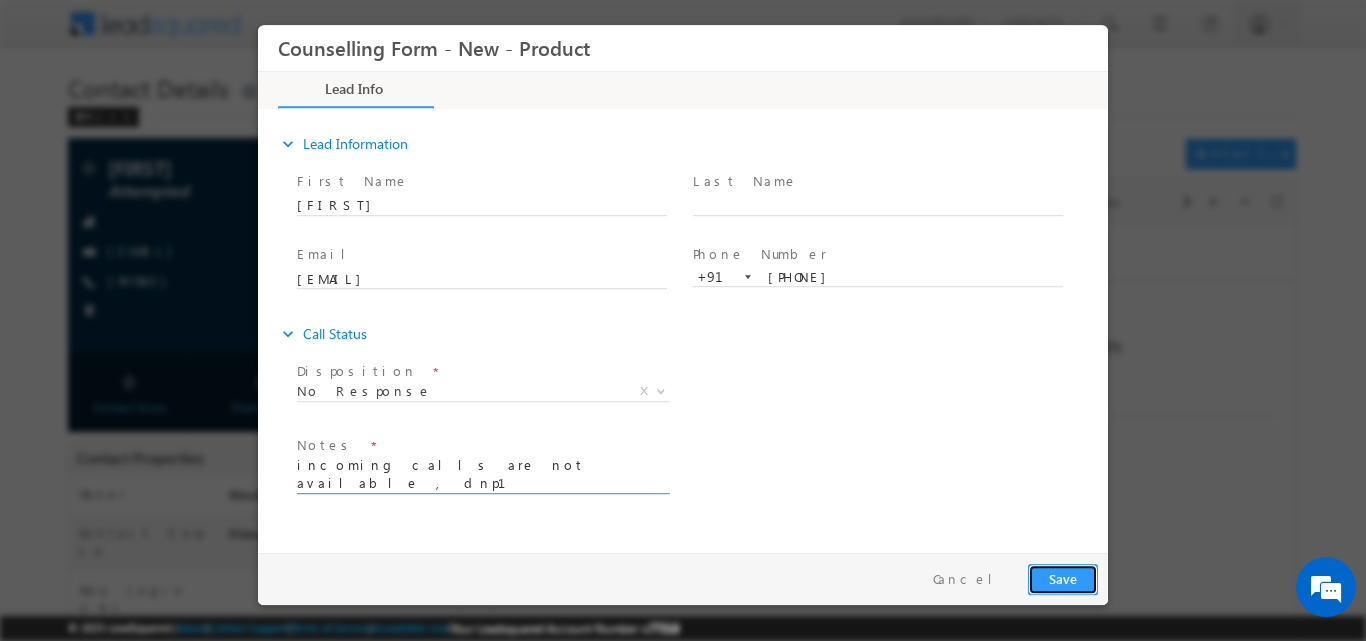 click on "Save" at bounding box center (1063, 578) 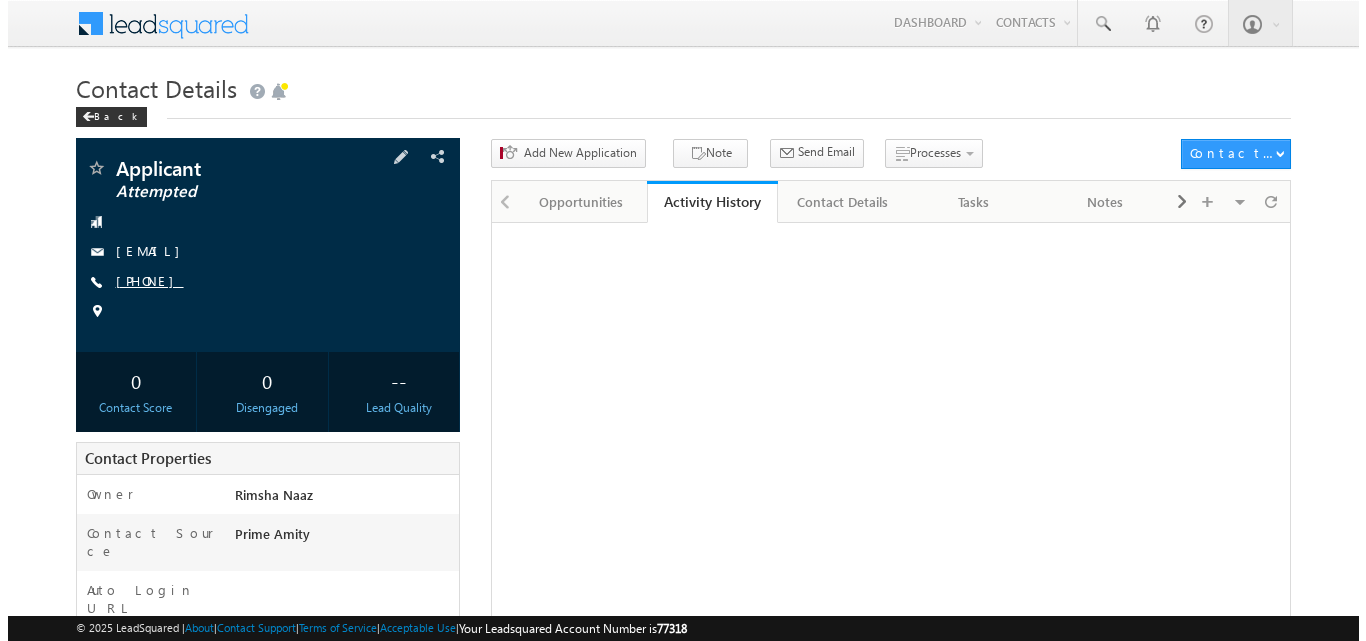 scroll, scrollTop: 0, scrollLeft: 0, axis: both 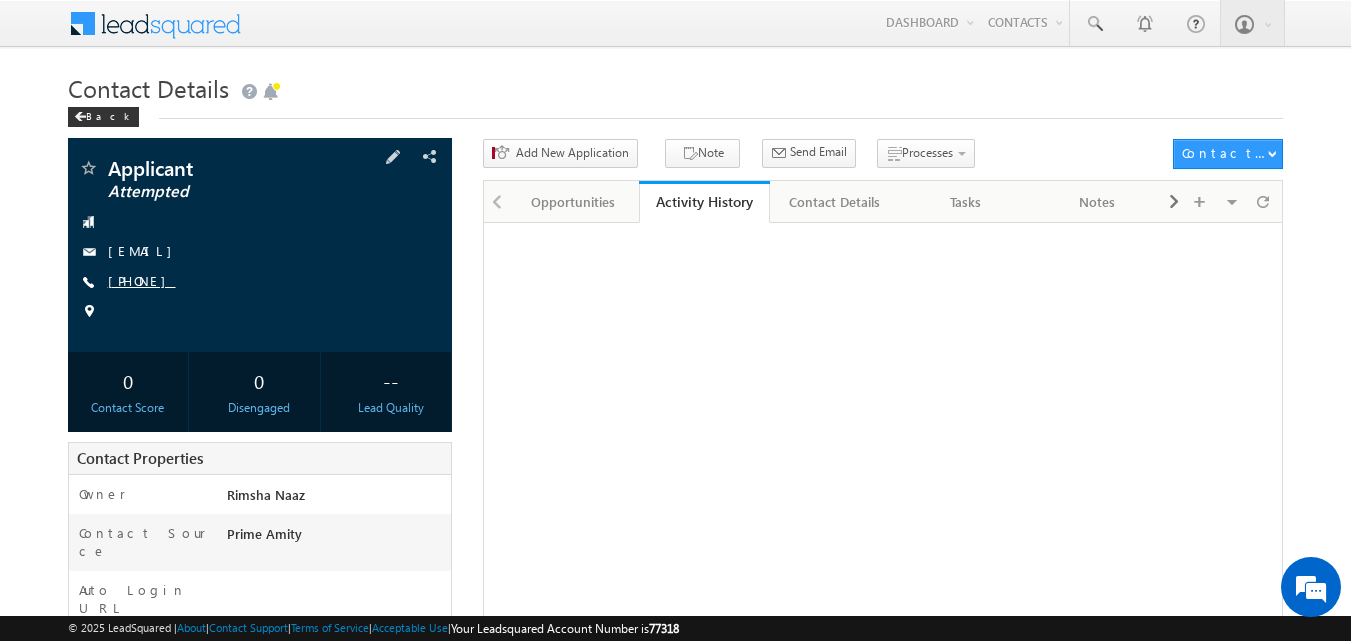 copy on "[PHONE]" 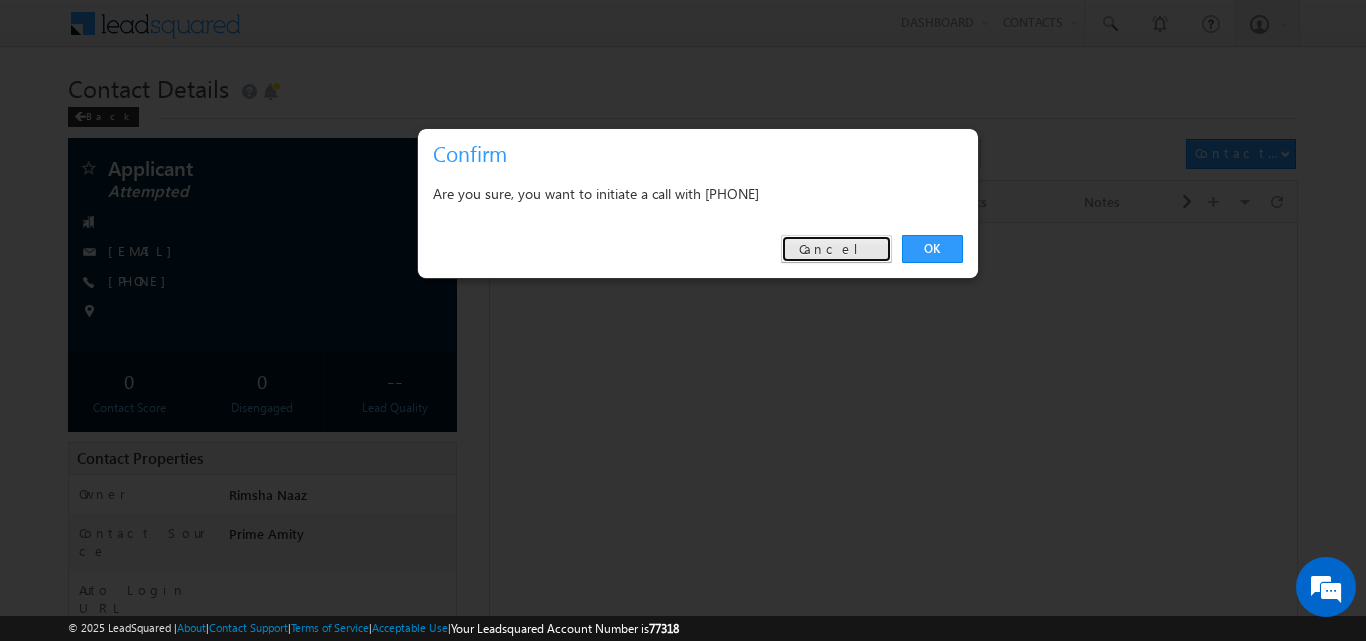 click on "Cancel" at bounding box center (836, 249) 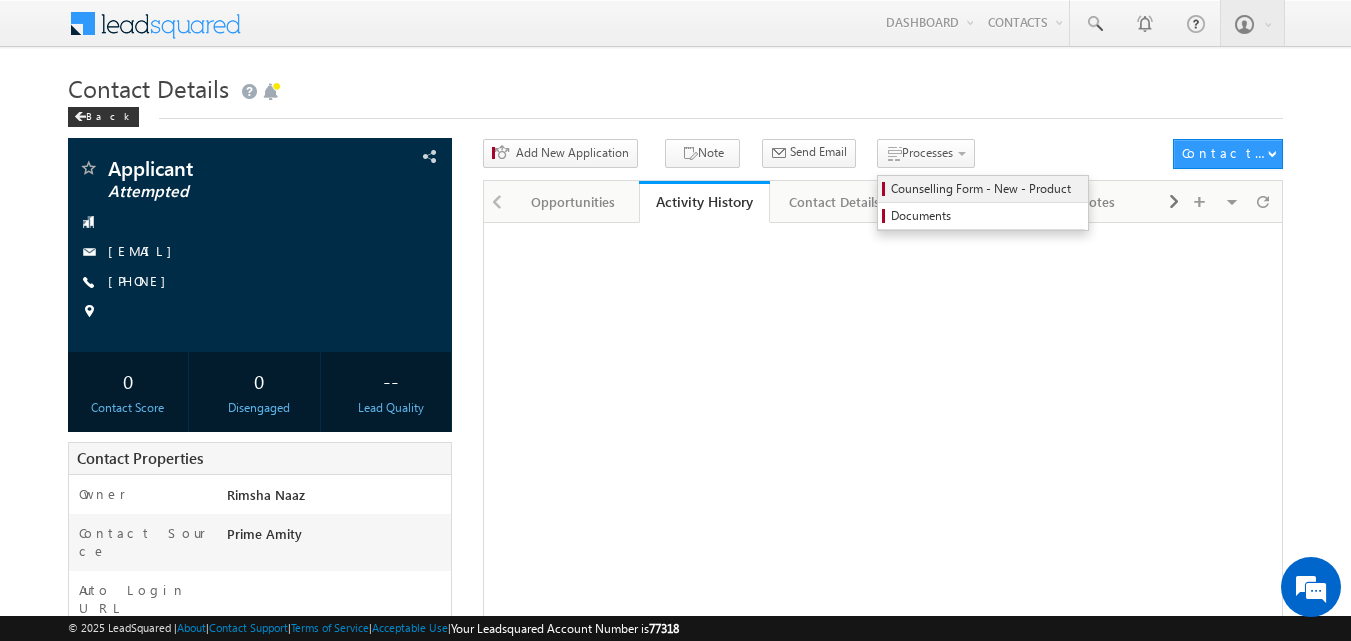 click on "Counselling Form - New - Product" at bounding box center [986, 189] 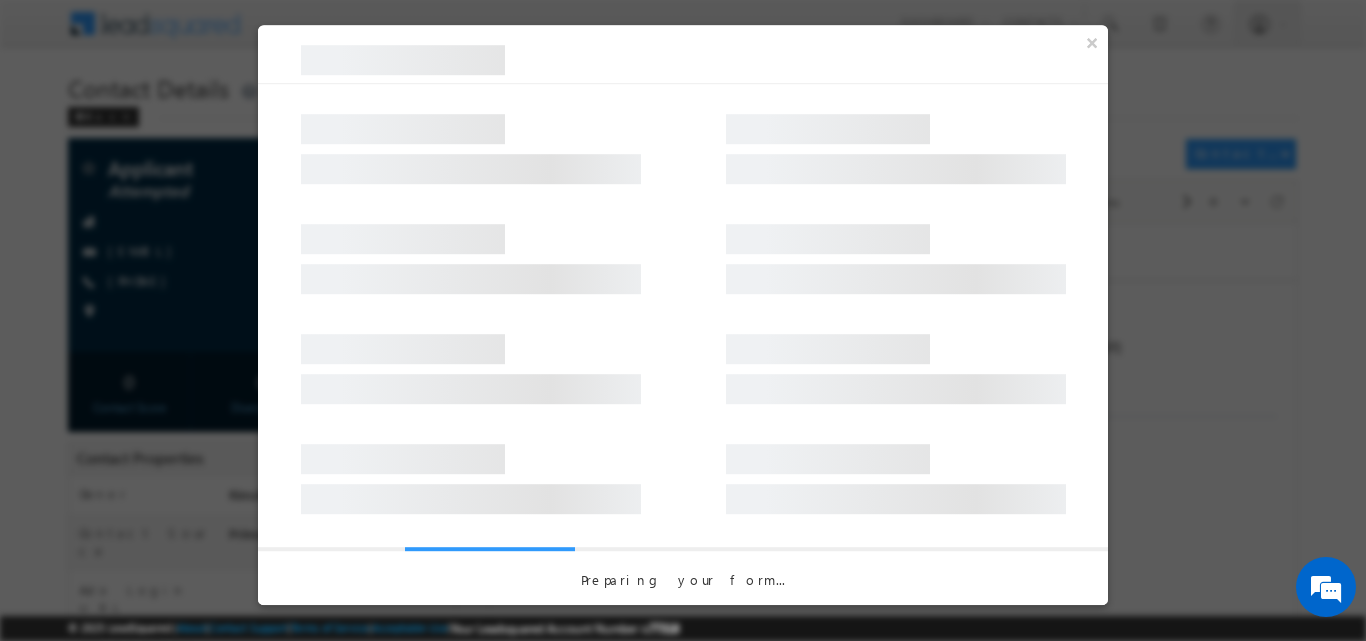 scroll, scrollTop: 0, scrollLeft: 0, axis: both 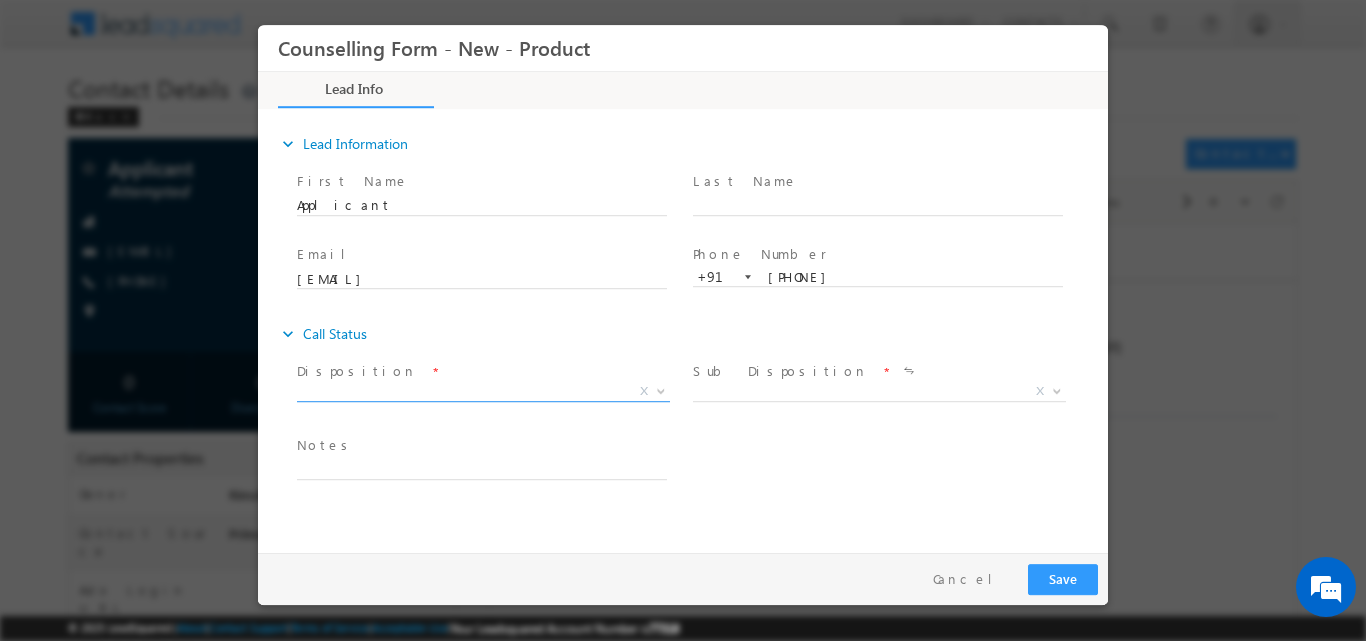 click at bounding box center [661, 389] 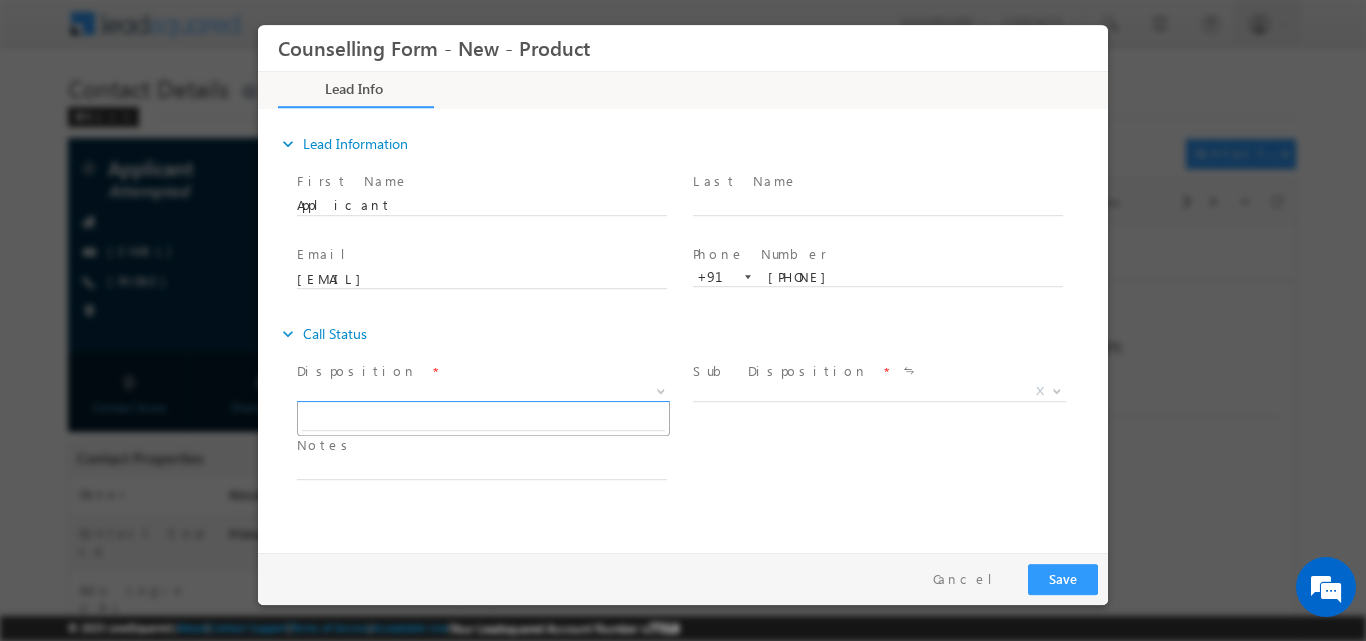 scroll, scrollTop: 0, scrollLeft: 0, axis: both 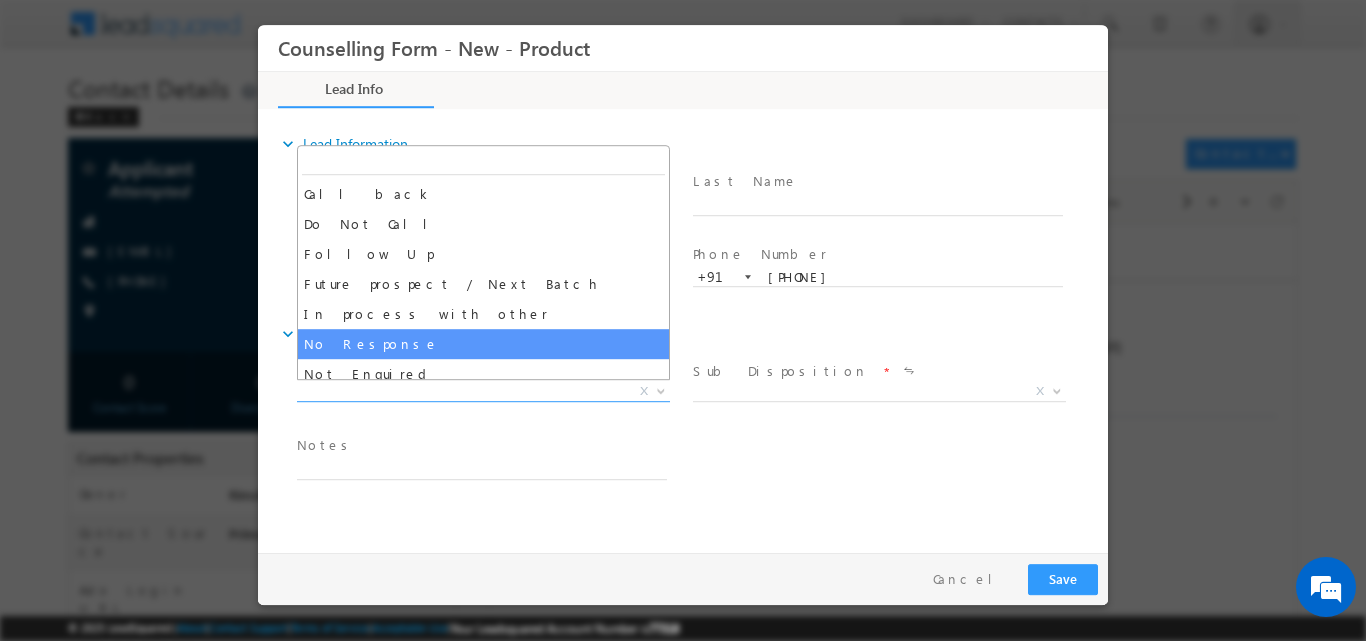 select on "No Response" 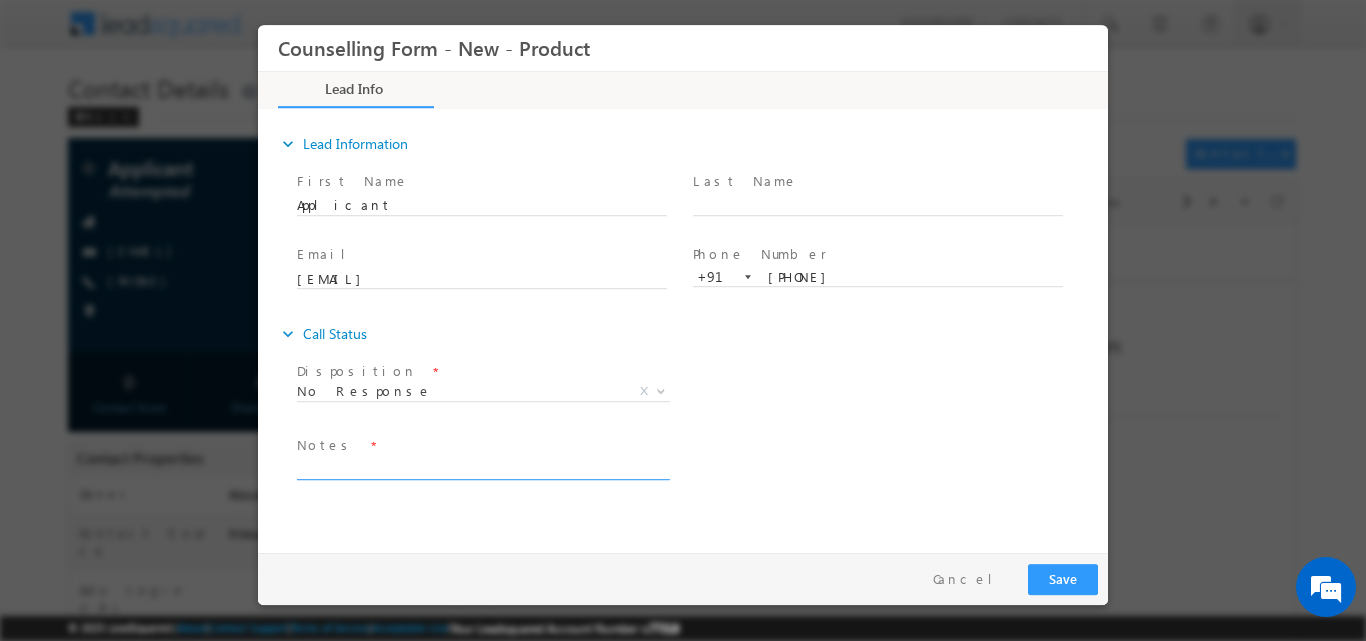 click at bounding box center [482, 467] 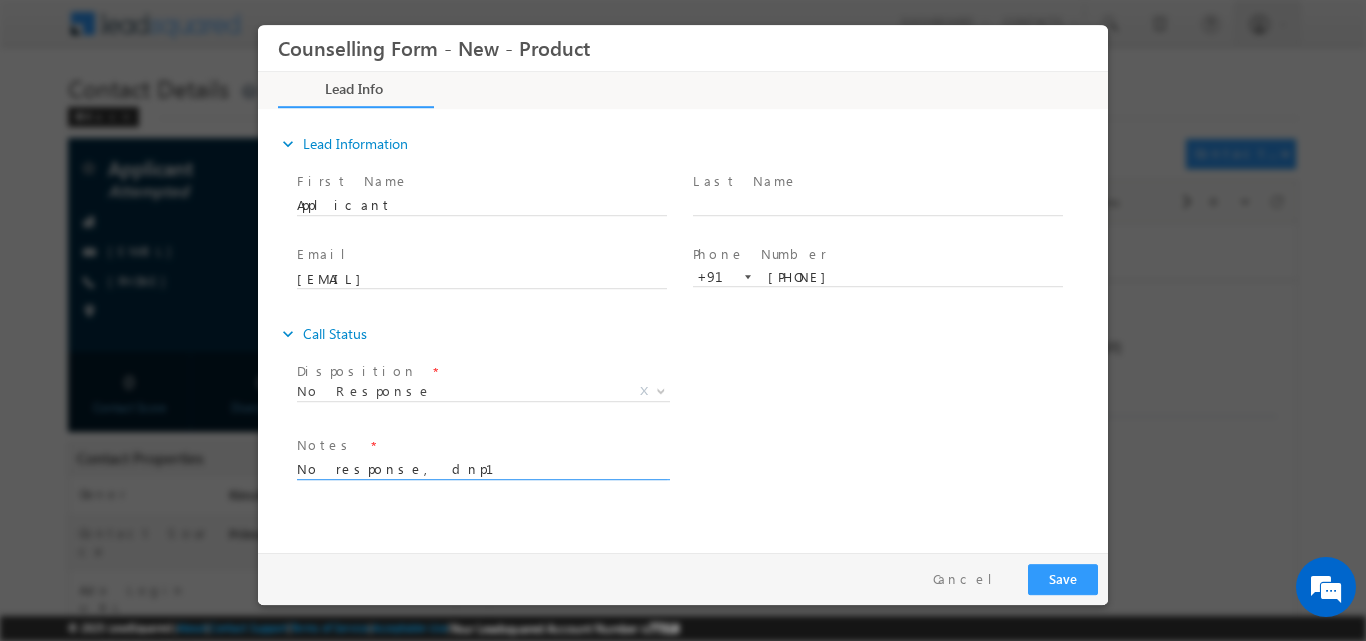 type on "No response, dnp1" 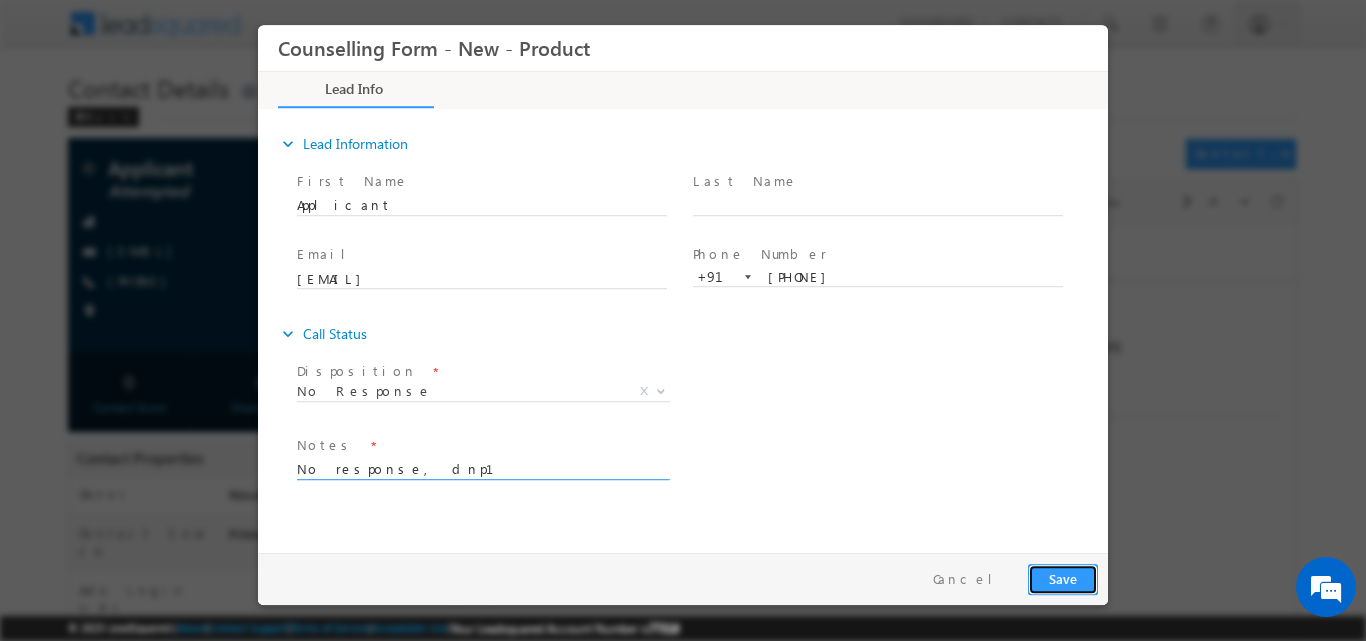 click on "Save" at bounding box center [1063, 578] 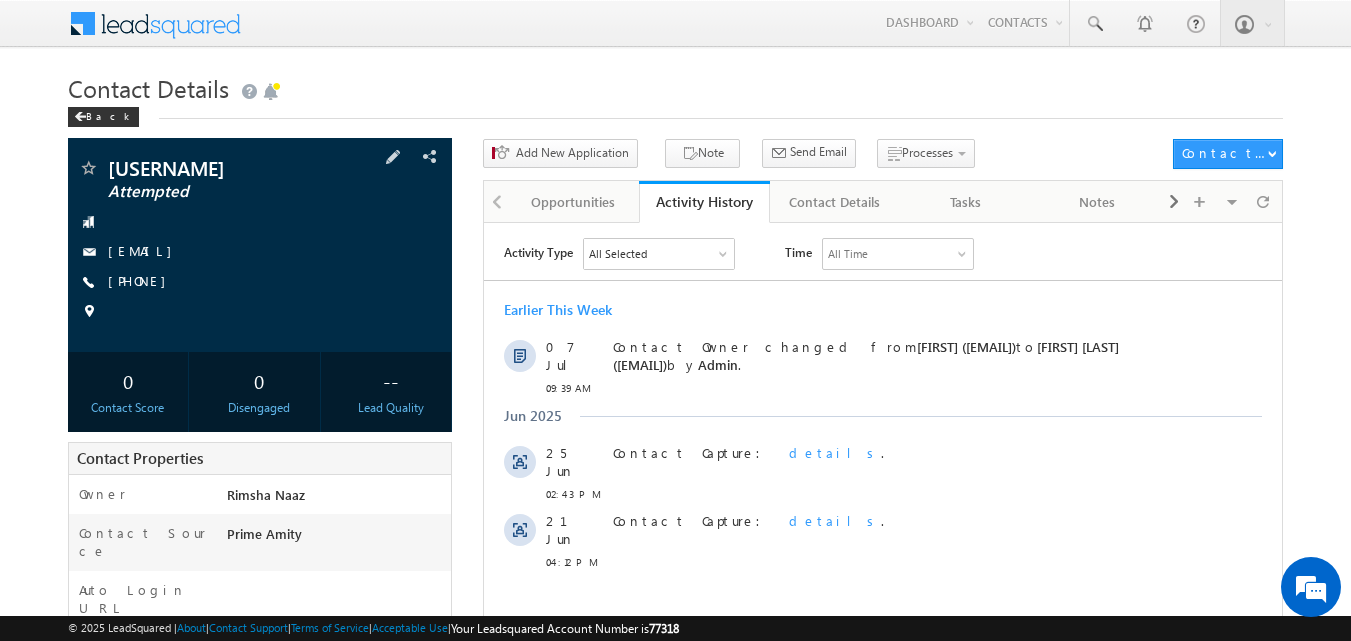 scroll, scrollTop: 0, scrollLeft: 0, axis: both 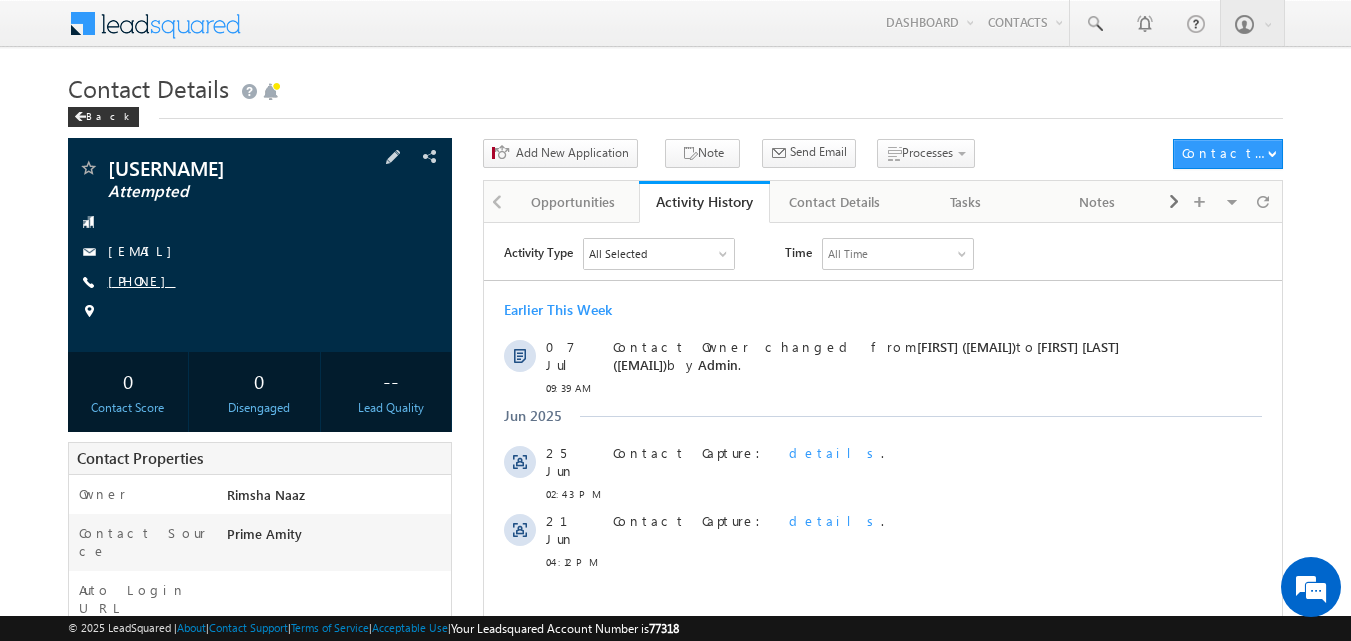 copy on "[PHONE]" 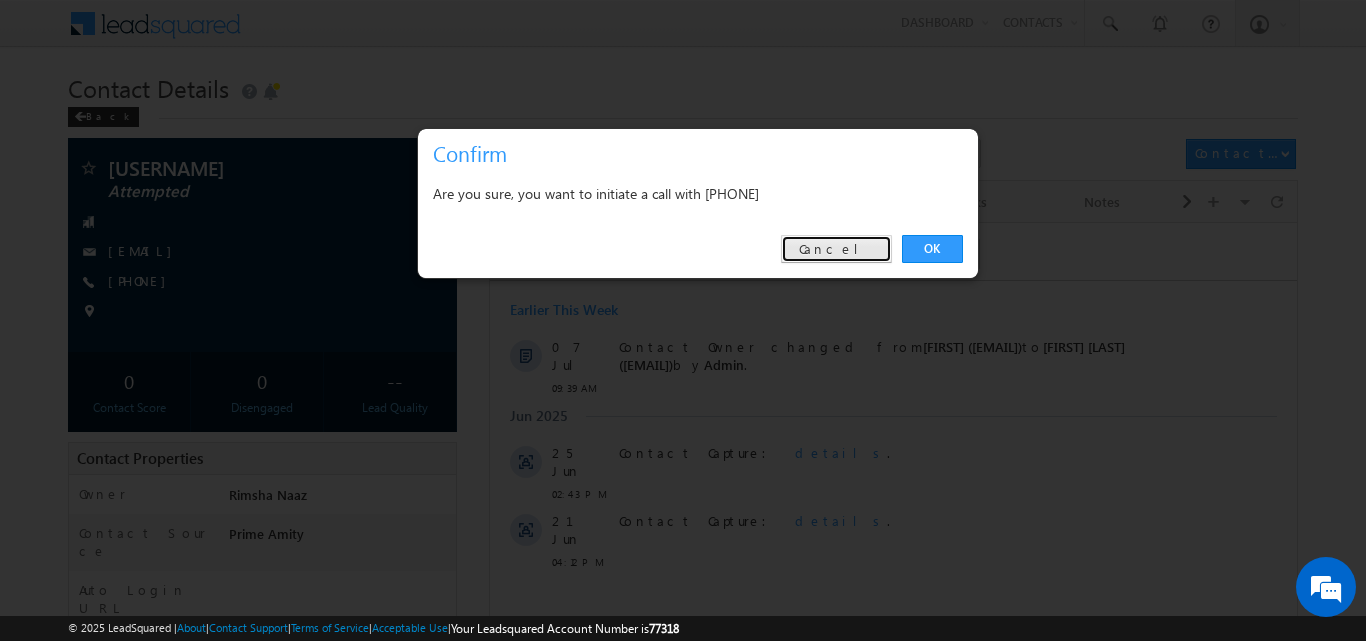 click on "Cancel" at bounding box center [836, 249] 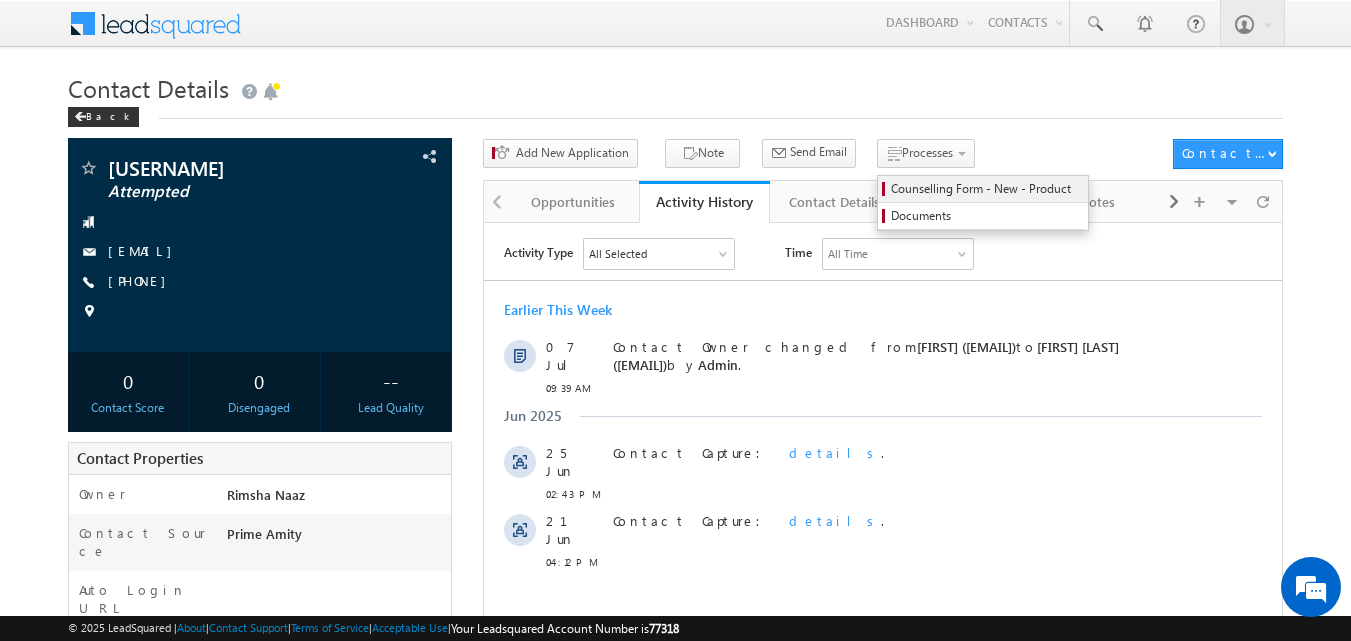 click on "Counselling Form - New - Product" at bounding box center (986, 189) 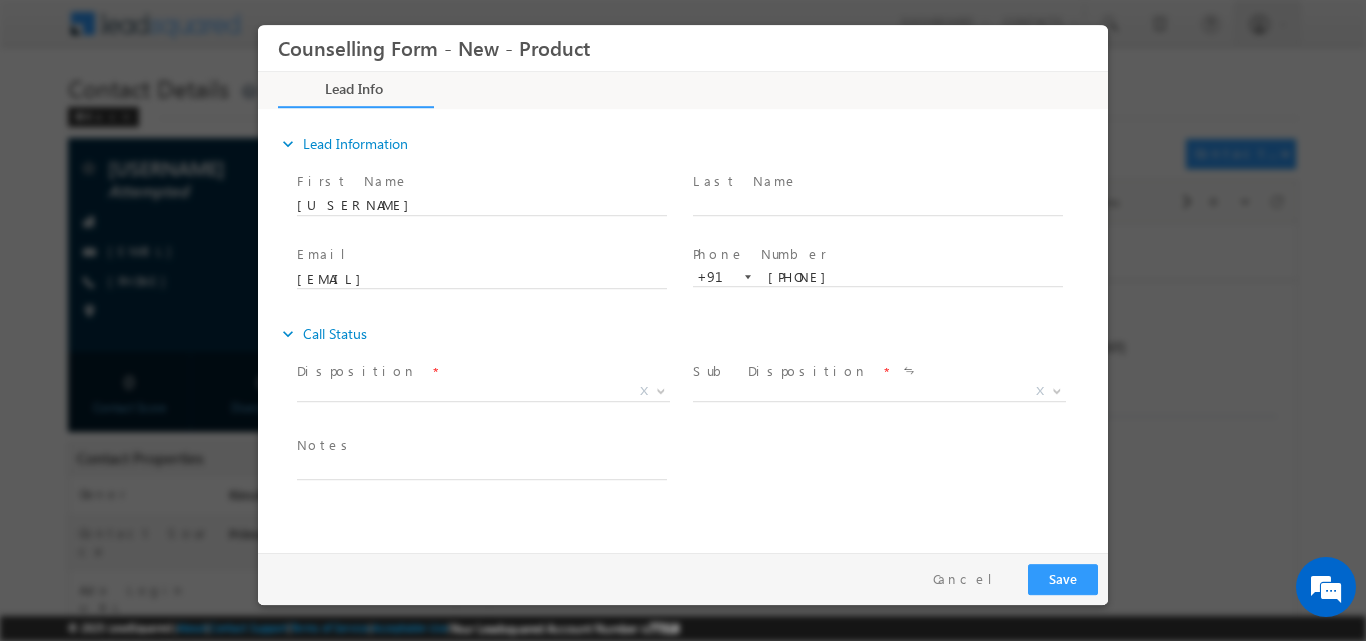 scroll, scrollTop: 0, scrollLeft: 0, axis: both 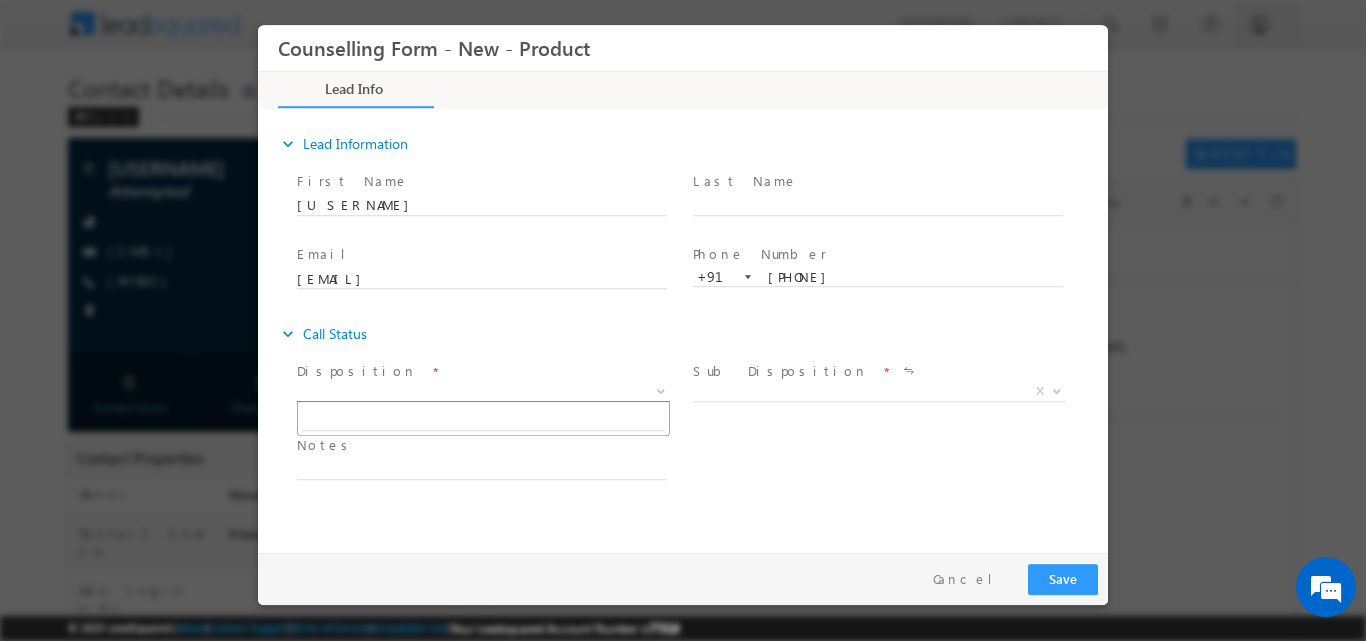 click at bounding box center [659, 390] 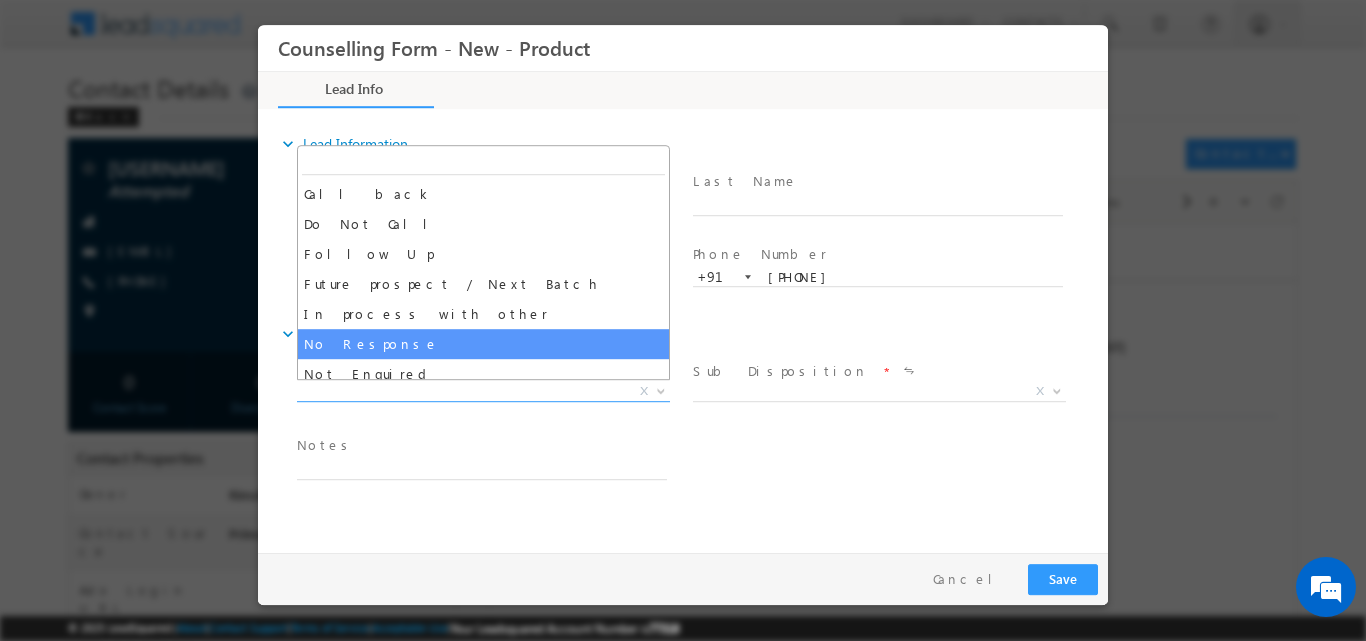 select on "No Response" 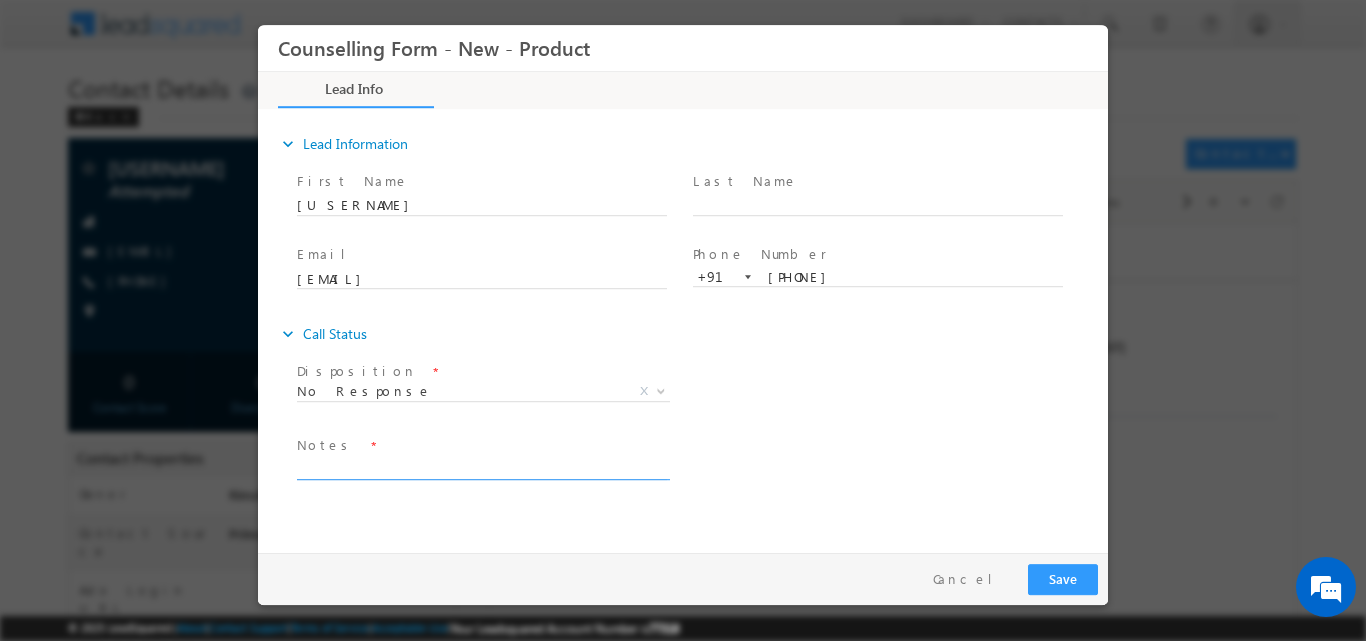 click at bounding box center [482, 467] 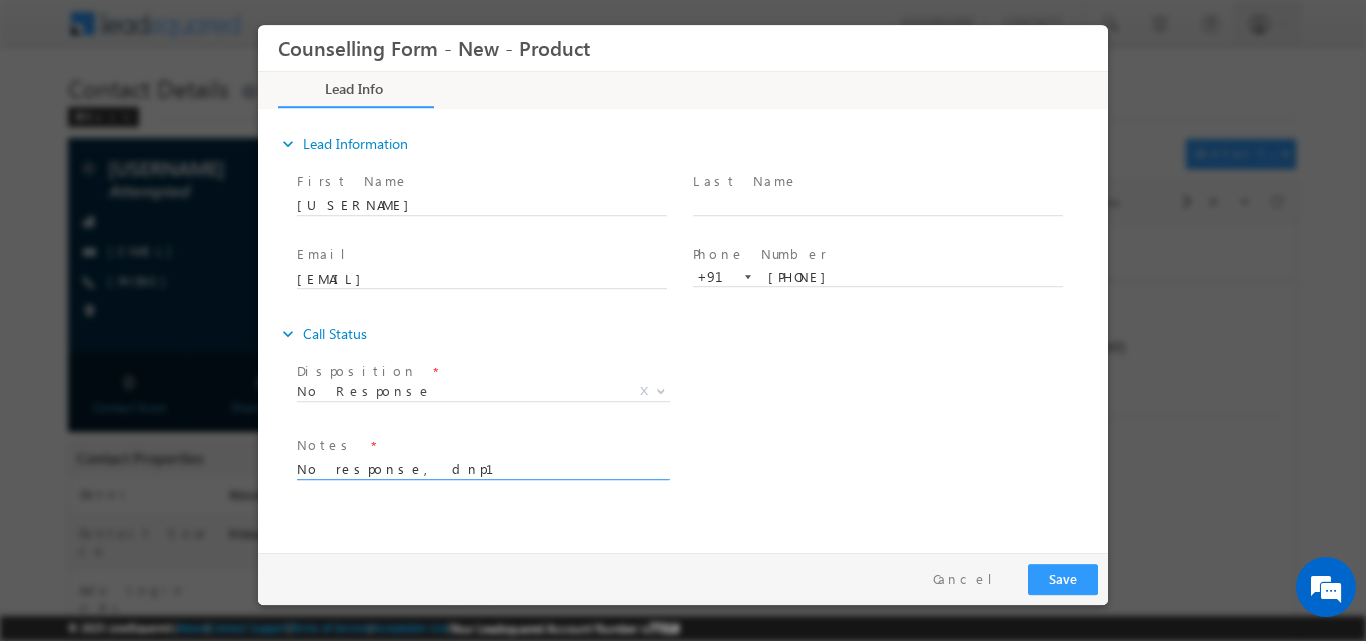 type on "No response, dnp1" 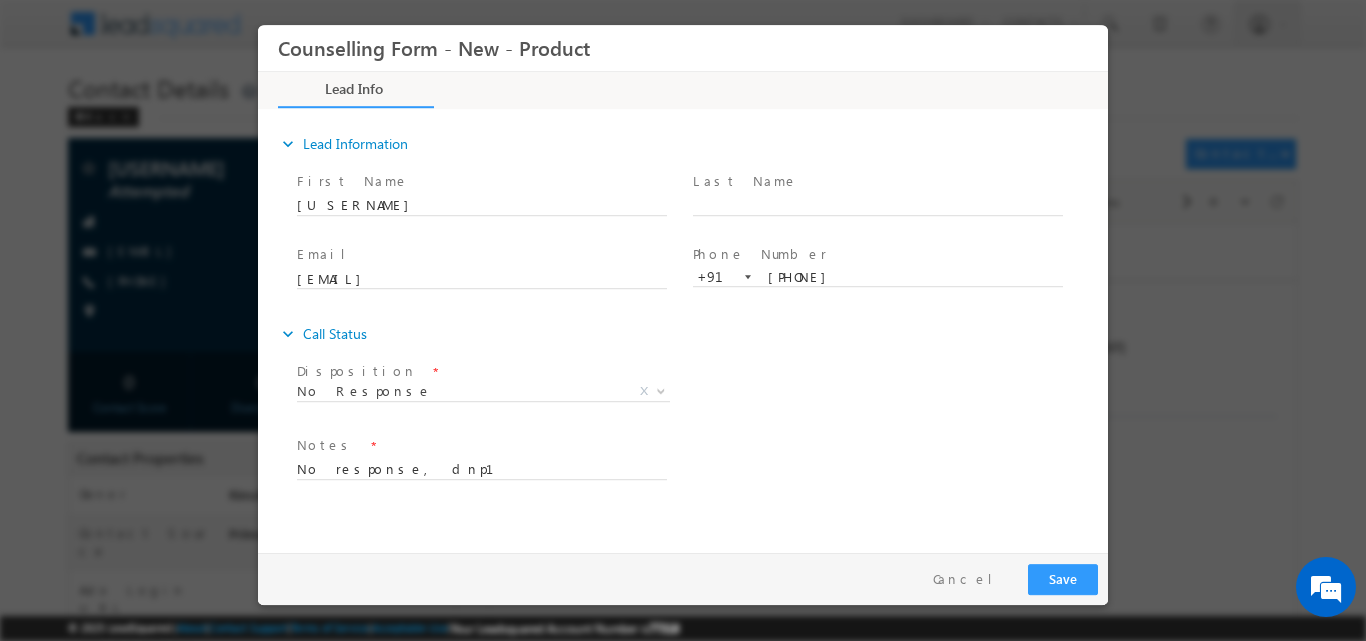 click at bounding box center [683, 320] 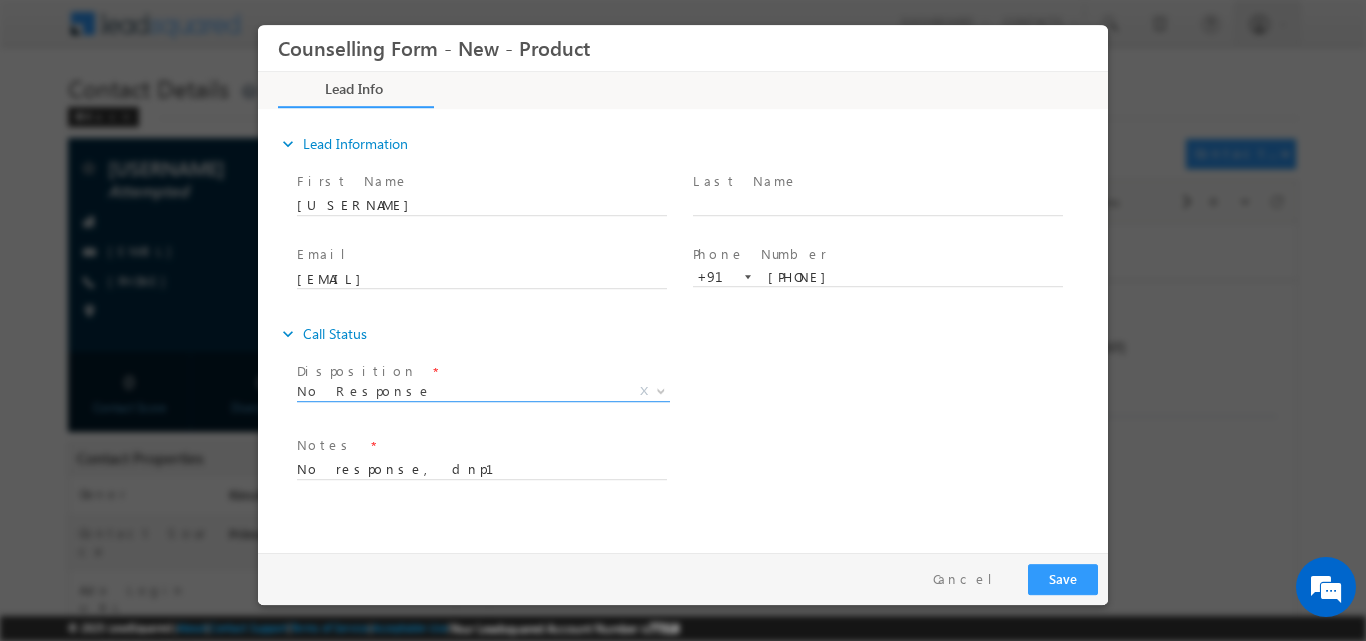 click at bounding box center [661, 389] 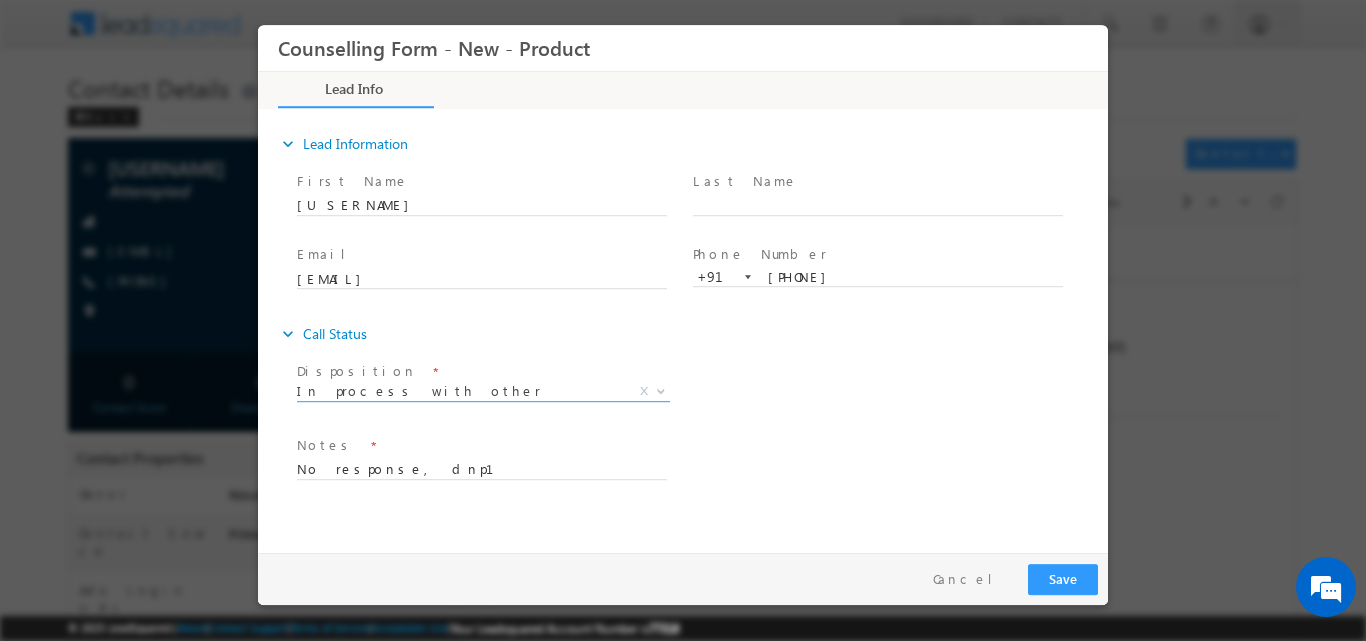 select on "In process with other" 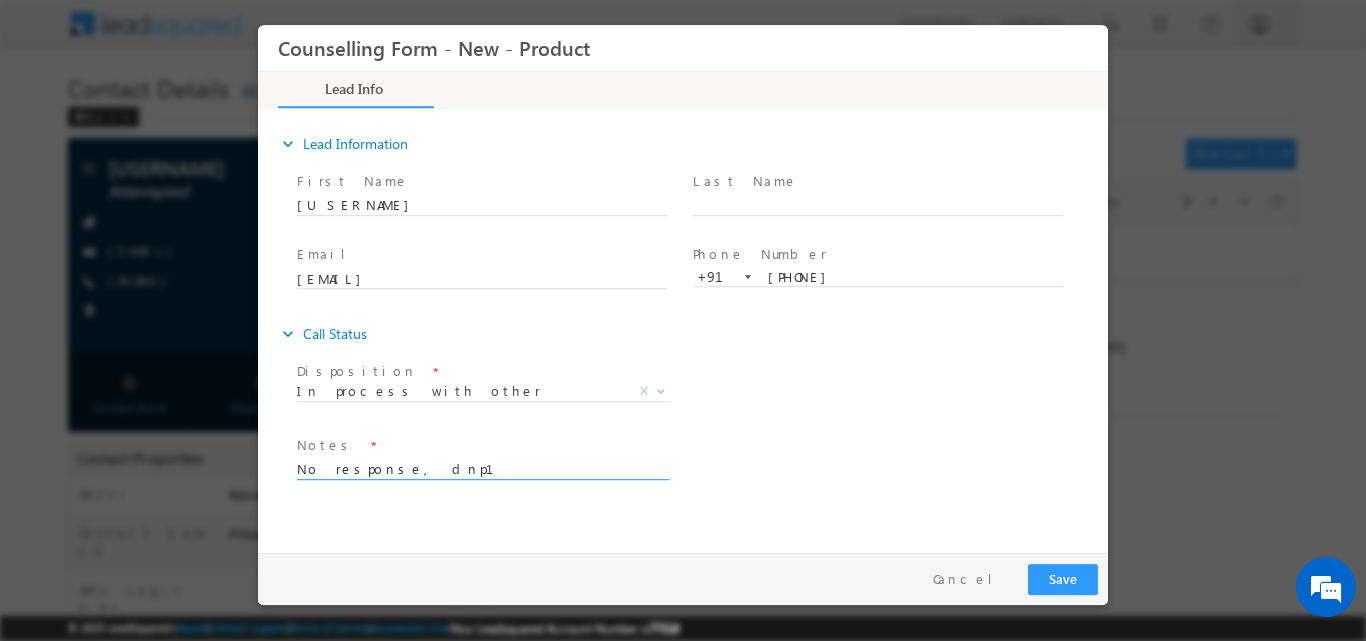 drag, startPoint x: 419, startPoint y: 463, endPoint x: 284, endPoint y: 461, distance: 135.01482 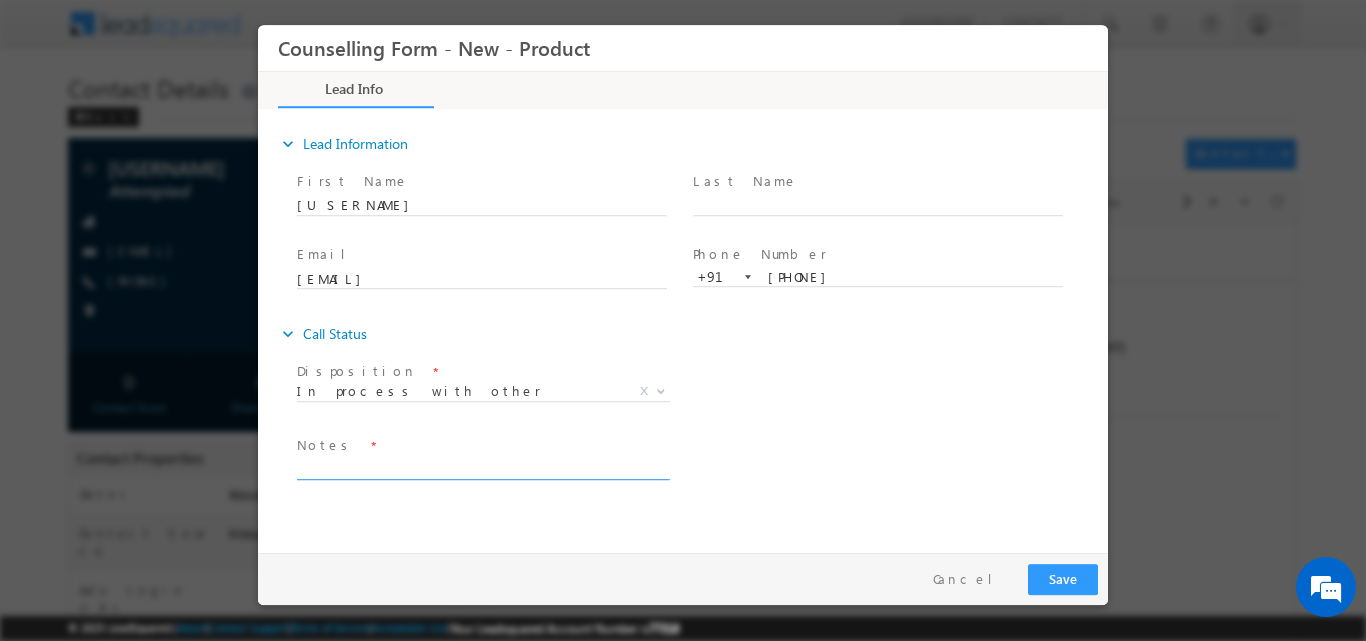 click at bounding box center [482, 467] 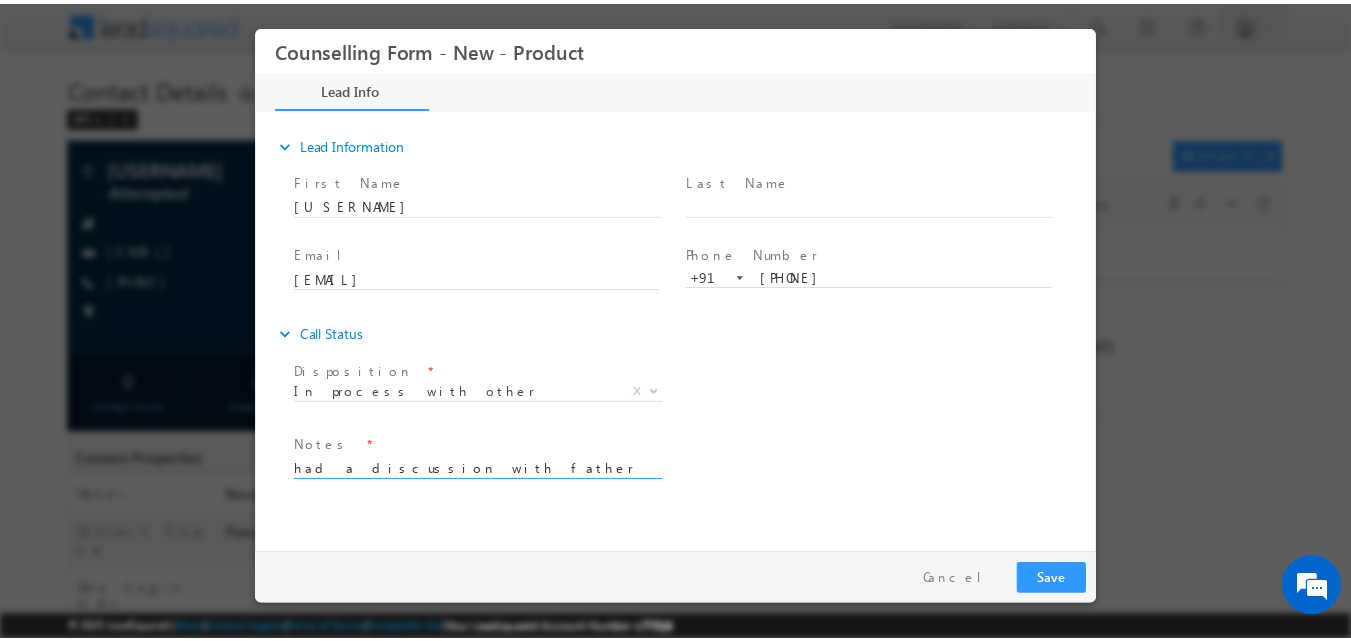 scroll, scrollTop: 4, scrollLeft: 0, axis: vertical 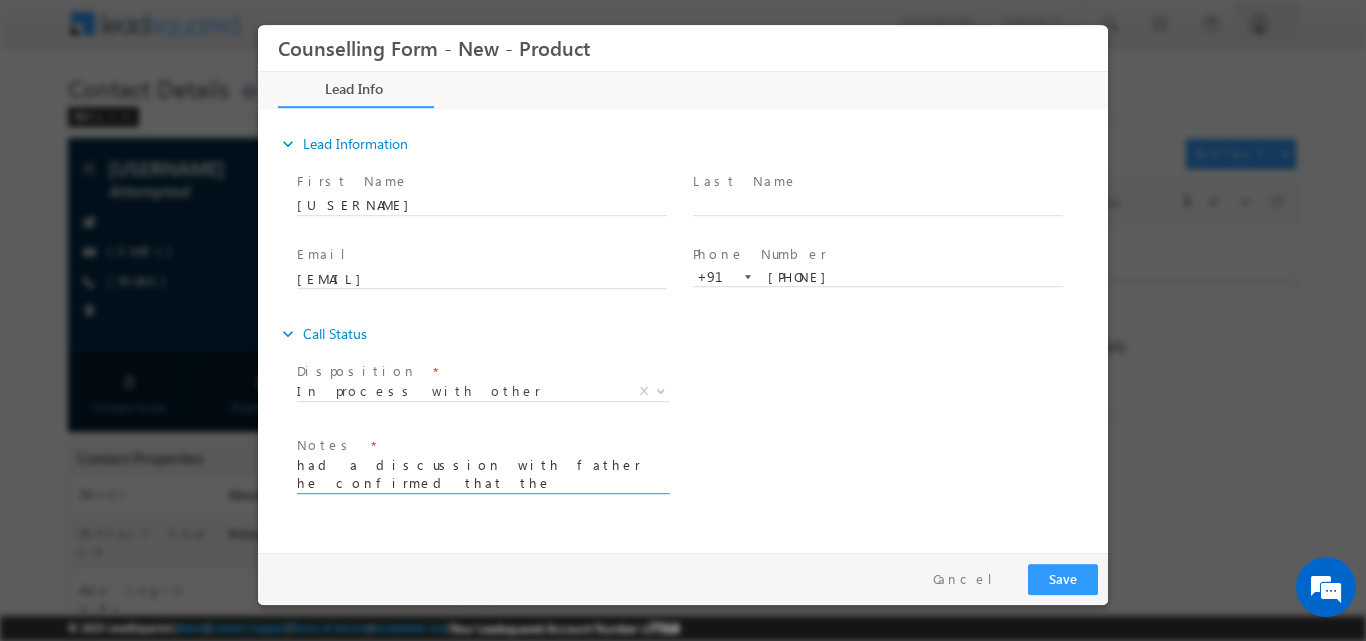 type on "had a discussion with father he confirmed that the student has already got the I-20" 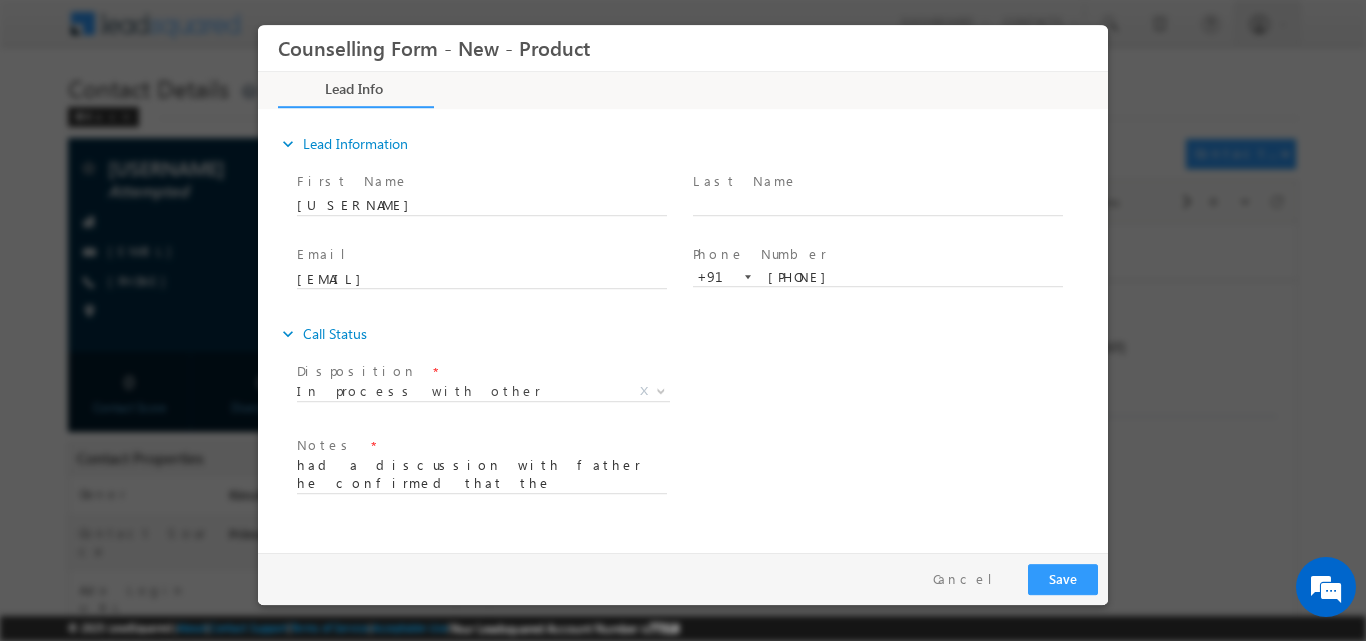 drag, startPoint x: 1034, startPoint y: 561, endPoint x: 1047, endPoint y: 574, distance: 18.384777 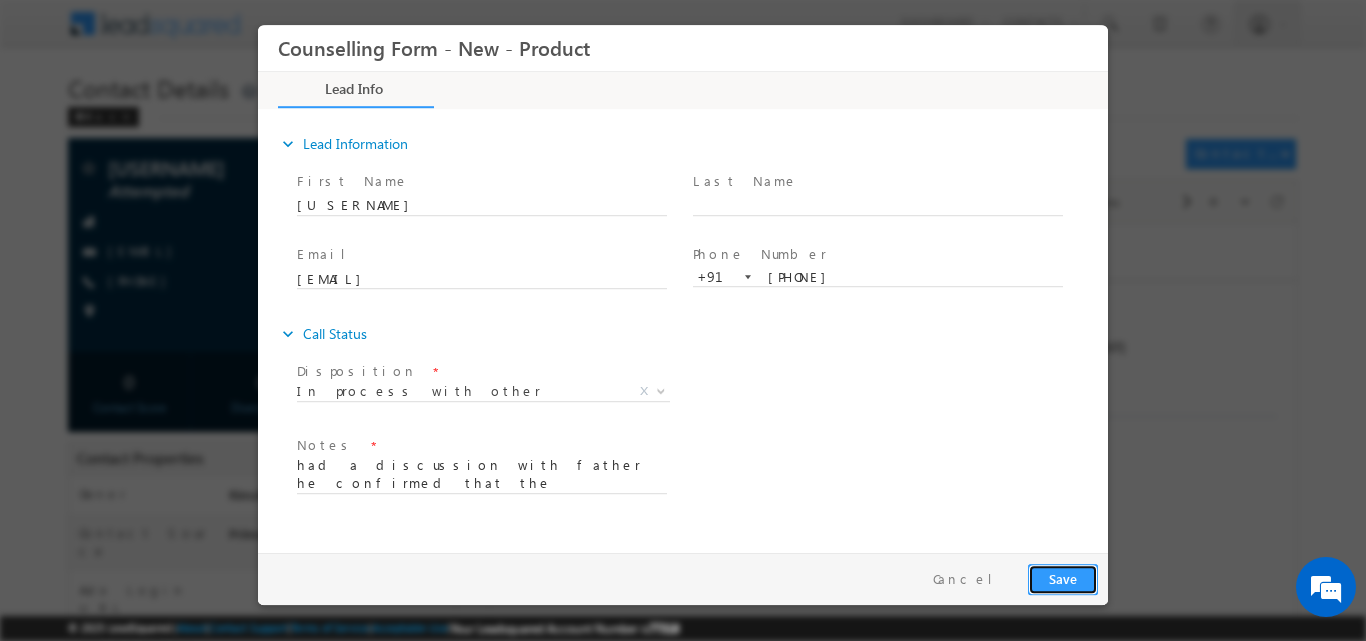 click on "Save" at bounding box center [1063, 578] 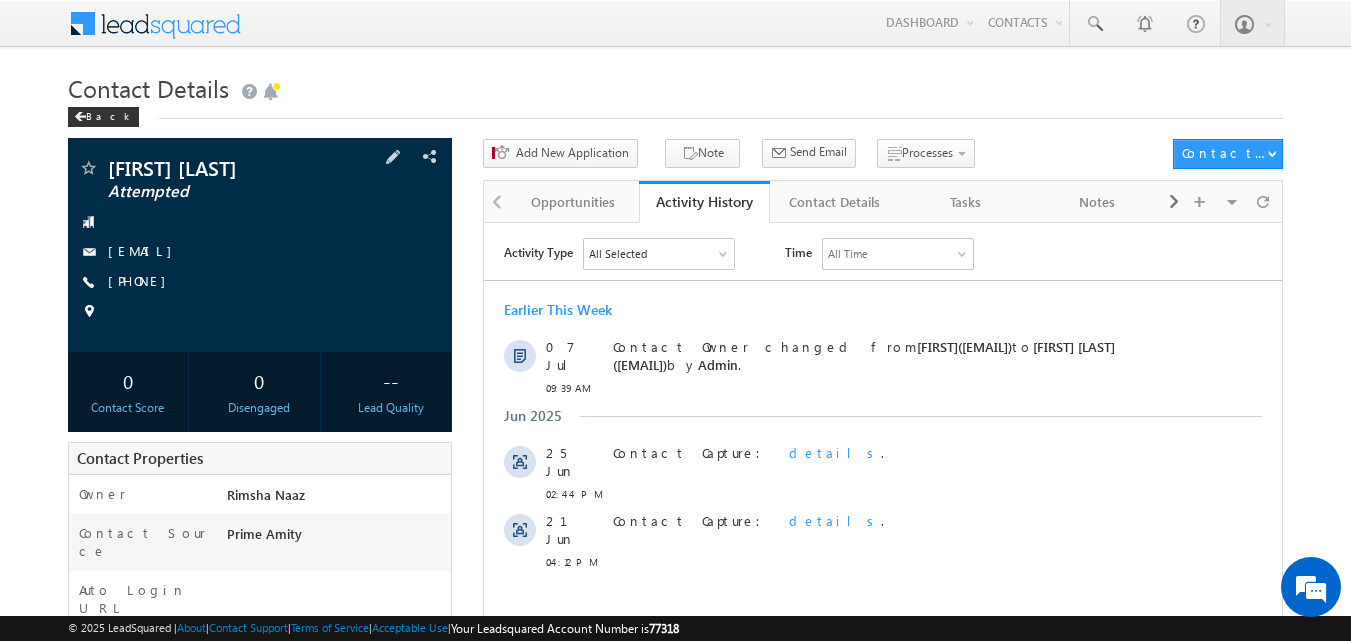scroll, scrollTop: 0, scrollLeft: 0, axis: both 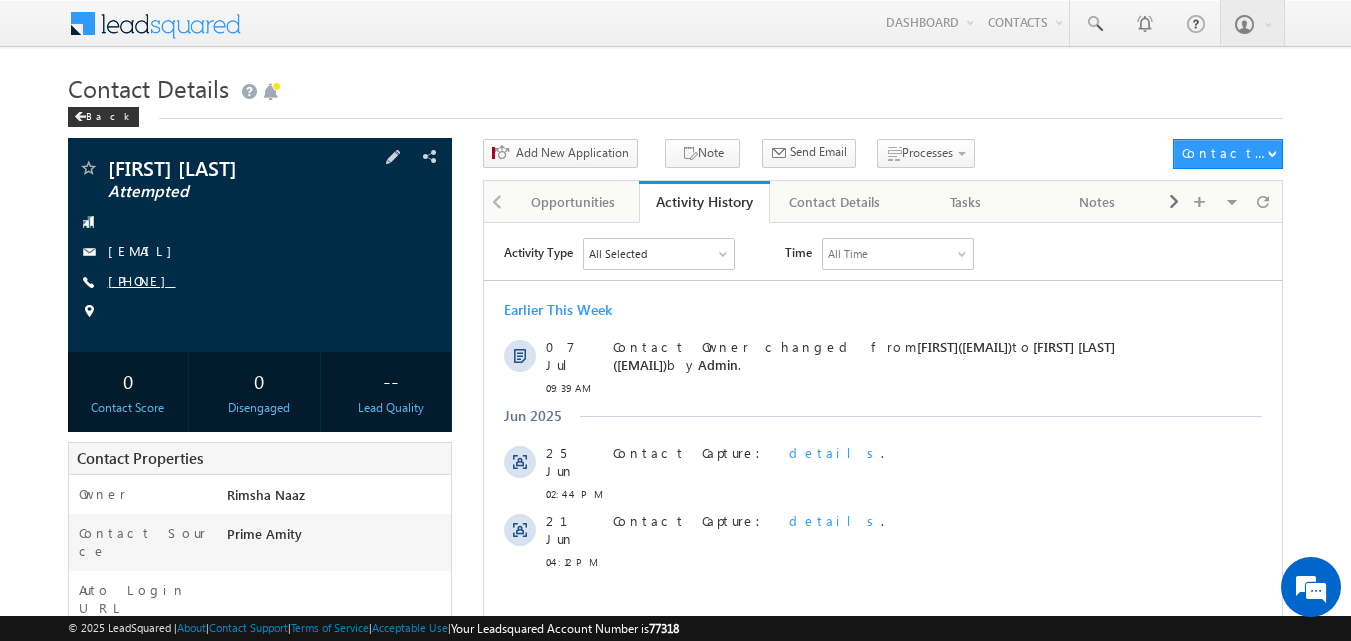 copy on "[PHONE]" 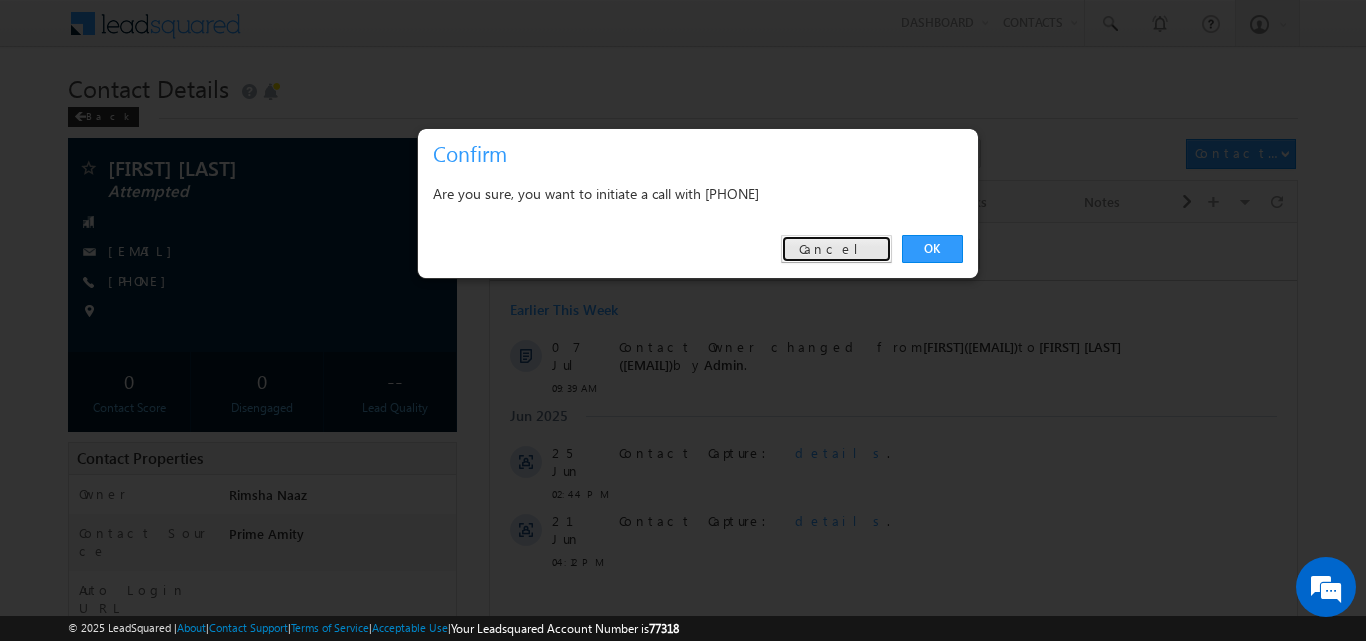 drag, startPoint x: 837, startPoint y: 250, endPoint x: 346, endPoint y: 26, distance: 539.6823 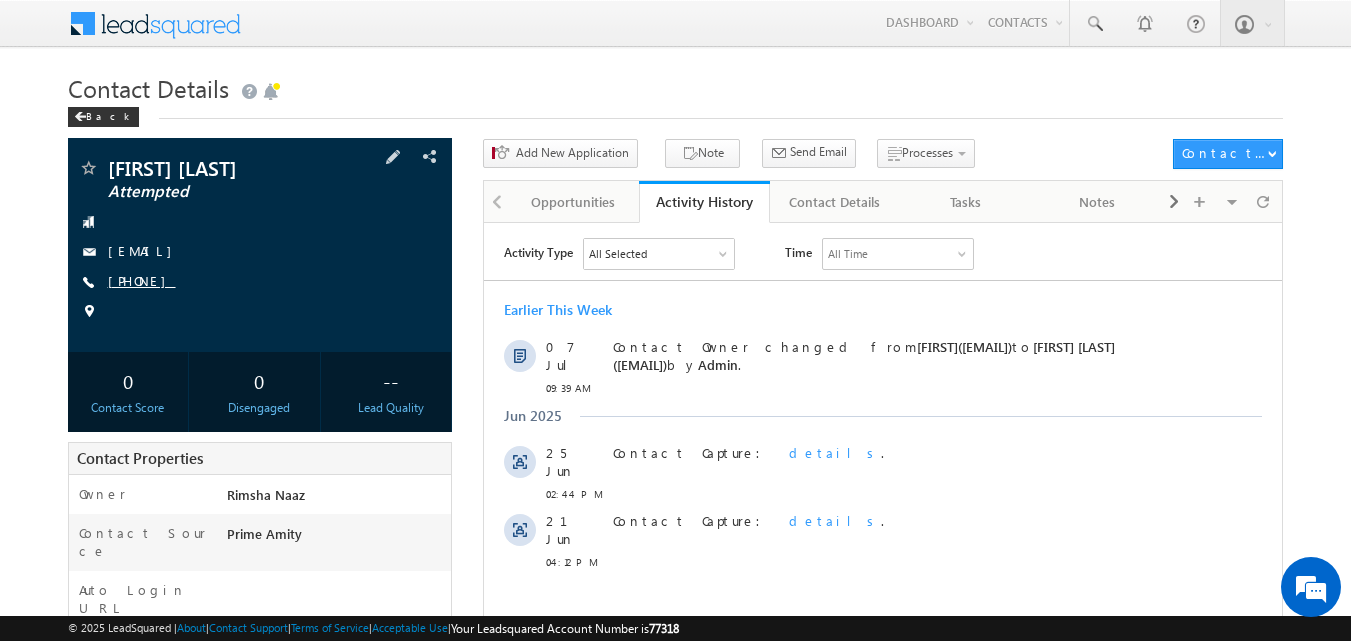 copy on "[PHONE]" 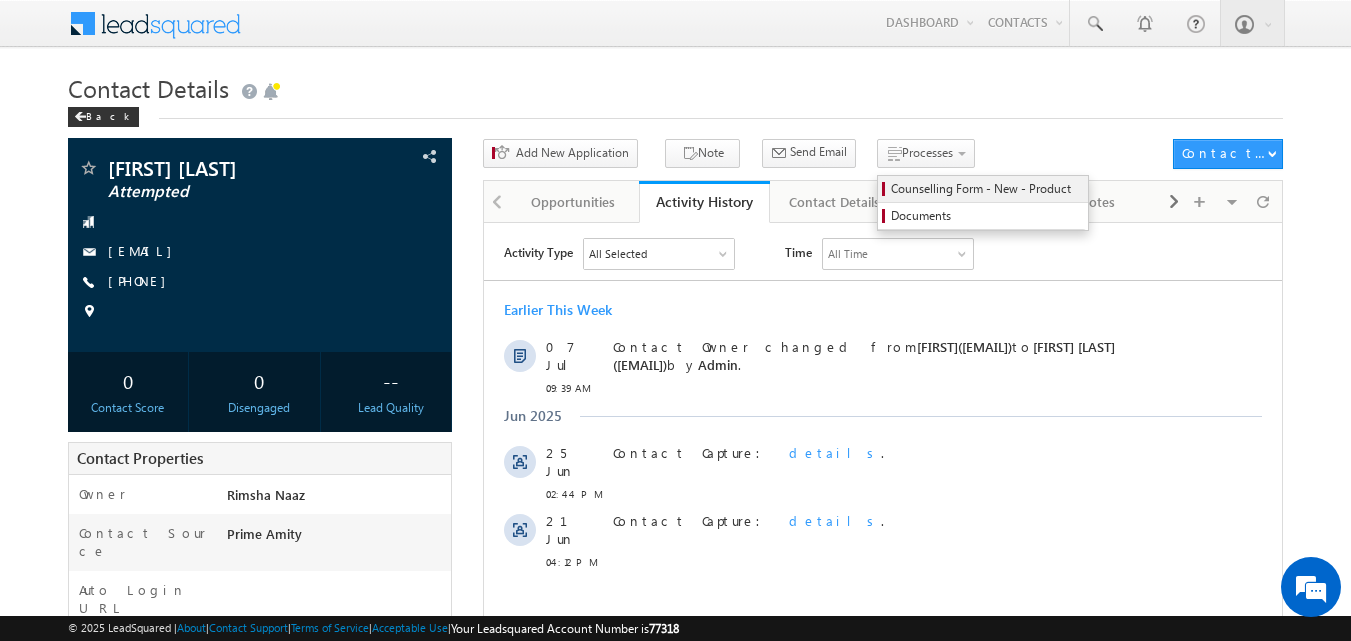 click on "Counselling Form - New - Product" at bounding box center (983, 189) 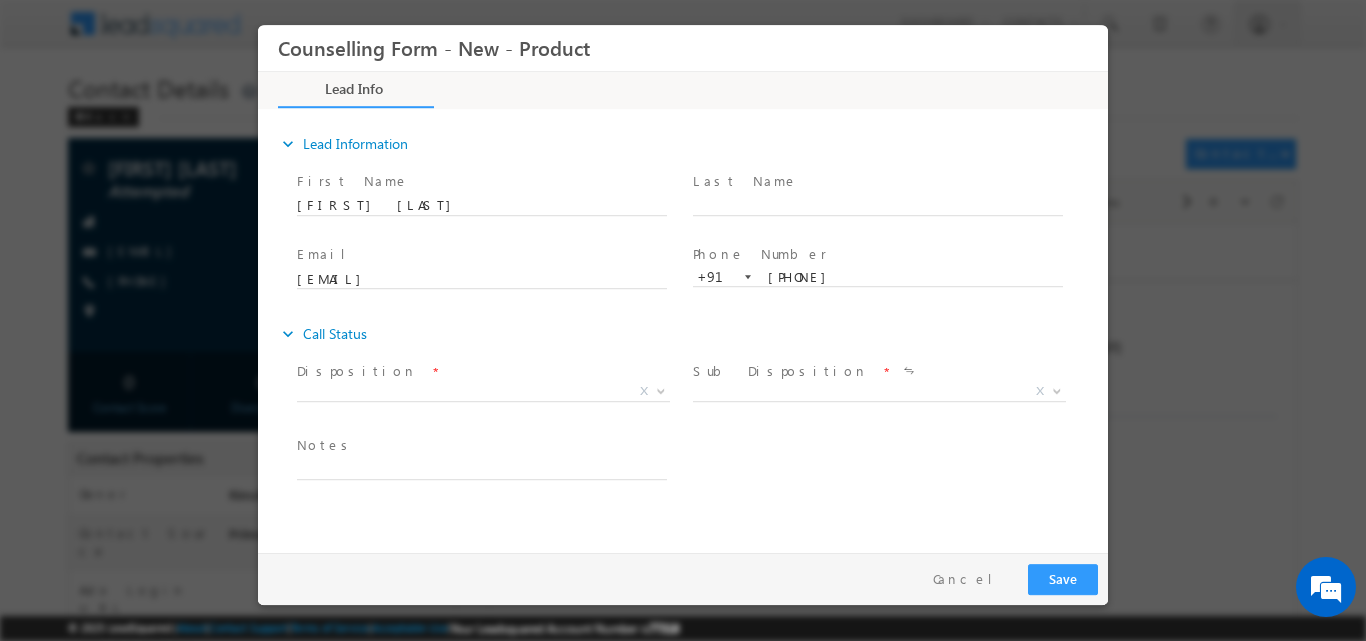 scroll, scrollTop: 0, scrollLeft: 0, axis: both 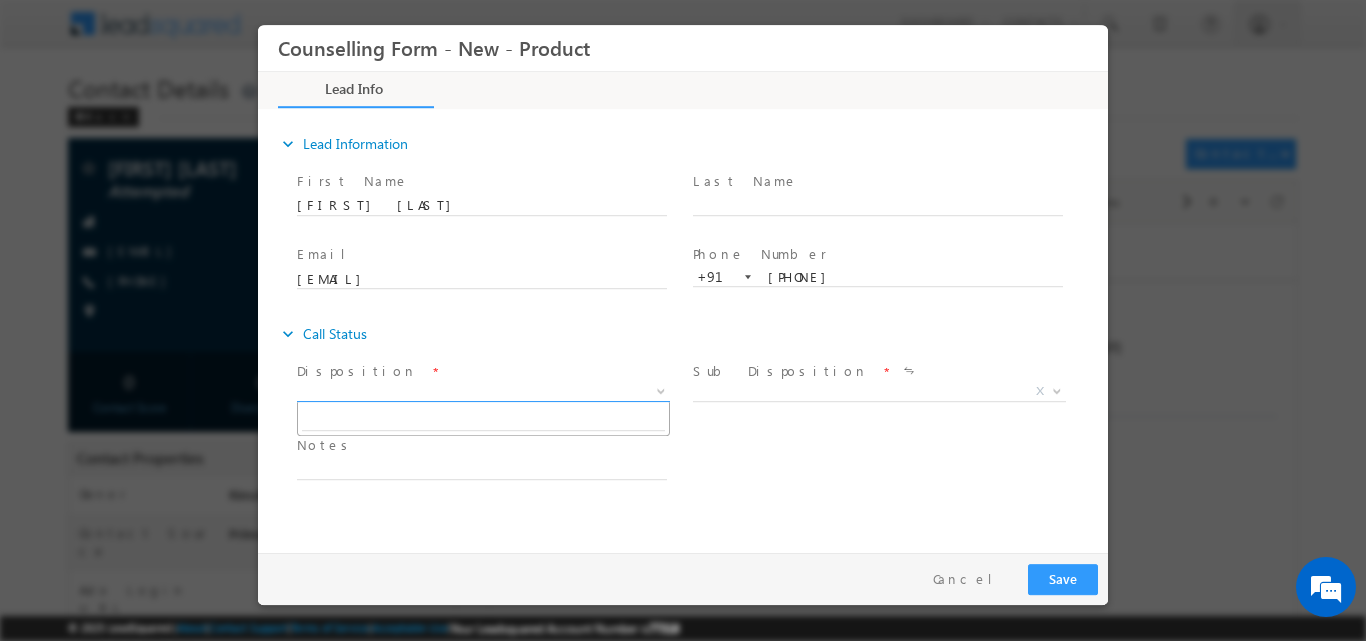 click at bounding box center (659, 390) 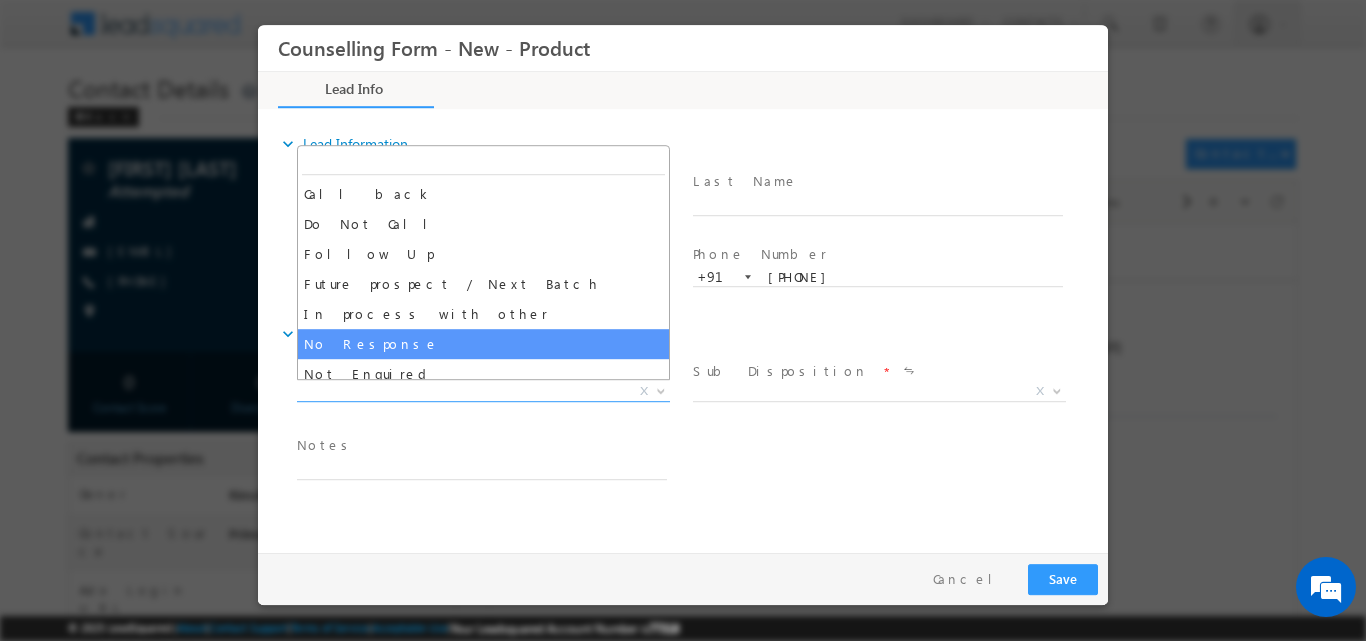 select on "No Response" 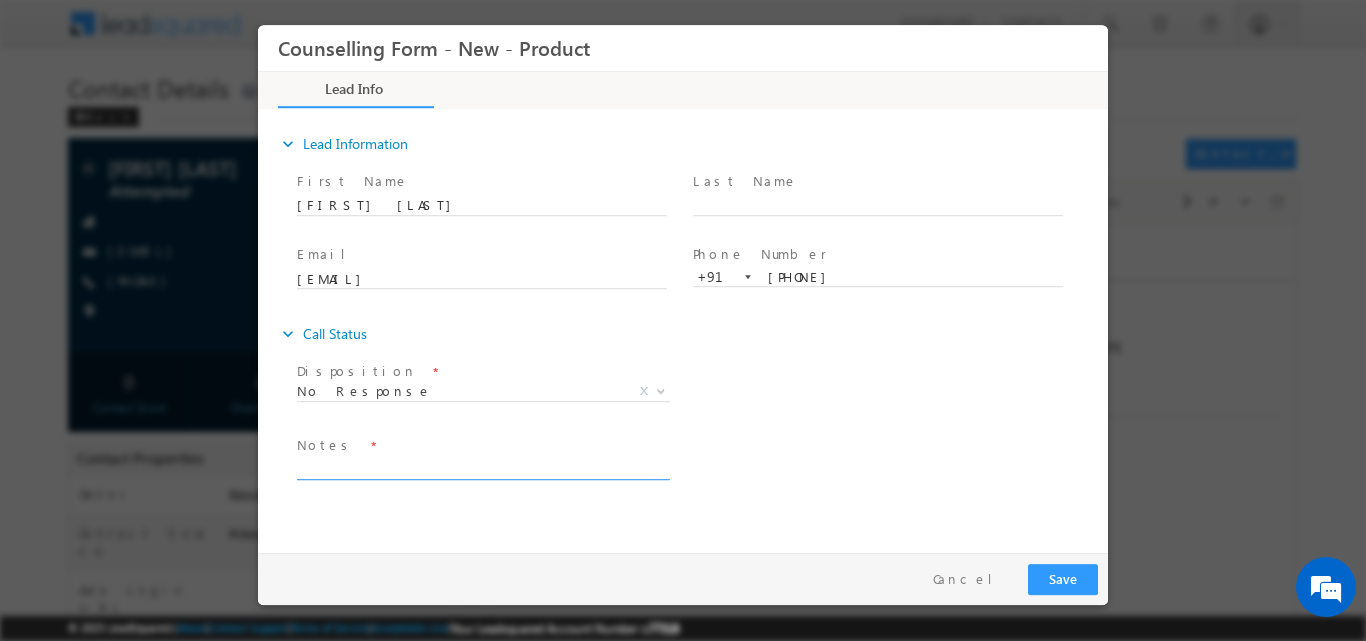 click at bounding box center (482, 467) 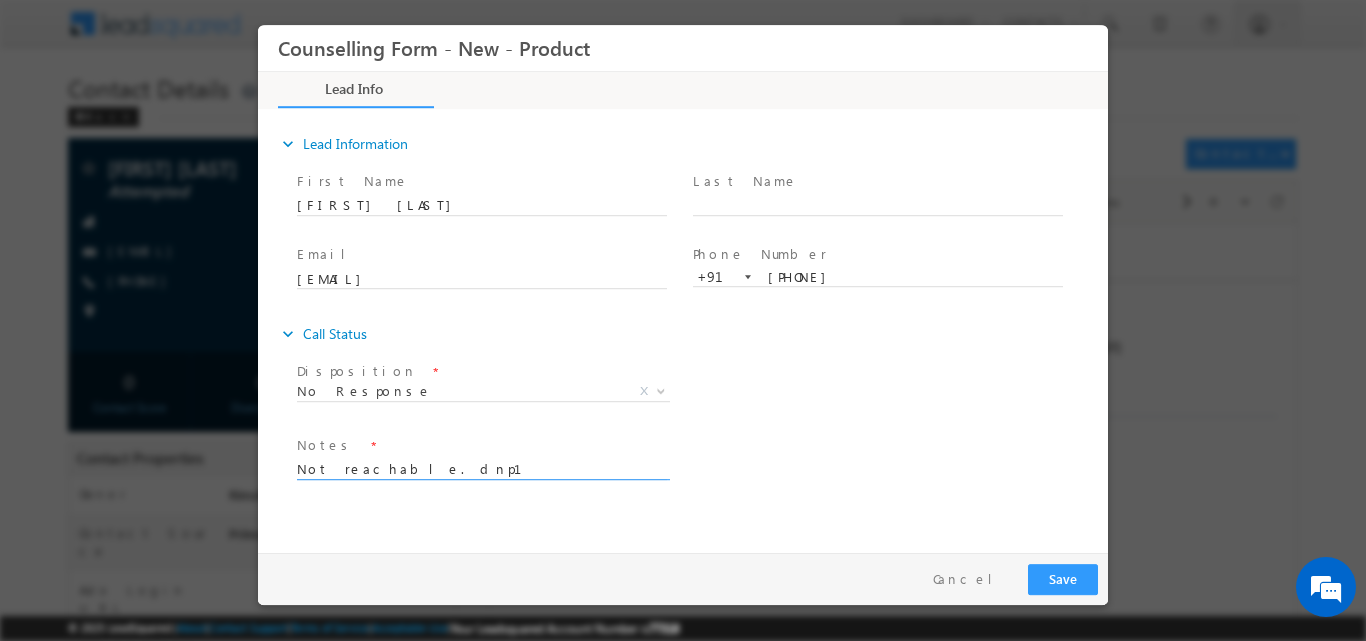 type on "Not reachable. dnp1" 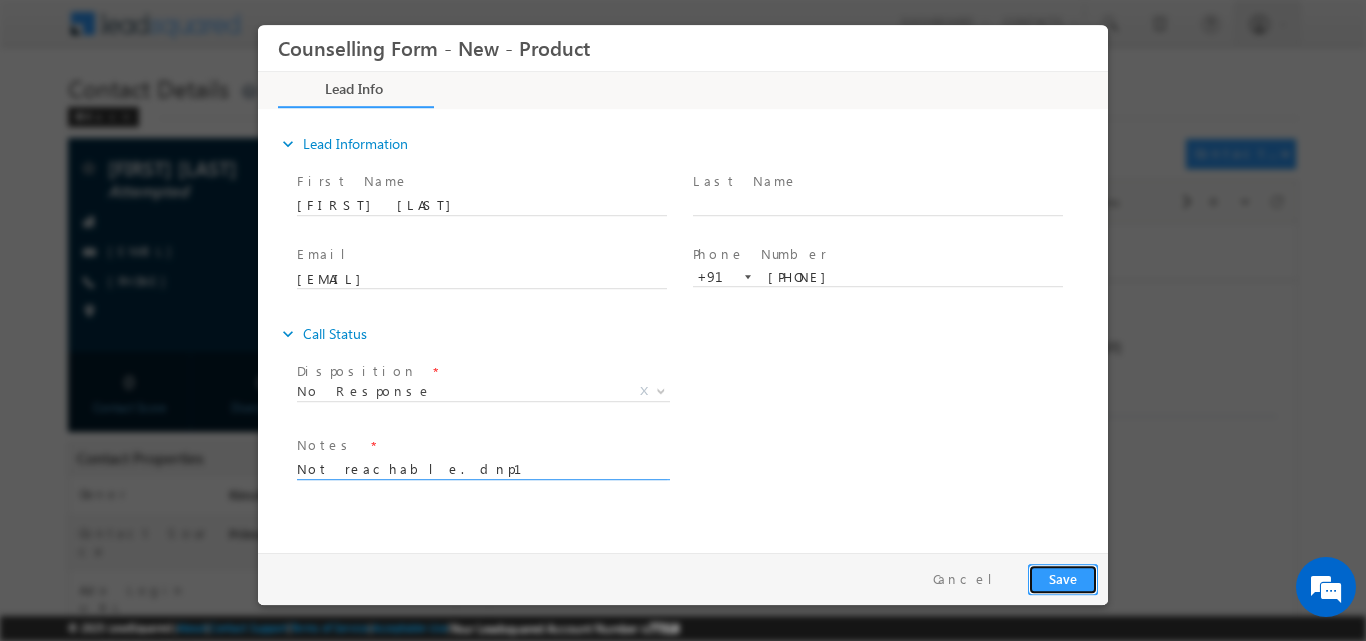 click on "Save" at bounding box center [1063, 578] 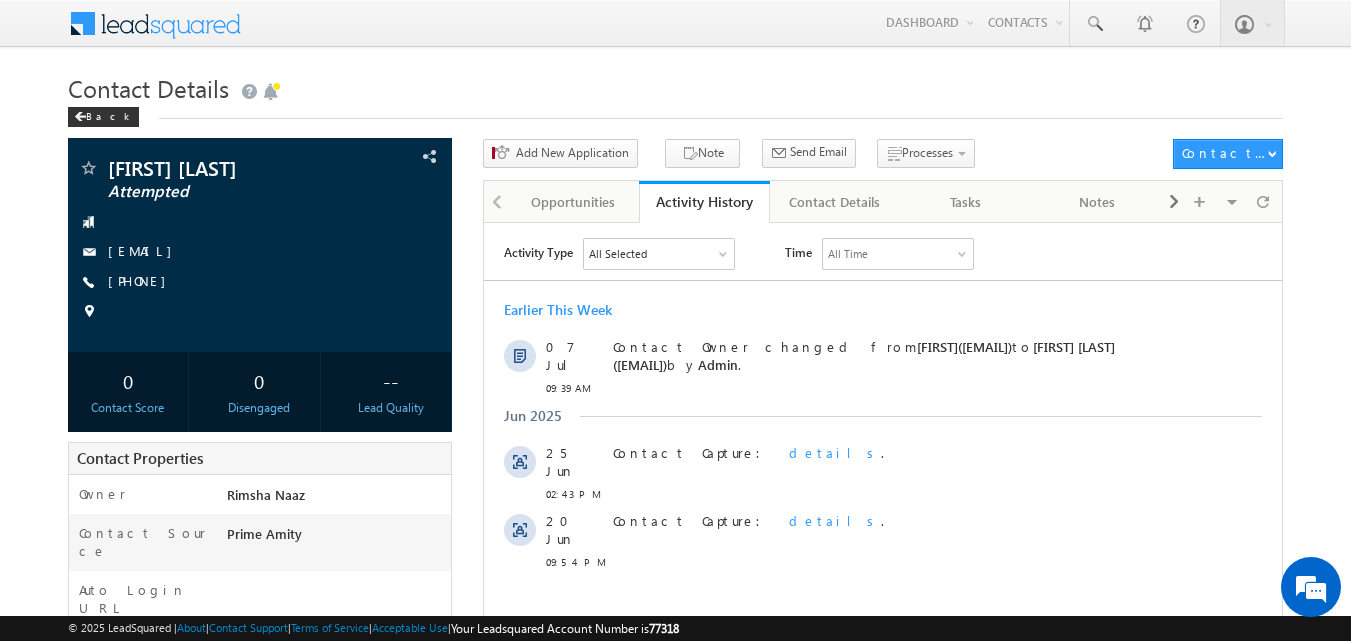scroll, scrollTop: 0, scrollLeft: 0, axis: both 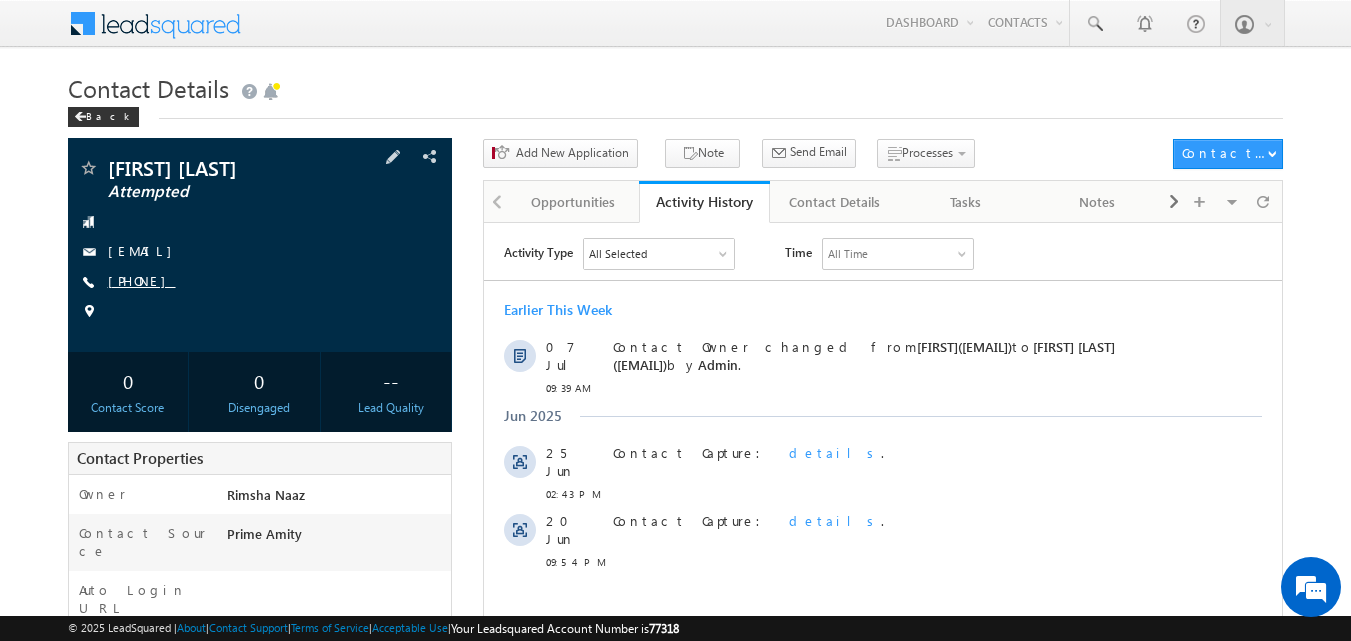 copy on "[PHONE]" 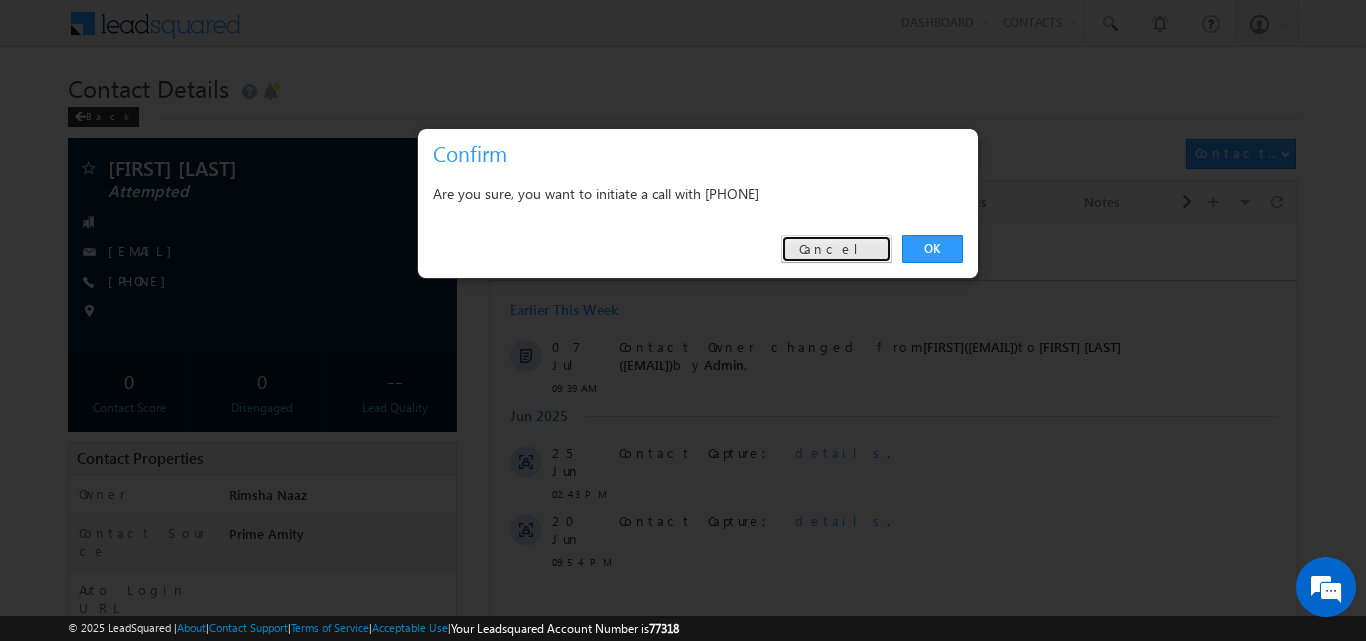 drag, startPoint x: 864, startPoint y: 251, endPoint x: 378, endPoint y: 26, distance: 535.5567 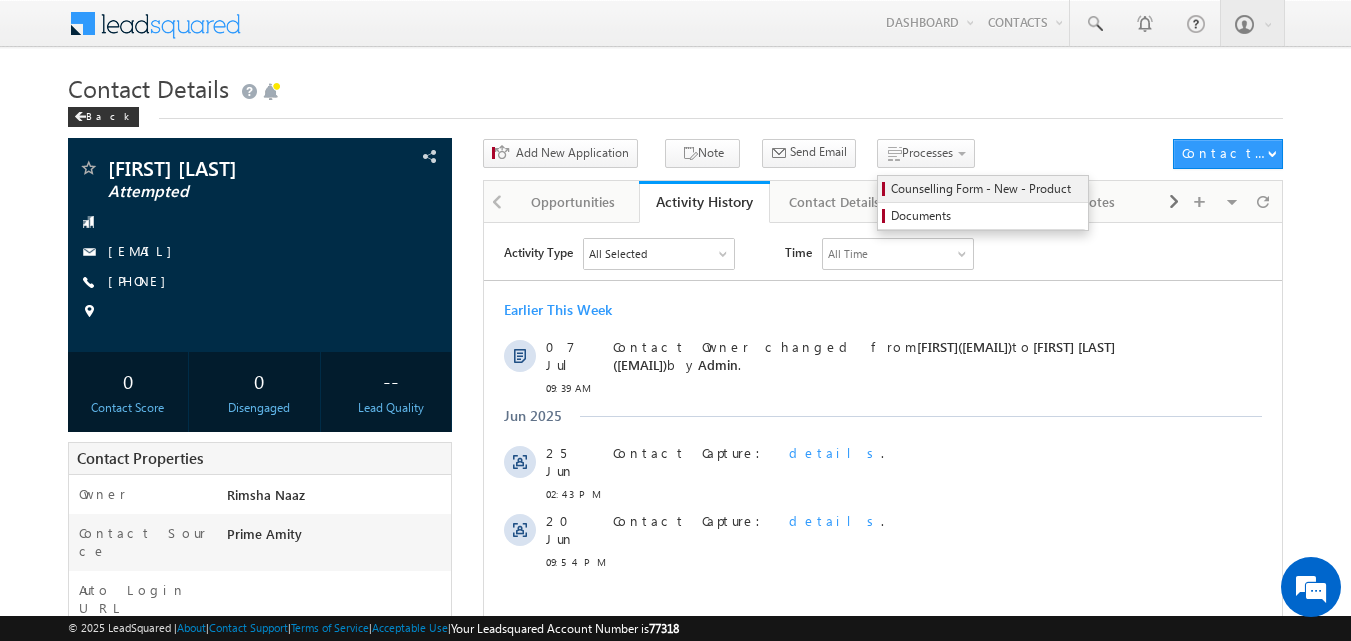 click on "Counselling Form - New - Product" at bounding box center (986, 189) 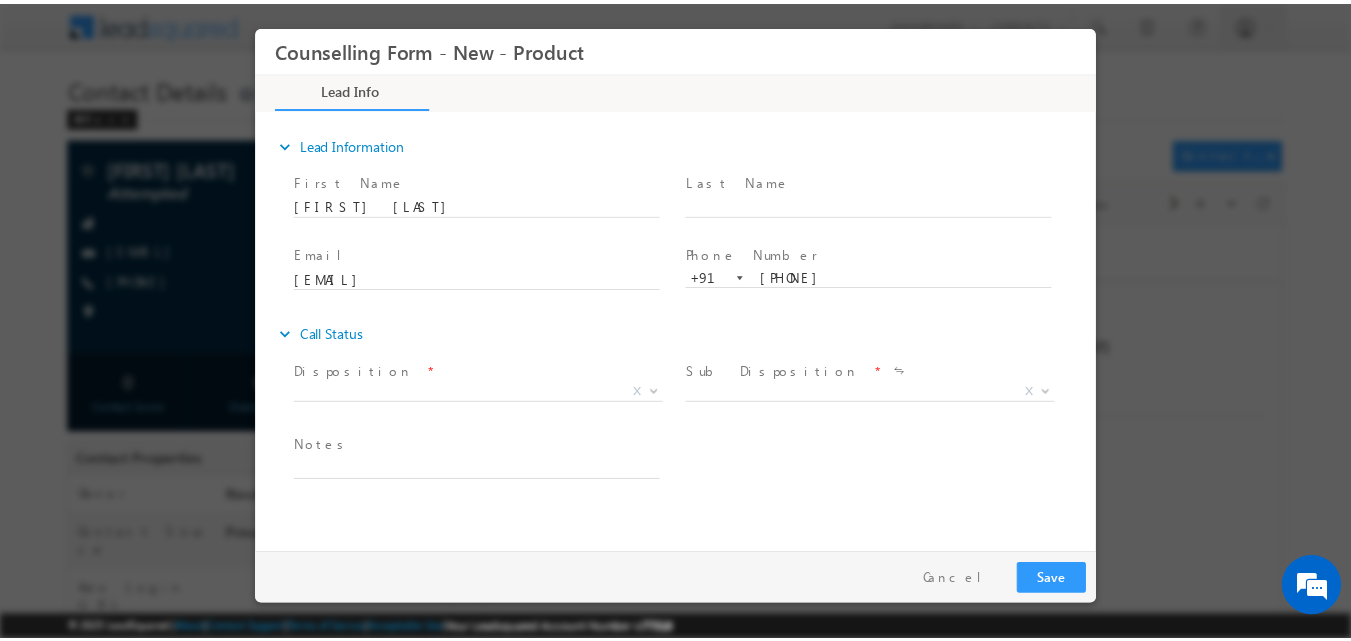 scroll, scrollTop: 0, scrollLeft: 0, axis: both 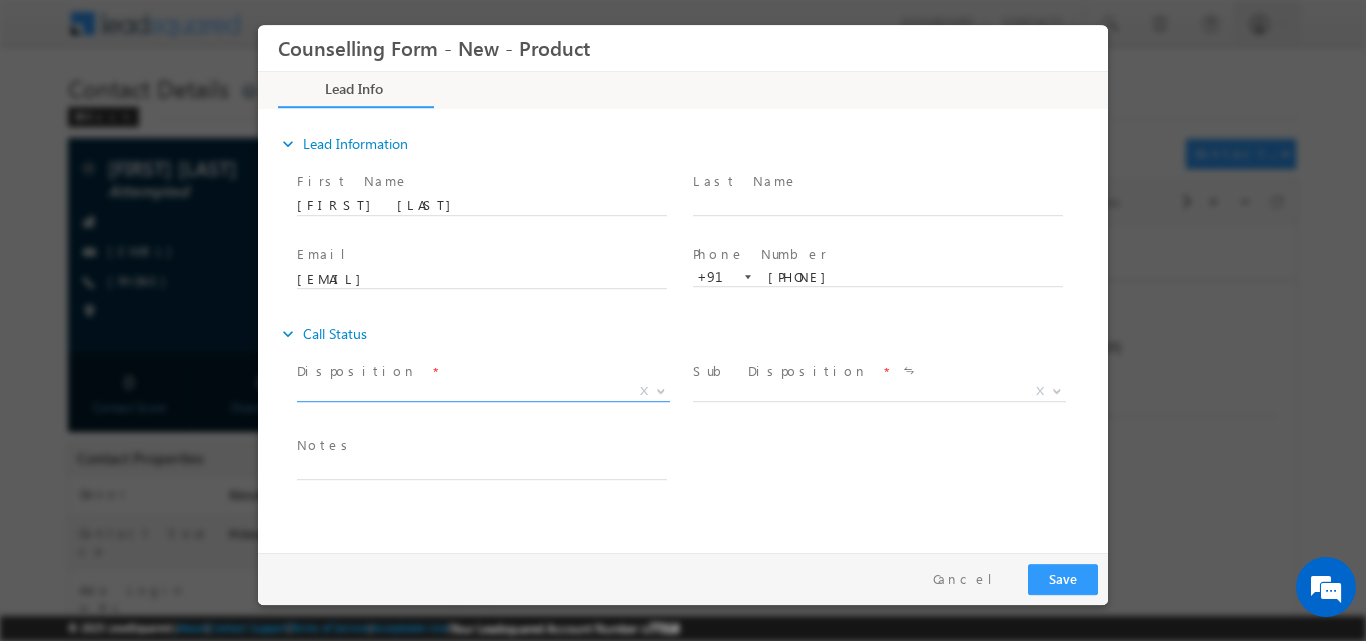click at bounding box center [661, 389] 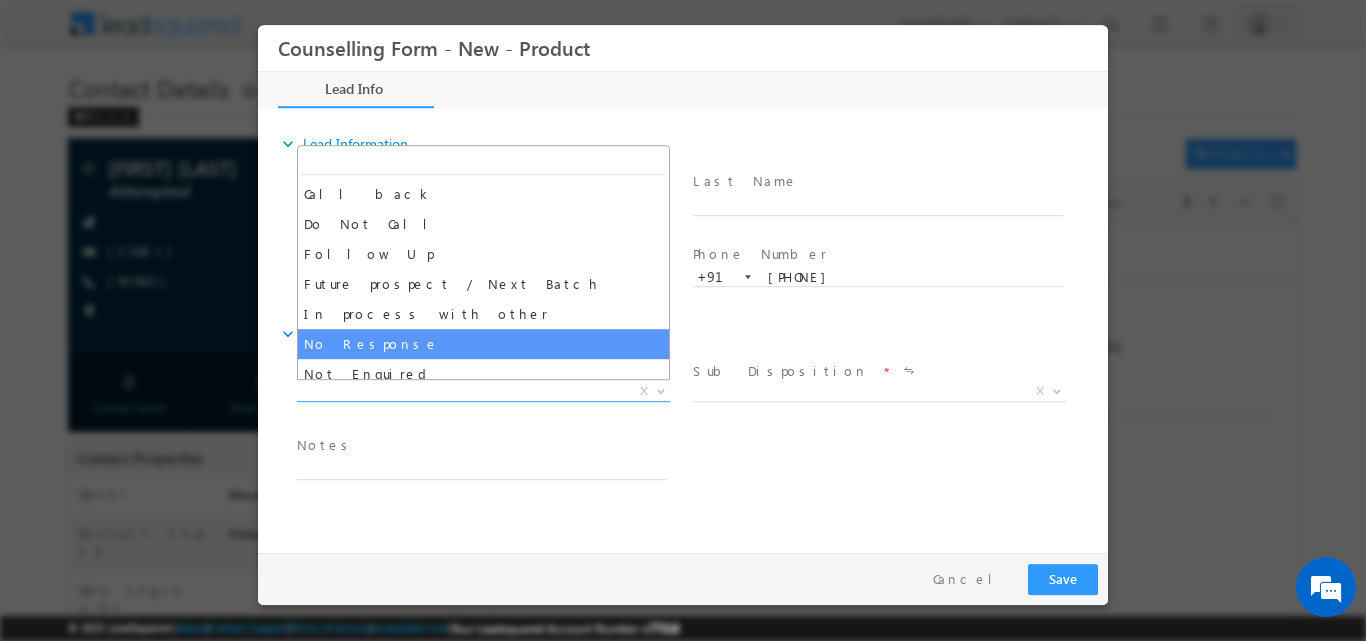 select on "No Response" 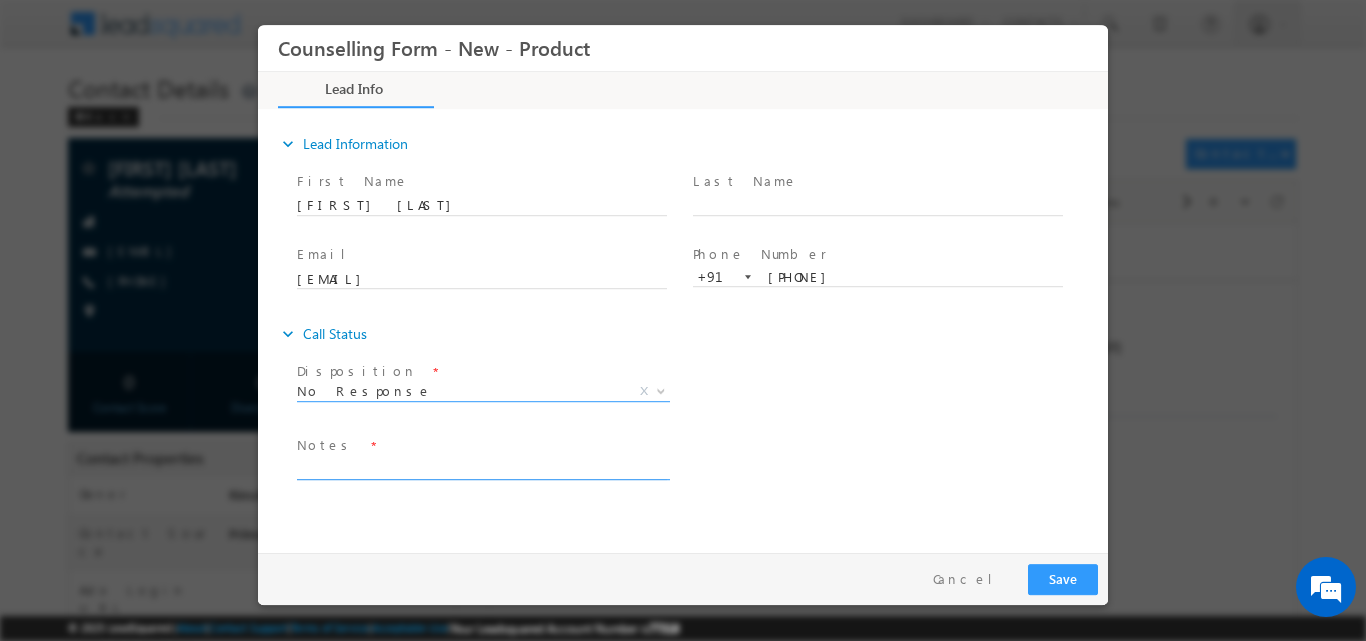 click at bounding box center (482, 467) 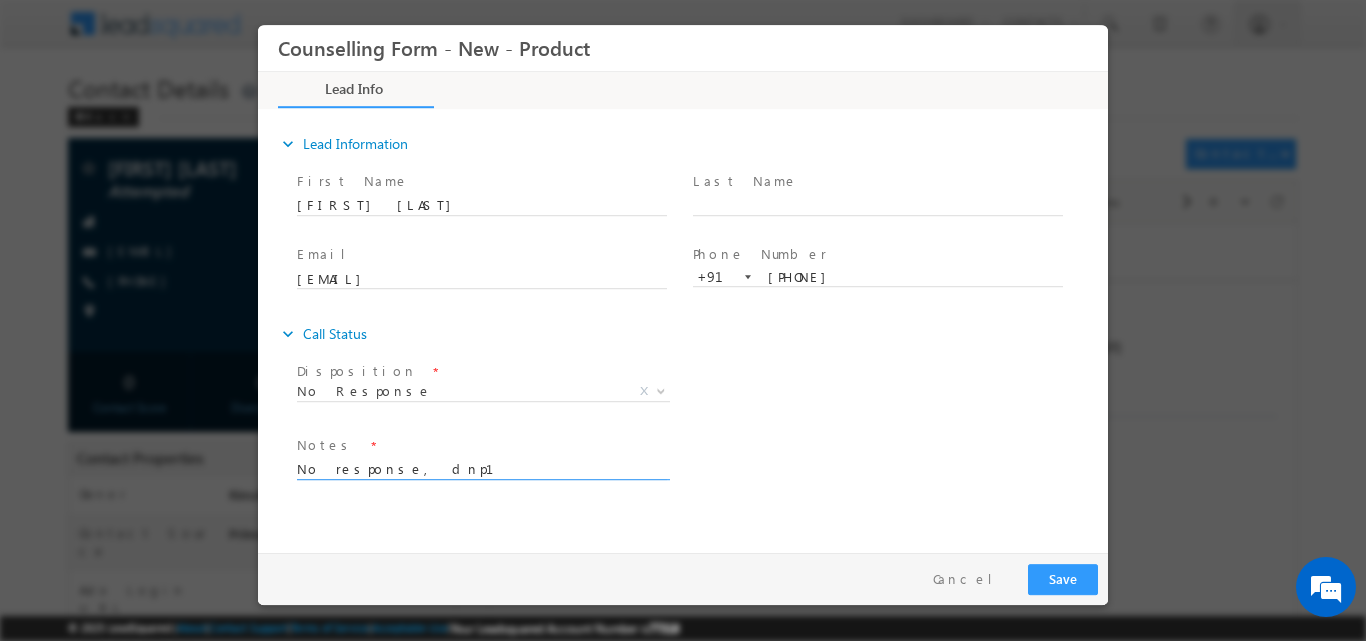 type on "No response, dnp1" 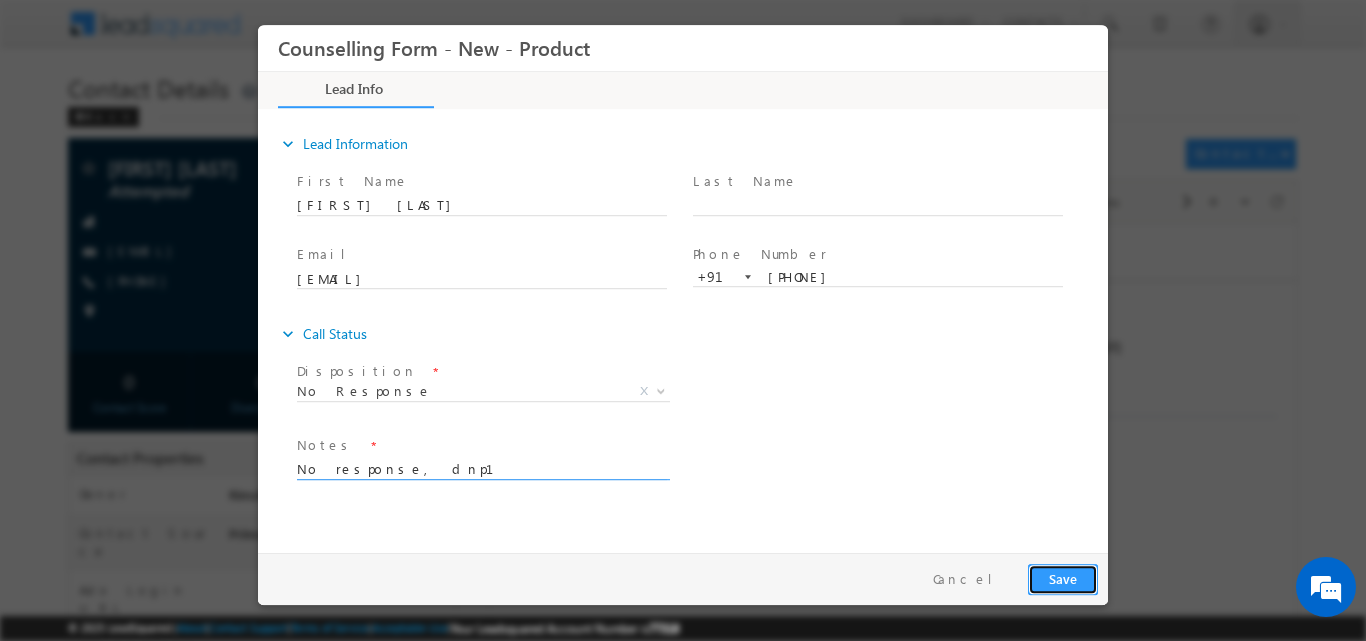 click on "Save" at bounding box center (1063, 578) 